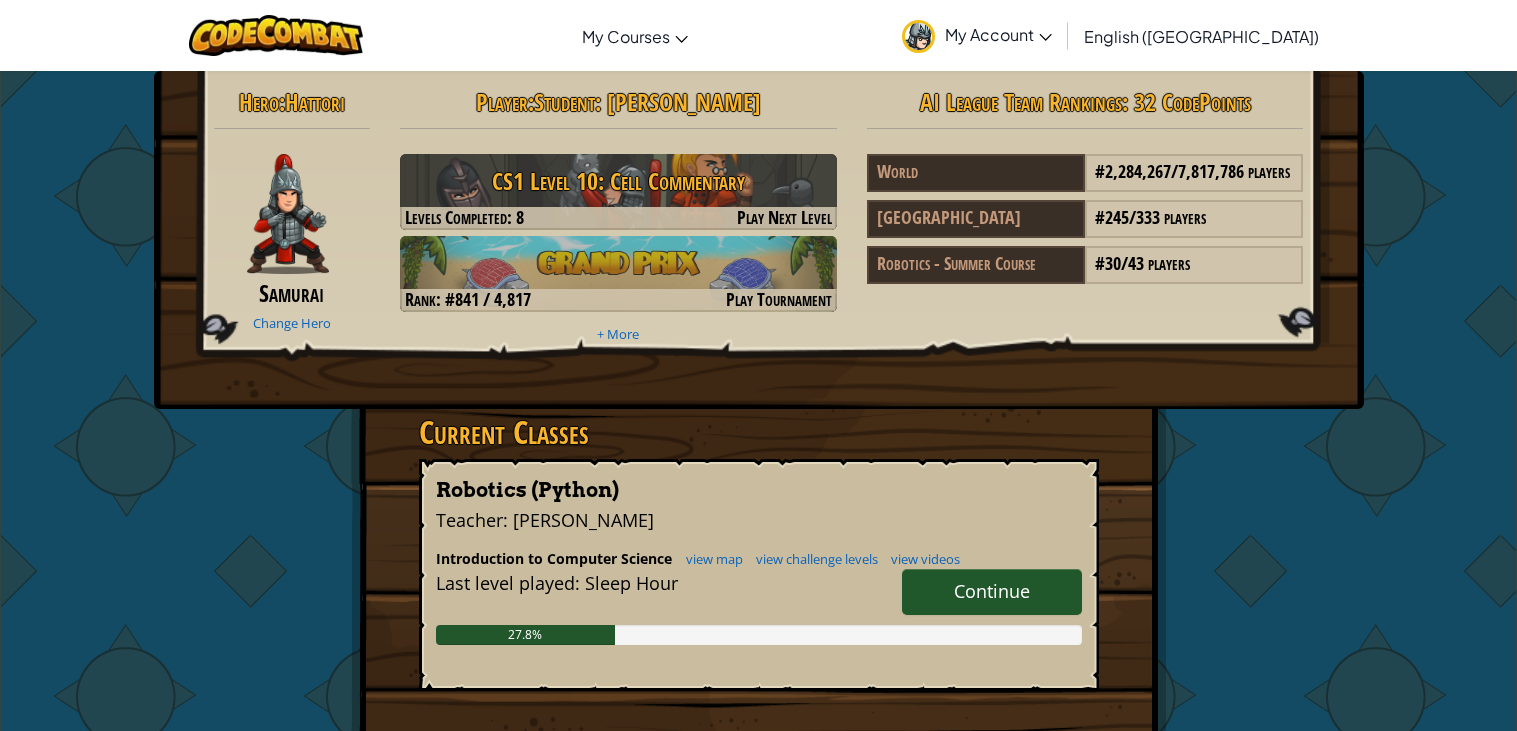 scroll, scrollTop: 0, scrollLeft: 0, axis: both 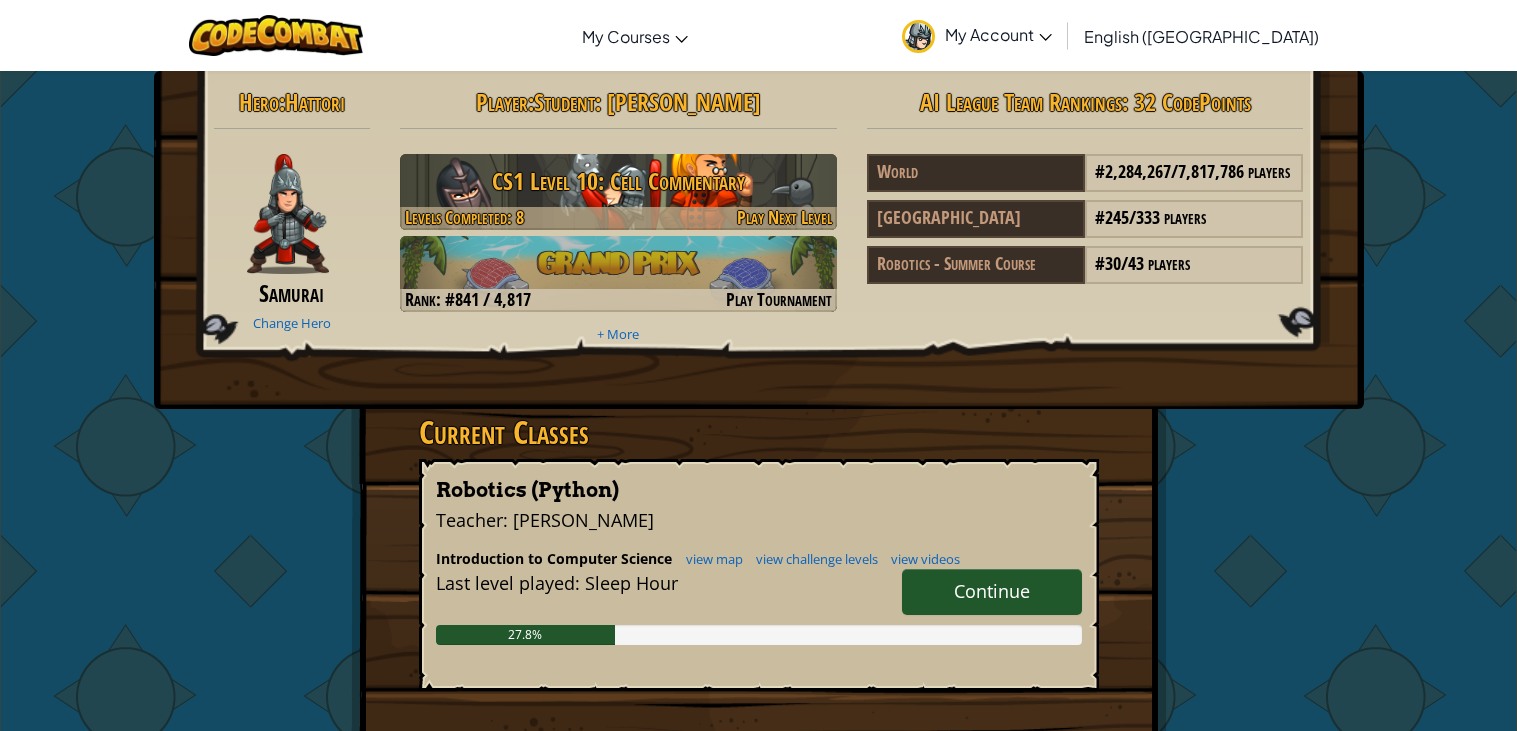 click on "CS1 Level 10: Cell Commentary" at bounding box center (618, 181) 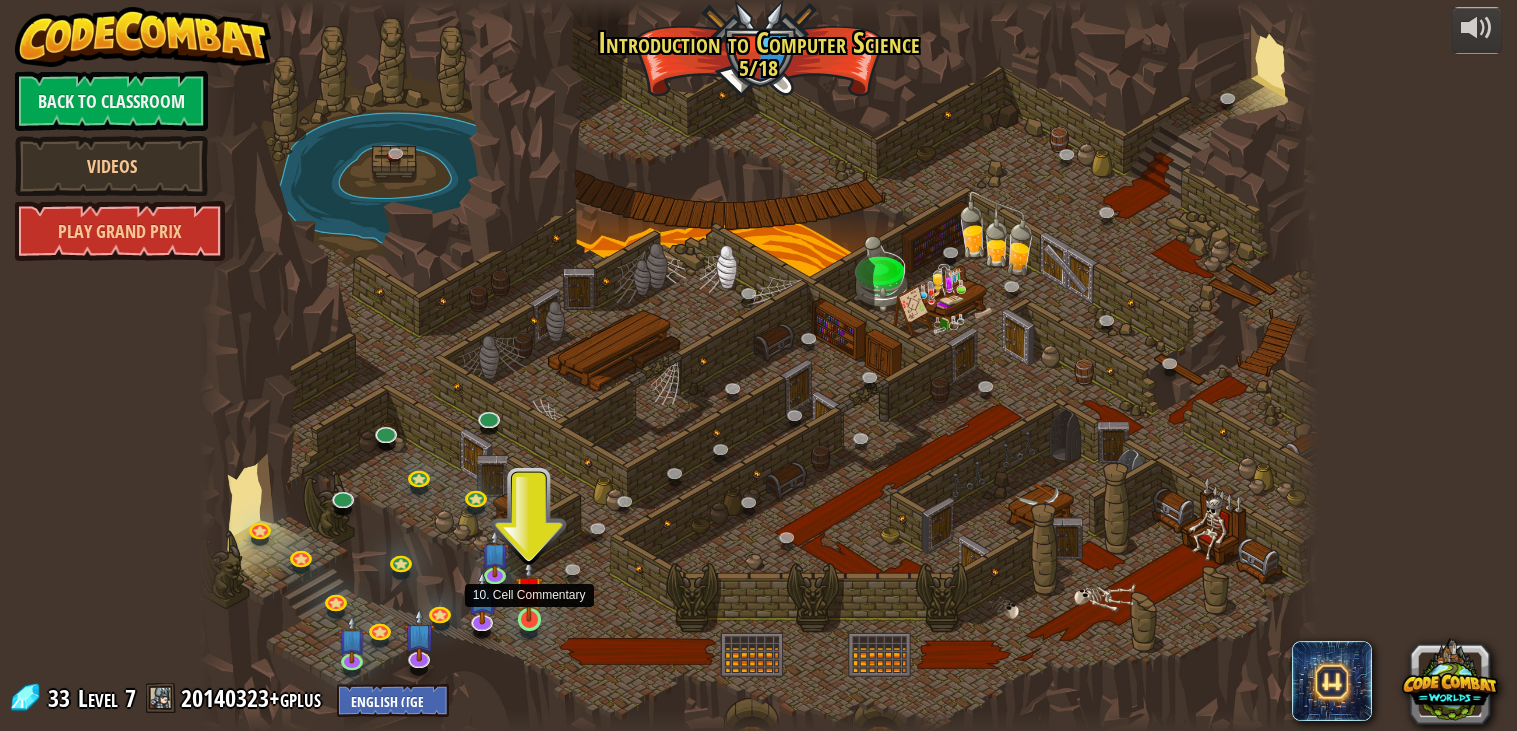 click at bounding box center [529, 590] 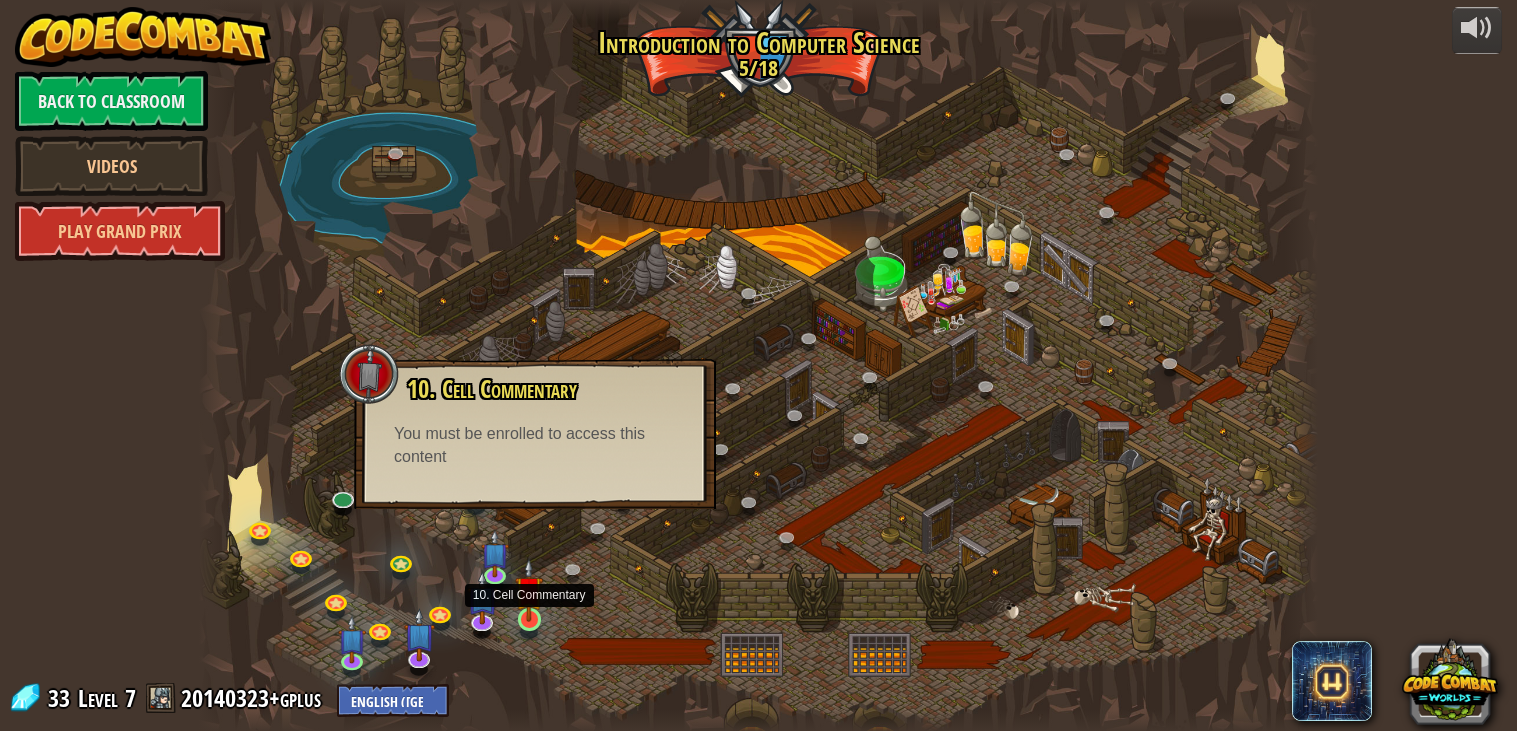 click at bounding box center [529, 590] 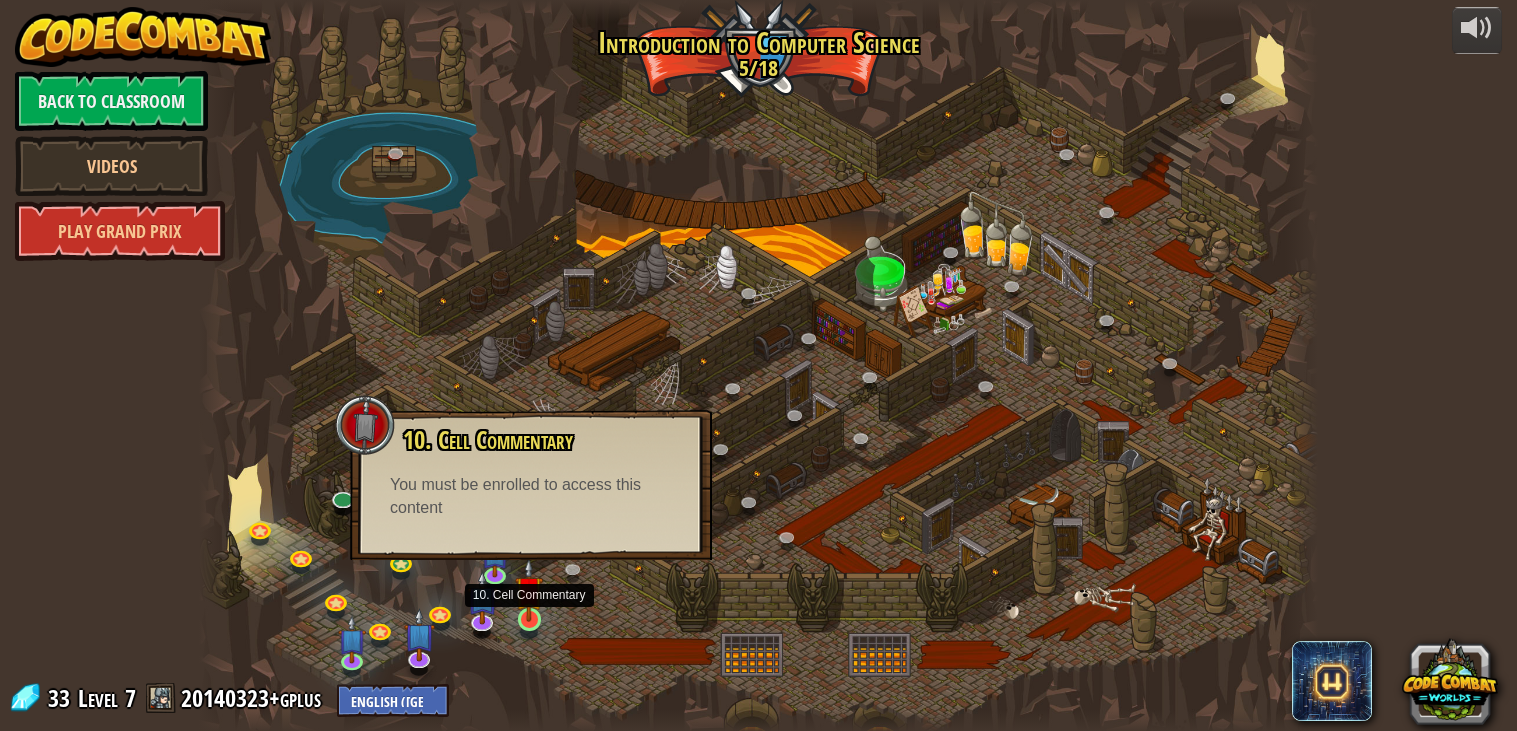 click at bounding box center [529, 590] 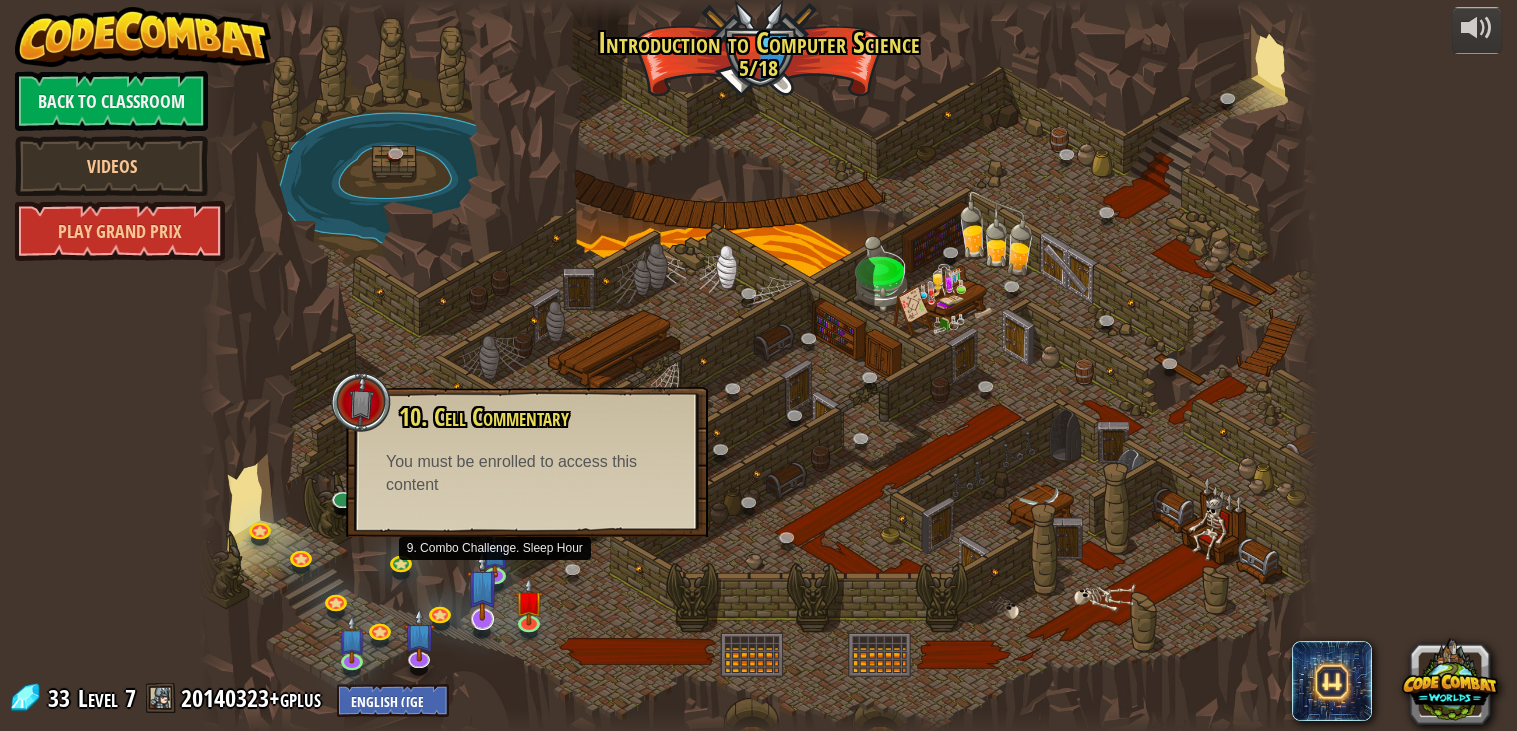 click at bounding box center (482, 585) 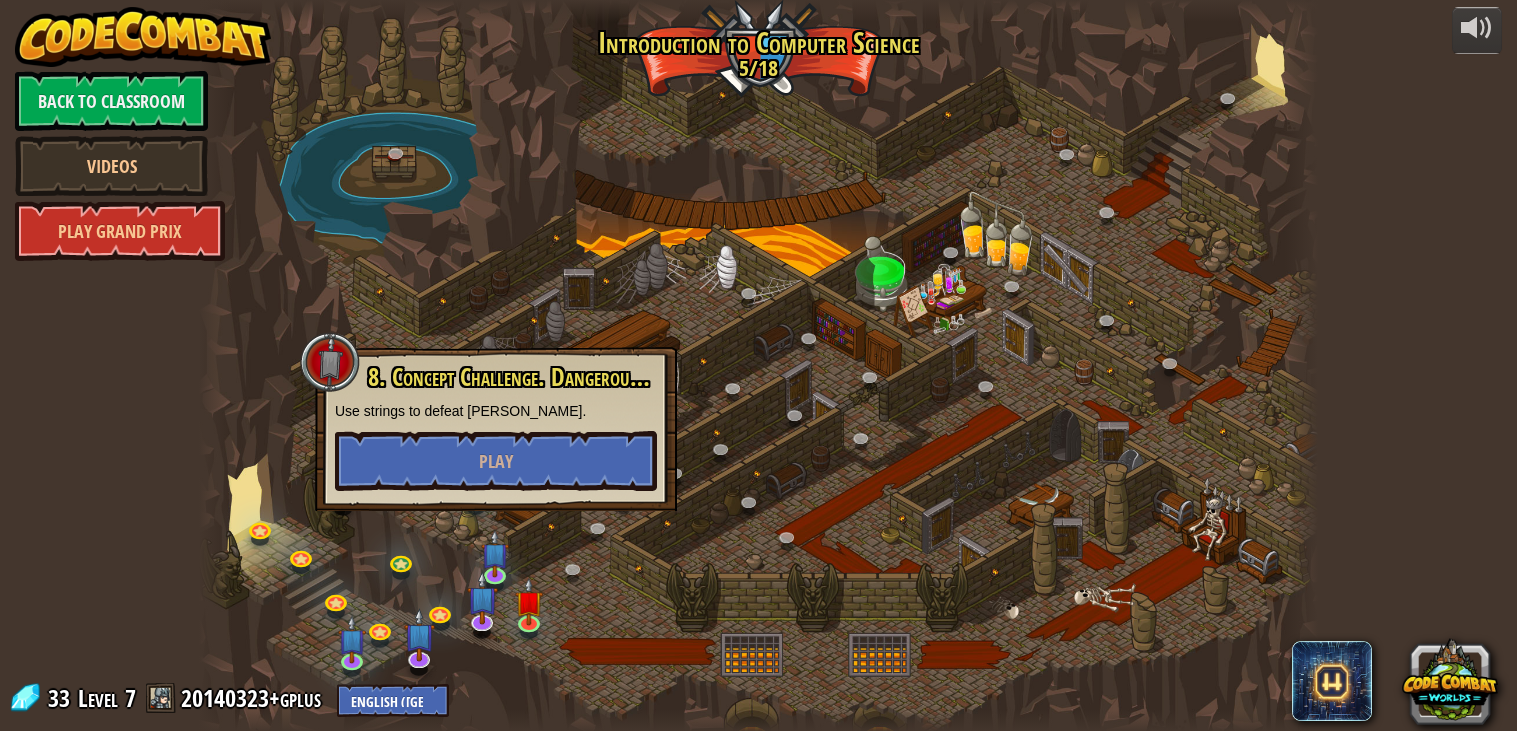 click at bounding box center [759, 366] 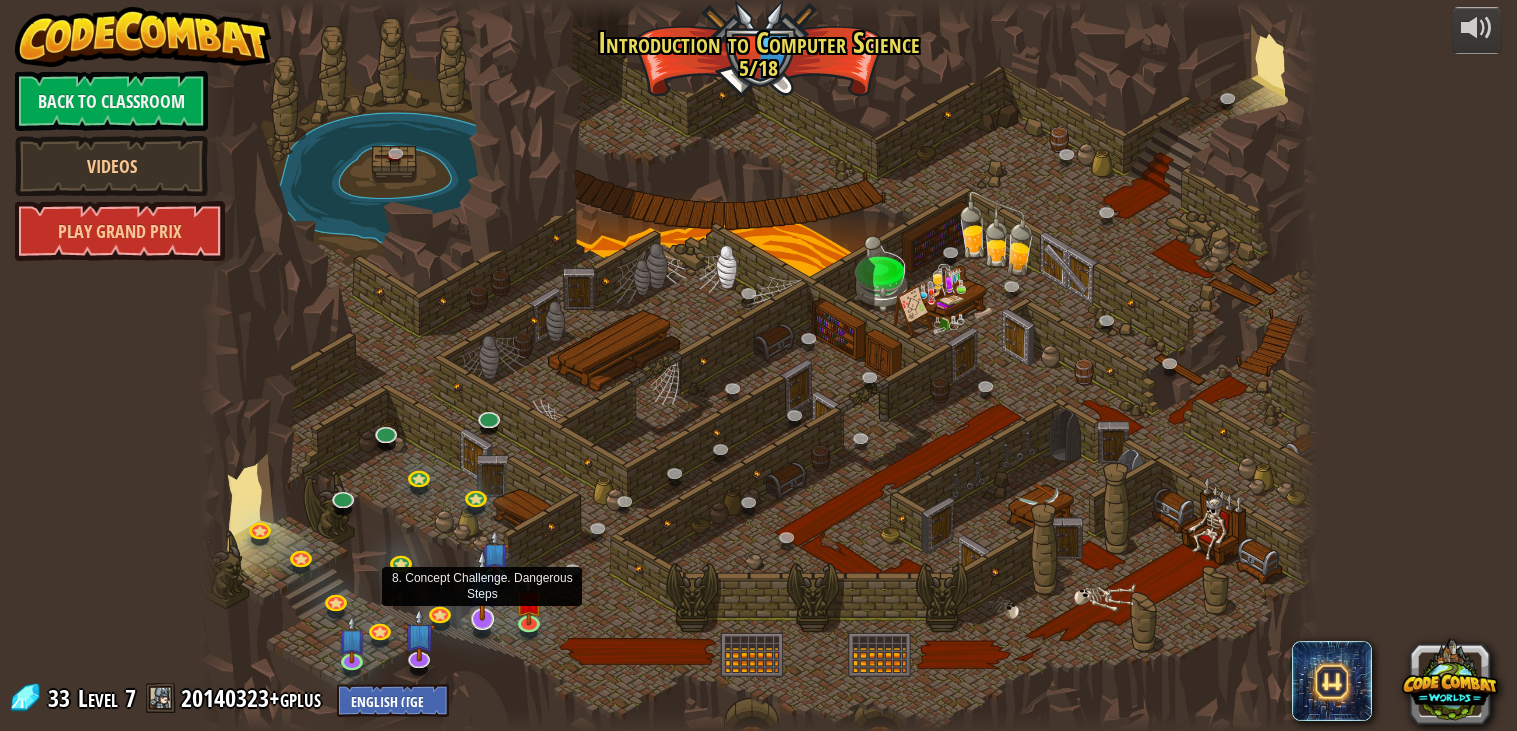 click at bounding box center [482, 585] 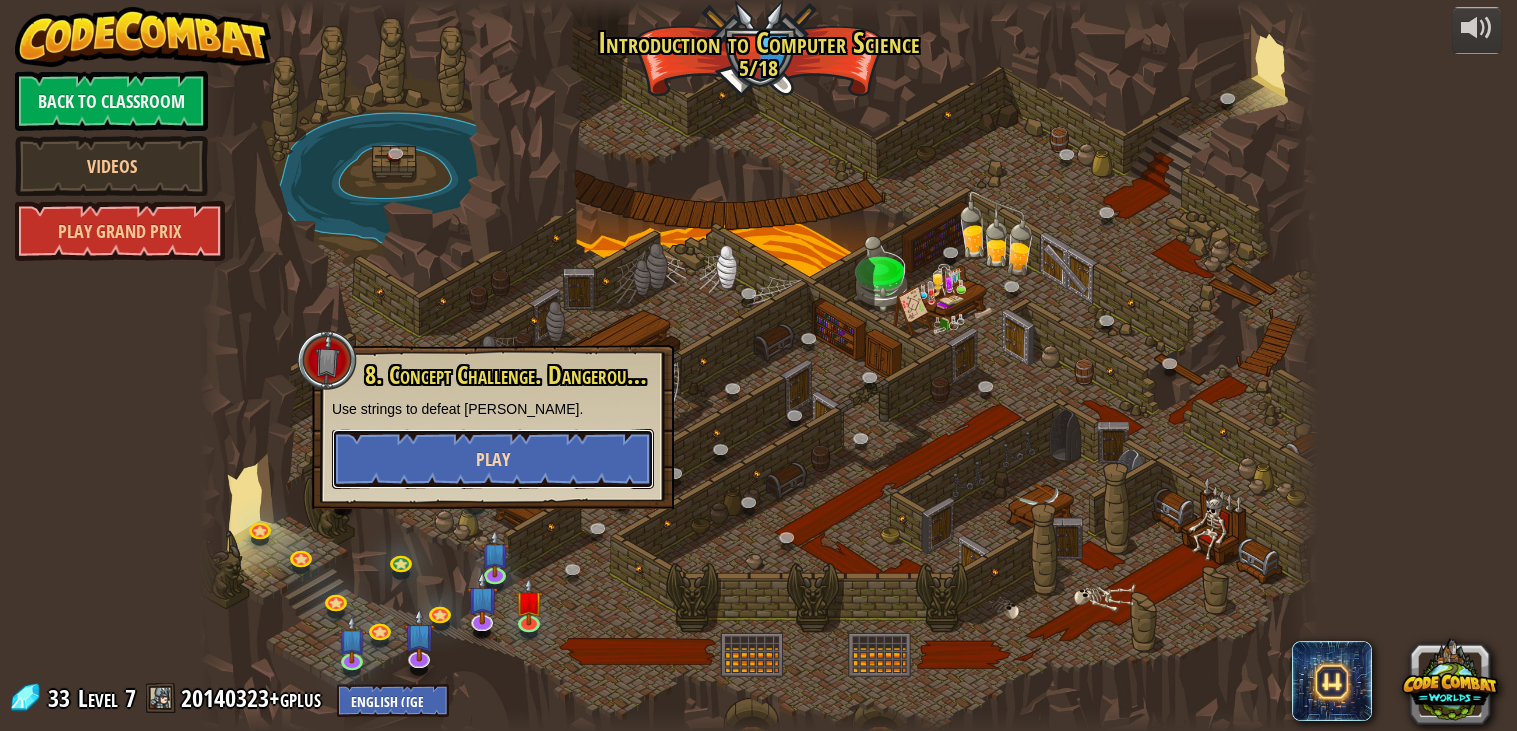 click on "Play" at bounding box center [493, 459] 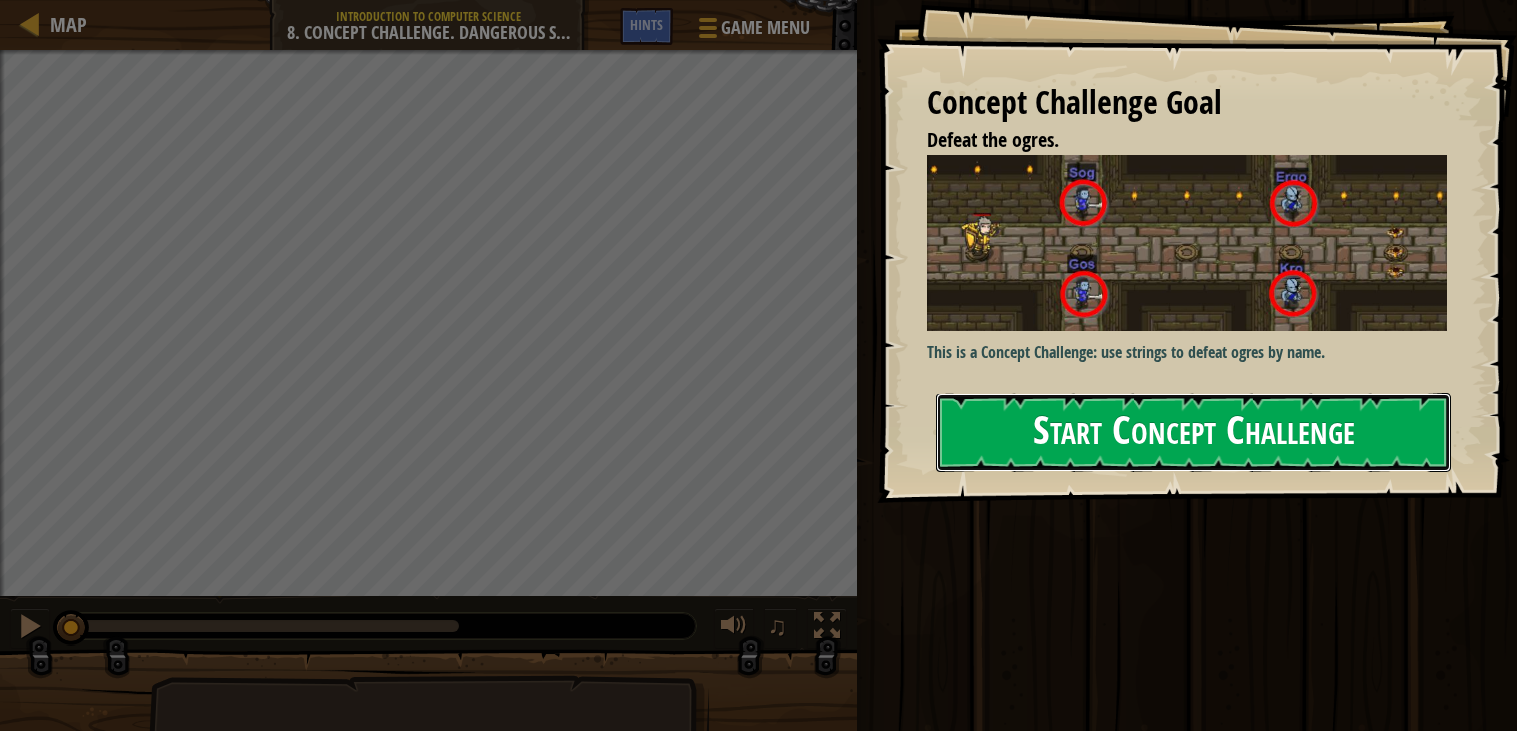 click on "Start Concept Challenge" at bounding box center [1193, 432] 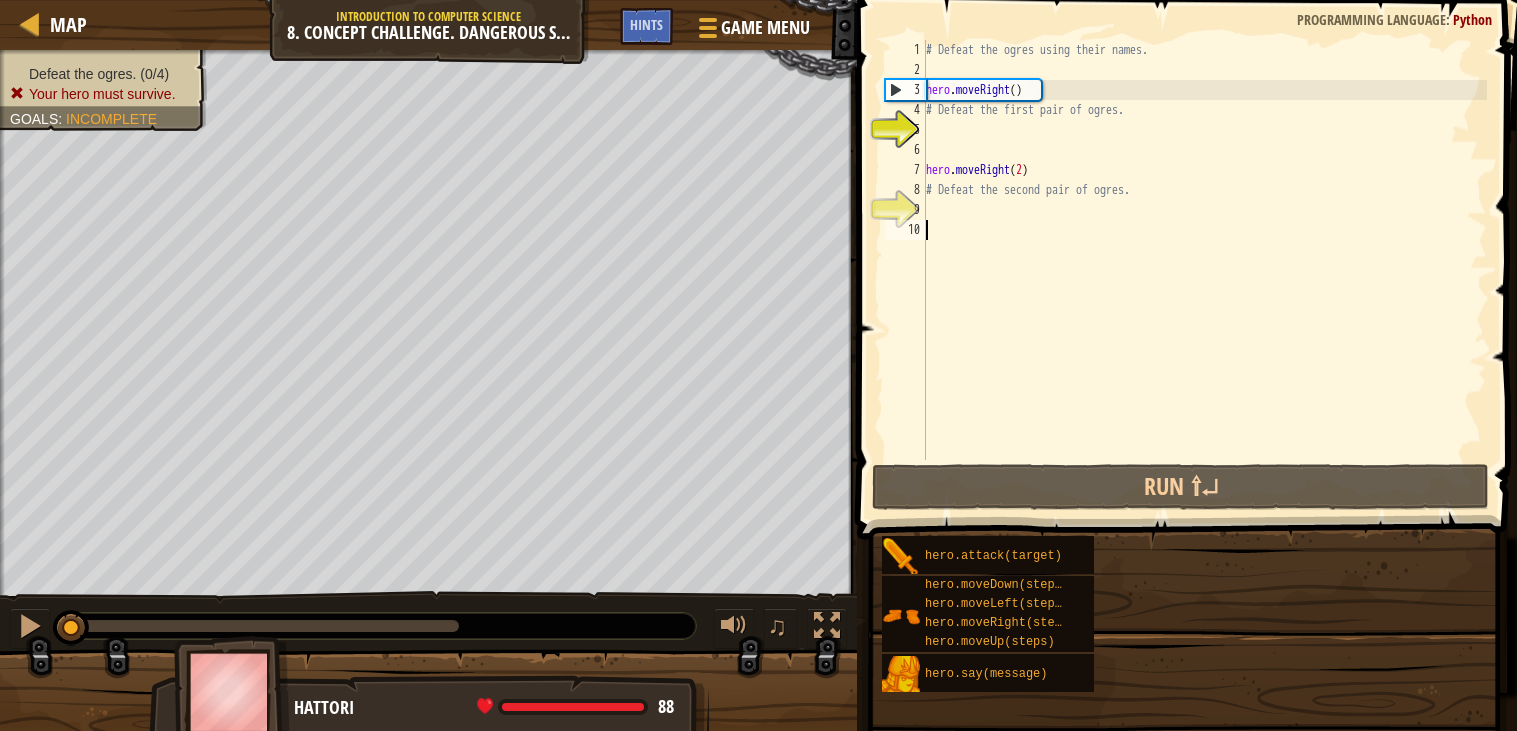click on "# Defeat the ogres using their names. hero . moveRight ( ) # Defeat the first pair of ogres. hero . moveRight ( 2 ) # Defeat the second pair of ogres." at bounding box center (1205, 270) 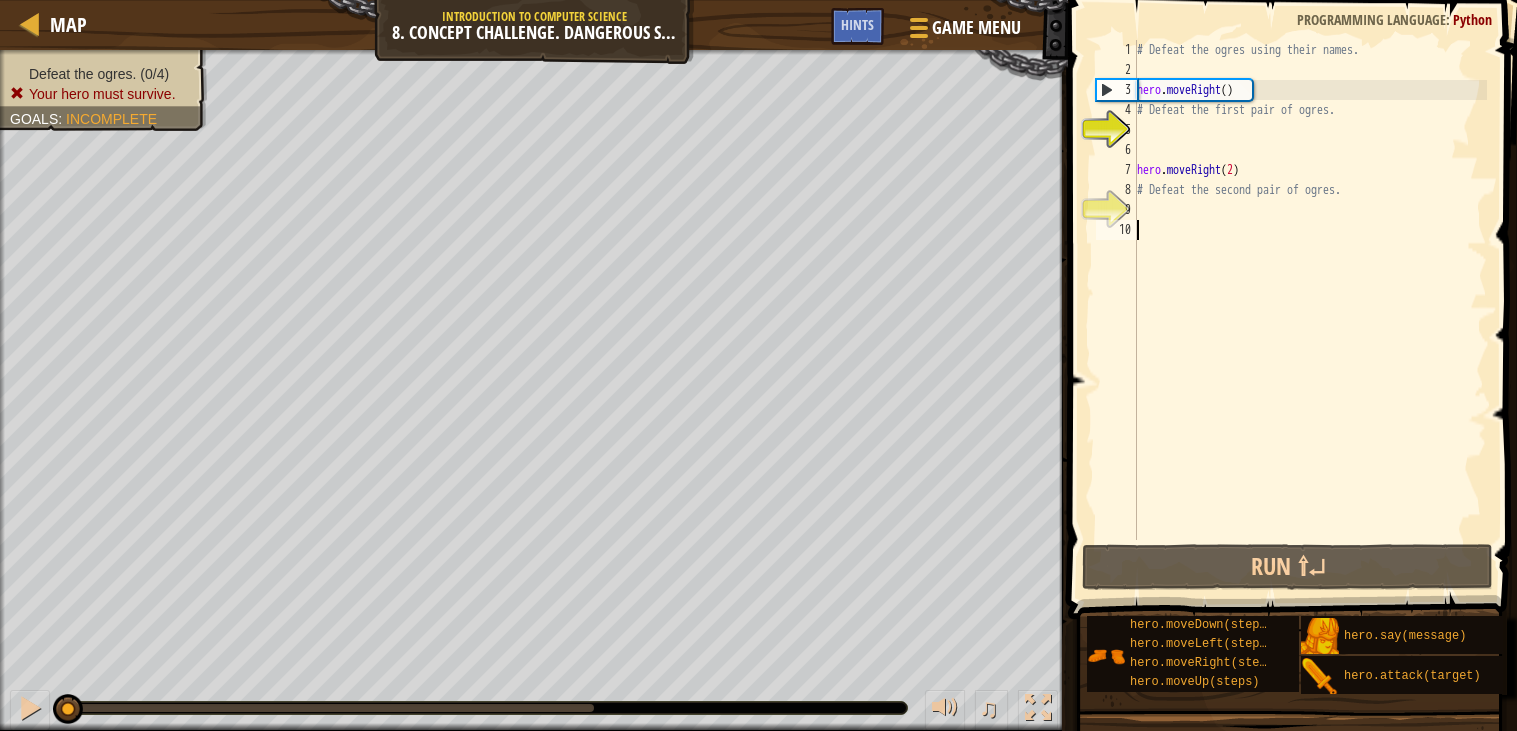 click on "# Defeat the ogres using their names. hero . moveRight ( ) # Defeat the first pair of ogres. hero . moveRight ( 2 ) # Defeat the second pair of ogres." at bounding box center (1310, 310) 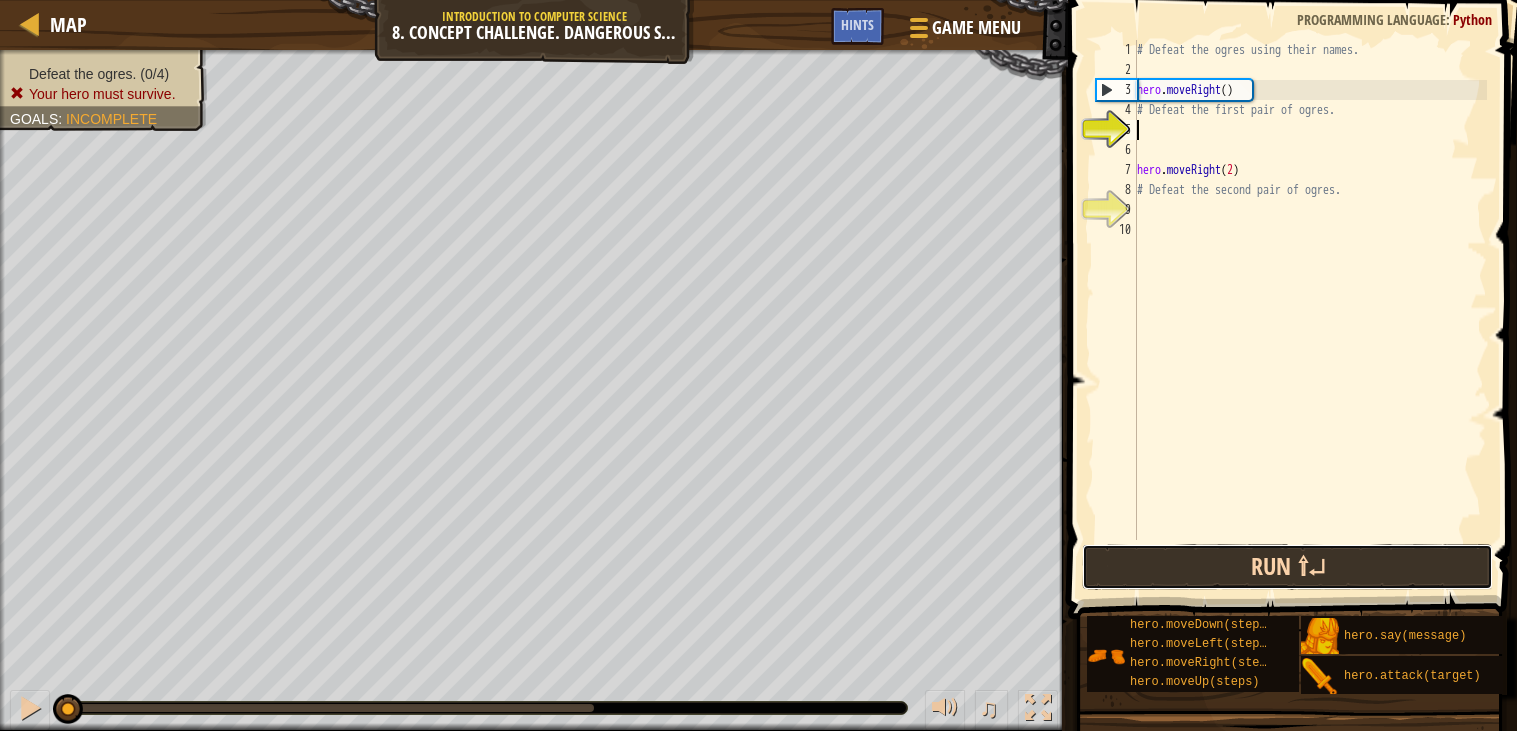 click on "Run ⇧↵" at bounding box center (1288, 567) 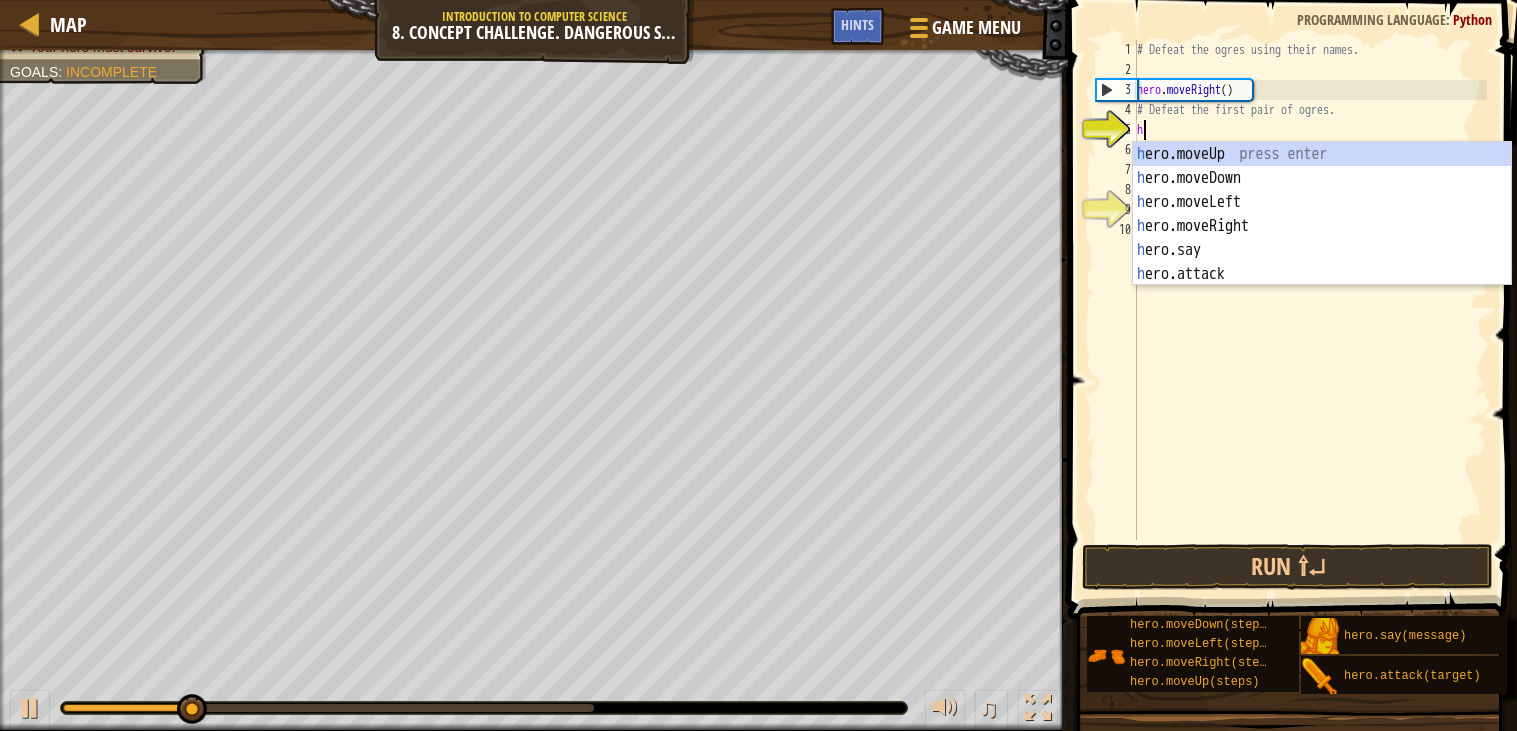 scroll, scrollTop: 8, scrollLeft: 0, axis: vertical 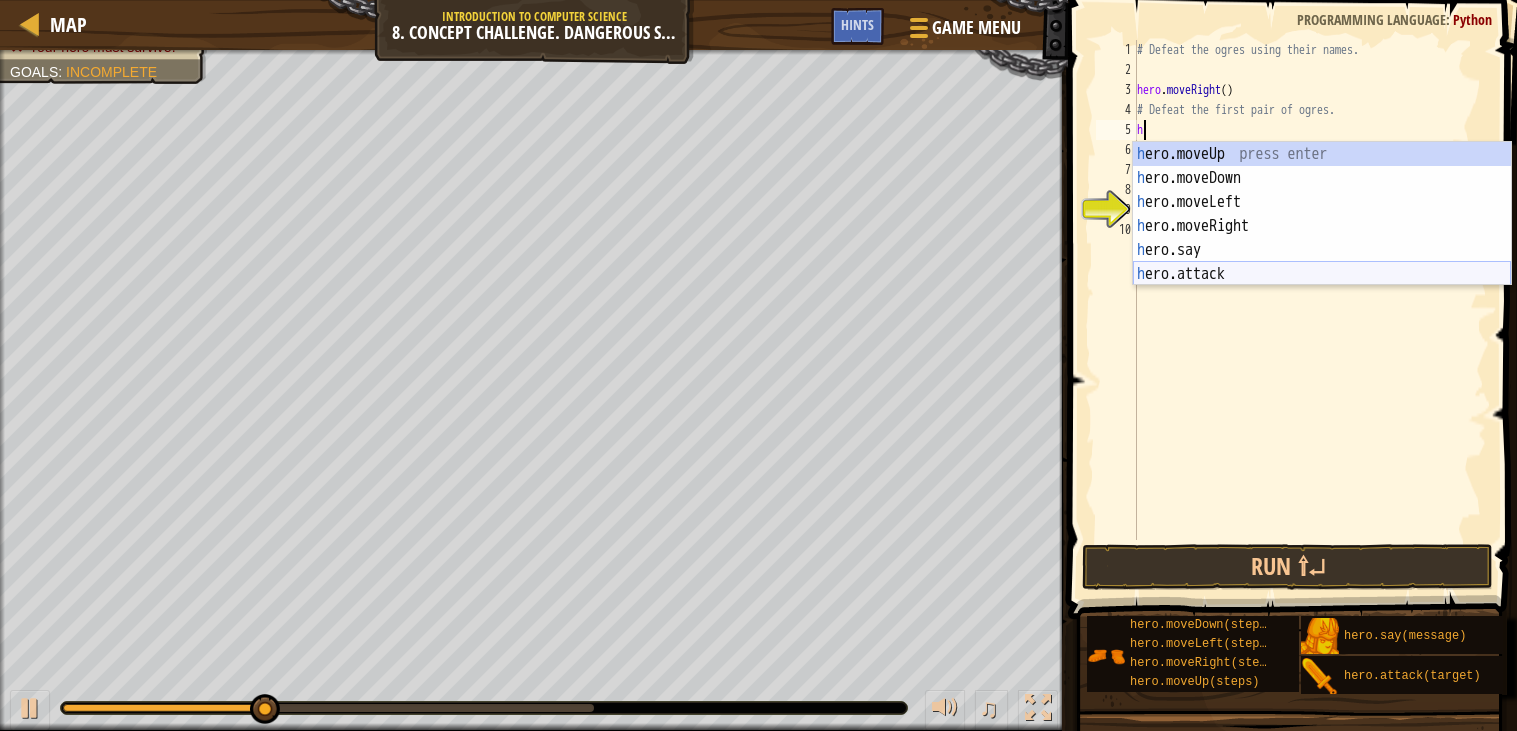 click on "h ero.moveUp press enter h ero.moveDown press enter h ero.moveLeft press enter h ero.moveRight press enter h ero.say press enter h ero.attack press enter" at bounding box center [1322, 238] 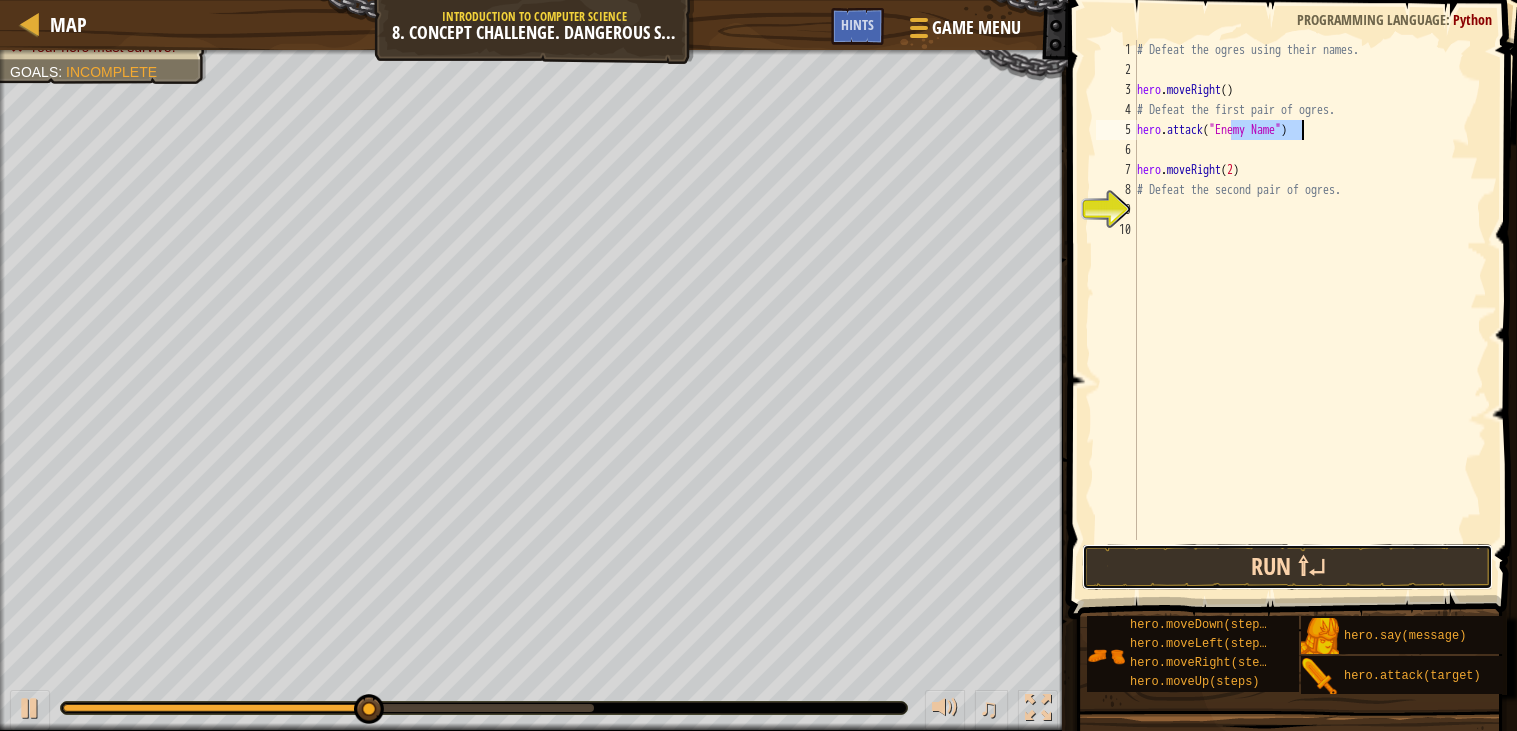 click on "Run ⇧↵" at bounding box center (1288, 567) 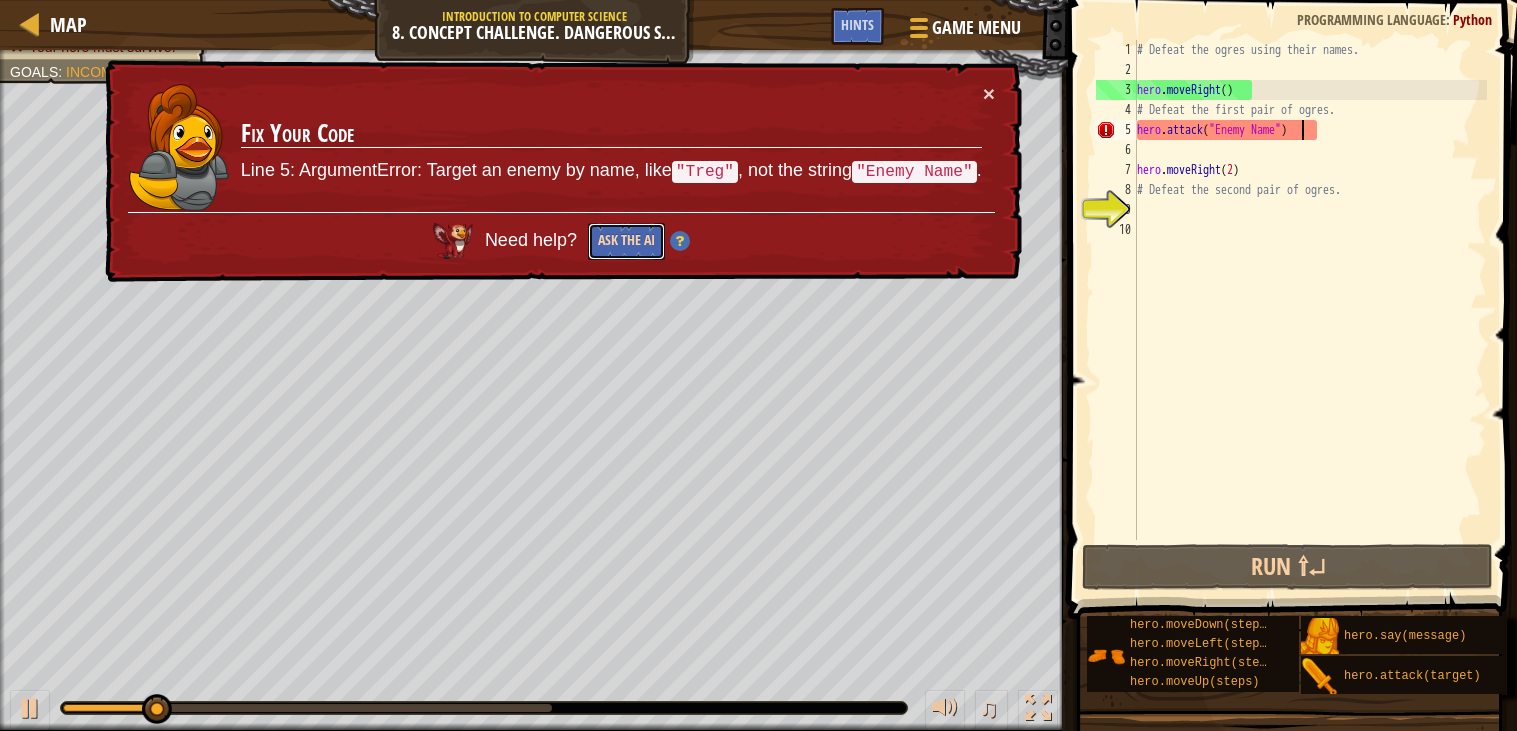 click on "Ask the AI" at bounding box center [626, 241] 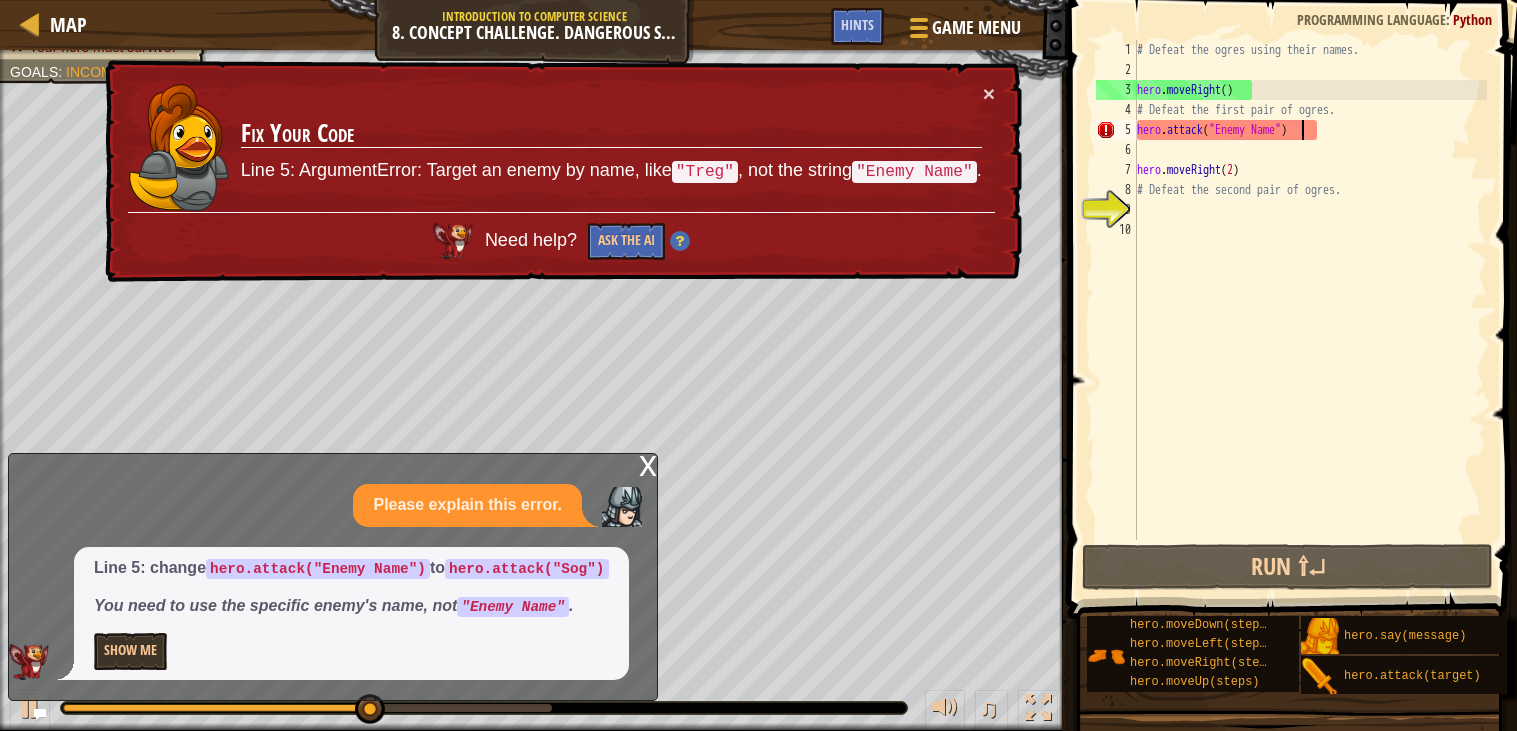 click on "x" at bounding box center [648, 464] 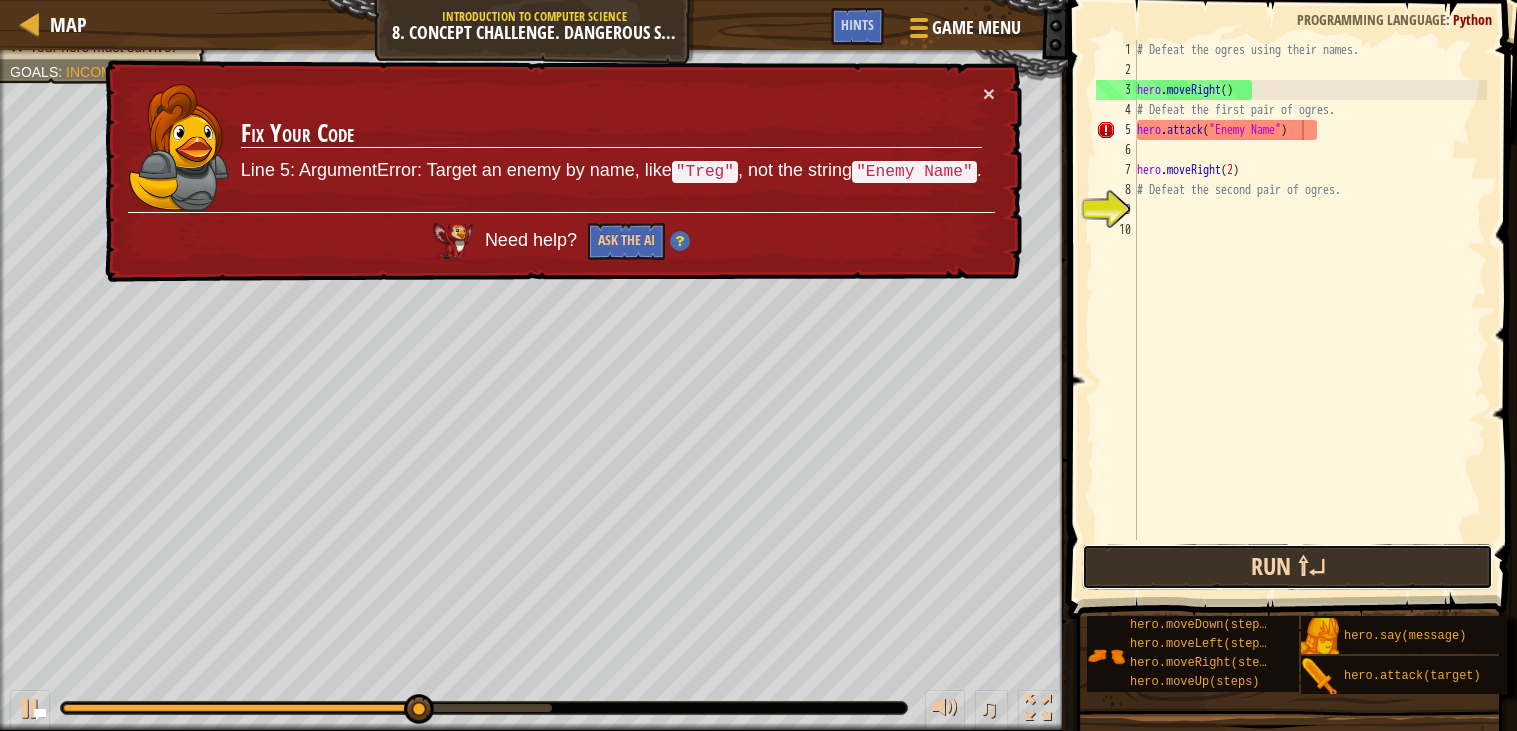 click on "Run ⇧↵" at bounding box center [1288, 567] 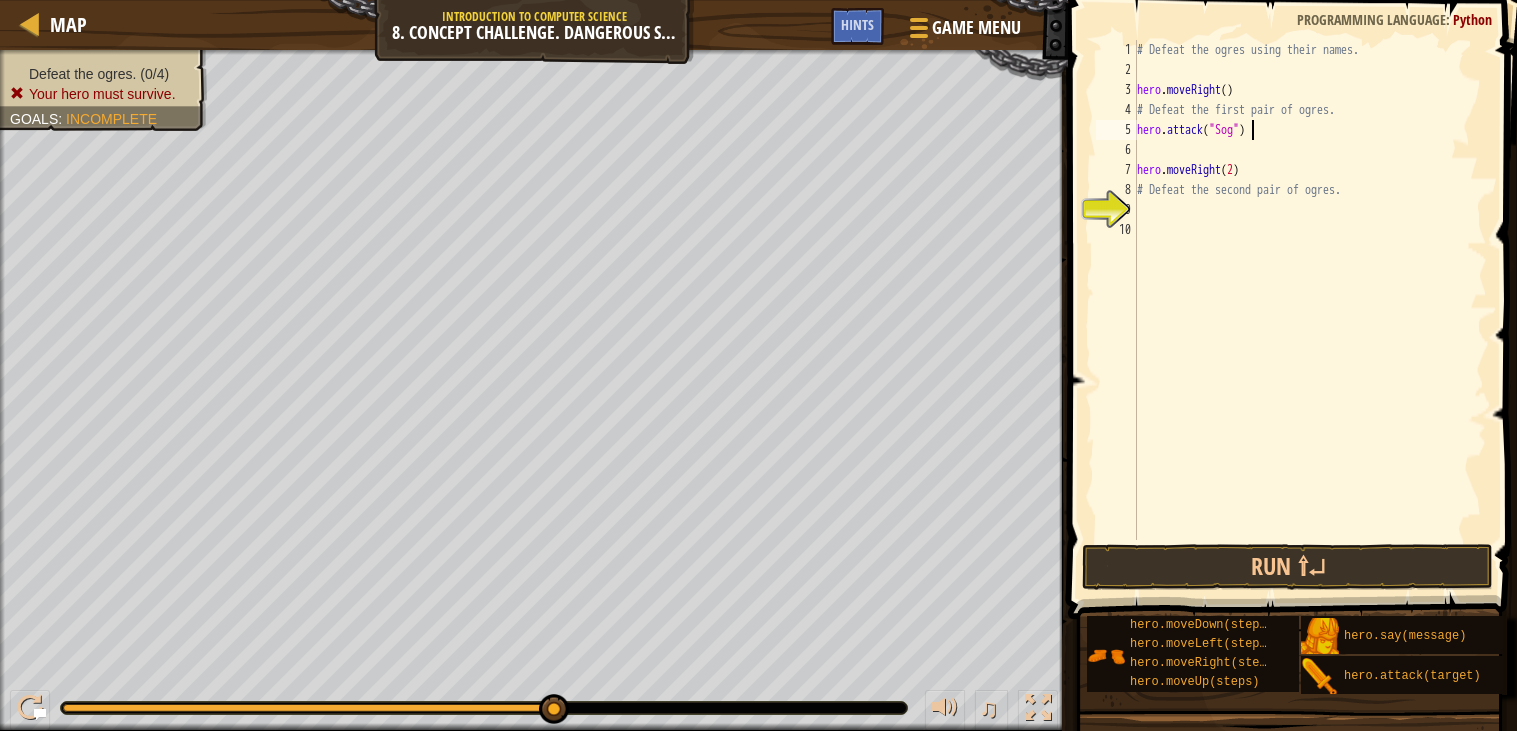 scroll, scrollTop: 8, scrollLeft: 9, axis: both 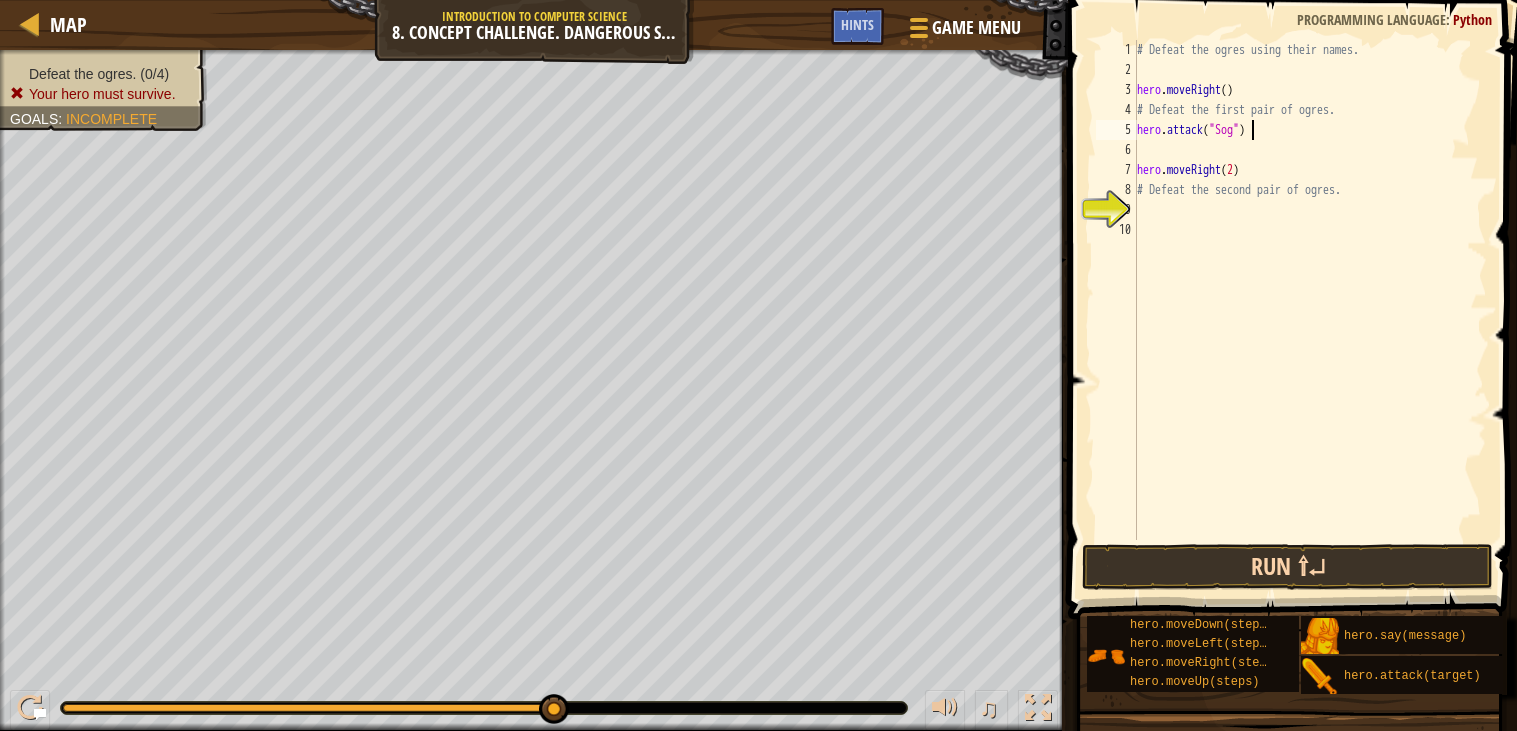 type on "hero.attack("Sog")" 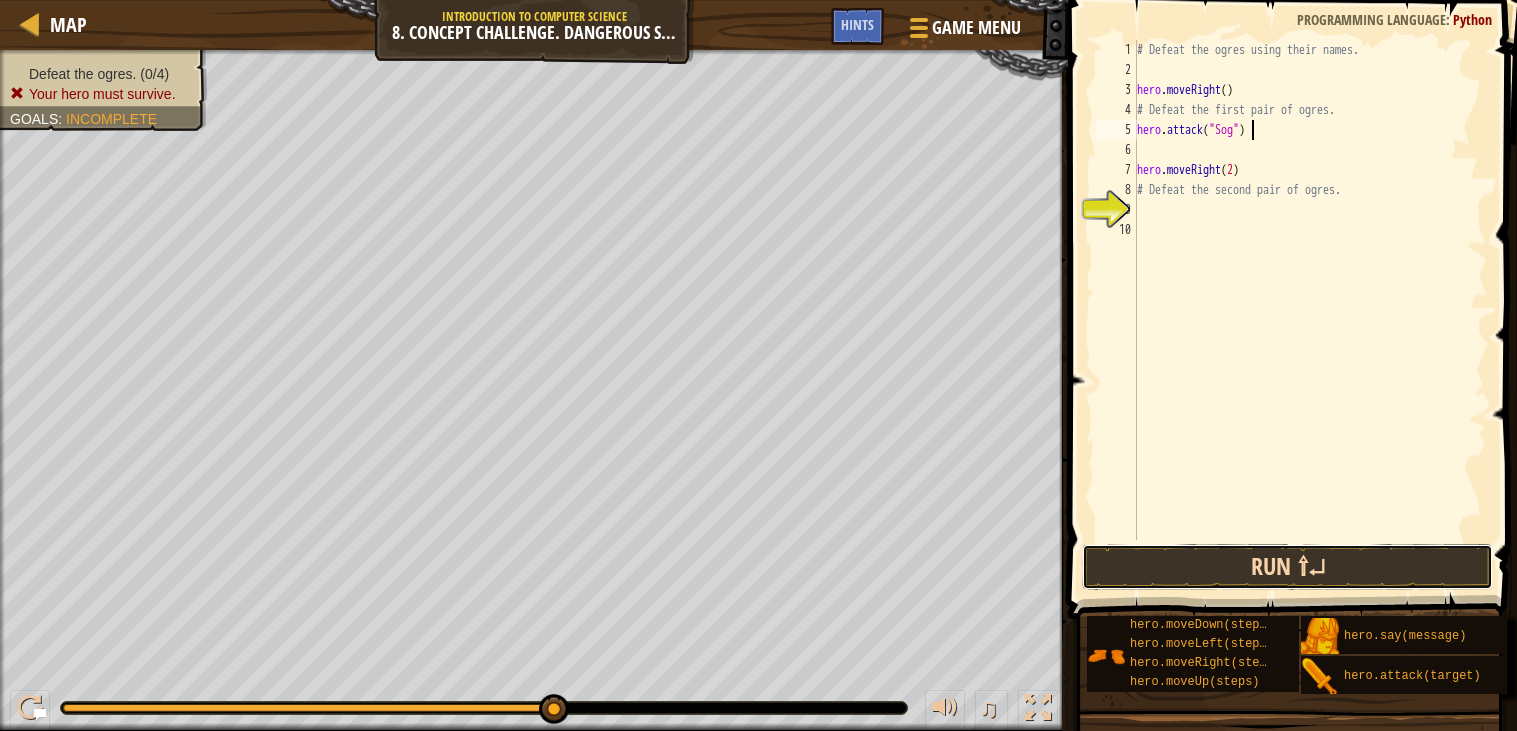click on "Run ⇧↵" at bounding box center (1288, 567) 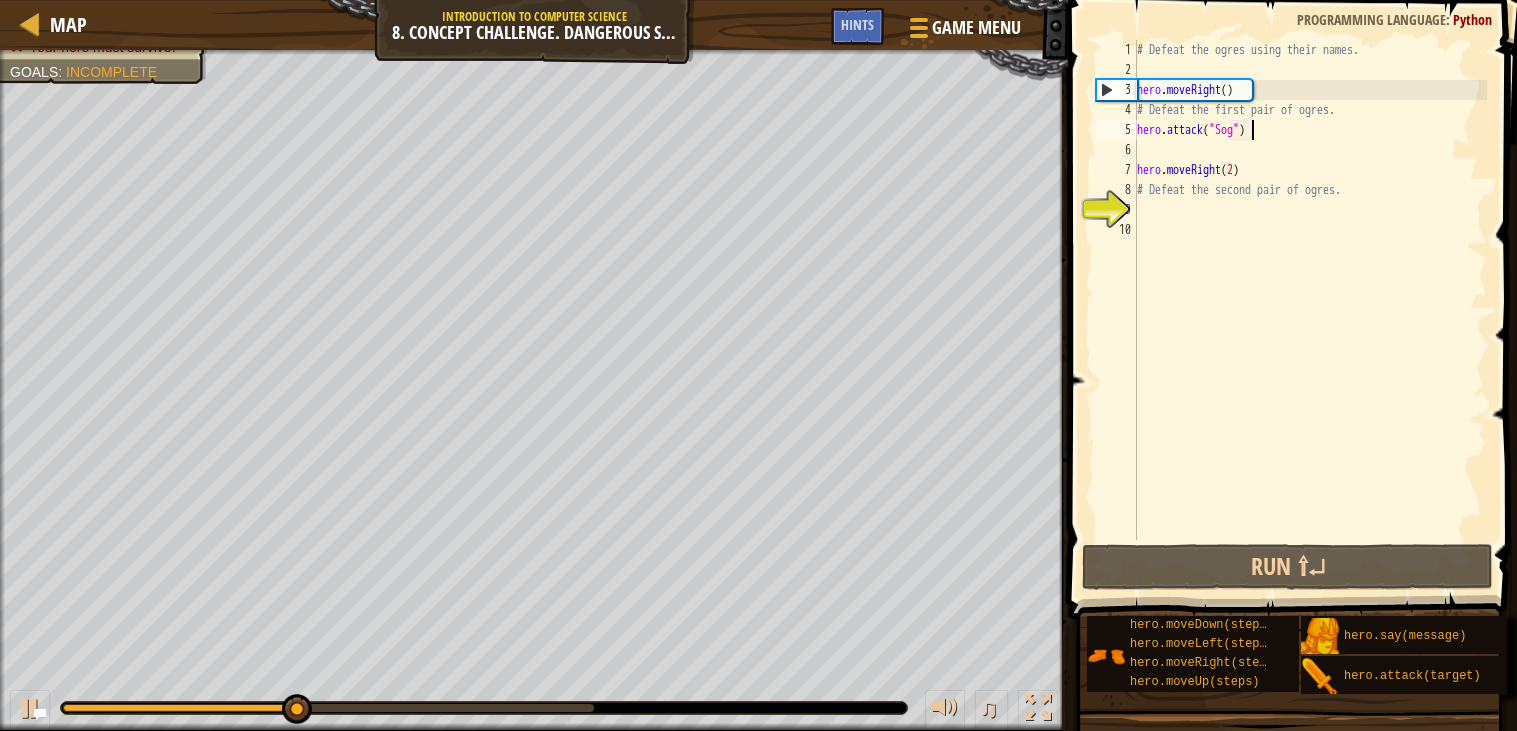 click on "# Defeat the ogres using their names. hero . moveRight ( ) # Defeat the first pair of ogres. hero . attack ( "Sog" ) hero . moveRight ( 2 ) # Defeat the second pair of ogres." at bounding box center (1310, 310) 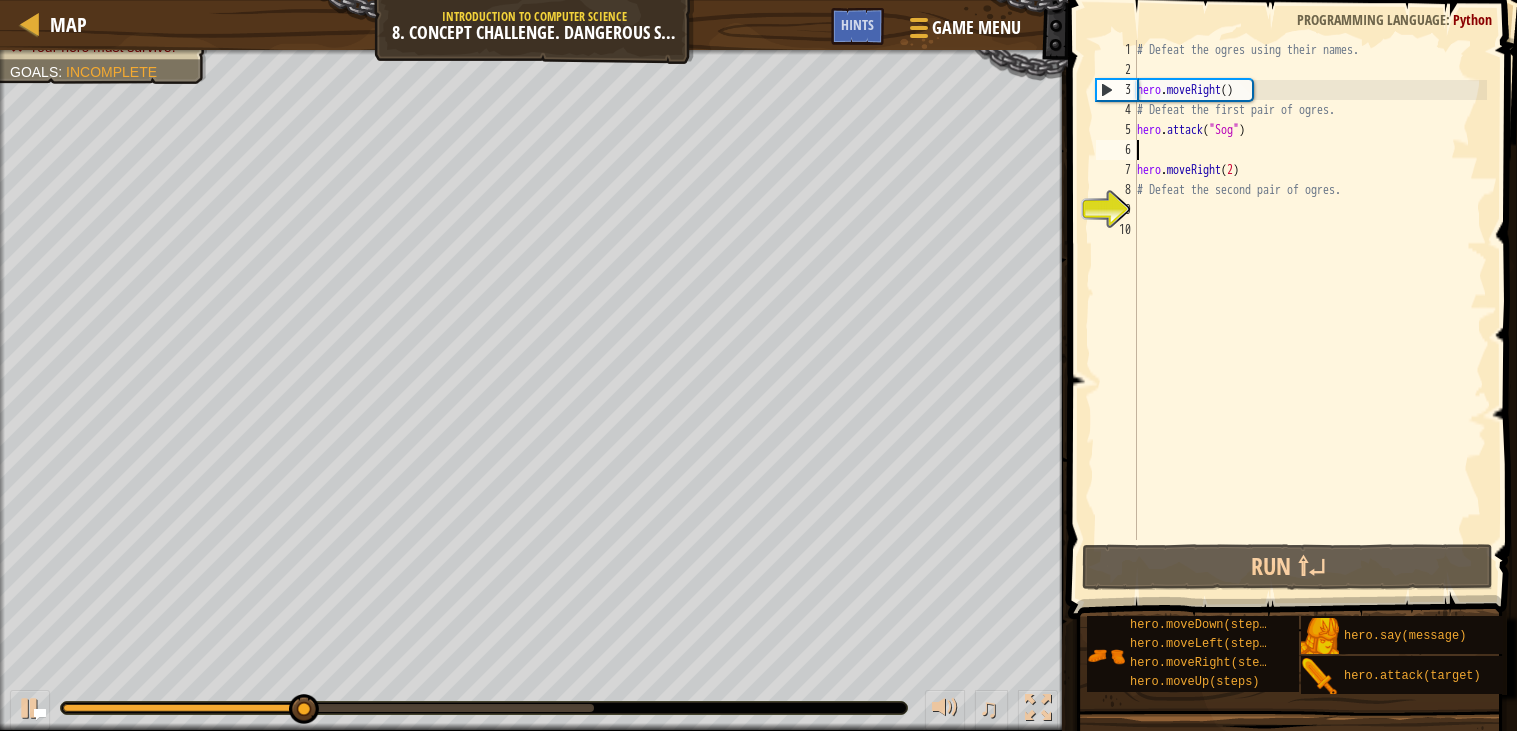 scroll, scrollTop: 8, scrollLeft: 0, axis: vertical 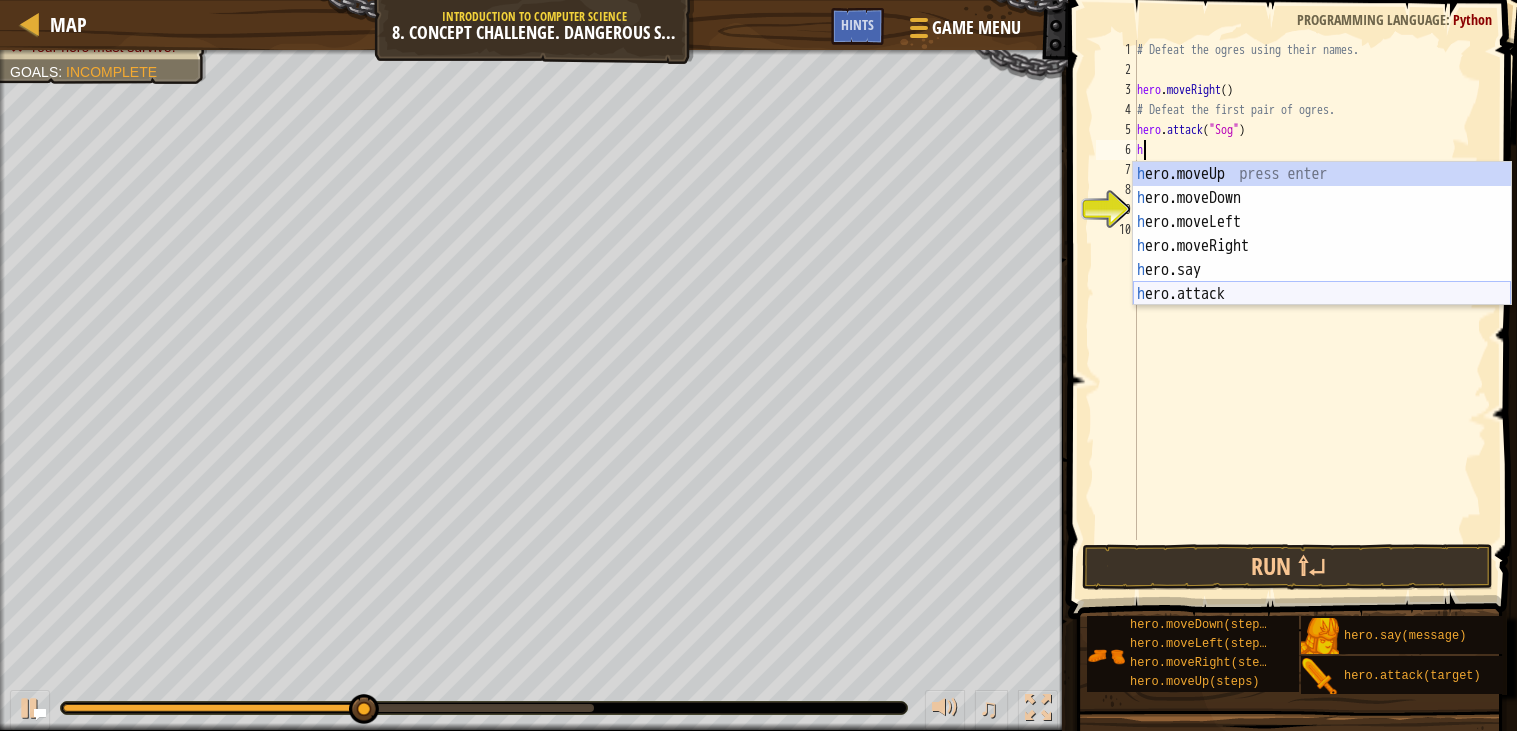 click on "h ero.moveUp press enter h ero.moveDown press enter h ero.moveLeft press enter h ero.moveRight press enter h ero.say press enter h ero.attack press enter" at bounding box center [1322, 258] 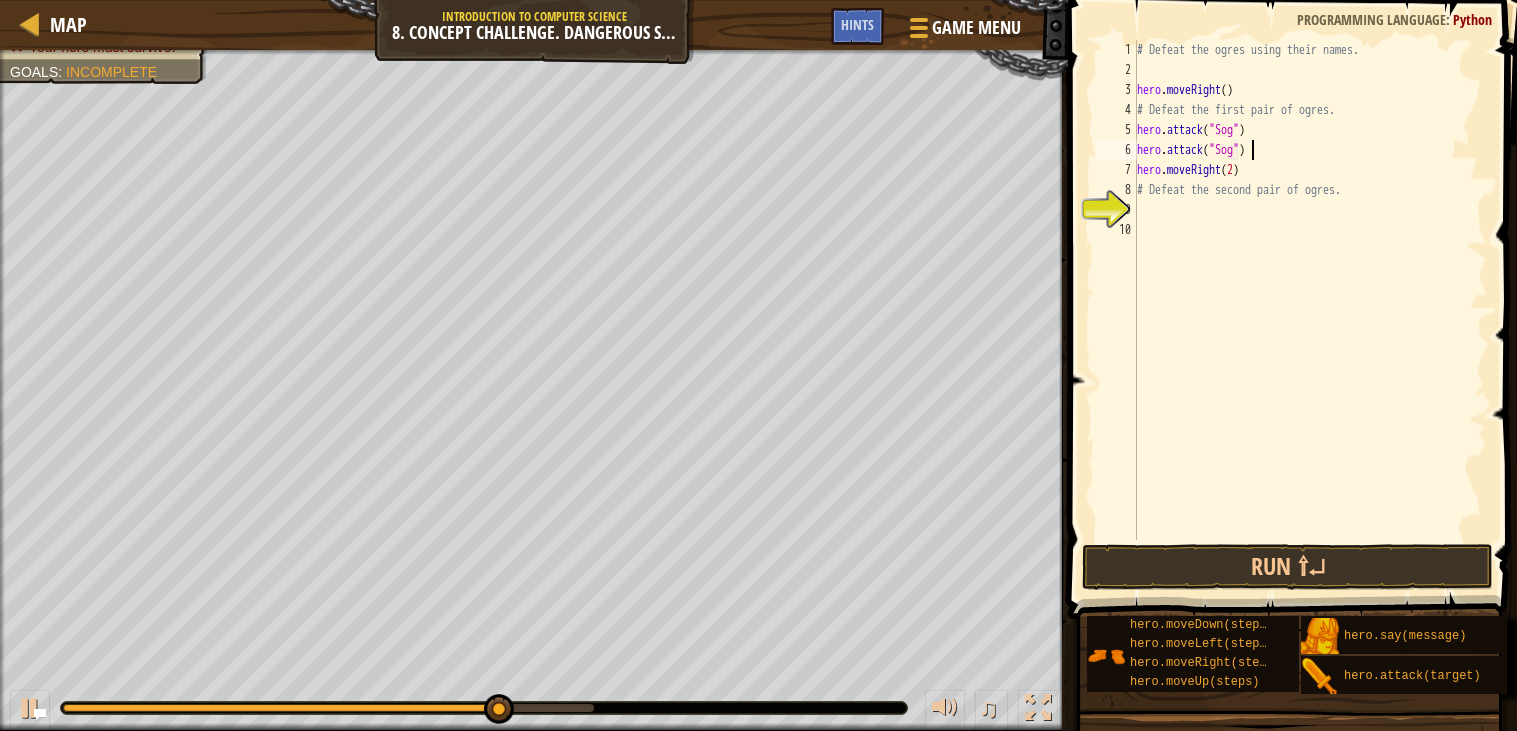 scroll, scrollTop: 8, scrollLeft: 9, axis: both 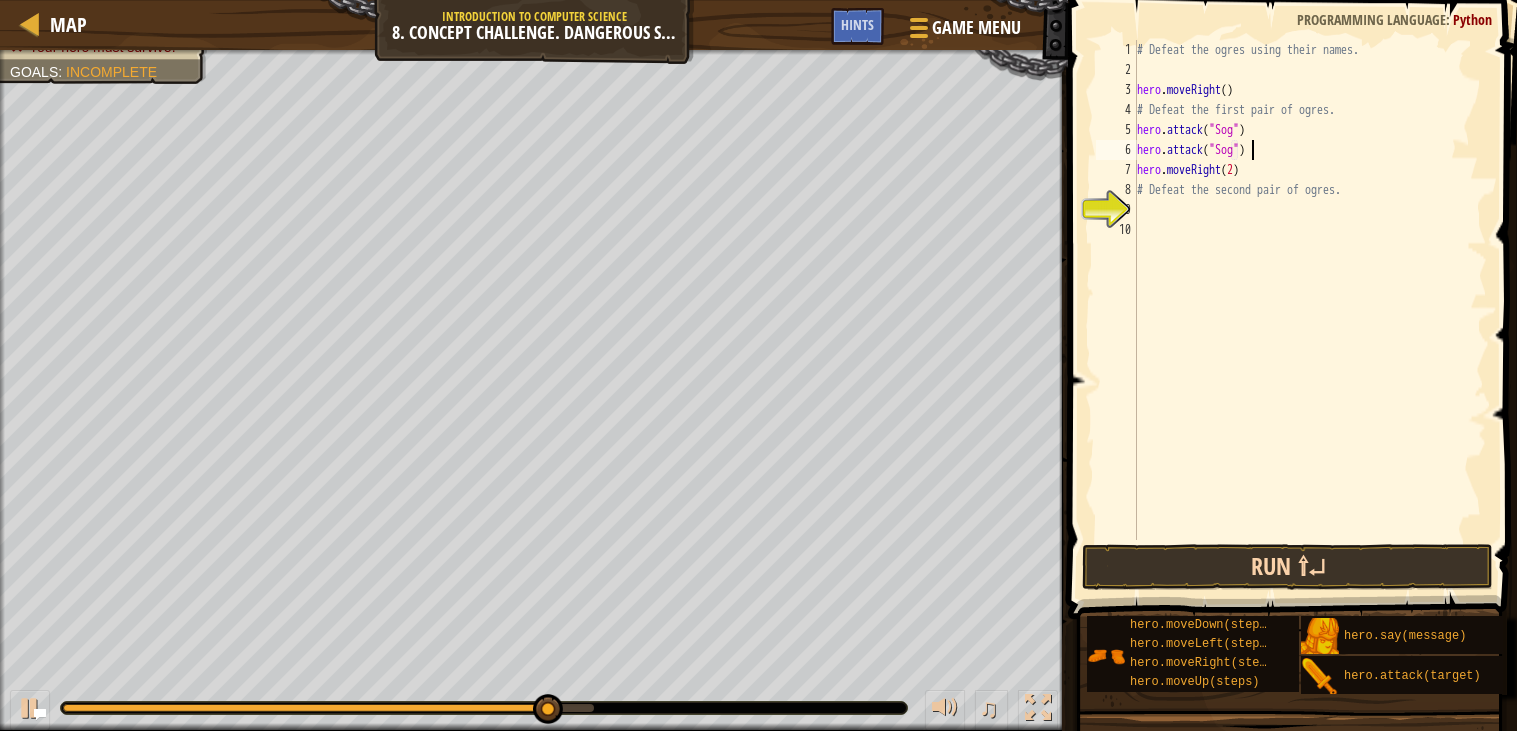 type on "hero.attack("Sog")" 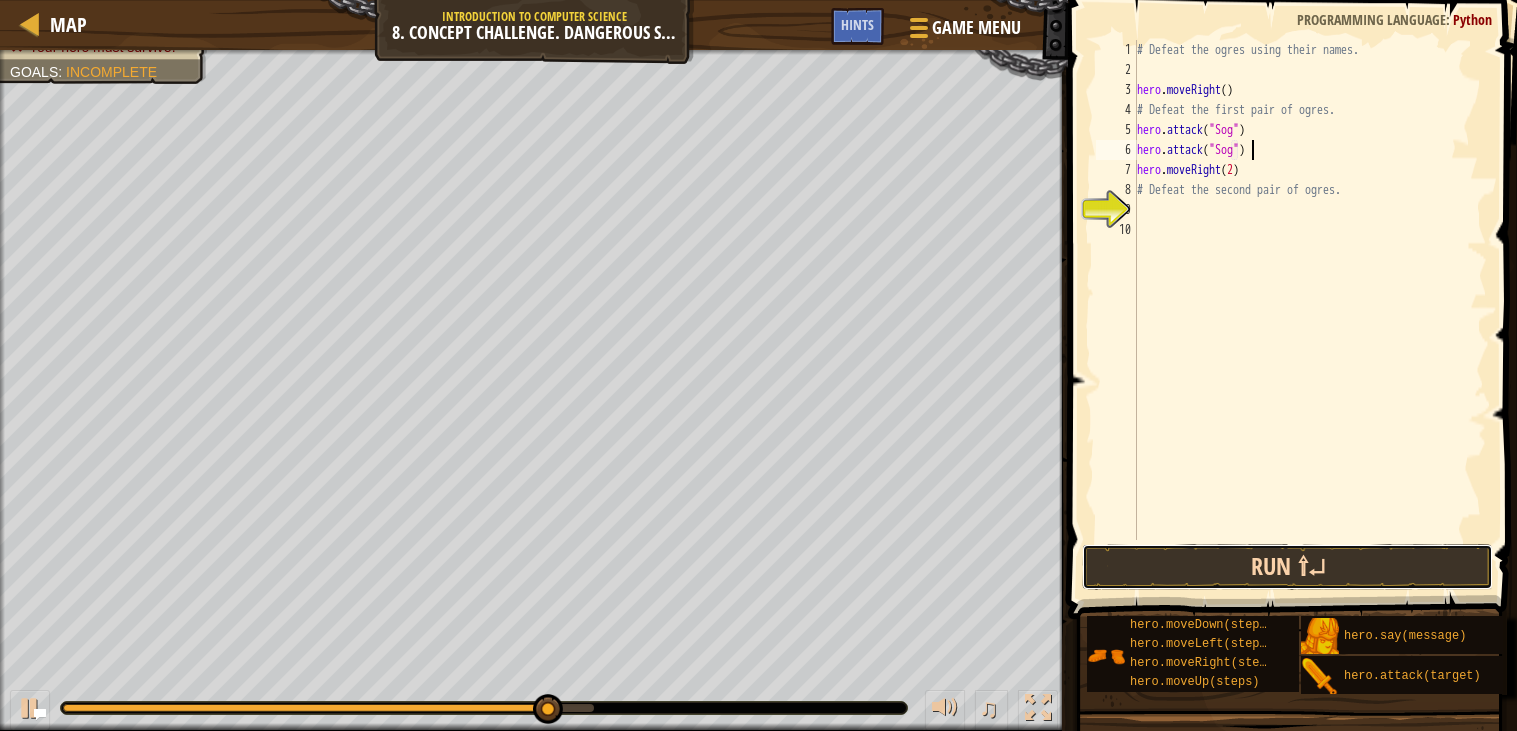 click on "Run ⇧↵" at bounding box center [1288, 567] 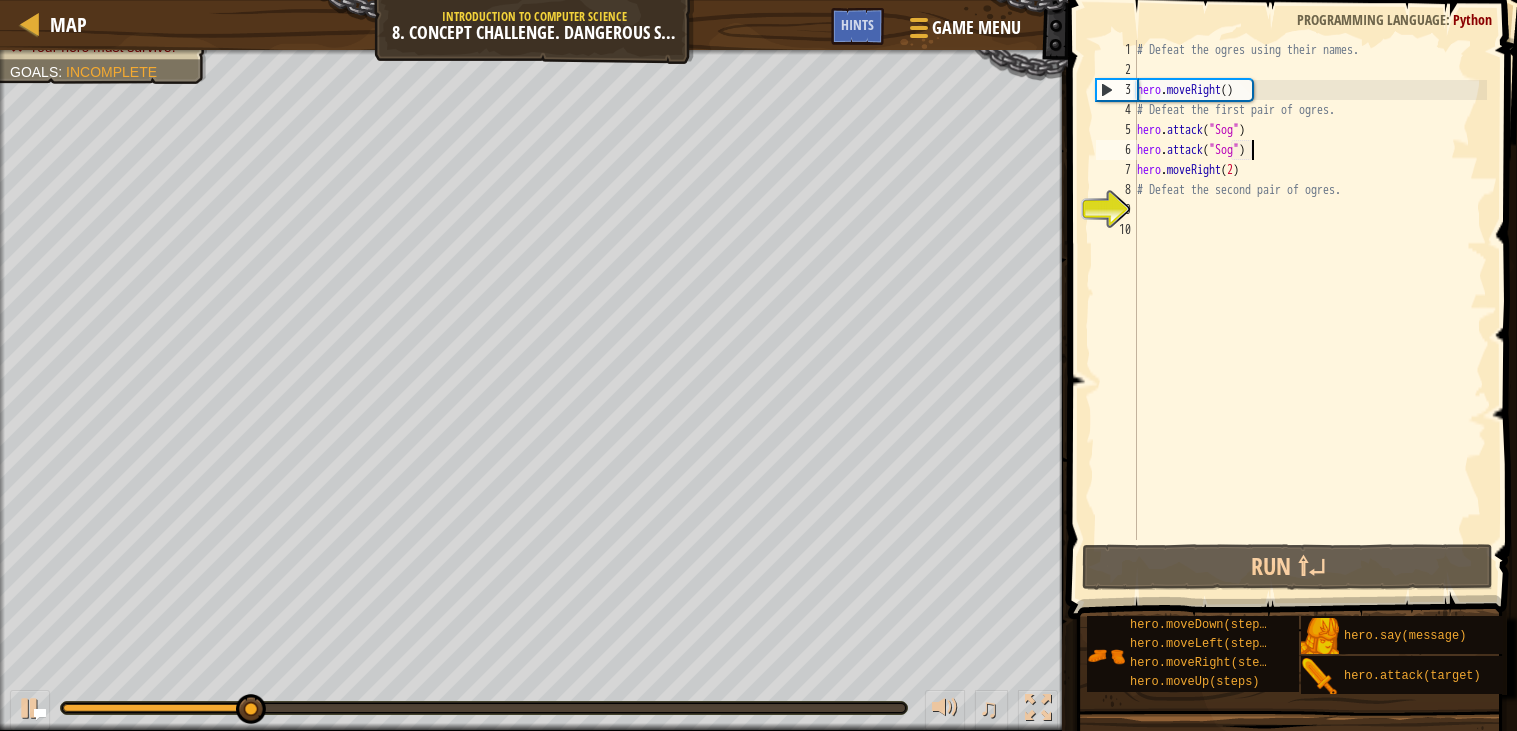 click on "# Defeat the ogres using their names. hero . moveRight ( ) # Defeat the first pair of ogres. hero . attack ( "Sog" ) hero . attack ( "Sog" ) hero . moveRight ( 2 ) # Defeat the second pair of ogres." at bounding box center (1310, 310) 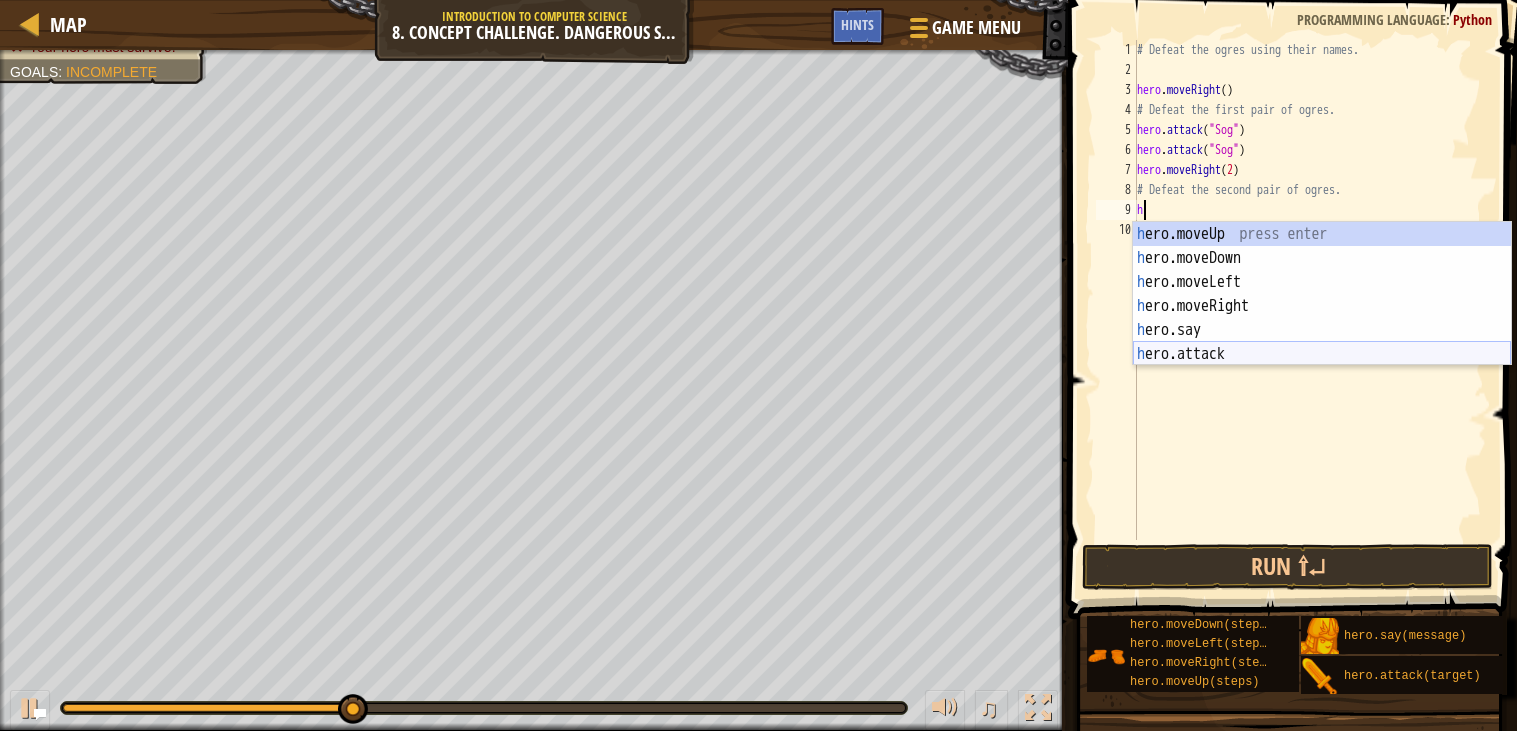 click on "h ero.moveUp press enter h ero.moveDown press enter h ero.moveLeft press enter h ero.moveRight press enter h ero.say press enter h ero.attack press enter" at bounding box center [1322, 318] 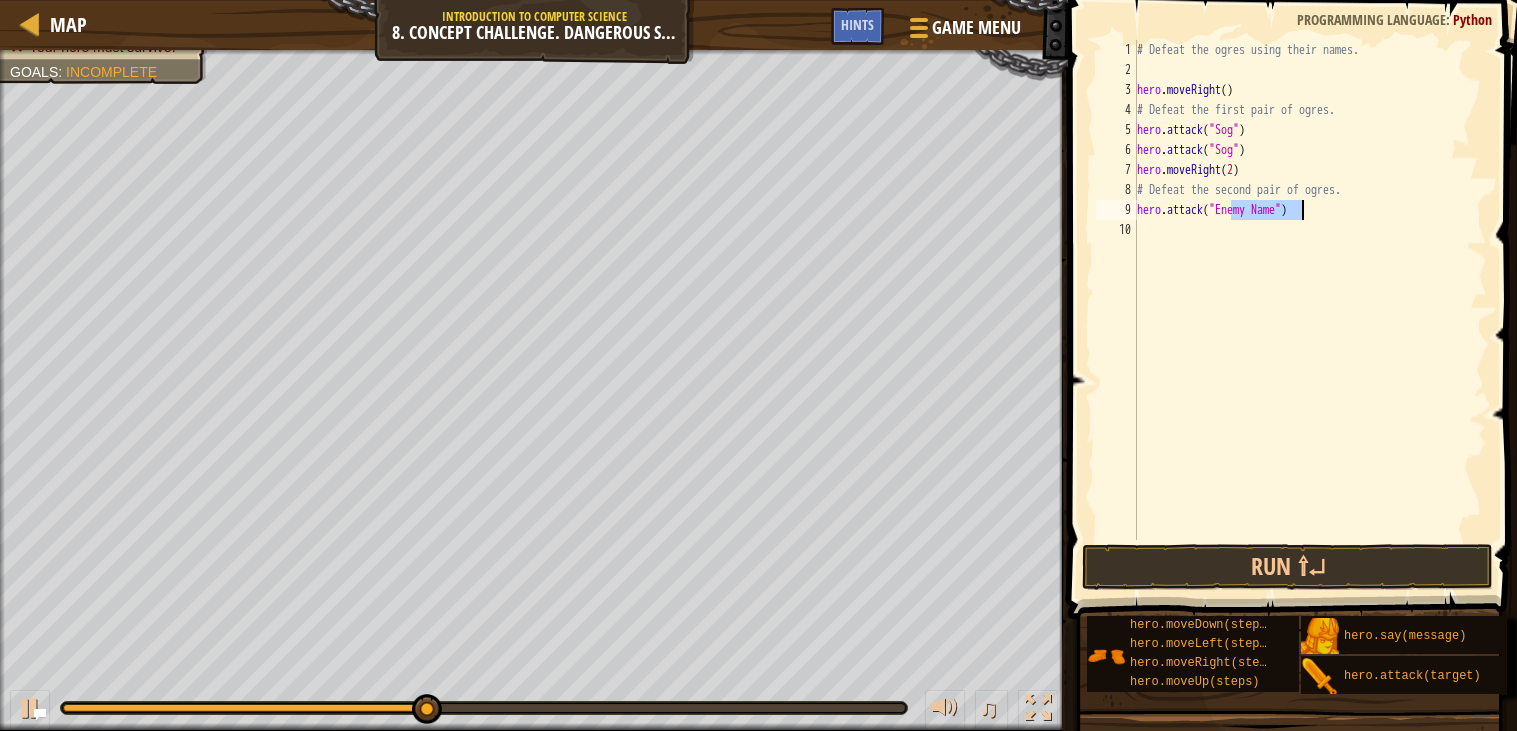 scroll, scrollTop: 8, scrollLeft: 7, axis: both 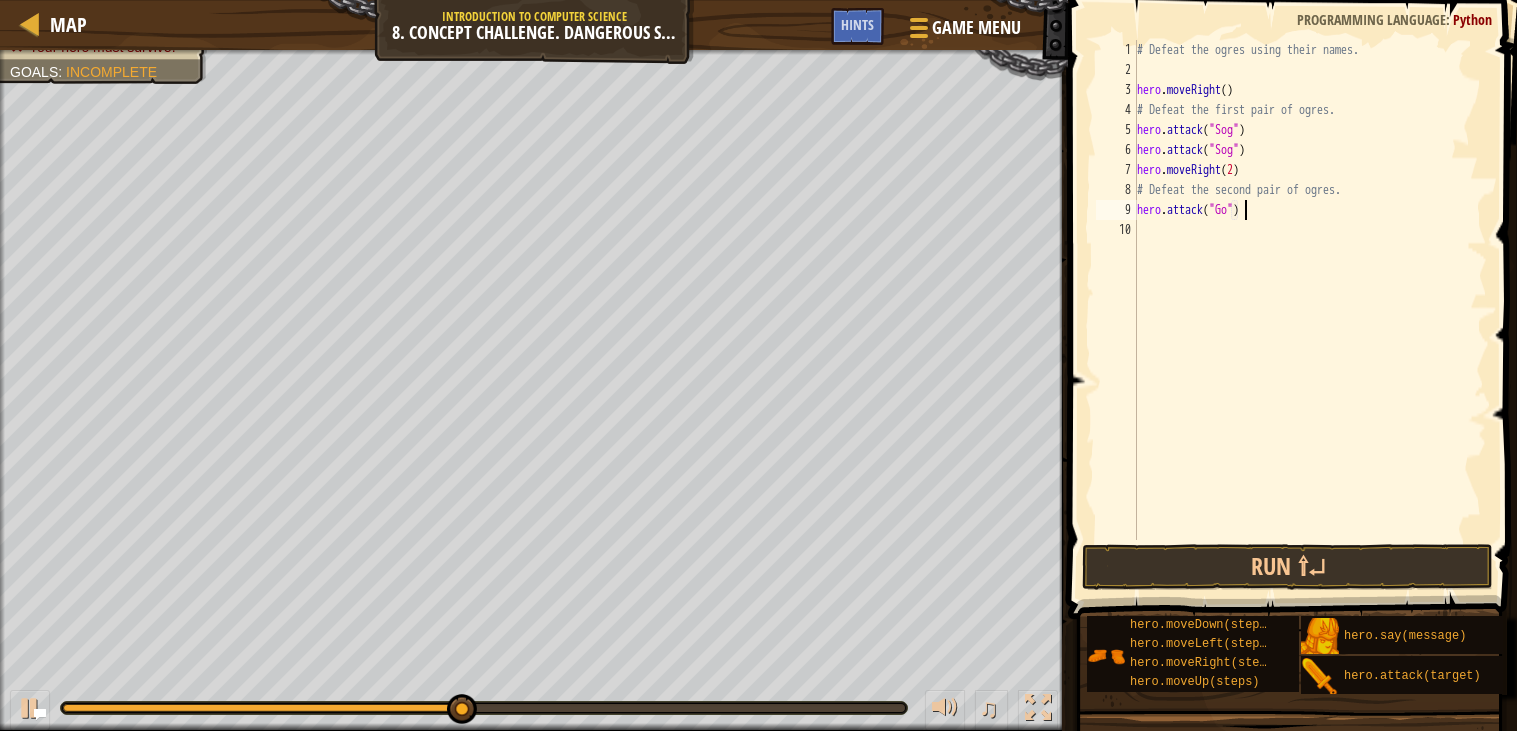 type on "hero.attack("Gos")" 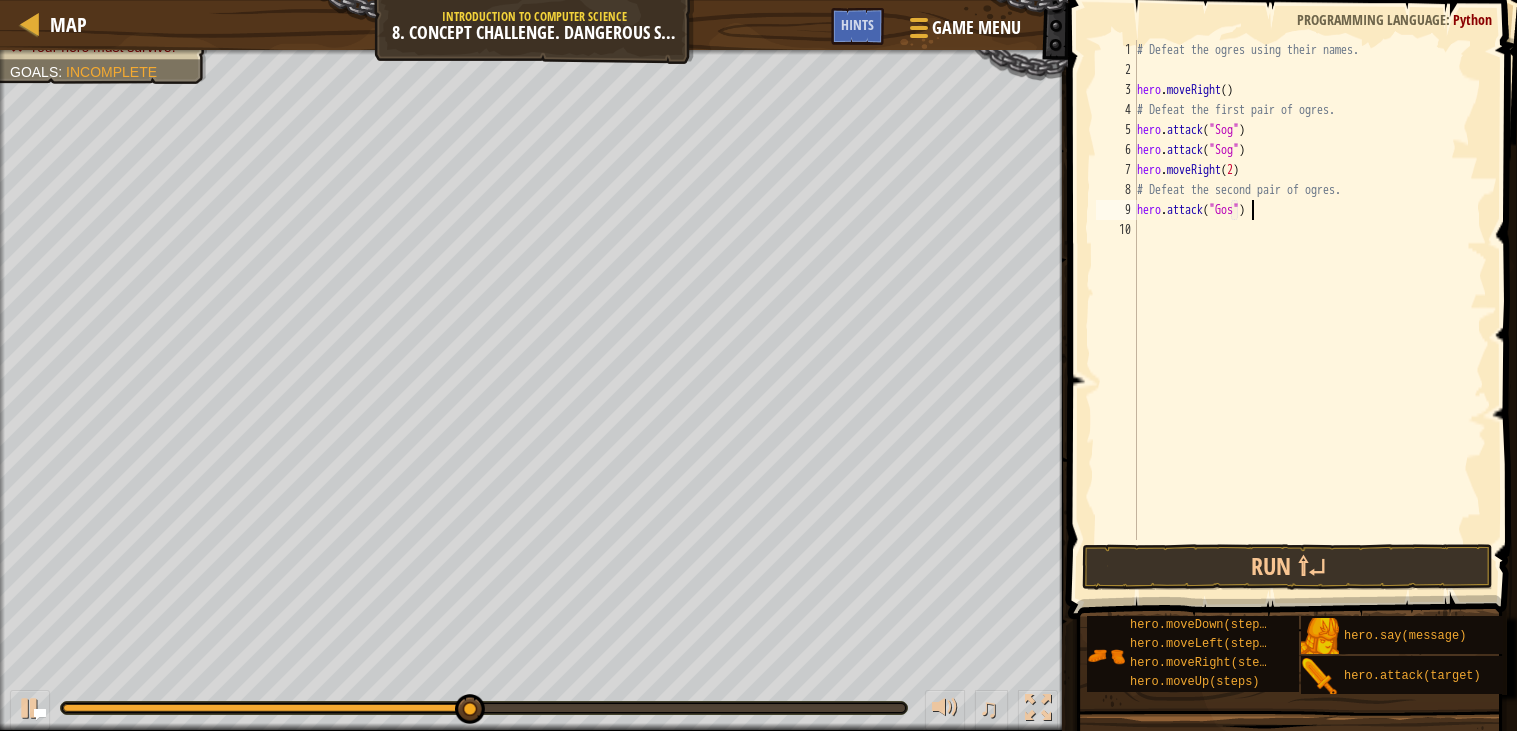 scroll, scrollTop: 8, scrollLeft: 9, axis: both 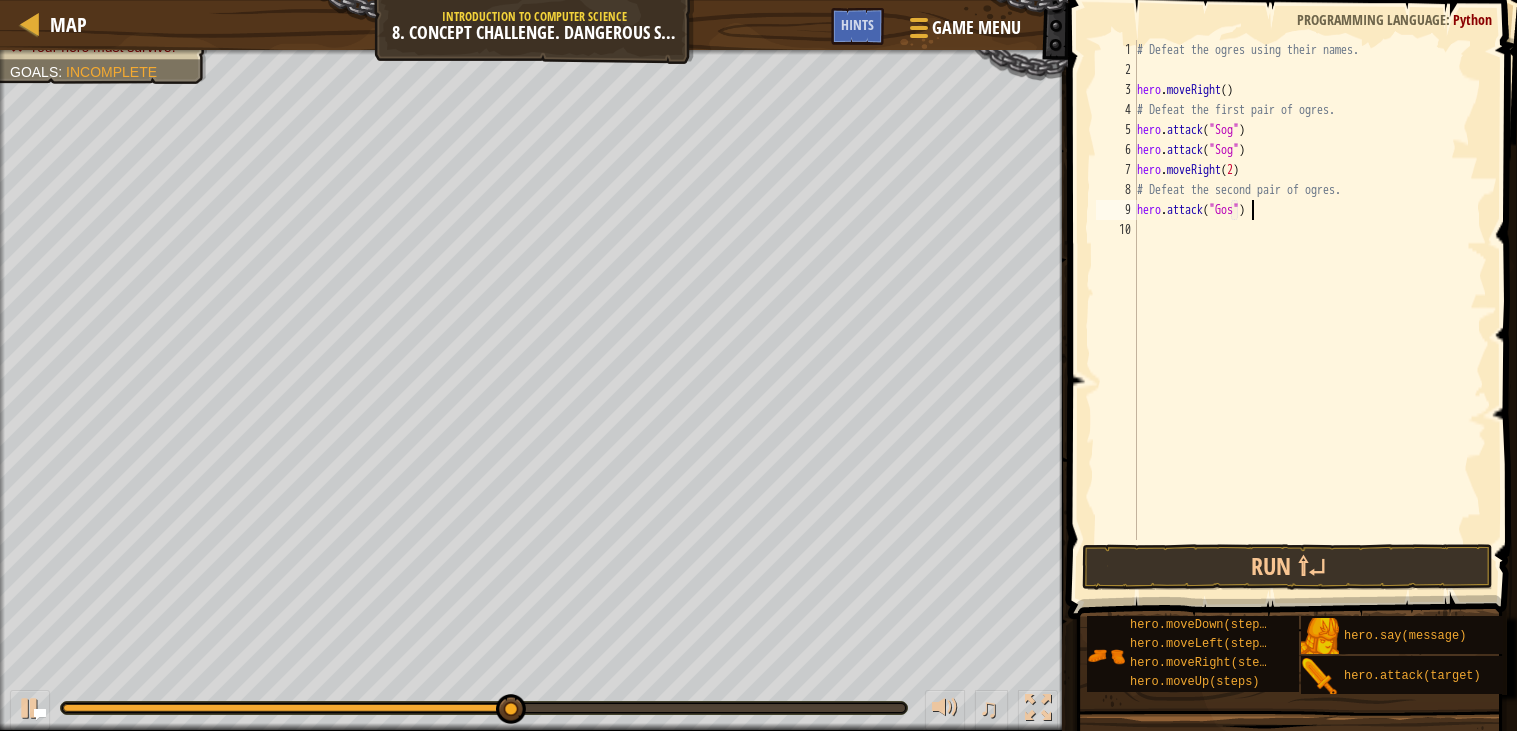 click on "# Defeat the ogres using their names. hero . moveRight ( ) # Defeat the first pair of ogres. hero . attack ( "Sog" ) hero . attack ( "Sog" ) hero . moveRight ( 2 ) # Defeat the second pair of ogres. hero . attack ( "Gos" )" at bounding box center (1310, 310) 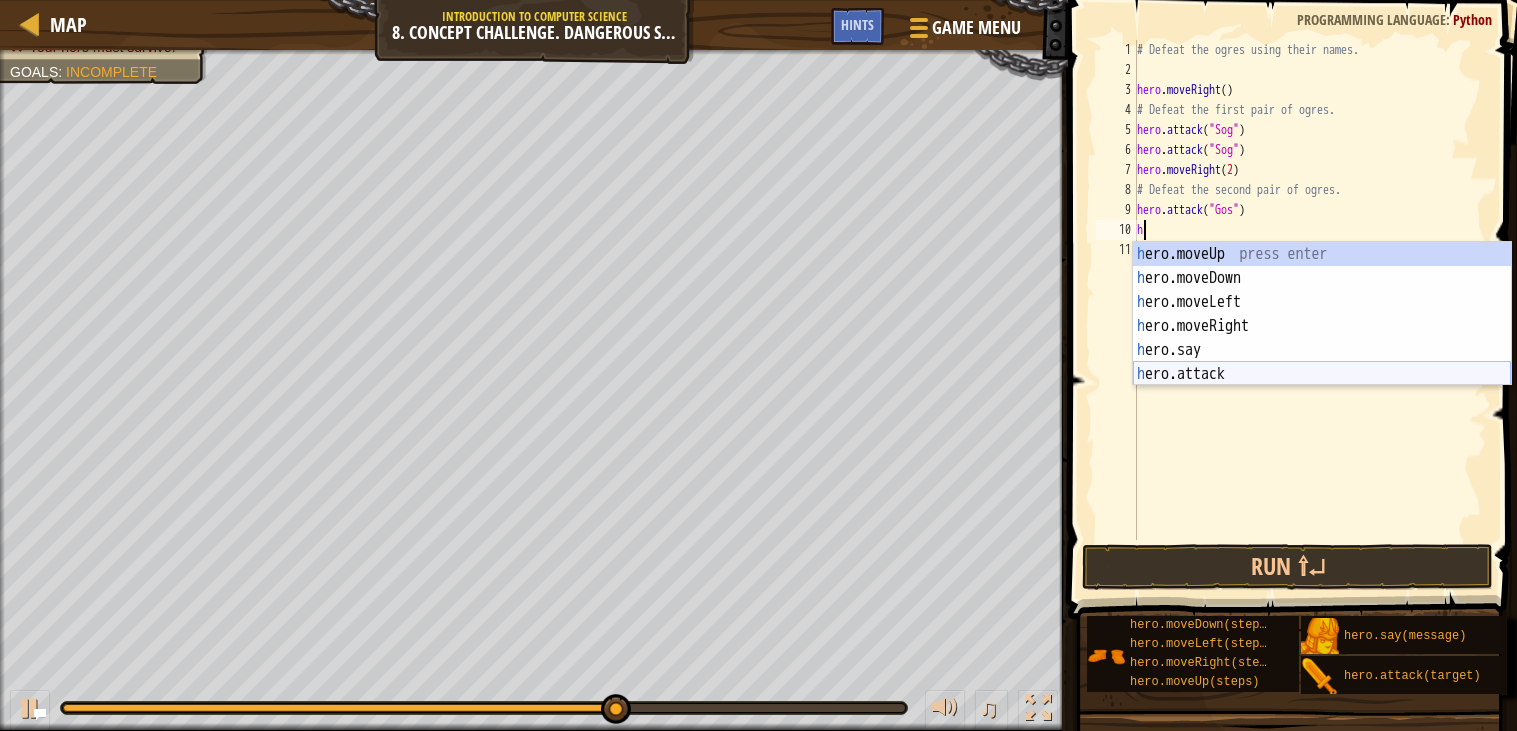click on "h ero.moveUp press enter h ero.moveDown press enter h ero.moveLeft press enter h ero.moveRight press enter h ero.say press enter h ero.attack press enter" at bounding box center [1322, 338] 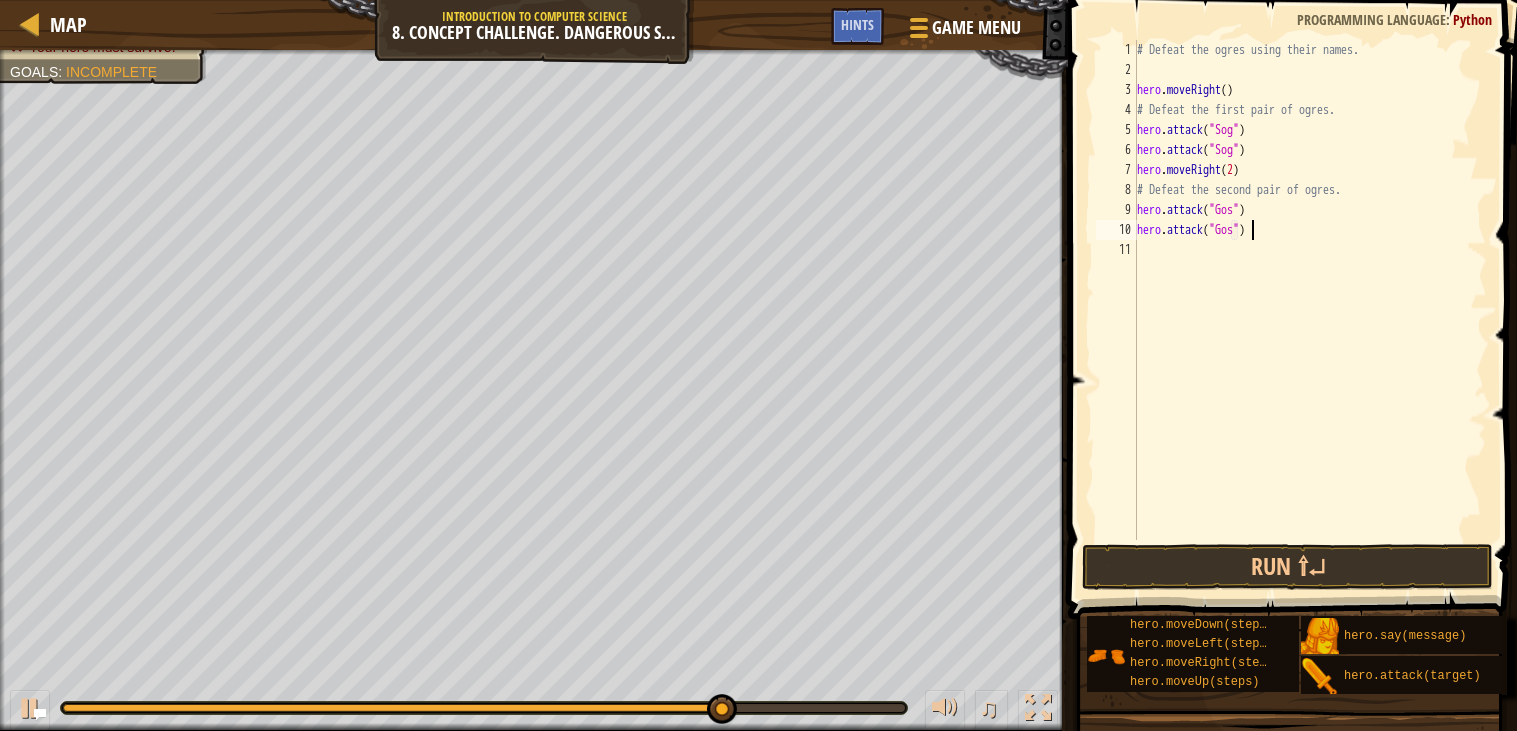 scroll, scrollTop: 8, scrollLeft: 9, axis: both 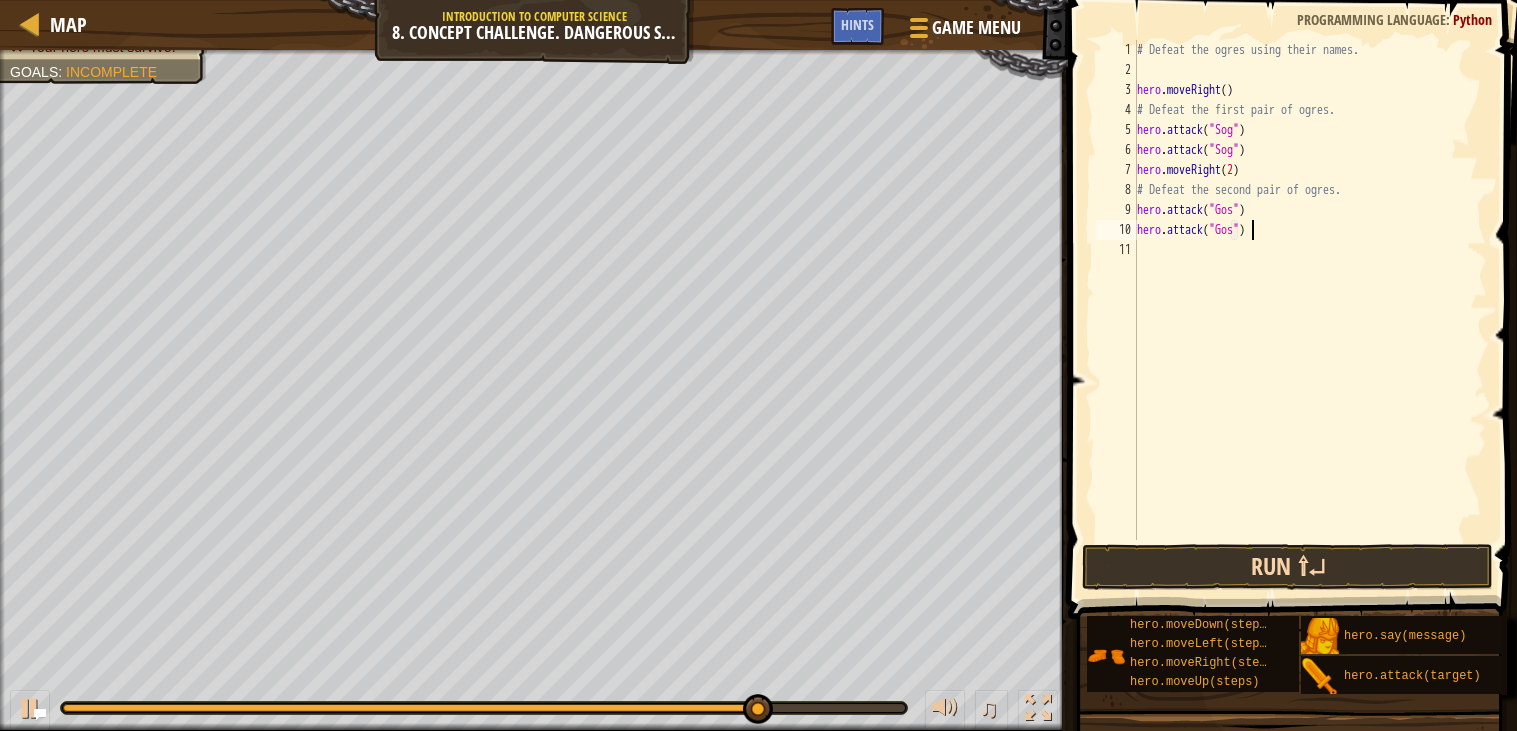 type on "hero.attack("Gos")" 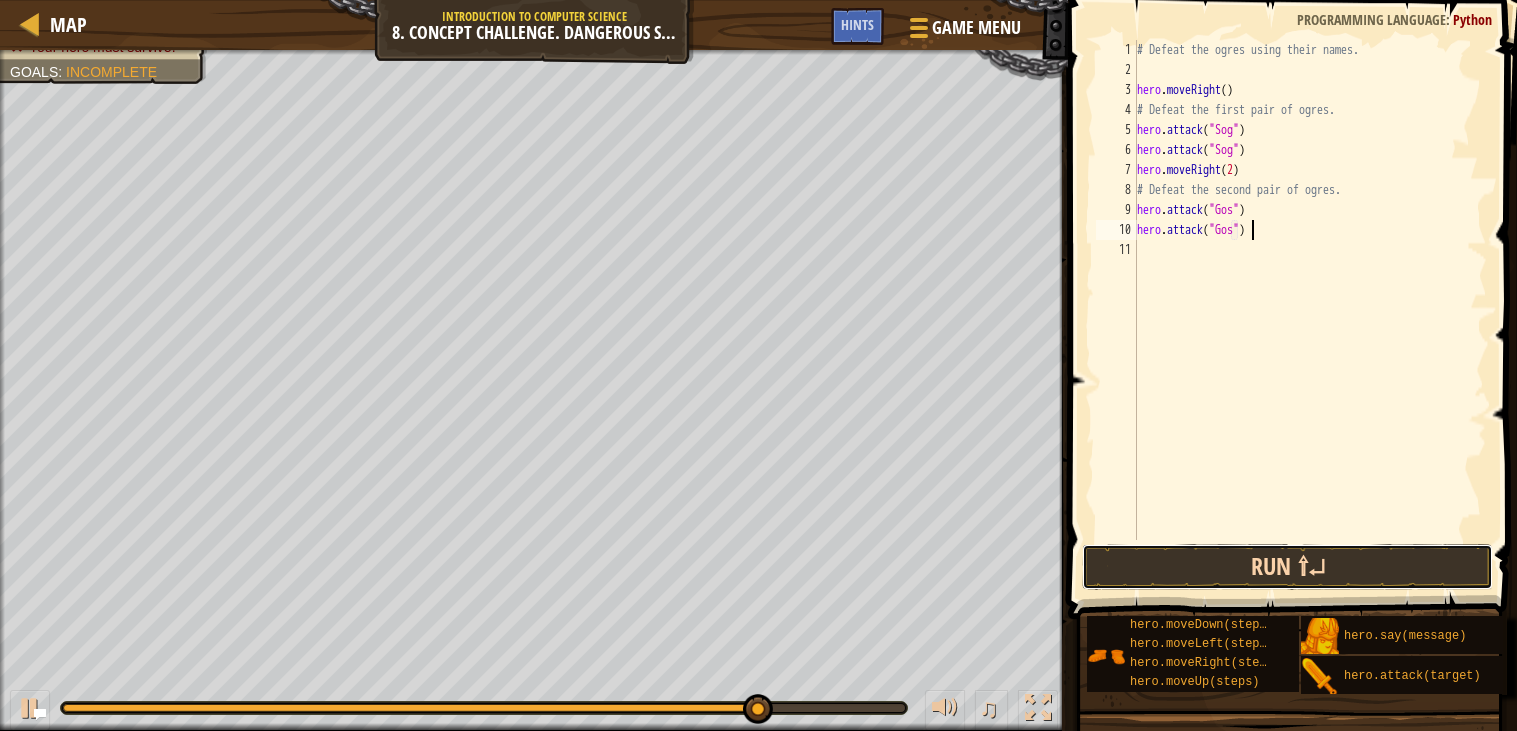 click on "Run ⇧↵" at bounding box center (1288, 567) 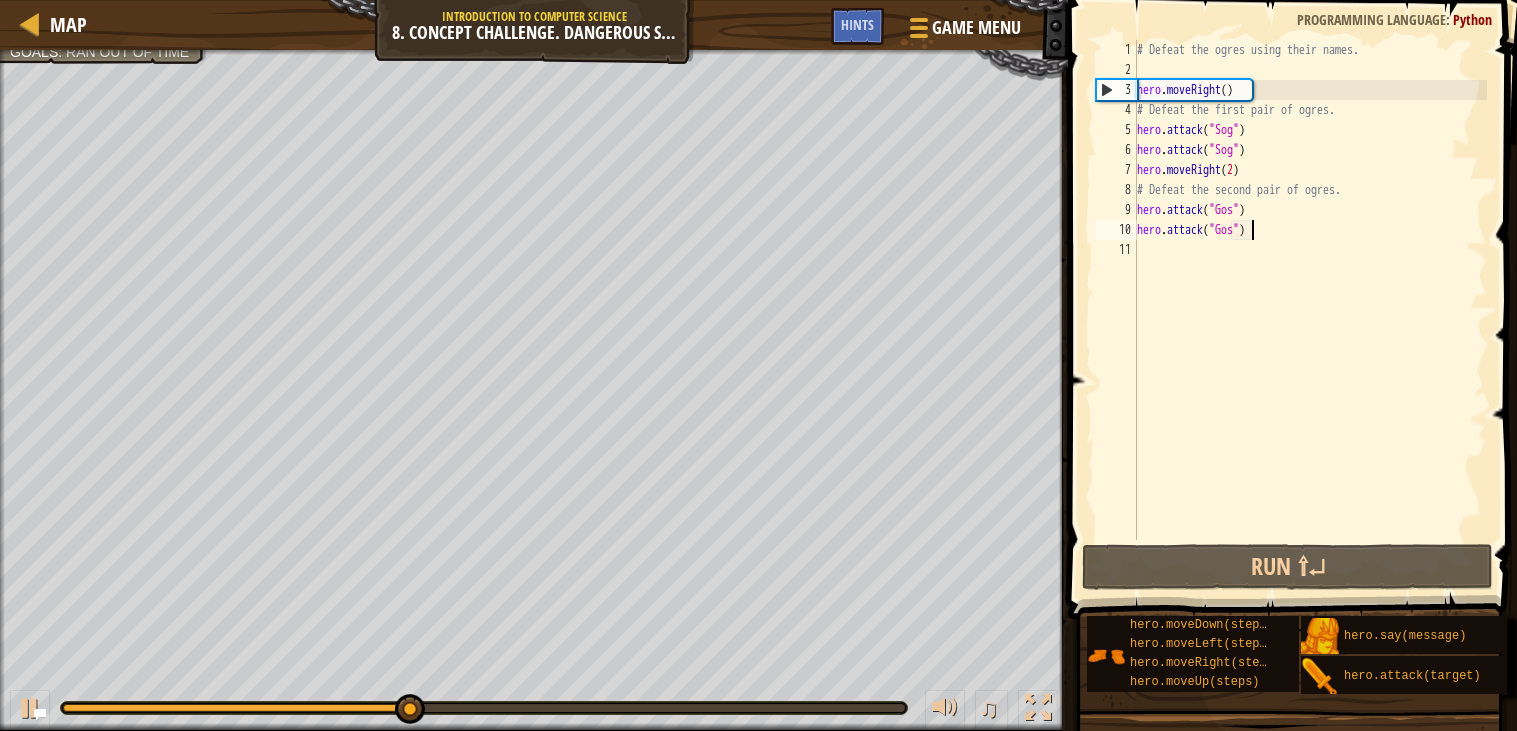 click on "# Defeat the ogres using their names. hero . moveRight ( ) # Defeat the first pair of ogres. hero . attack ( "Sog" ) hero . attack ( "Sog" ) hero . moveRight ( 2 ) # Defeat the second pair of ogres. hero . attack ( "Gos" ) hero . attack ( "Gos" )" at bounding box center [1310, 310] 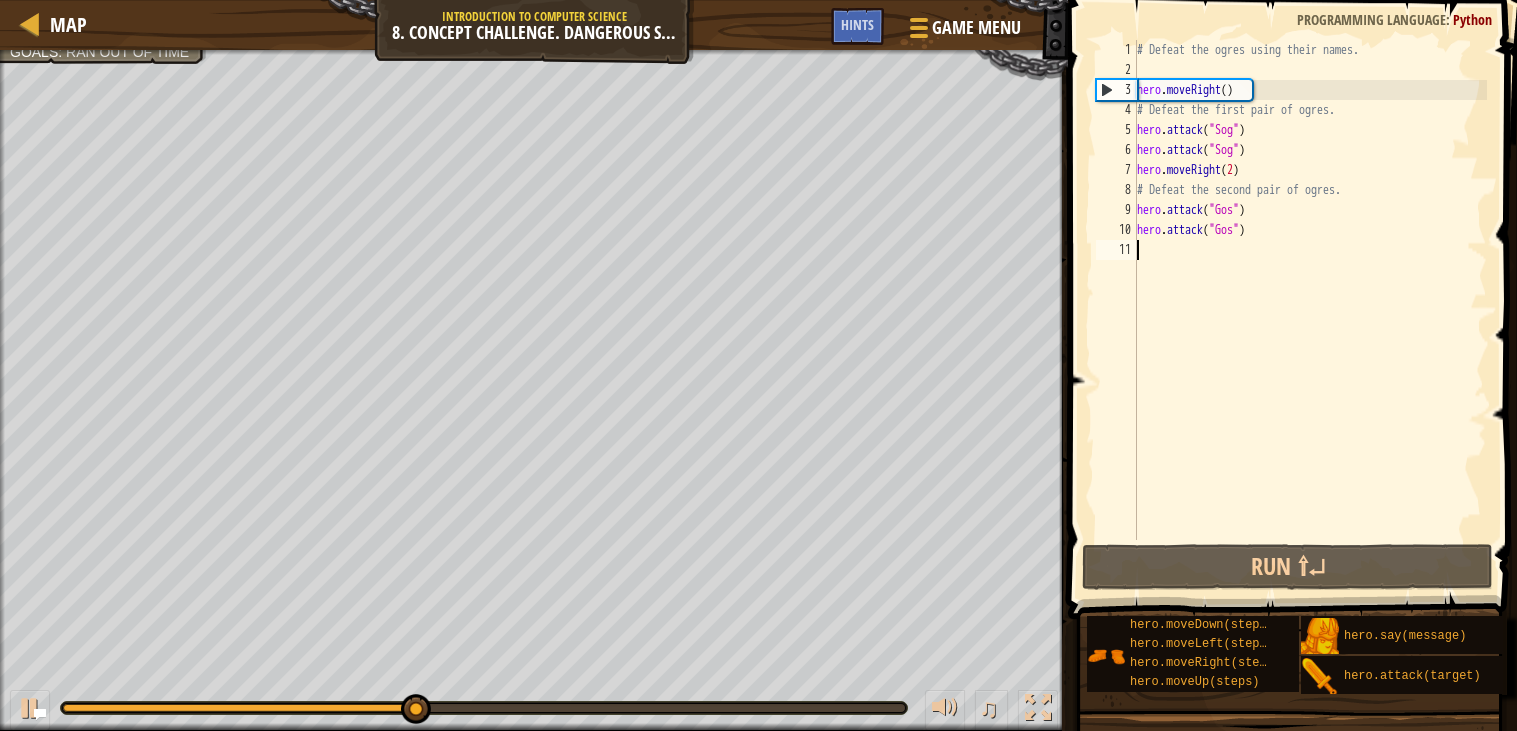 scroll, scrollTop: 8, scrollLeft: 0, axis: vertical 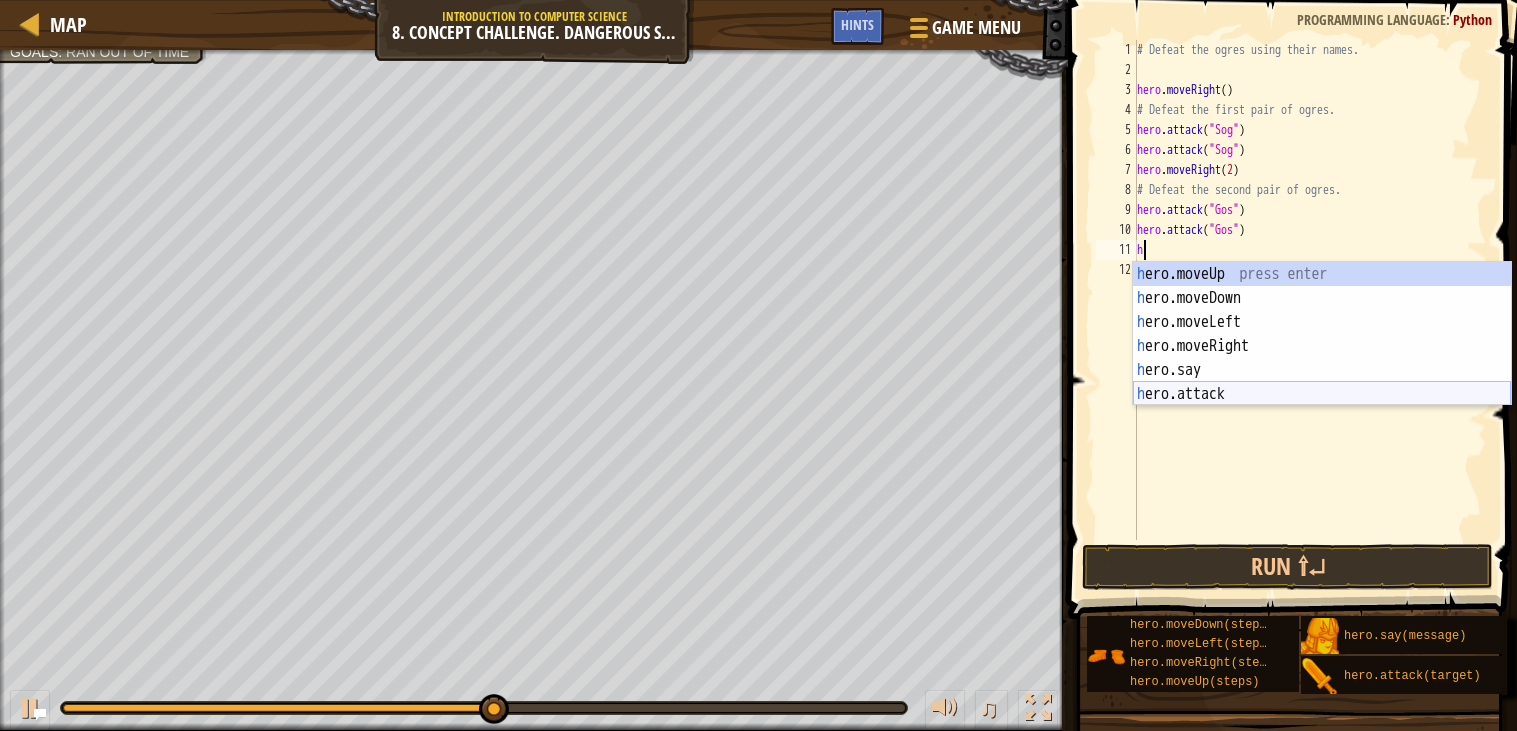 click on "h ero.moveUp press enter h ero.moveDown press enter h ero.moveLeft press enter h ero.moveRight press enter h ero.say press enter h ero.attack press enter" at bounding box center [1322, 358] 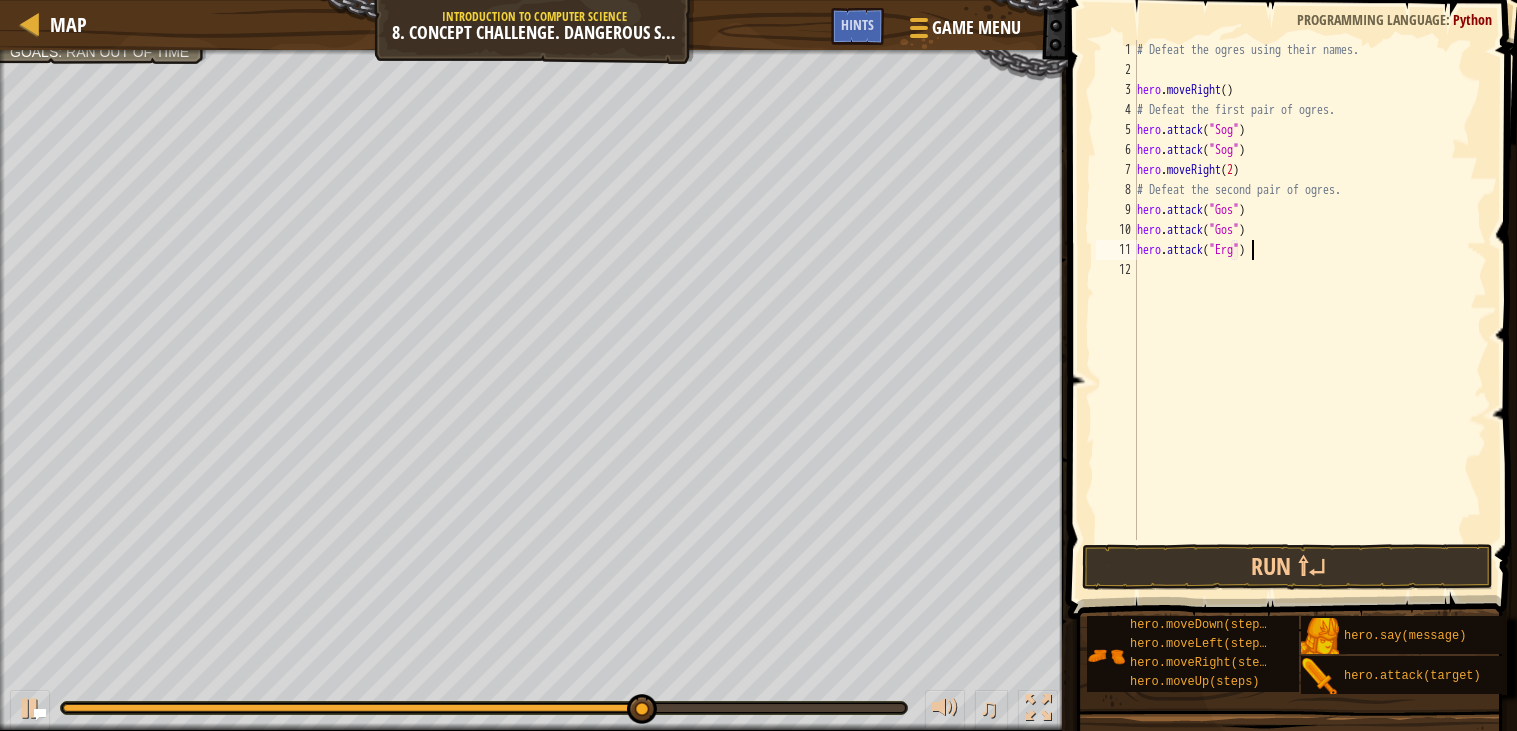 scroll, scrollTop: 8, scrollLeft: 9, axis: both 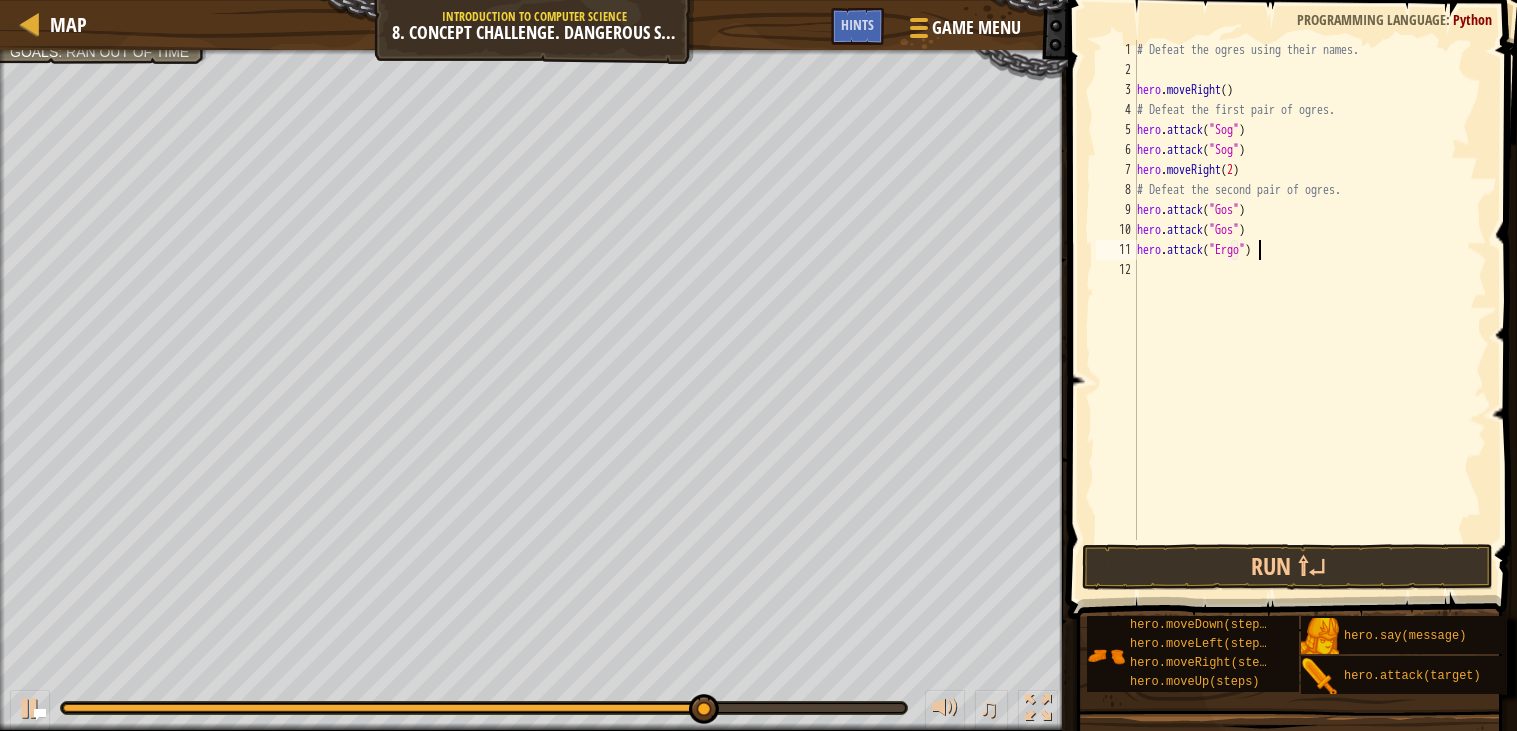 click on "# Defeat the ogres using their names. hero . moveRight ( ) # Defeat the first pair of ogres. hero . attack ( "Sog" ) hero . attack ( "Sog" ) hero . moveRight ( 2 ) # Defeat the second pair of ogres. hero . attack ( "Gos" ) hero . attack ( "Gos" ) hero . attack ( "Ergo" )" at bounding box center (1310, 310) 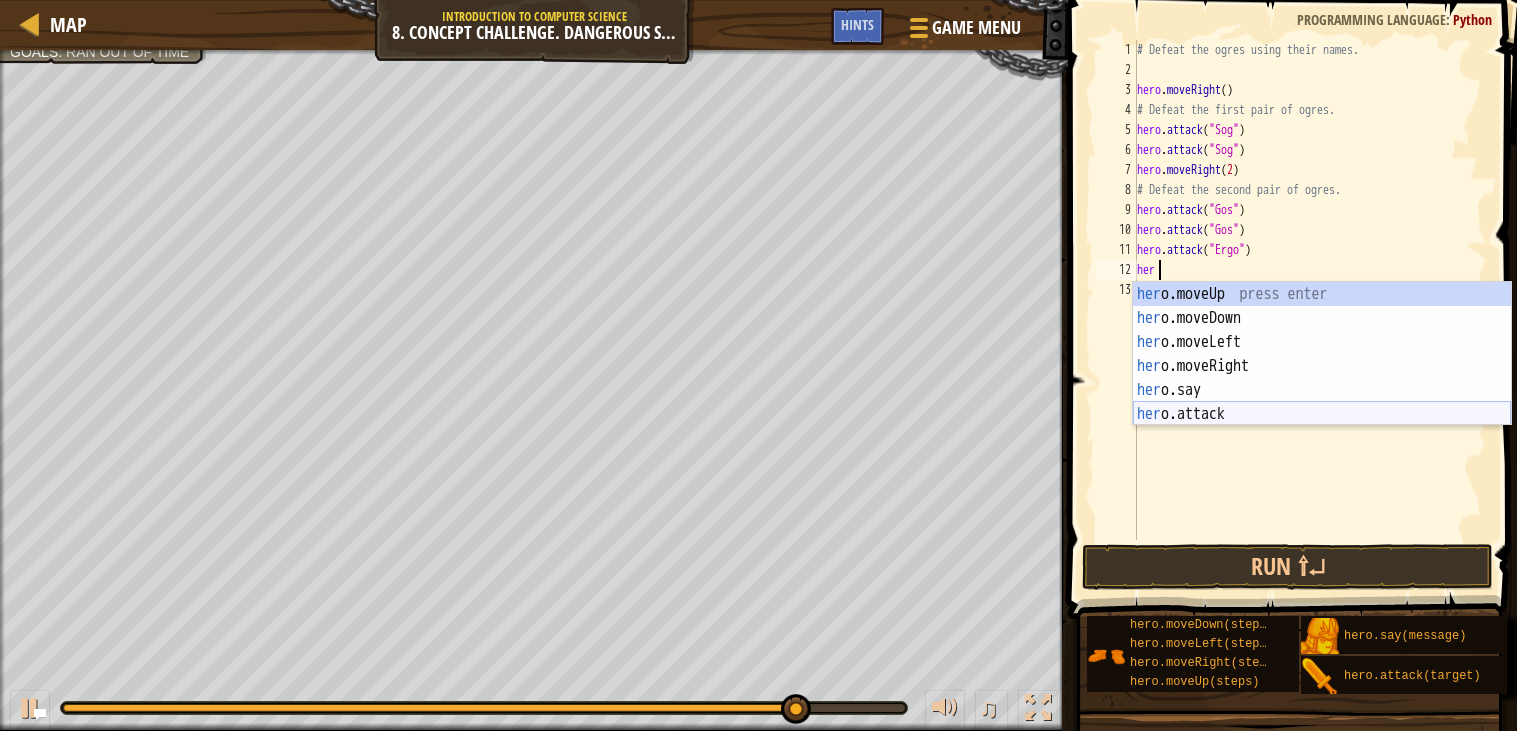 click on "her o.moveUp press enter her o.moveDown press enter her o.moveLeft press enter her o.moveRight press enter her o.say press enter her o.attack press enter" at bounding box center (1322, 378) 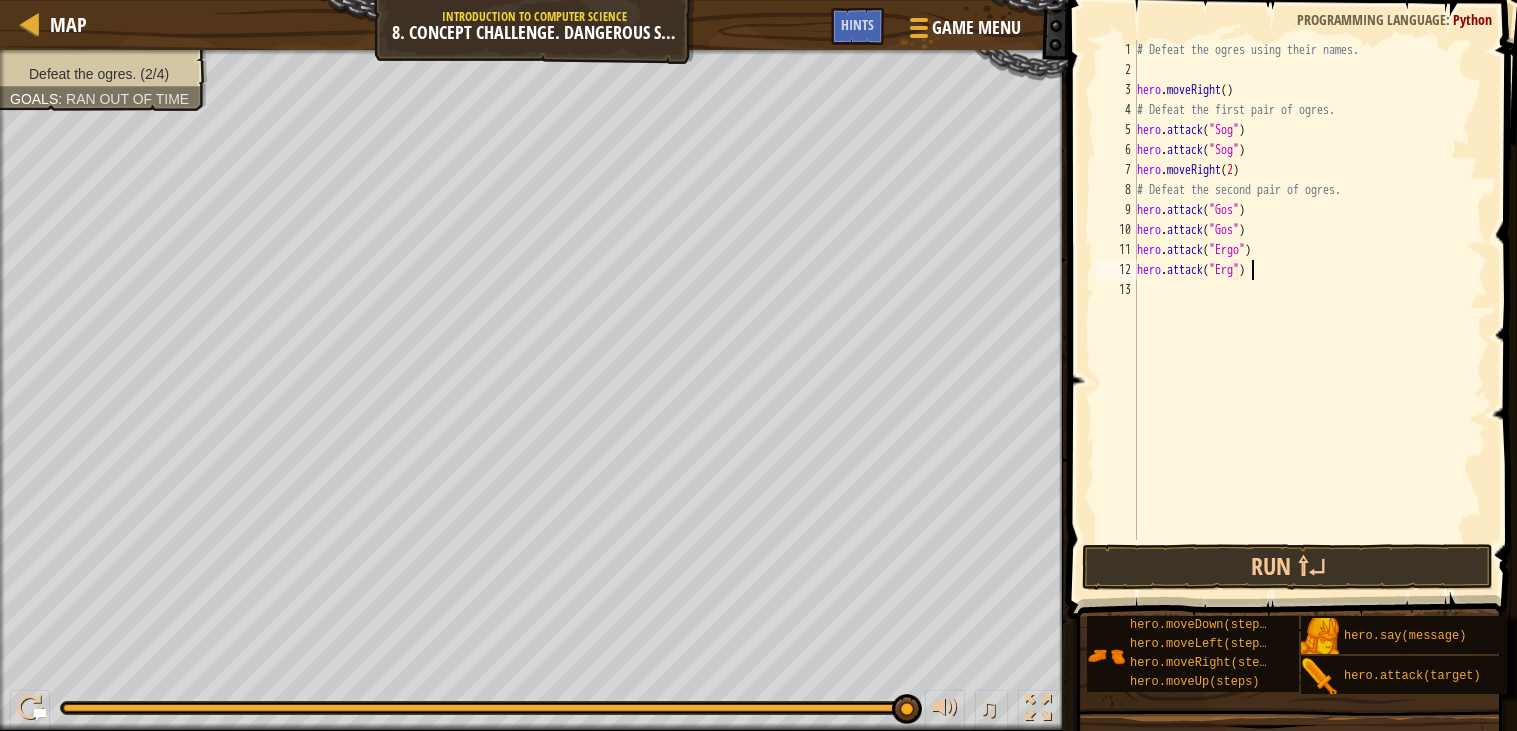 scroll, scrollTop: 8, scrollLeft: 9, axis: both 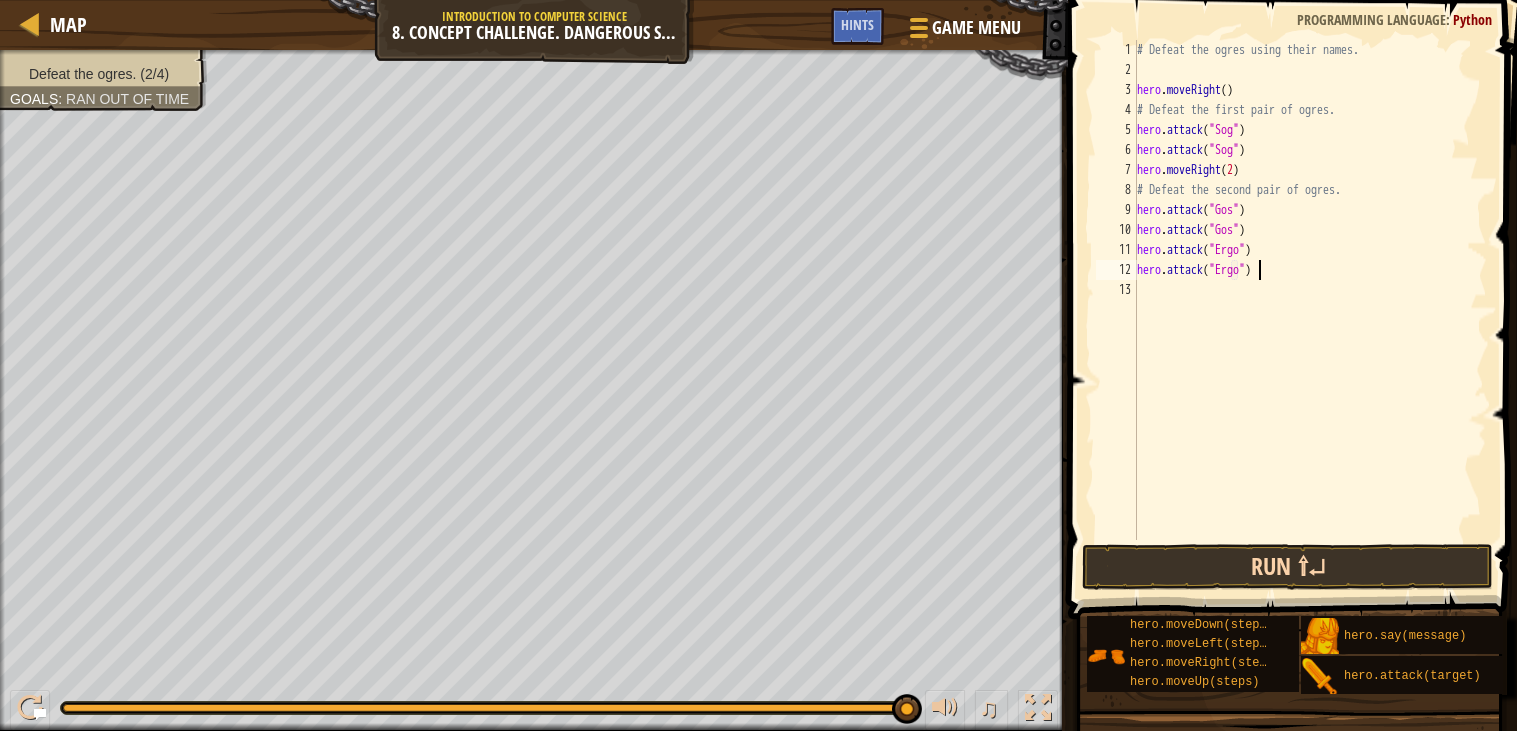 type on "hero.attack("Ergo")" 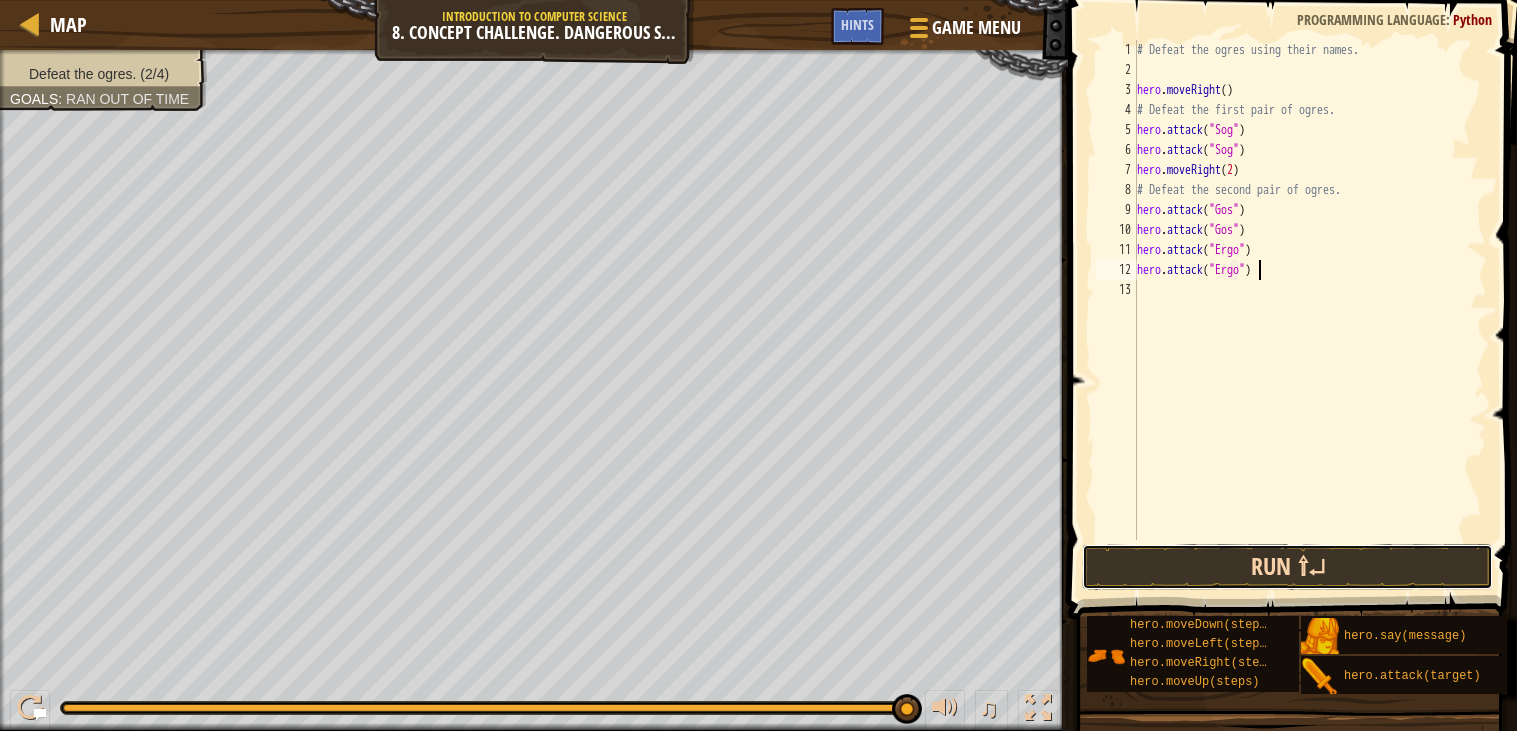 click on "Run ⇧↵" at bounding box center (1288, 567) 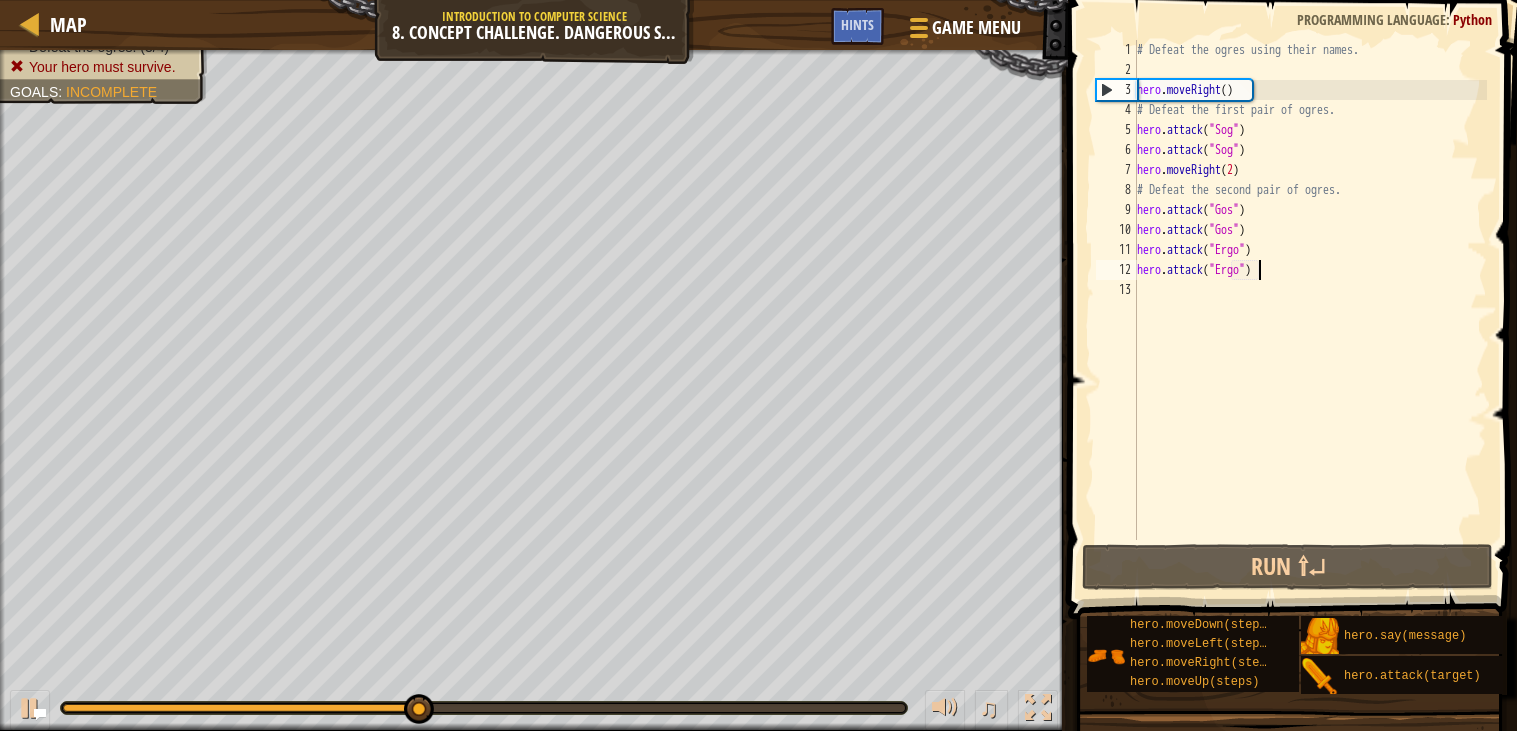 click on "# Defeat the ogres using their names. hero . moveRight ( ) # Defeat the first pair of ogres. hero . attack ( "Sog" ) hero . attack ( "Sog" ) hero . moveRight ( 2 ) # Defeat the second pair of ogres. hero . attack ( "Gos" ) hero . attack ( "Gos" ) hero . attack ( "Ergo" ) hero . attack ( "Ergo" )" at bounding box center (1310, 310) 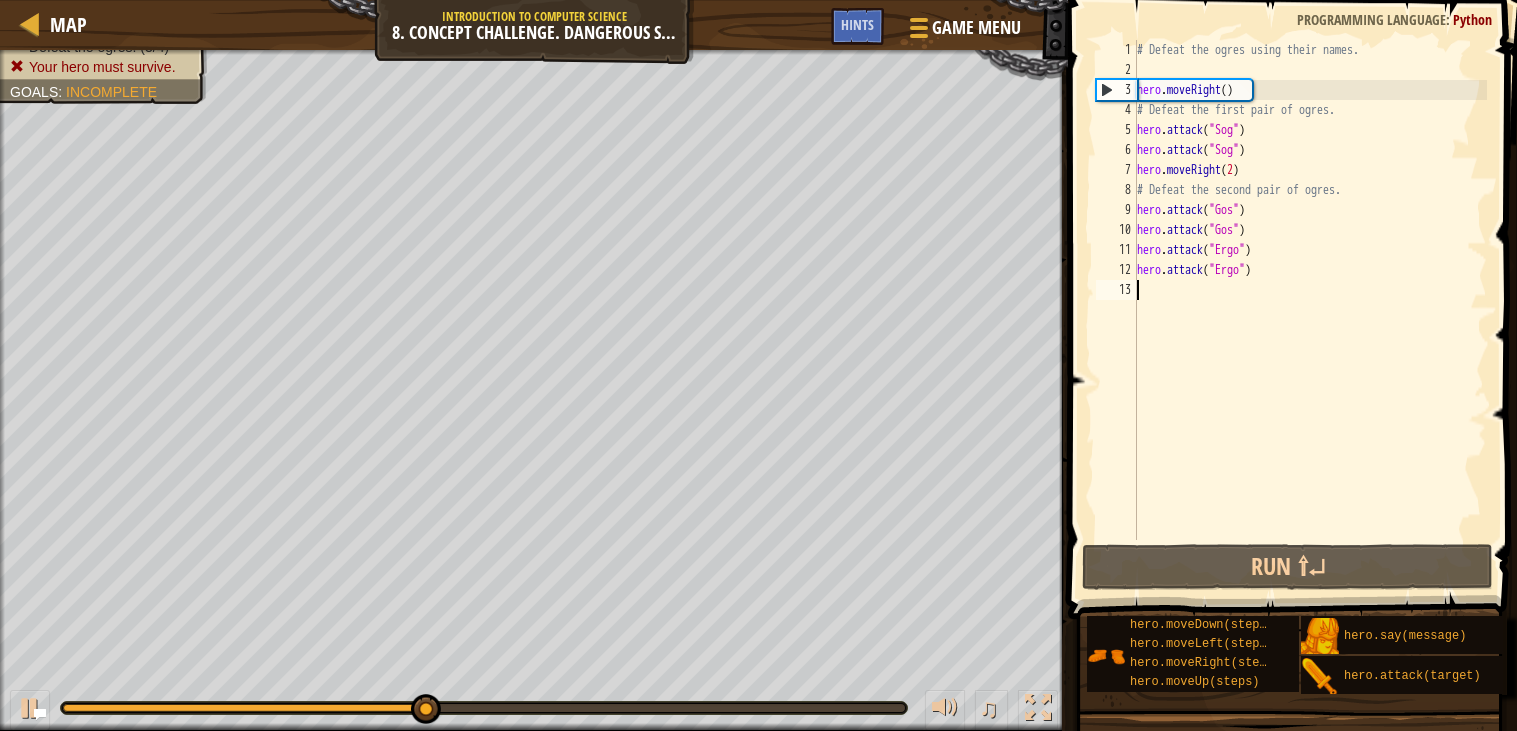scroll, scrollTop: 8, scrollLeft: 0, axis: vertical 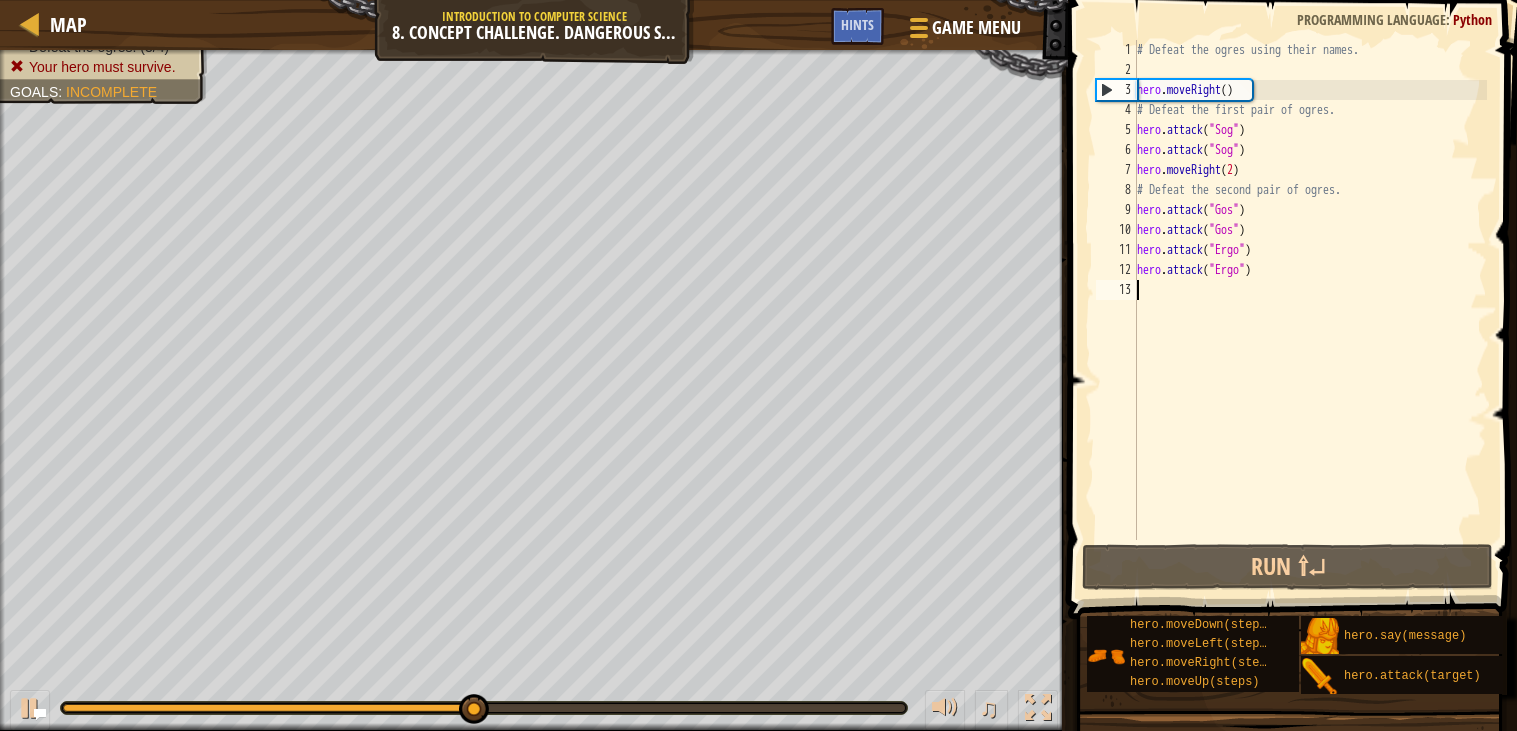 type on "g" 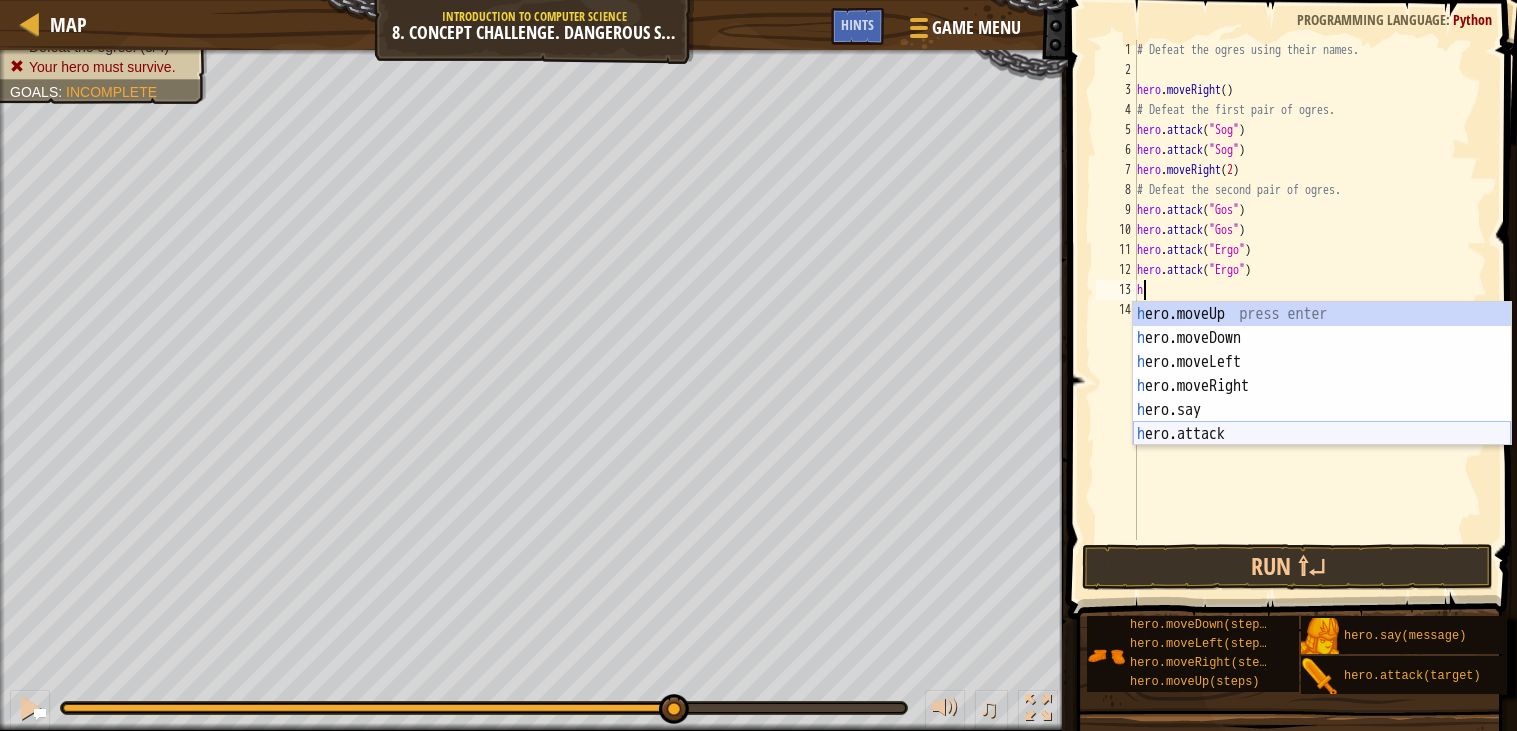 click on "h ero.moveUp press enter h ero.moveDown press enter h ero.moveLeft press enter h ero.moveRight press enter h ero.say press enter h ero.attack press enter" at bounding box center [1322, 398] 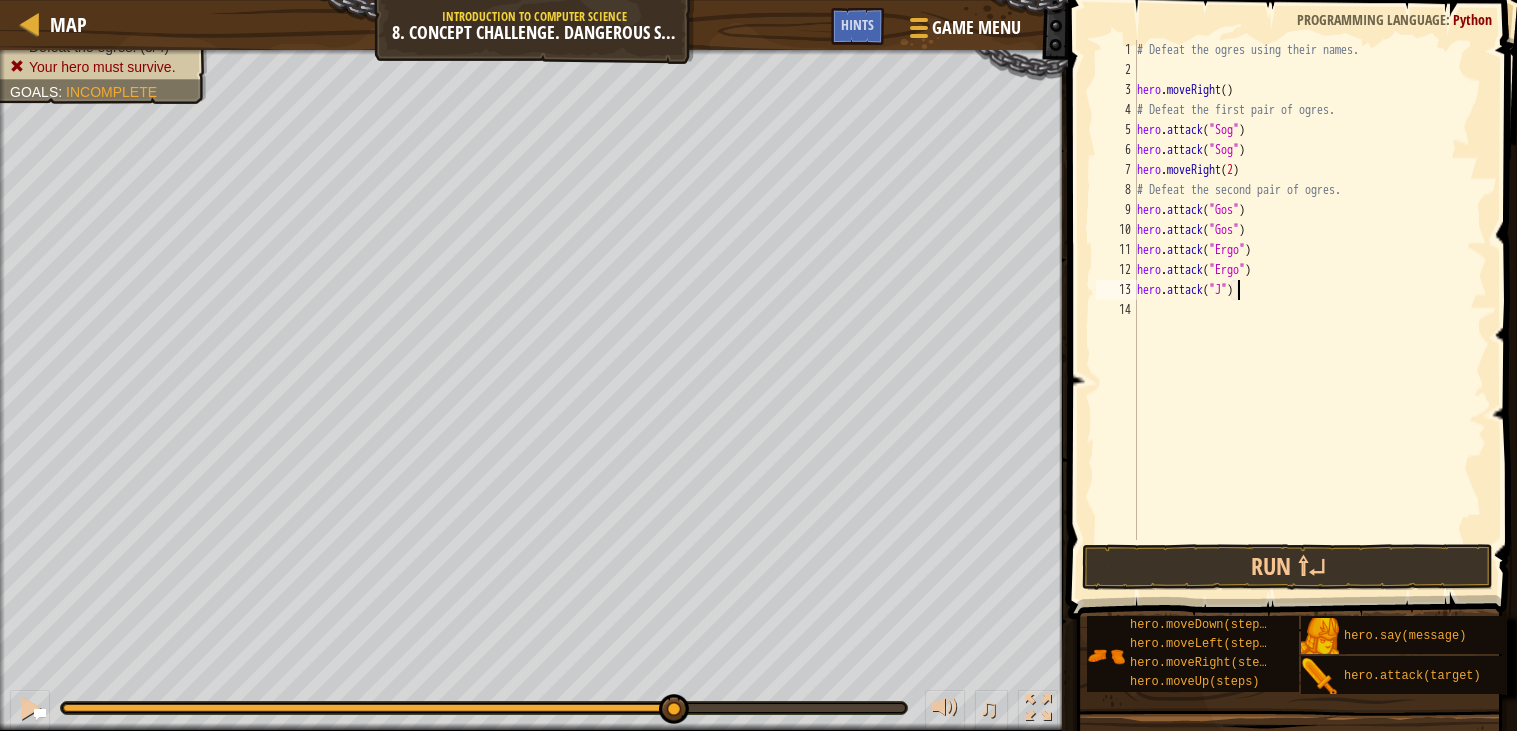 scroll, scrollTop: 8, scrollLeft: 7, axis: both 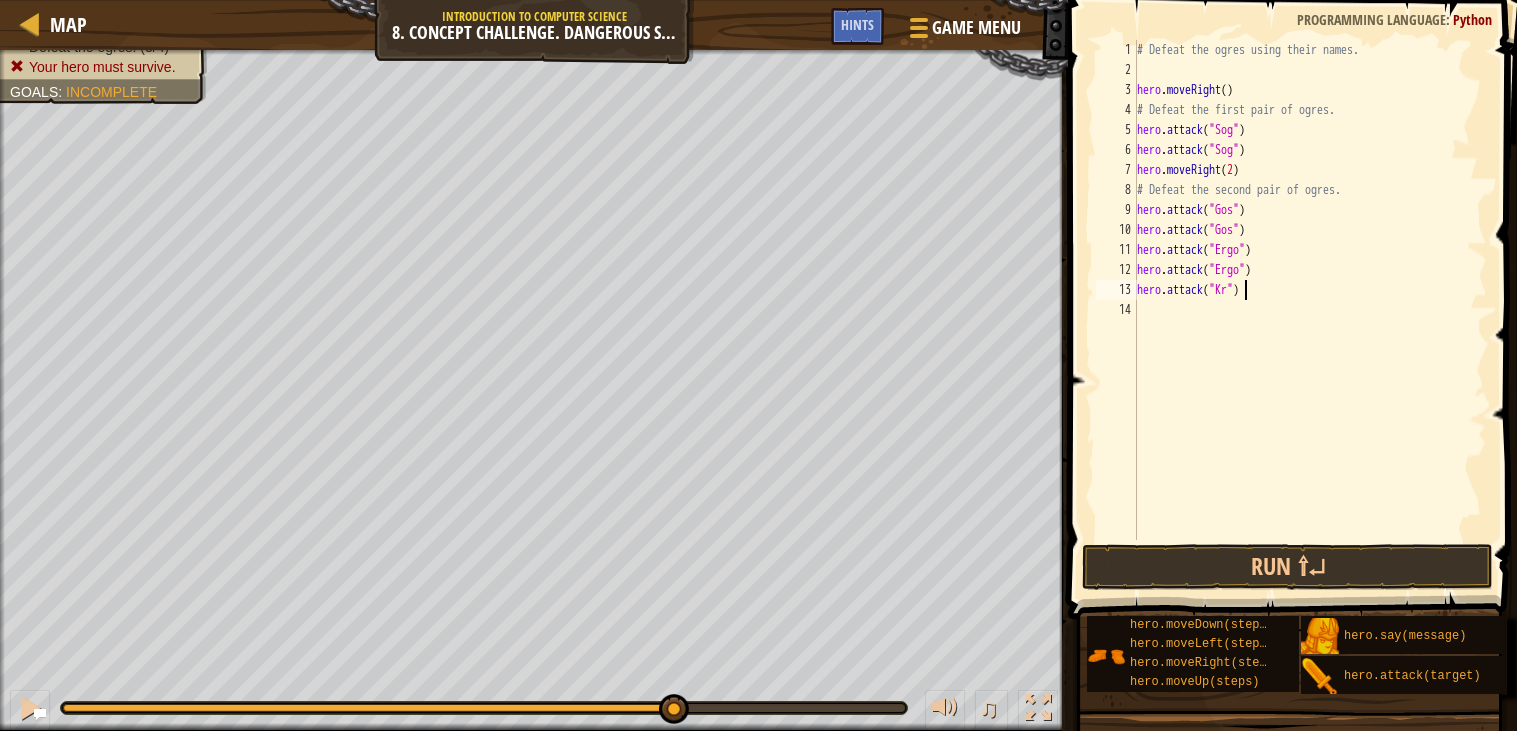 type on "hero.attack("Kro")" 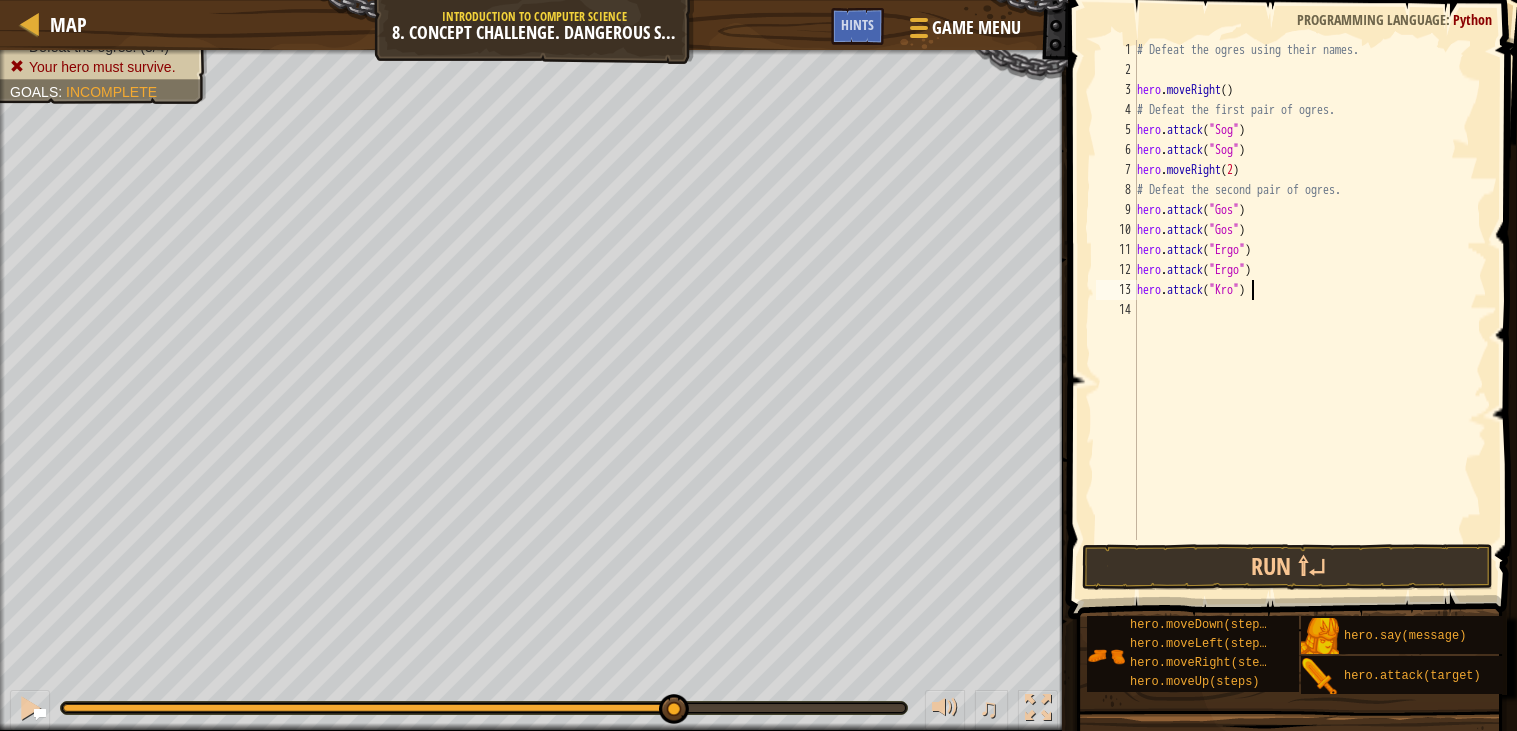 click on "# Defeat the ogres using their names. hero . moveRight ( ) # Defeat the first pair of ogres. hero . attack ( "Sog" ) hero . attack ( "Sog" ) hero . moveRight ( 2 ) # Defeat the second pair of ogres. hero . attack ( "Gos" ) hero . attack ( "Gos" ) hero . attack ( "Ergo" ) hero . attack ( "Ergo" ) hero . attack ( "Kro" )" at bounding box center [1310, 310] 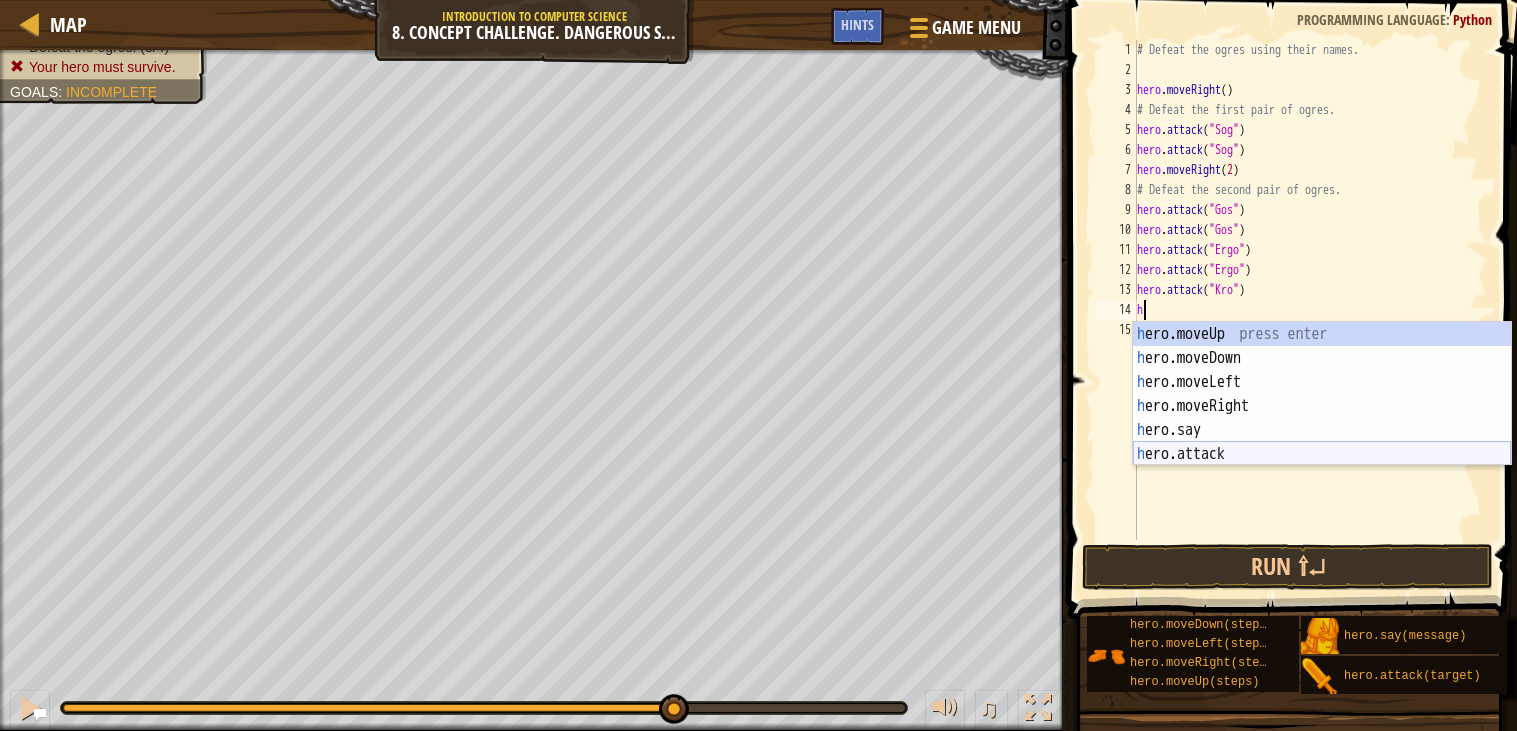 click on "h ero.moveUp press enter h ero.moveDown press enter h ero.moveLeft press enter h ero.moveRight press enter h ero.say press enter h ero.attack press enter" at bounding box center [1322, 418] 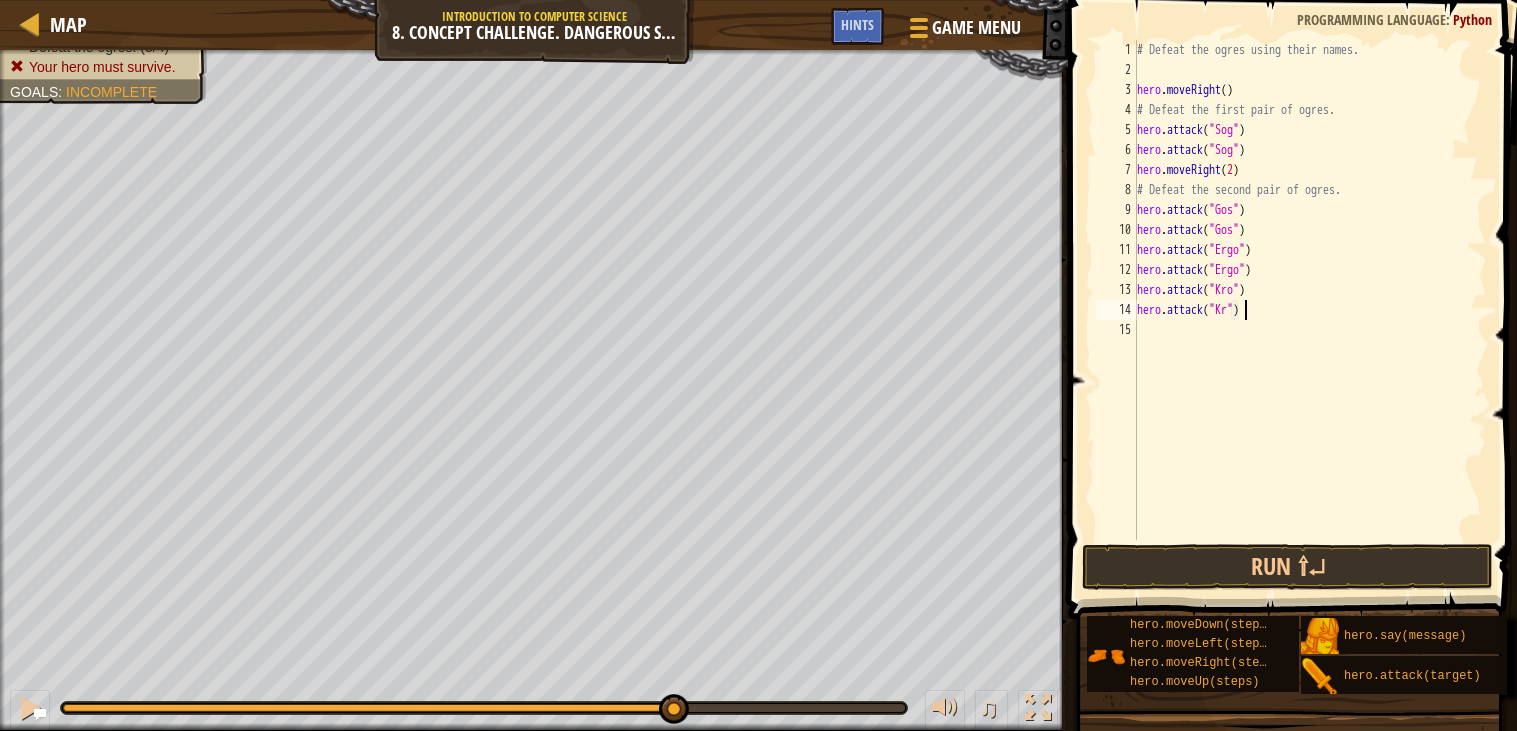 scroll, scrollTop: 8, scrollLeft: 9, axis: both 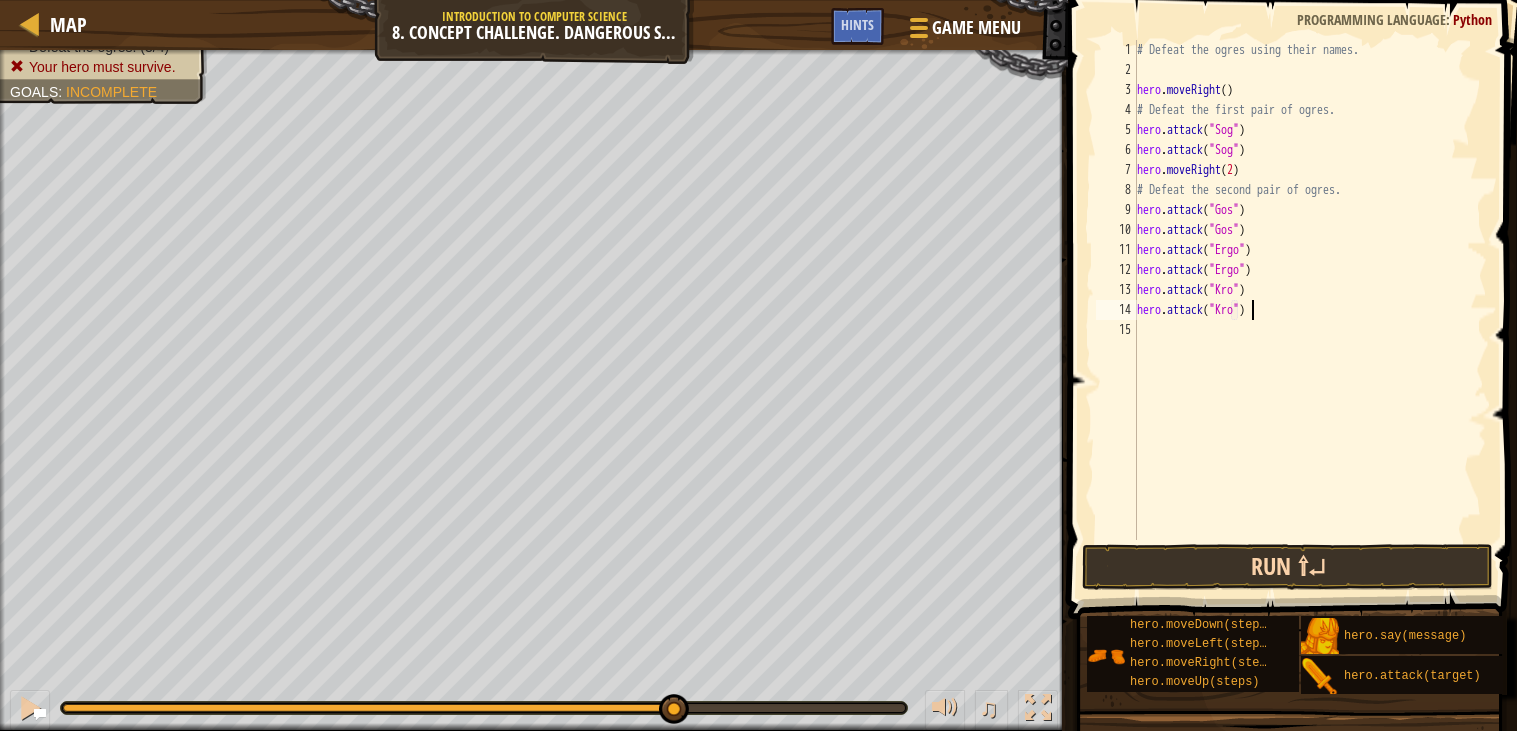 type on "hero.attack("Kro")" 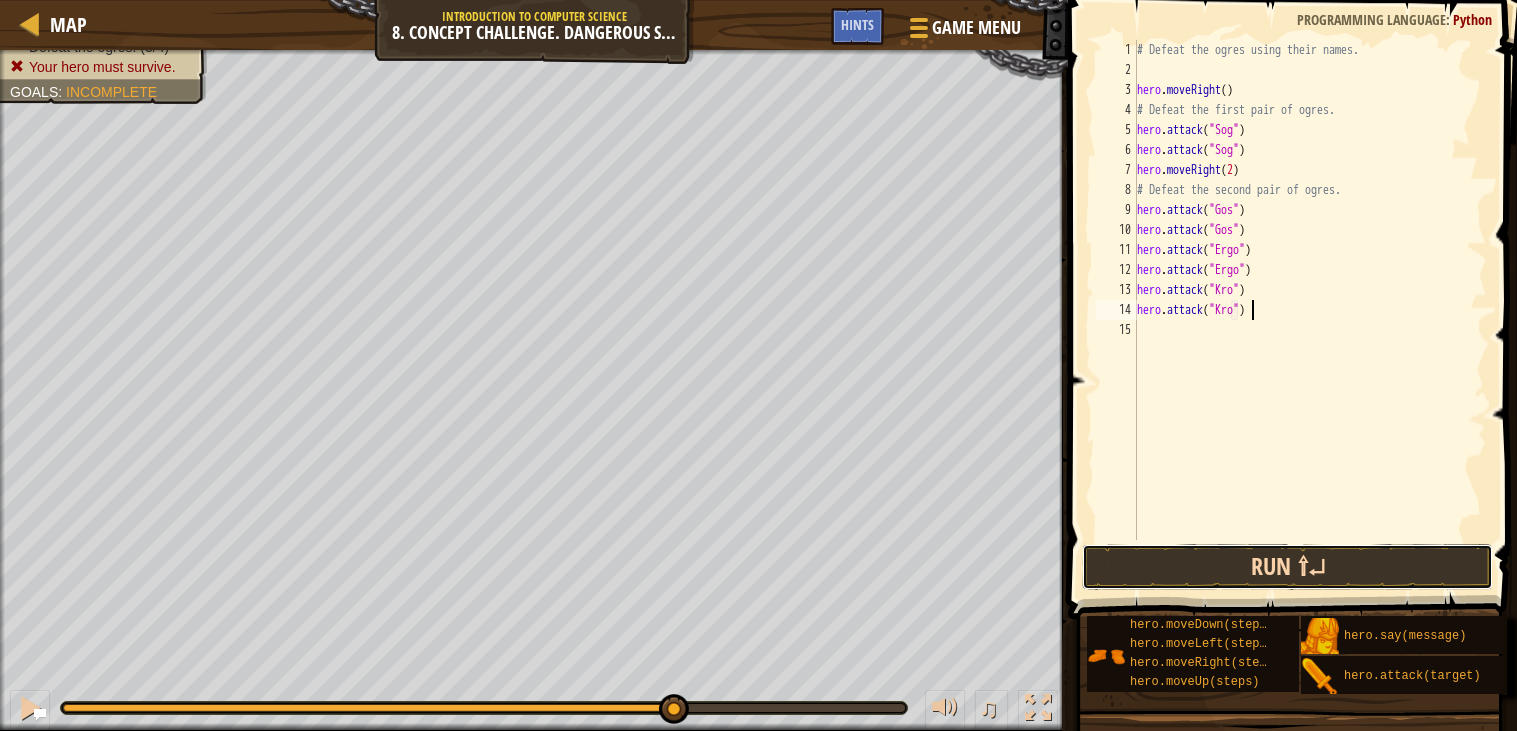 click on "Run ⇧↵" at bounding box center (1288, 567) 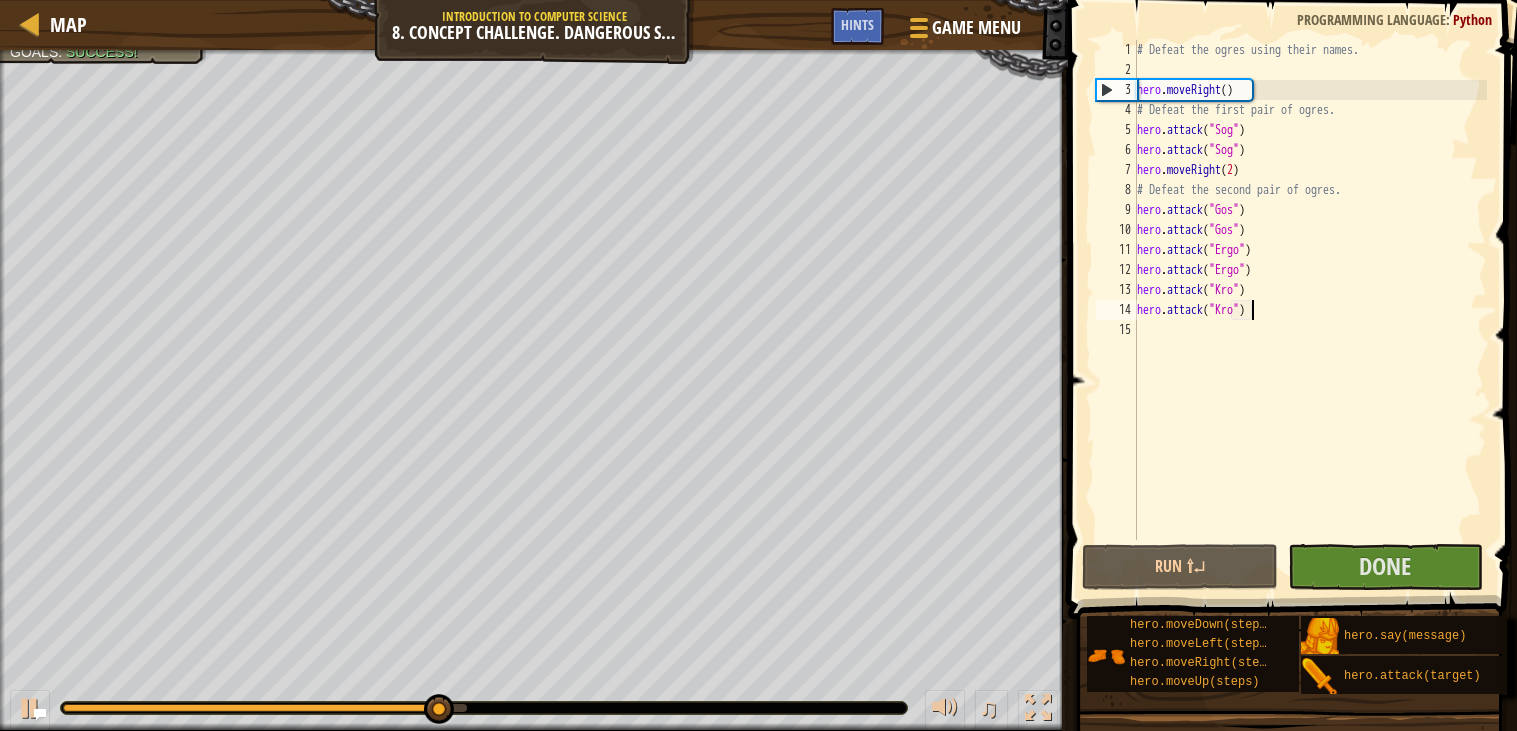 click on "# Defeat the ogres using their names. hero . moveRight ( ) # Defeat the first pair of ogres. hero . attack ( "Sog" ) hero . attack ( "Sog" ) hero . moveRight ( 2 ) # Defeat the second pair of ogres. hero . attack ( "Gos" ) hero . attack ( "Gos" ) hero . attack ( "Ergo" ) hero . attack ( "Ergo" ) hero . attack ( "Kro" ) hero . attack ( "Kro" )" at bounding box center [1310, 310] 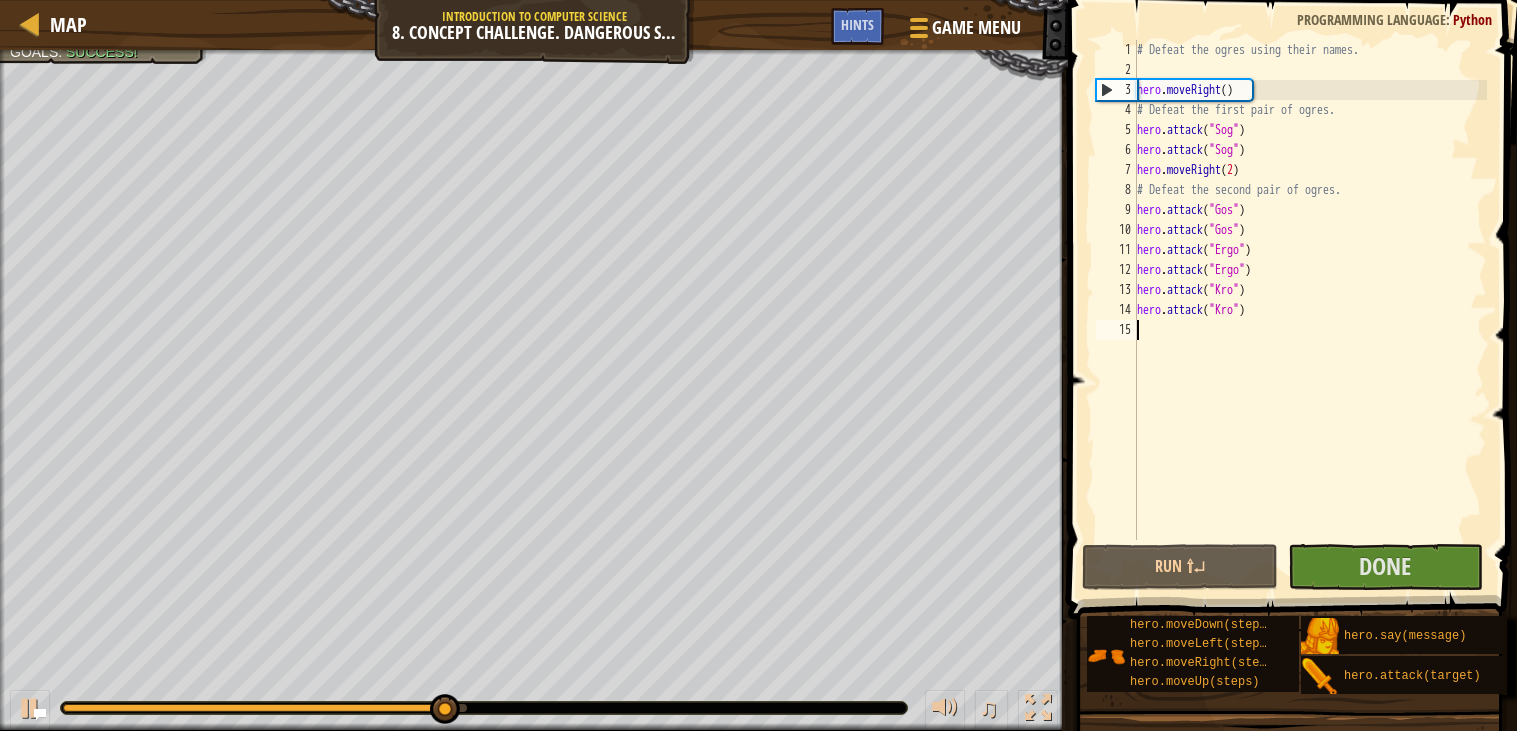 scroll, scrollTop: 8, scrollLeft: 0, axis: vertical 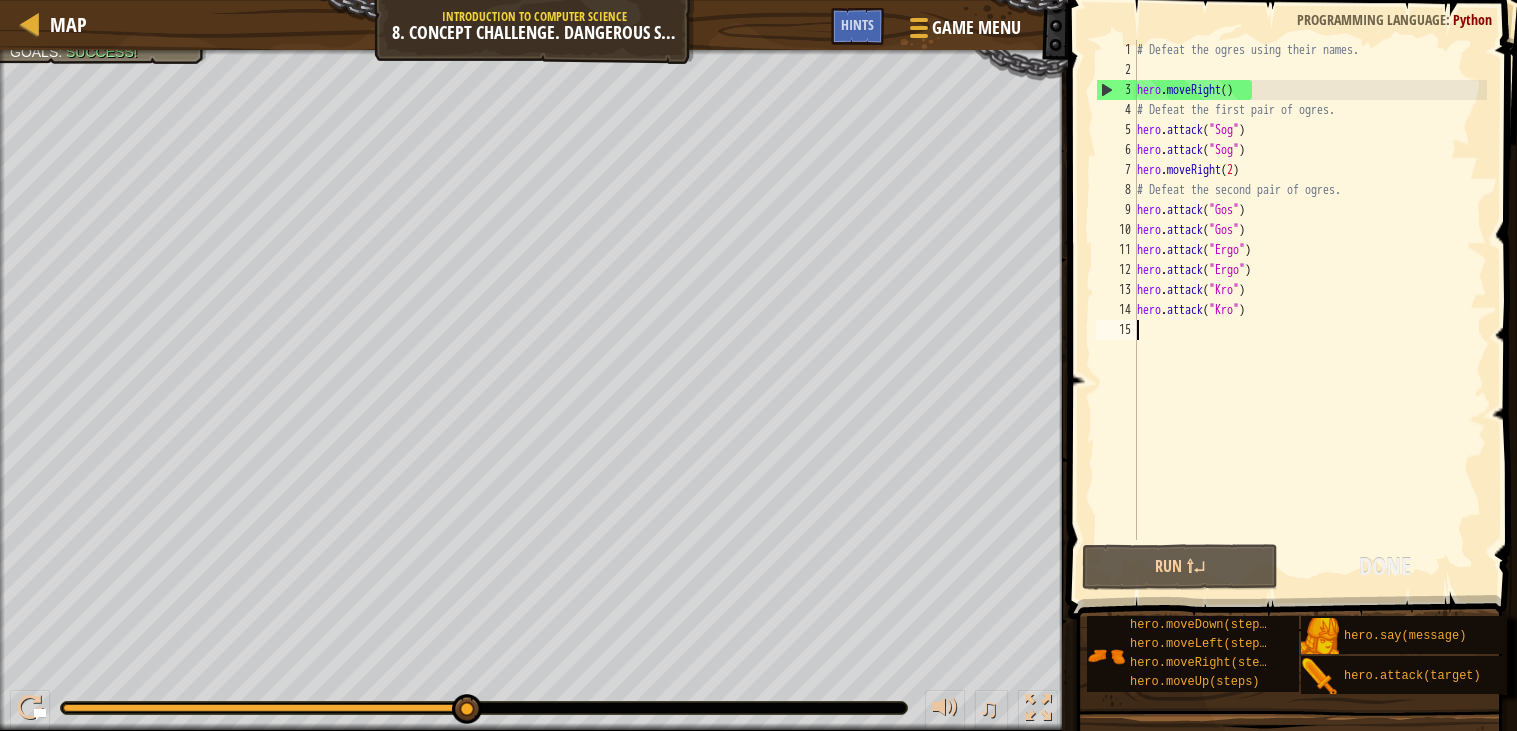 type on "m" 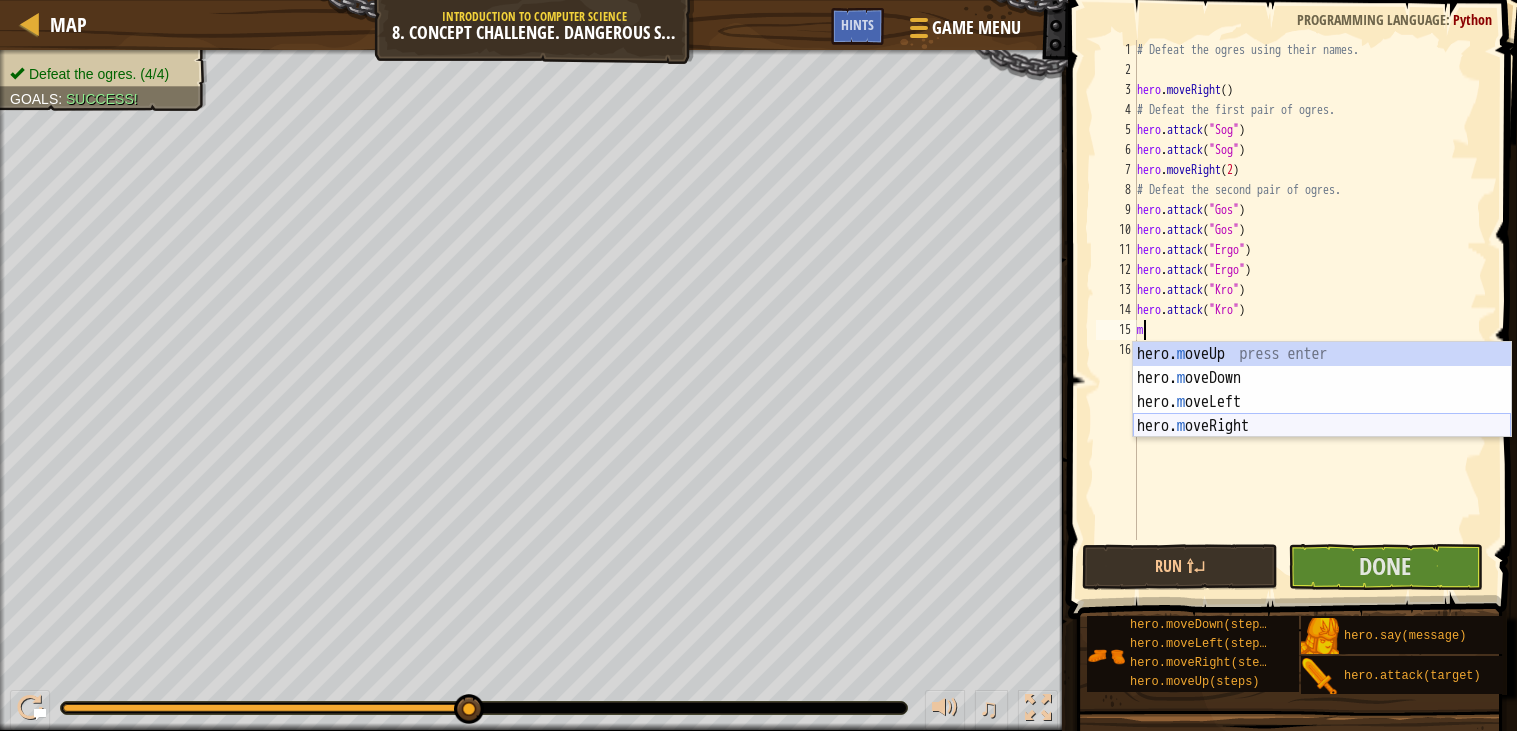 click on "hero. m oveUp press enter hero. m oveDown press enter hero. m oveLeft press enter hero. m oveRight press enter" at bounding box center (1322, 414) 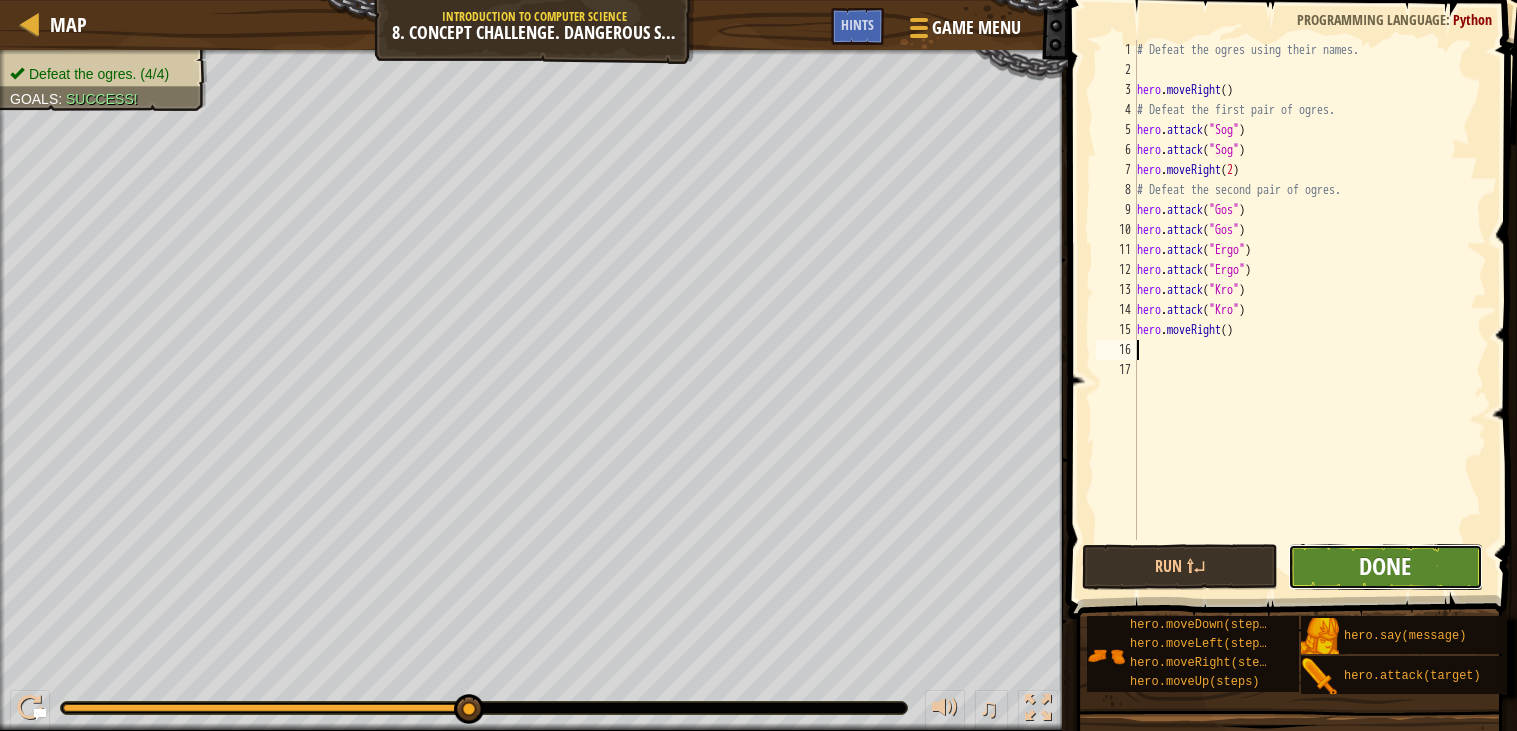 click on "Done" at bounding box center [1385, 566] 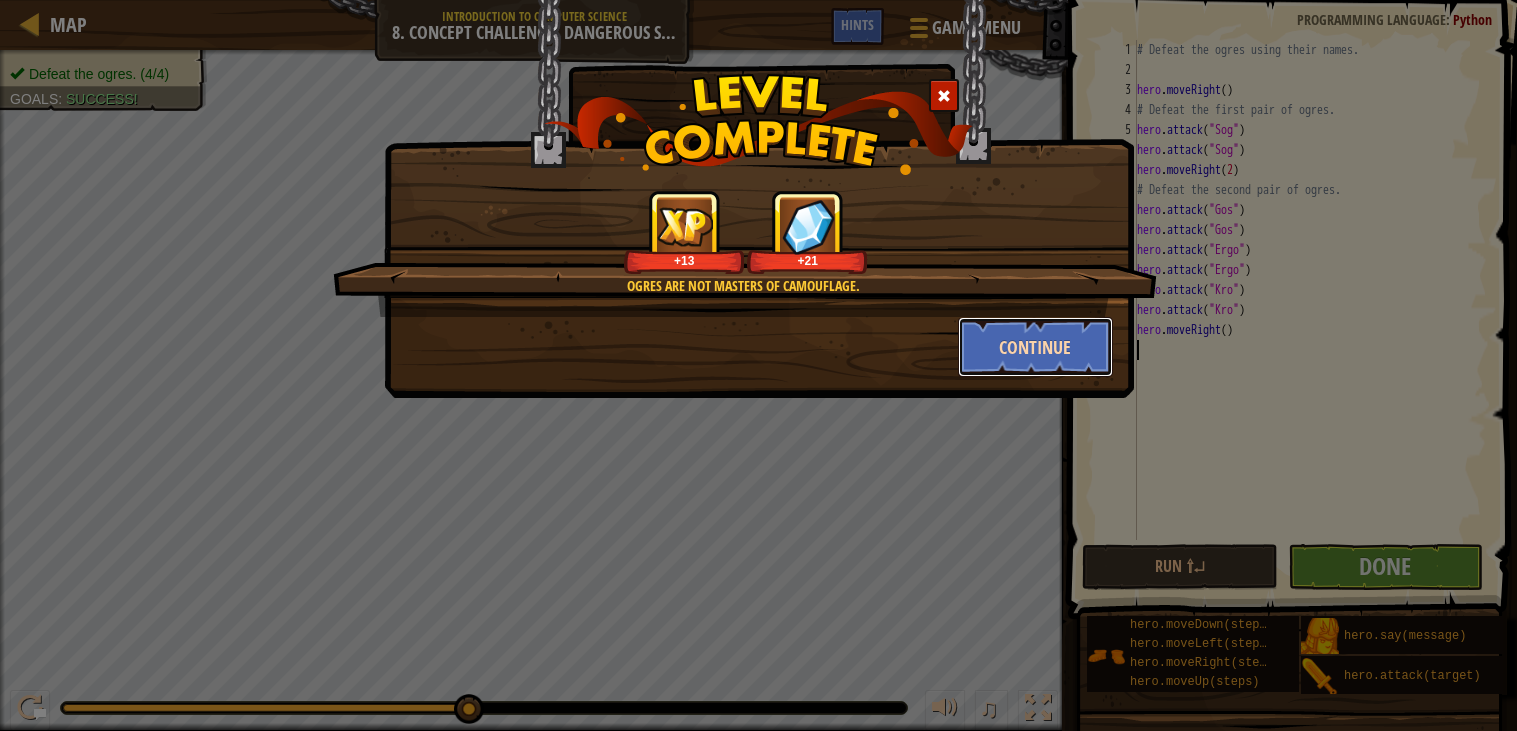 click on "Continue" at bounding box center [1035, 347] 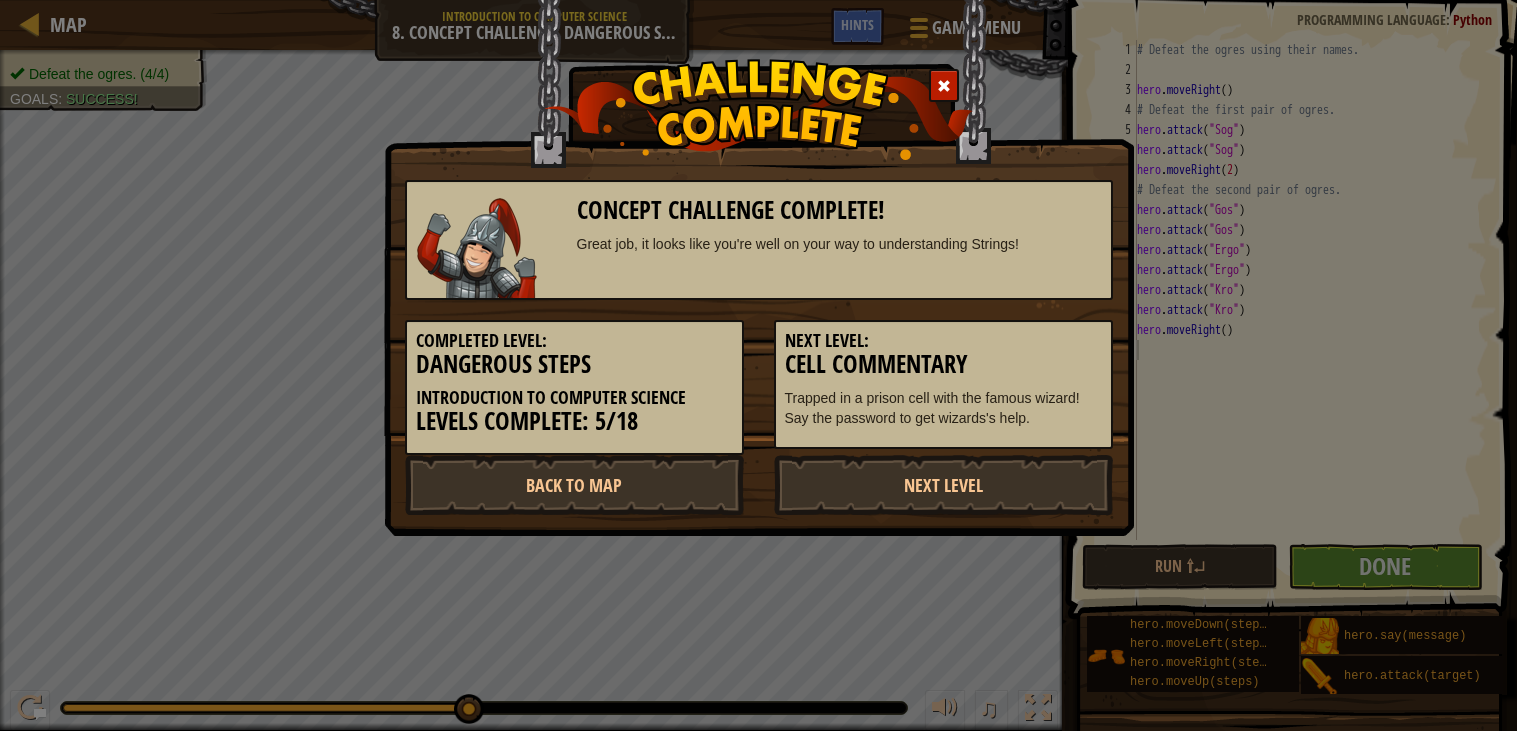 click on "Next Level:" at bounding box center [943, 341] 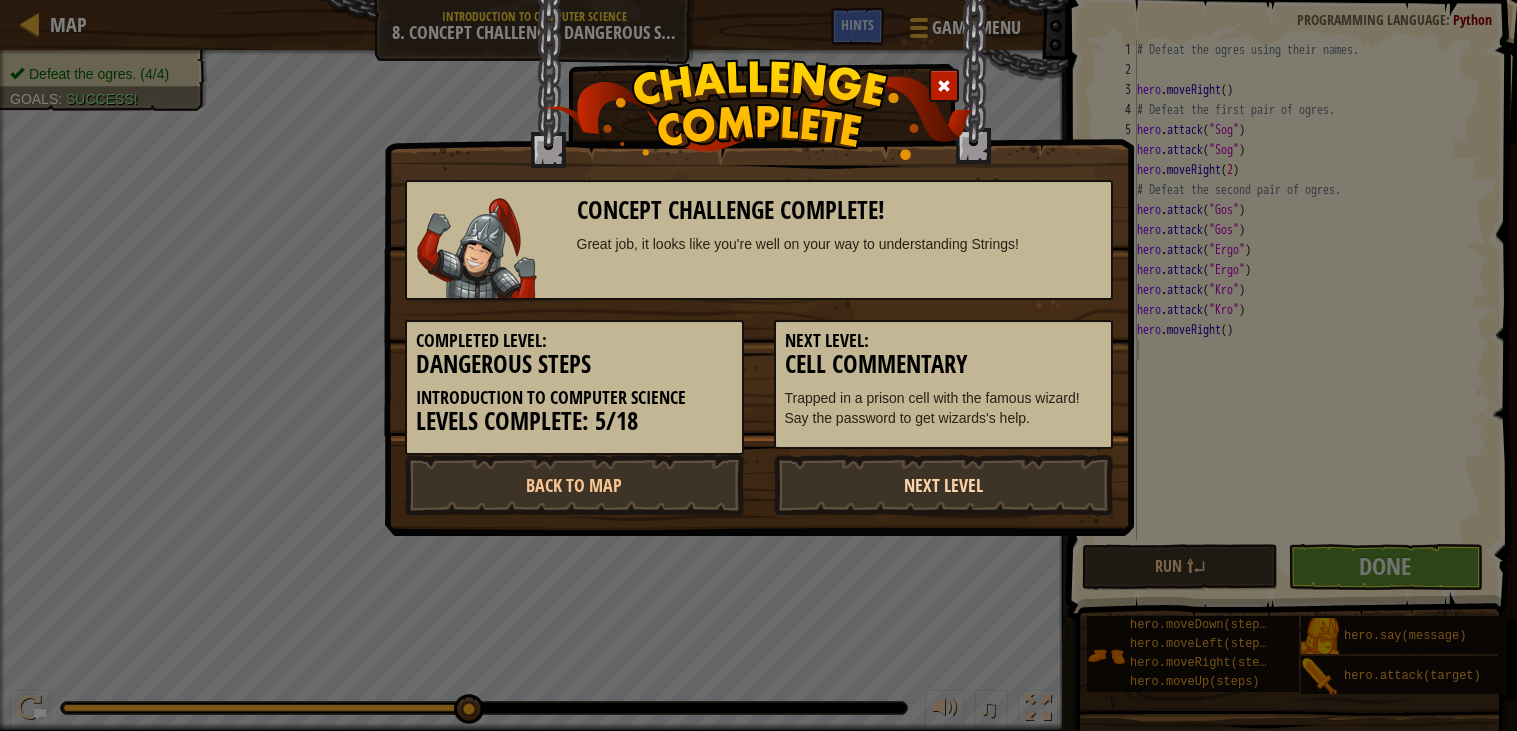 click on "Next Level" at bounding box center (943, 485) 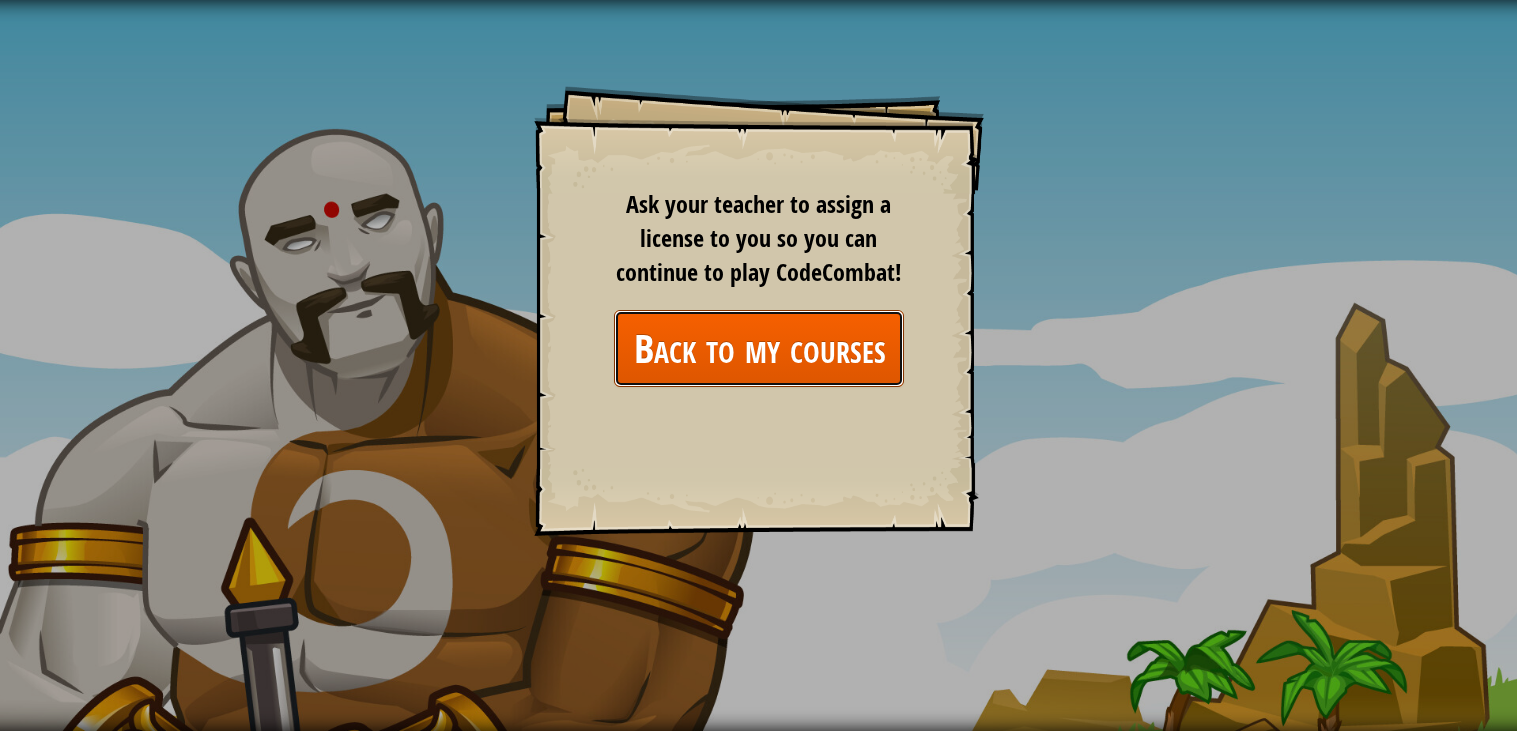 click on "Back to my courses" at bounding box center [759, 348] 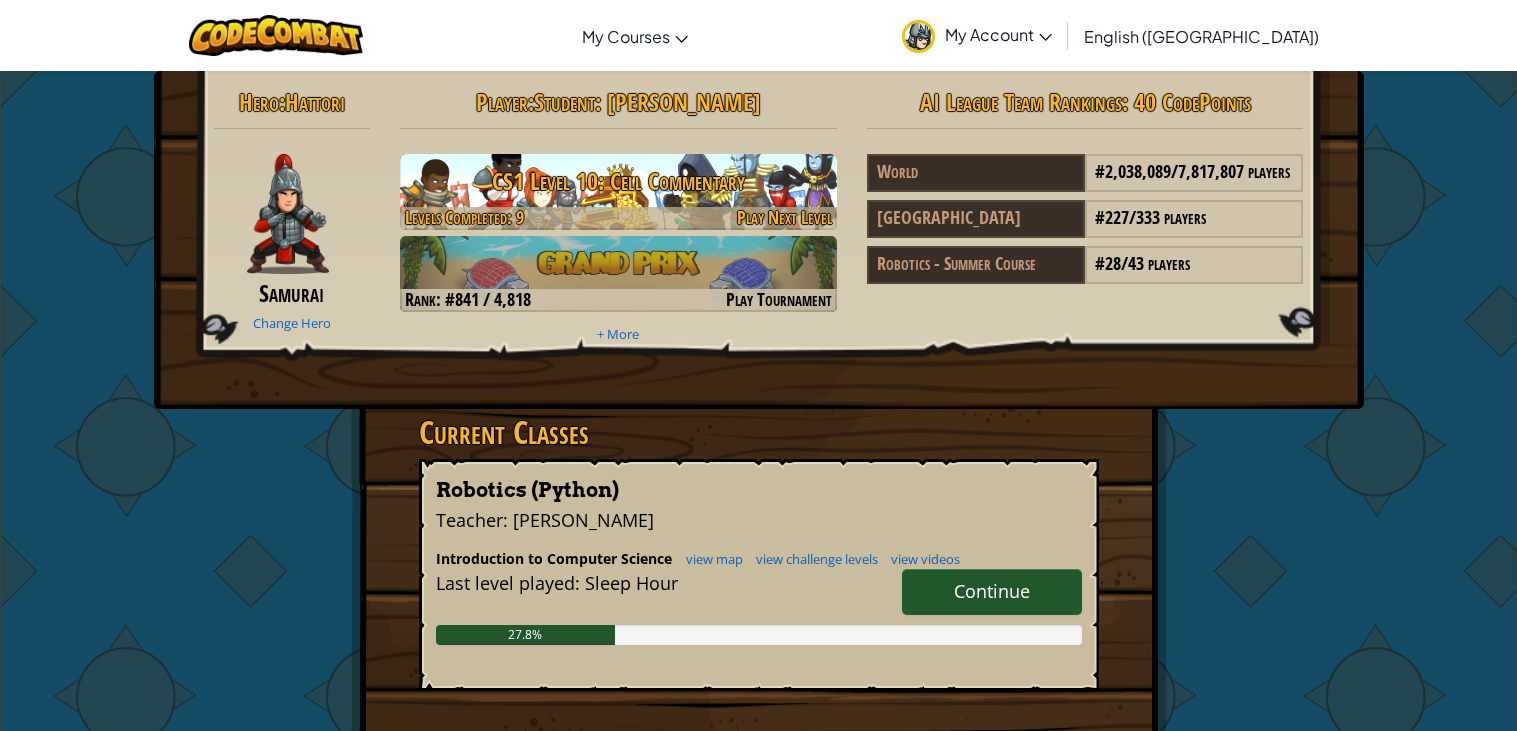 click on "CS1 Level 10: Cell Commentary" at bounding box center [618, 181] 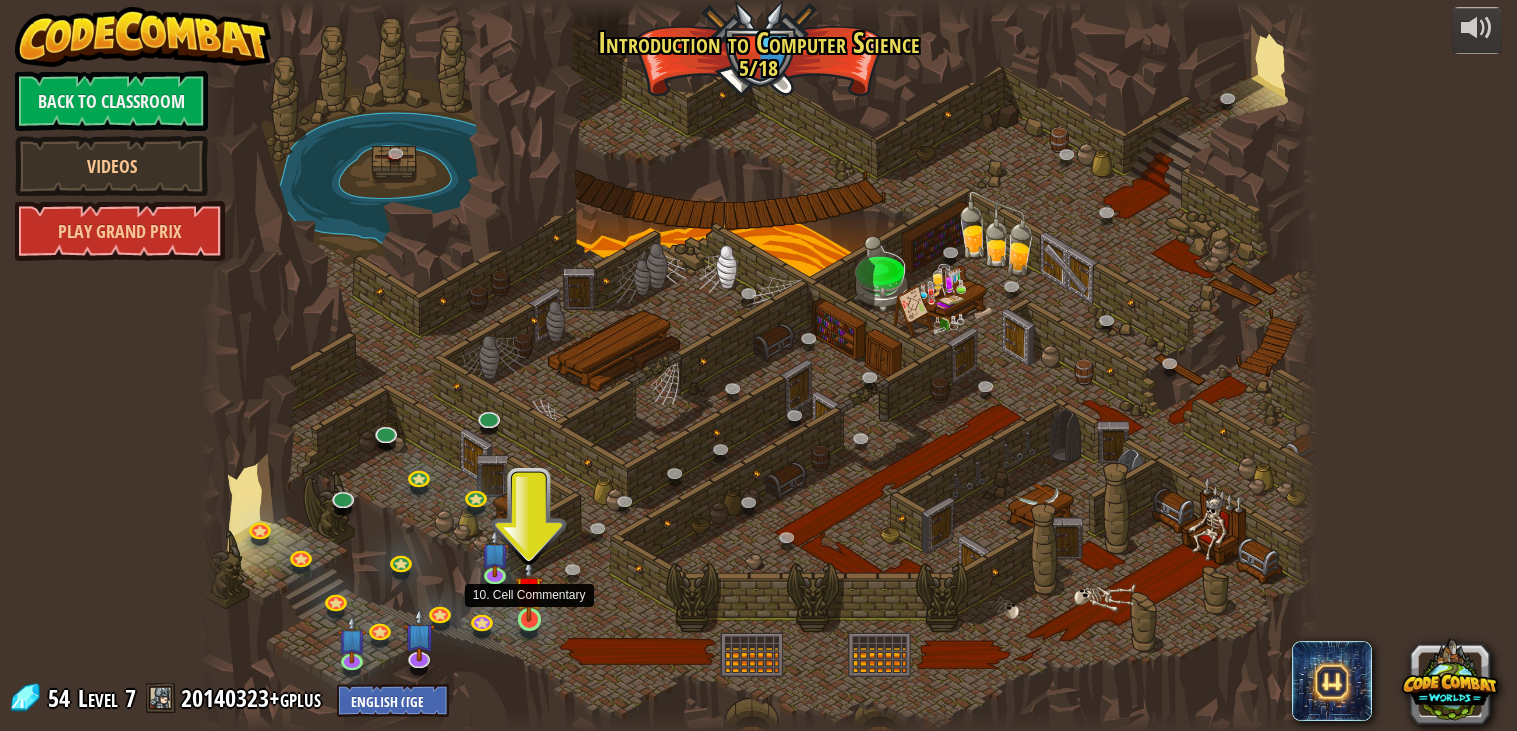 click at bounding box center (529, 590) 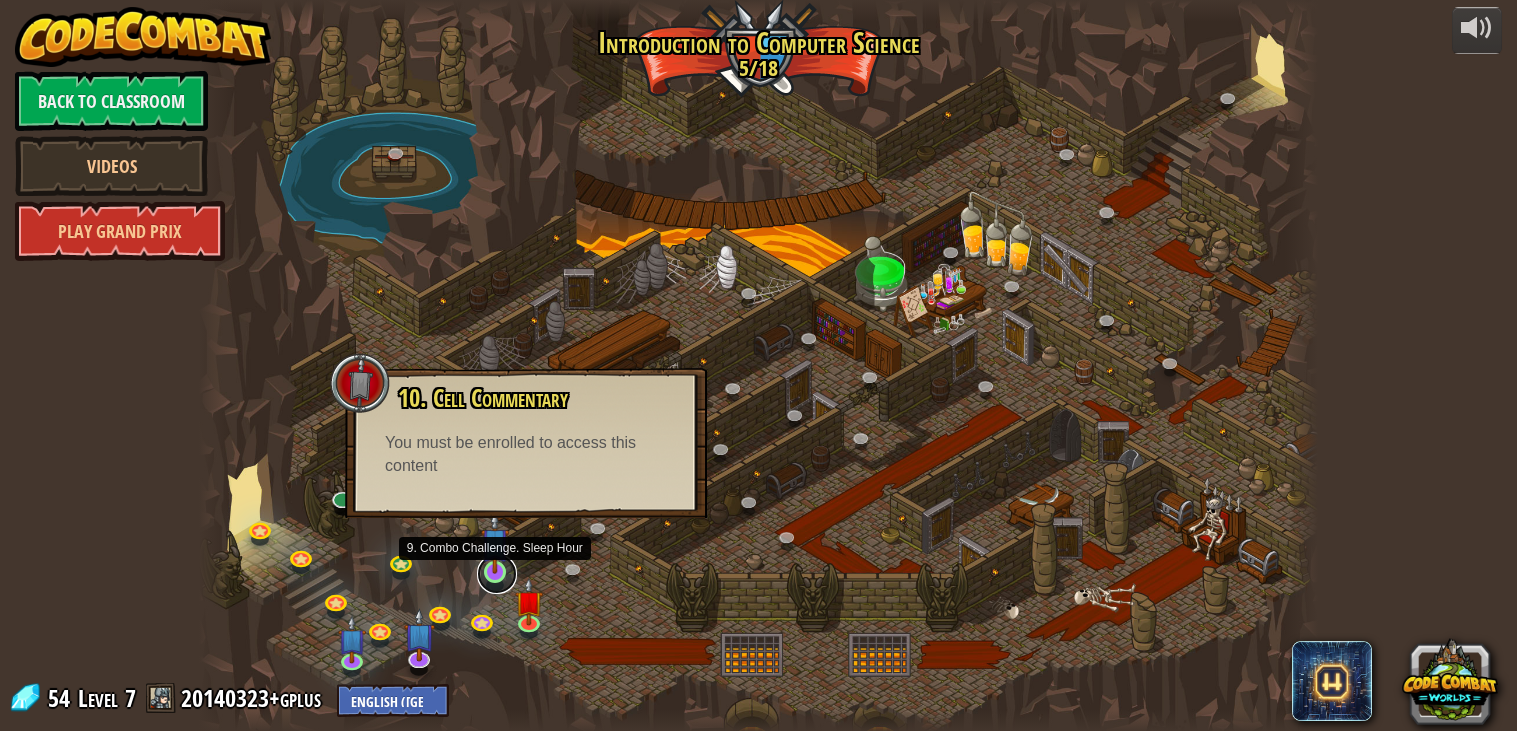 click at bounding box center [497, 574] 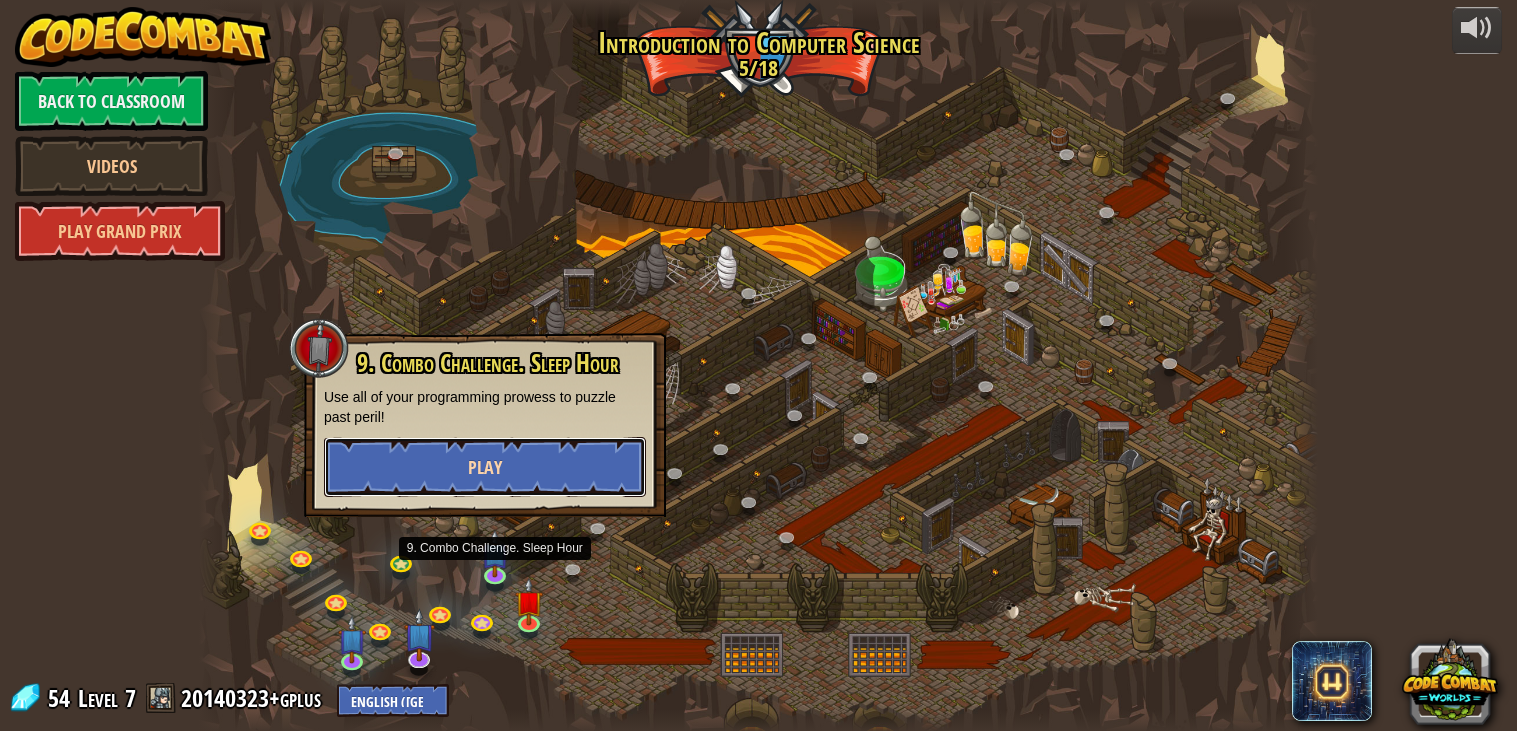 click on "Play" at bounding box center (485, 467) 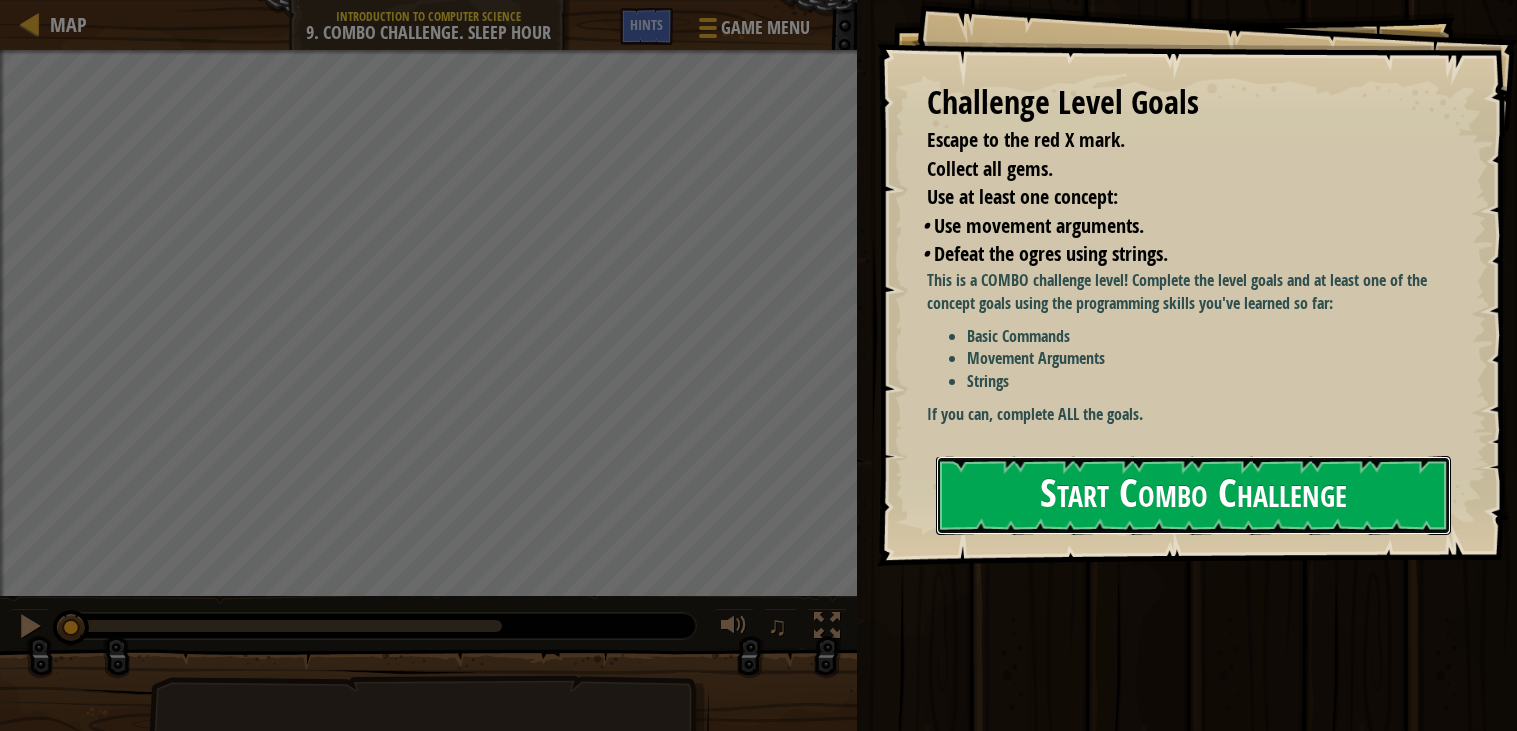 click on "Start Combo Challenge" at bounding box center [1193, 495] 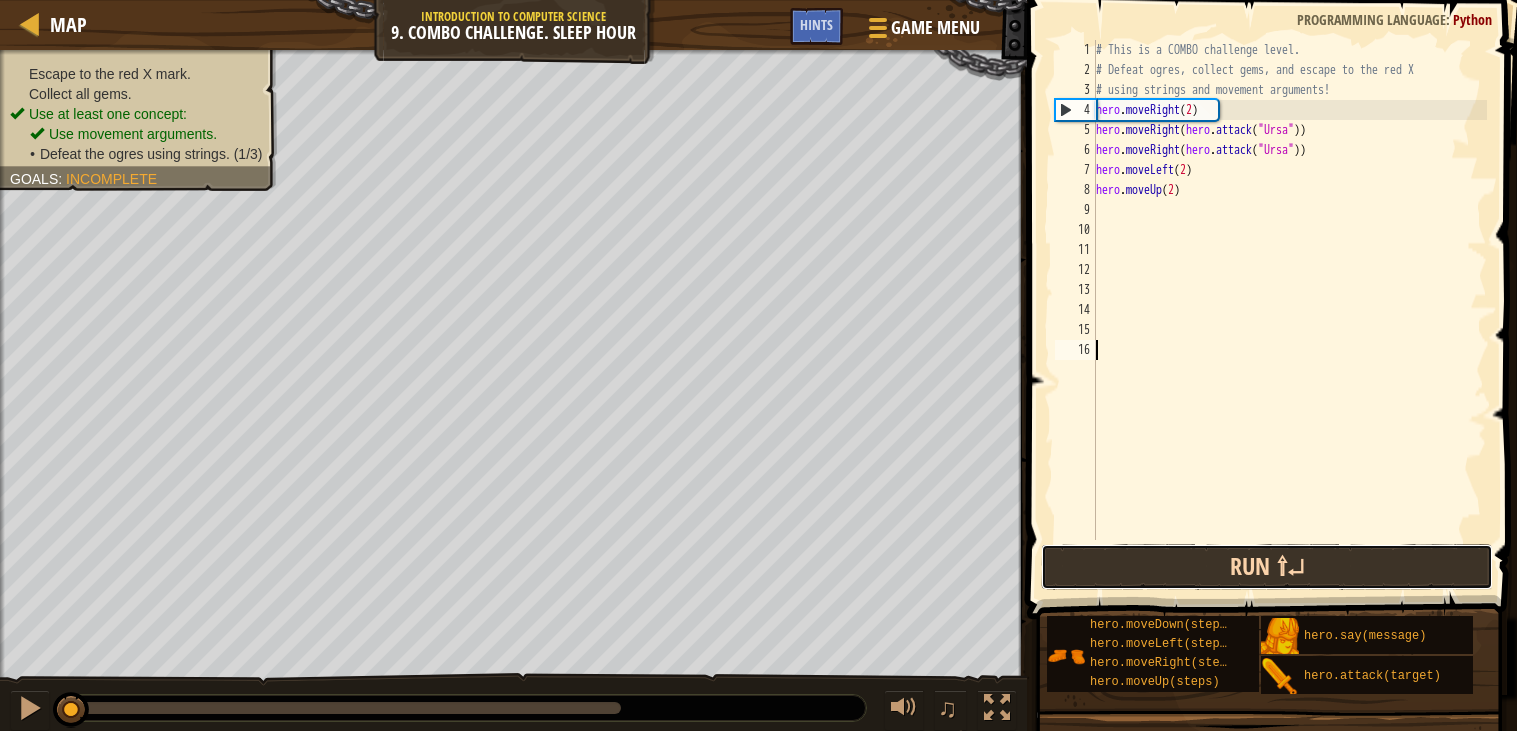 click on "Run ⇧↵" at bounding box center (1267, 567) 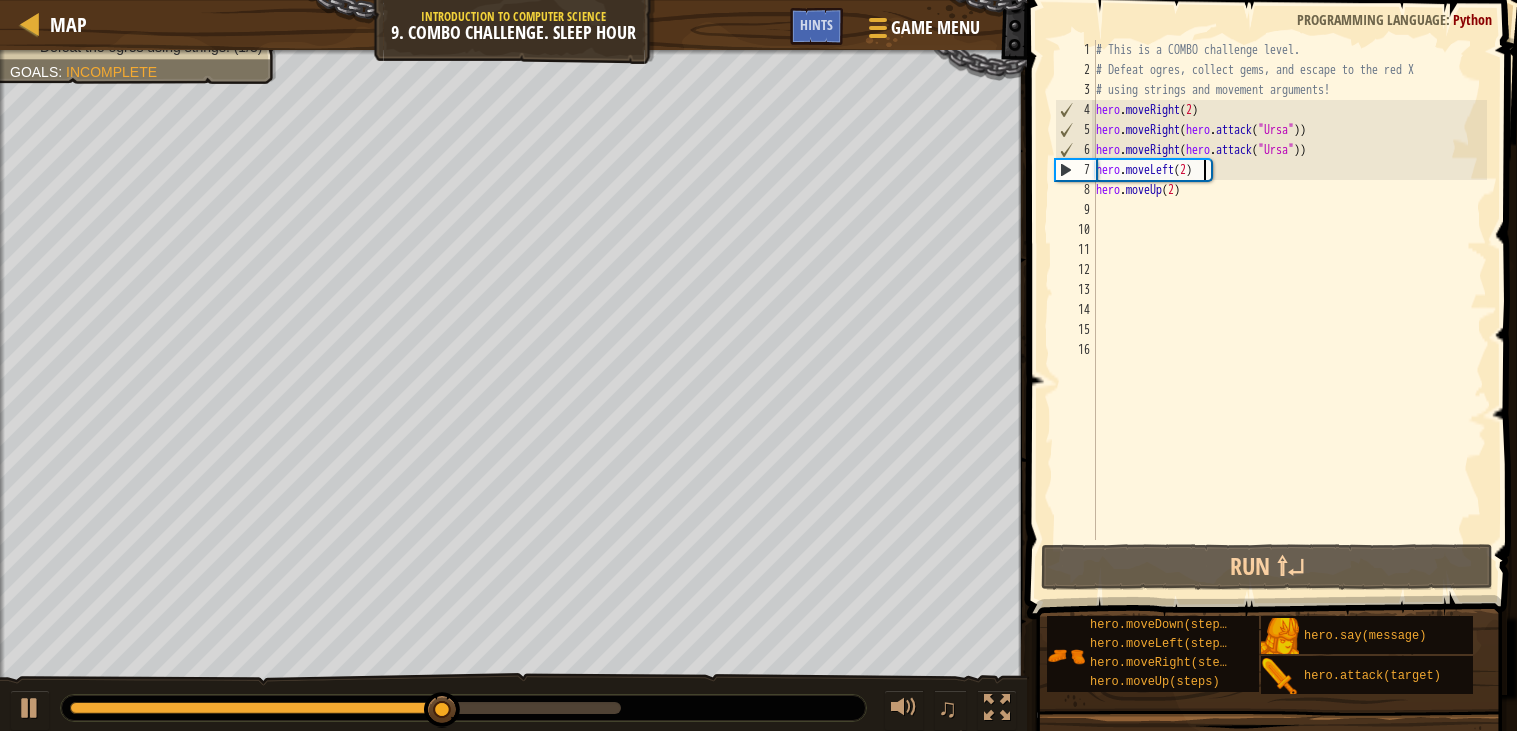 click on "# This is a COMBO challenge level. # Defeat [PERSON_NAME], collect gems, and escape to the red X # using strings and movement arguments! hero . moveRight ( 2 ) hero . moveRight ( hero . attack ( "Ursa" )) hero . moveRight ( hero . attack ( "Ursa" )) hero . moveLeft ( 2 ) hero . moveUp ( 2 )" at bounding box center (1289, 310) 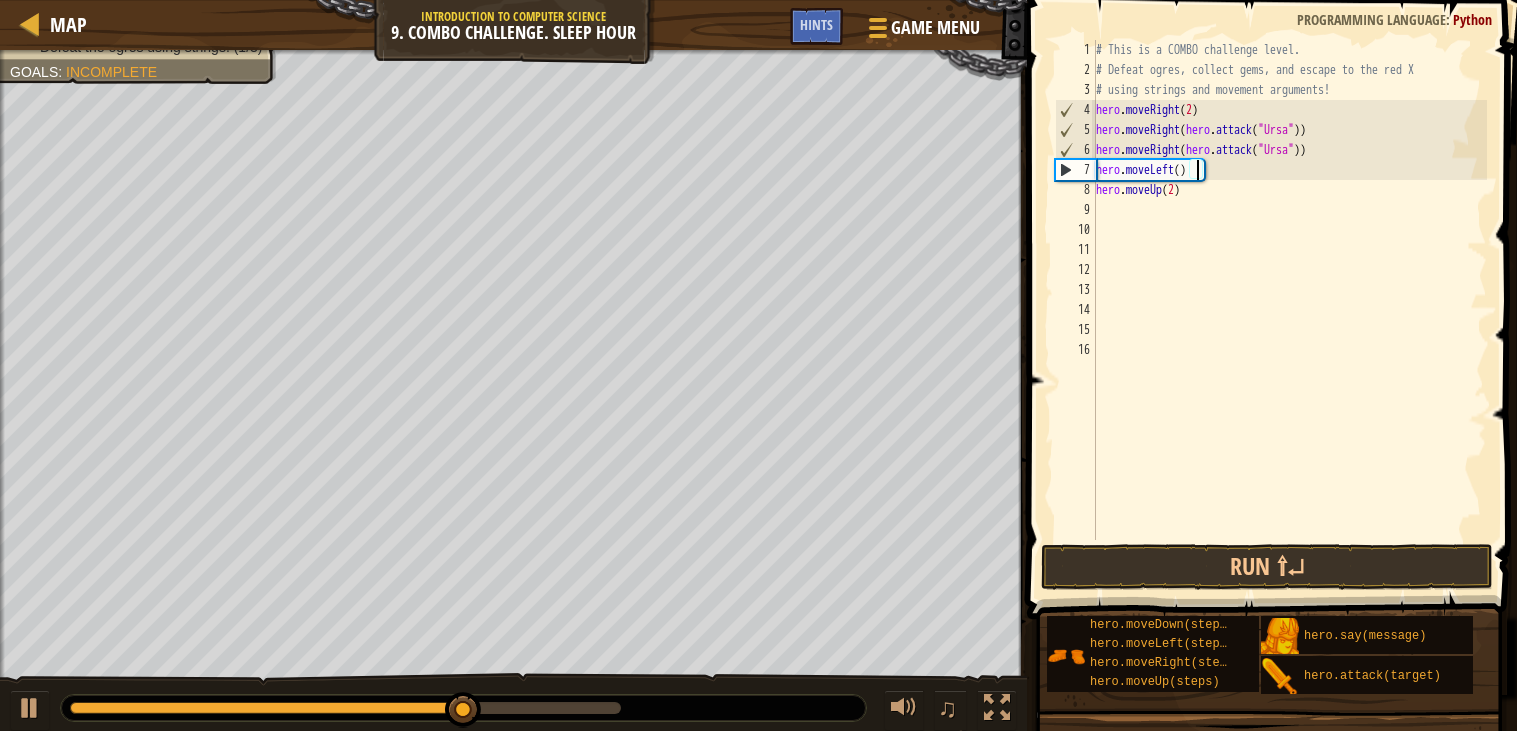 scroll, scrollTop: 8, scrollLeft: 7, axis: both 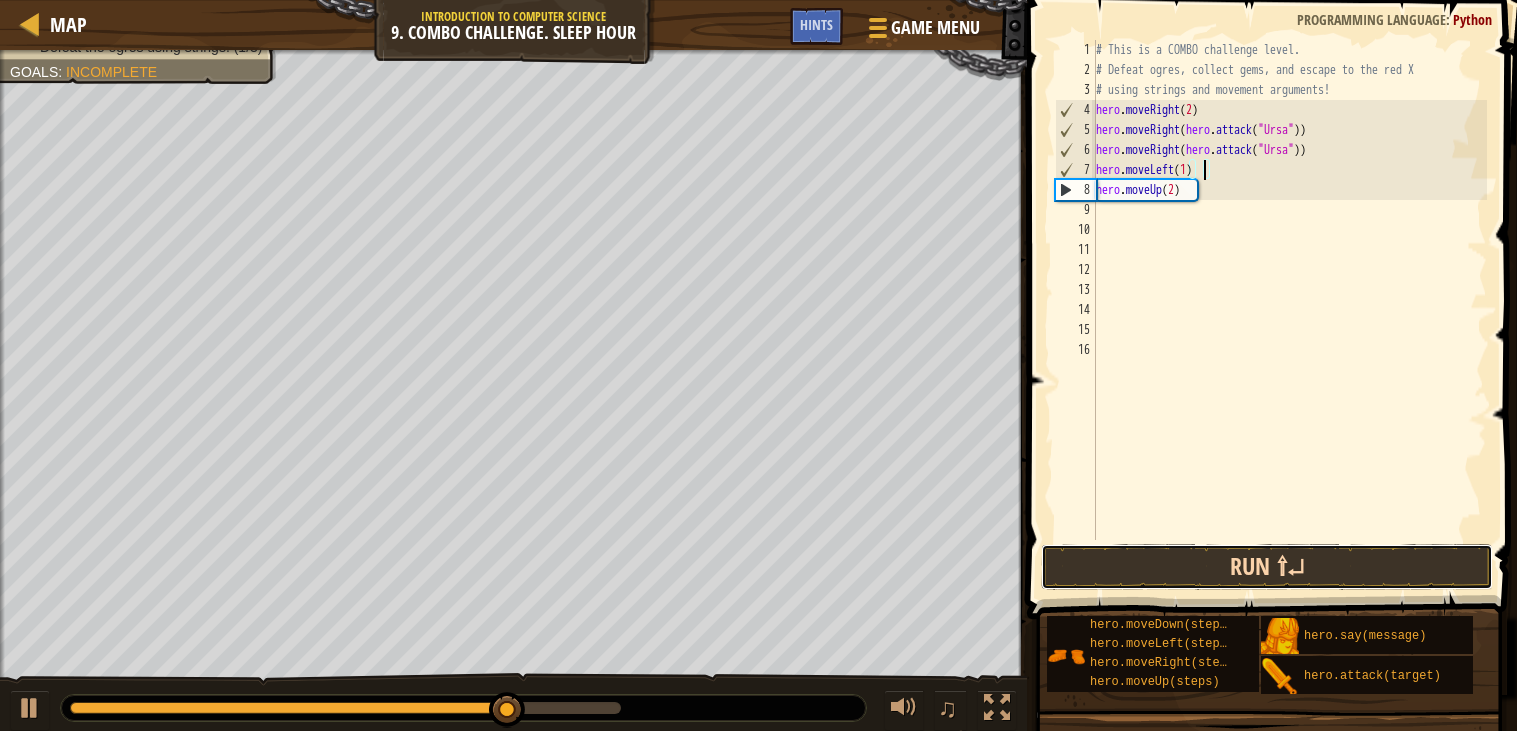 click on "Run ⇧↵" at bounding box center [1267, 567] 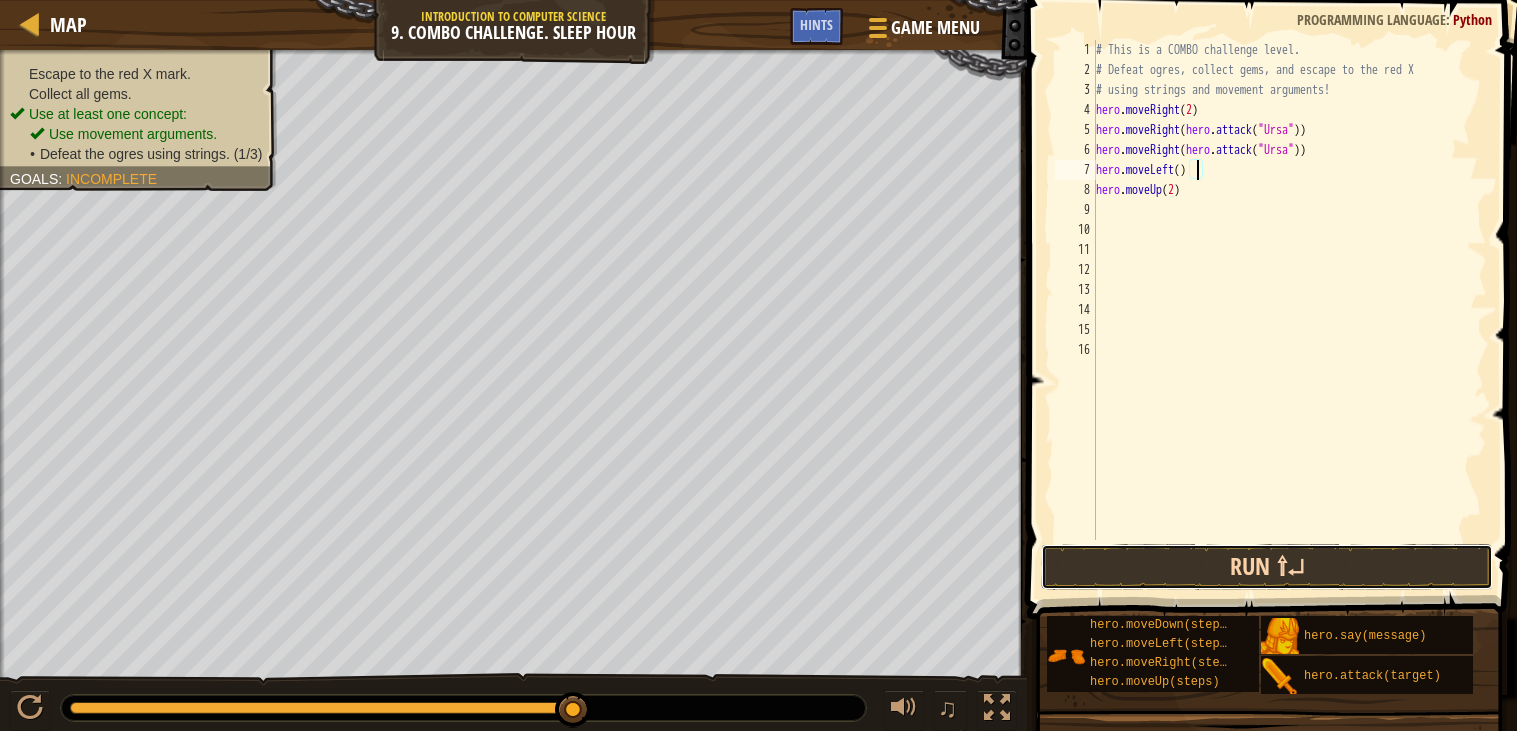 click on "Run ⇧↵" at bounding box center (1267, 567) 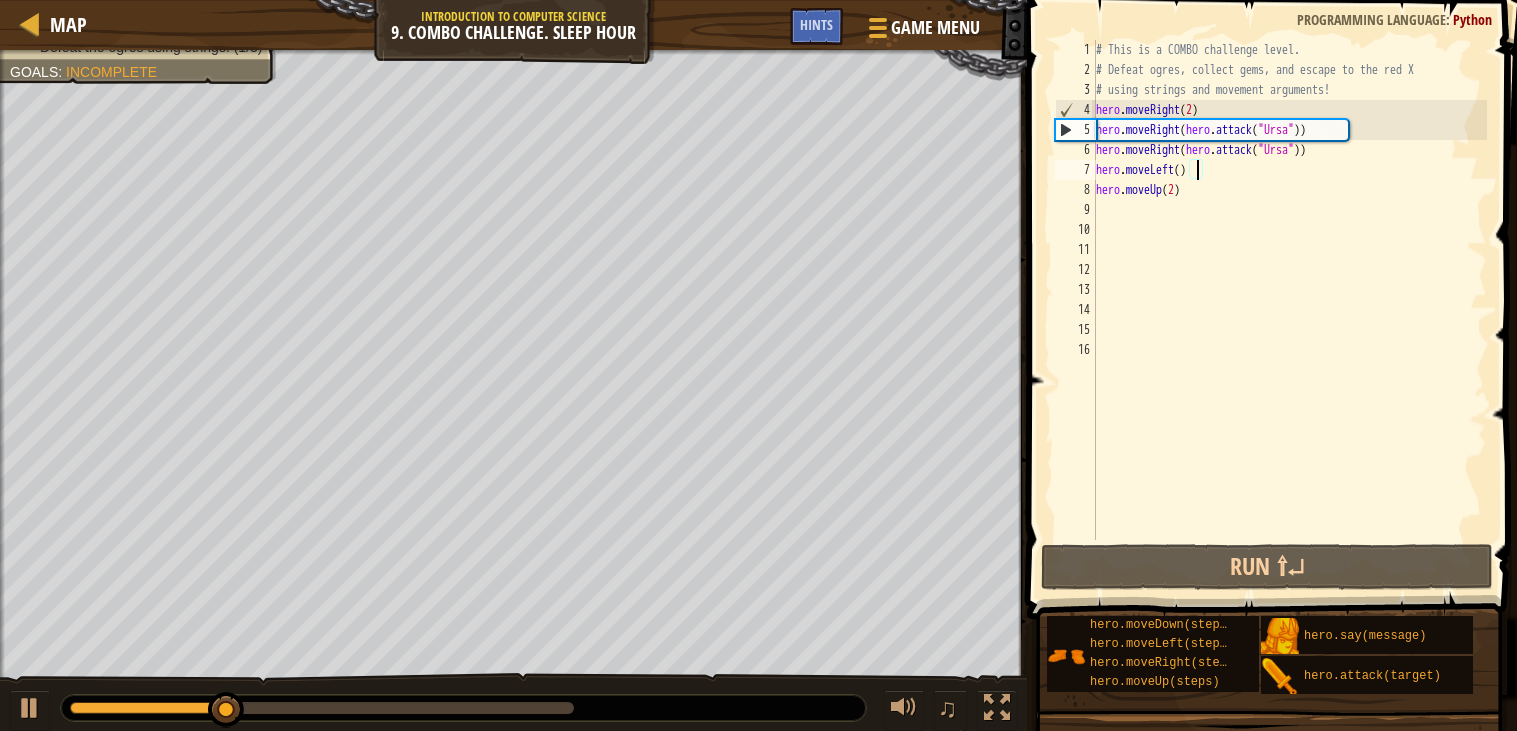 click on "# This is a COMBO challenge level. # Defeat [PERSON_NAME], collect gems, and escape to the red X # using strings and movement arguments! hero . moveRight ( 2 ) hero . moveRight ( hero . attack ( "Ursa" )) hero . moveRight ( hero . attack ( "Ursa" )) hero . moveLeft ( ) hero . moveUp ( 2 )" at bounding box center [1289, 310] 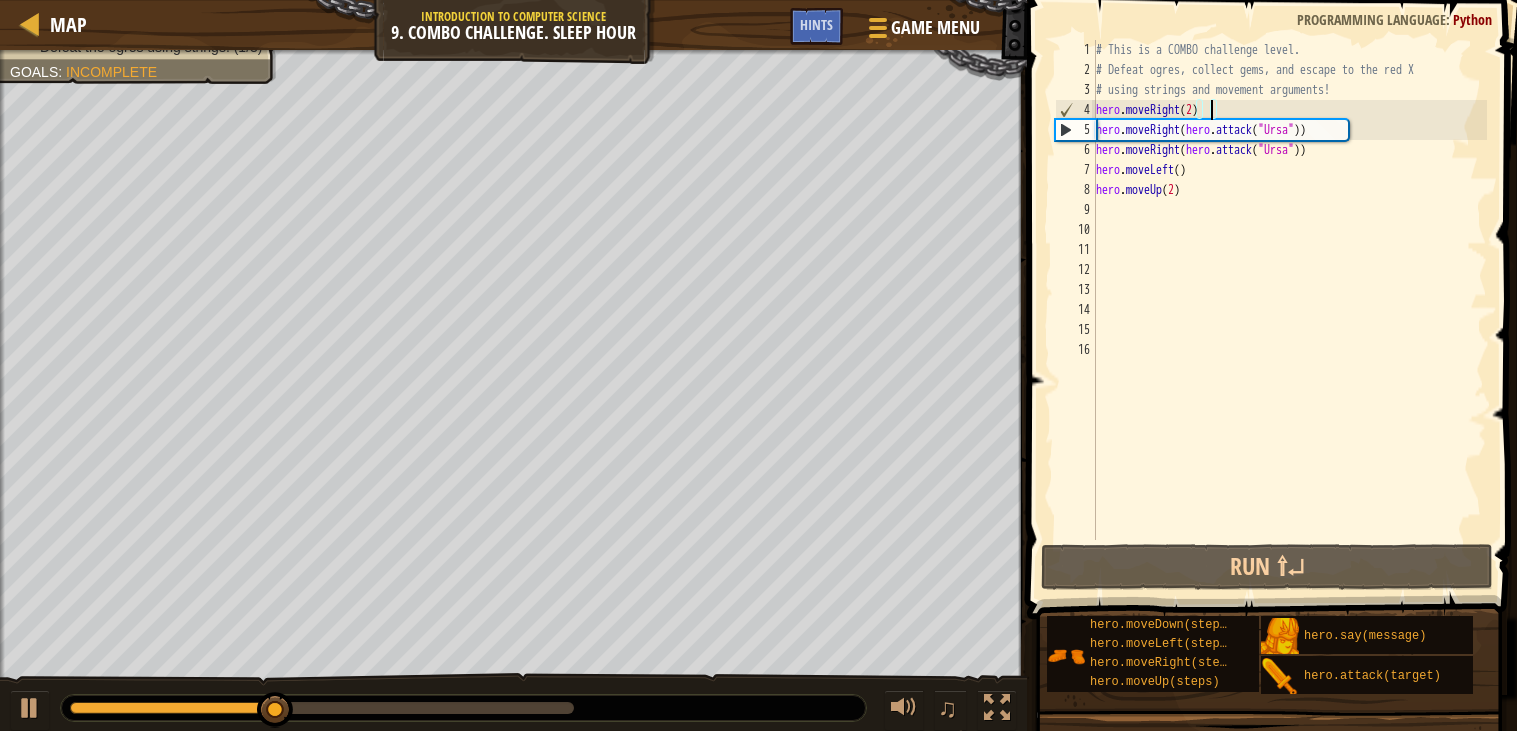 click on "# This is a COMBO challenge level. # Defeat [PERSON_NAME], collect gems, and escape to the red X # using strings and movement arguments! hero . moveRight ( 2 ) hero . moveRight ( hero . attack ( "Ursa" )) hero . moveRight ( hero . attack ( "Ursa" )) hero . moveLeft ( ) hero . moveUp ( 2 )" at bounding box center [1289, 310] 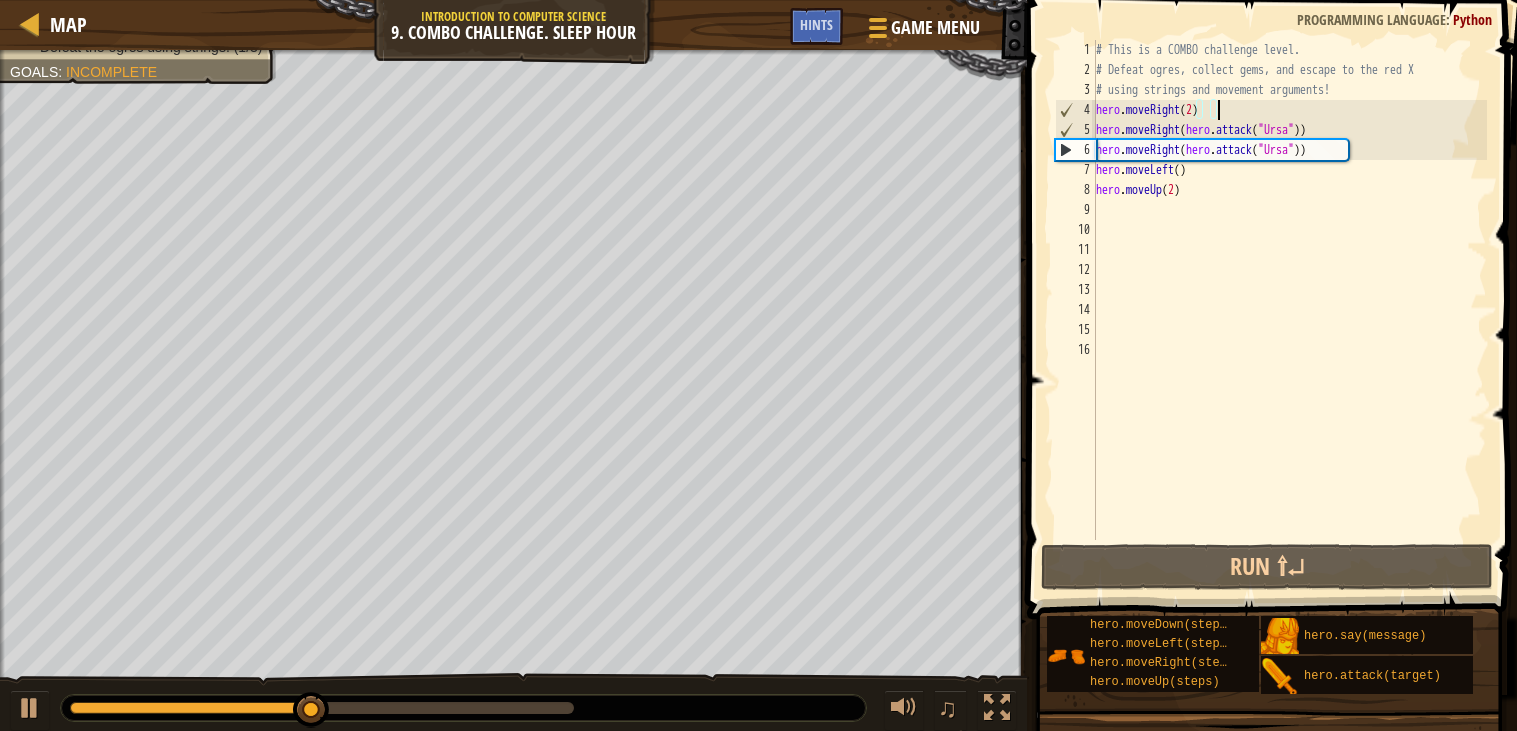 click on "# This is a COMBO challenge level. # Defeat [PERSON_NAME], collect gems, and escape to the red X # using strings and movement arguments! hero . moveRight ( 2 ) hero . moveRight ( hero . attack ( "Ursa" )) hero . moveRight ( hero . attack ( "Ursa" )) hero . moveLeft ( ) hero . moveUp ( 2 )" at bounding box center (1289, 310) 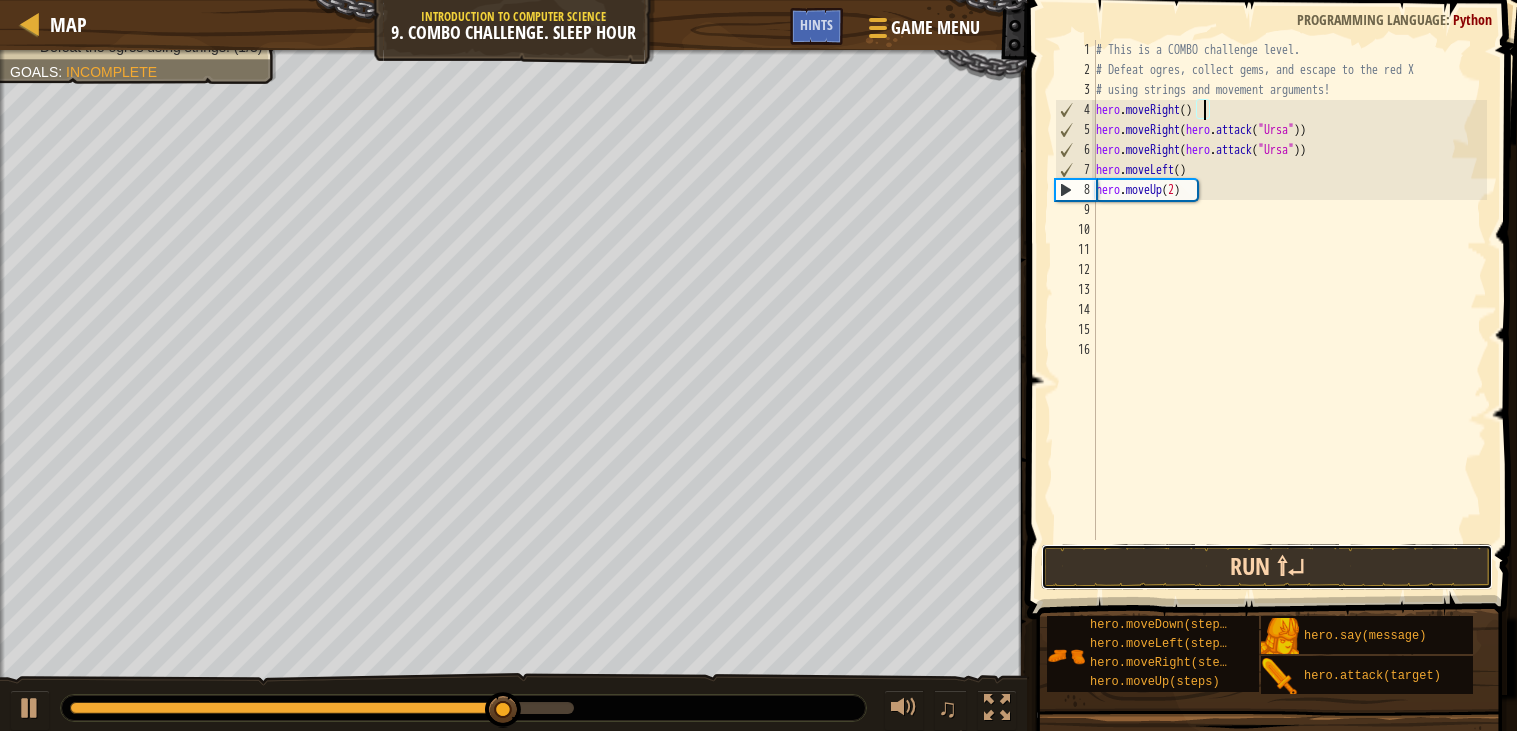 click on "Run ⇧↵" at bounding box center [1267, 567] 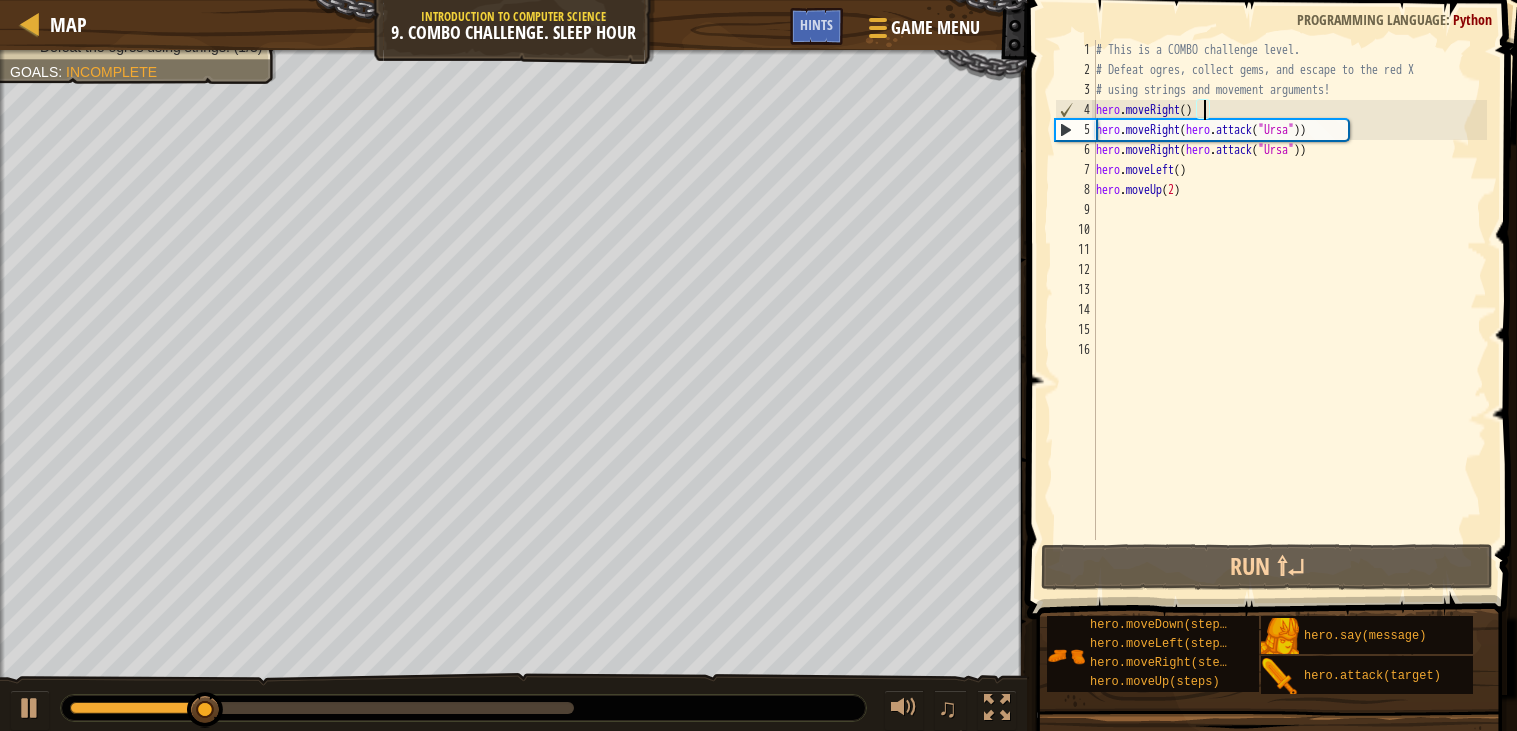 click on "# This is a COMBO challenge level. # Defeat [PERSON_NAME], collect gems, and escape to the red X # using strings and movement arguments! hero . moveRight ( ) hero . moveRight ( hero . attack ( "Ursa" )) hero . moveRight ( hero . attack ( "Ursa" )) hero . moveLeft ( ) hero . moveUp ( 2 )" at bounding box center (1289, 310) 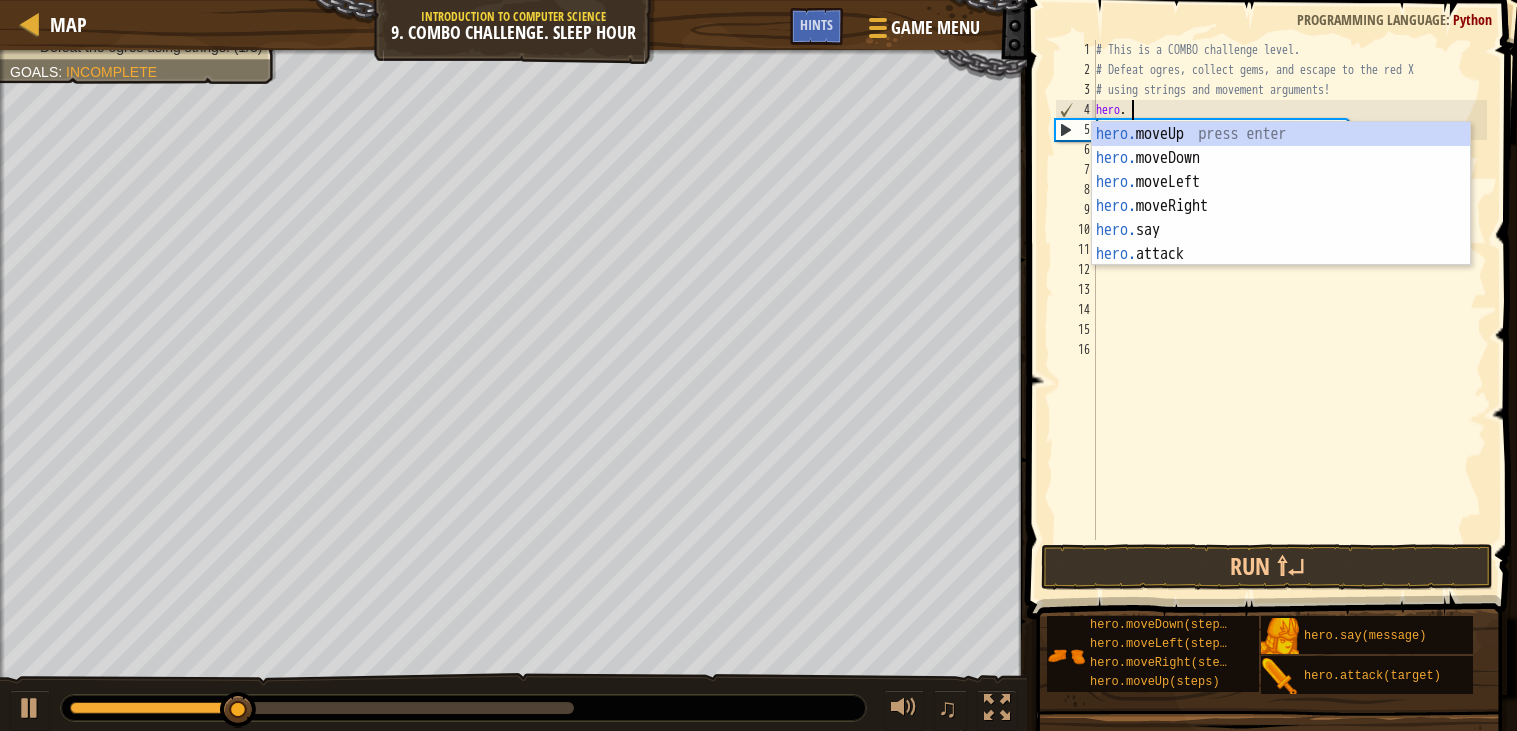 scroll, scrollTop: 8, scrollLeft: 0, axis: vertical 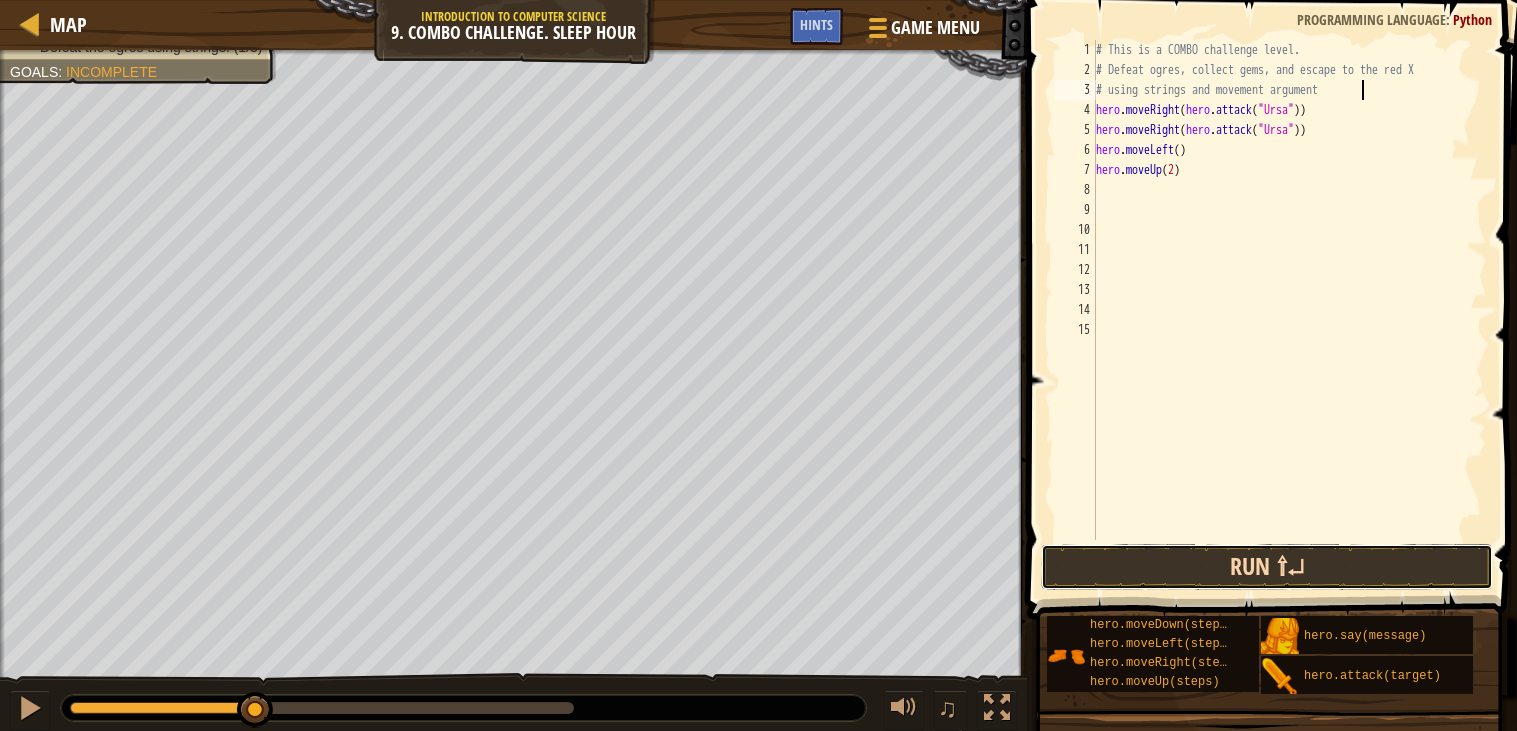 click on "Run ⇧↵" at bounding box center (1267, 567) 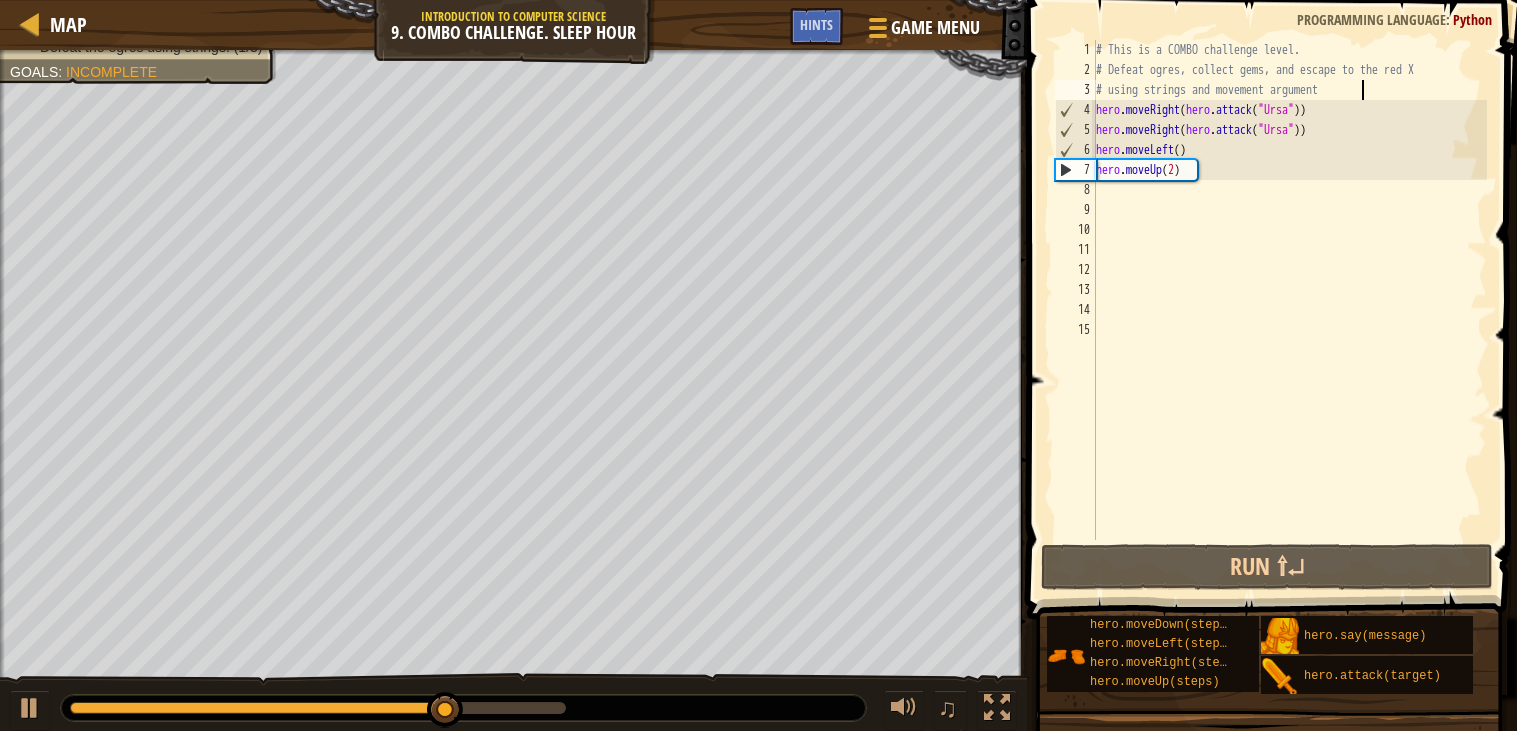 click on "# This is a COMBO challenge level. # Defeat [PERSON_NAME], collect gems, and escape to the red X # using strings and movement argument hero . moveRight ( hero . attack ( "Ursa" )) hero . moveRight ( hero . attack ( "Ursa" )) hero . moveLeft ( ) hero . moveUp ( 2 )" at bounding box center (1289, 310) 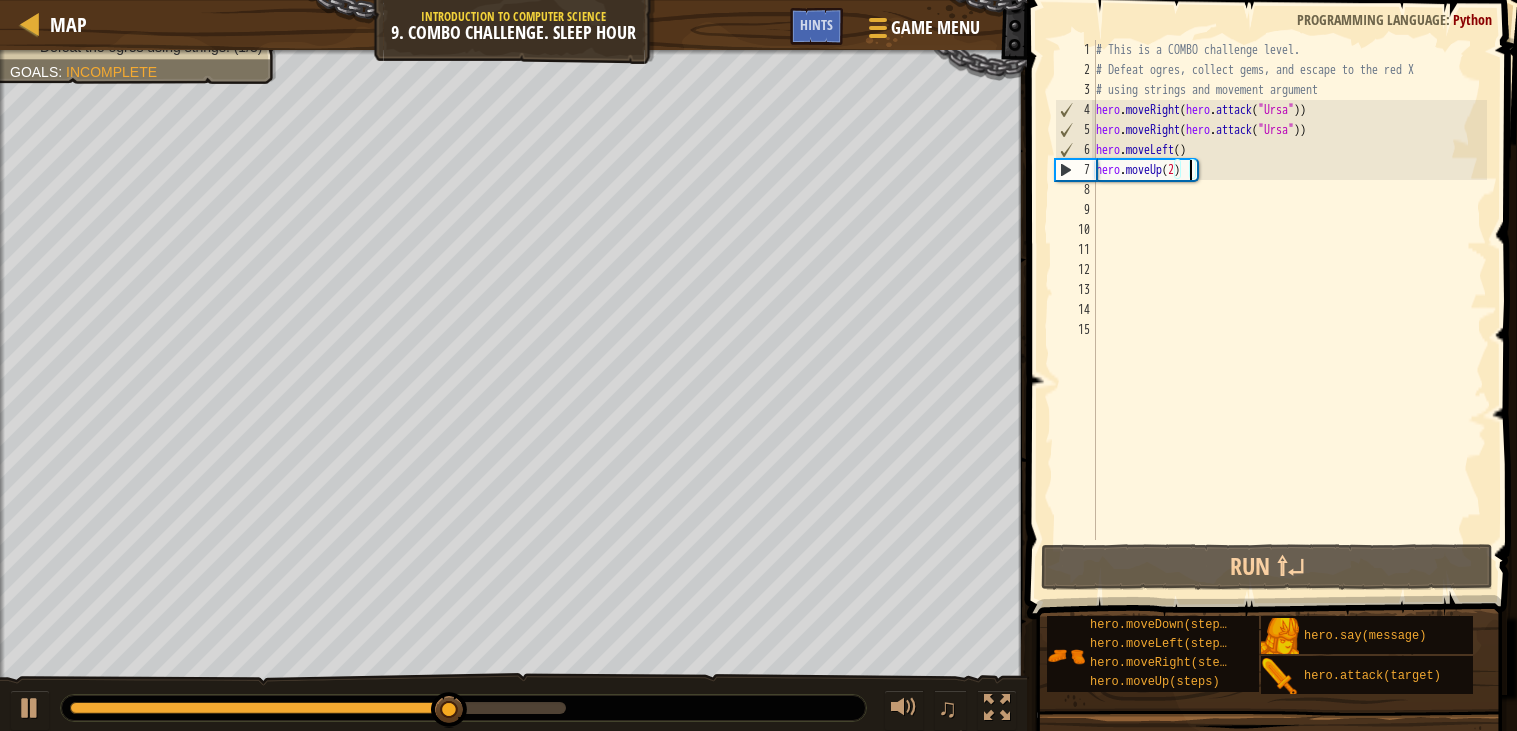 scroll, scrollTop: 8, scrollLeft: 6, axis: both 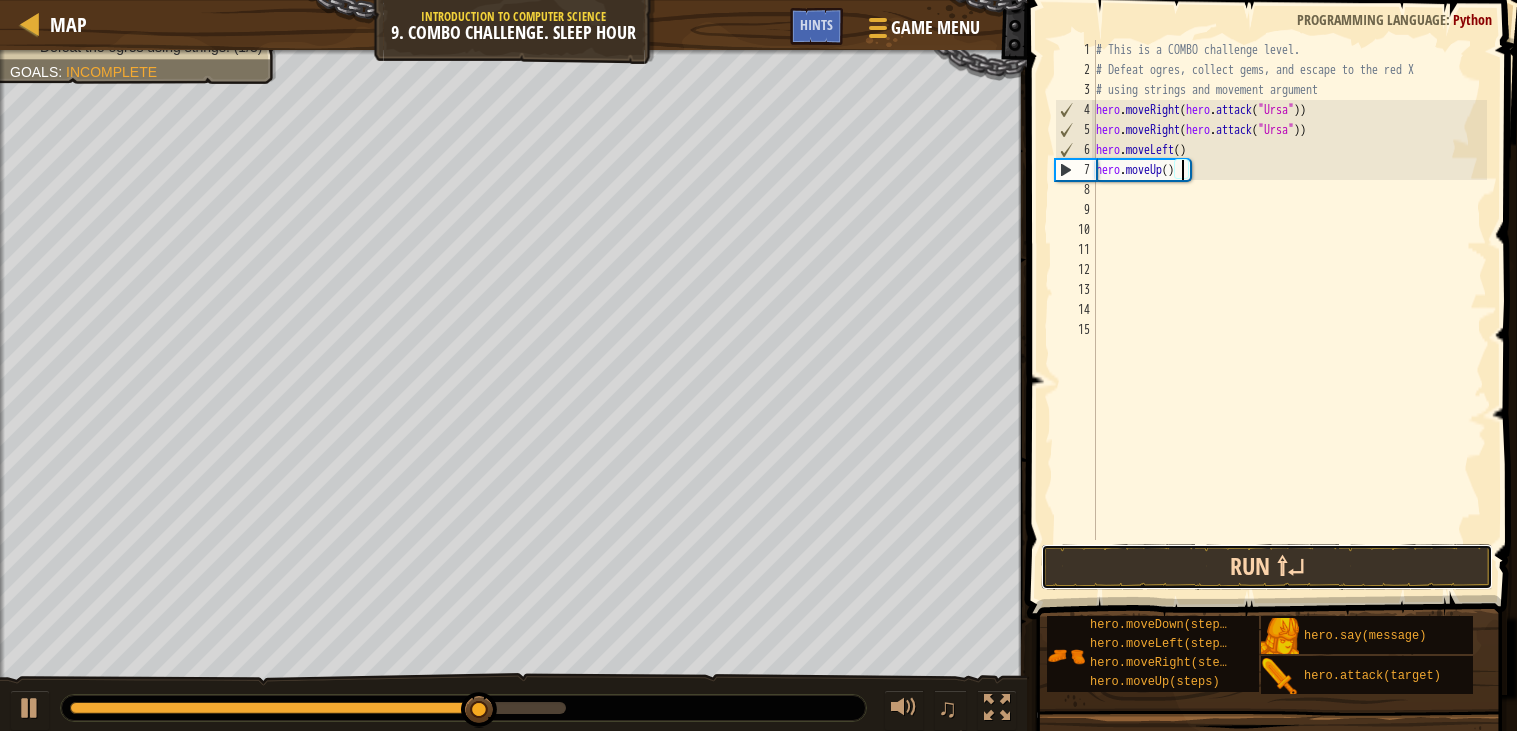 click on "Run ⇧↵" at bounding box center [1267, 567] 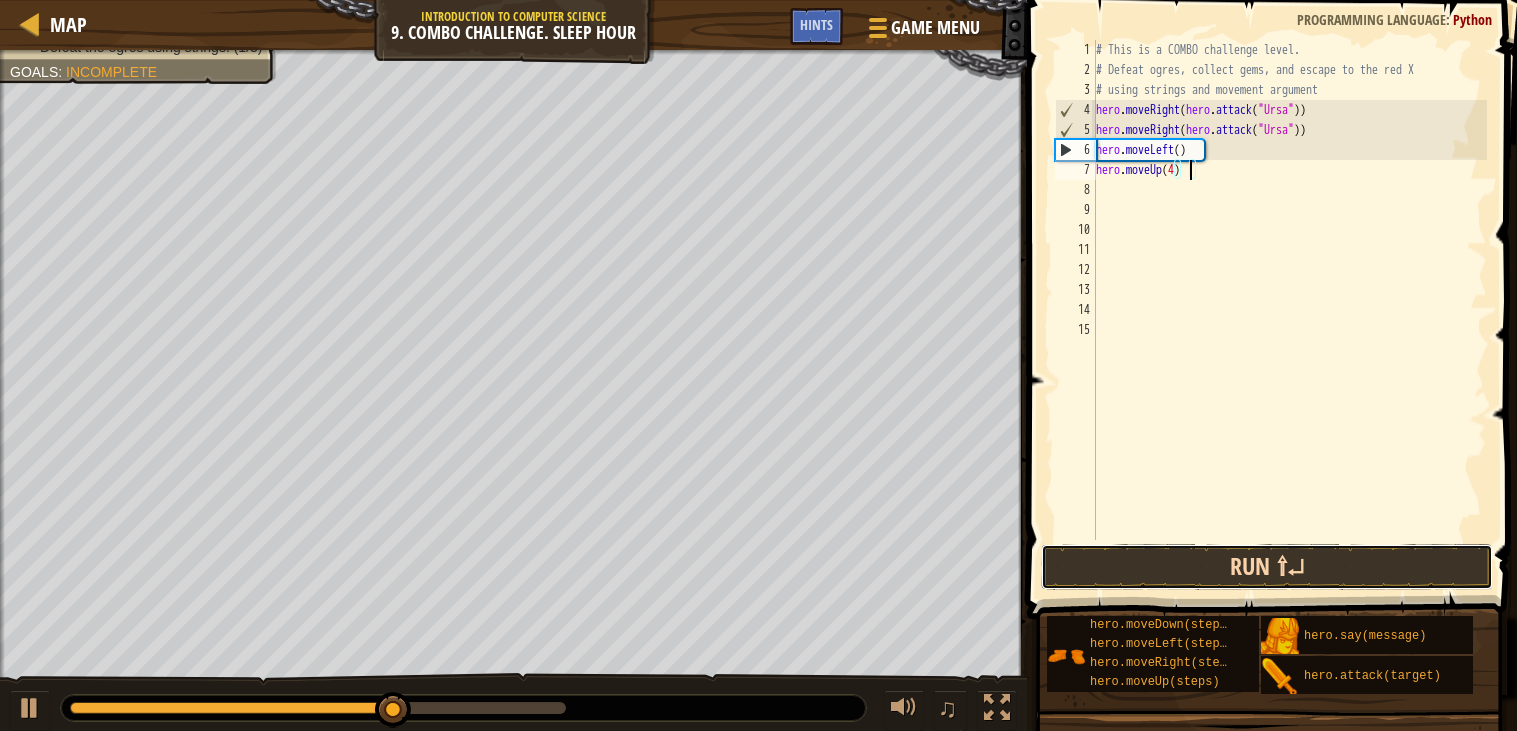 click on "Run ⇧↵" at bounding box center [1267, 567] 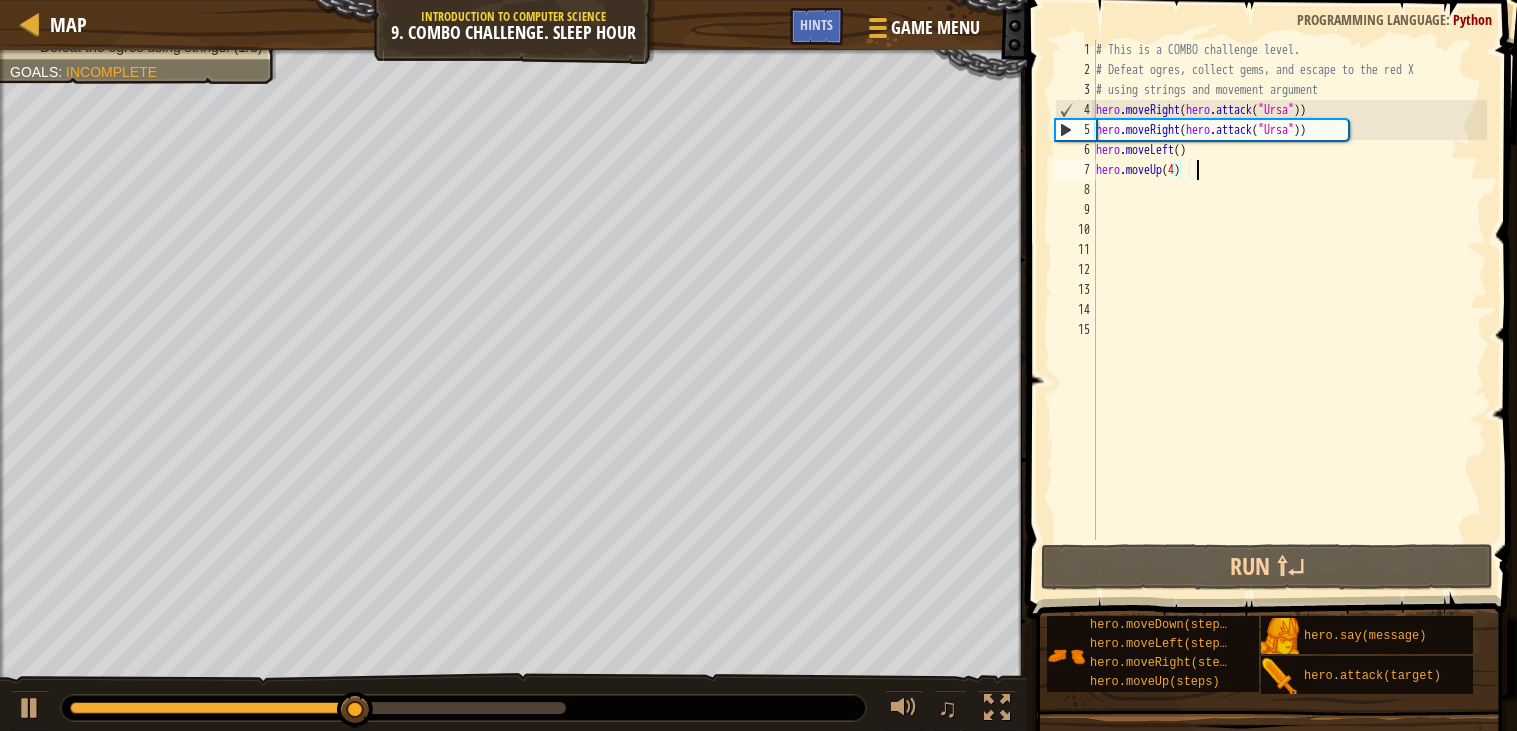 click on "# This is a COMBO challenge level. # Defeat [PERSON_NAME], collect gems, and escape to the red X # using strings and movement argument hero . moveRight ( hero . attack ( "Ursa" )) hero . moveRight ( hero . attack ( "Ursa" )) hero . moveLeft ( ) hero . moveUp ( 4 )" at bounding box center [1289, 310] 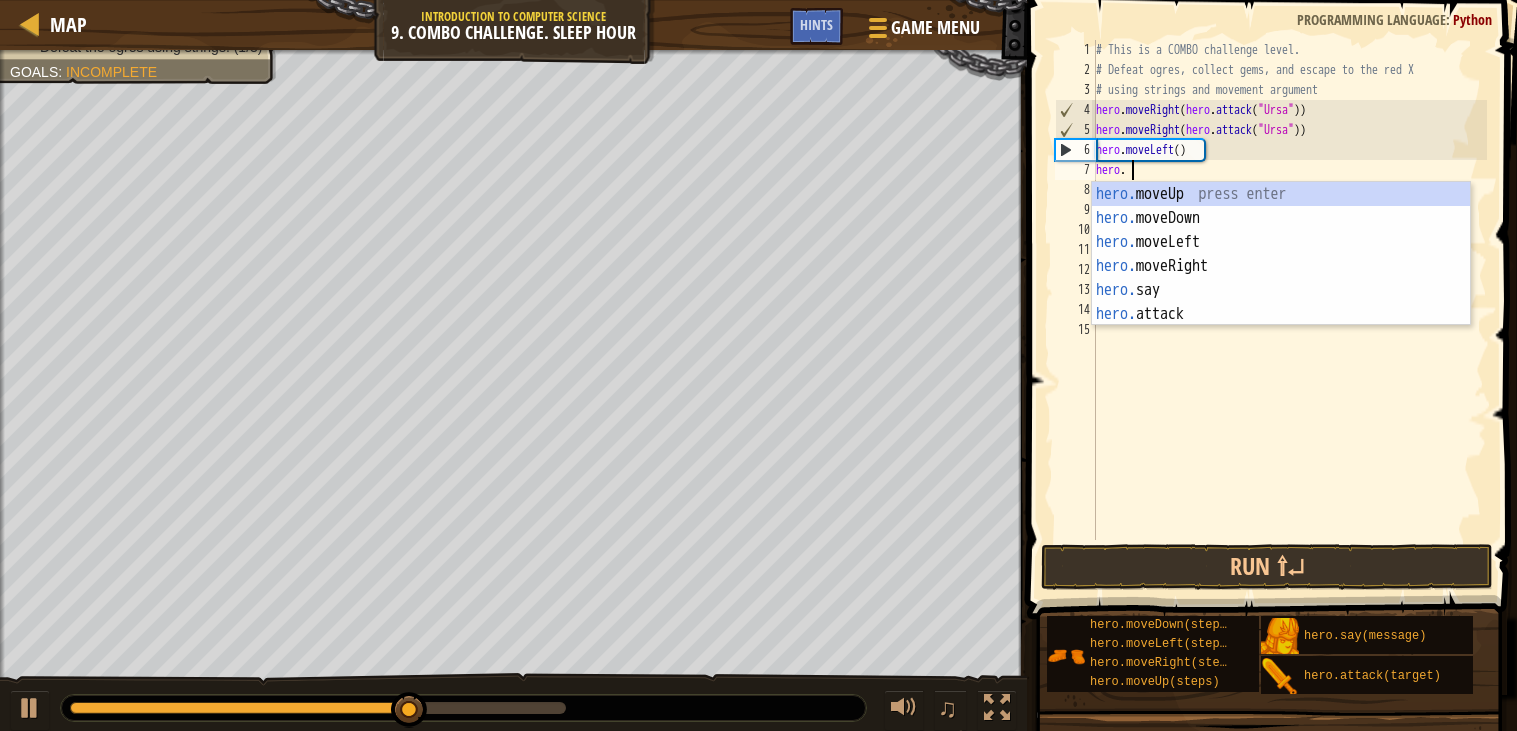 scroll, scrollTop: 8, scrollLeft: 0, axis: vertical 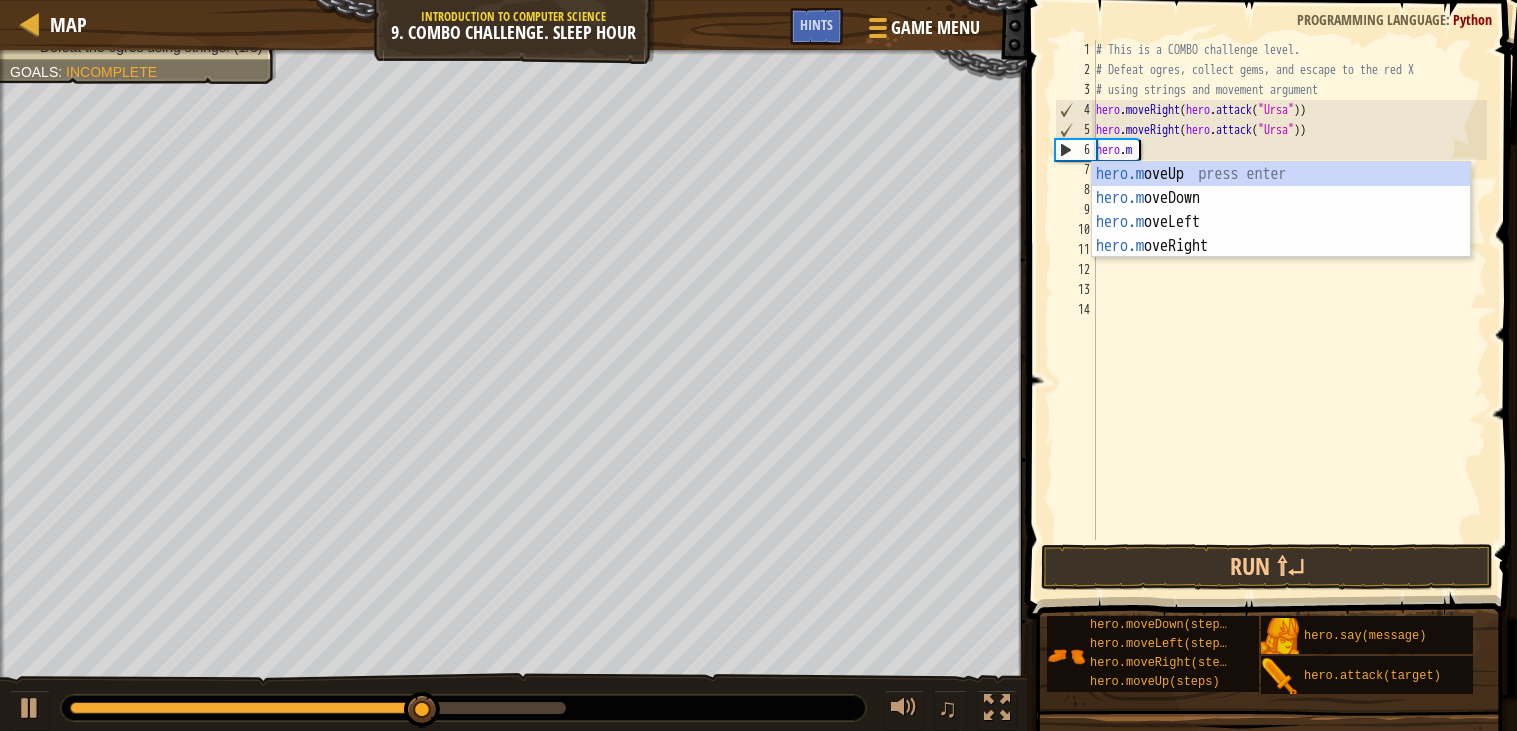 type on "h" 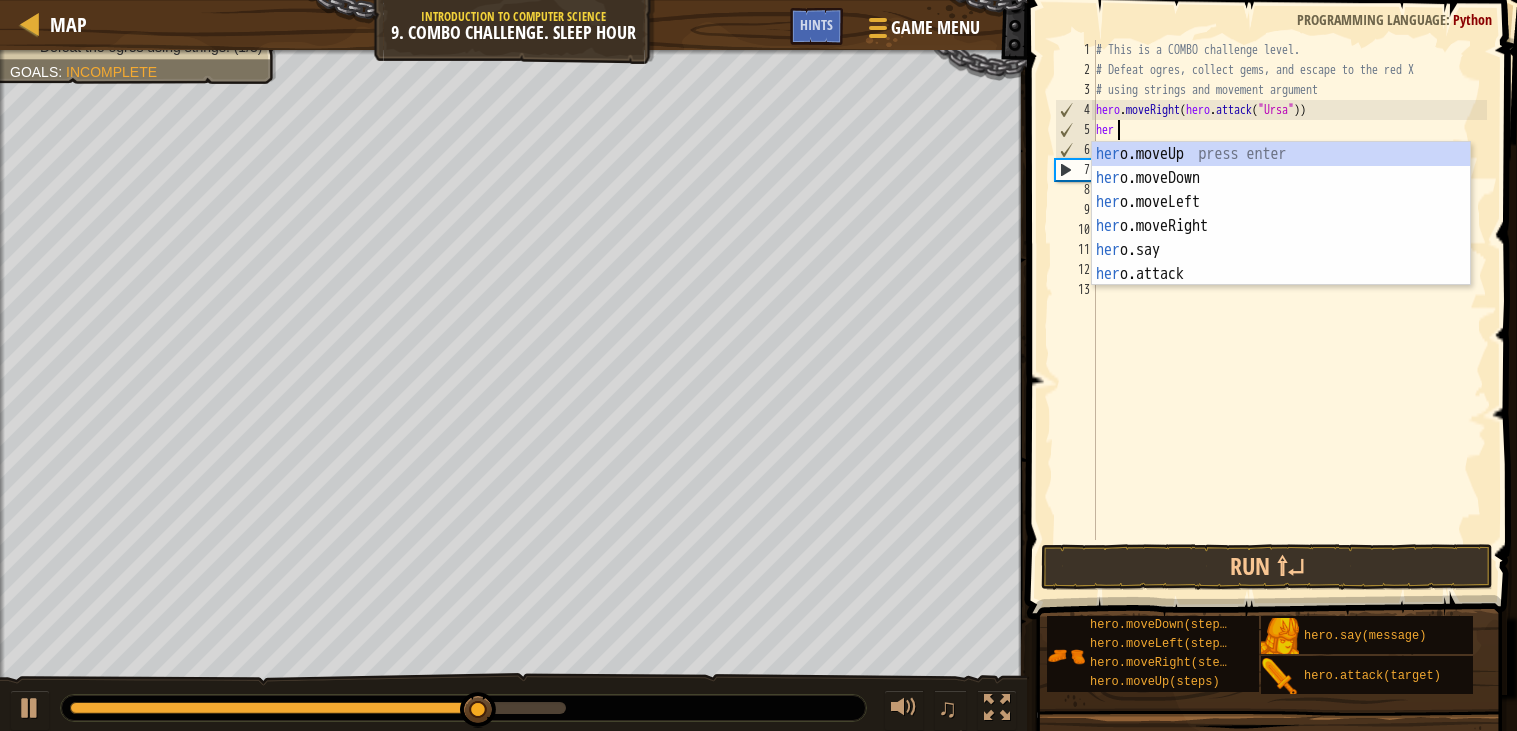 type on "h" 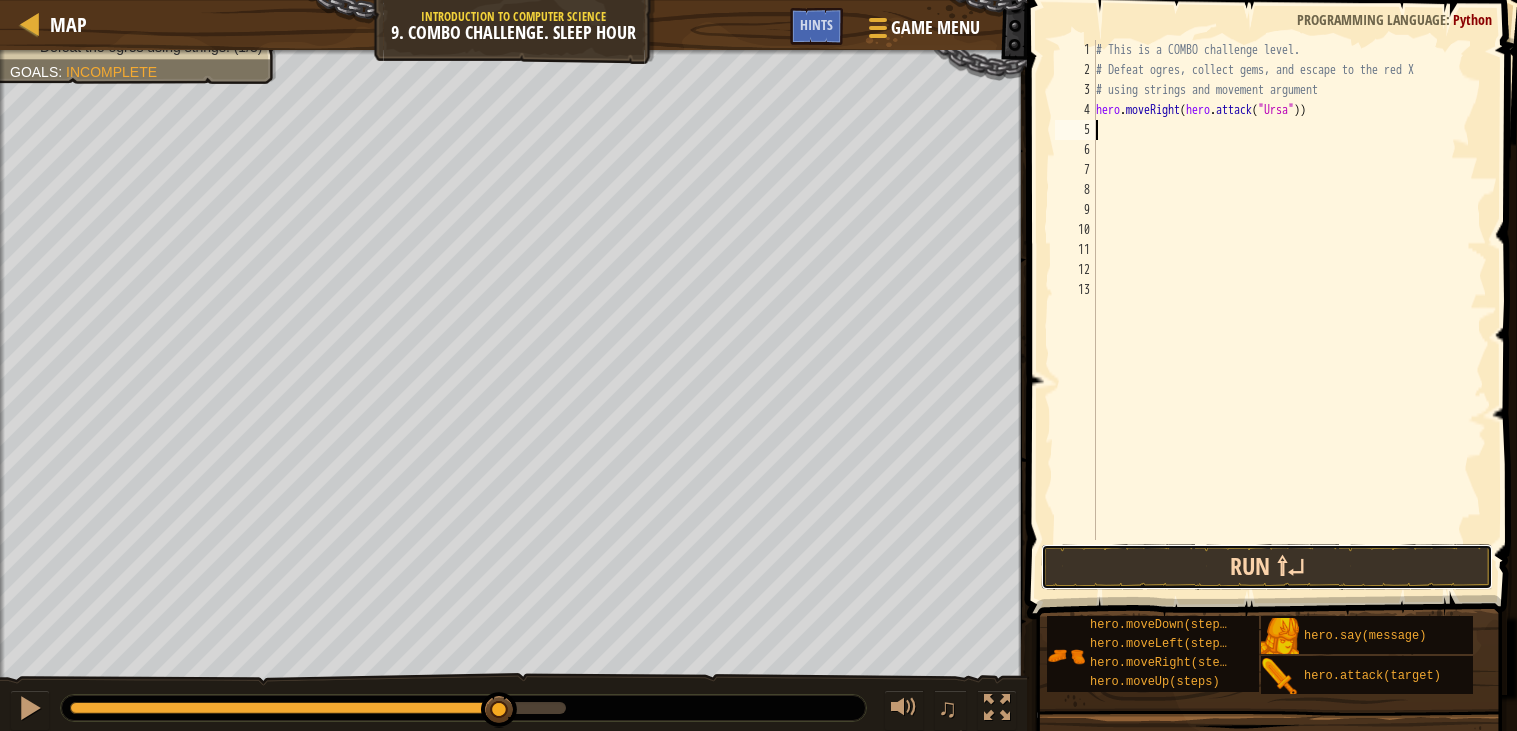 click on "Run ⇧↵" at bounding box center [1267, 567] 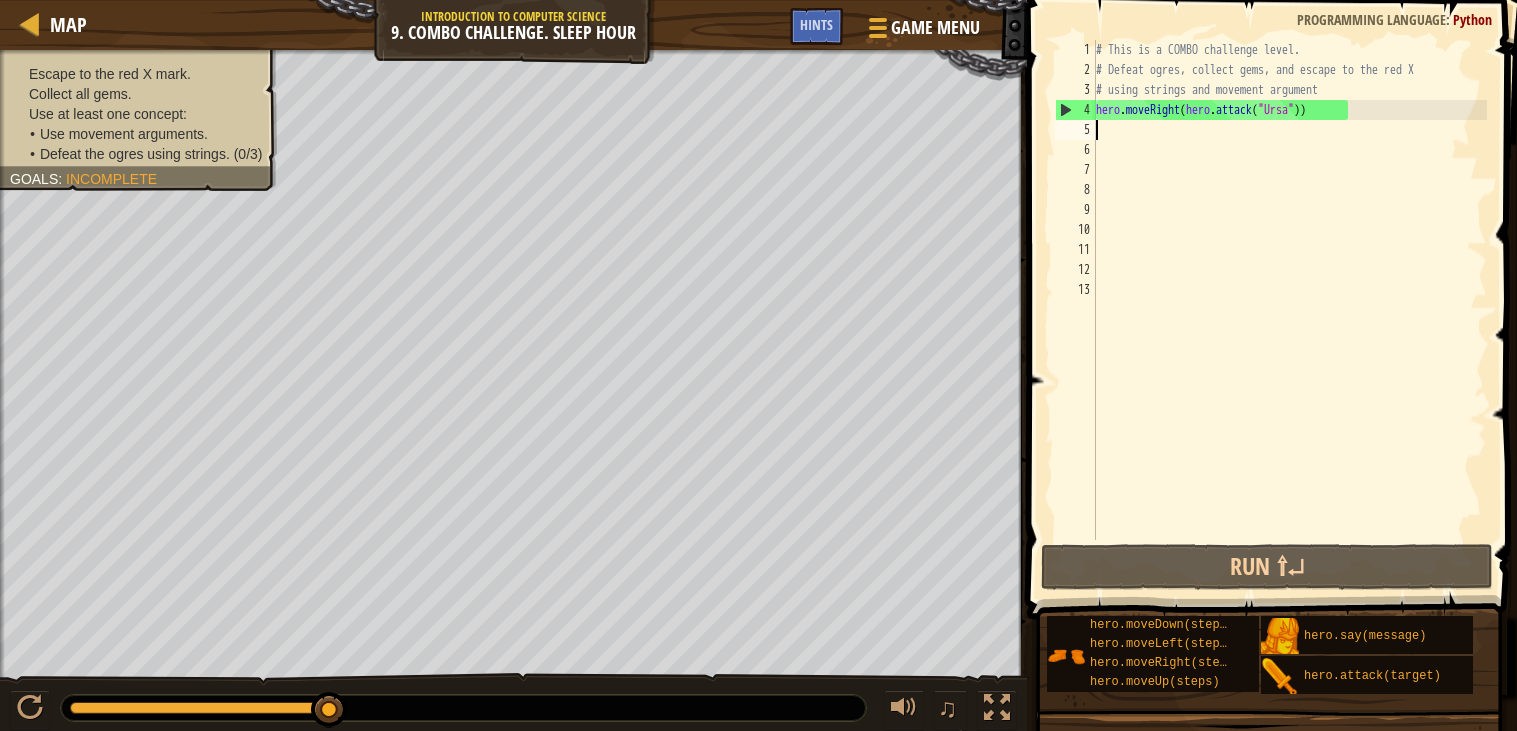 type on "m" 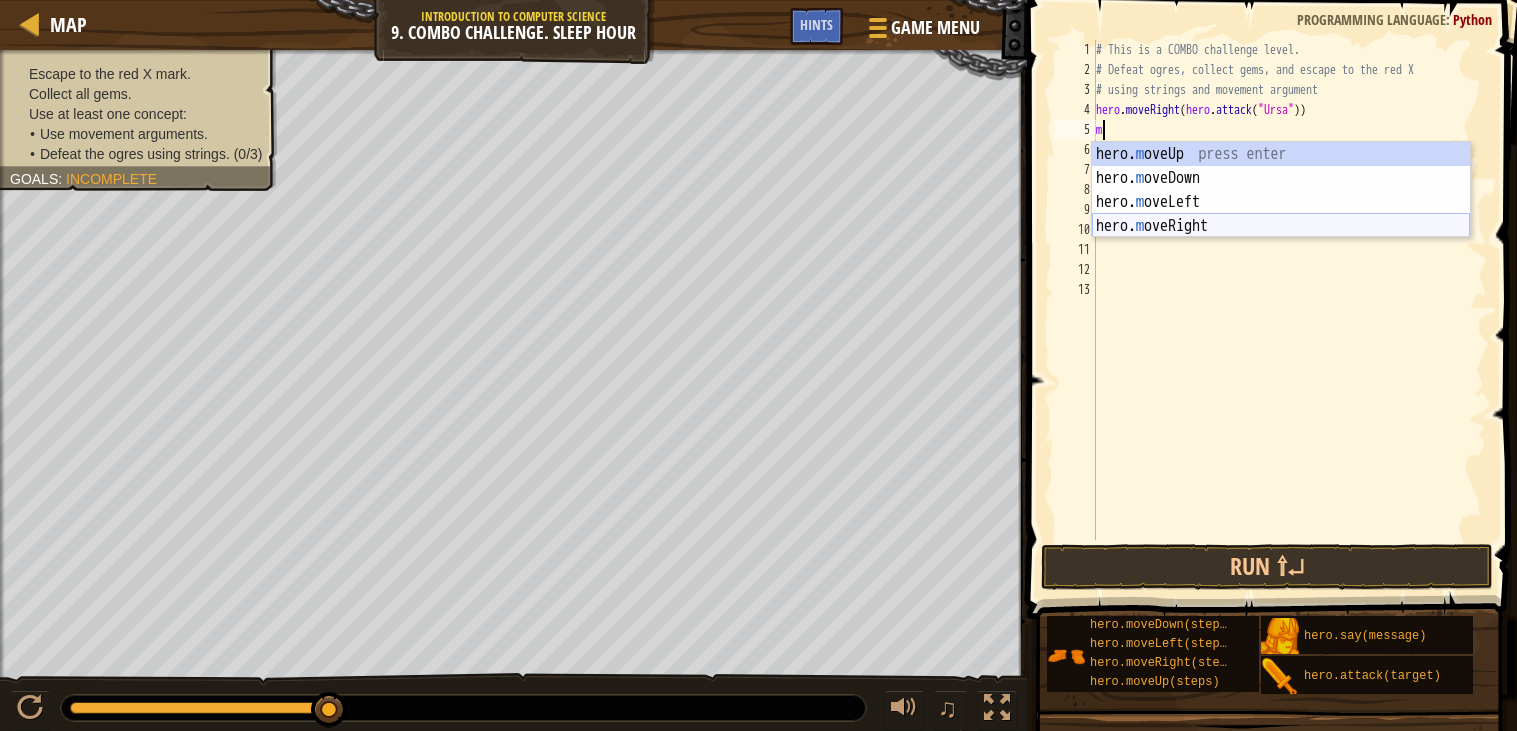 click on "hero. m oveUp press enter hero. m oveDown press enter hero. m oveLeft press enter hero. m oveRight press enter" at bounding box center [1281, 214] 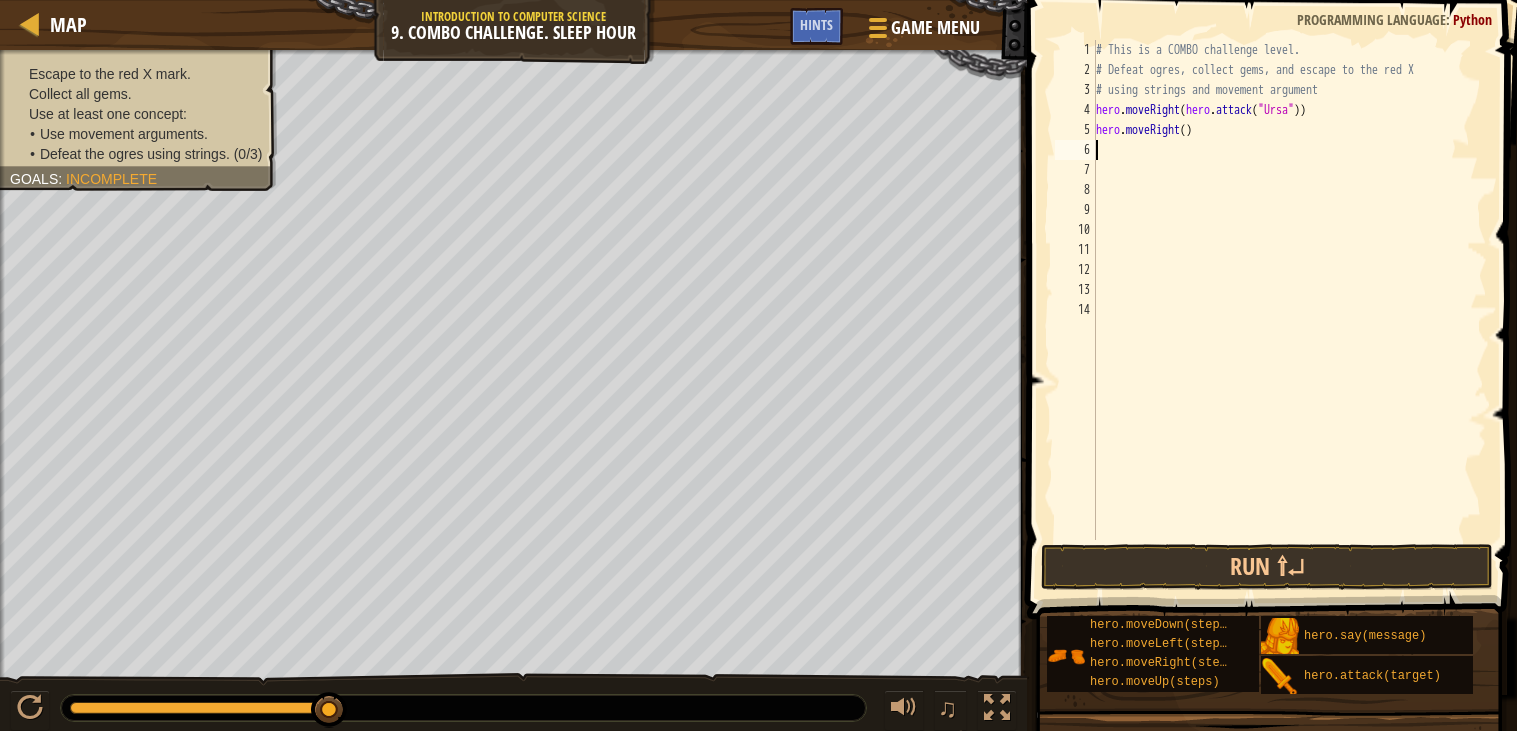 click on "# This is a COMBO challenge level. # Defeat [PERSON_NAME], collect gems, and escape to the red X # using strings and movement argument hero . moveRight ( hero . attack ( "Ursa" )) hero . moveRight ( )" at bounding box center [1289, 310] 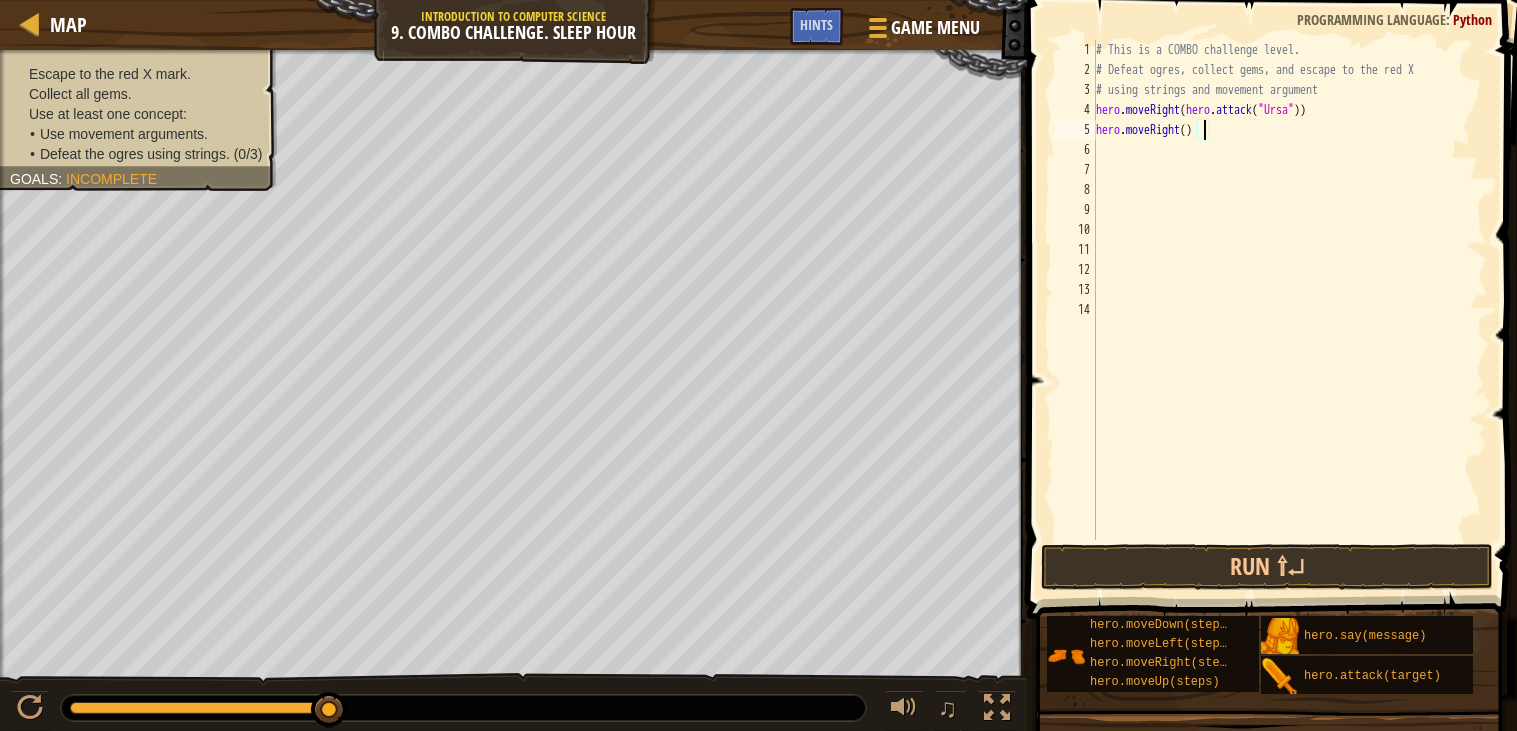 scroll, scrollTop: 8, scrollLeft: 8, axis: both 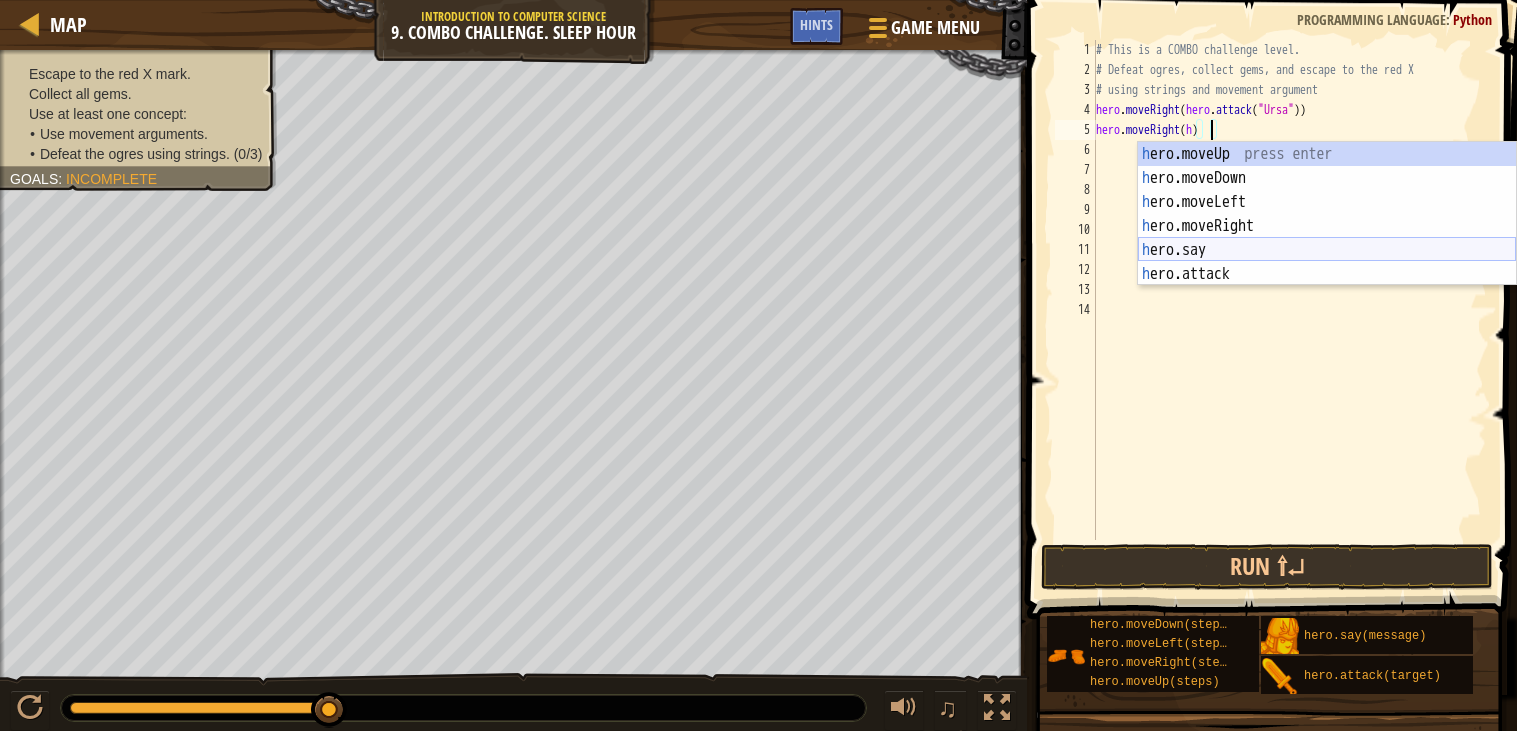 click on "h ero.moveUp press enter h ero.moveDown press enter h ero.moveLeft press enter h ero.moveRight press enter h ero.say press enter h ero.attack press enter" at bounding box center (1327, 238) 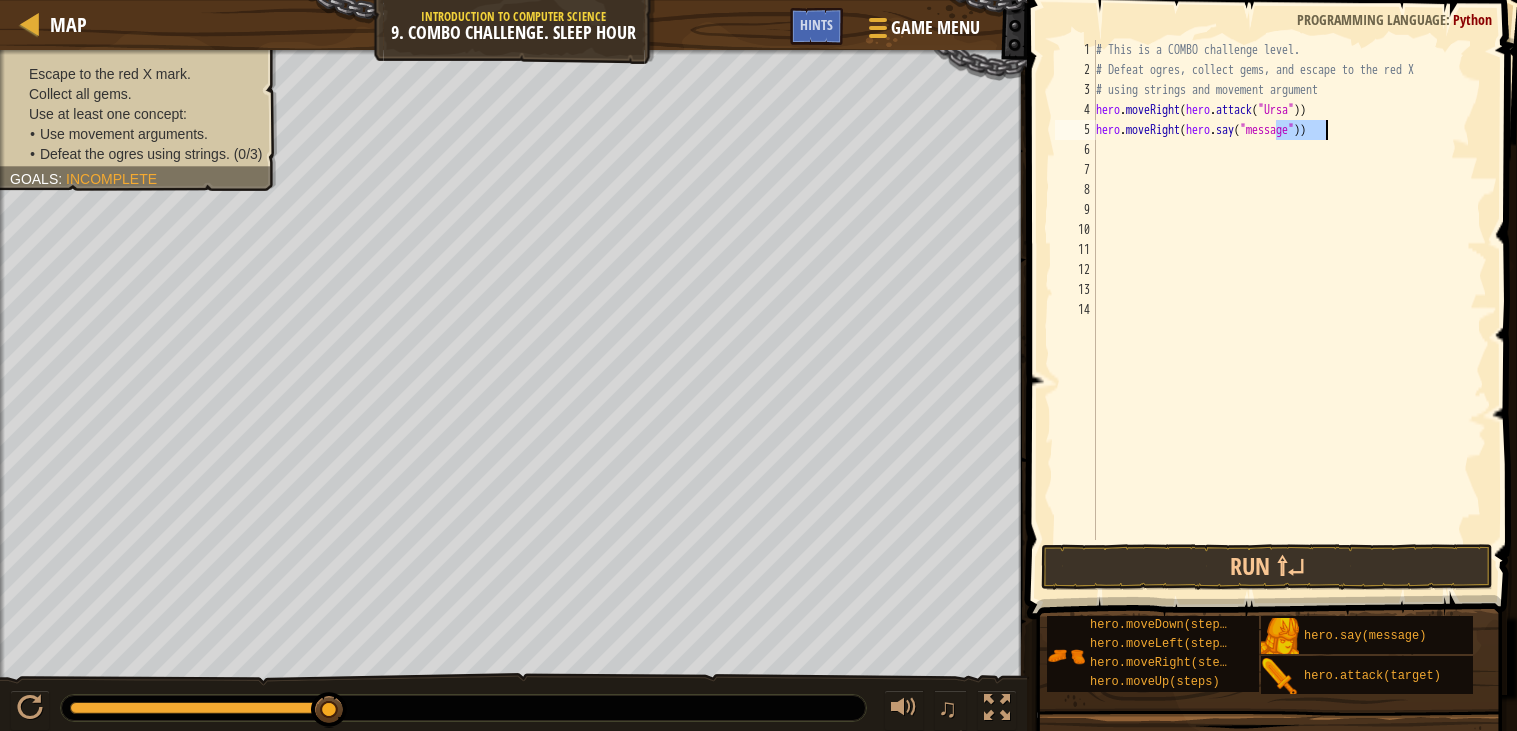 click on "# This is a COMBO challenge level. # Defeat [PERSON_NAME], collect gems, and escape to the red X # using strings and movement argument hero . moveRight ( hero . attack ( "Ursa" )) hero . moveRight ( hero . say ( "message" ))" at bounding box center [1289, 310] 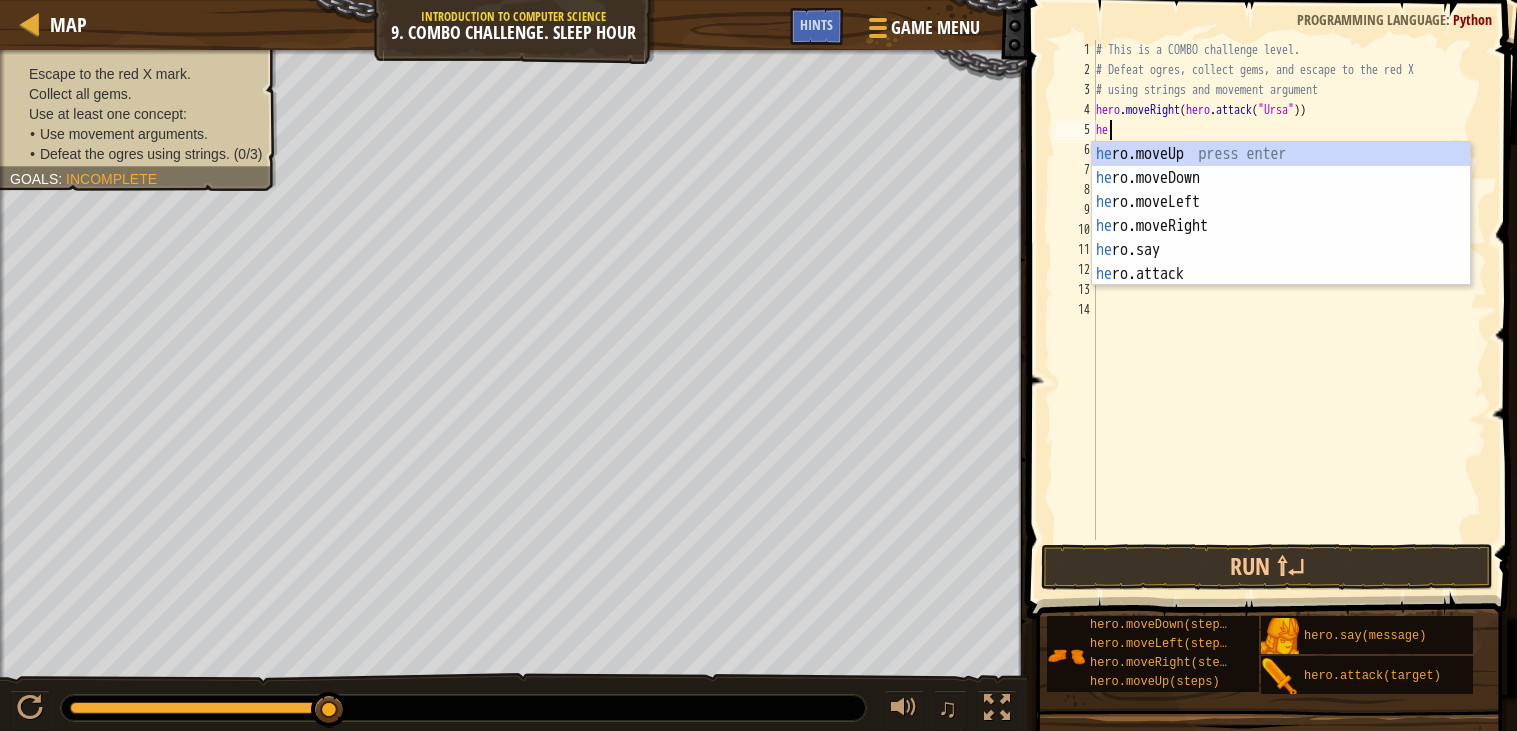 scroll, scrollTop: 8, scrollLeft: 0, axis: vertical 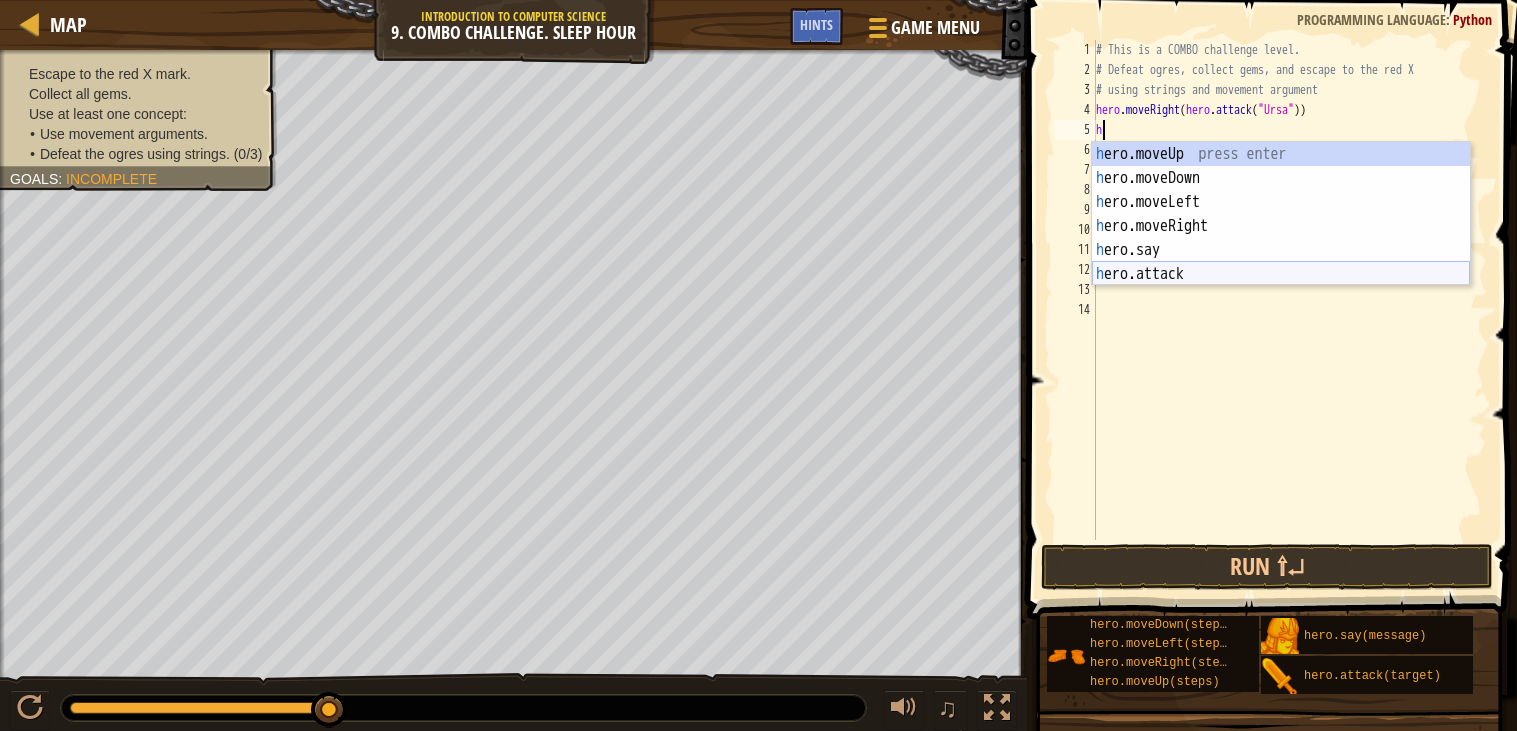click on "h ero.moveUp press enter h ero.moveDown press enter h ero.moveLeft press enter h ero.moveRight press enter h ero.say press enter h ero.attack press enter" at bounding box center [1281, 238] 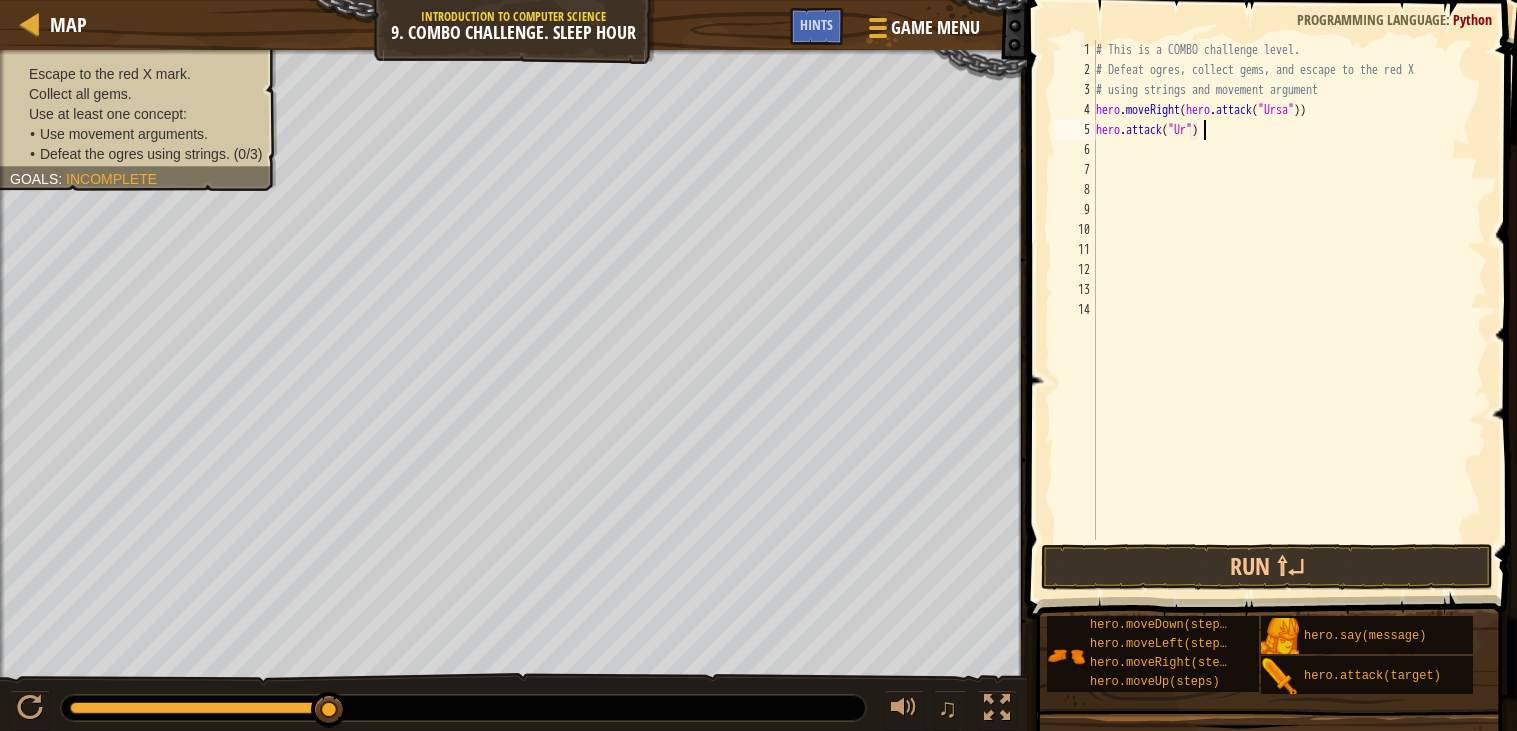 scroll, scrollTop: 8, scrollLeft: 9, axis: both 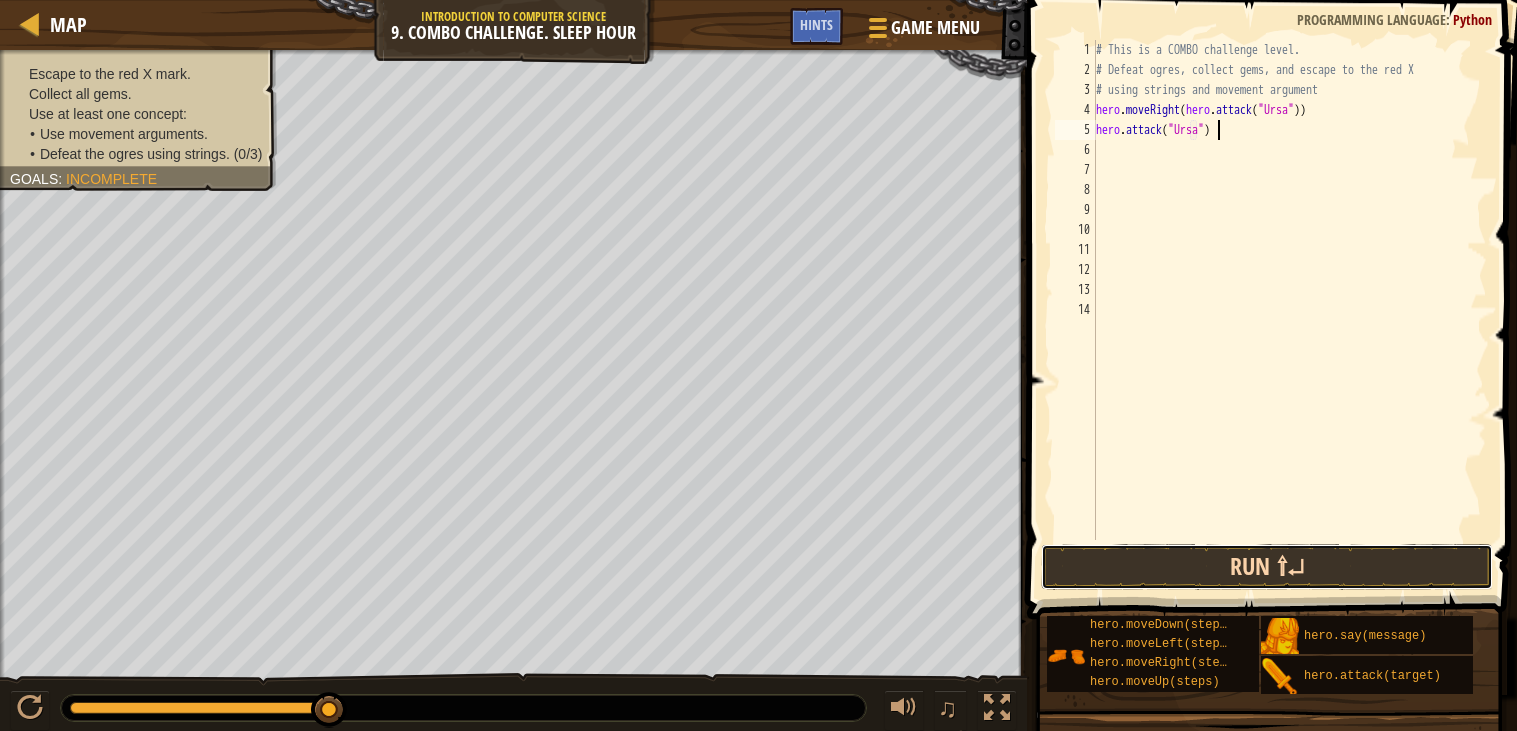 click on "Run ⇧↵" at bounding box center [1267, 567] 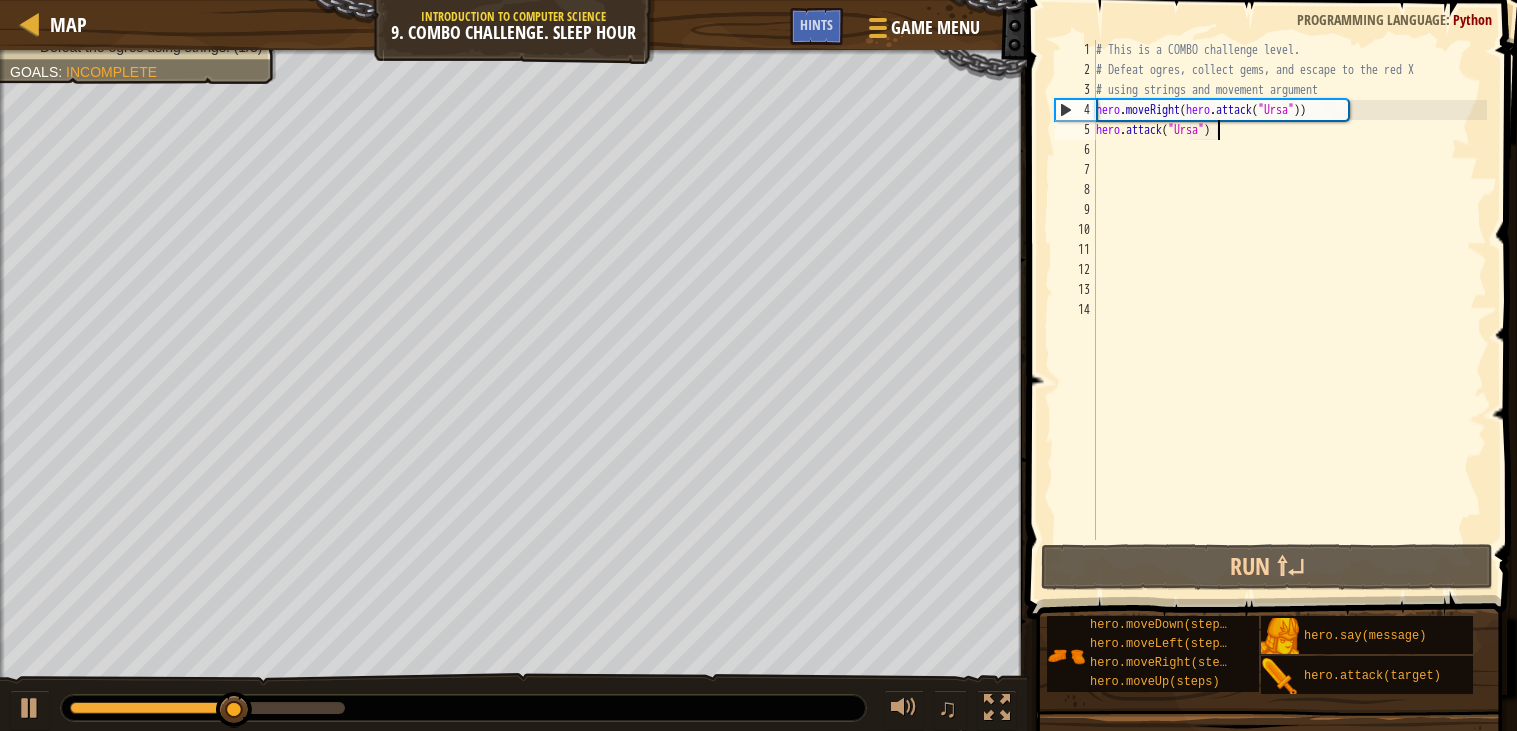 click on "# This is a COMBO challenge level. # Defeat [PERSON_NAME], collect gems, and escape to the red X # using strings and movement argument hero . moveRight ( hero . attack ( "Ursa" )) hero . attack ( "Ursa" )" at bounding box center [1289, 310] 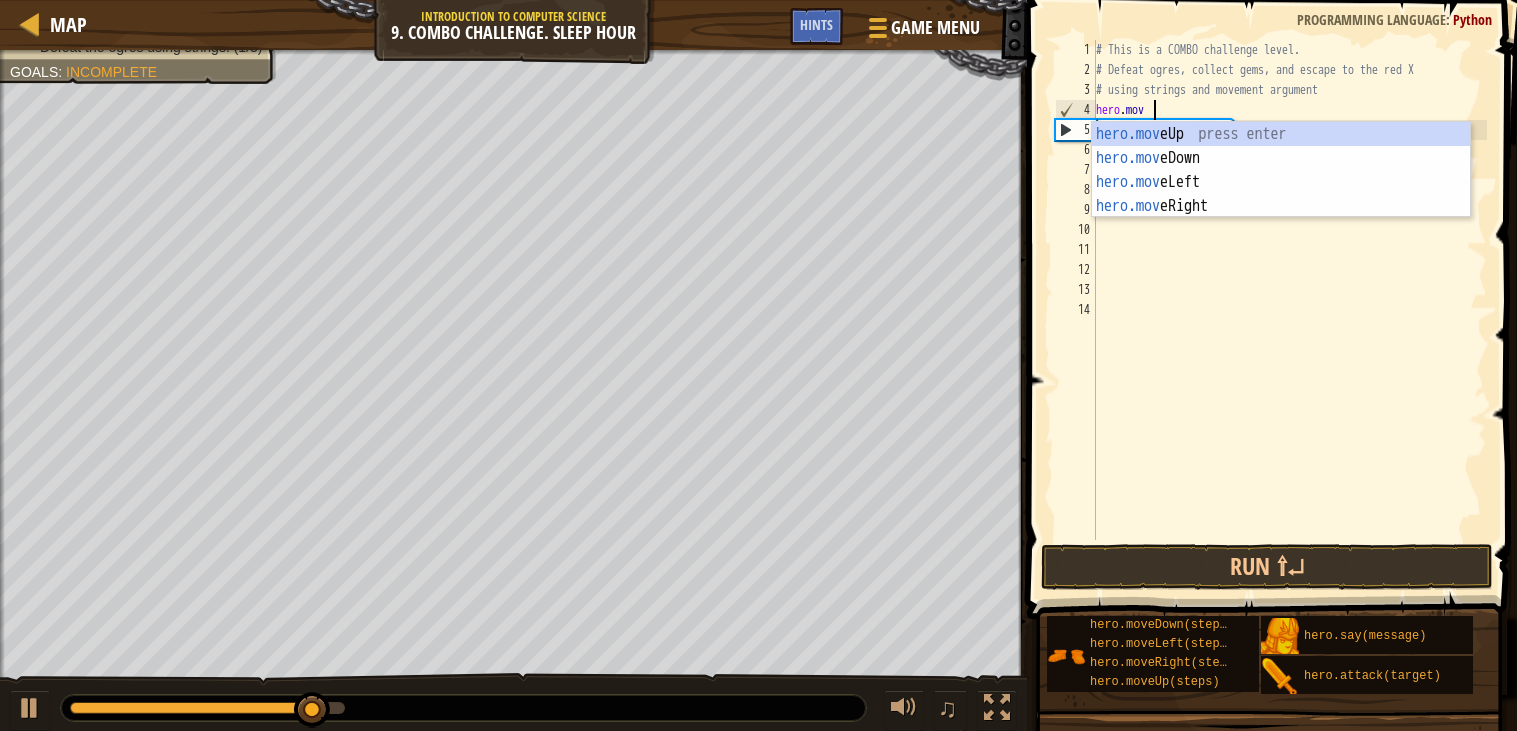 scroll, scrollTop: 8, scrollLeft: 1, axis: both 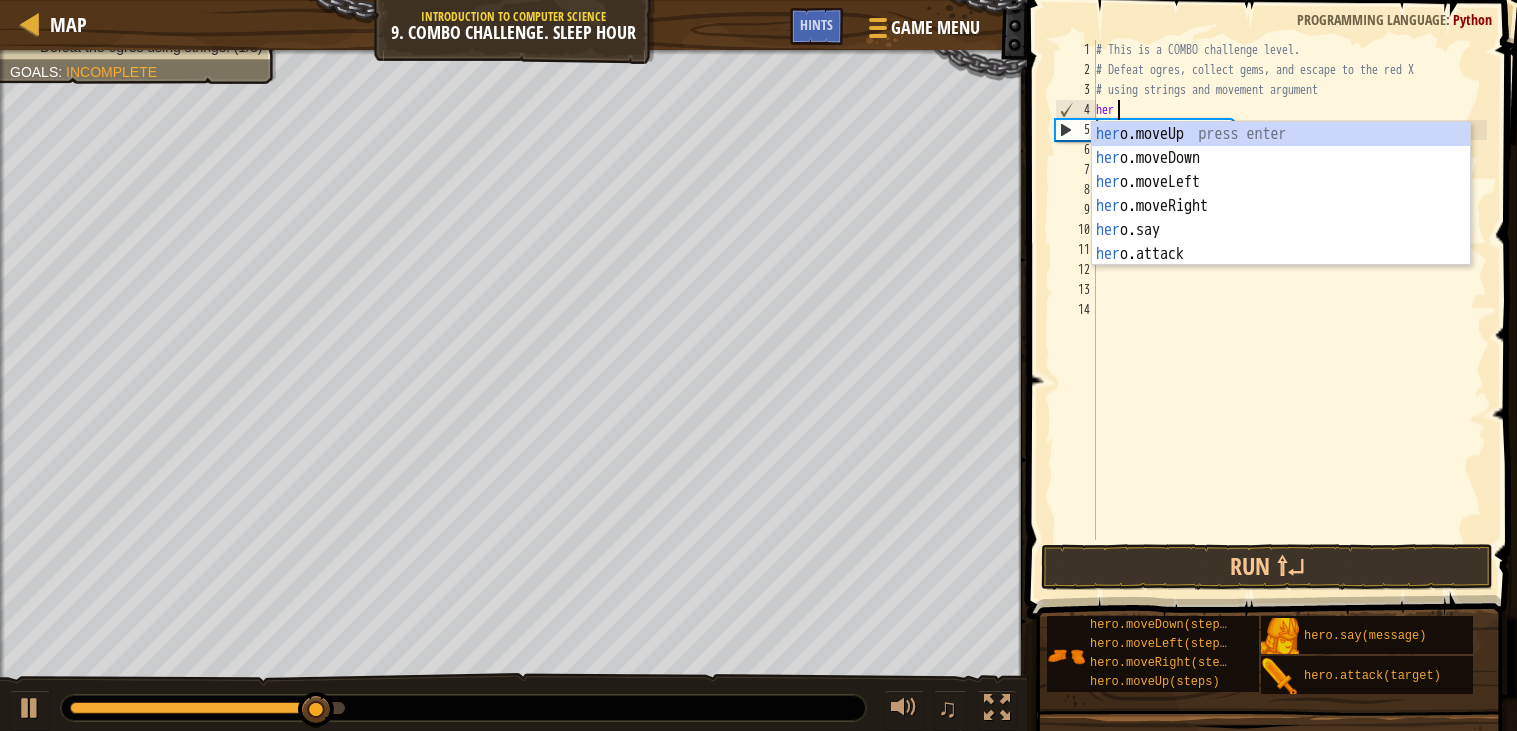type on "h" 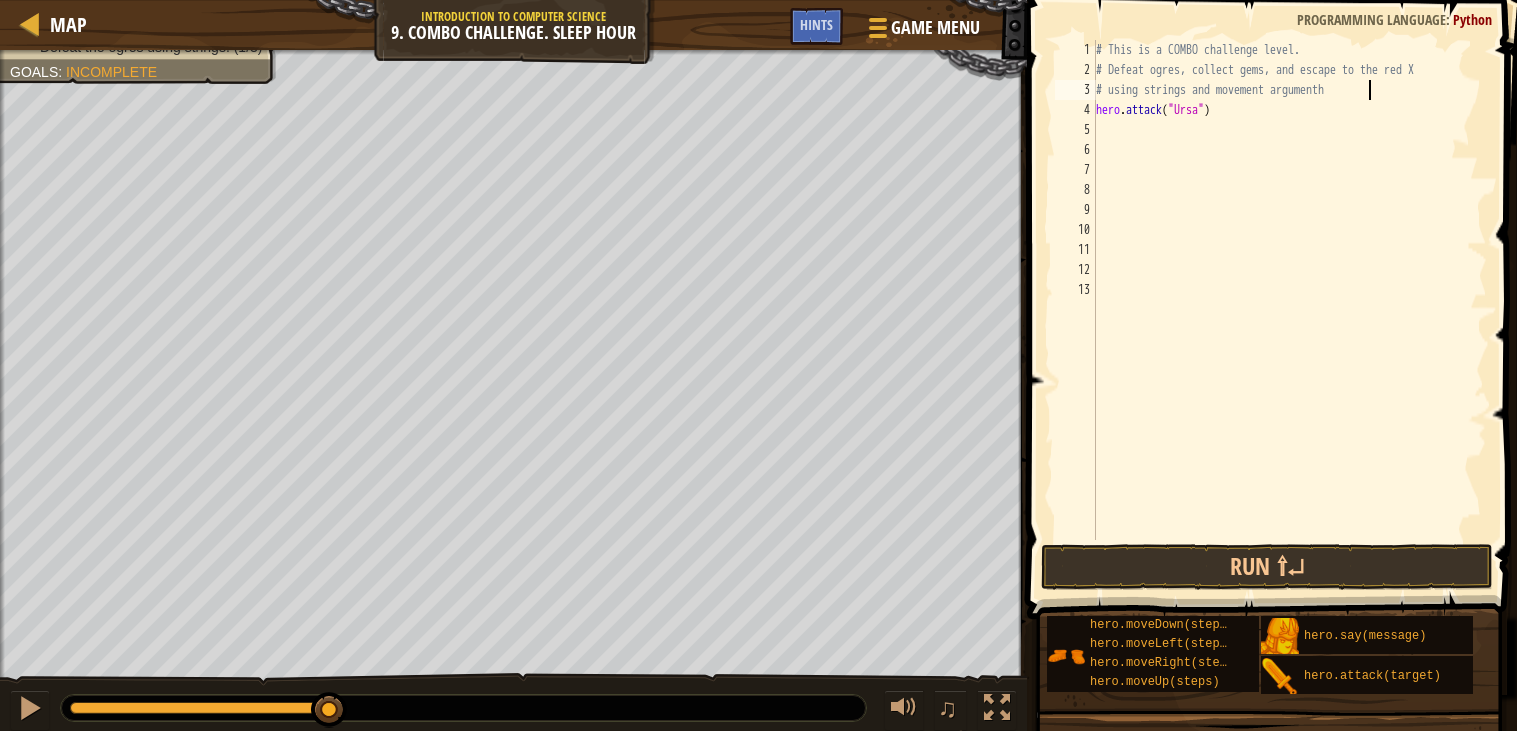 scroll, scrollTop: 8, scrollLeft: 21, axis: both 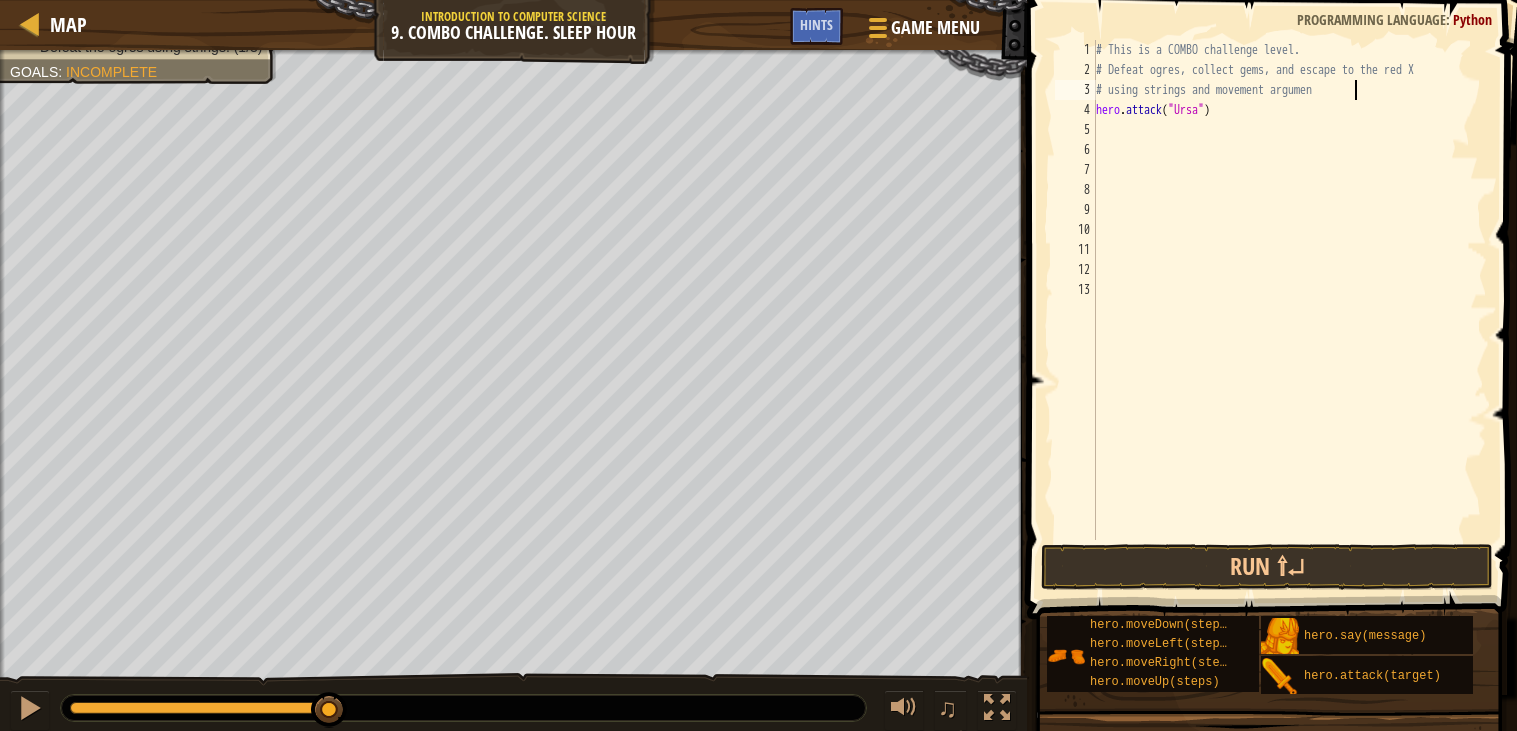 type on "# using strings and movement argument" 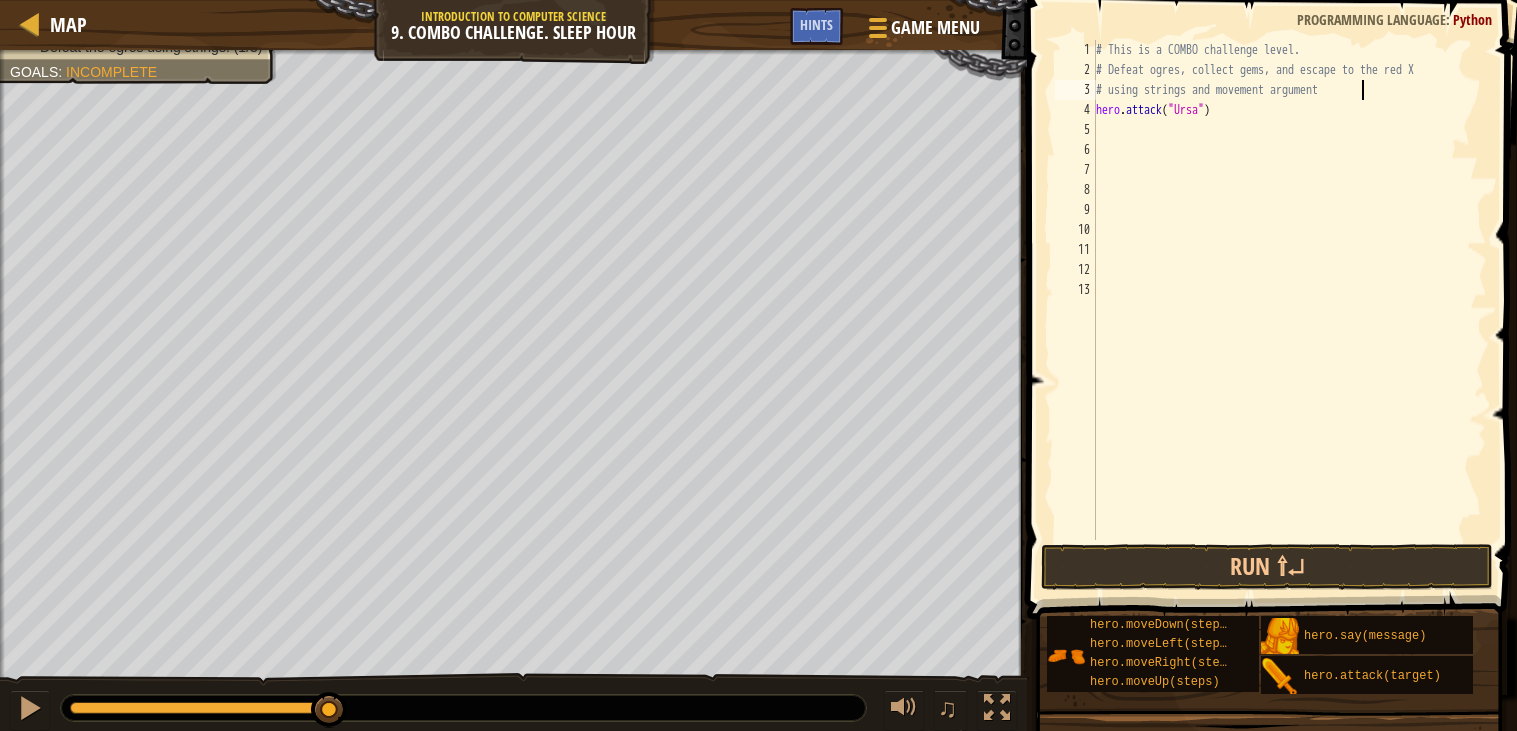 scroll, scrollTop: 8, scrollLeft: 0, axis: vertical 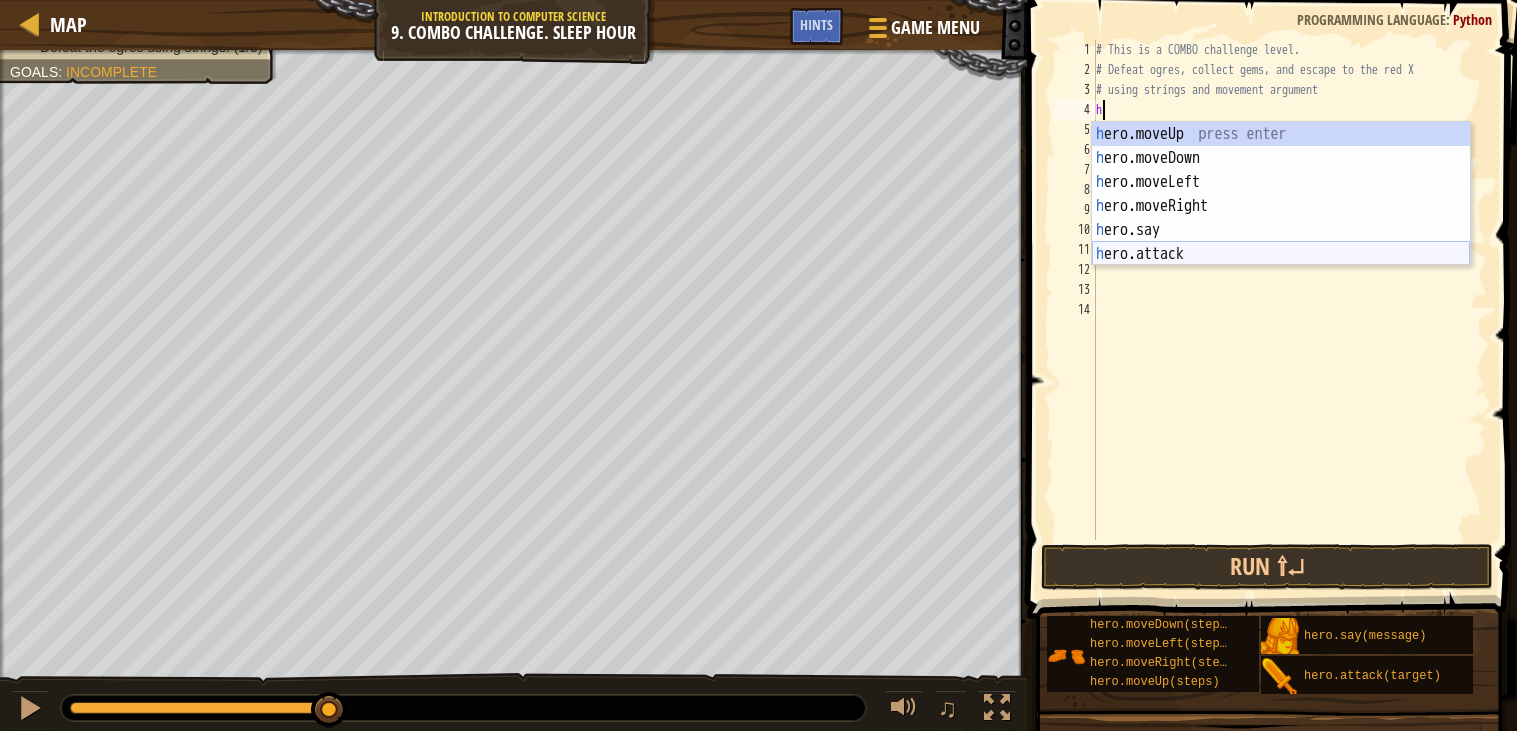 click on "h ero.moveUp press enter h ero.moveDown press enter h ero.moveLeft press enter h ero.moveRight press enter h ero.say press enter h ero.attack press enter" at bounding box center [1281, 218] 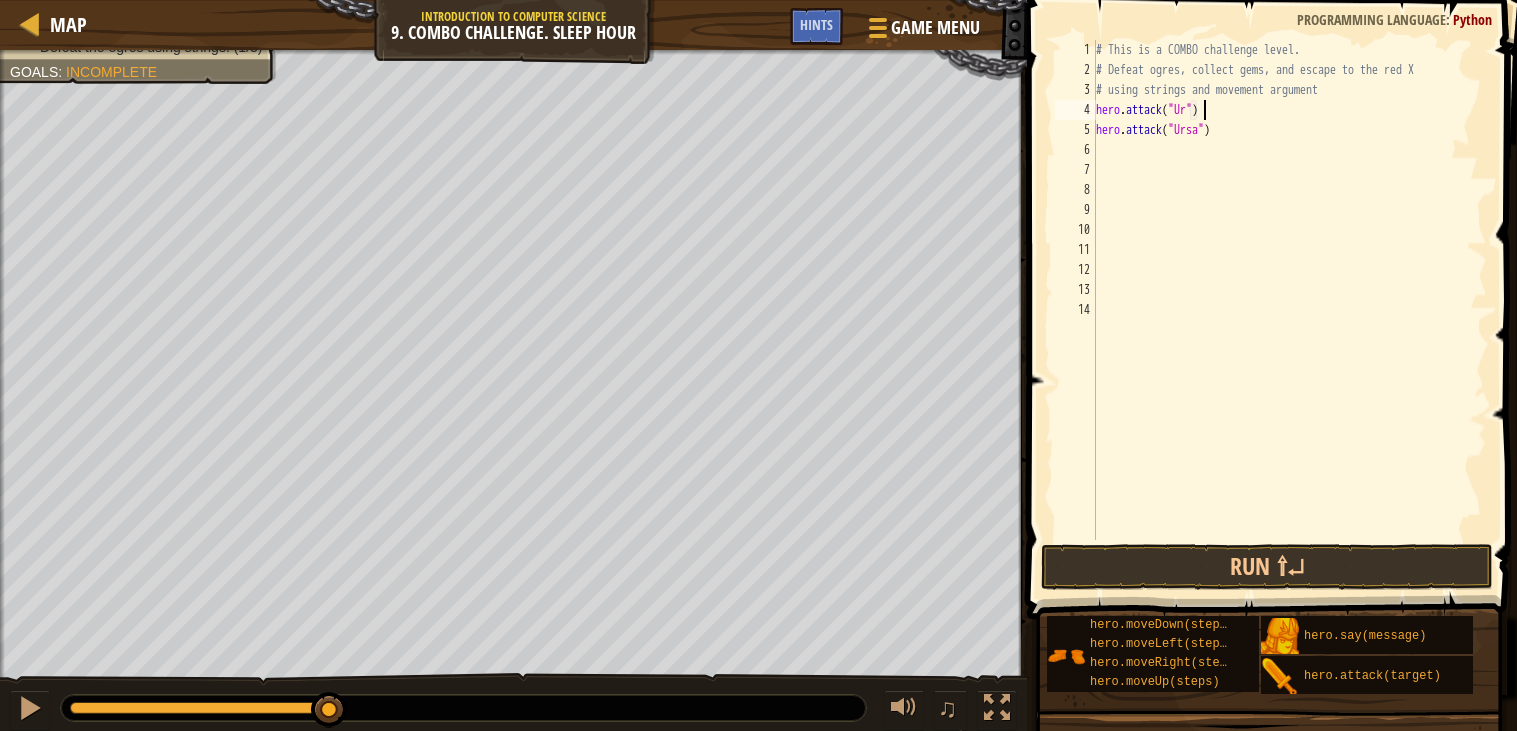 scroll, scrollTop: 8, scrollLeft: 9, axis: both 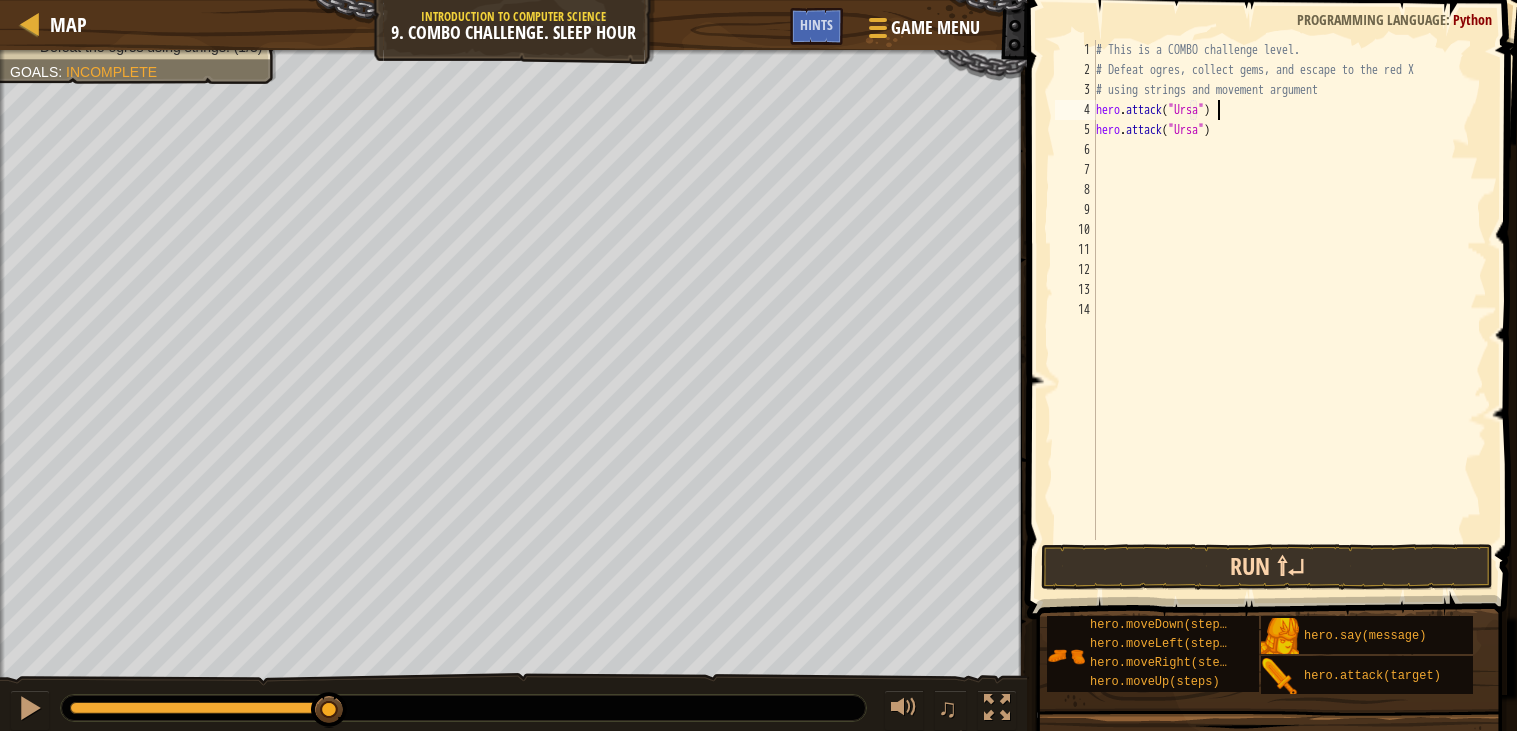 type on "hero.attack("Ursa")" 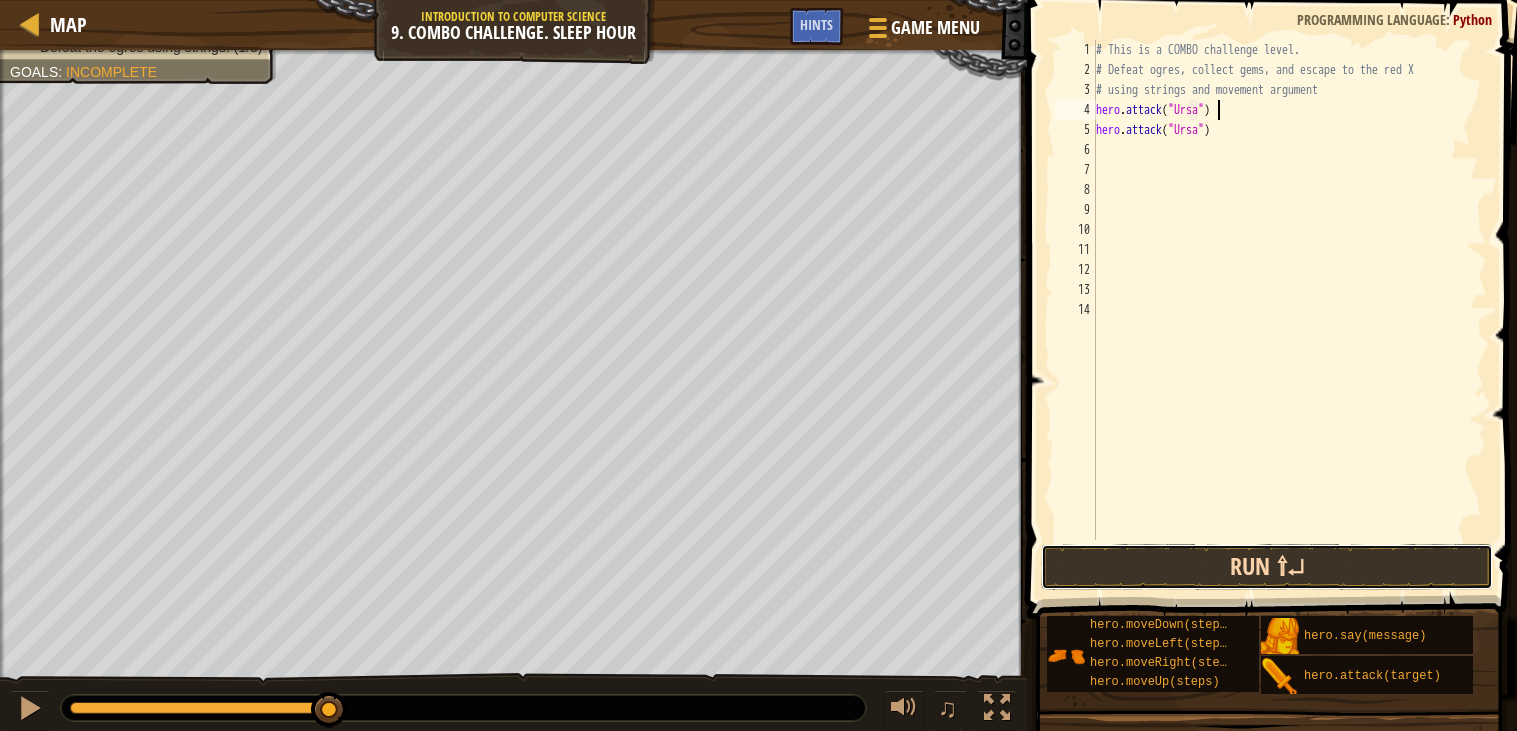 click on "Run ⇧↵" at bounding box center [1267, 567] 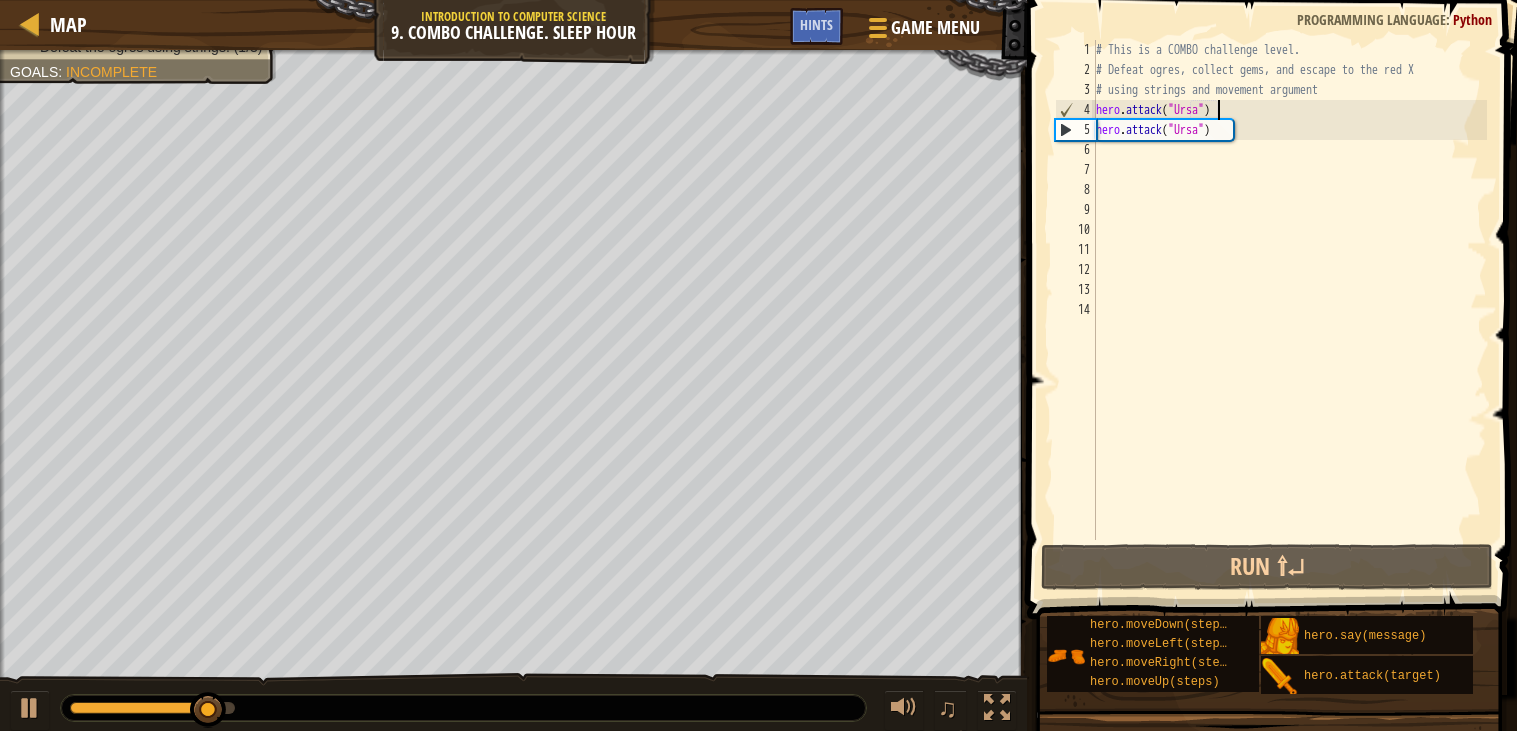 click on "# This is a COMBO challenge level. # Defeat [PERSON_NAME], collect gems, and escape to the red X # using strings and movement argument hero . attack ( "Ursa" ) hero . attack ( "Ursa" )" at bounding box center [1289, 310] 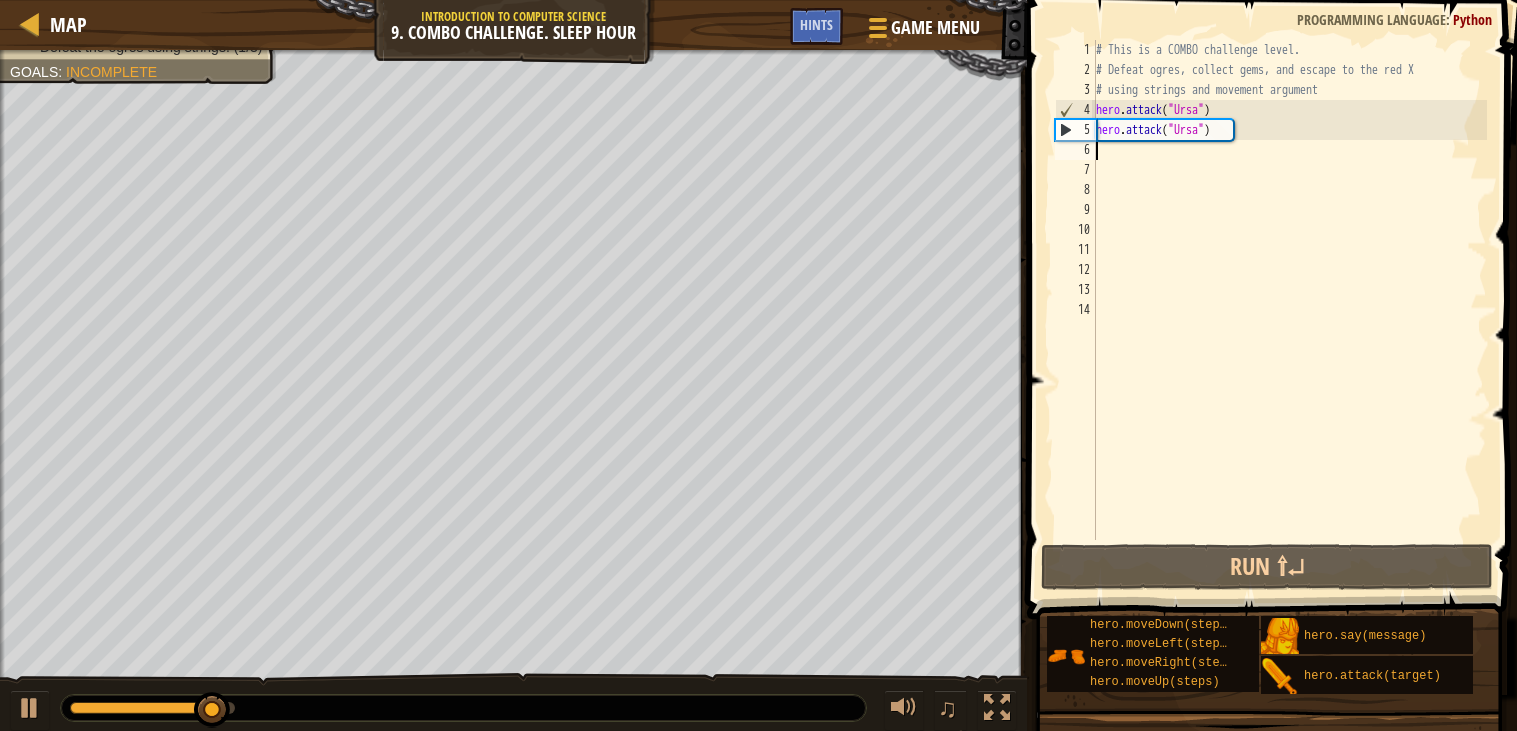 scroll, scrollTop: 8, scrollLeft: 0, axis: vertical 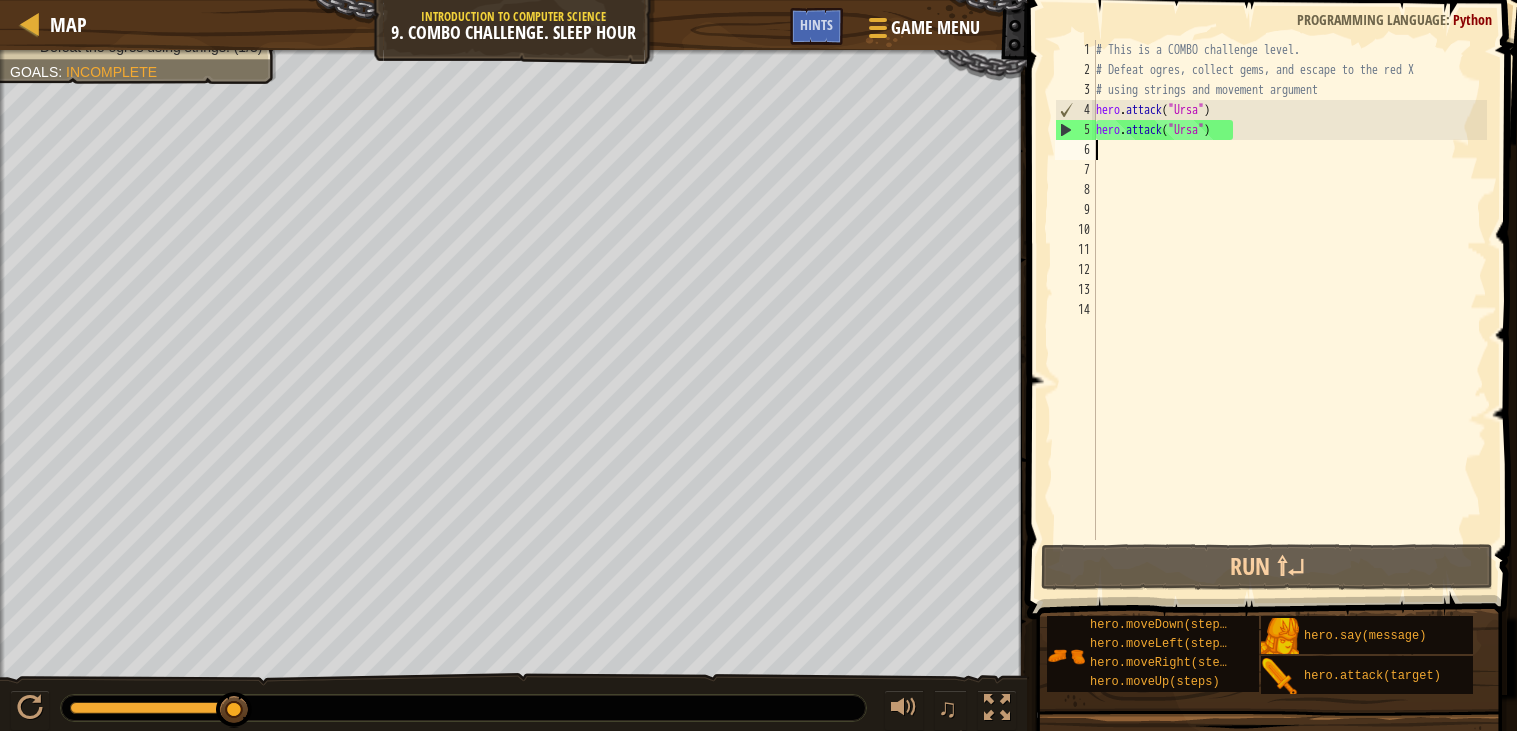 type on "m" 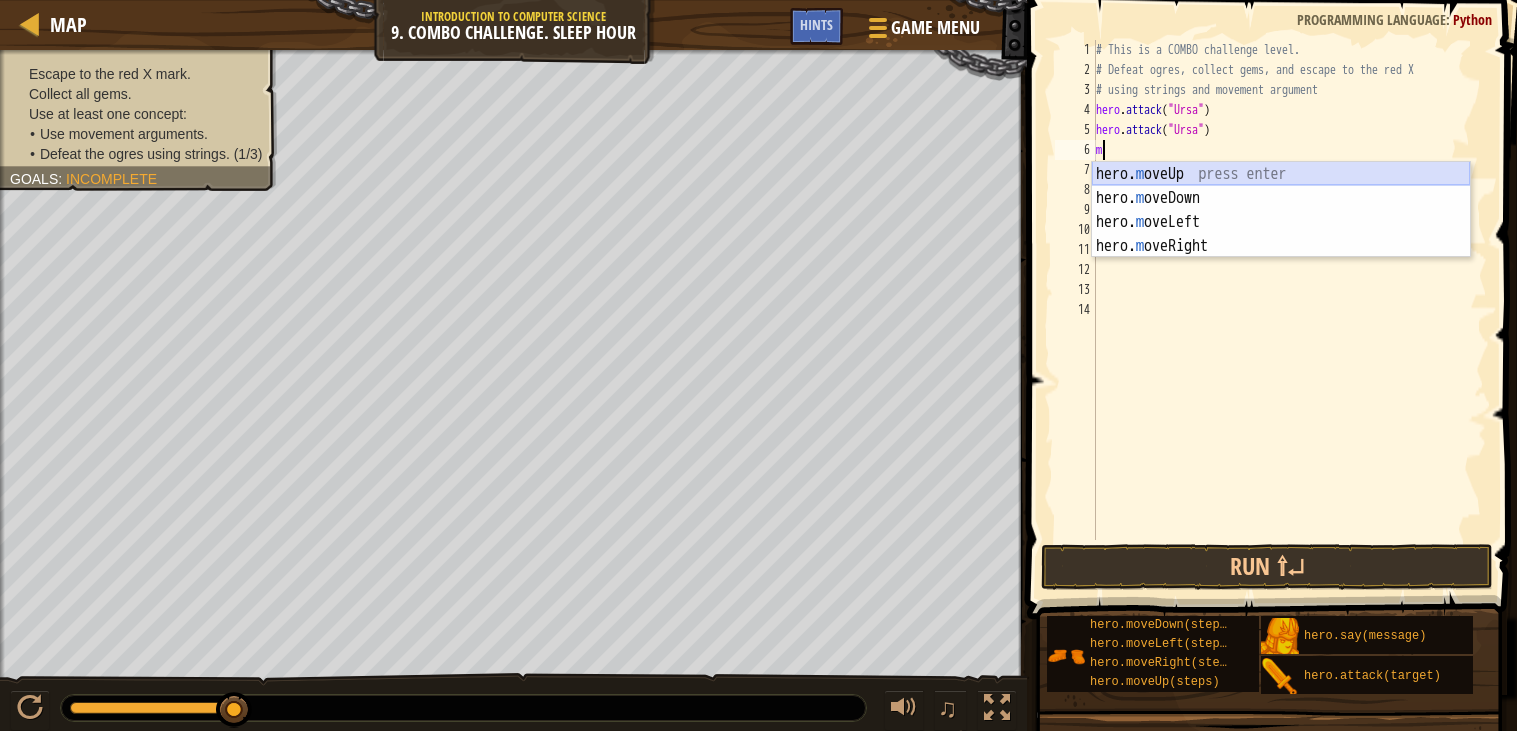 click on "hero. m oveUp press enter hero. m oveDown press enter hero. m oveLeft press enter hero. m oveRight press enter" at bounding box center (1281, 234) 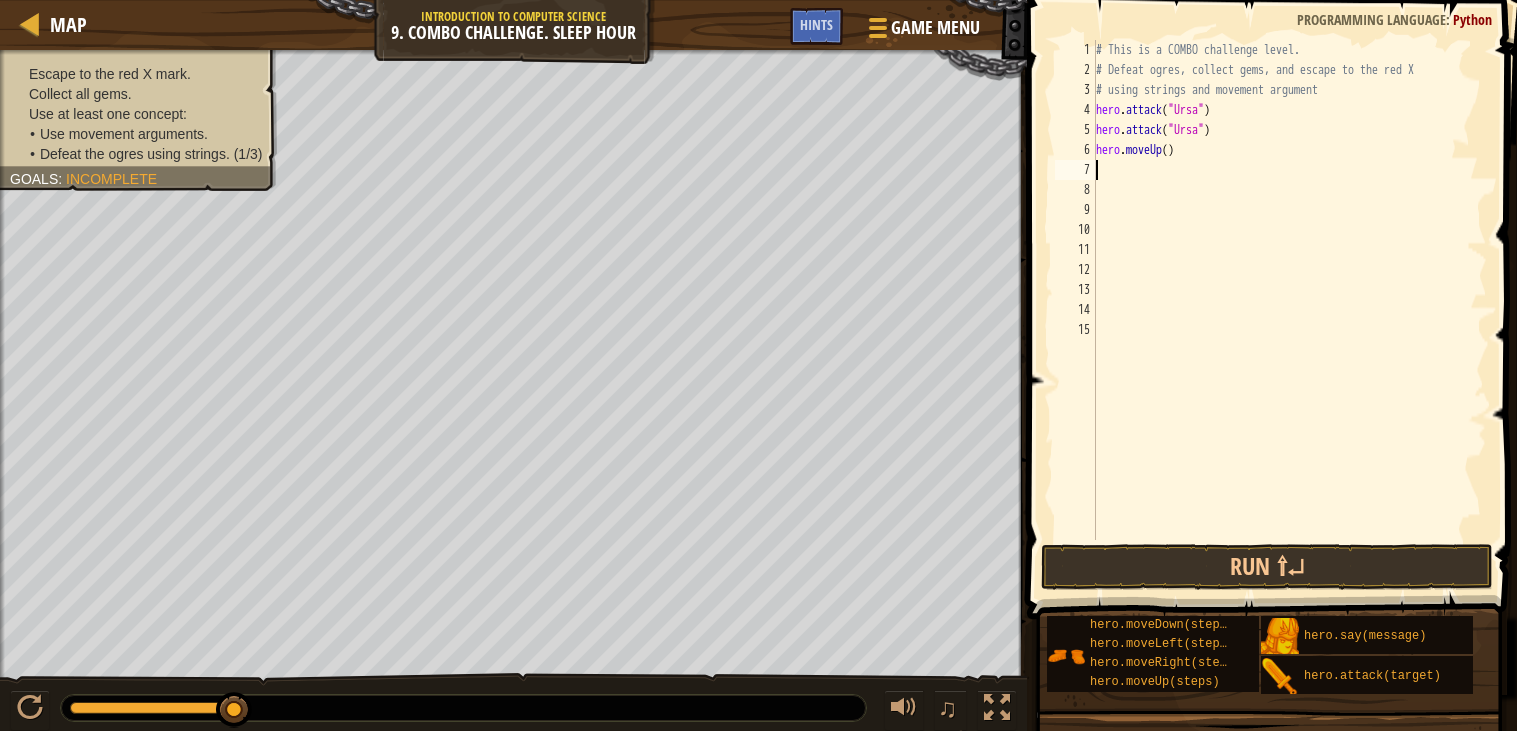 type on "m" 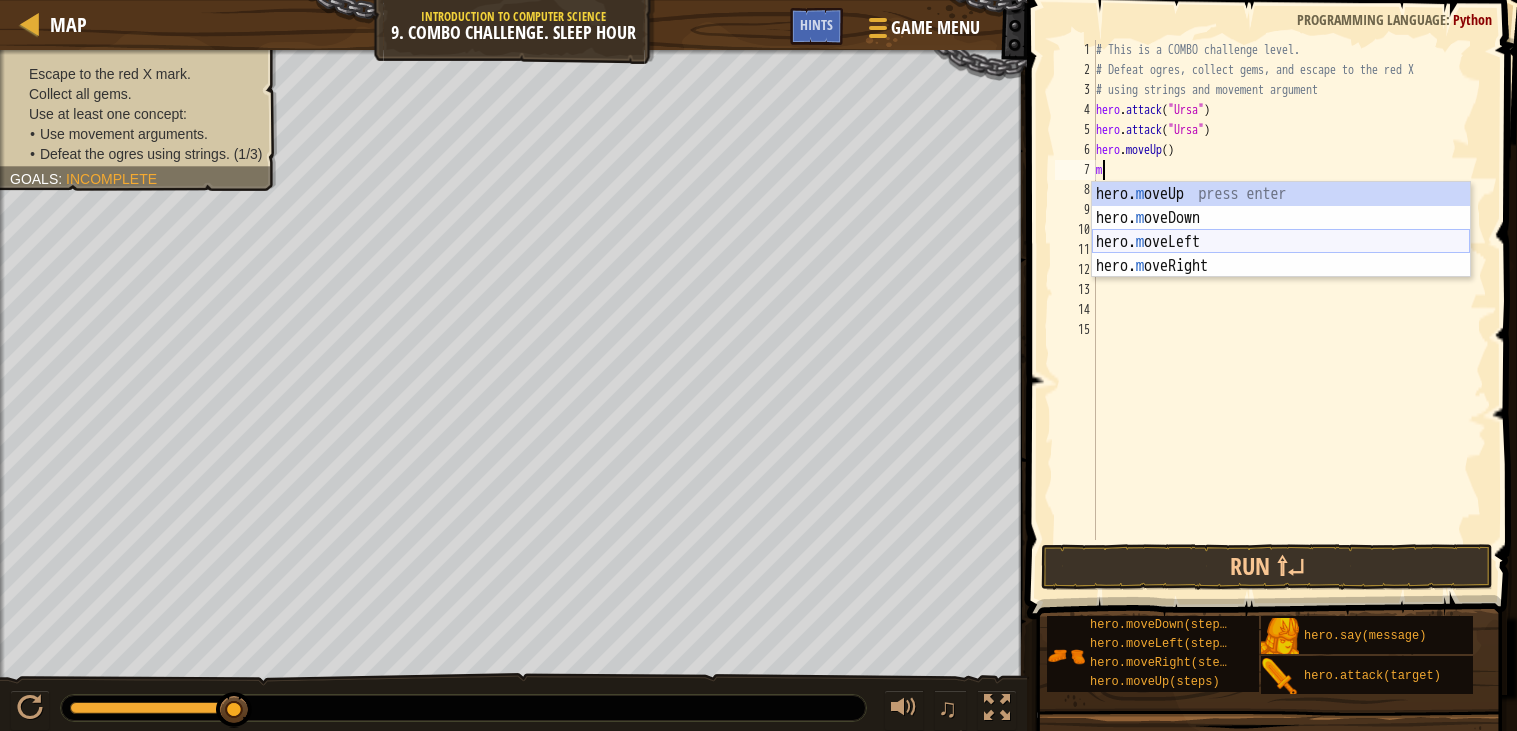 click on "hero. m oveUp press enter hero. m oveDown press enter hero. m oveLeft press enter hero. m oveRight press enter" at bounding box center [1281, 254] 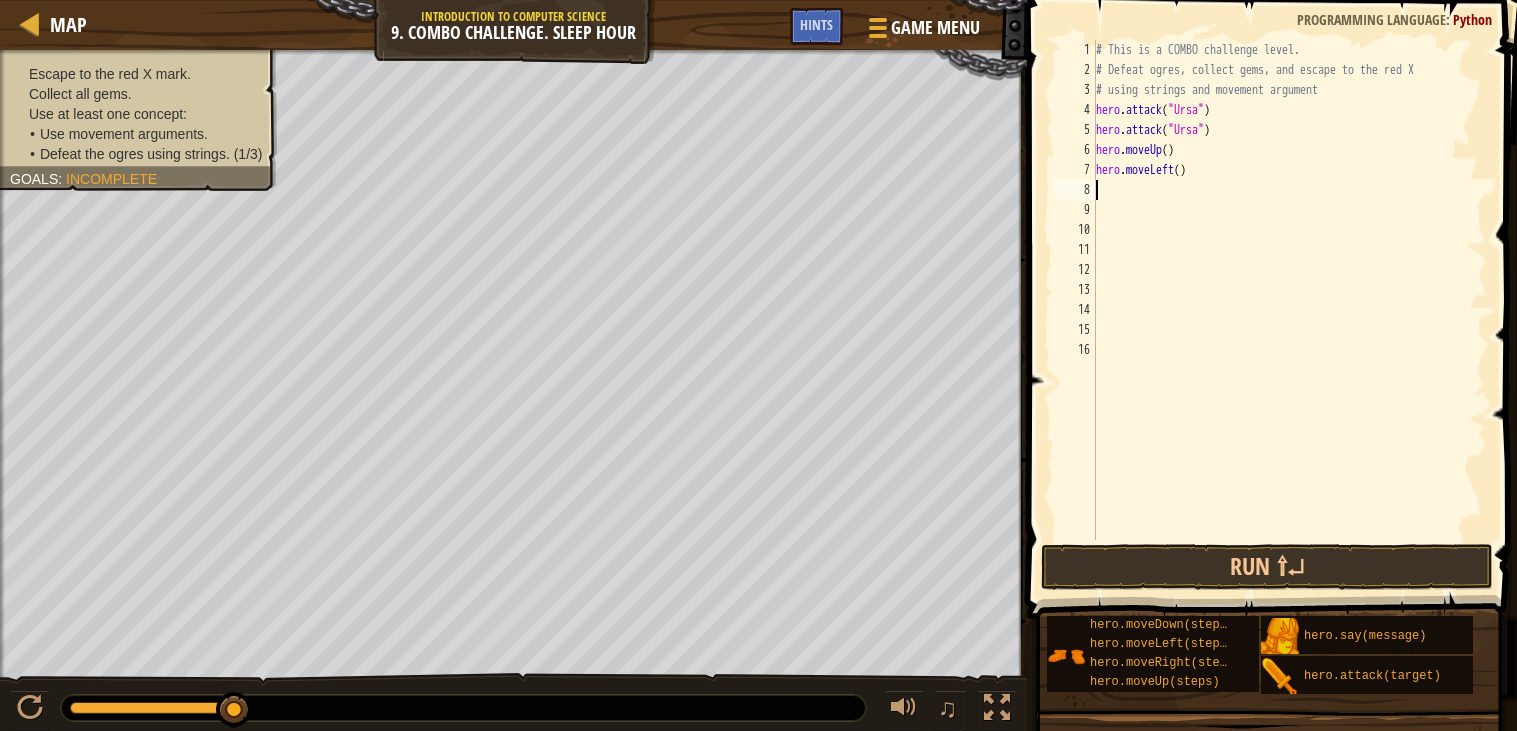 click on "# This is a COMBO challenge level. # Defeat [PERSON_NAME], collect gems, and escape to the red X # using strings and movement argument hero . attack ( "Ursa" ) hero . attack ( "Ursa" ) hero . moveUp ( ) hero . moveLeft ( )" at bounding box center (1289, 310) 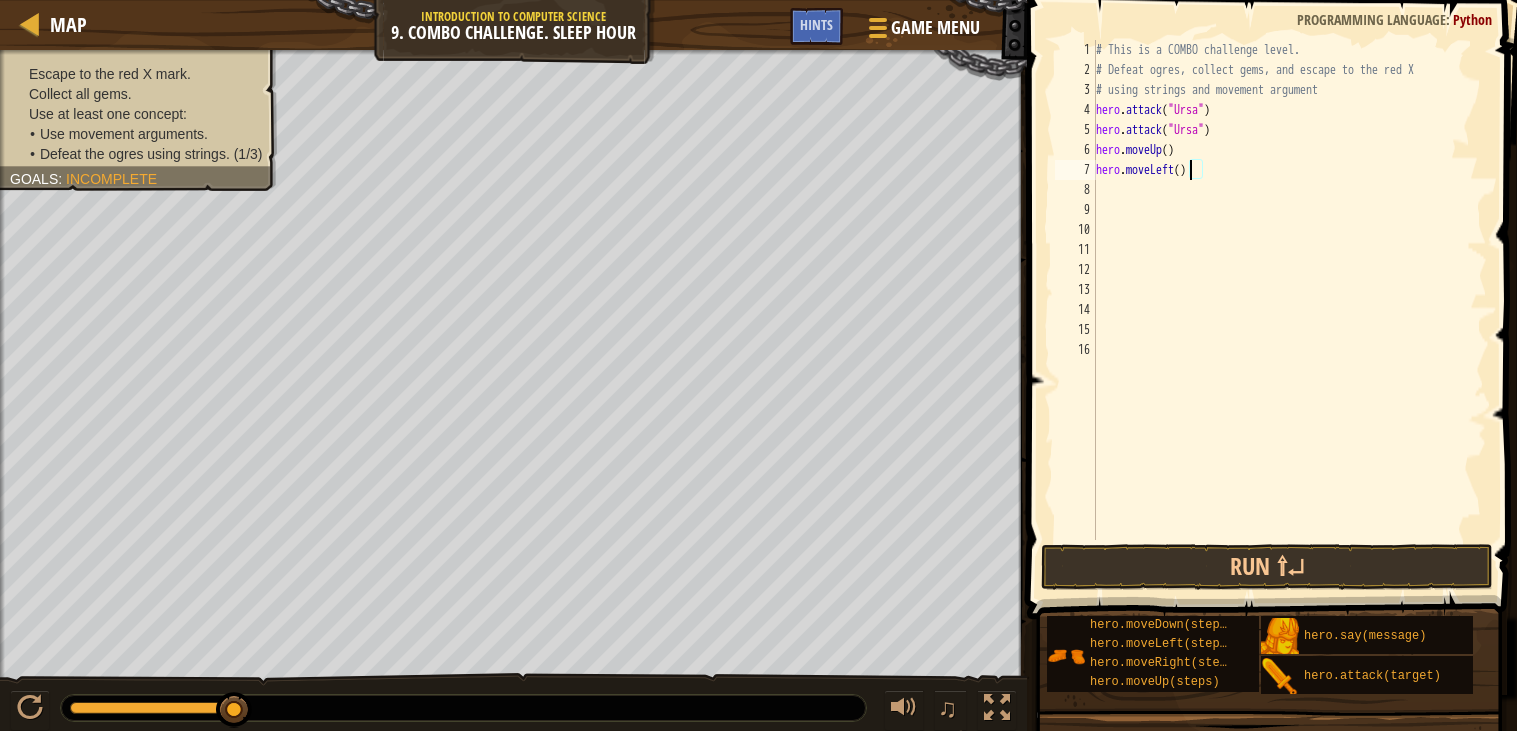 click on "# This is a COMBO challenge level. # Defeat [PERSON_NAME], collect gems, and escape to the red X # using strings and movement argument hero . attack ( "Ursa" ) hero . attack ( "Ursa" ) hero . moveUp ( ) hero . moveLeft ( )" at bounding box center (1289, 310) 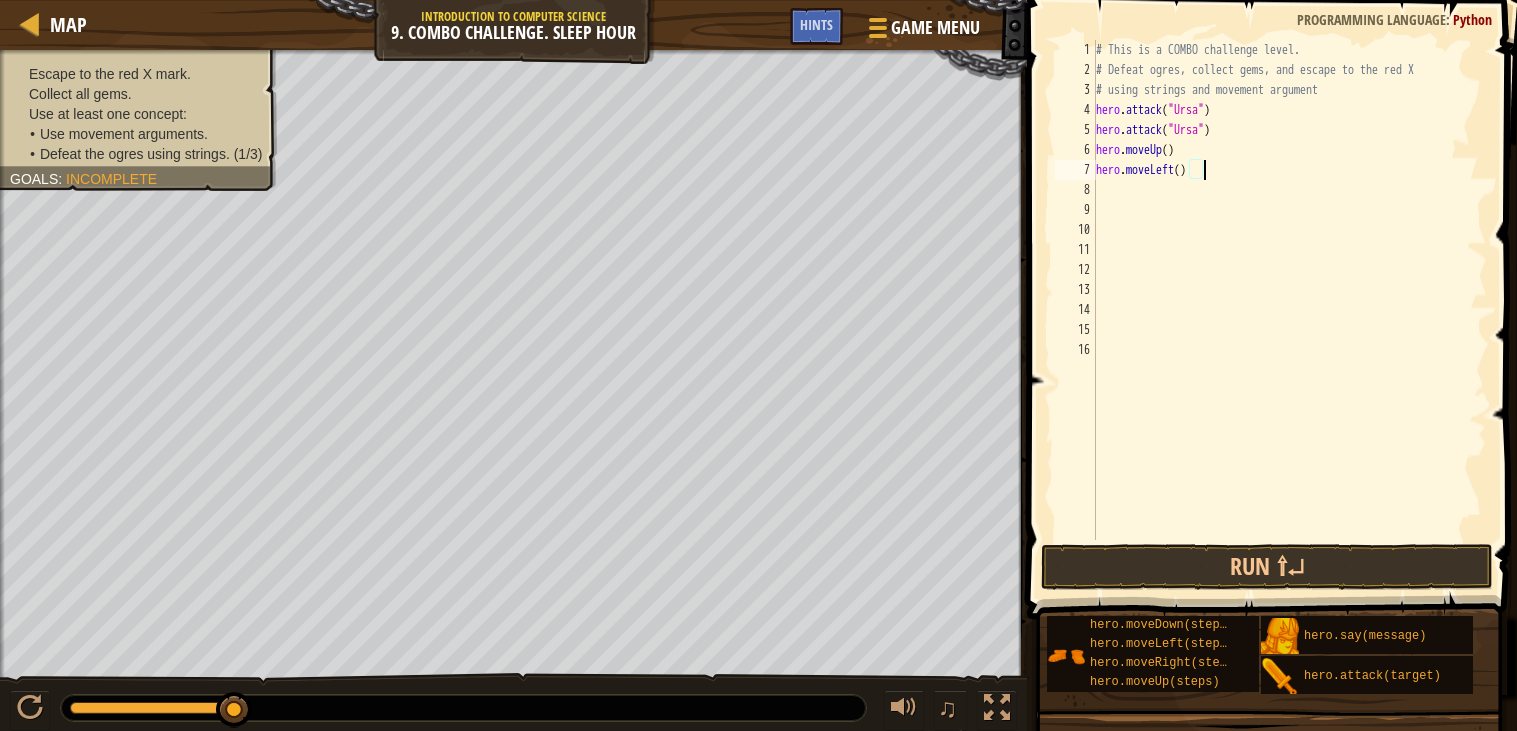click on "# This is a COMBO challenge level. # Defeat [PERSON_NAME], collect gems, and escape to the red X # using strings and movement argument hero . attack ( "Ursa" ) hero . attack ( "Ursa" ) hero . moveUp ( ) hero . moveLeft ( )" at bounding box center [1289, 310] 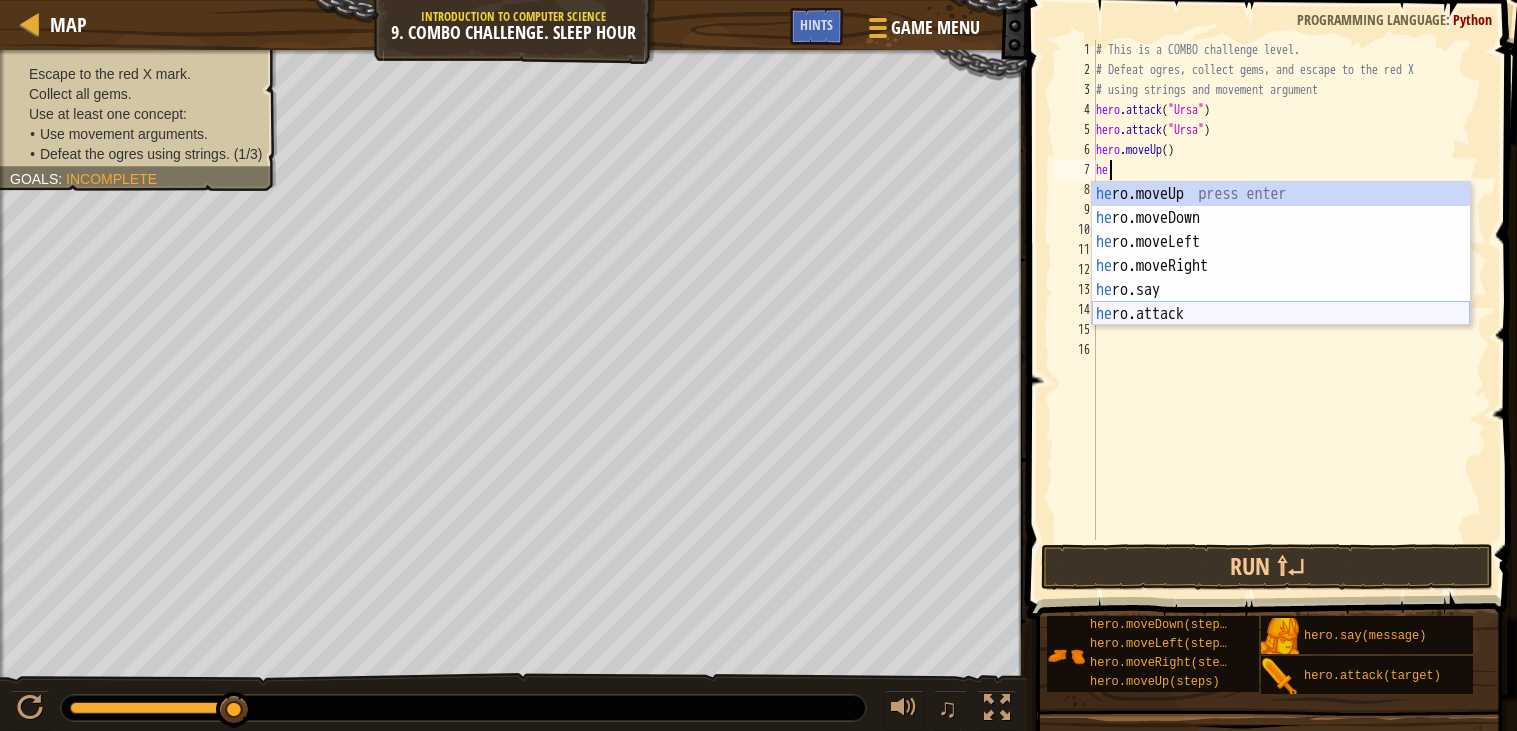 click on "he ro.moveUp press enter he ro.moveDown press enter he ro.moveLeft press enter he ro.moveRight press enter he ro.say press enter he ro.attack press enter" at bounding box center (1281, 278) 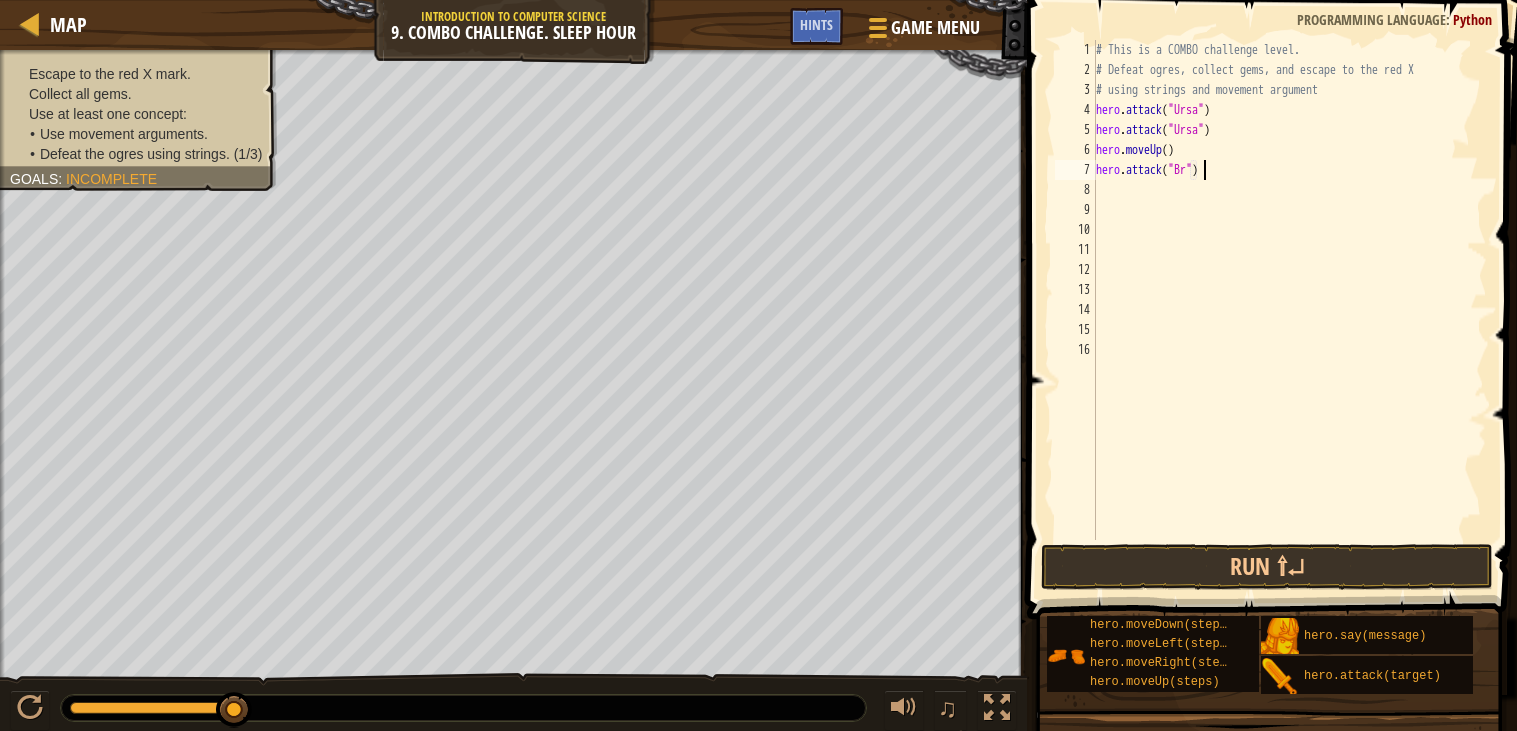 scroll, scrollTop: 8, scrollLeft: 9, axis: both 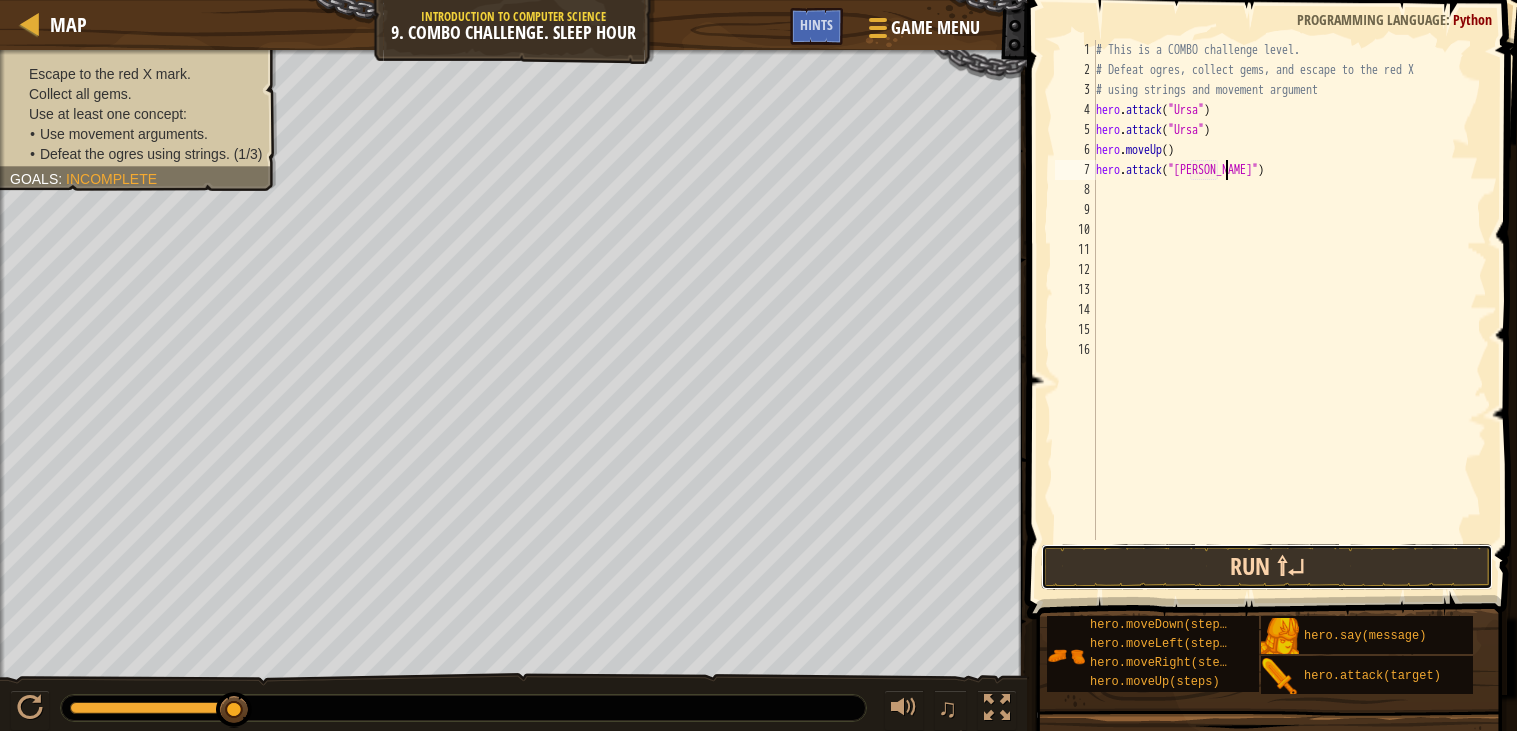 click on "Run ⇧↵" at bounding box center [1267, 567] 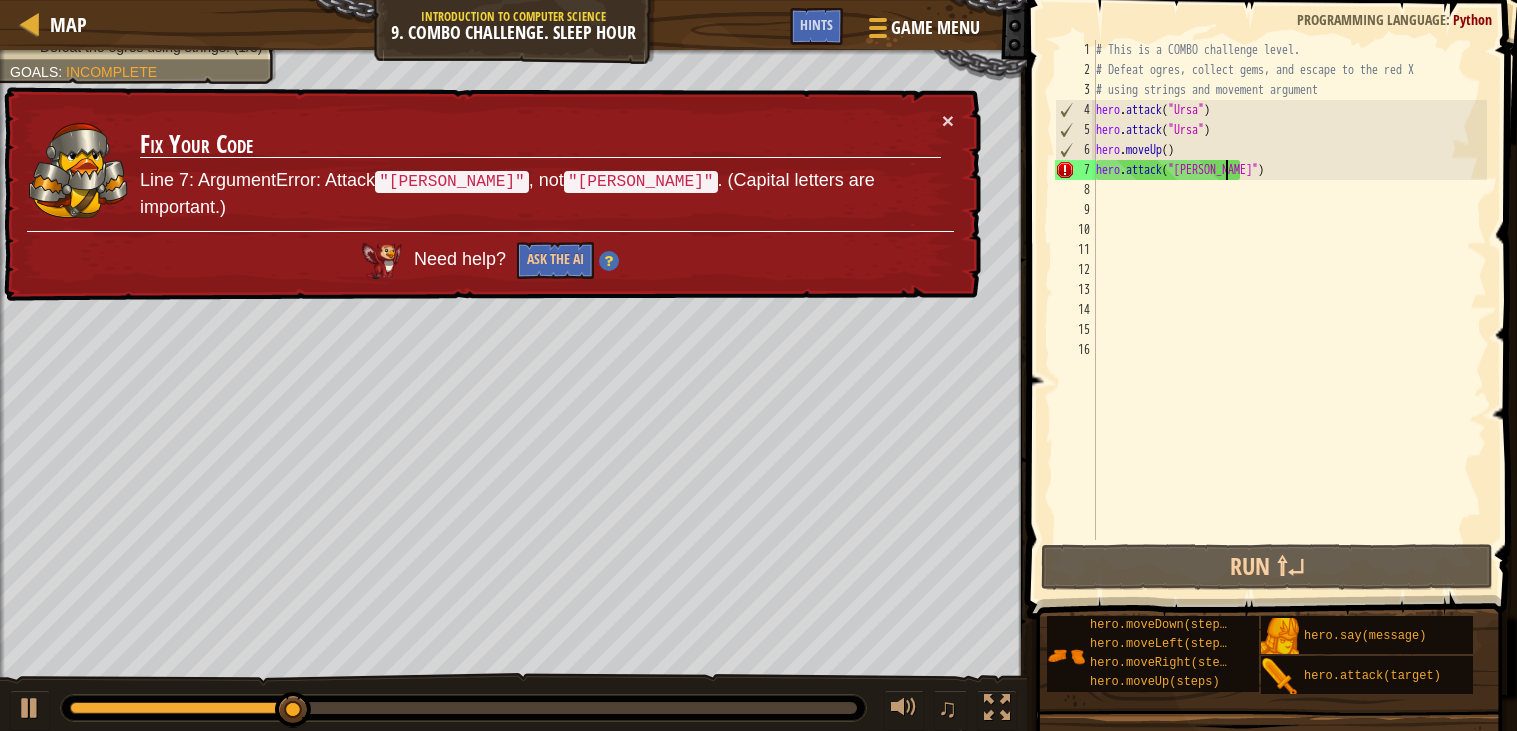 click on "# This is a COMBO challenge level. # Defeat [PERSON_NAME], collect gems, and escape to the red X # using strings and movement argument hero . attack ( "Ursa" ) hero . attack ( "Ursa" ) hero . moveUp ( ) hero . attack ( "[PERSON_NAME]" )" at bounding box center (1289, 310) 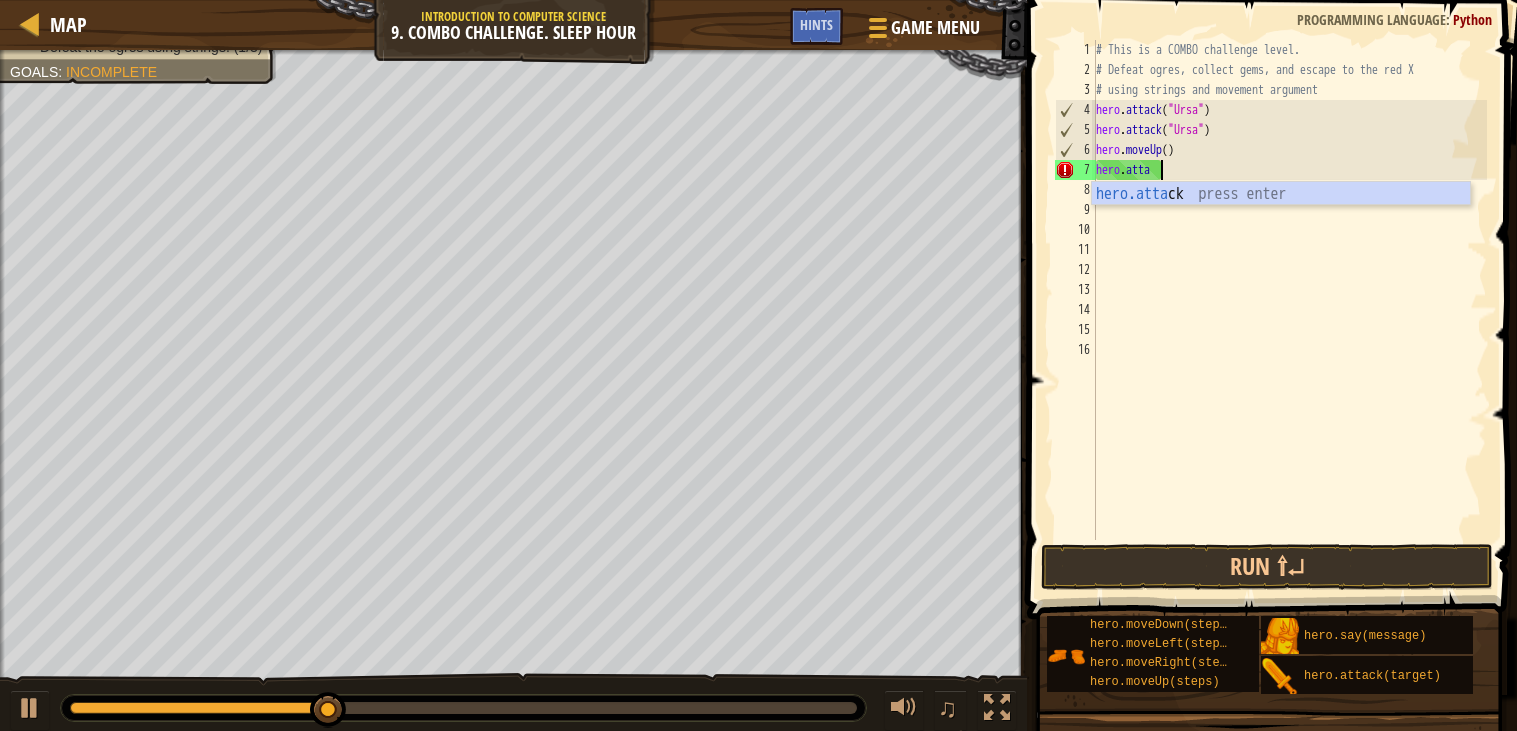 scroll, scrollTop: 8, scrollLeft: 1, axis: both 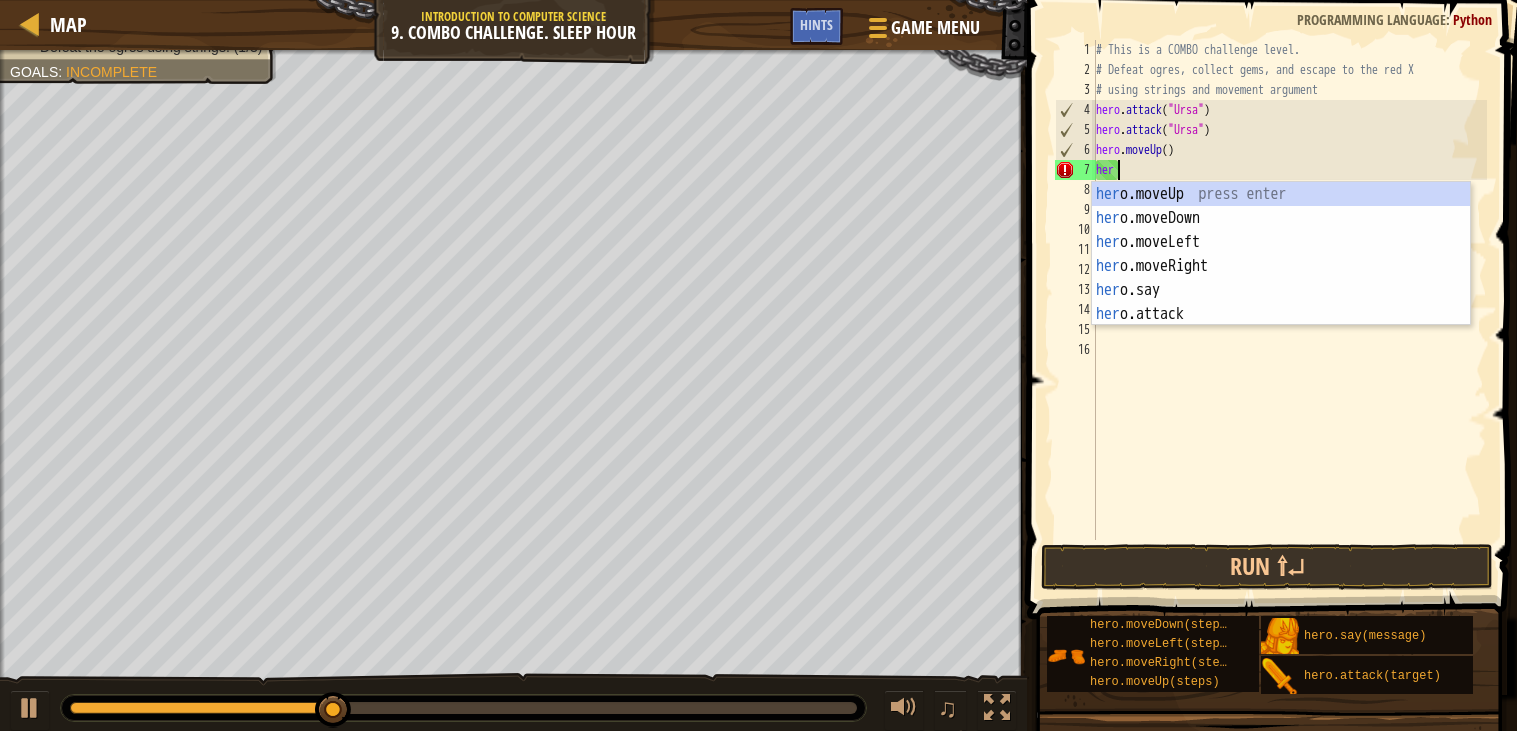 type on "h" 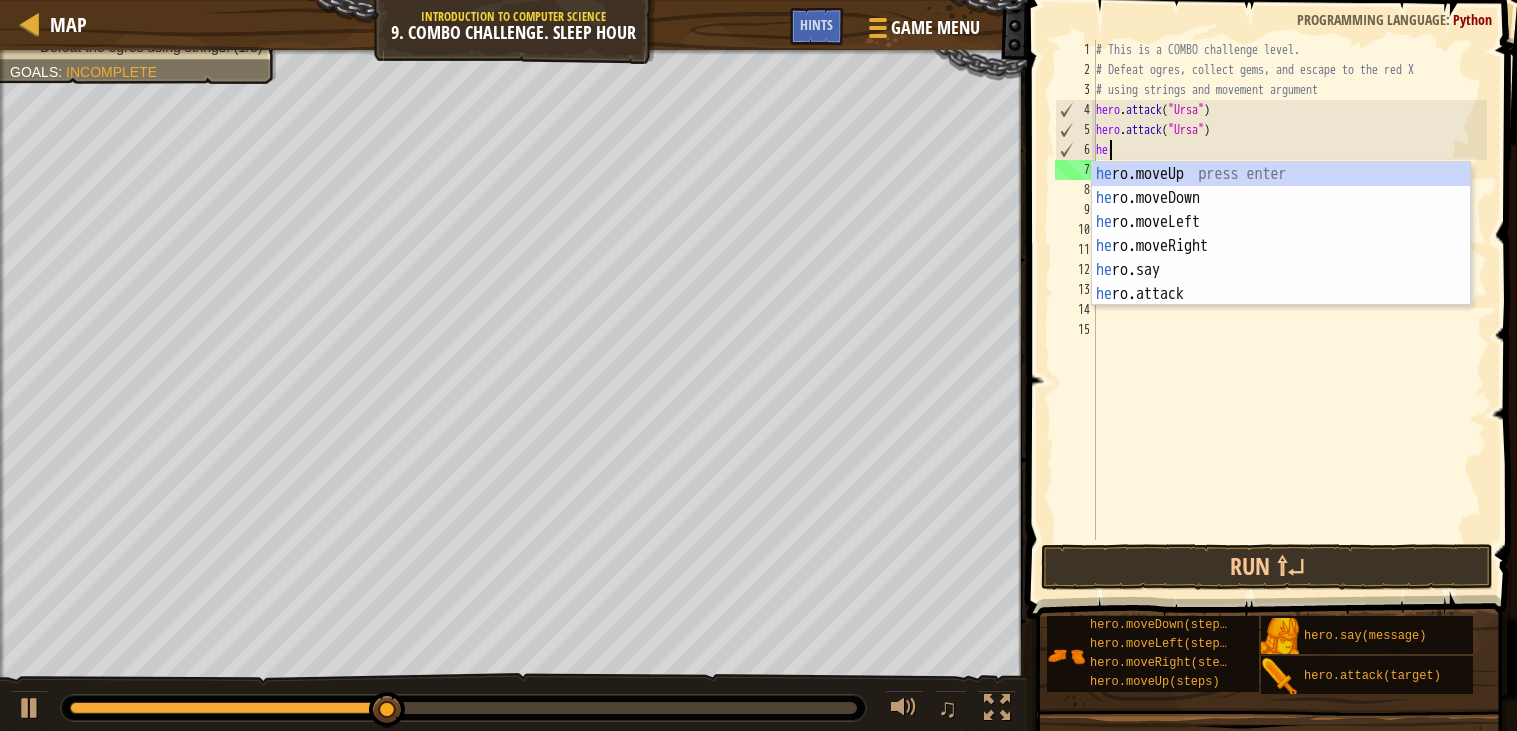 type on "h" 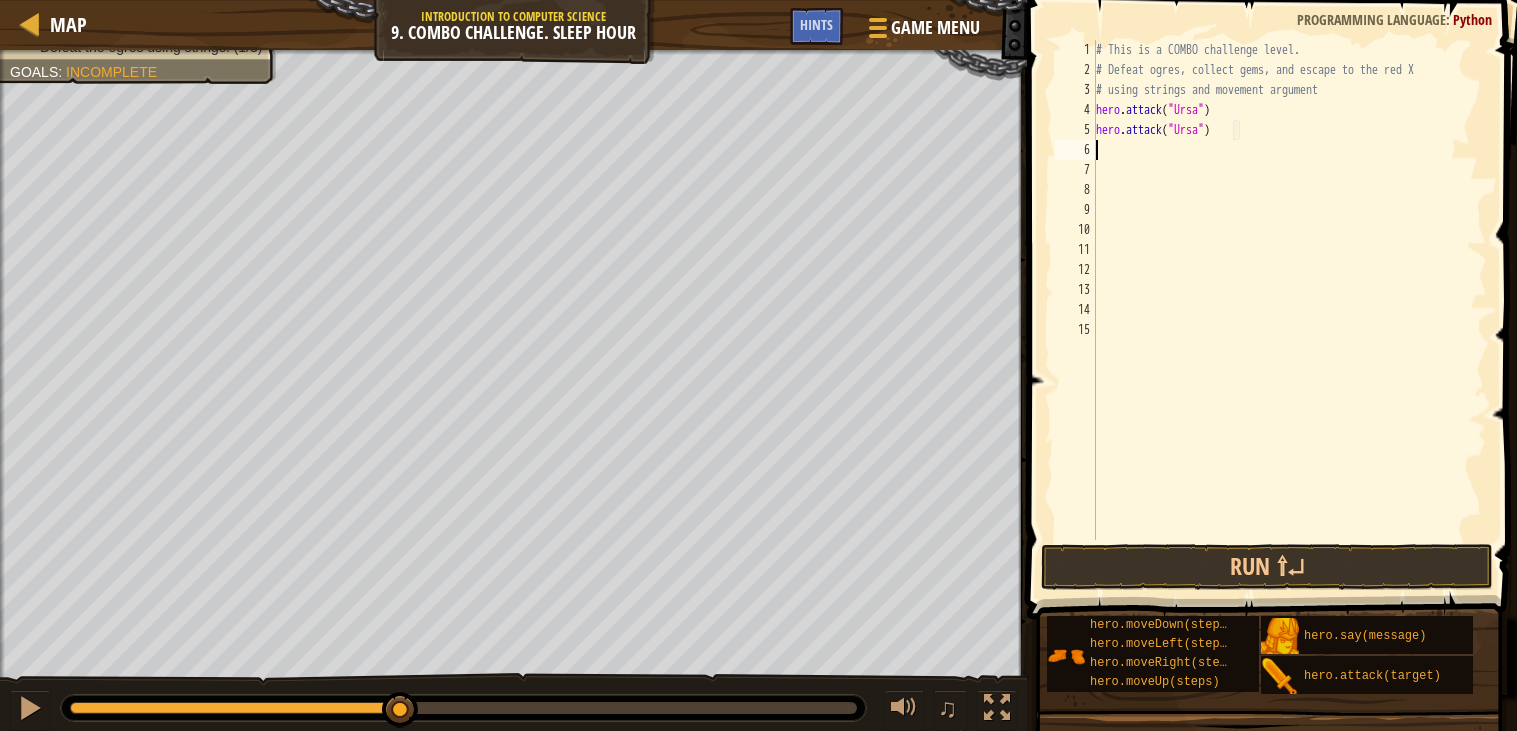 type on "m" 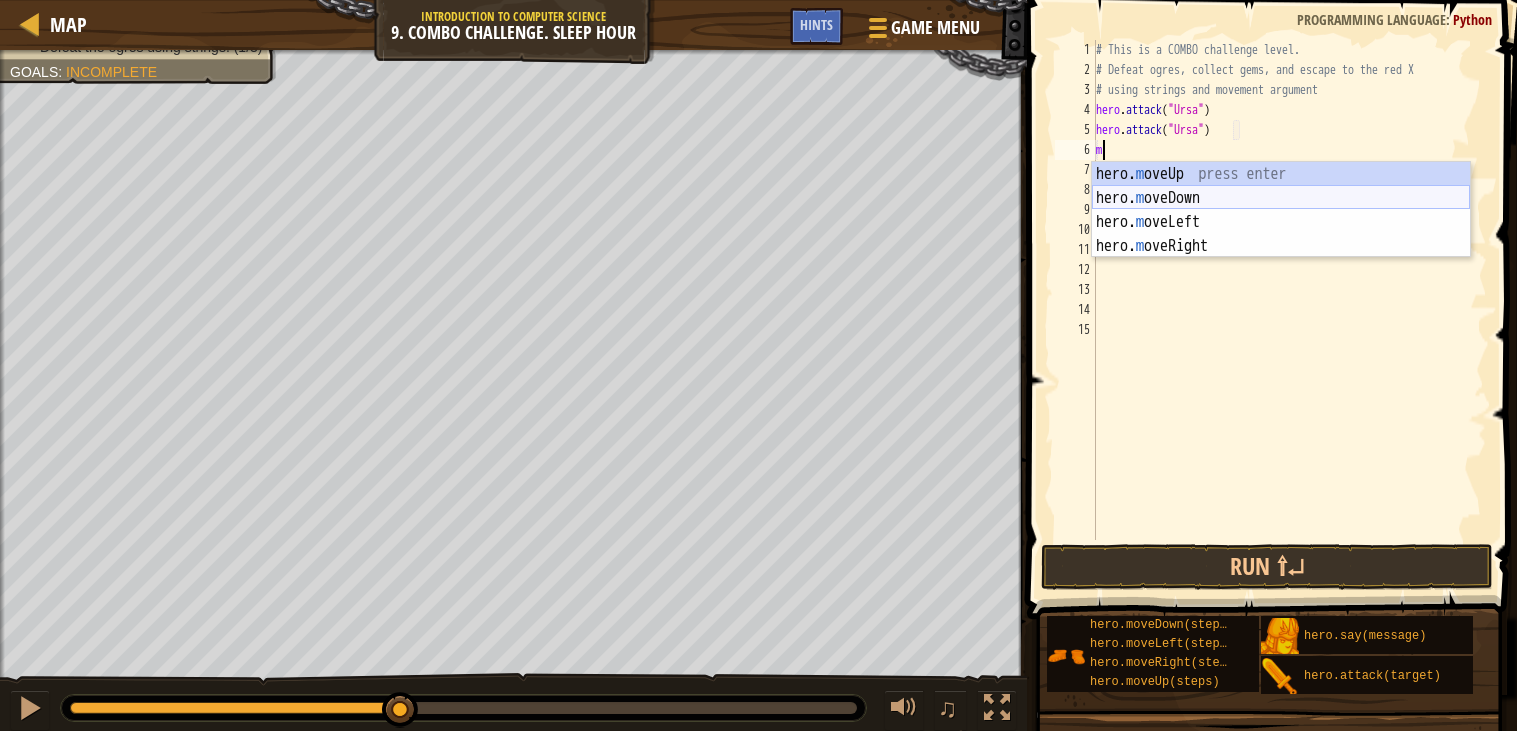 click on "hero. m oveUp press enter hero. m oveDown press enter hero. m oveLeft press enter hero. m oveRight press enter" at bounding box center [1281, 234] 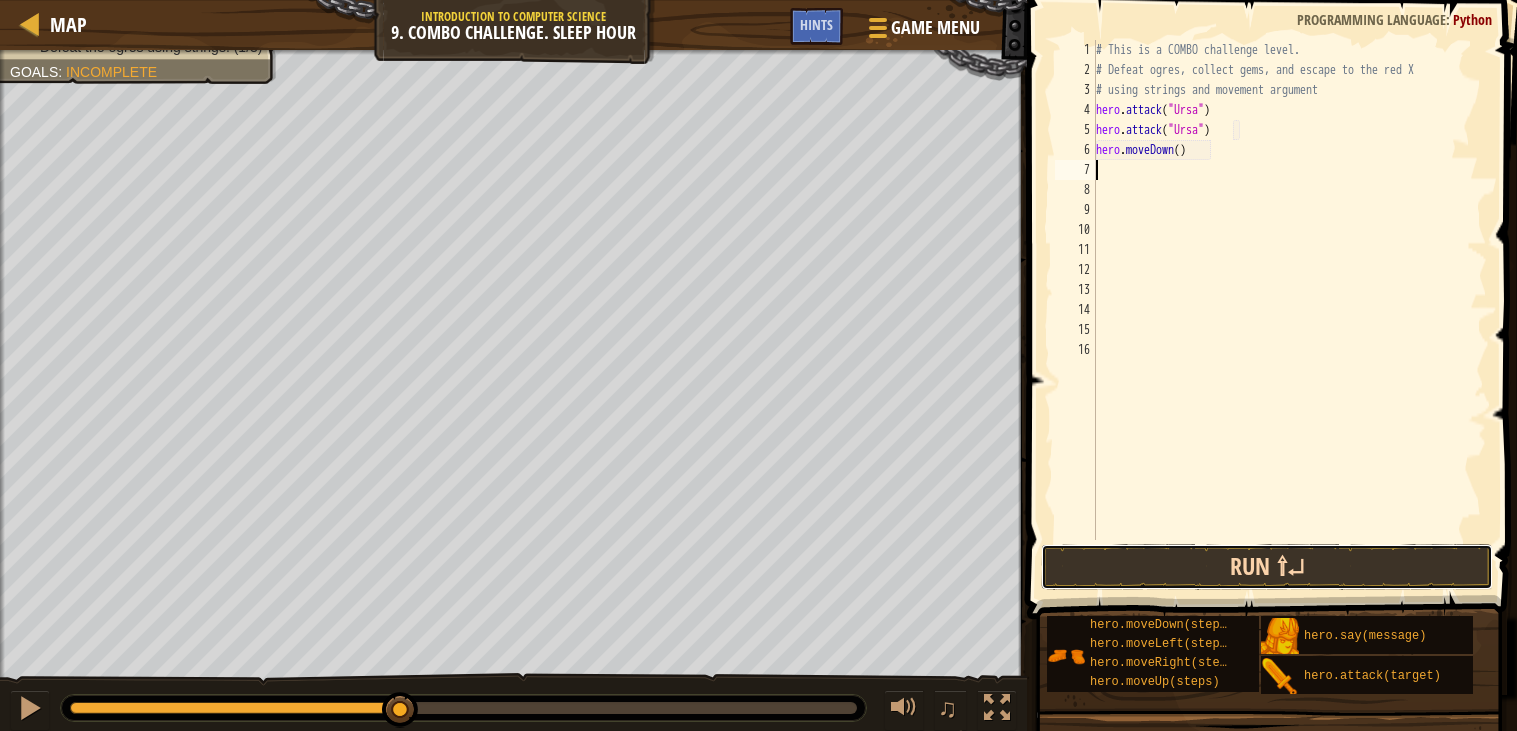 click on "Run ⇧↵" at bounding box center [1267, 567] 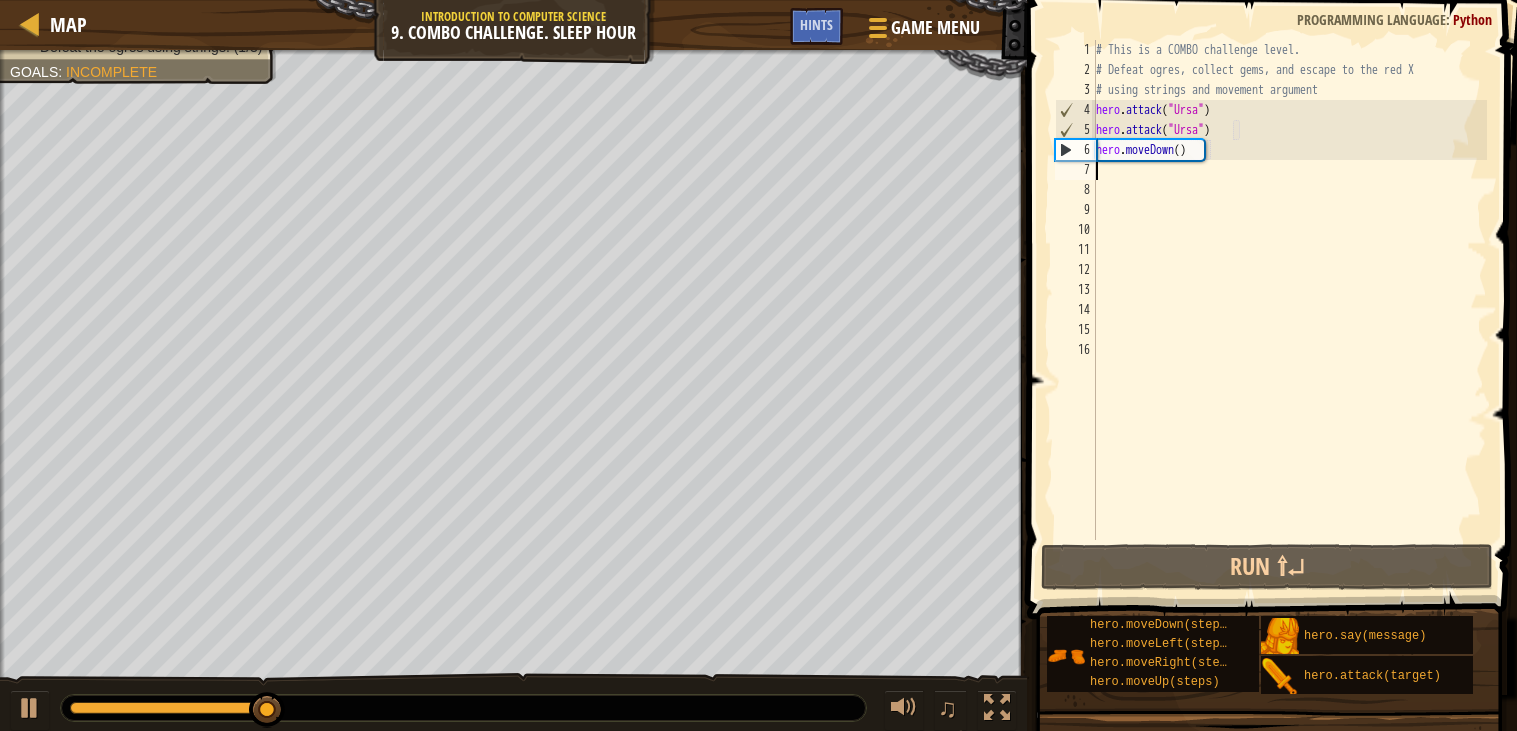 type on "m" 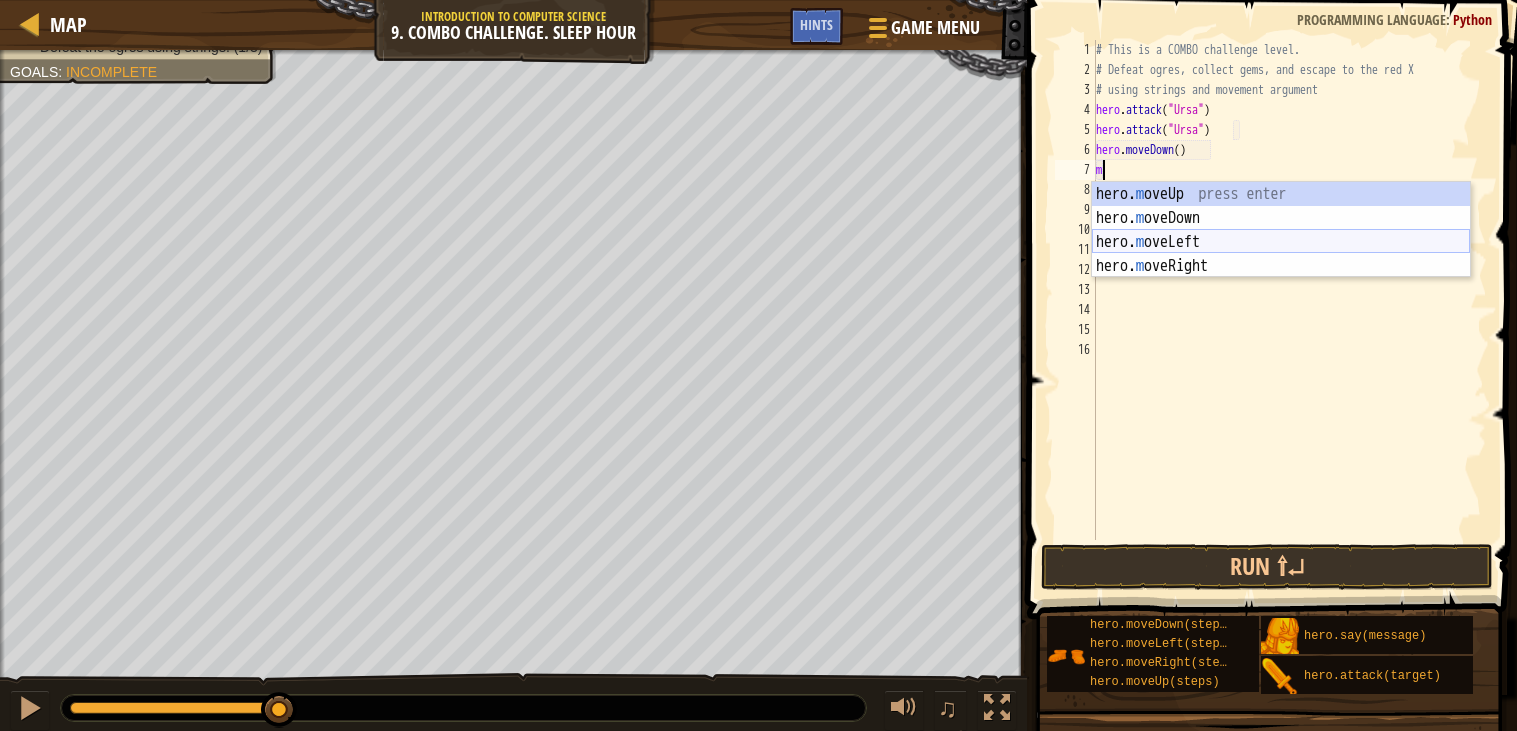 click on "hero. m oveUp press enter hero. m oveDown press enter hero. m oveLeft press enter hero. m oveRight press enter" at bounding box center (1281, 254) 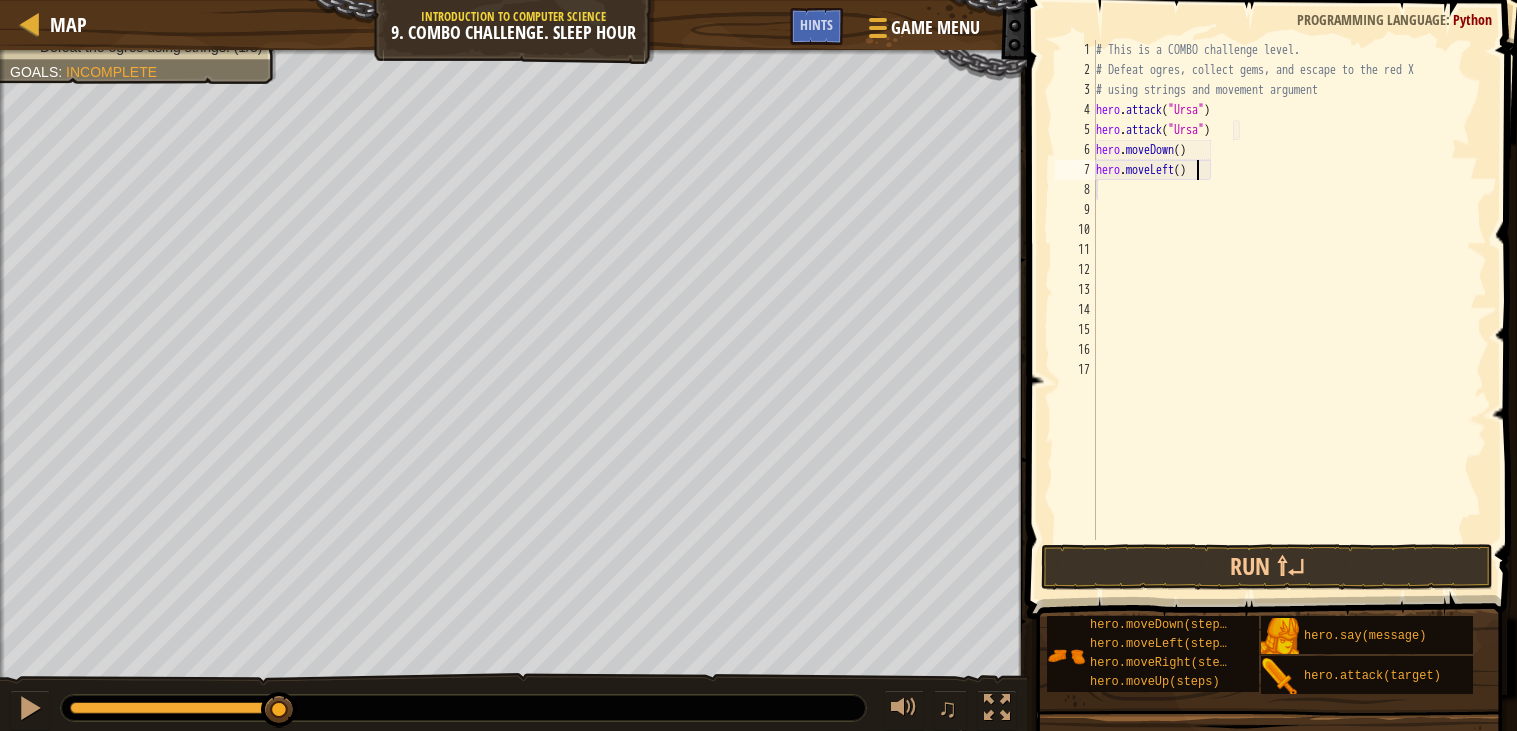 click on "# This is a COMBO challenge level. # Defeat [PERSON_NAME], collect gems, and escape to the red X # using strings and movement argument hero . attack ( "Ursa" ) hero . attack ( "Ursa" ) hero . moveDown ( ) hero . moveLeft ( )" at bounding box center [1289, 310] 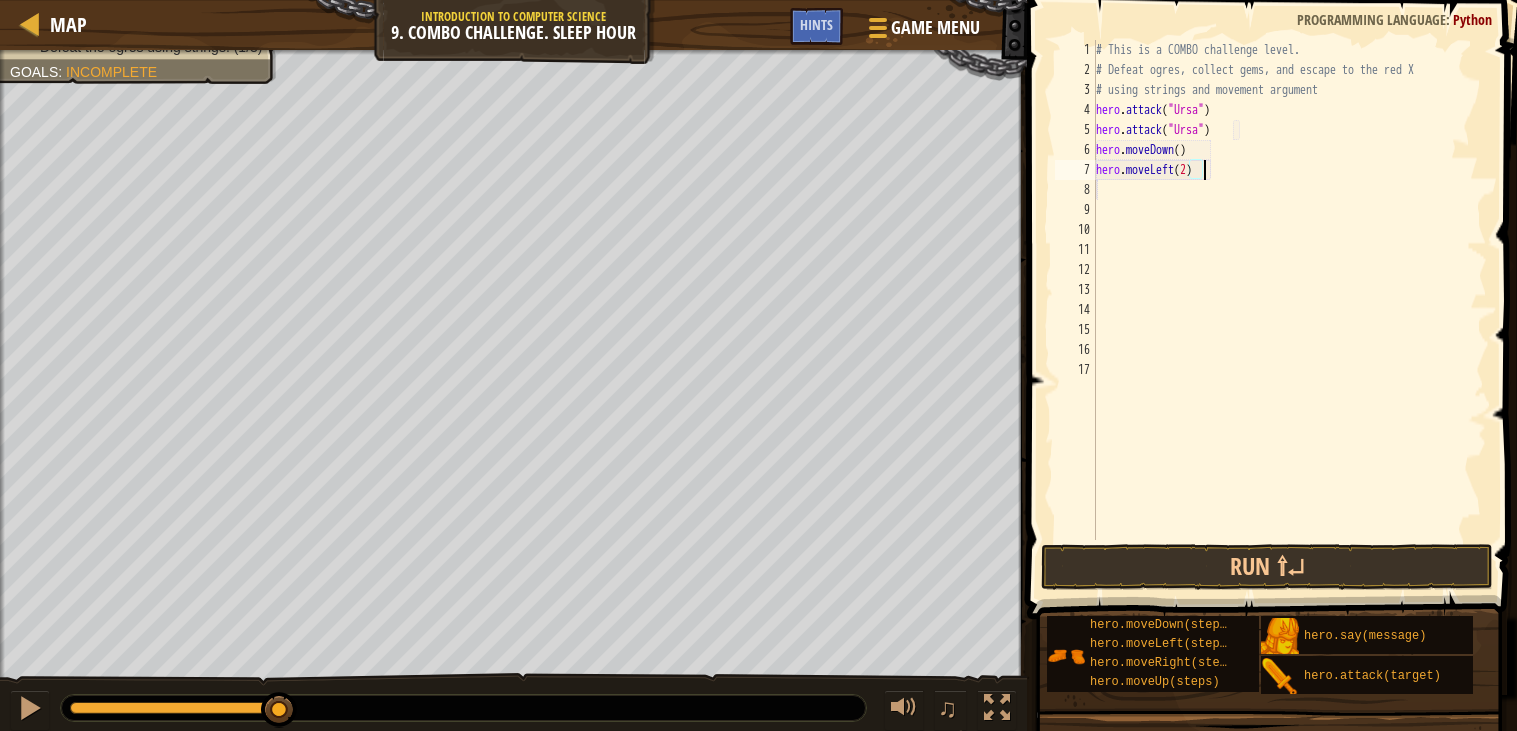scroll, scrollTop: 8, scrollLeft: 7, axis: both 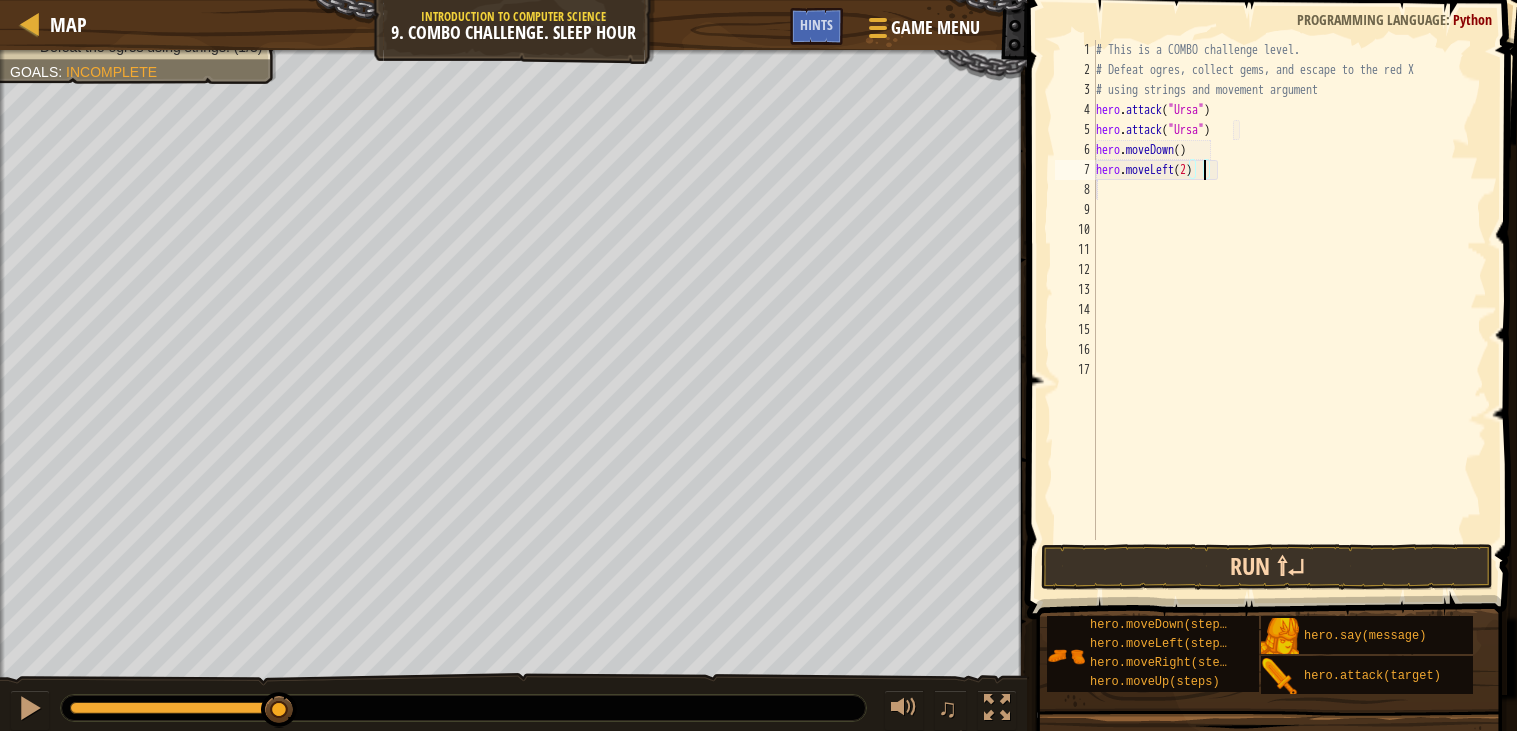 type on "hero.moveLeft(2)" 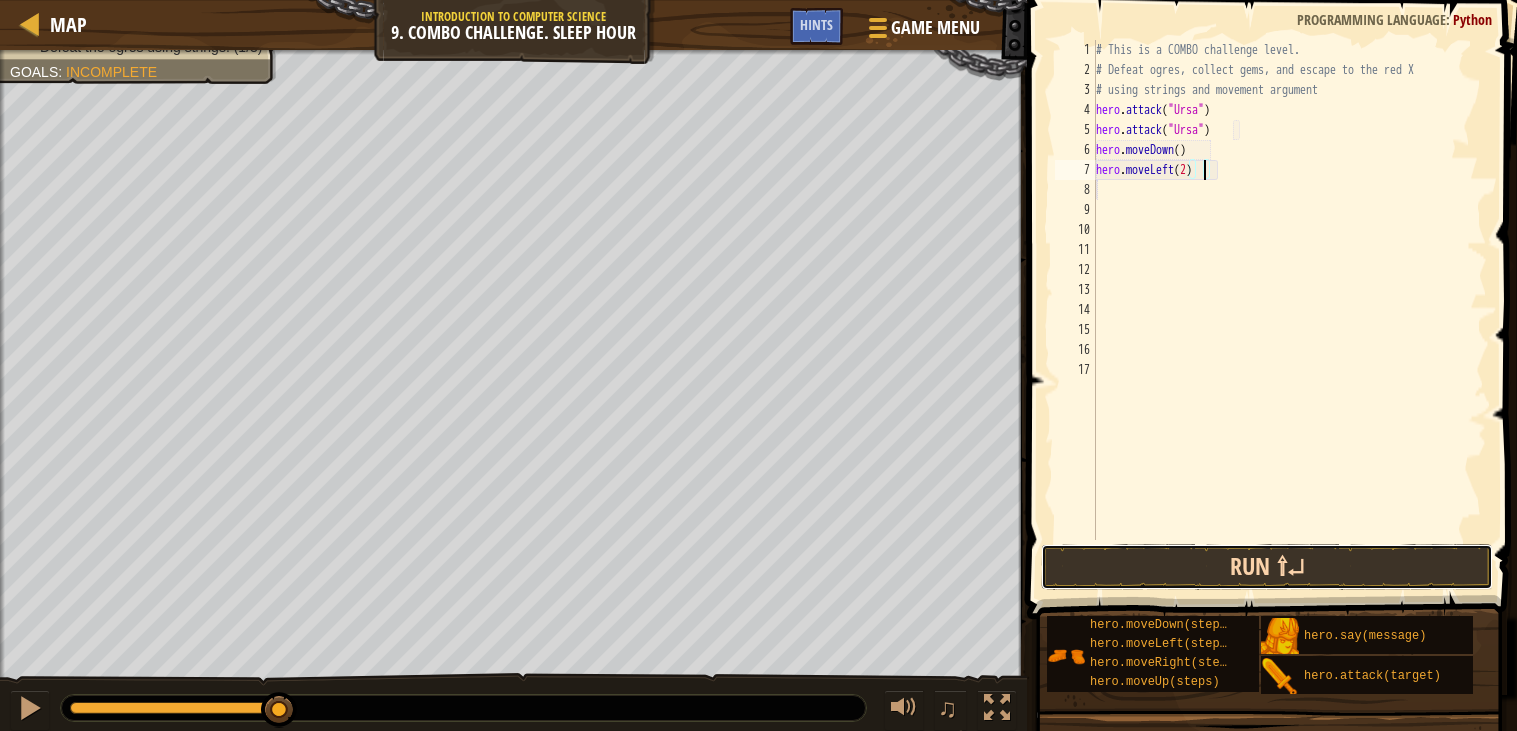 click on "Run ⇧↵" at bounding box center (1267, 567) 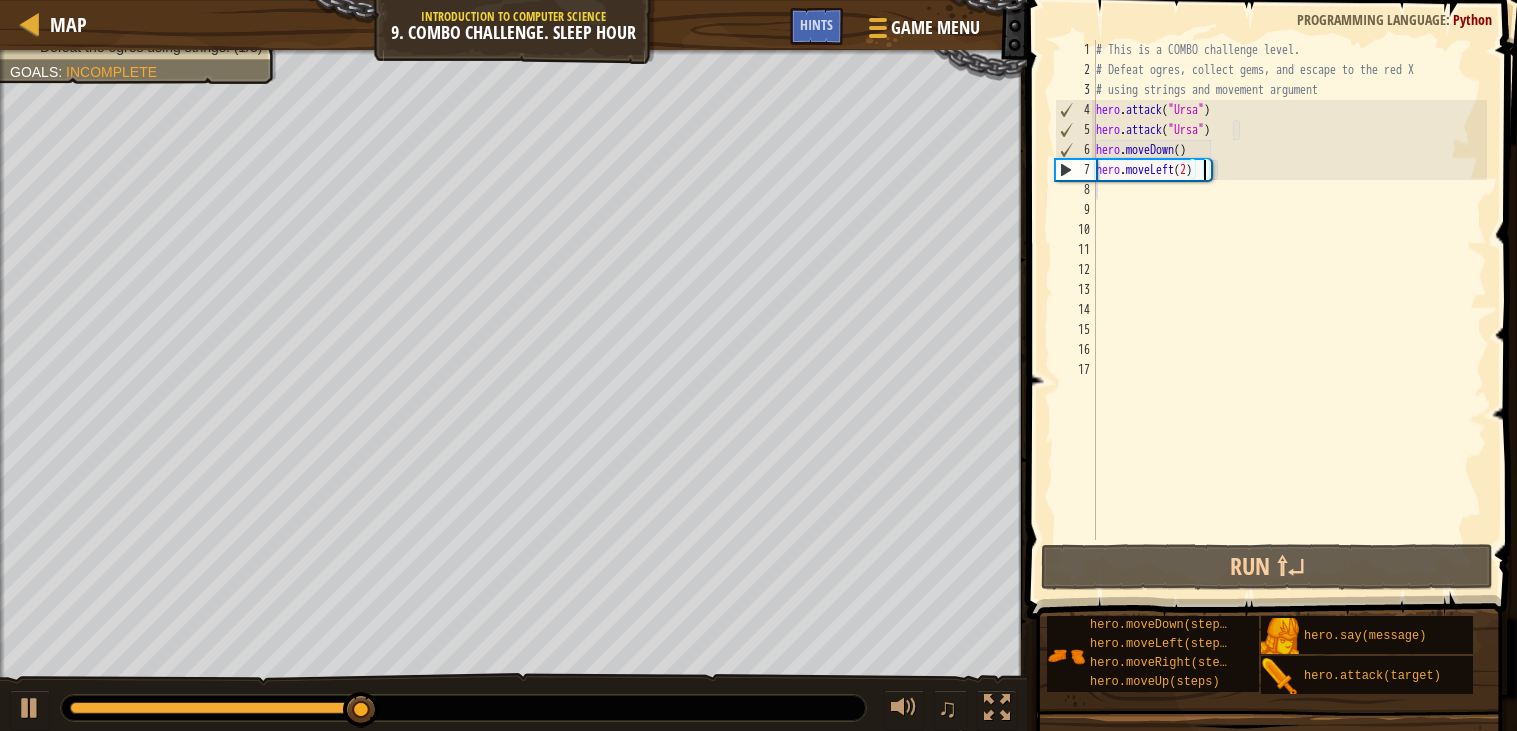 click on "# This is a COMBO challenge level. # Defeat [PERSON_NAME], collect gems, and escape to the red X # using strings and movement argument hero . attack ( "Ursa" ) hero . attack ( "Ursa" ) hero . moveDown ( ) hero . moveLeft ( 2 )" at bounding box center [1289, 310] 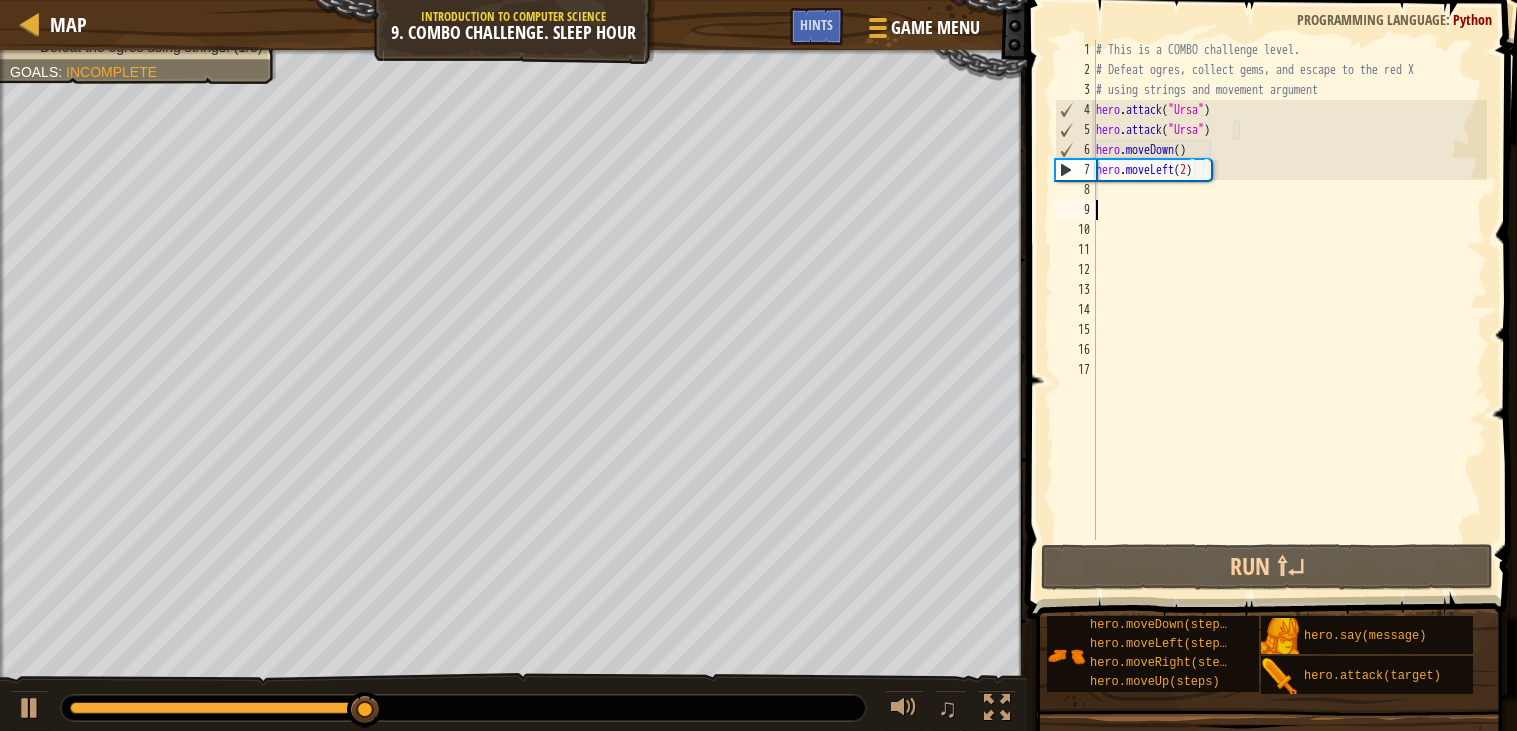 scroll, scrollTop: 8, scrollLeft: 0, axis: vertical 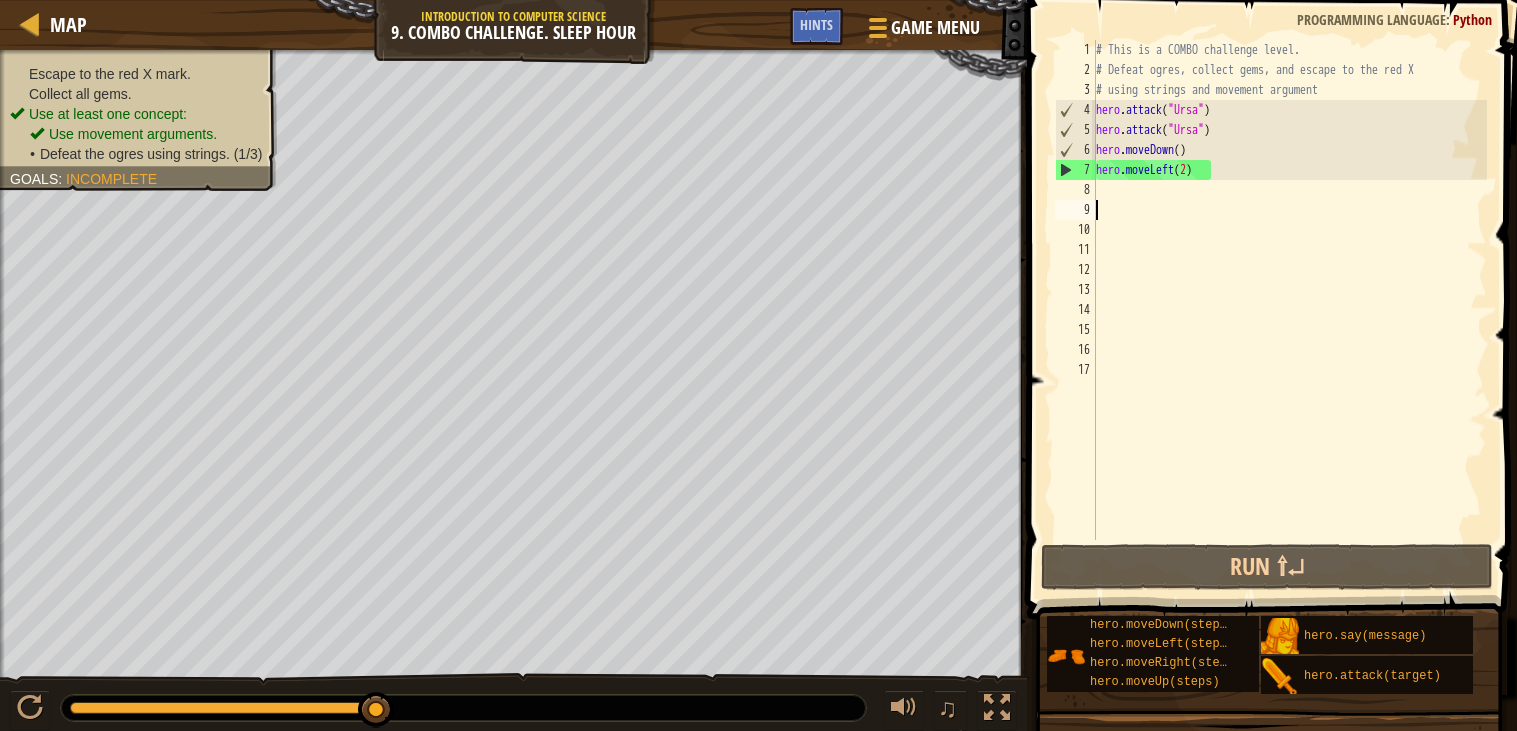 click on "# This is a COMBO challenge level. # Defeat [PERSON_NAME], collect gems, and escape to the red X # using strings and movement argument hero . attack ( "Ursa" ) hero . attack ( "Ursa" ) hero . moveDown ( ) hero . moveLeft ( 2 )" at bounding box center [1289, 310] 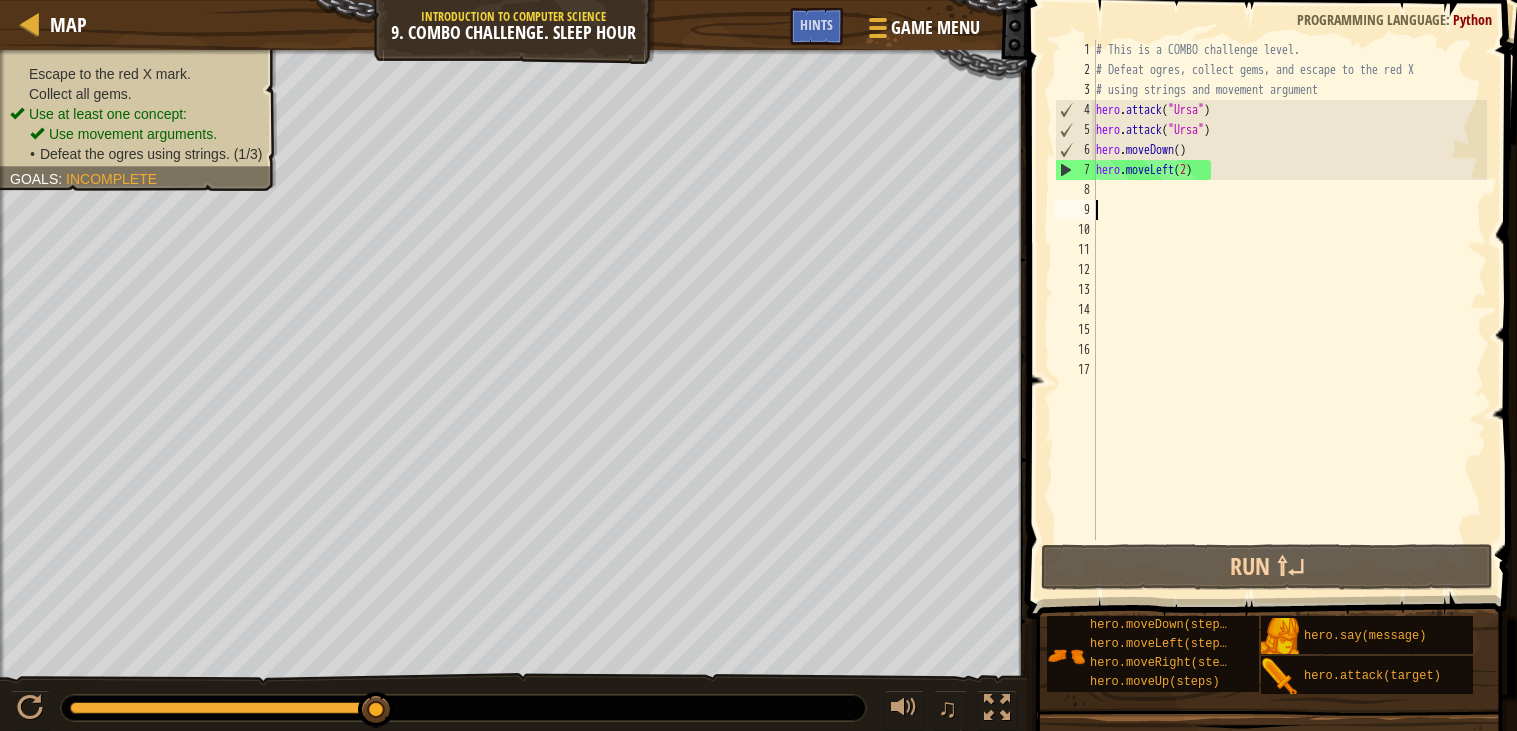 click on "# This is a COMBO challenge level. # Defeat [PERSON_NAME], collect gems, and escape to the red X # using strings and movement argument hero . attack ( "Ursa" ) hero . attack ( "Ursa" ) hero . moveDown ( ) hero . moveLeft ( 2 )" at bounding box center (1289, 310) 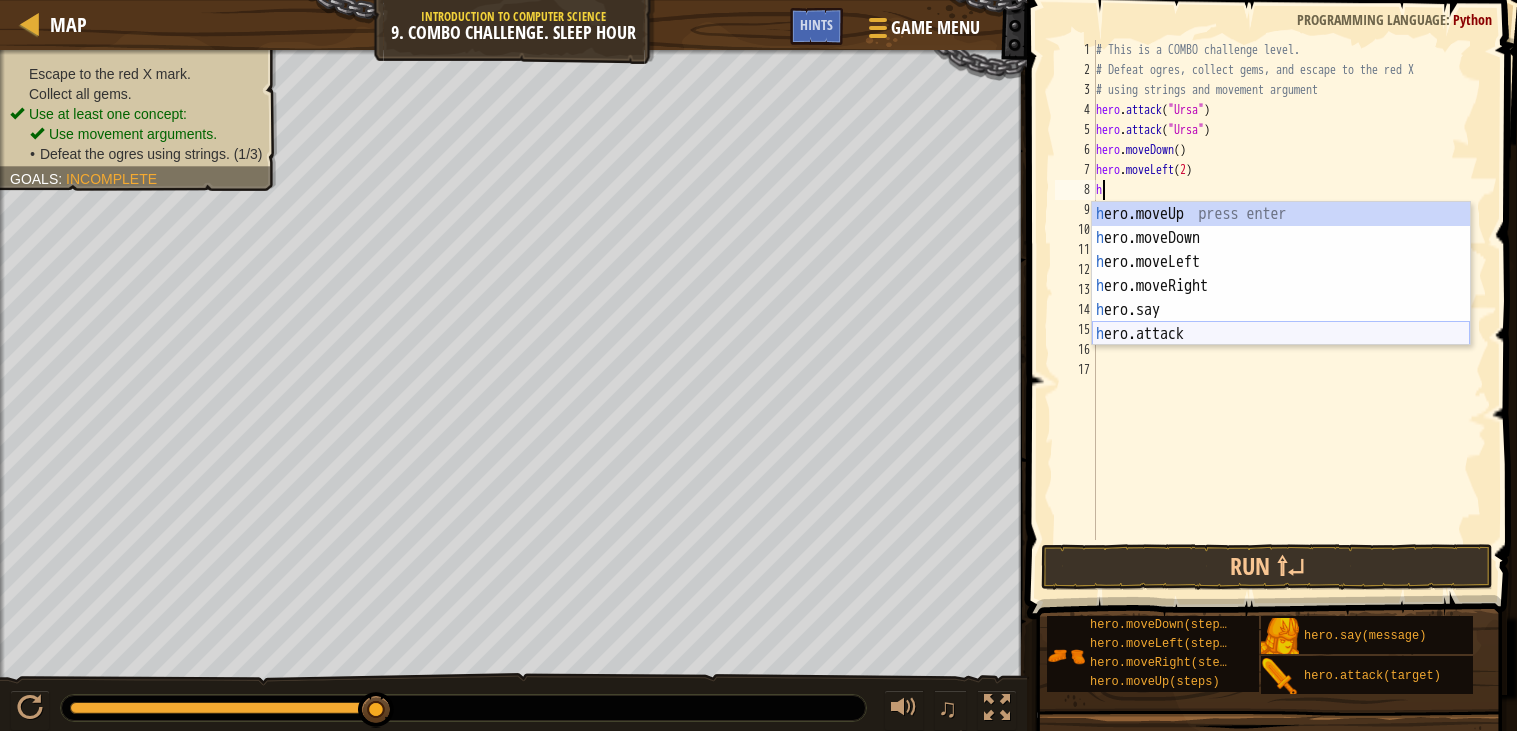 click on "h ero.moveUp press enter h ero.moveDown press enter h ero.moveLeft press enter h ero.moveRight press enter h ero.say press enter h ero.attack press enter" at bounding box center [1281, 298] 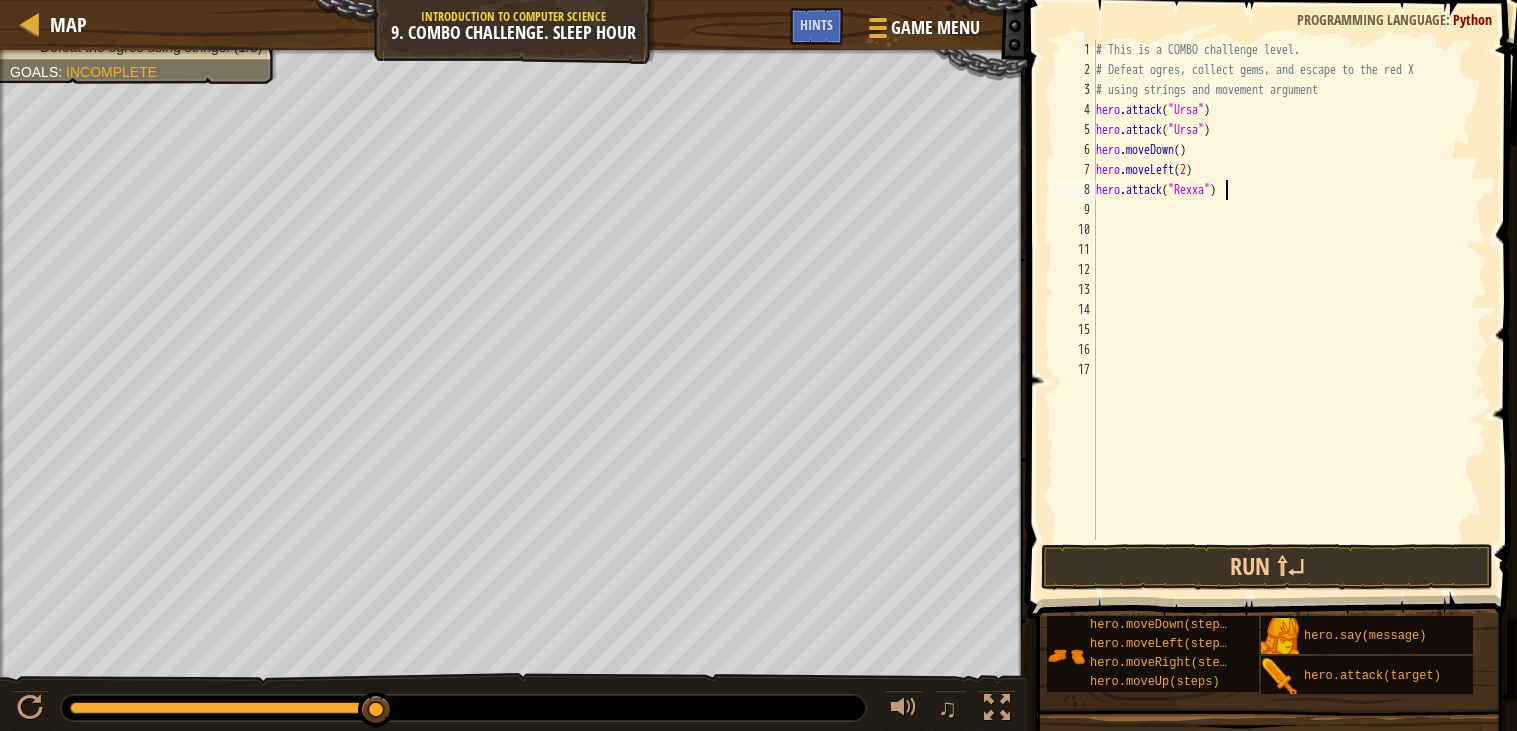 scroll, scrollTop: 8, scrollLeft: 11, axis: both 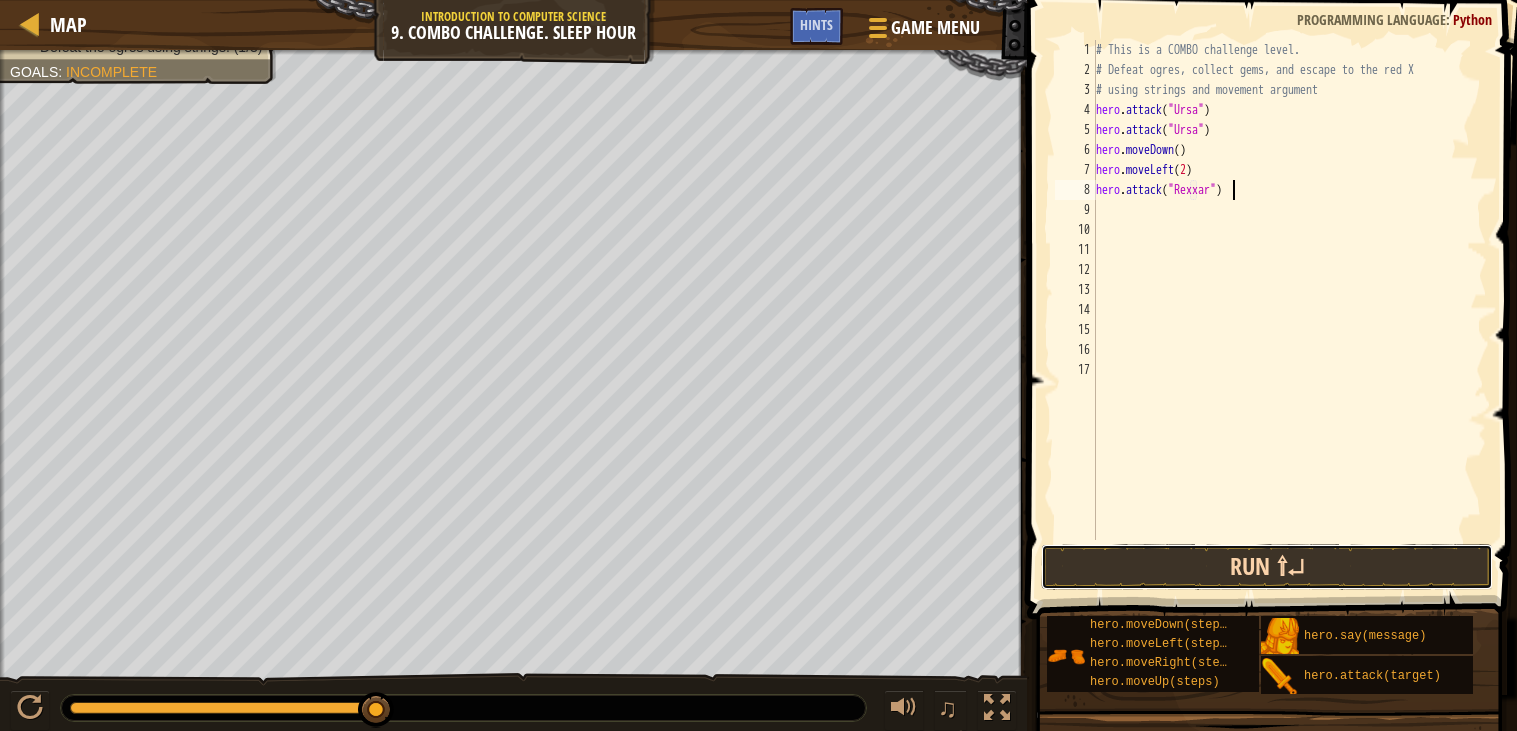 click on "Run ⇧↵" at bounding box center (1267, 567) 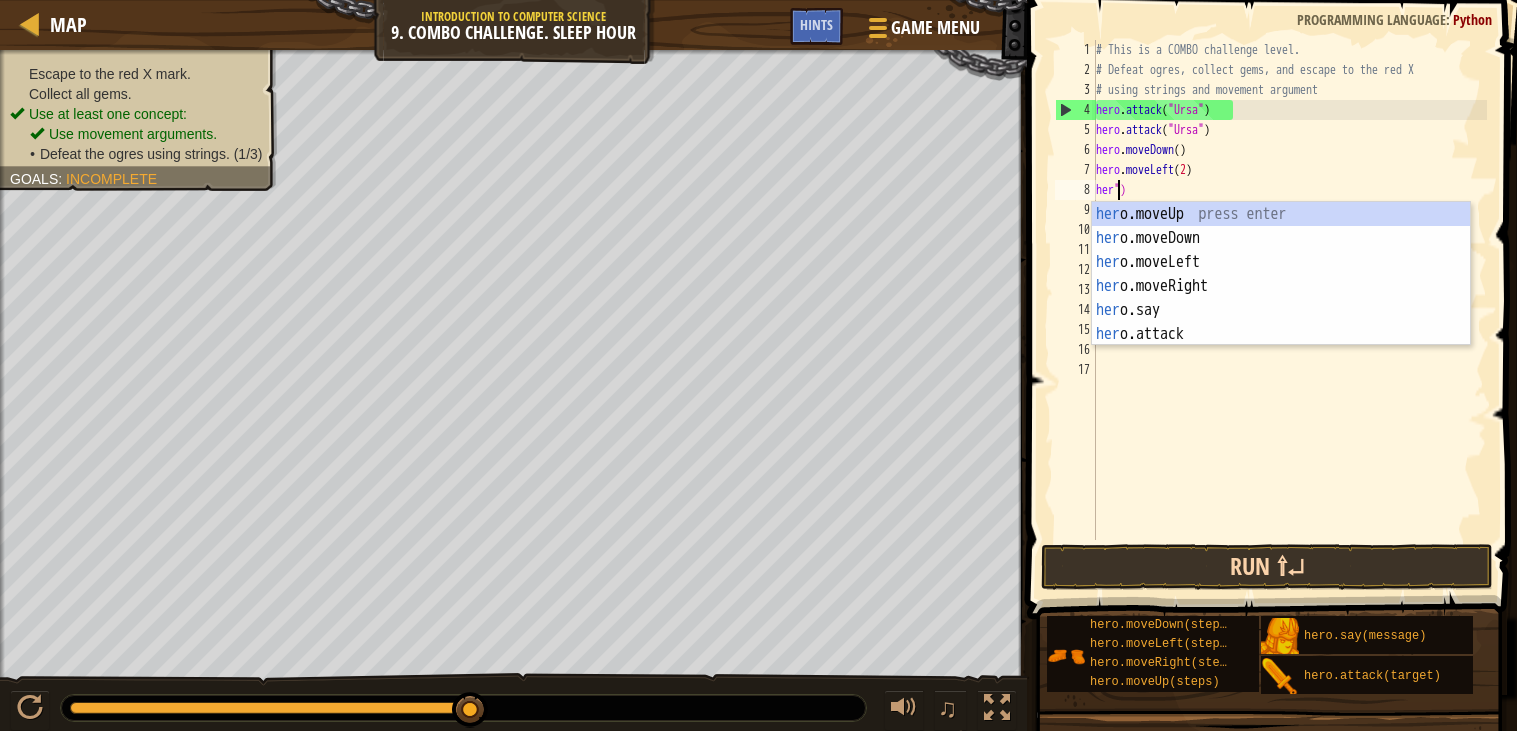 scroll, scrollTop: 8, scrollLeft: 1, axis: both 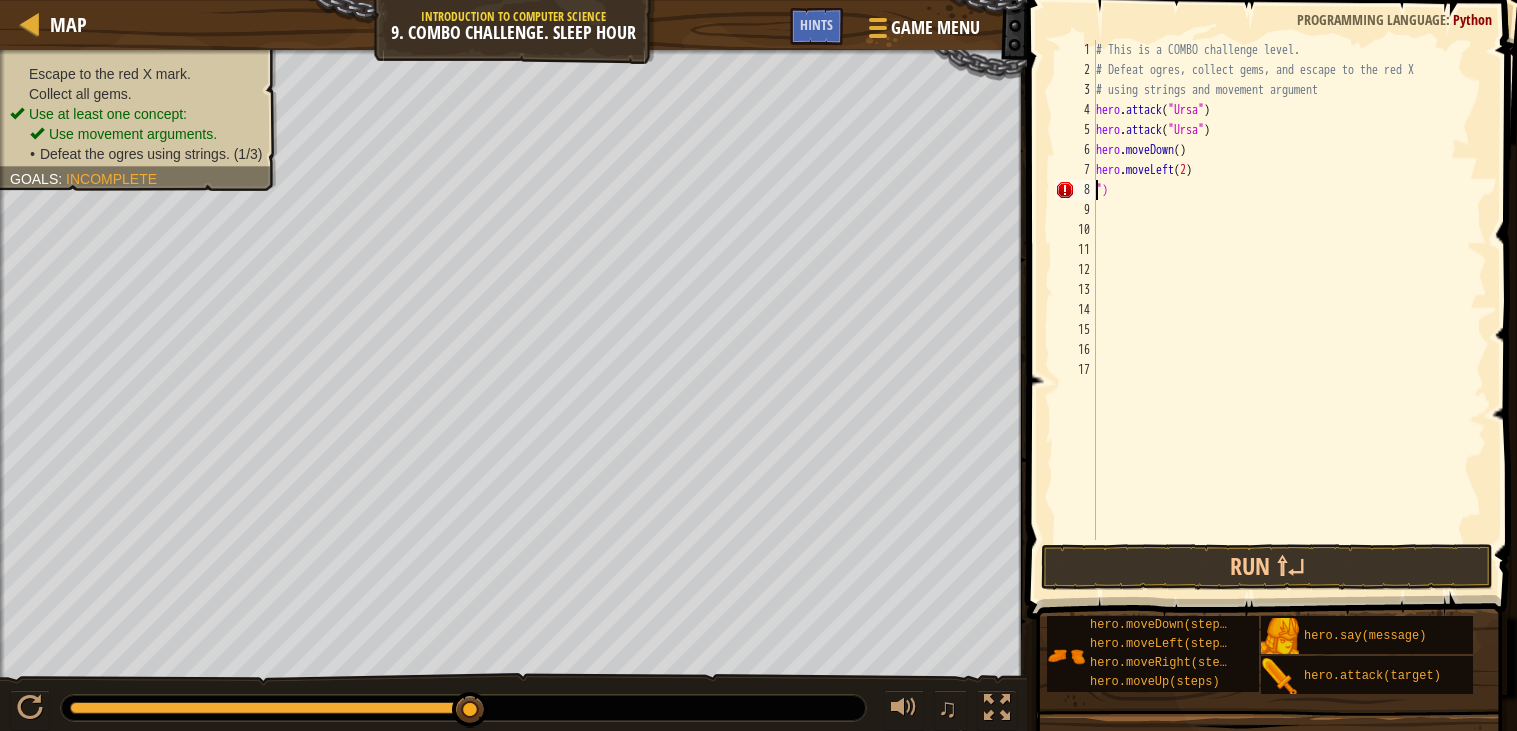 click on "# This is a COMBO challenge level. # Defeat [PERSON_NAME], collect gems, and escape to the red X # using strings and movement argument hero . attack ( "Ursa" ) hero . attack ( "Ursa" ) hero . moveDown ( ) hero . moveLeft ( 2 ) ")" at bounding box center (1289, 310) 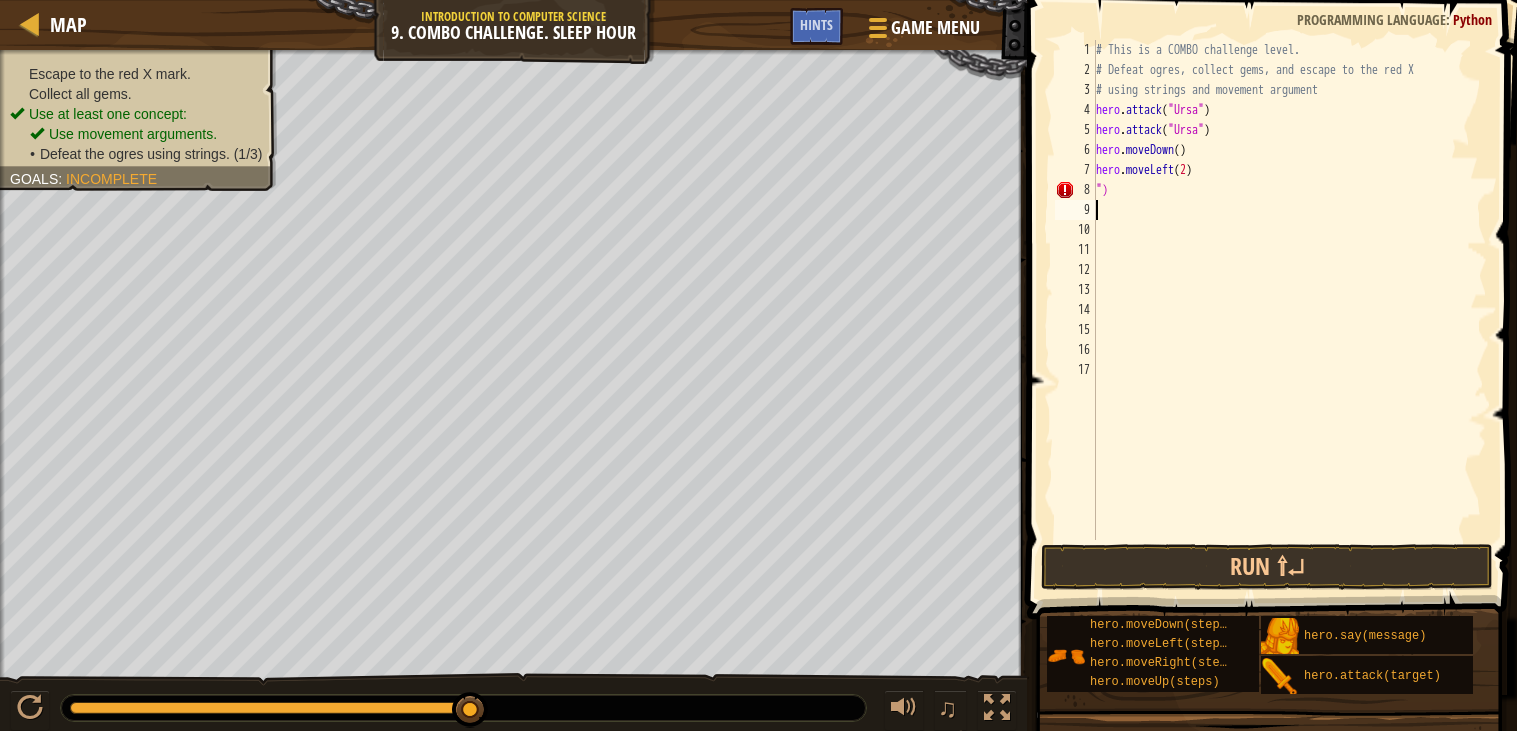 click on "# This is a COMBO challenge level. # Defeat [PERSON_NAME], collect gems, and escape to the red X # using strings and movement argument hero . attack ( "Ursa" ) hero . attack ( "Ursa" ) hero . moveDown ( ) hero . moveLeft ( 2 ) ")" at bounding box center (1289, 310) 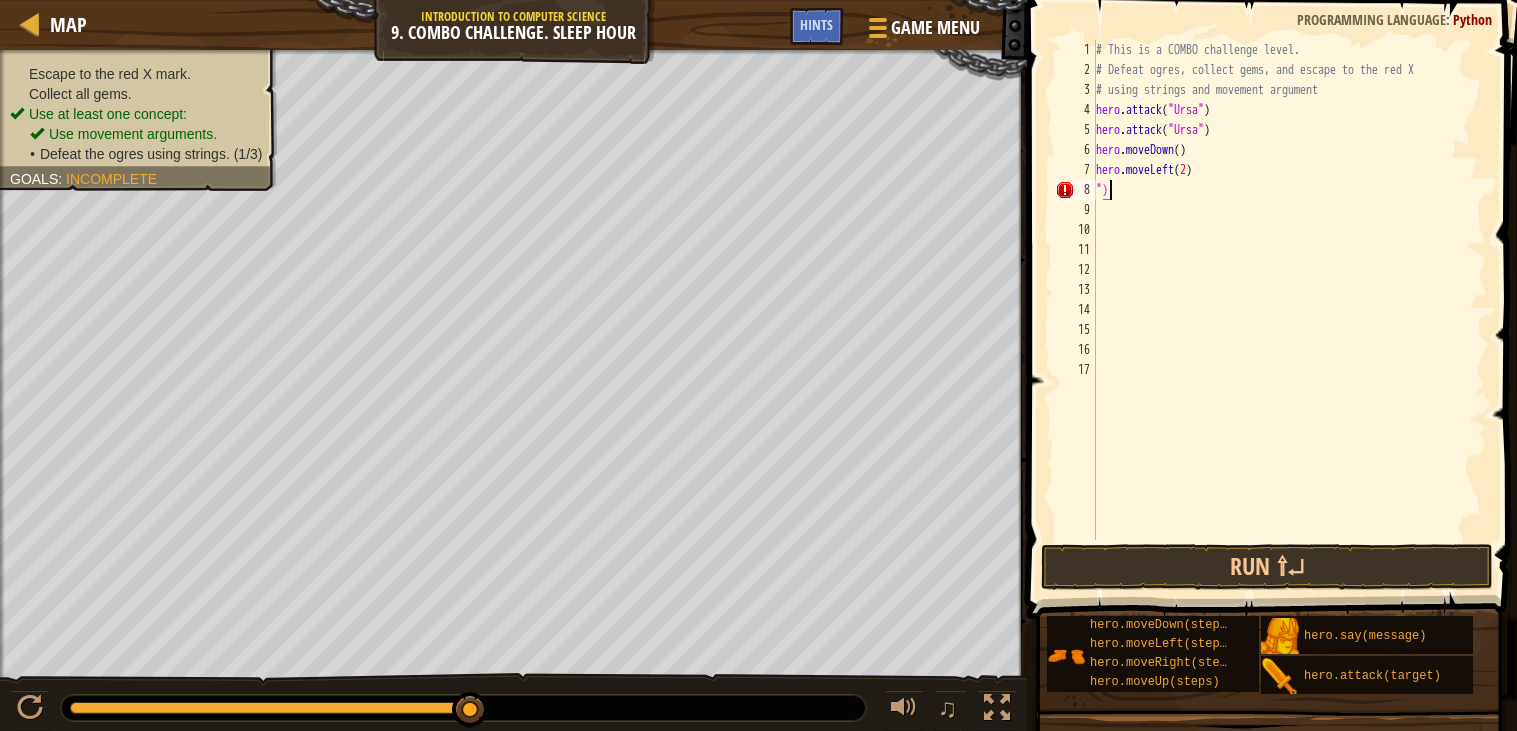 type on """ 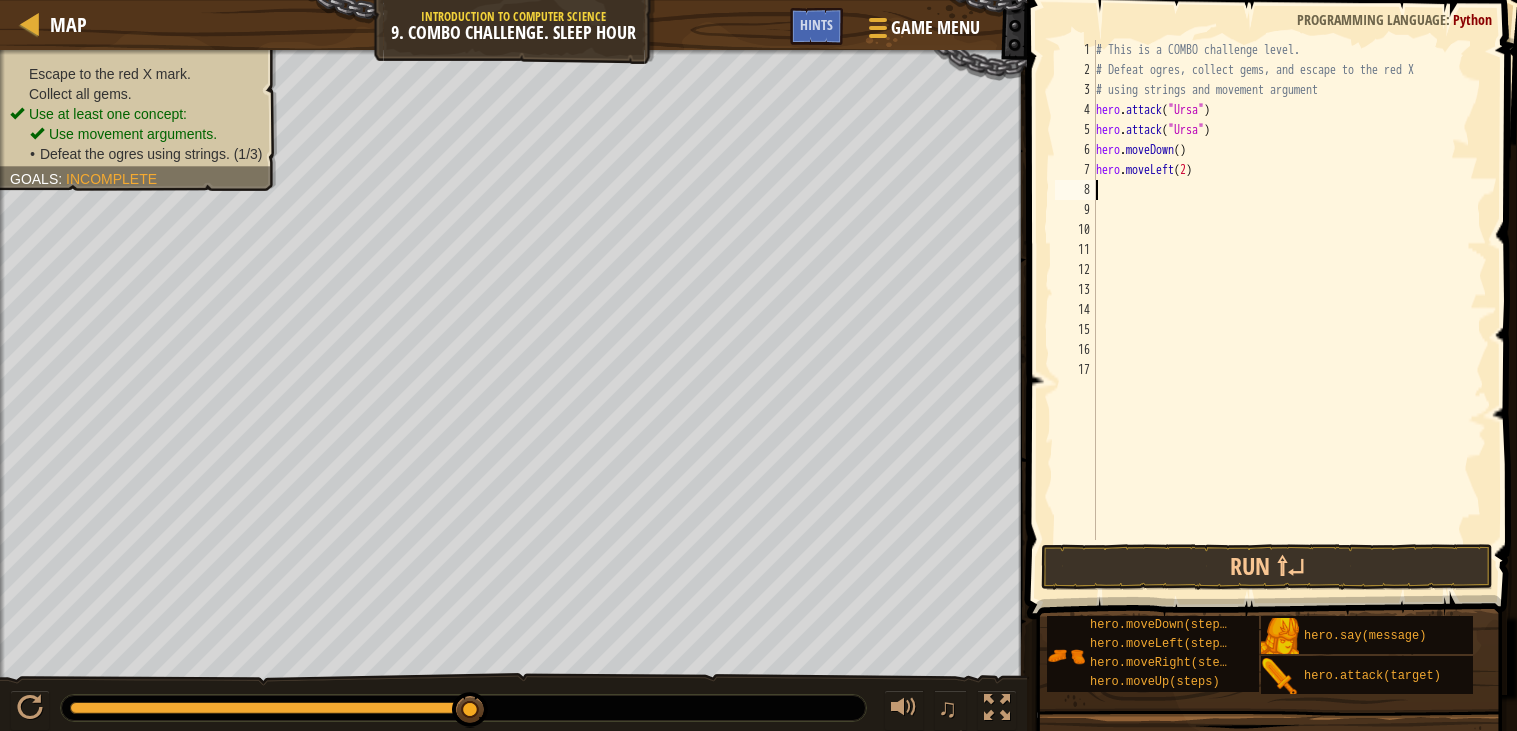 type on "h" 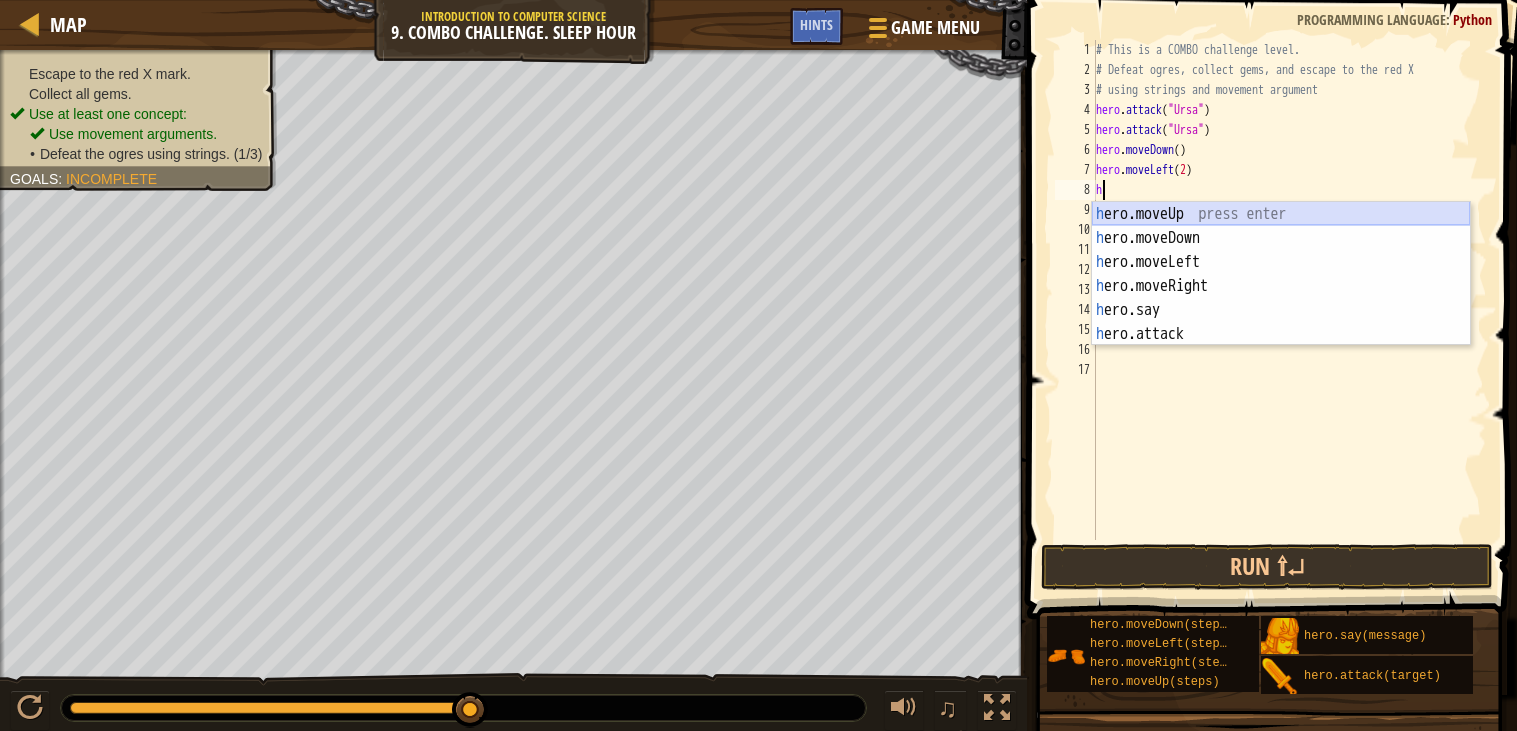 click on "h ero.moveUp press enter h ero.moveDown press enter h ero.moveLeft press enter h ero.moveRight press enter h ero.say press enter h ero.attack press enter" at bounding box center (1281, 298) 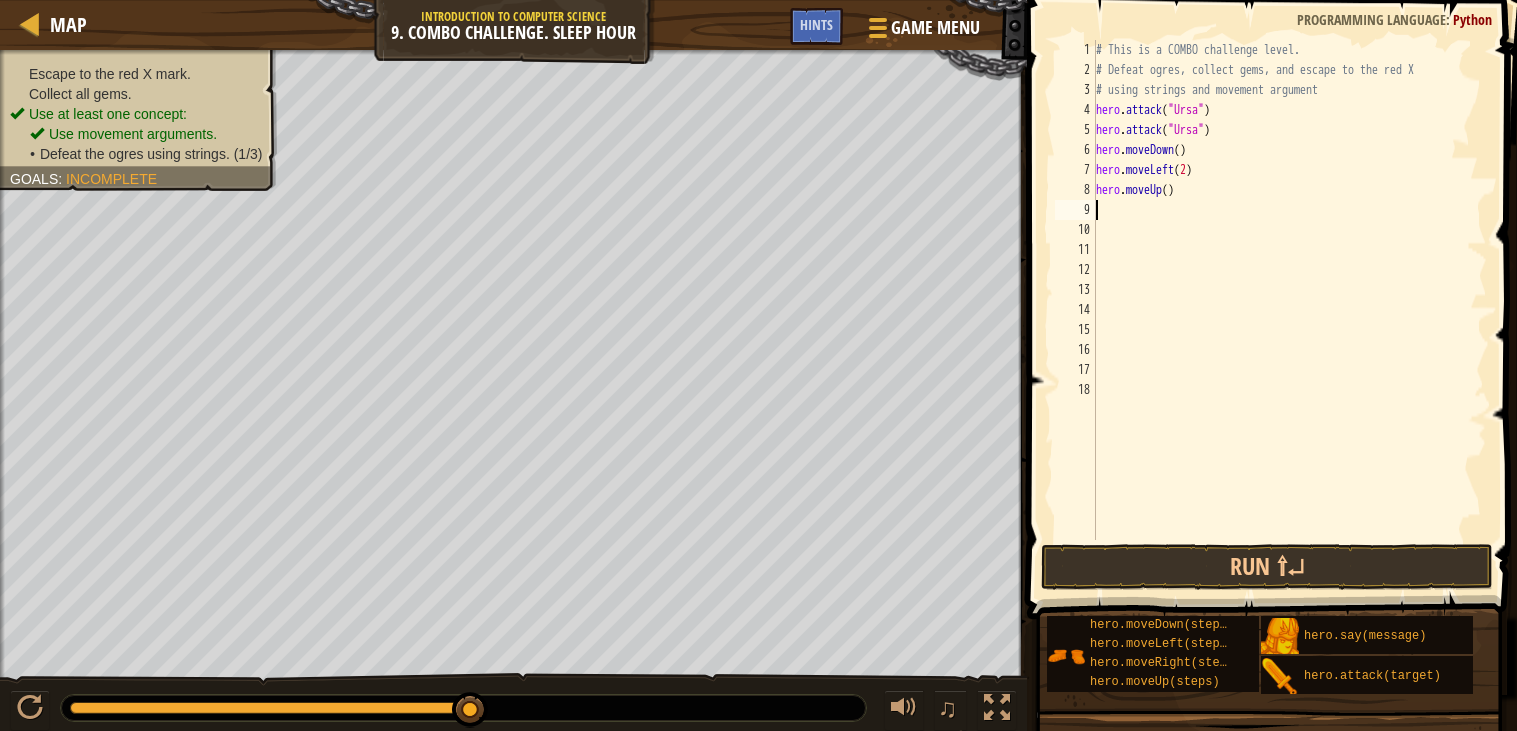 click on "# This is a COMBO challenge level. # Defeat [PERSON_NAME], collect gems, and escape to the red X # using strings and movement argument hero . attack ( "Ursa" ) hero . attack ( "Ursa" ) hero . moveDown ( ) hero . moveLeft ( 2 ) hero . moveUp ( )" at bounding box center (1289, 310) 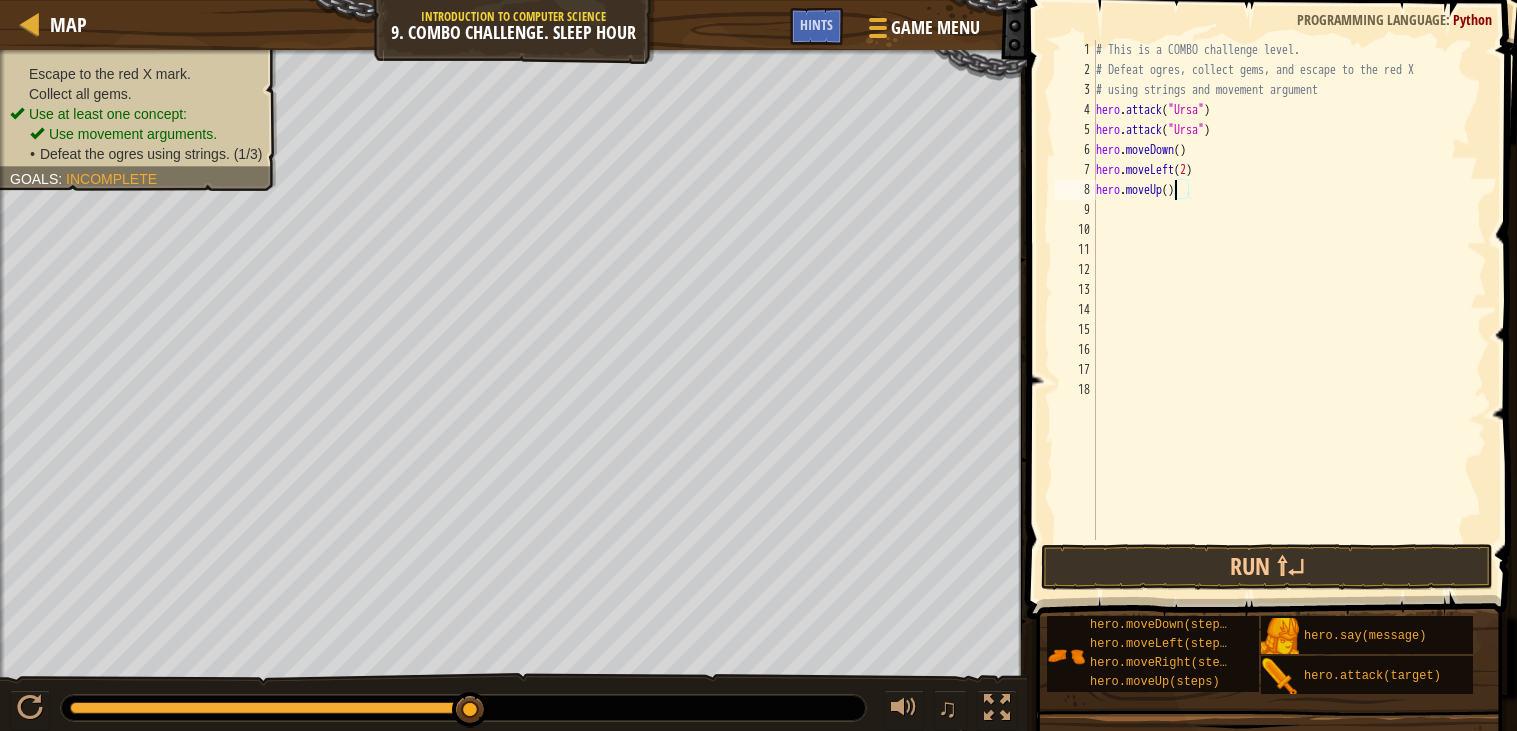 click on "# This is a COMBO challenge level. # Defeat [PERSON_NAME], collect gems, and escape to the red X # using strings and movement argument hero . attack ( "Ursa" ) hero . attack ( "Ursa" ) hero . moveDown ( ) hero . moveLeft ( 2 ) hero . moveUp ( )" at bounding box center (1289, 310) 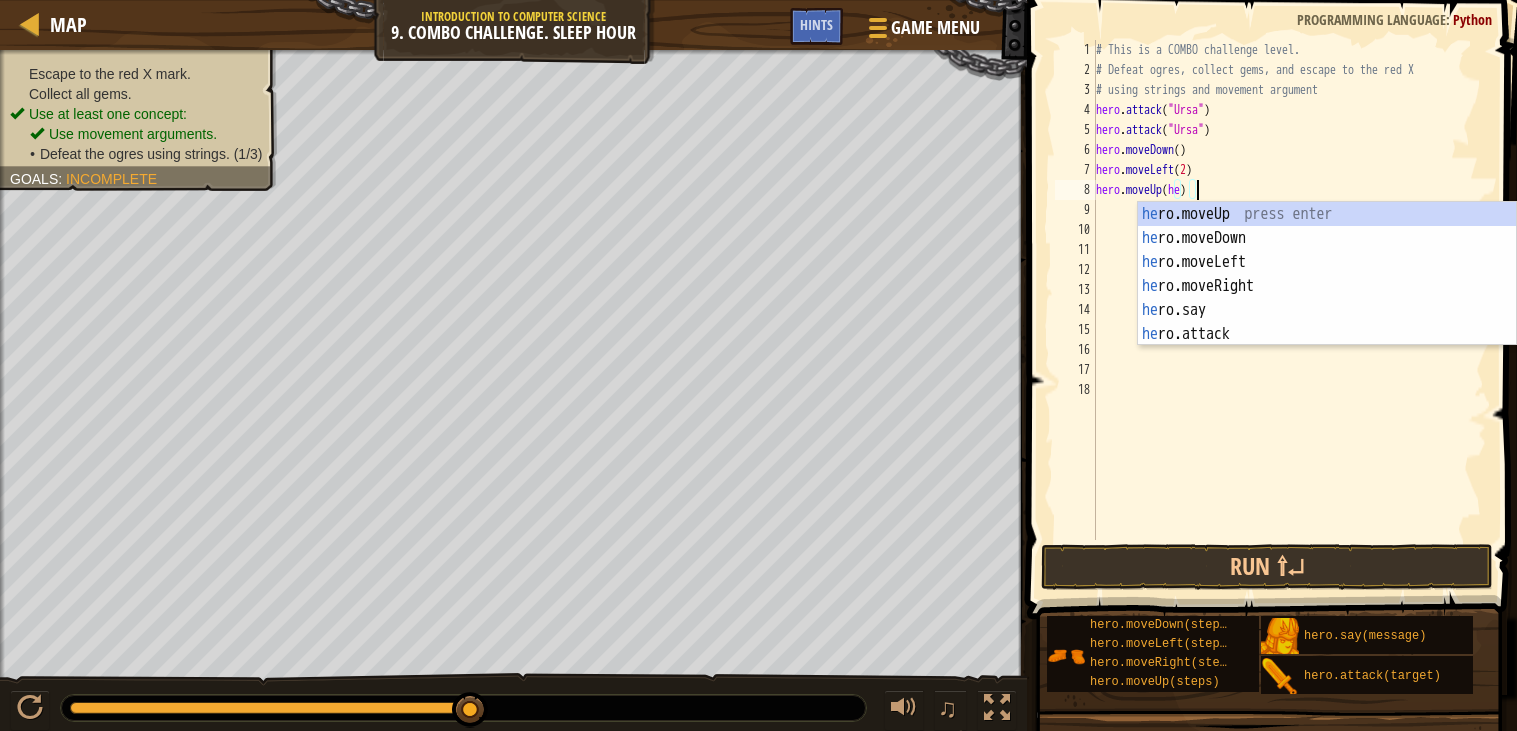 scroll, scrollTop: 8, scrollLeft: 7, axis: both 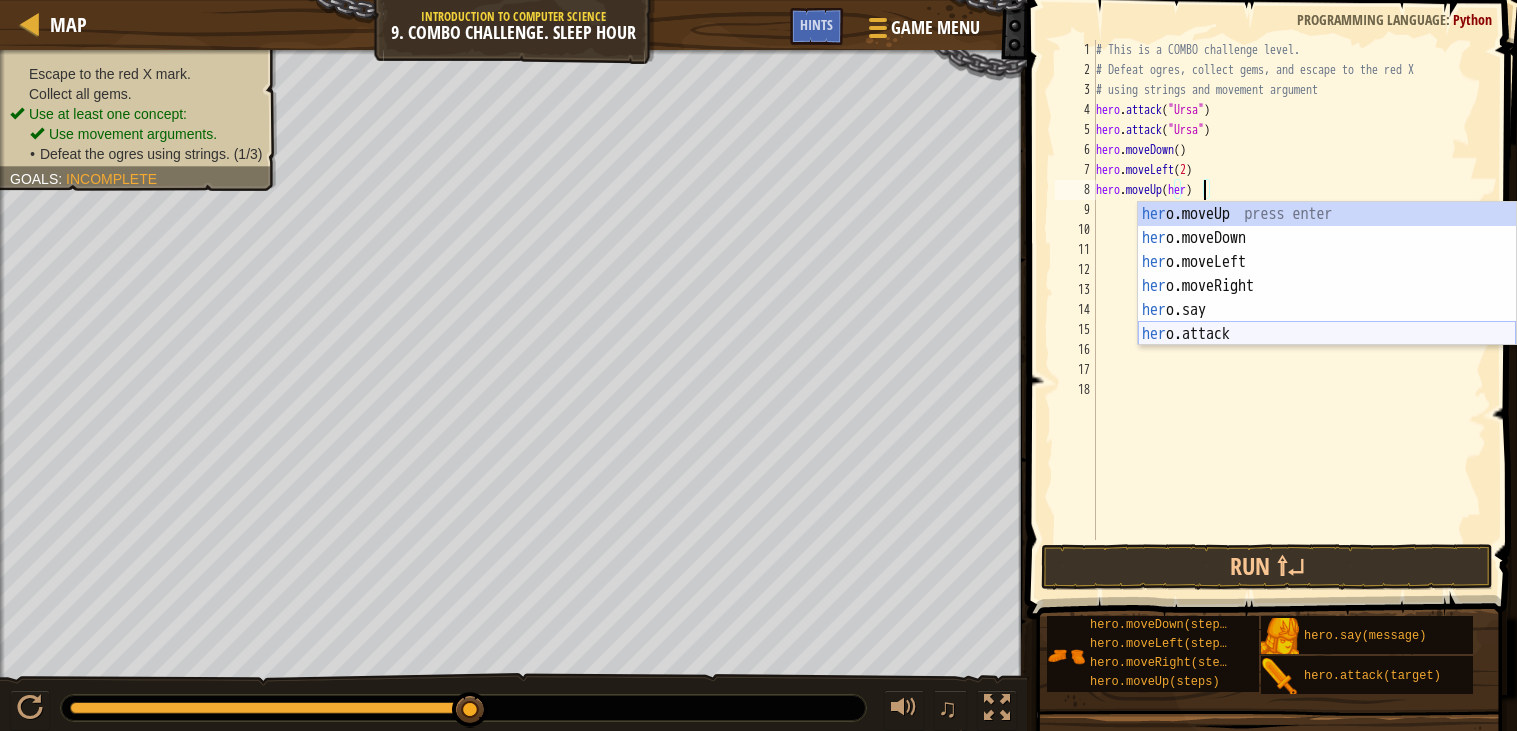 click on "her o.moveUp press enter her o.moveDown press enter her o.moveLeft press enter her o.moveRight press enter her o.say press enter her o.attack press enter" at bounding box center (1327, 298) 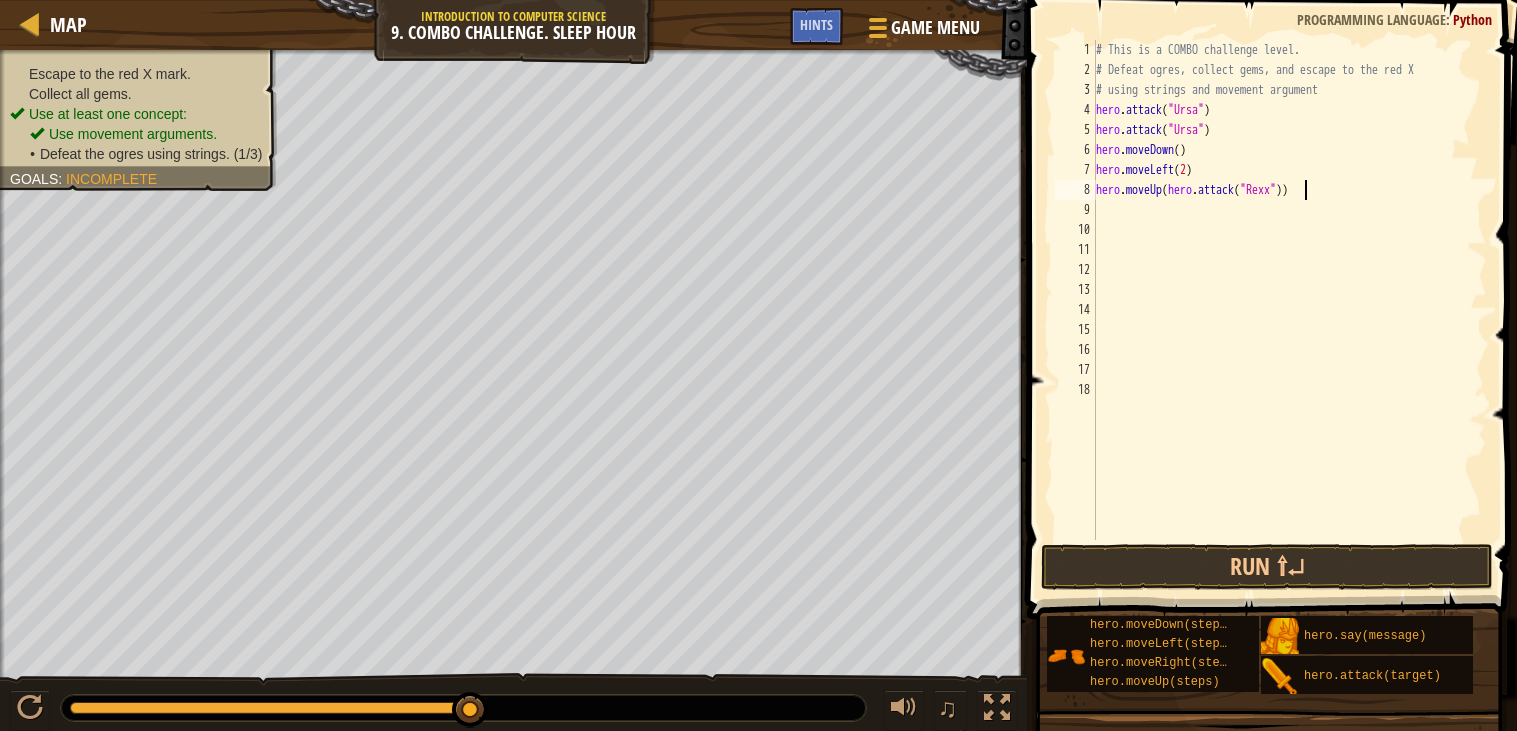 scroll, scrollTop: 8, scrollLeft: 18, axis: both 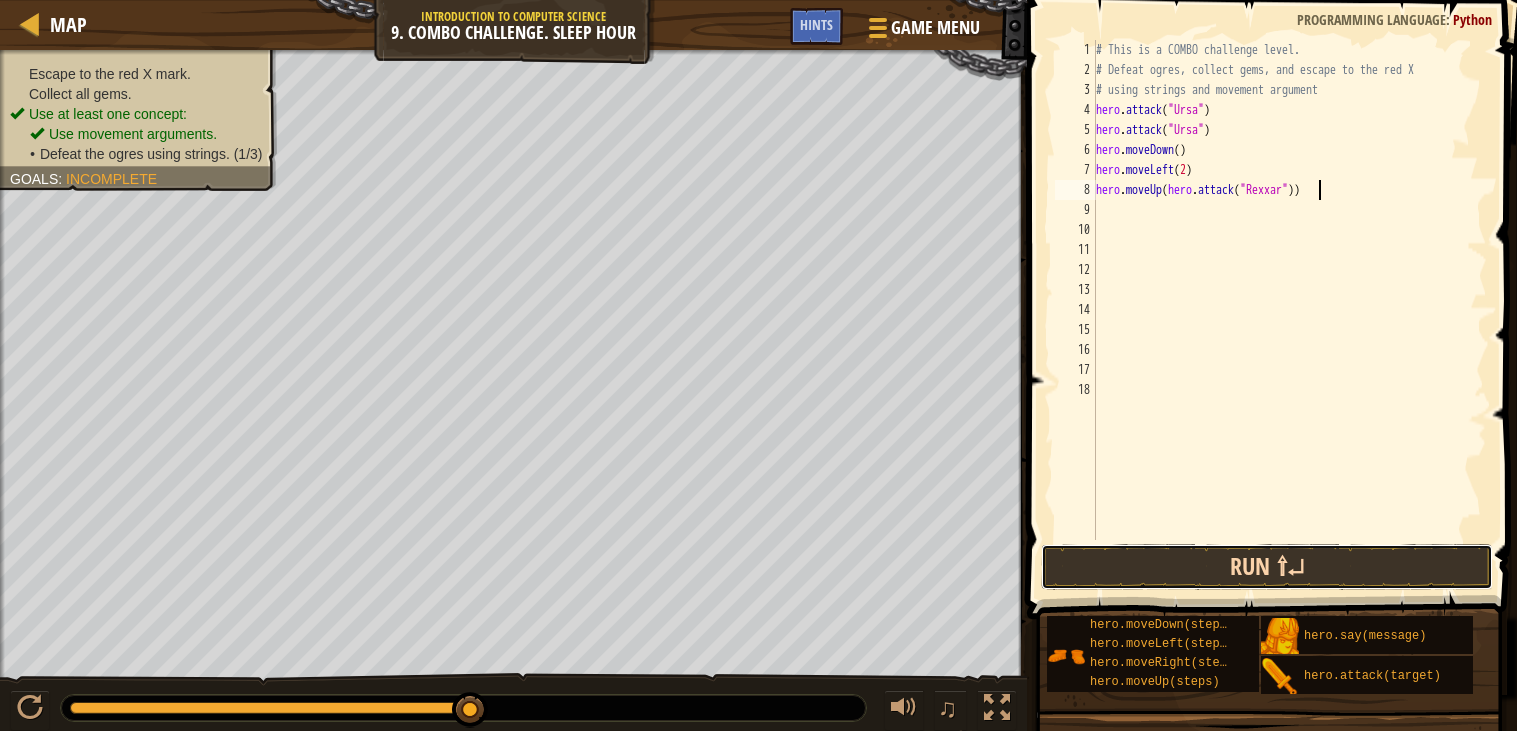 click on "Run ⇧↵" at bounding box center [1267, 567] 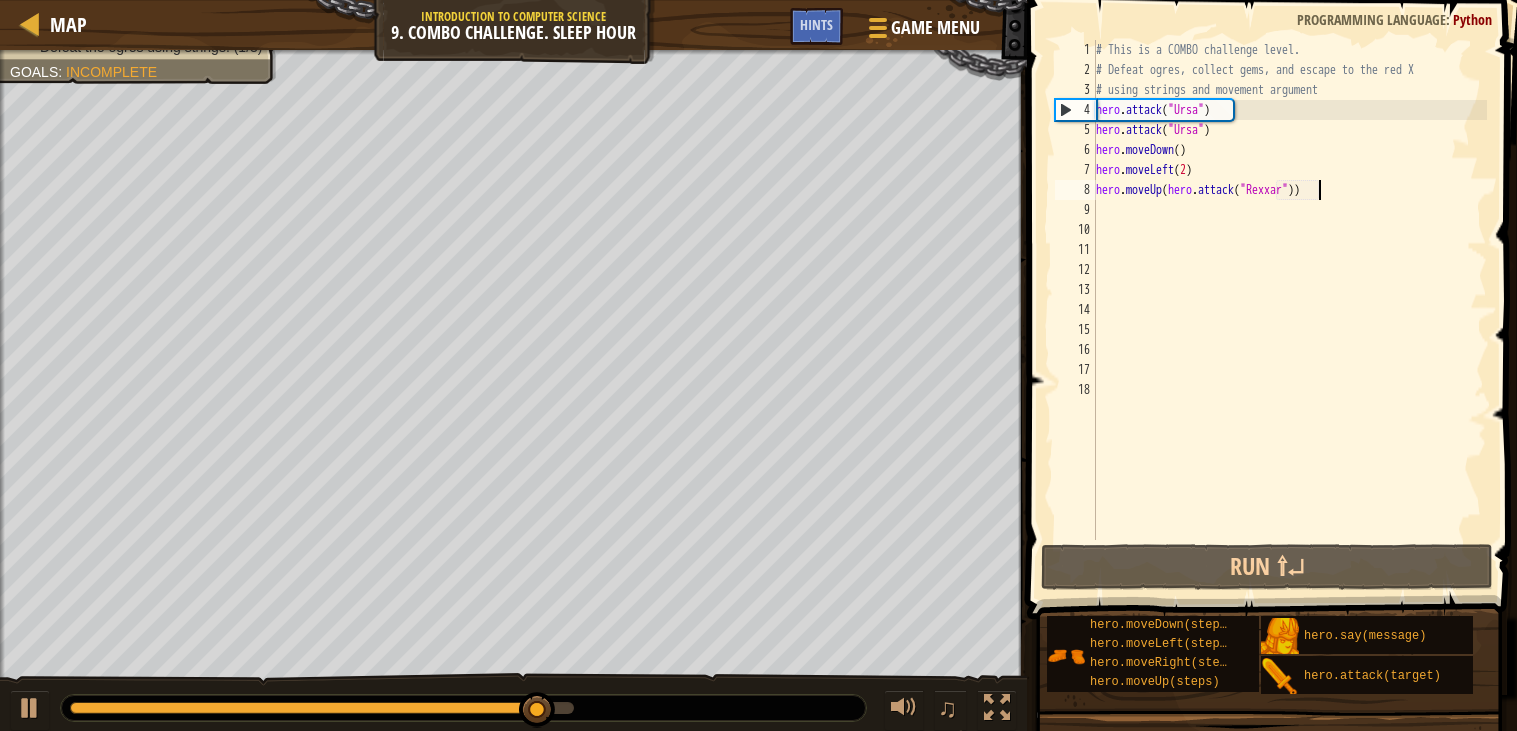 click on "# This is a COMBO challenge level. # Defeat [PERSON_NAME], collect gems, and escape to the red X # using strings and movement argument hero . attack ( "Ursa" ) hero . attack ( "Ursa" ) hero . moveDown ( ) hero . moveLeft ( 2 ) hero . moveUp ( hero . attack ( "Rexxar" ))" at bounding box center [1289, 310] 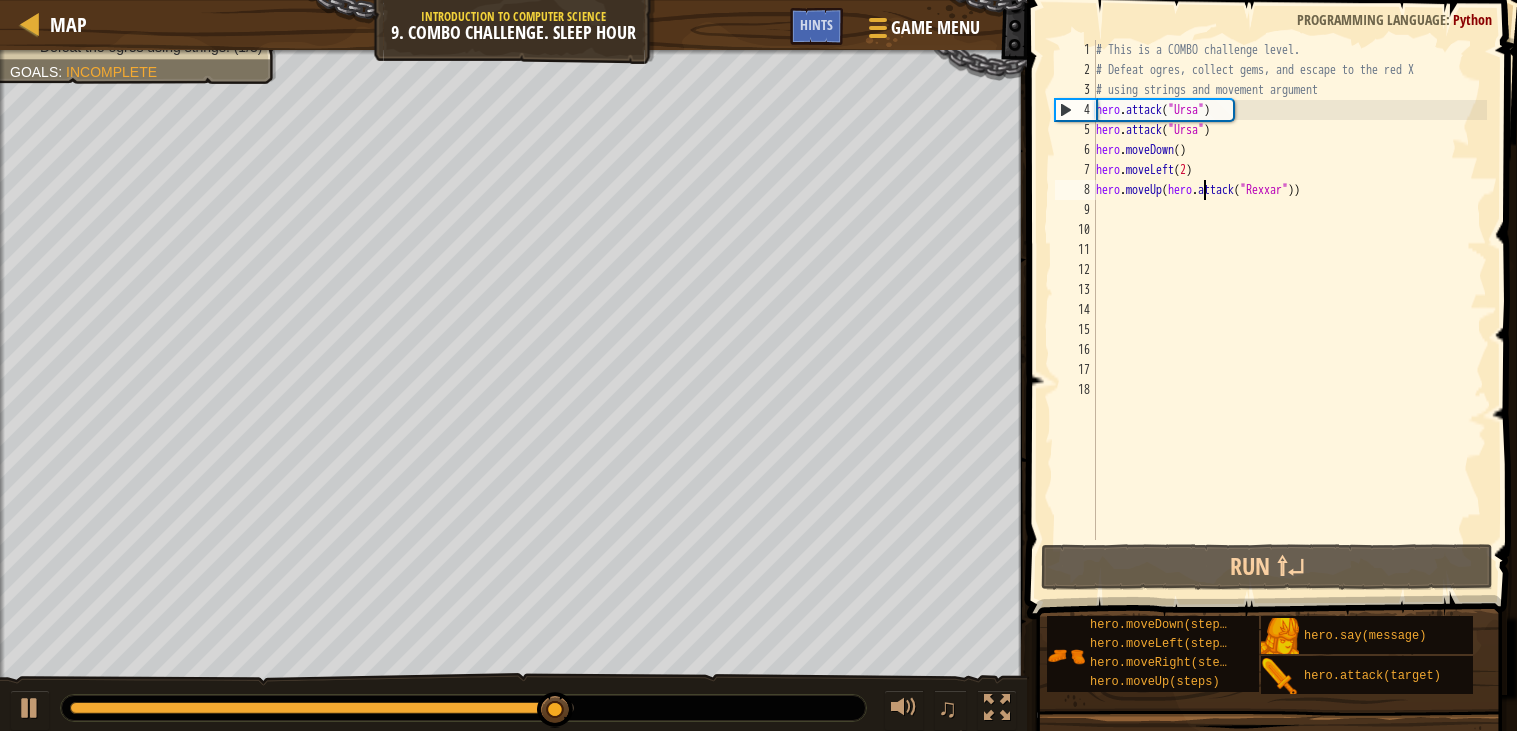 click on "# This is a COMBO challenge level. # Defeat [PERSON_NAME], collect gems, and escape to the red X # using strings and movement argument hero . attack ( "Ursa" ) hero . attack ( "Ursa" ) hero . moveDown ( ) hero . moveLeft ( 2 ) hero . moveUp ( hero . attack ( "Rexxar" ))" at bounding box center (1289, 310) 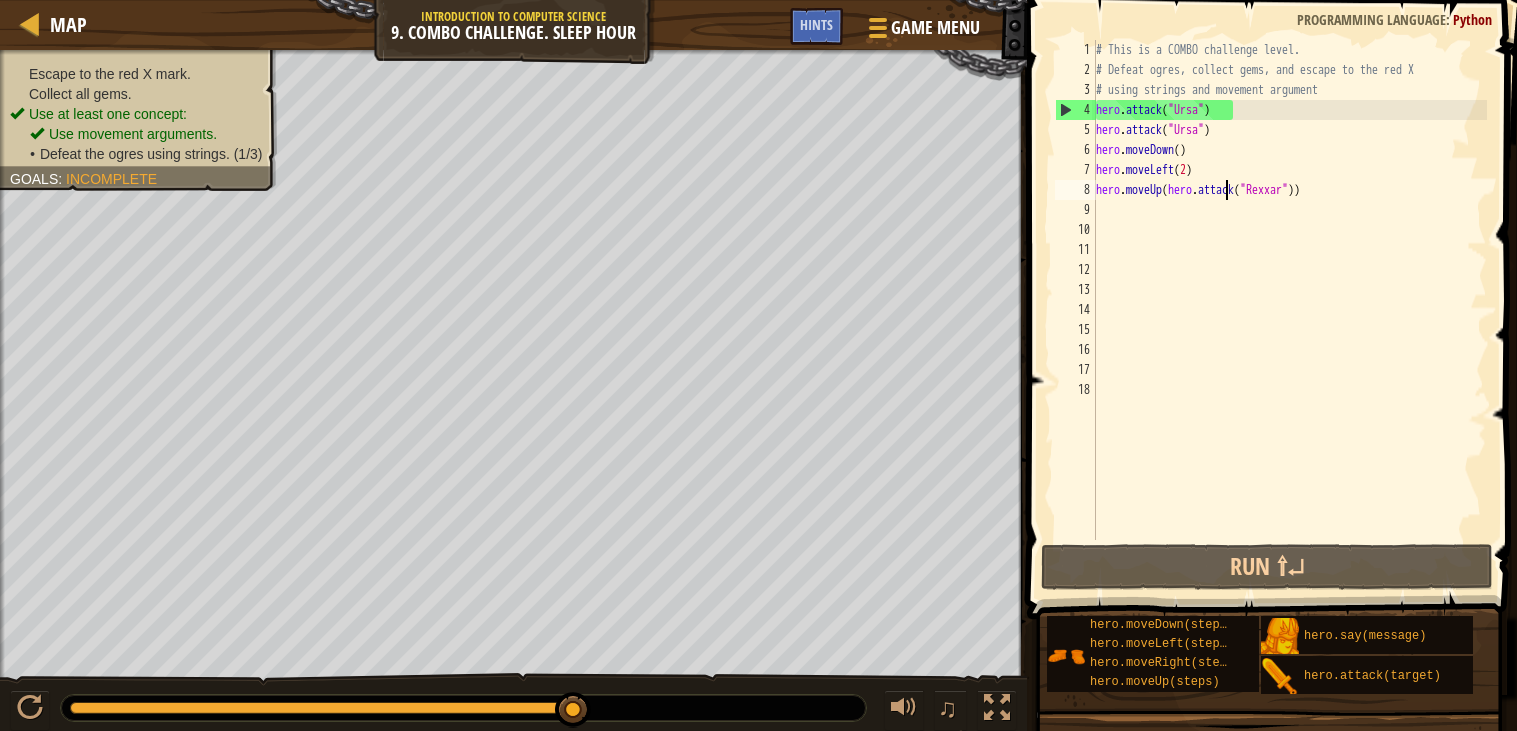 click on "# This is a COMBO challenge level. # Defeat [PERSON_NAME], collect gems, and escape to the red X # using strings and movement argument hero . attack ( "Ursa" ) hero . attack ( "Ursa" ) hero . moveDown ( ) hero . moveLeft ( 2 ) hero . moveUp ( hero . attack ( "Rexxar" ))" at bounding box center (1289, 310) 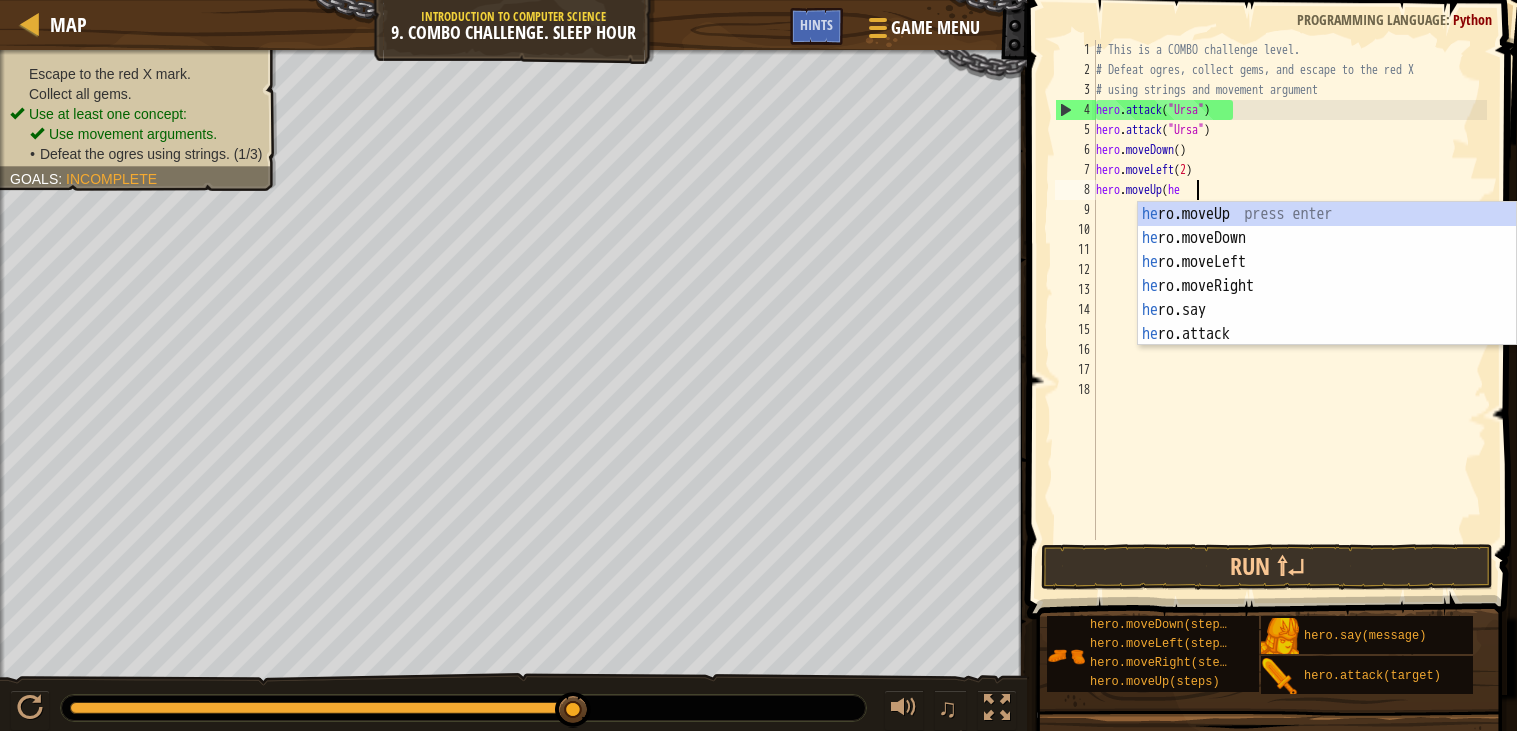 scroll, scrollTop: 8, scrollLeft: 5, axis: both 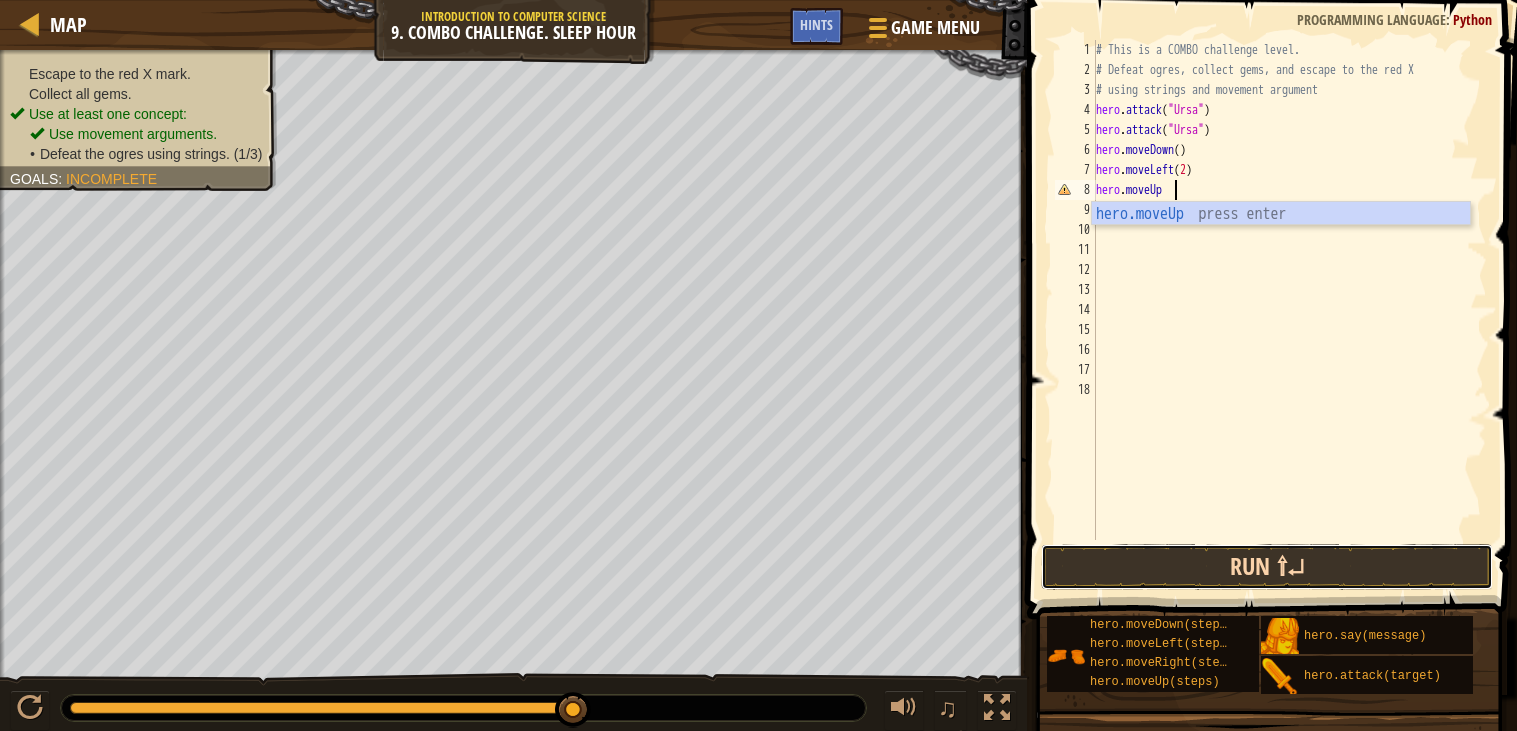 click on "Run ⇧↵" at bounding box center [1267, 567] 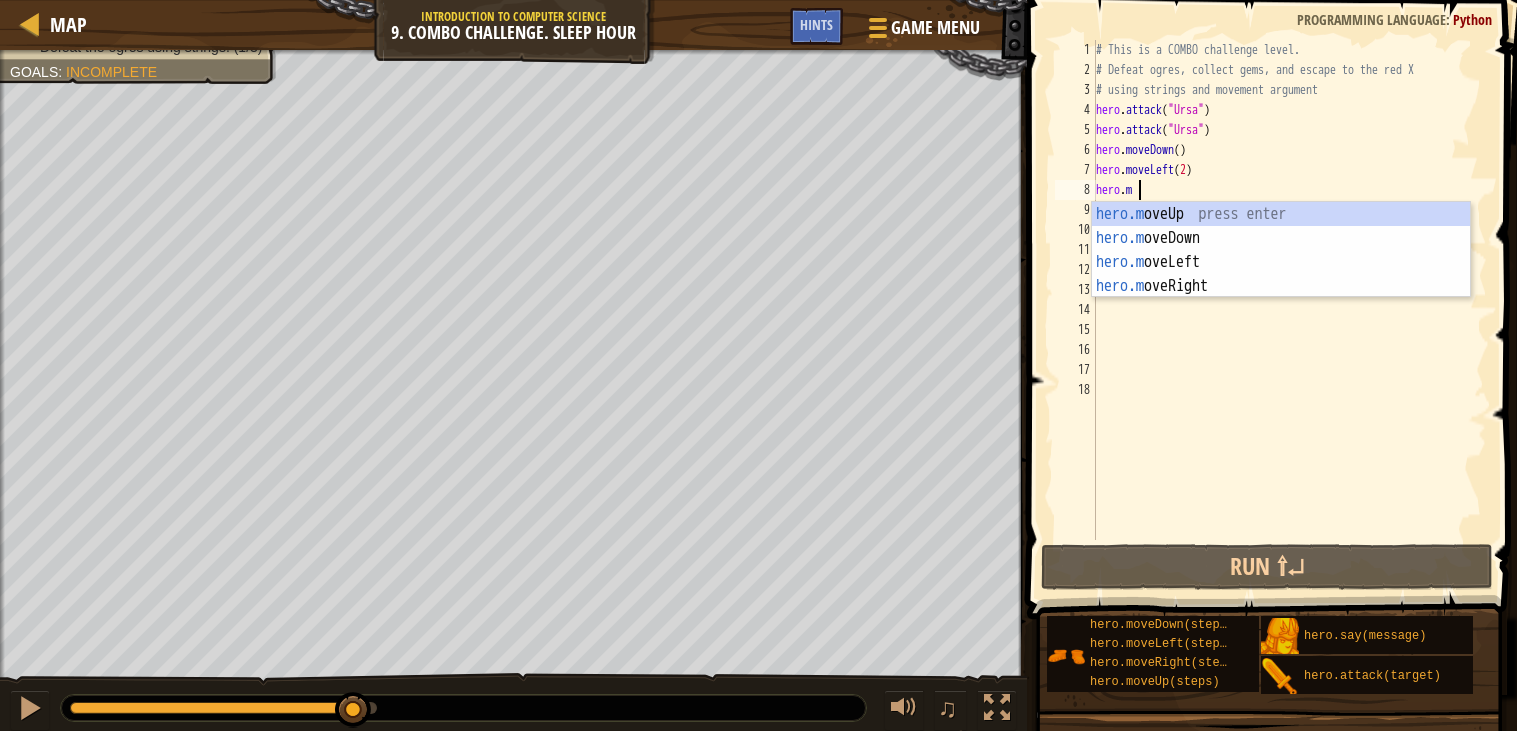 scroll, scrollTop: 8, scrollLeft: 1, axis: both 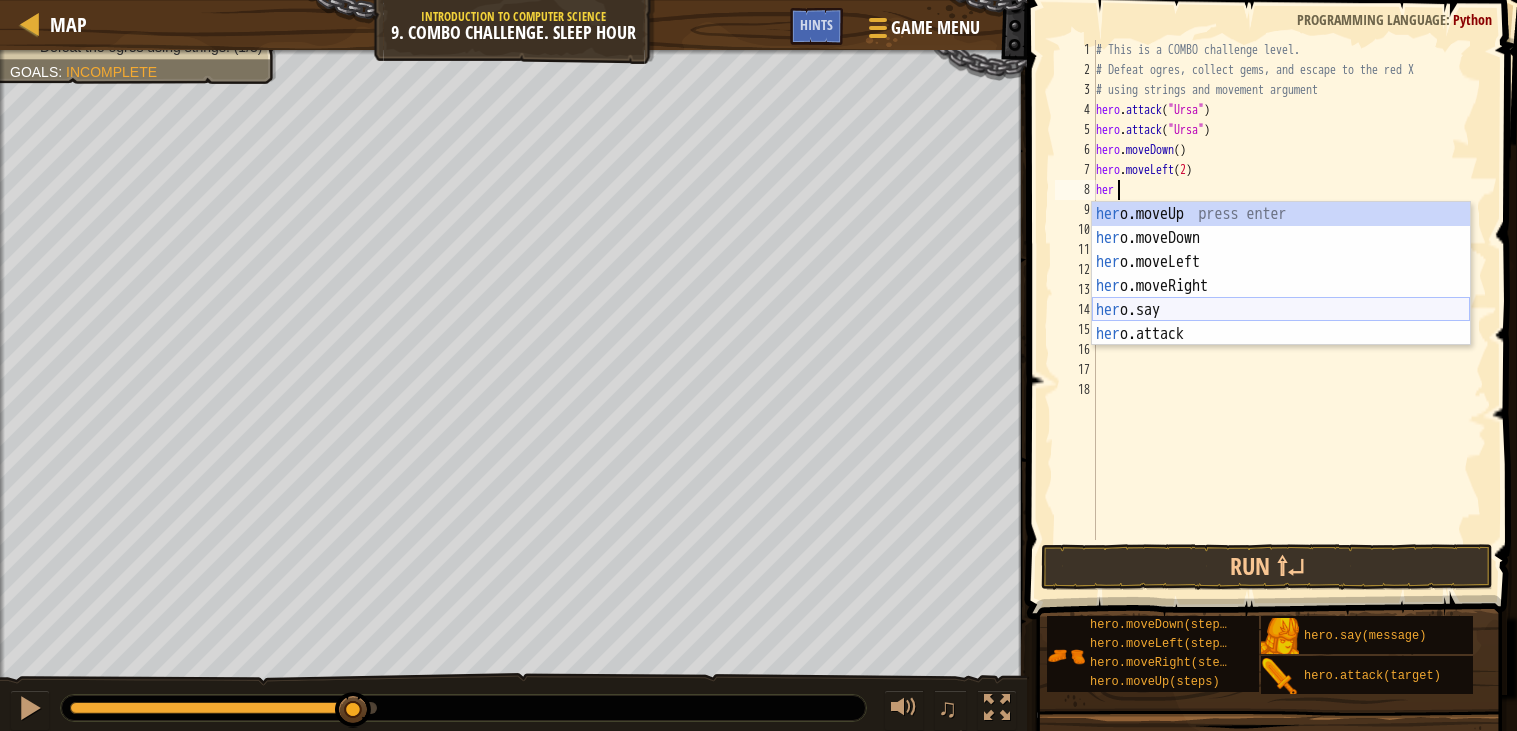 click on "her o.moveUp press enter her o.moveDown press enter her o.moveLeft press enter her o.moveRight press enter her o.say press enter her o.attack press enter" at bounding box center [1281, 298] 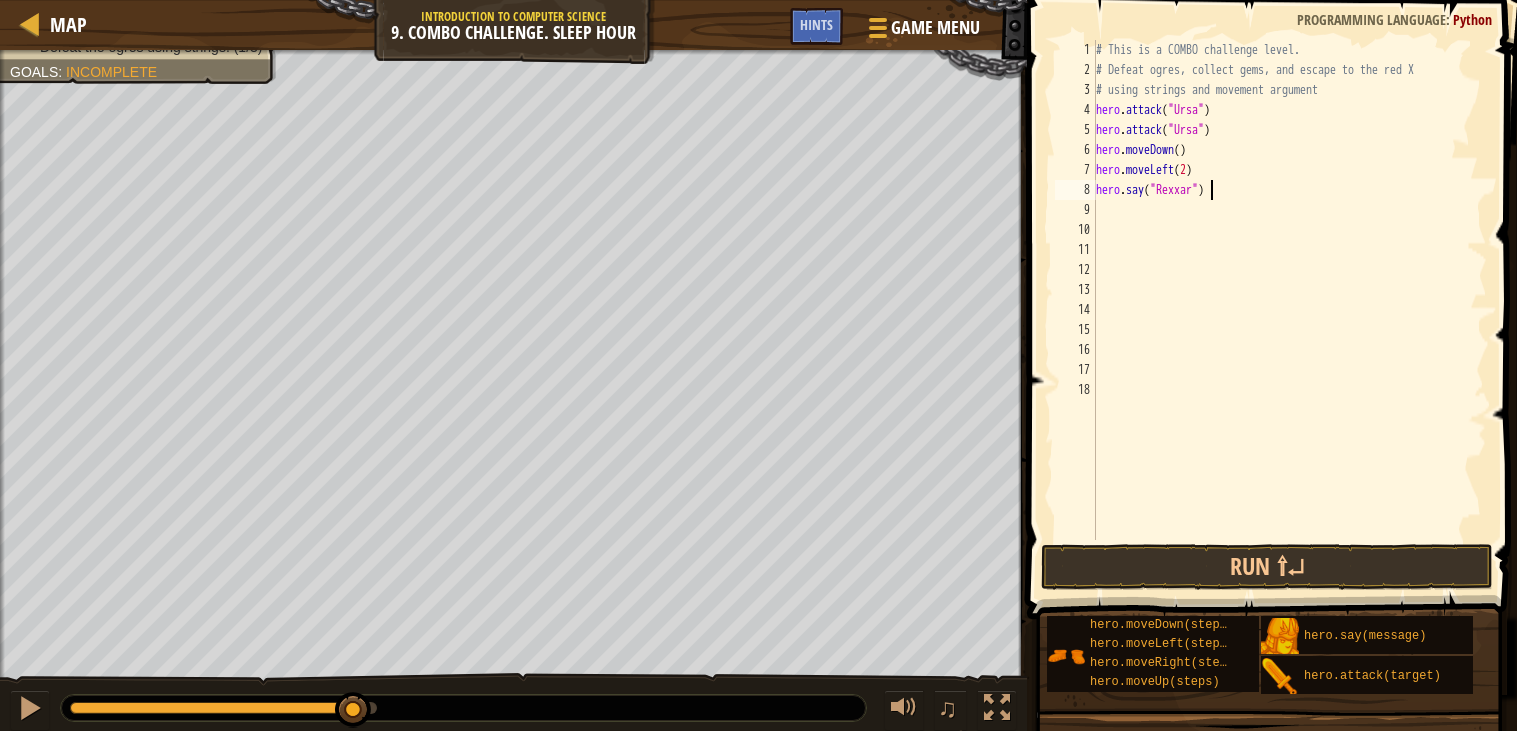 scroll, scrollTop: 8, scrollLeft: 9, axis: both 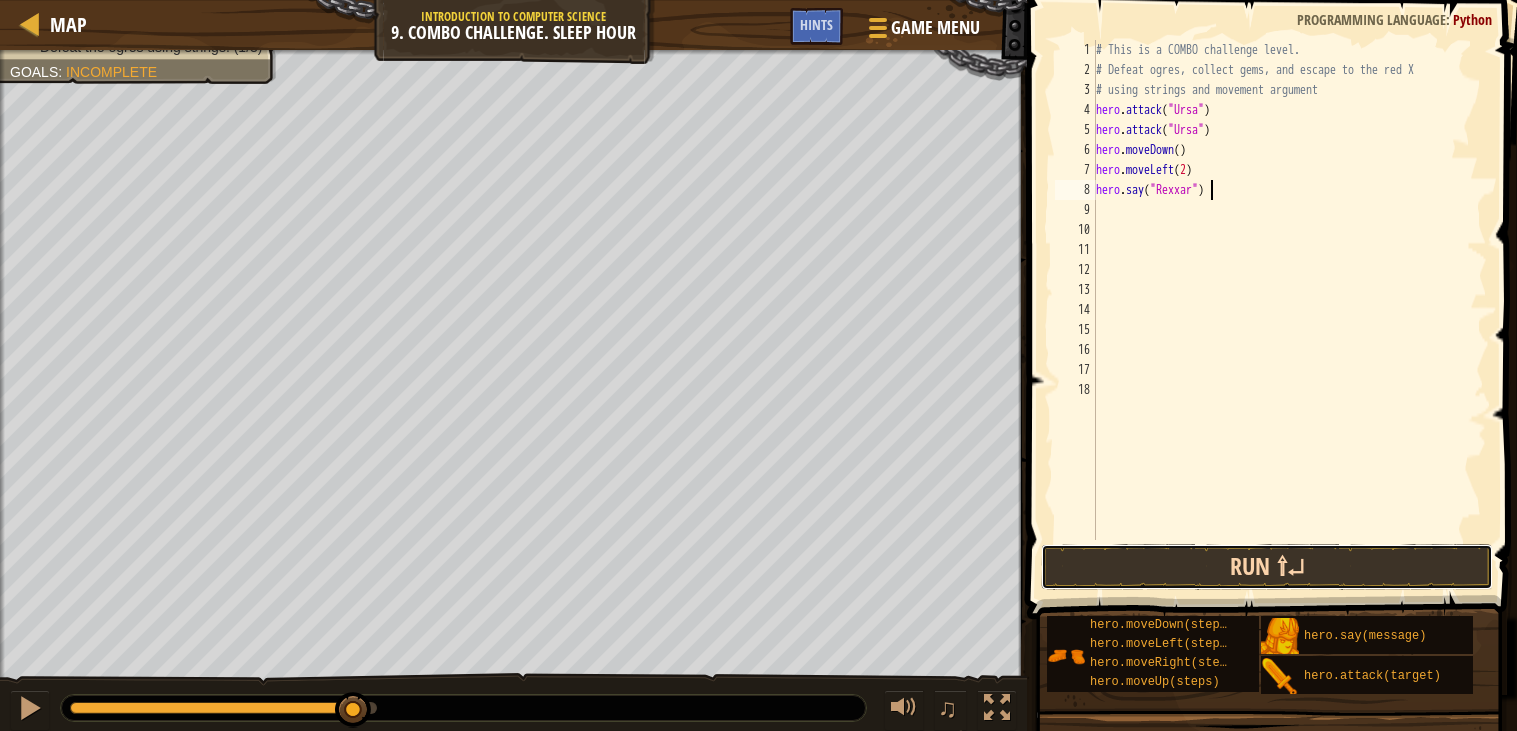 click on "Run ⇧↵" at bounding box center [1267, 567] 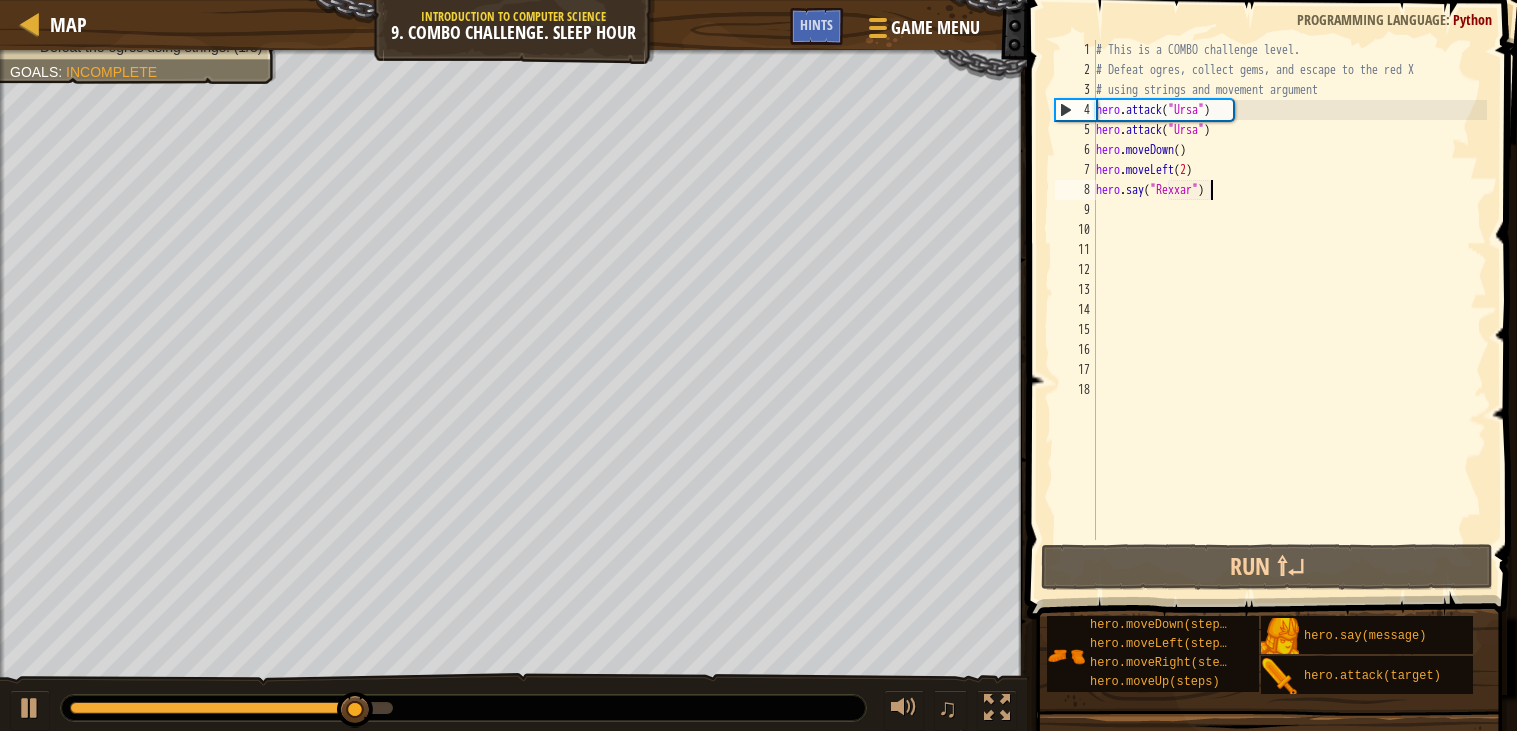 click on "# This is a COMBO challenge level. # Defeat [PERSON_NAME], collect gems, and escape to the red X # using strings and movement argument hero . attack ( "Ursa" ) hero . attack ( "Ursa" ) hero . moveDown ( ) hero . moveLeft ( 2 ) hero . say ( "Rexxar" )" at bounding box center [1289, 310] 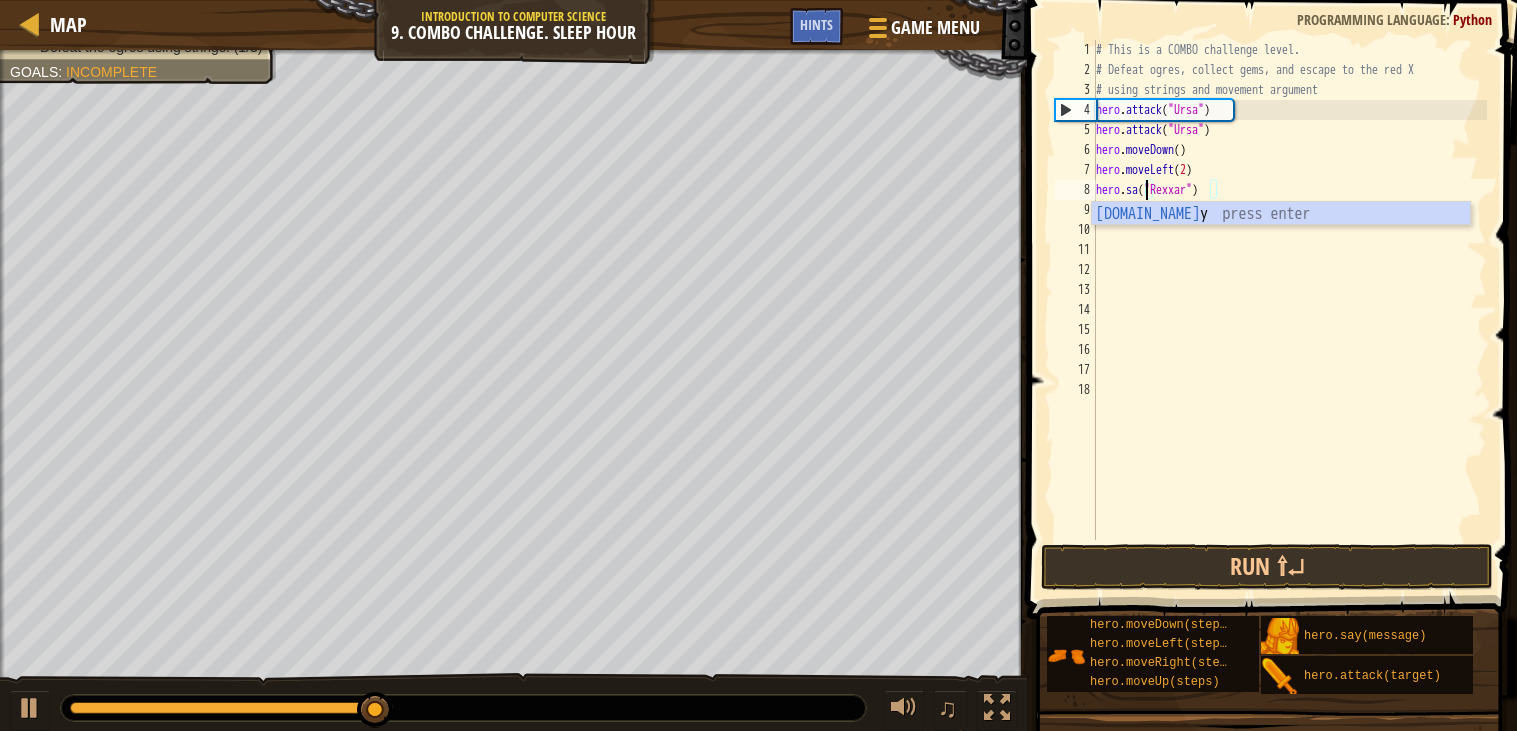 scroll, scrollTop: 8, scrollLeft: 7, axis: both 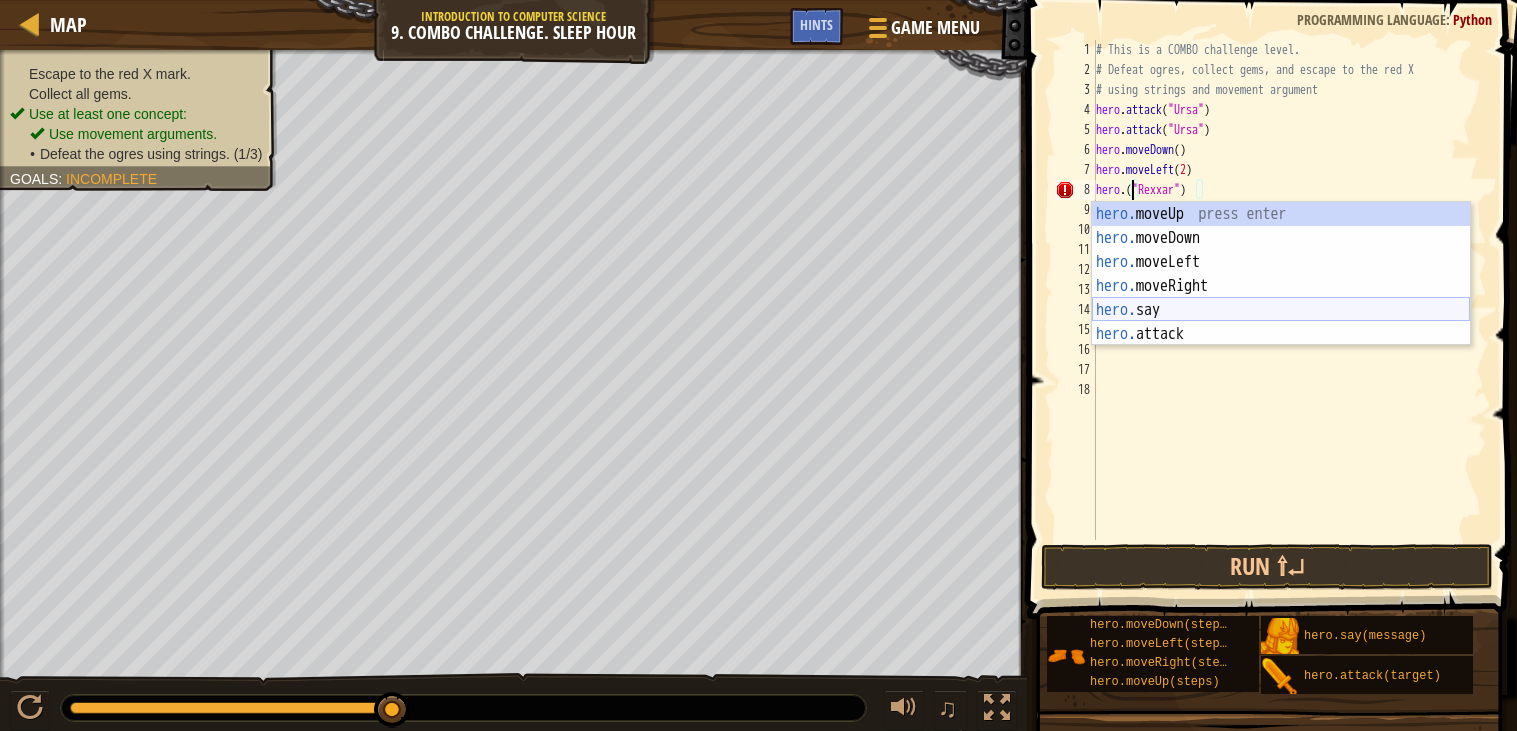 click on "hero. moveUp press enter hero. moveDown press enter hero. moveLeft press enter hero. moveRight press enter hero. say press enter hero. attack press enter" at bounding box center (1281, 298) 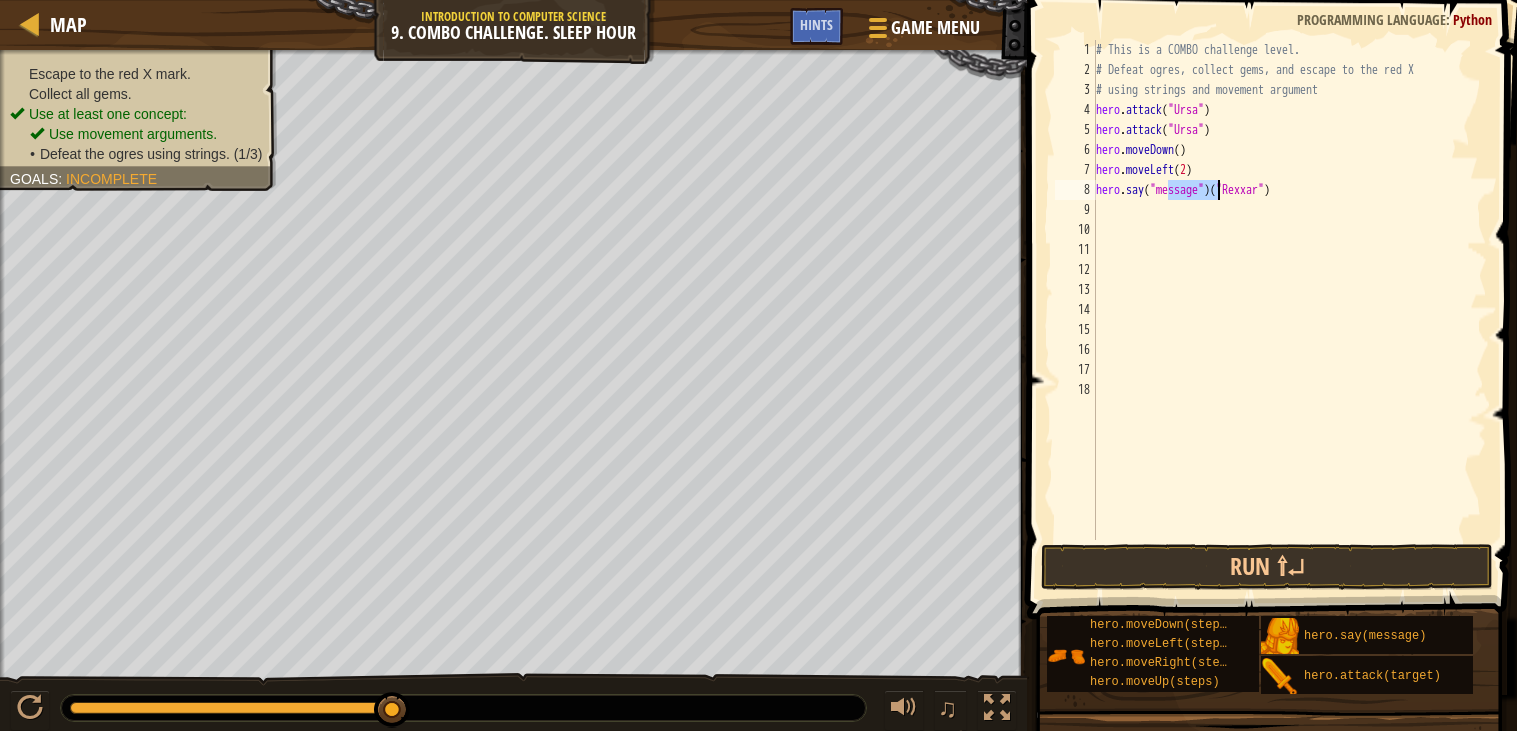 click on "# This is a COMBO challenge level. # Defeat [PERSON_NAME], collect gems, and escape to the red X # using strings and movement argument hero . attack ( "Ursa" ) hero . attack ( "Ursa" ) hero . moveDown ( ) hero . moveLeft ( 2 ) hero . say ( "message" ) ( "Rexxar" )" at bounding box center [1289, 310] 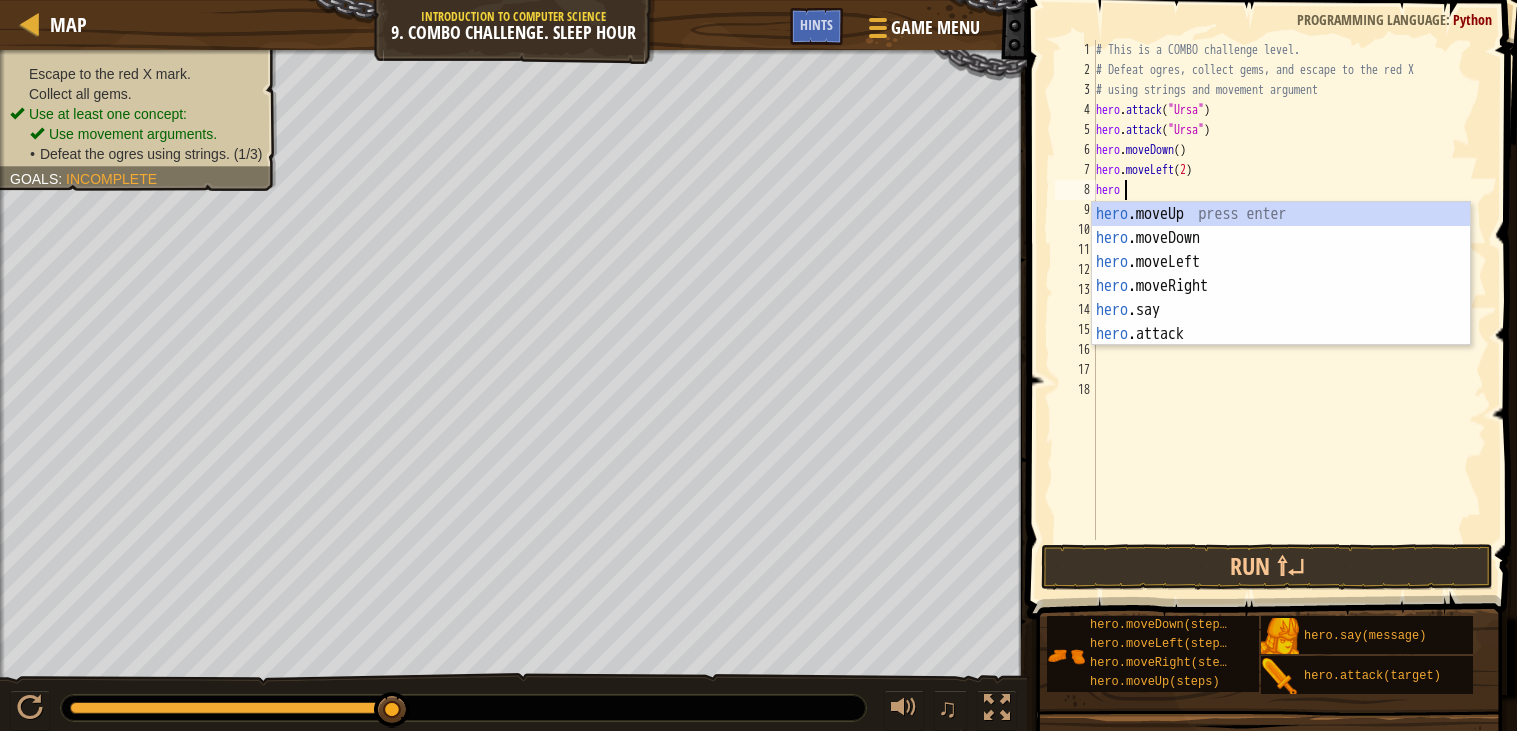 scroll, scrollTop: 8, scrollLeft: 1, axis: both 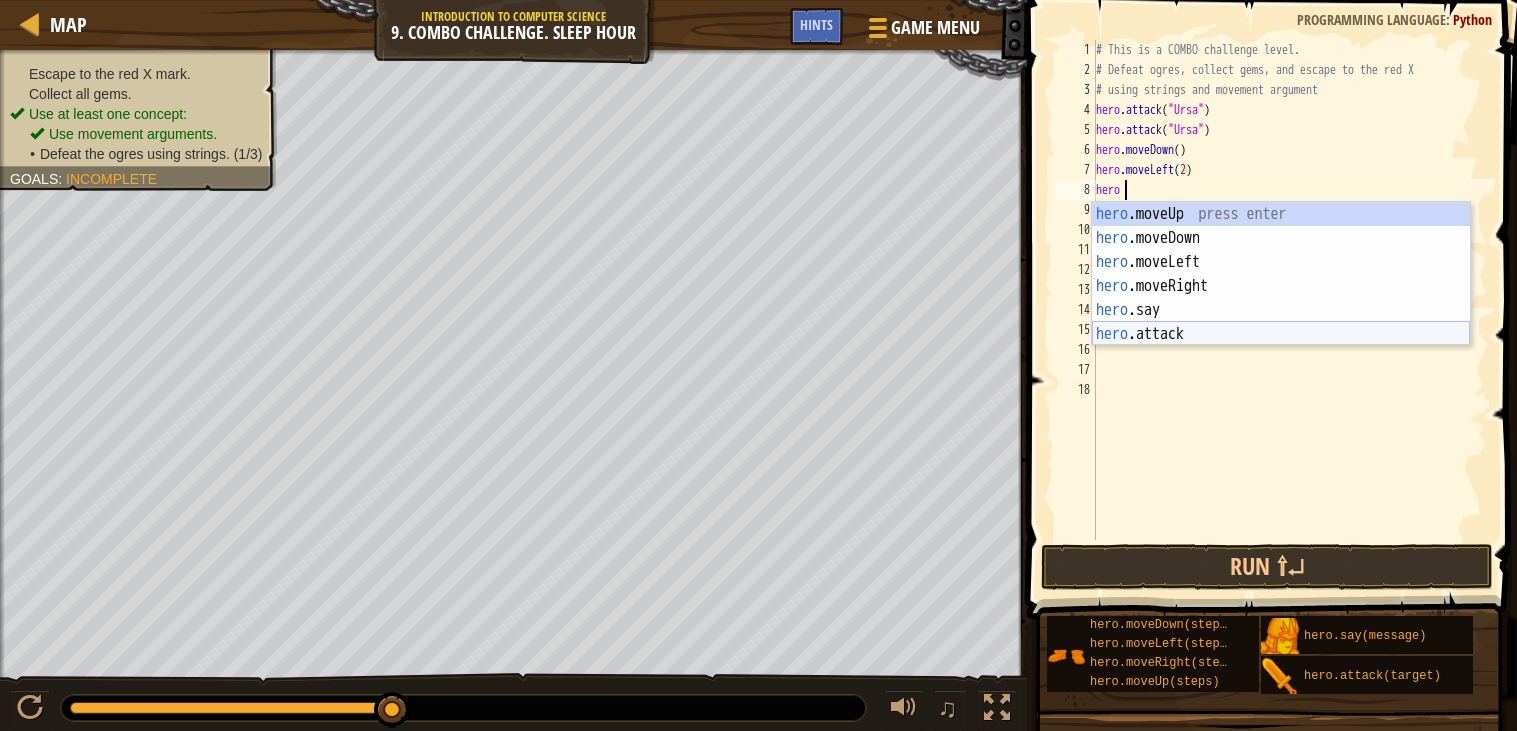 click on "hero .moveUp press enter hero .moveDown press enter hero .moveLeft press enter hero .moveRight press enter hero .say press enter hero .attack press enter" at bounding box center (1281, 298) 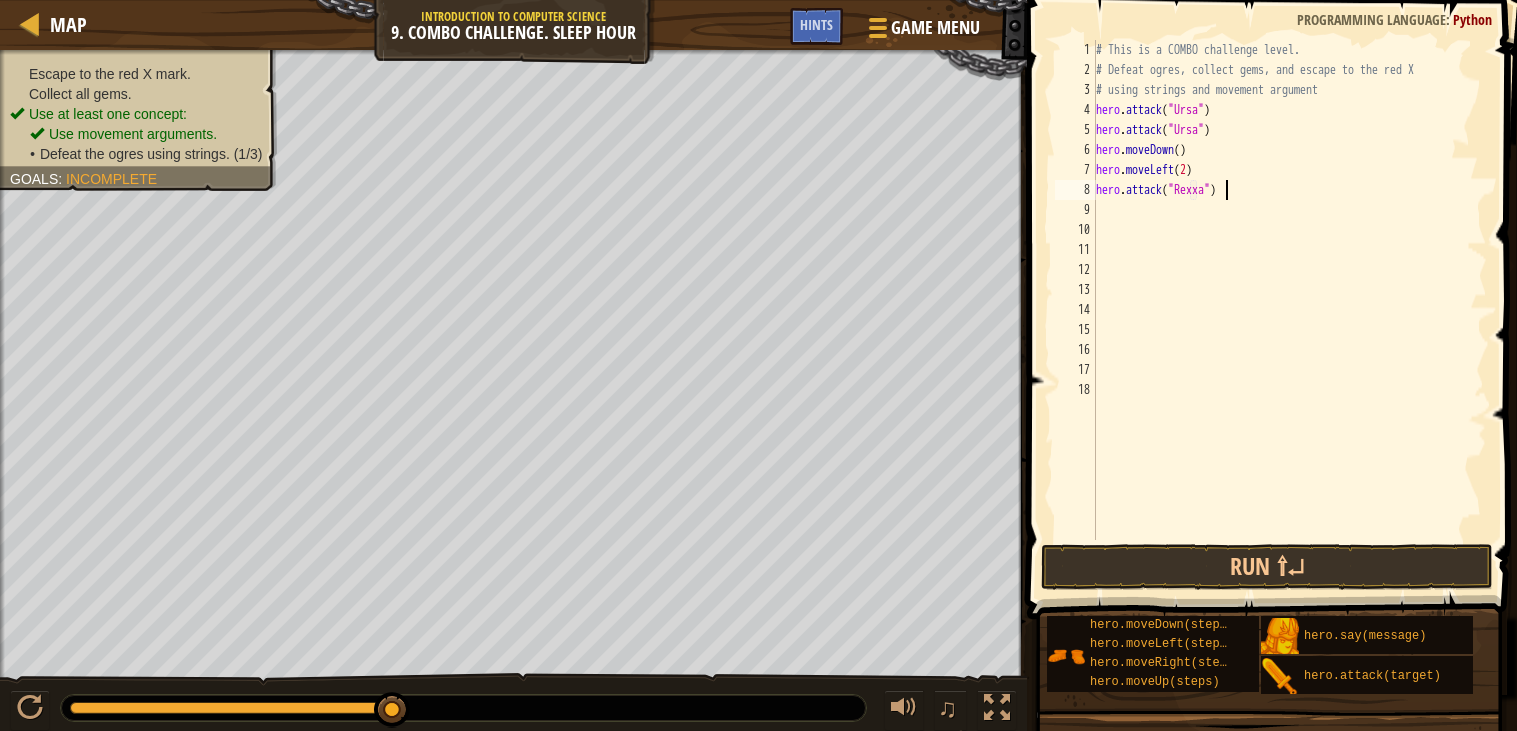 scroll, scrollTop: 8, scrollLeft: 11, axis: both 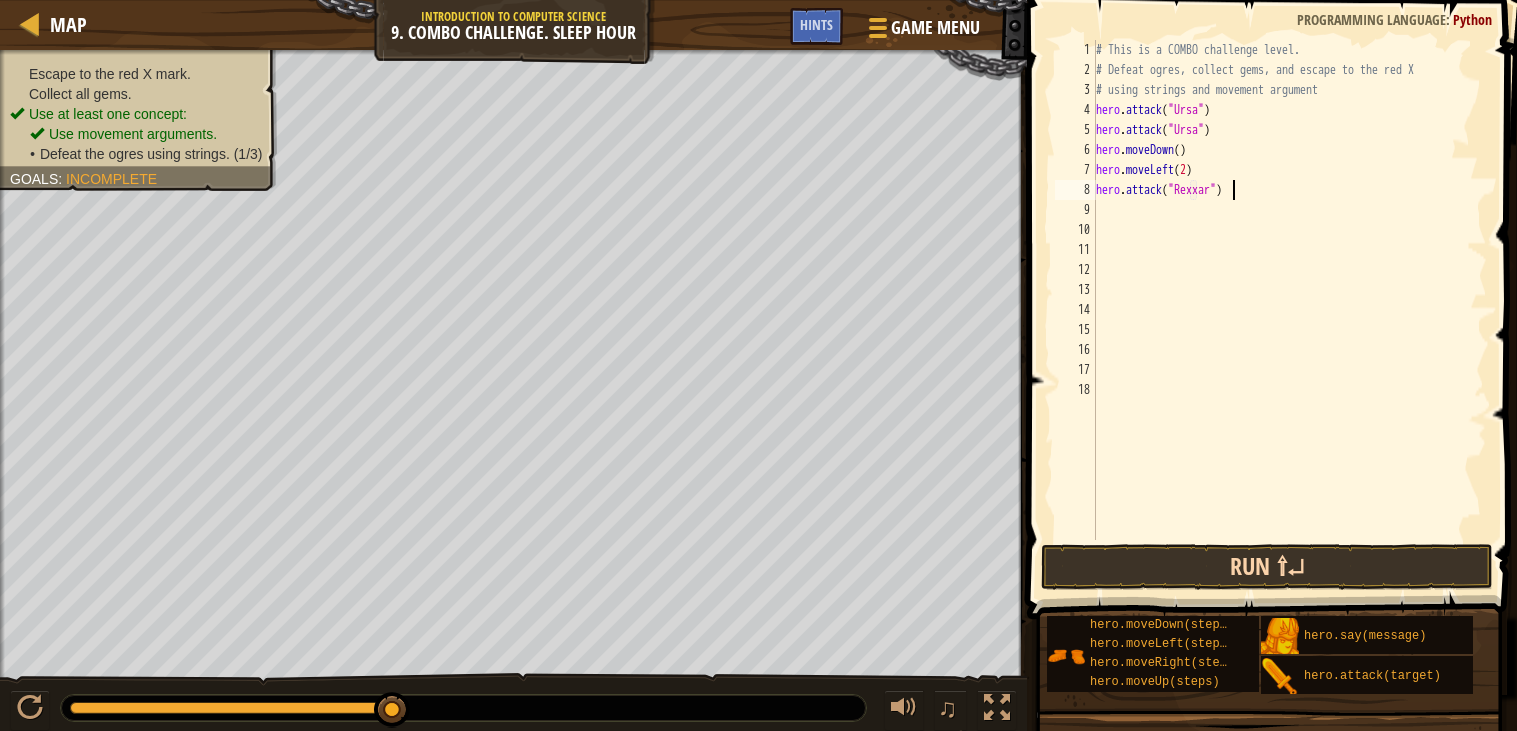 type on "hero.attack("Rexxar")" 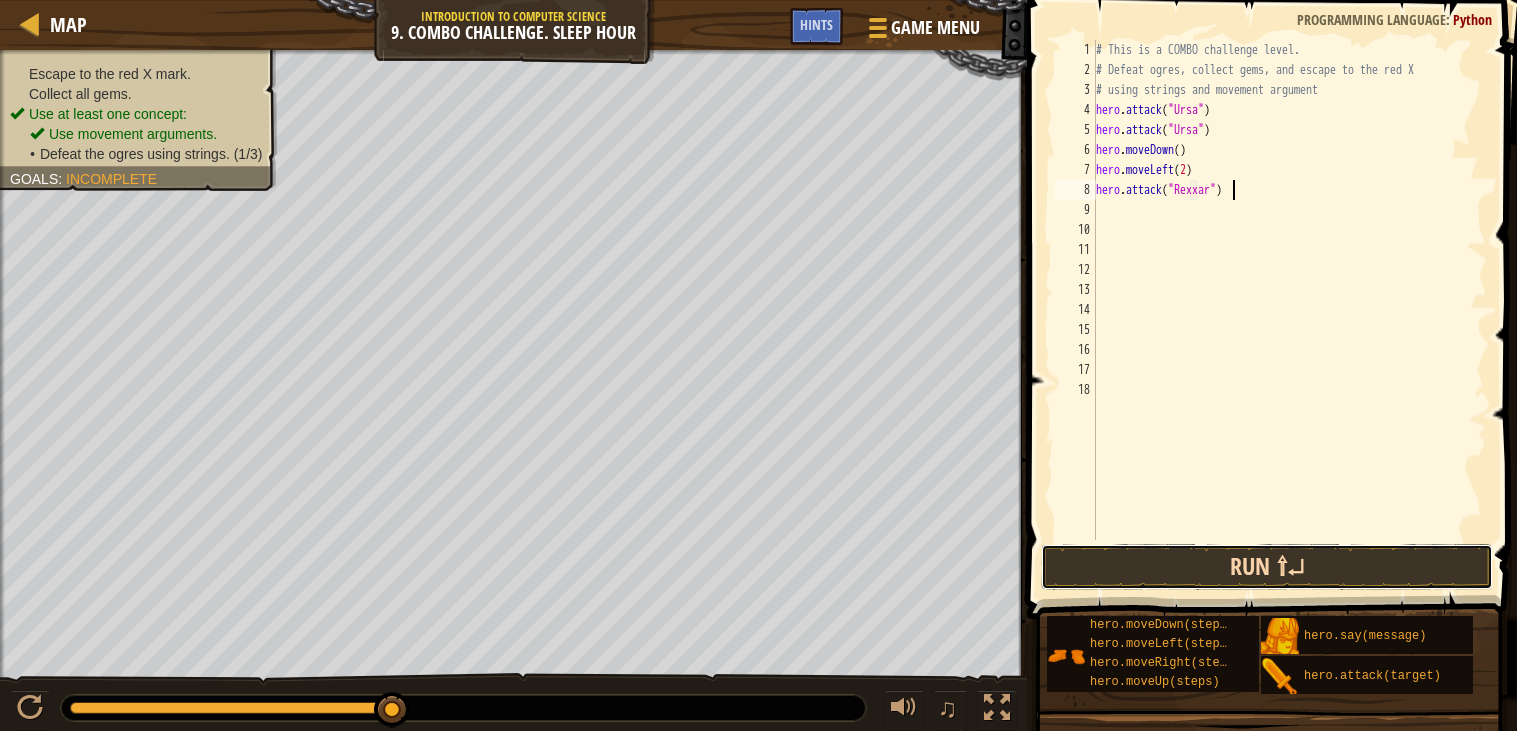 click on "Run ⇧↵" at bounding box center [1267, 567] 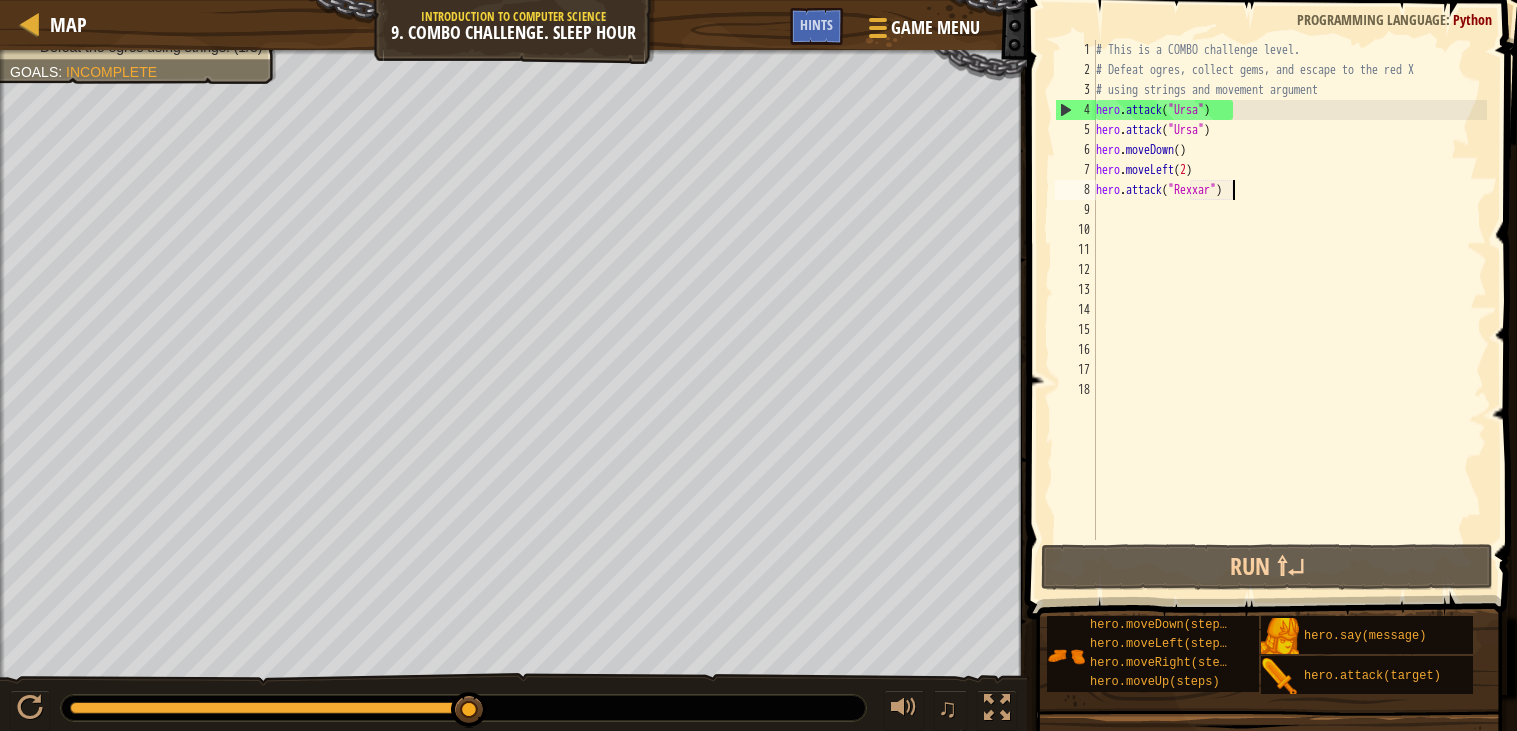 click on "# This is a COMBO challenge level. # Defeat [PERSON_NAME], collect gems, and escape to the red X # using strings and movement argument hero . attack ( "Ursa" ) hero . attack ( "Ursa" ) hero . moveDown ( ) hero . moveLeft ( 2 ) hero . attack ( "Rexxar" )" at bounding box center [1289, 310] 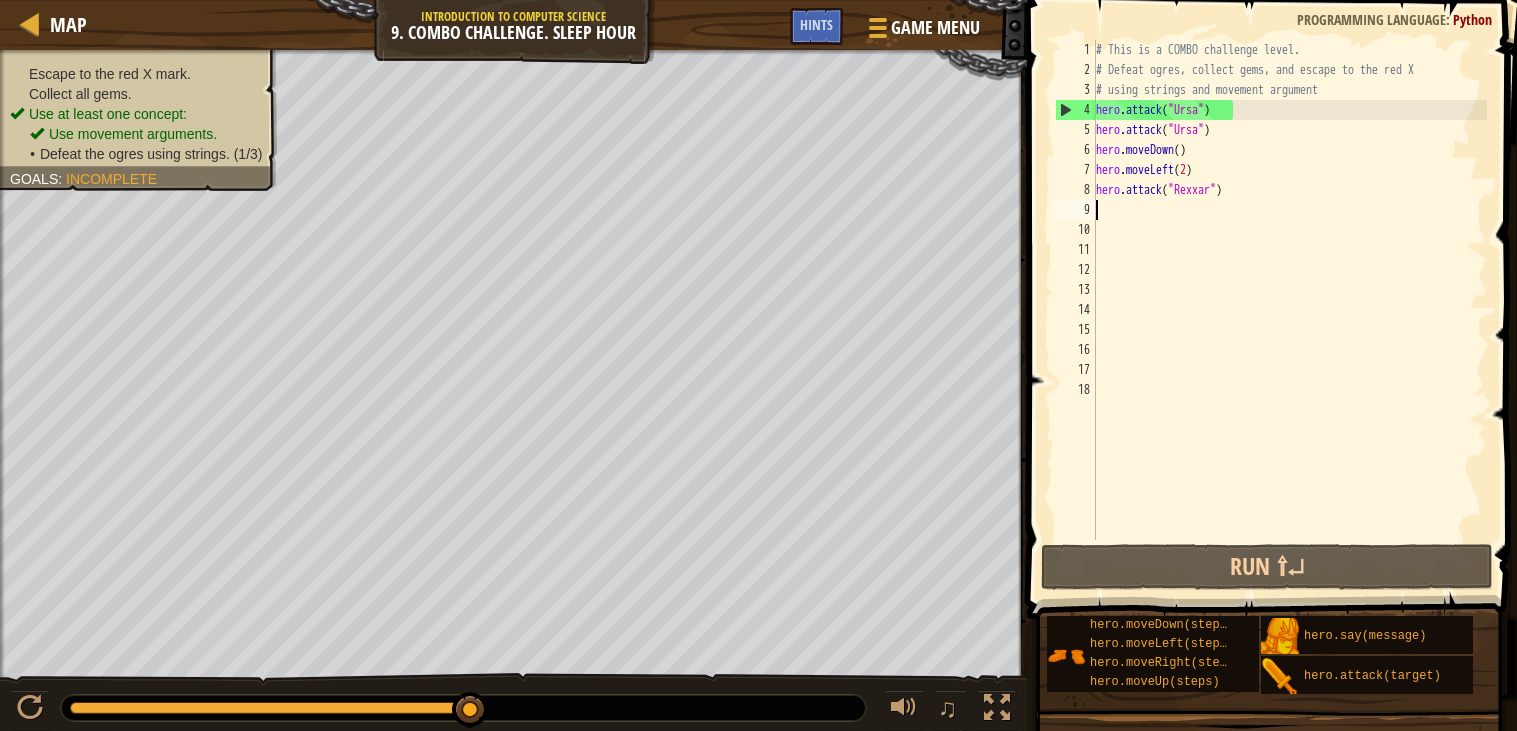 scroll, scrollTop: 8, scrollLeft: 0, axis: vertical 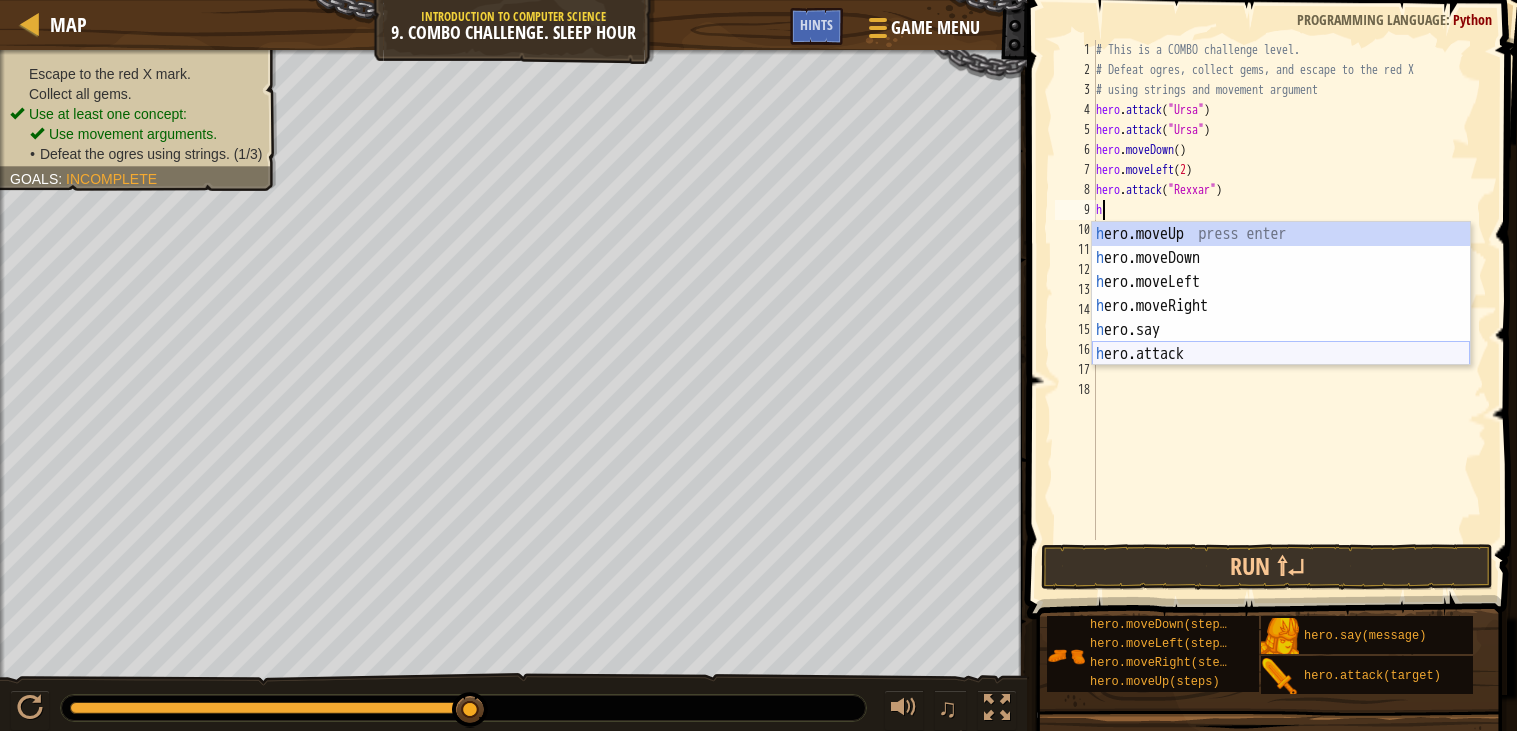 click on "h ero.moveUp press enter h ero.moveDown press enter h ero.moveLeft press enter h ero.moveRight press enter h ero.say press enter h ero.attack press enter" at bounding box center [1281, 318] 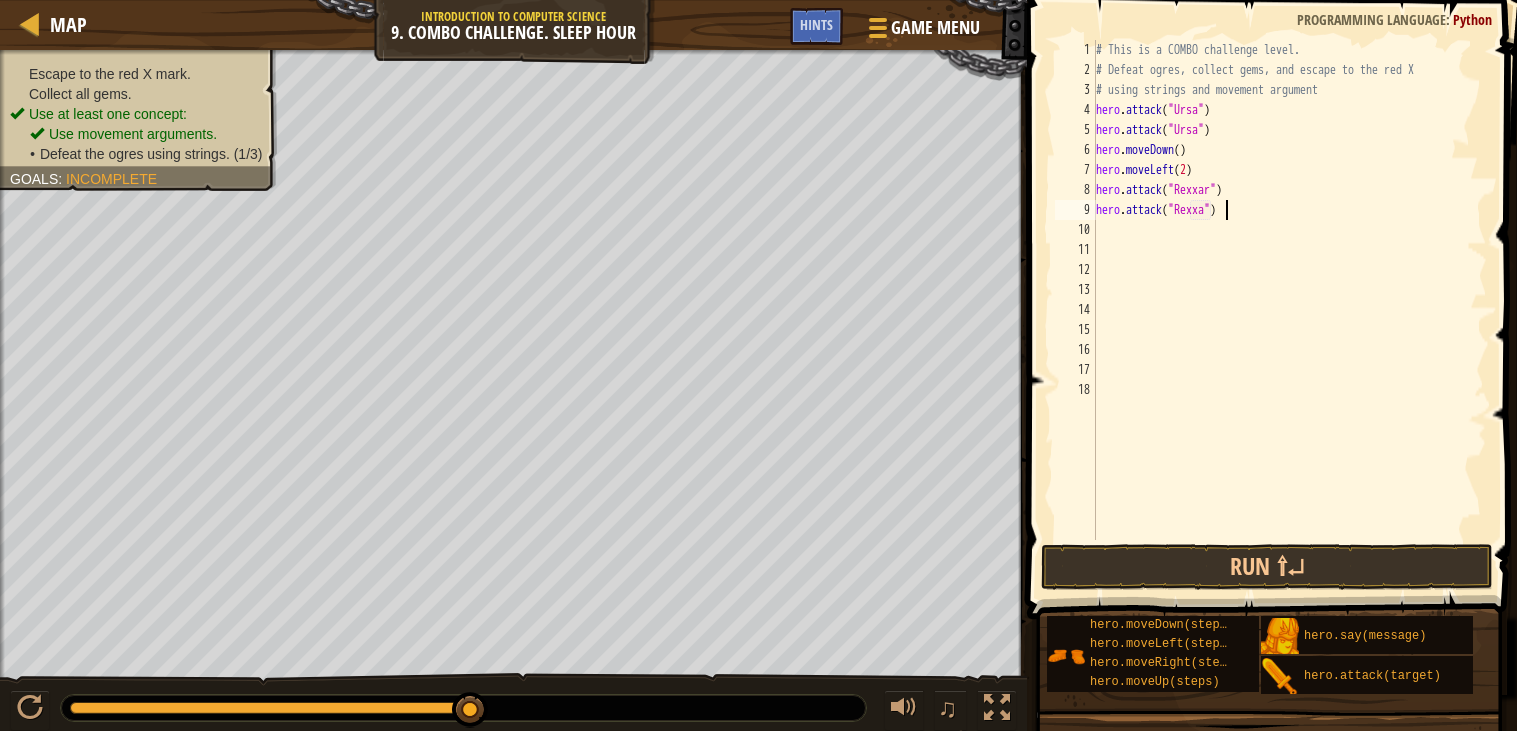 scroll, scrollTop: 8, scrollLeft: 11, axis: both 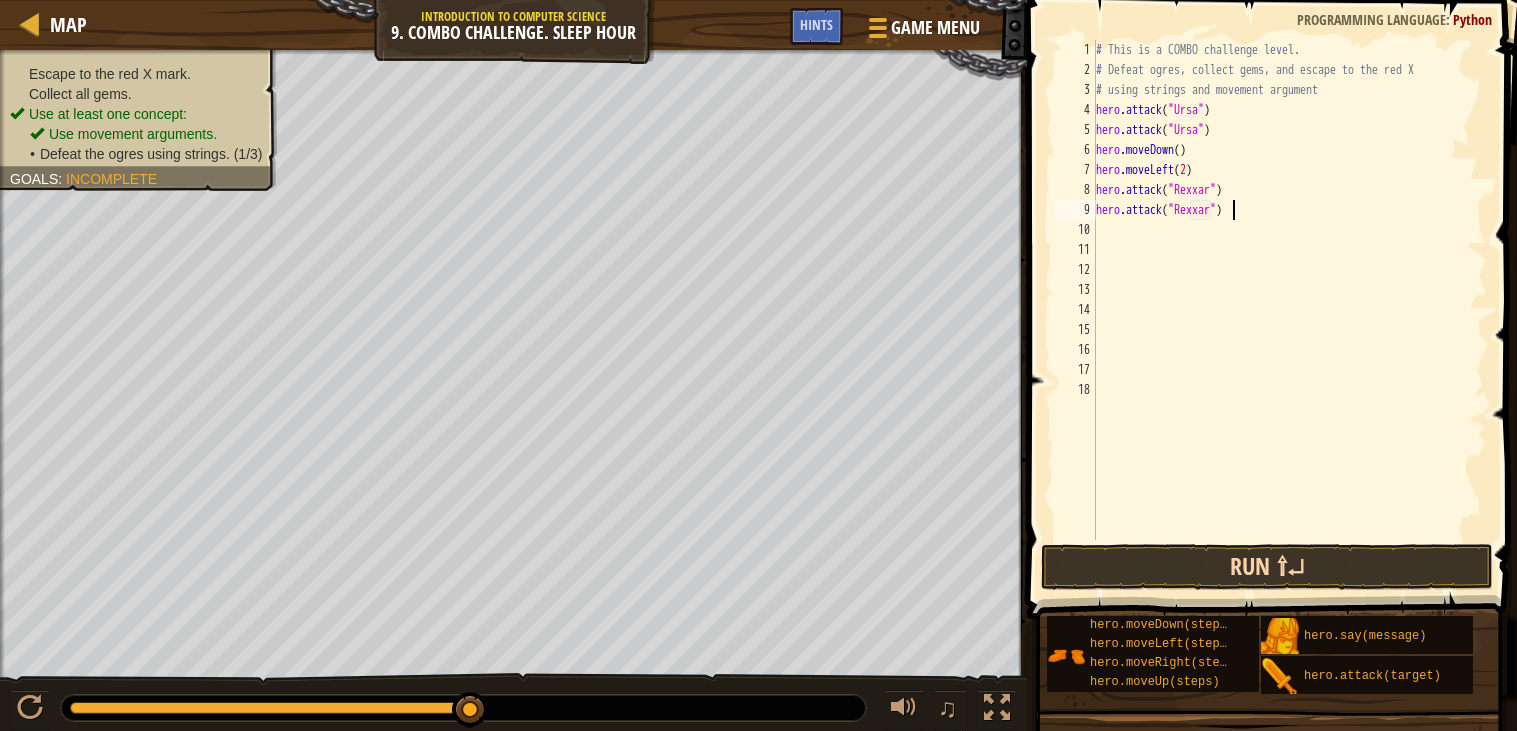 type on "hero.attack("Rexxar")" 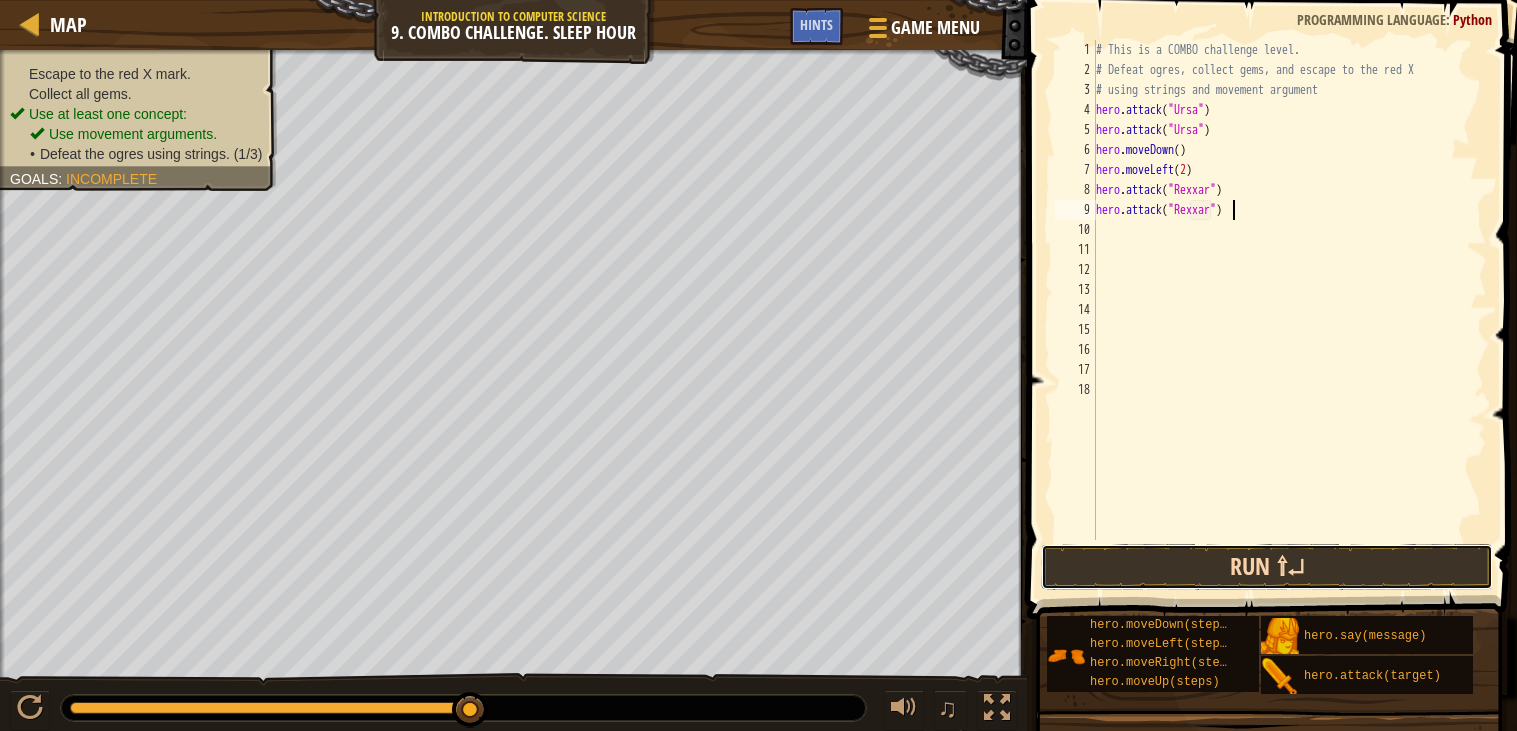 click on "Run ⇧↵" at bounding box center (1267, 567) 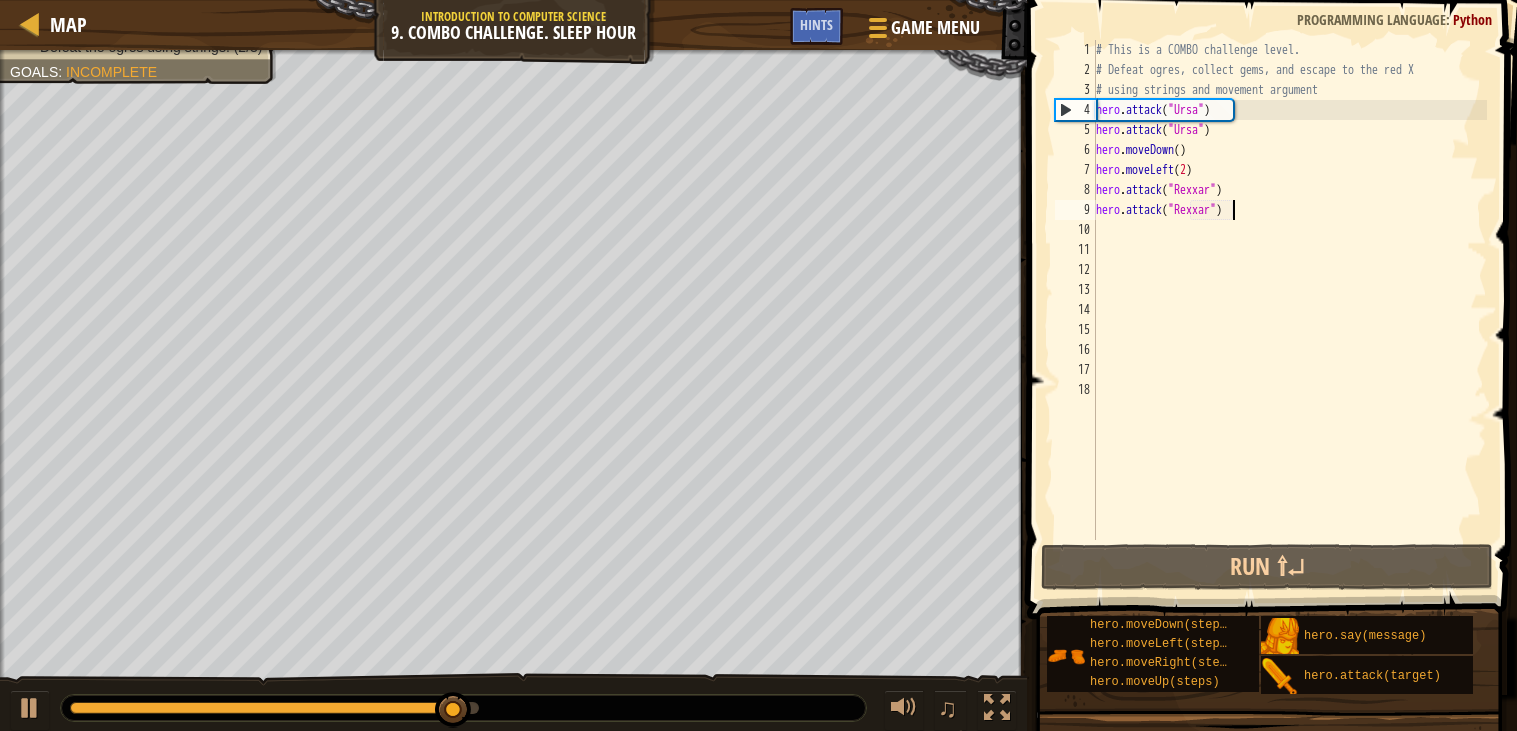 click on "# This is a COMBO challenge level. # Defeat [PERSON_NAME], collect gems, and escape to the red X # using strings and movement argument hero . attack ( "Ursa" ) hero . attack ( "Ursa" ) hero . moveDown ( ) hero . moveLeft ( 2 ) hero . attack ( "Rexxar" ) hero . attack ( "Rexxar" )" at bounding box center (1289, 310) 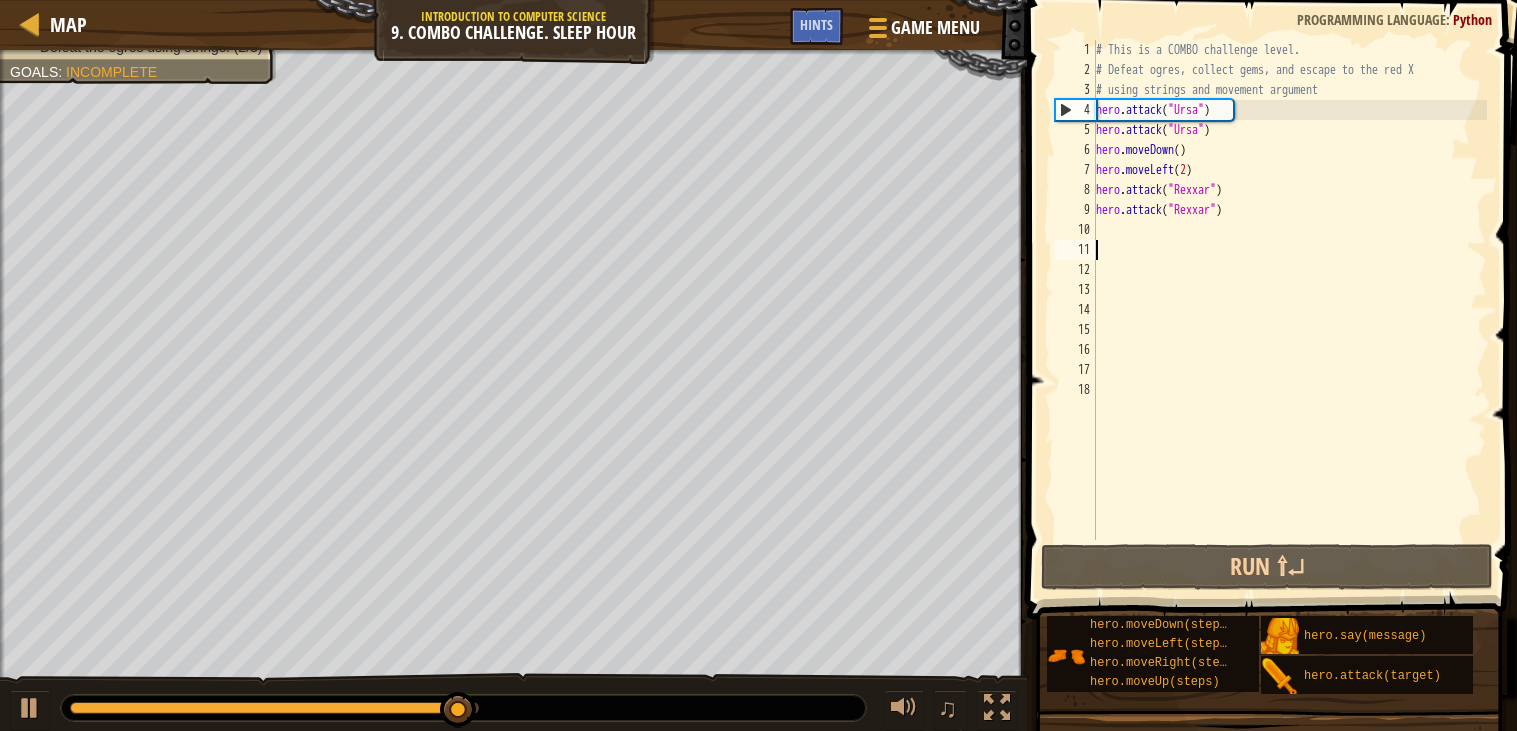 scroll, scrollTop: 8, scrollLeft: 0, axis: vertical 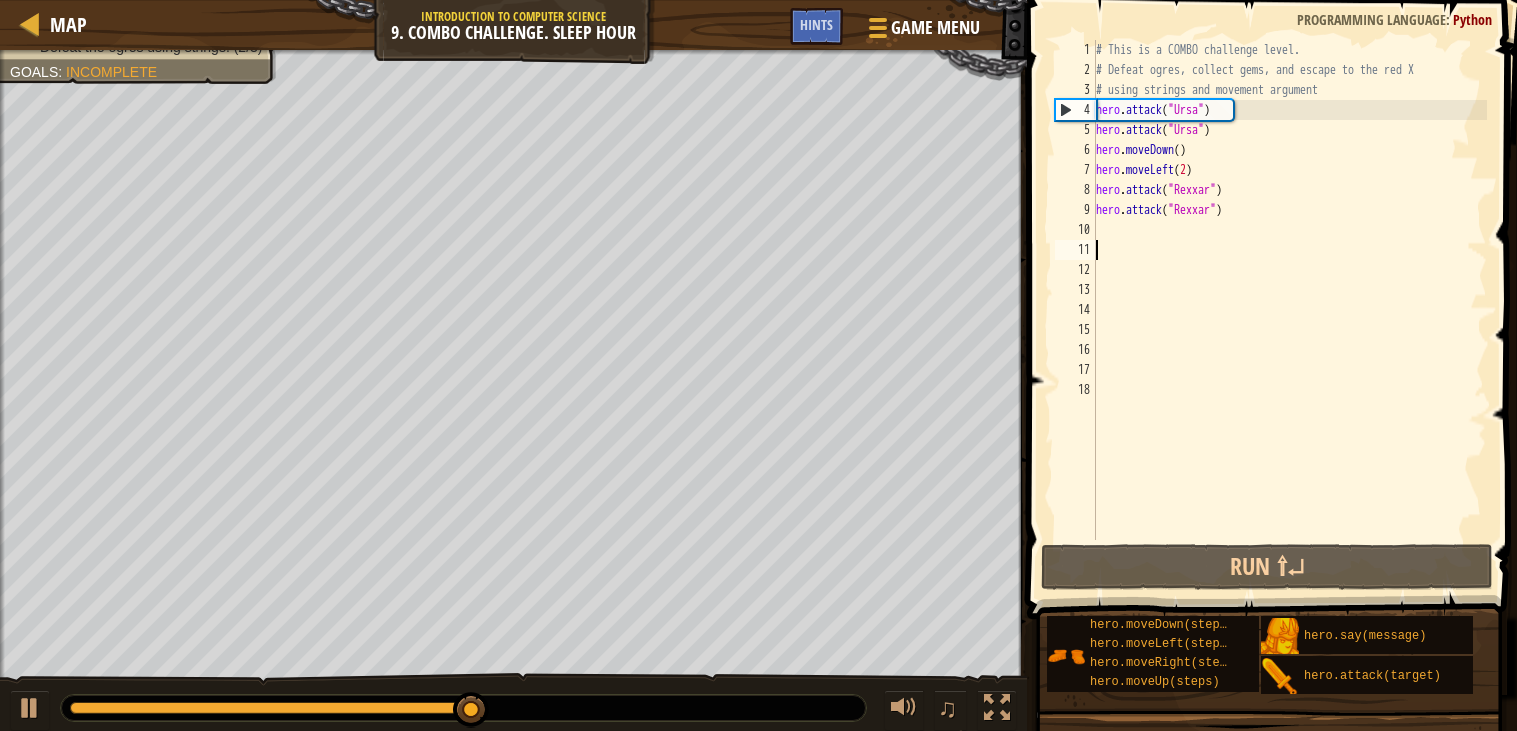 click on "# This is a COMBO challenge level. # Defeat [PERSON_NAME], collect gems, and escape to the red X # using strings and movement argument hero . attack ( "Ursa" ) hero . attack ( "Ursa" ) hero . moveDown ( ) hero . moveLeft ( 2 ) hero . attack ( "Rexxar" ) hero . attack ( "Rexxar" )" at bounding box center [1289, 310] 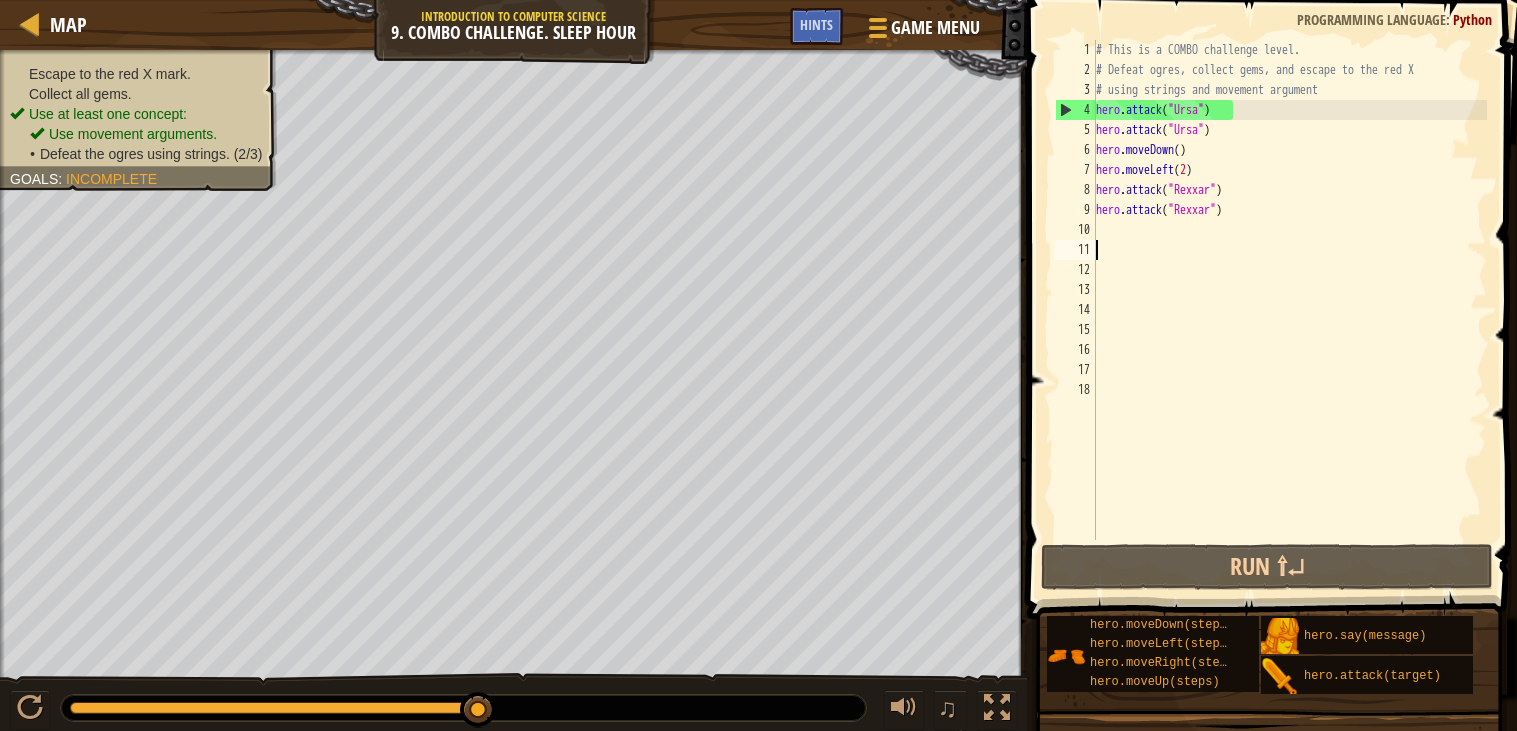 click on "# This is a COMBO challenge level. # Defeat [PERSON_NAME], collect gems, and escape to the red X # using strings and movement argument hero . attack ( "Ursa" ) hero . attack ( "Ursa" ) hero . moveDown ( ) hero . moveLeft ( 2 ) hero . attack ( "Rexxar" ) hero . attack ( "Rexxar" )" at bounding box center (1289, 310) 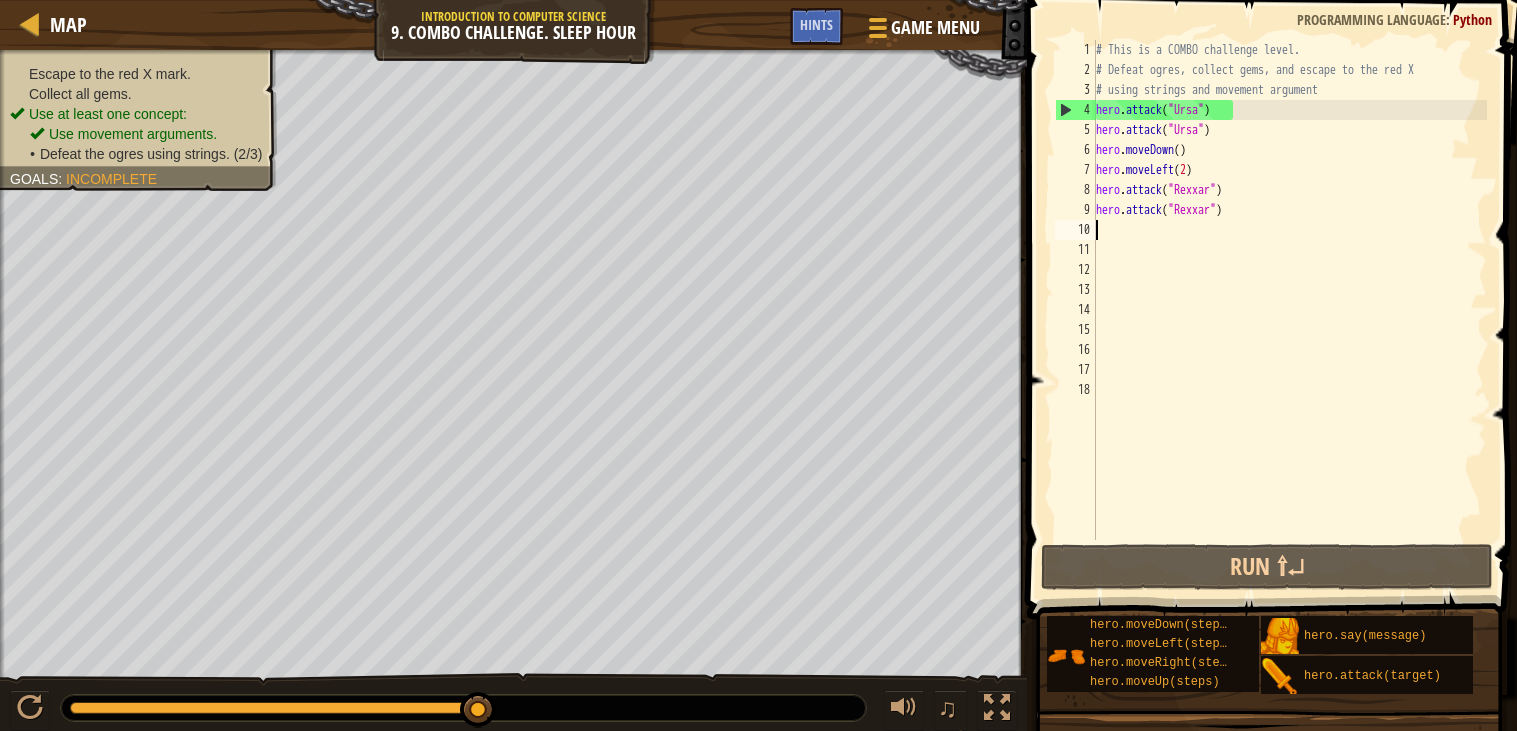 type on "m" 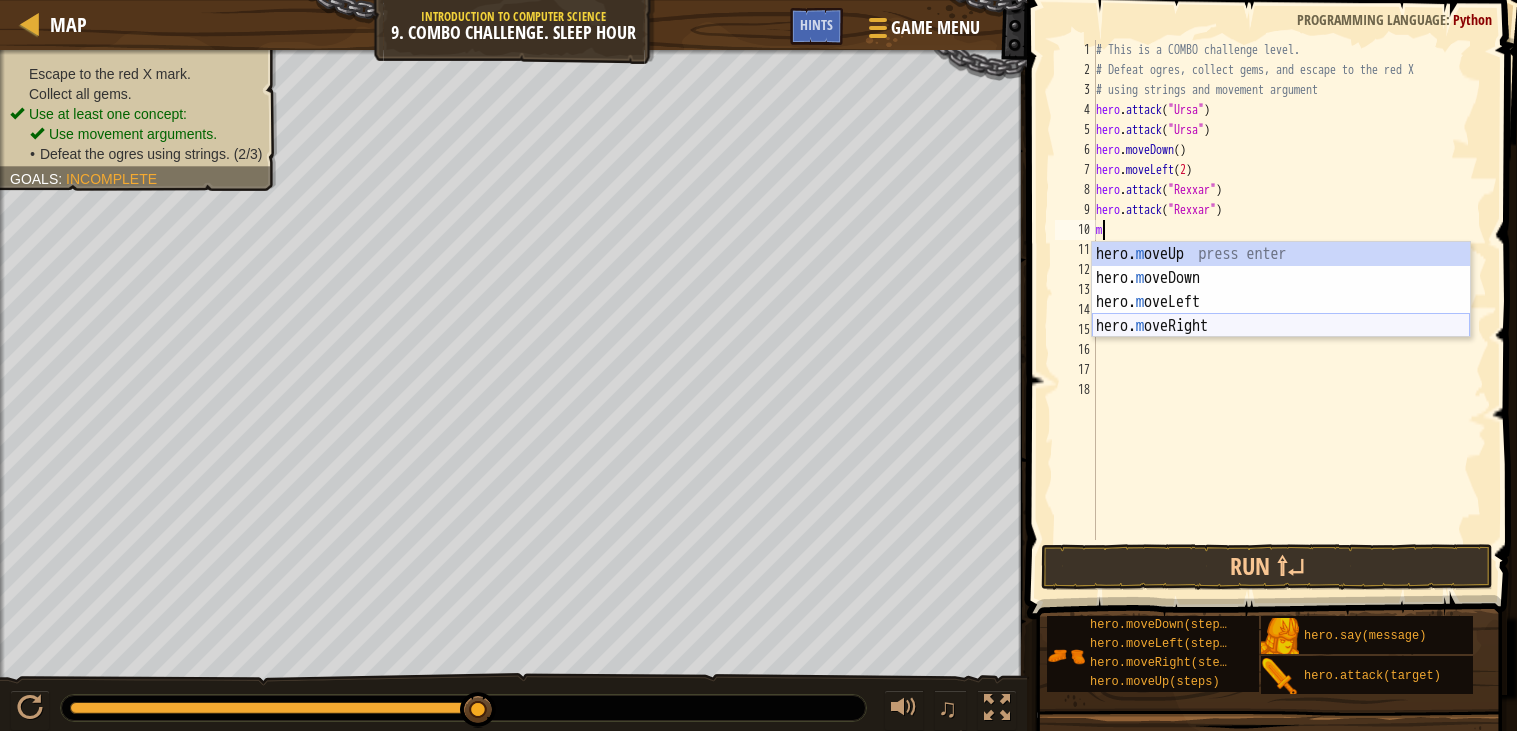 click on "hero. m oveUp press enter hero. m oveDown press enter hero. m oveLeft press enter hero. m oveRight press enter" at bounding box center (1281, 314) 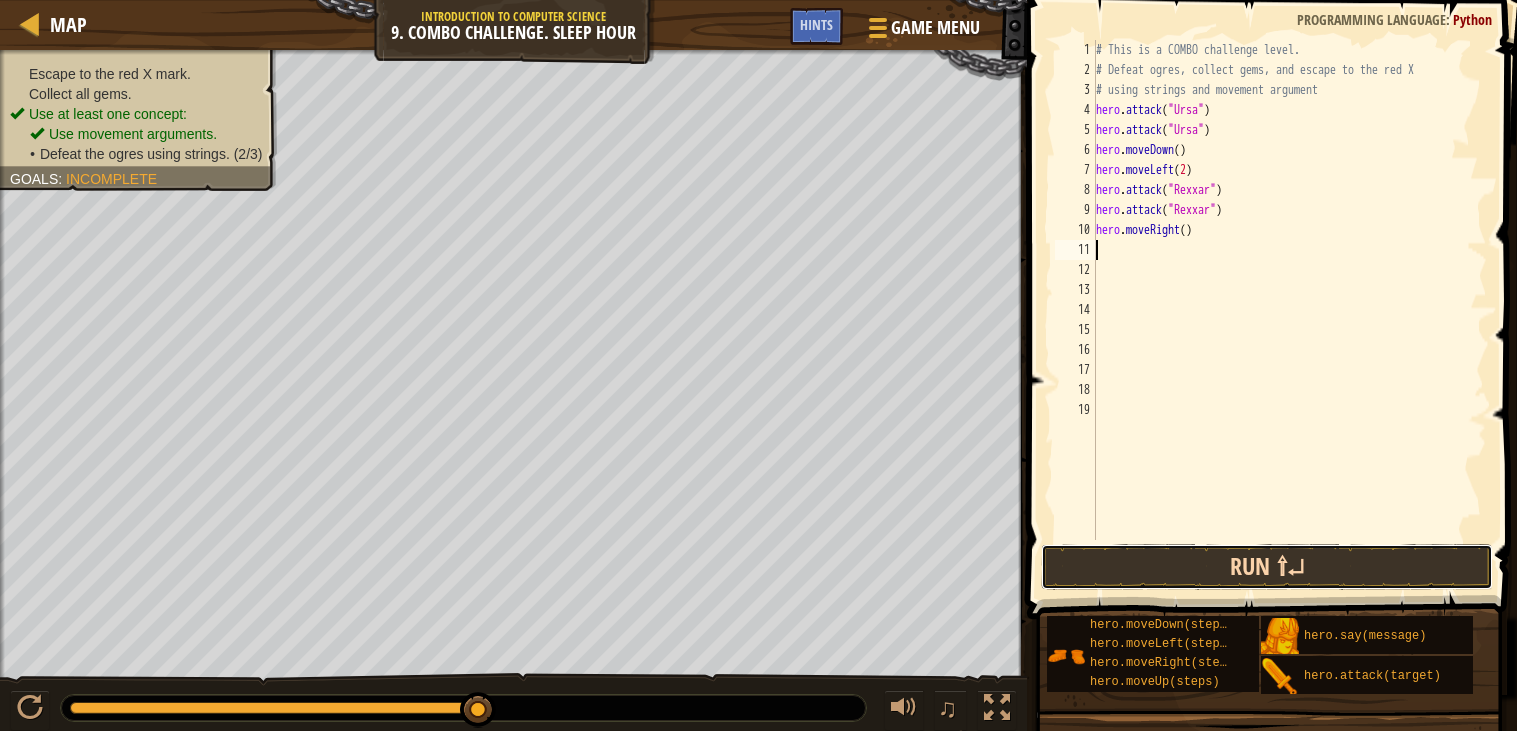 click on "Run ⇧↵" at bounding box center (1267, 567) 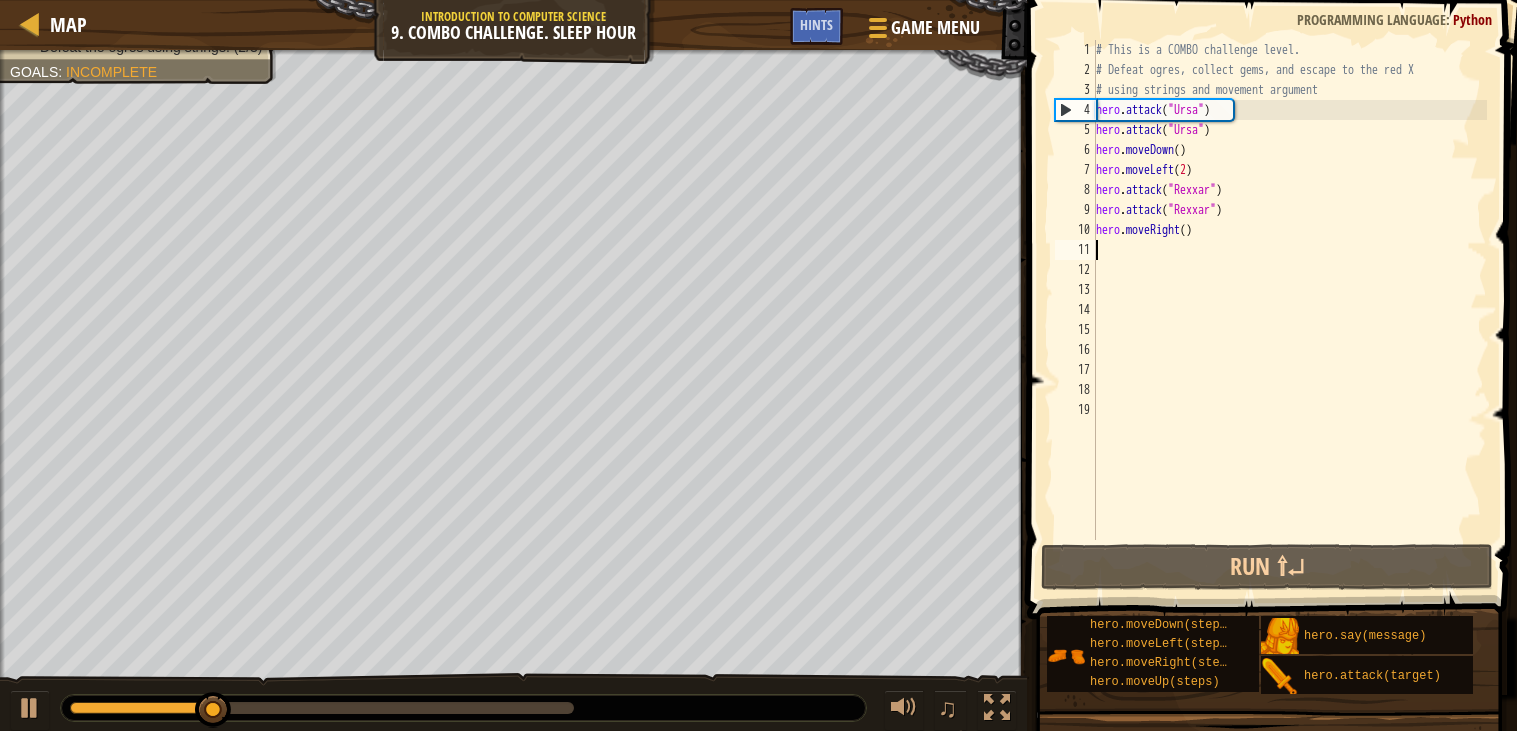 click on "# This is a COMBO challenge level. # Defeat [PERSON_NAME], collect gems, and escape to the red X # using strings and movement argument hero . attack ( "Ursa" ) hero . attack ( "Ursa" ) hero . moveDown ( ) hero . moveLeft ( 2 ) hero . attack ( "Rexxar" ) hero . attack ( "Rexxar" ) hero . moveRight ( )" at bounding box center [1289, 310] 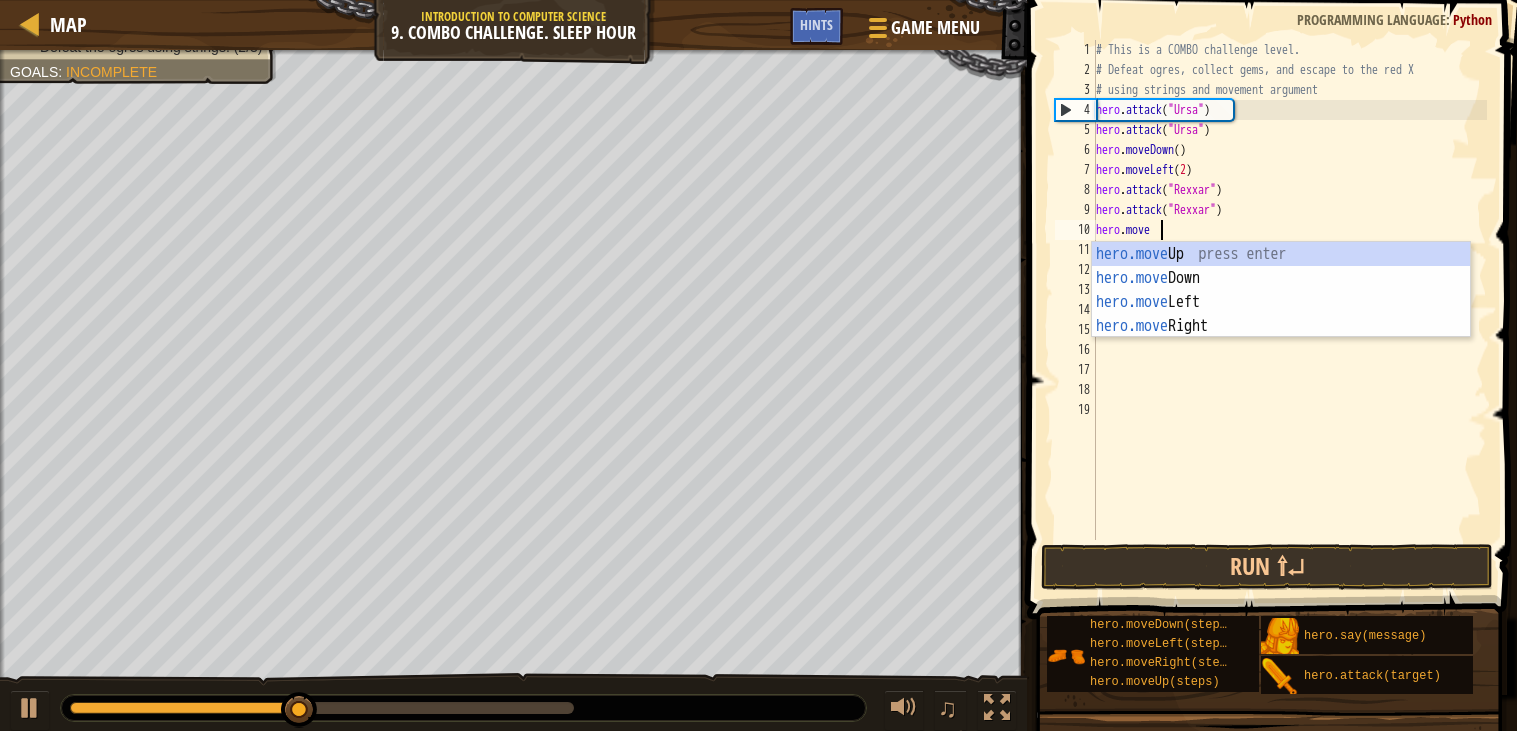 type on "hero" 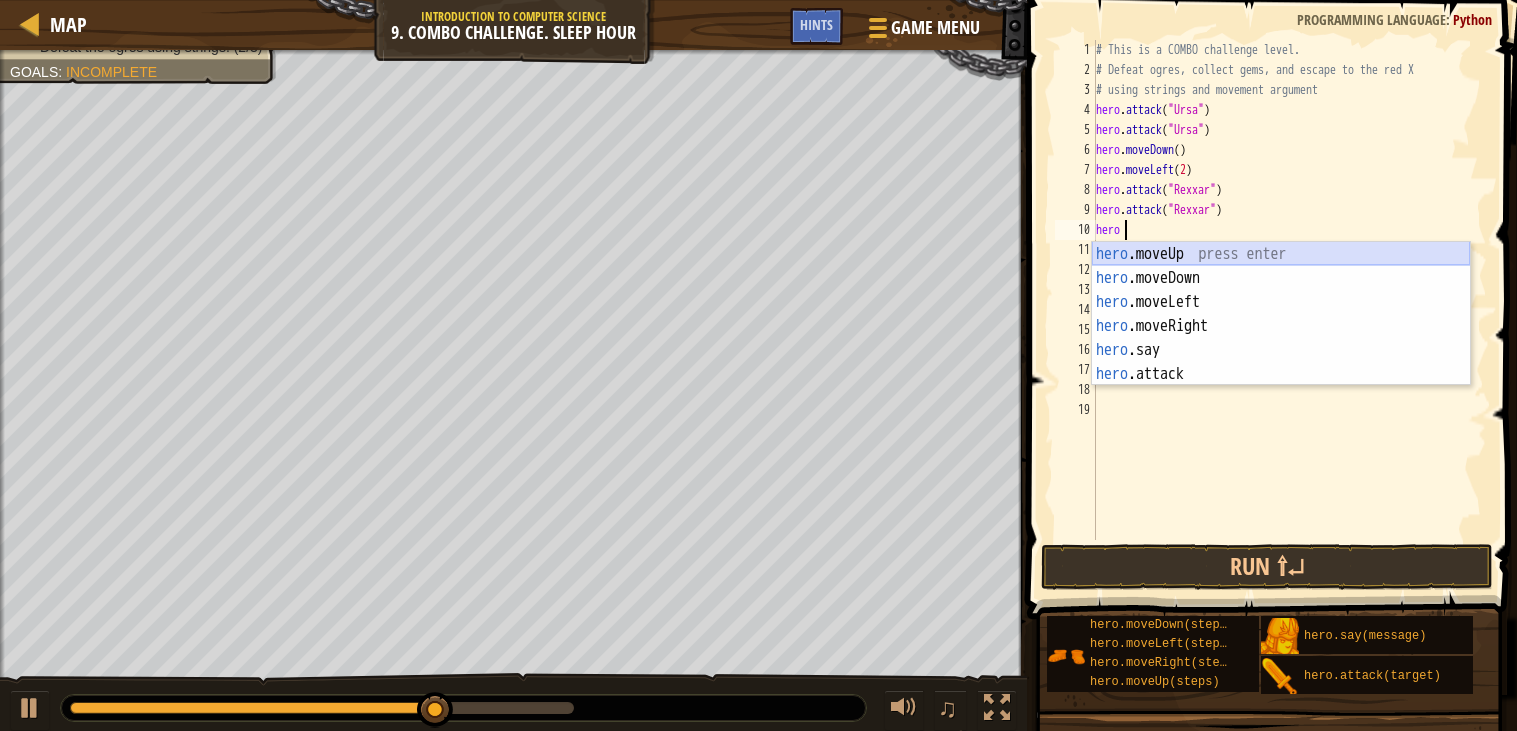 click on "hero .moveUp press enter hero .moveDown press enter hero .moveLeft press enter hero .moveRight press enter hero .say press enter hero .attack press enter" at bounding box center [1281, 338] 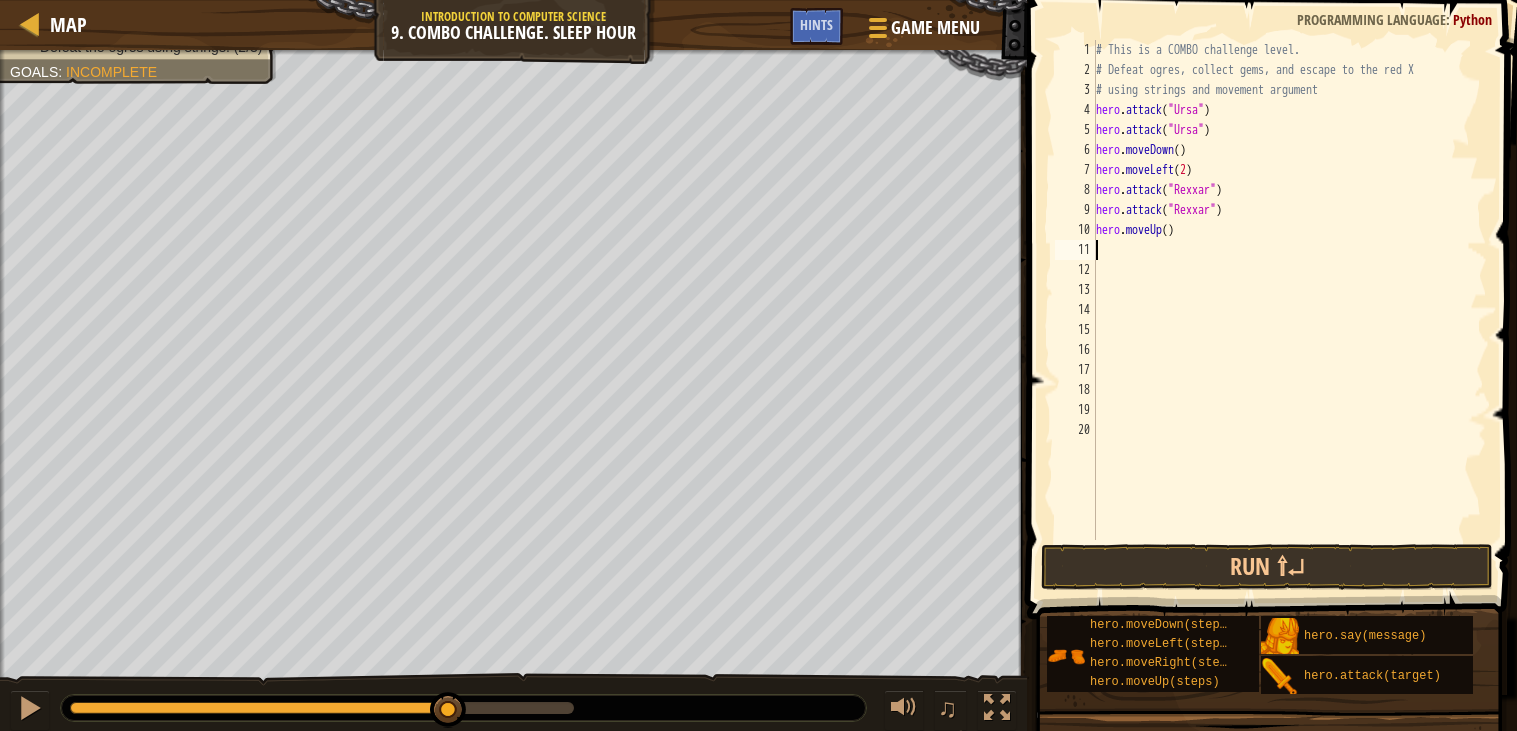 type on "m" 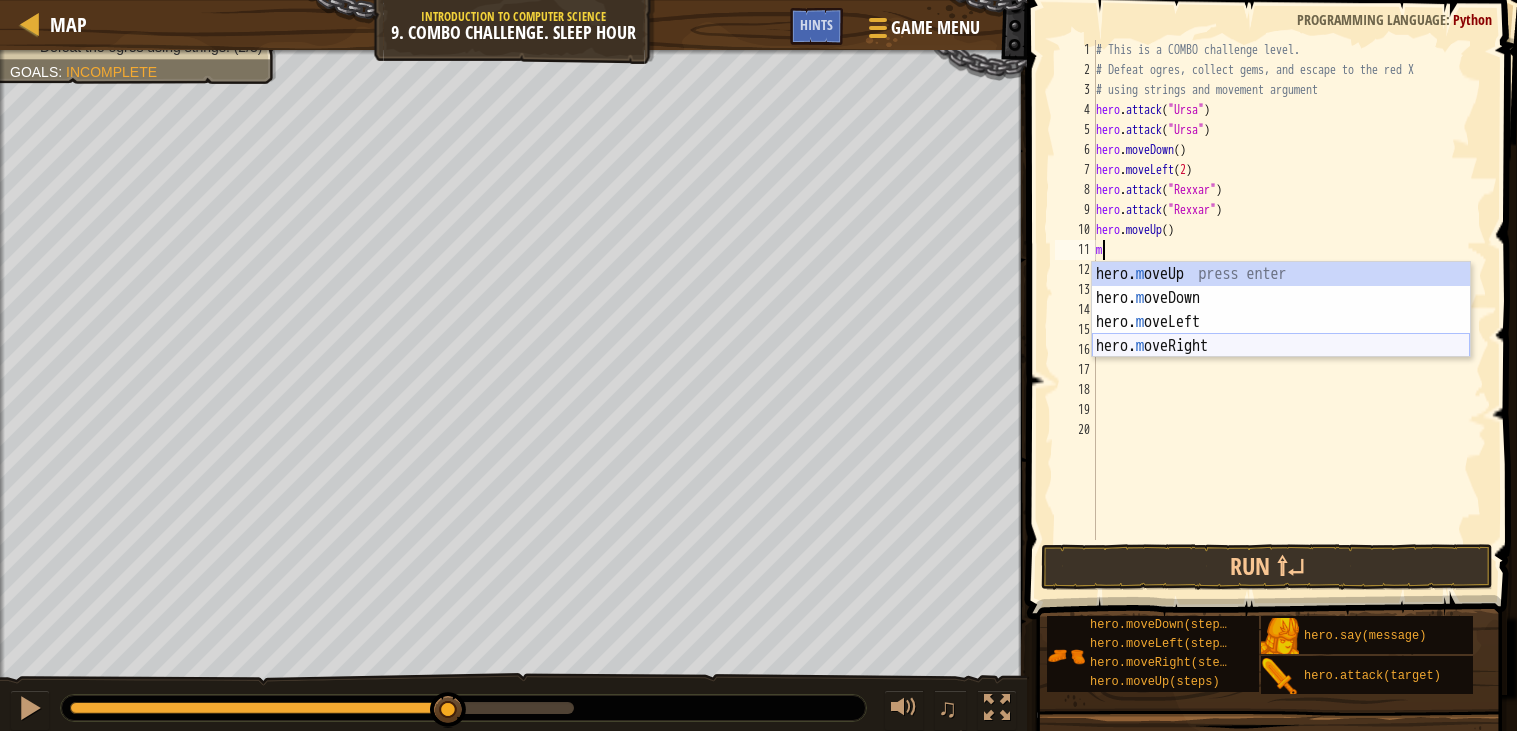 click on "hero. m oveUp press enter hero. m oveDown press enter hero. m oveLeft press enter hero. m oveRight press enter" at bounding box center (1281, 334) 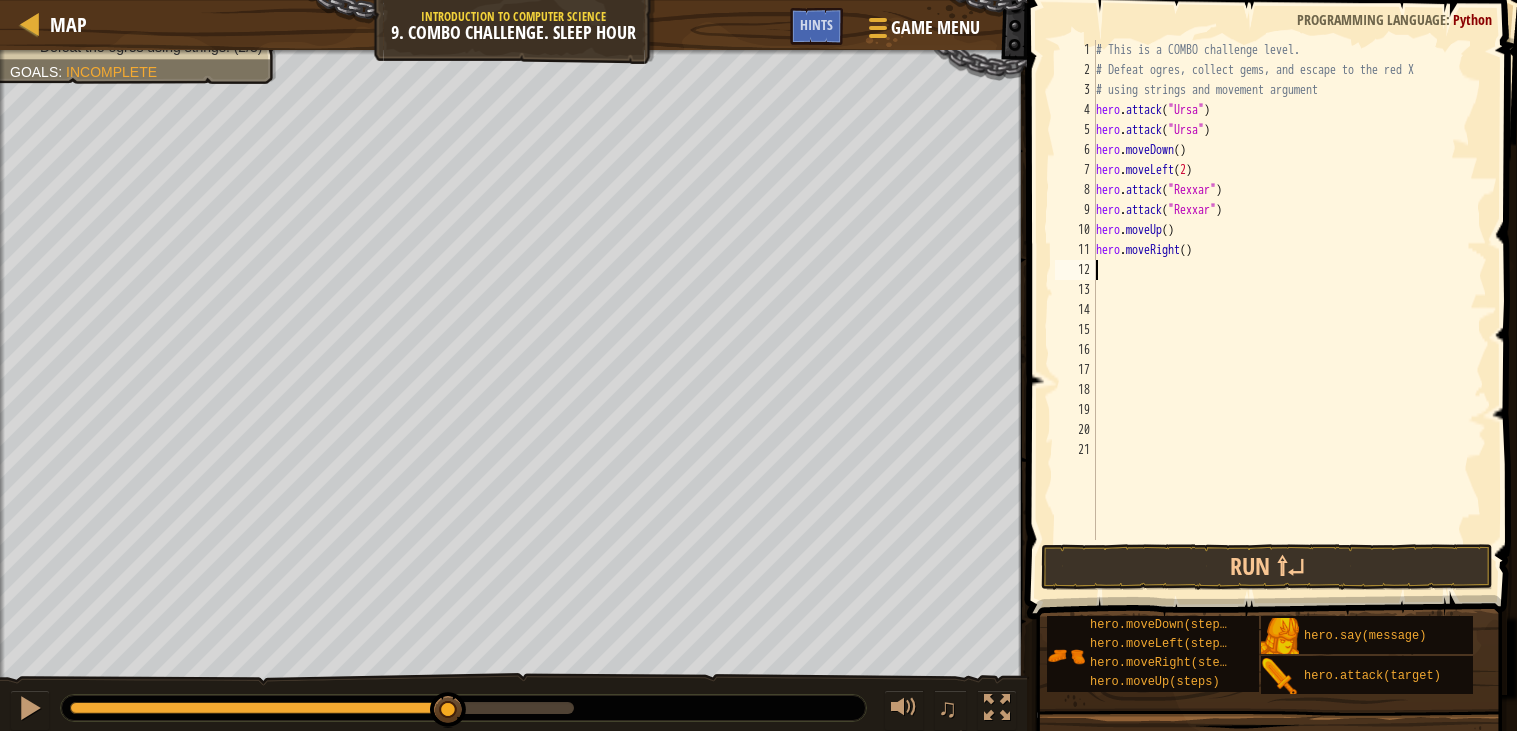 click on "# This is a COMBO challenge level. # Defeat [PERSON_NAME], collect gems, and escape to the red X # using strings and movement argument hero . attack ( "Ursa" ) hero . attack ( "Ursa" ) hero . moveDown ( ) hero . moveLeft ( 2 ) hero . attack ( "Rexxar" ) hero . attack ( "Rexxar" ) hero . moveUp ( ) hero . moveRight ( )" at bounding box center (1289, 310) 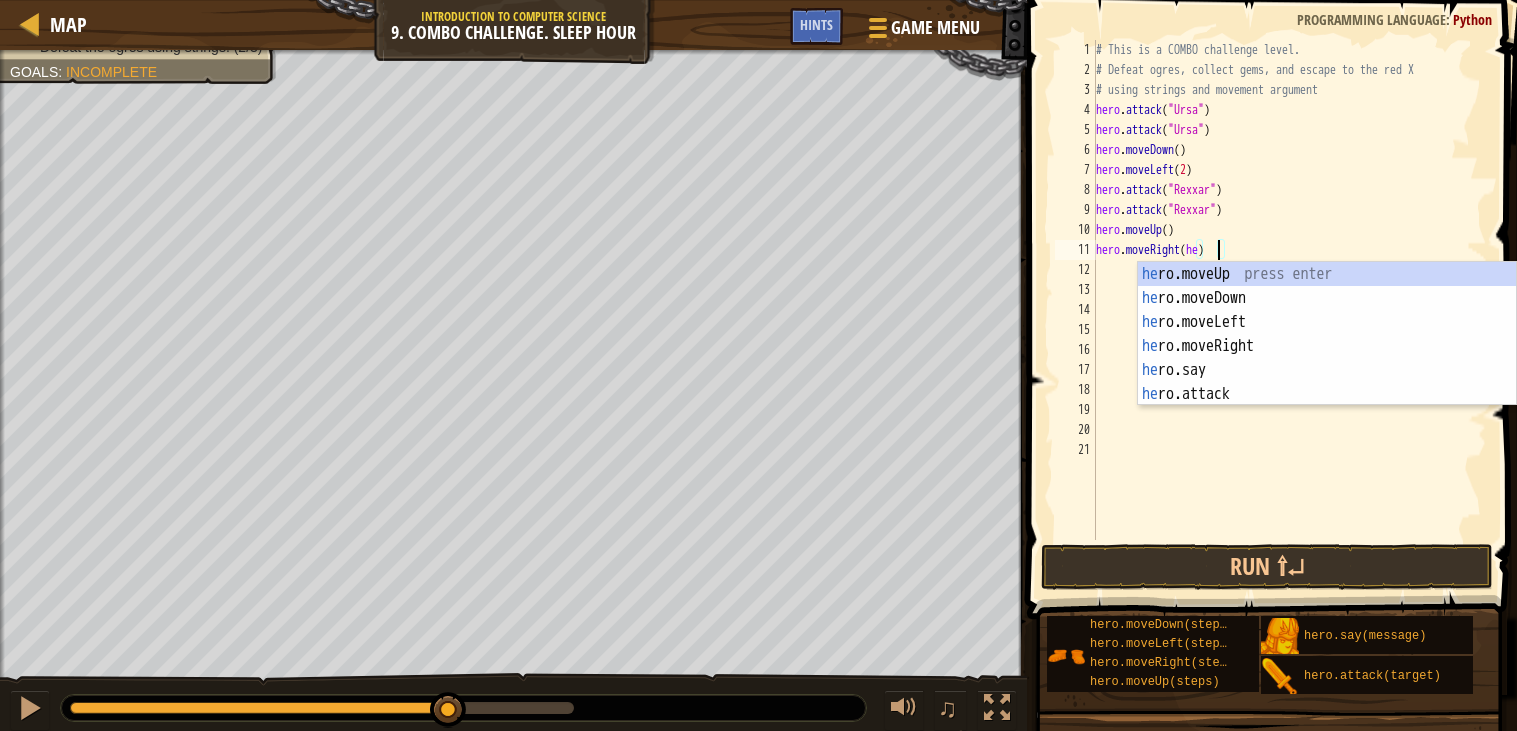 scroll, scrollTop: 8, scrollLeft: 9, axis: both 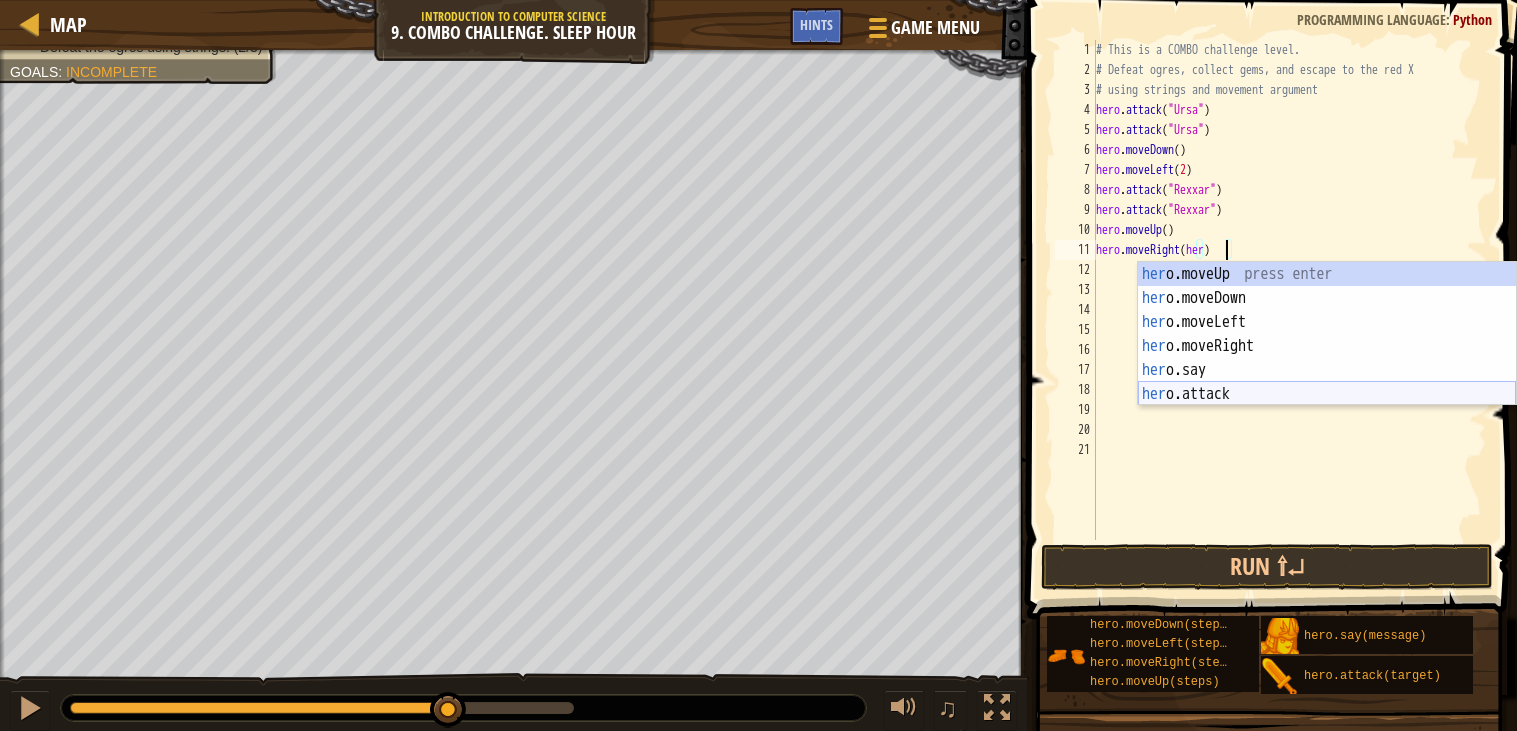 click on "her o.moveUp press enter her o.moveDown press enter her o.moveLeft press enter her o.moveRight press enter her o.say press enter her o.attack press enter" at bounding box center (1327, 358) 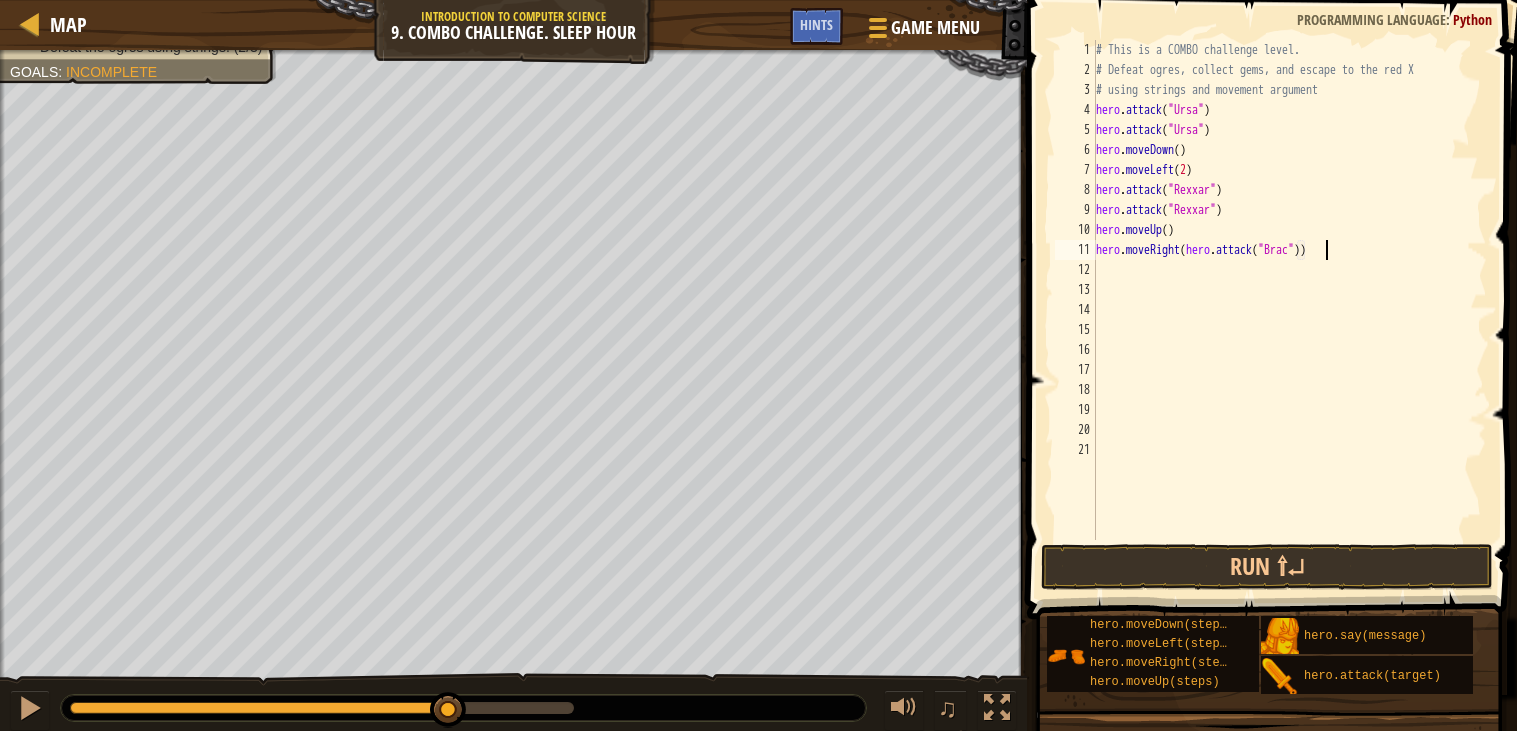 scroll, scrollTop: 8, scrollLeft: 19, axis: both 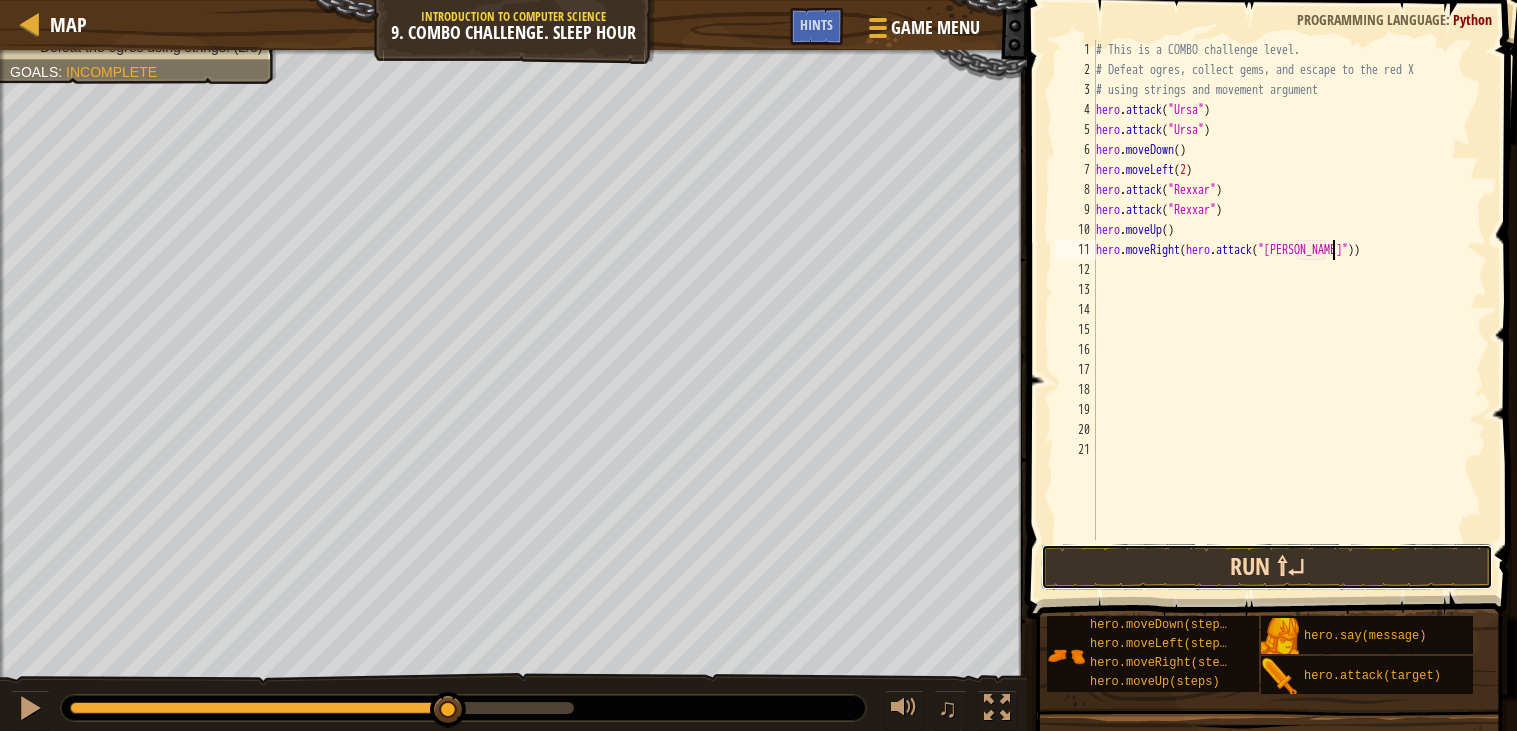 click on "Run ⇧↵" at bounding box center [1267, 567] 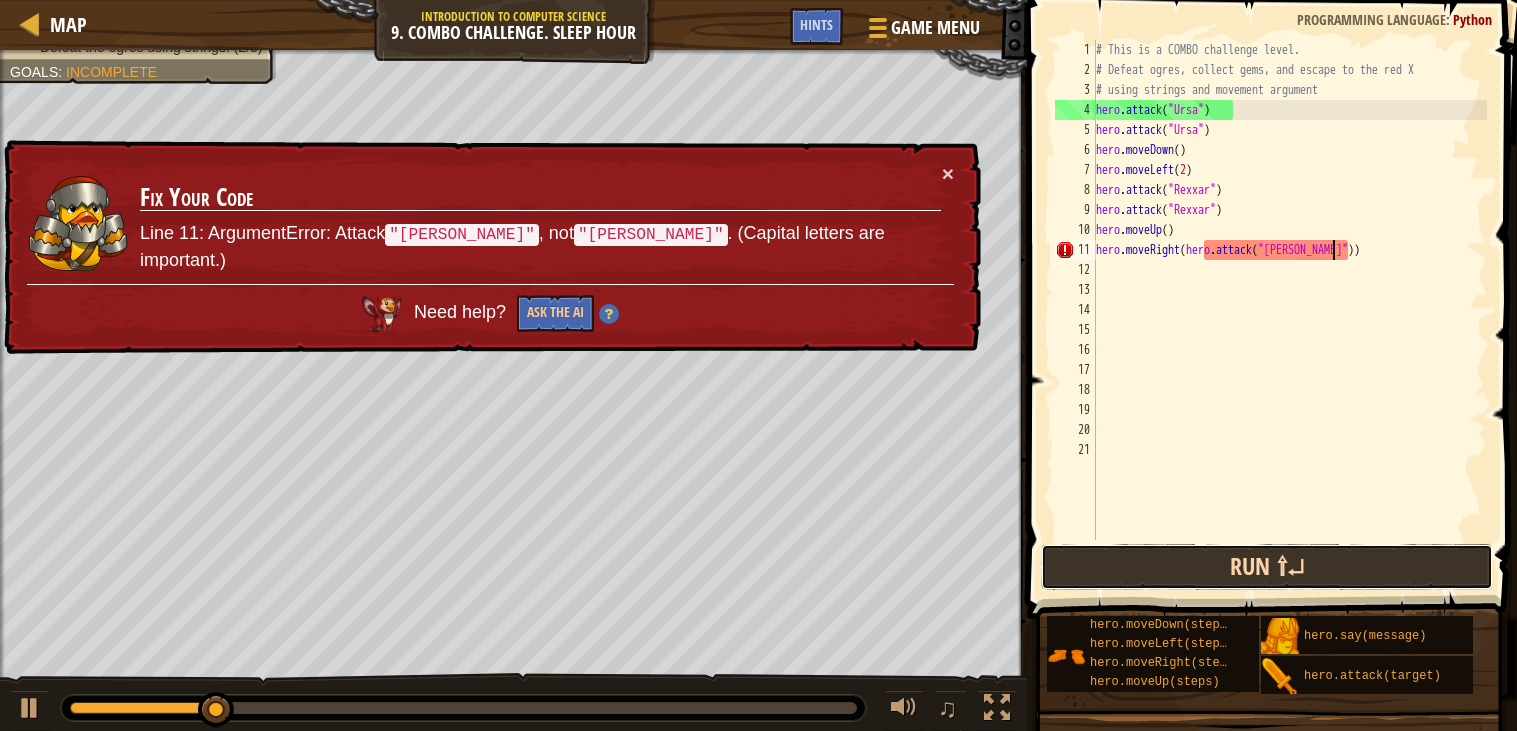 click on "Run ⇧↵" at bounding box center (1267, 567) 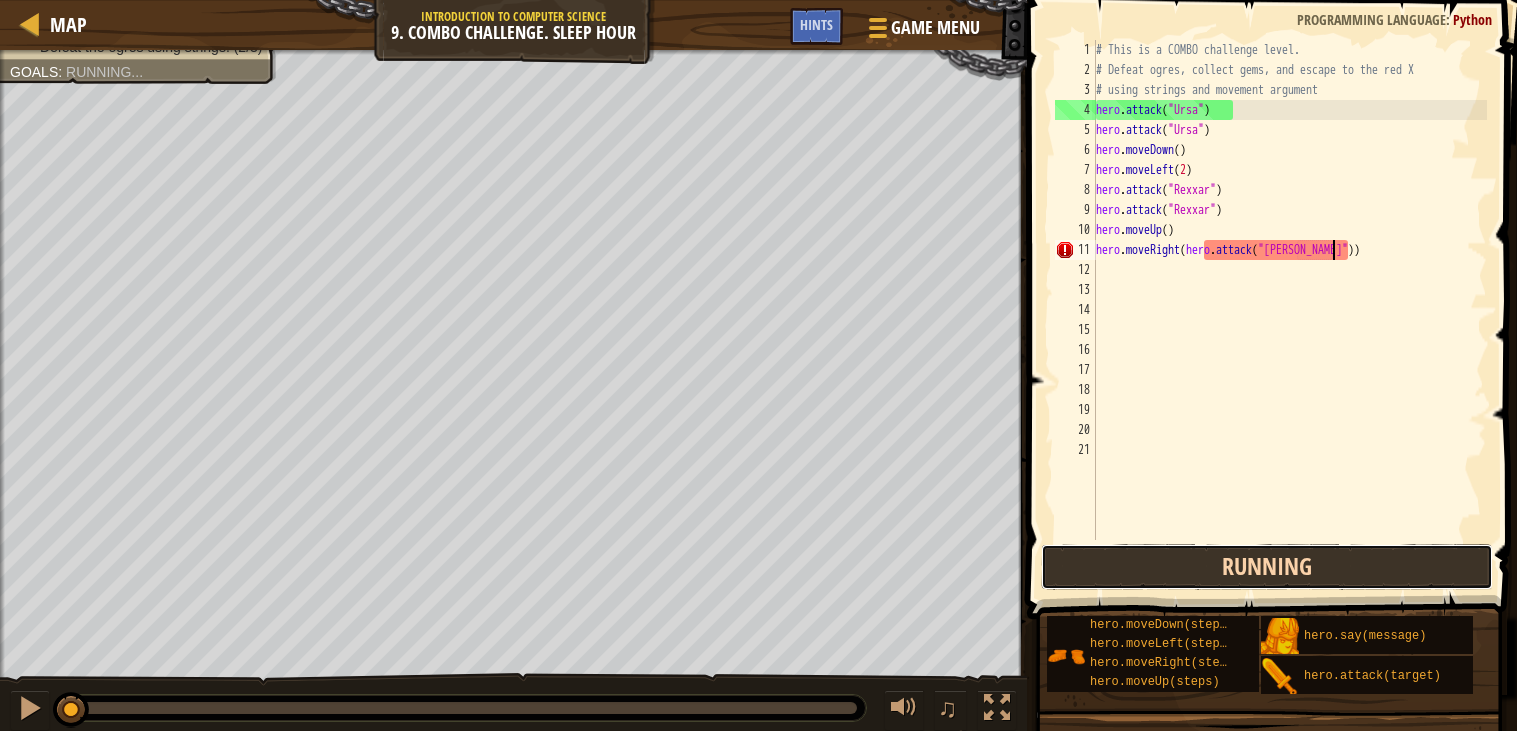 click on "Running" at bounding box center [1267, 567] 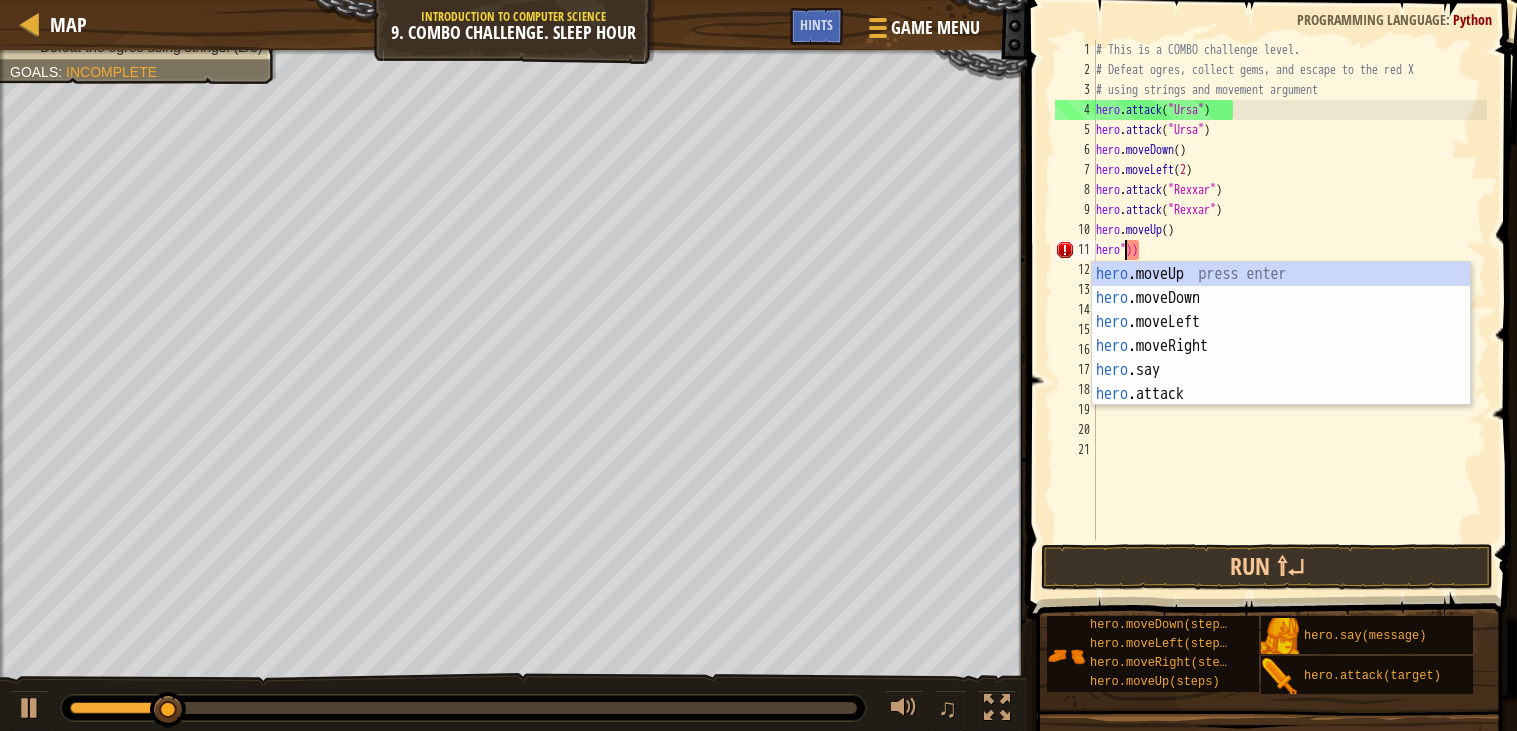 scroll, scrollTop: 8, scrollLeft: 1, axis: both 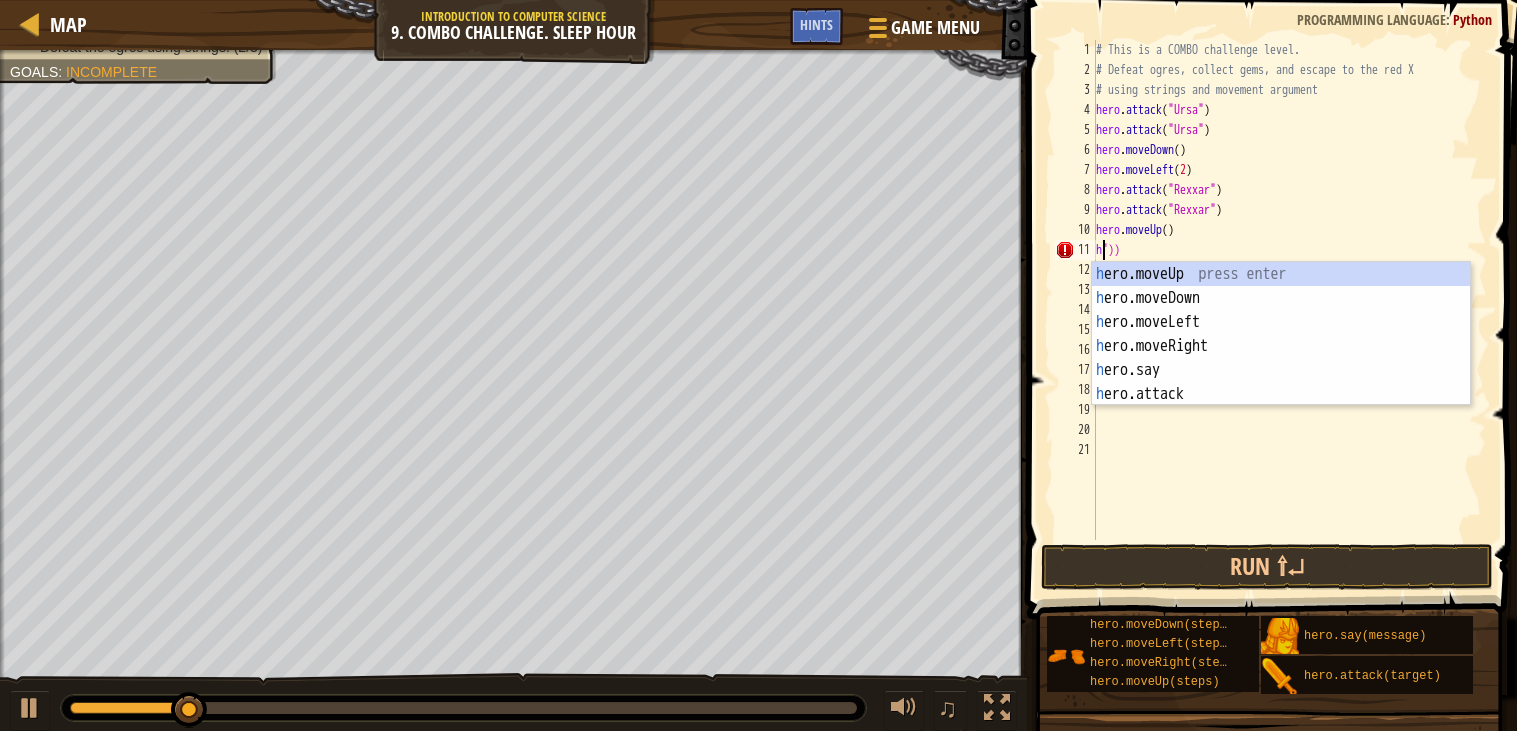 click on "# This is a COMBO challenge level. # Defeat [PERSON_NAME], collect gems, and escape to the red X # using strings and movement argument hero . attack ( "Ursa" ) hero . attack ( "Ursa" ) hero . moveDown ( ) hero . moveLeft ( 2 ) hero . attack ( "Rexxar" ) hero . attack ( "Rexxar" ) hero . moveUp ( ) h "))" at bounding box center (1289, 310) 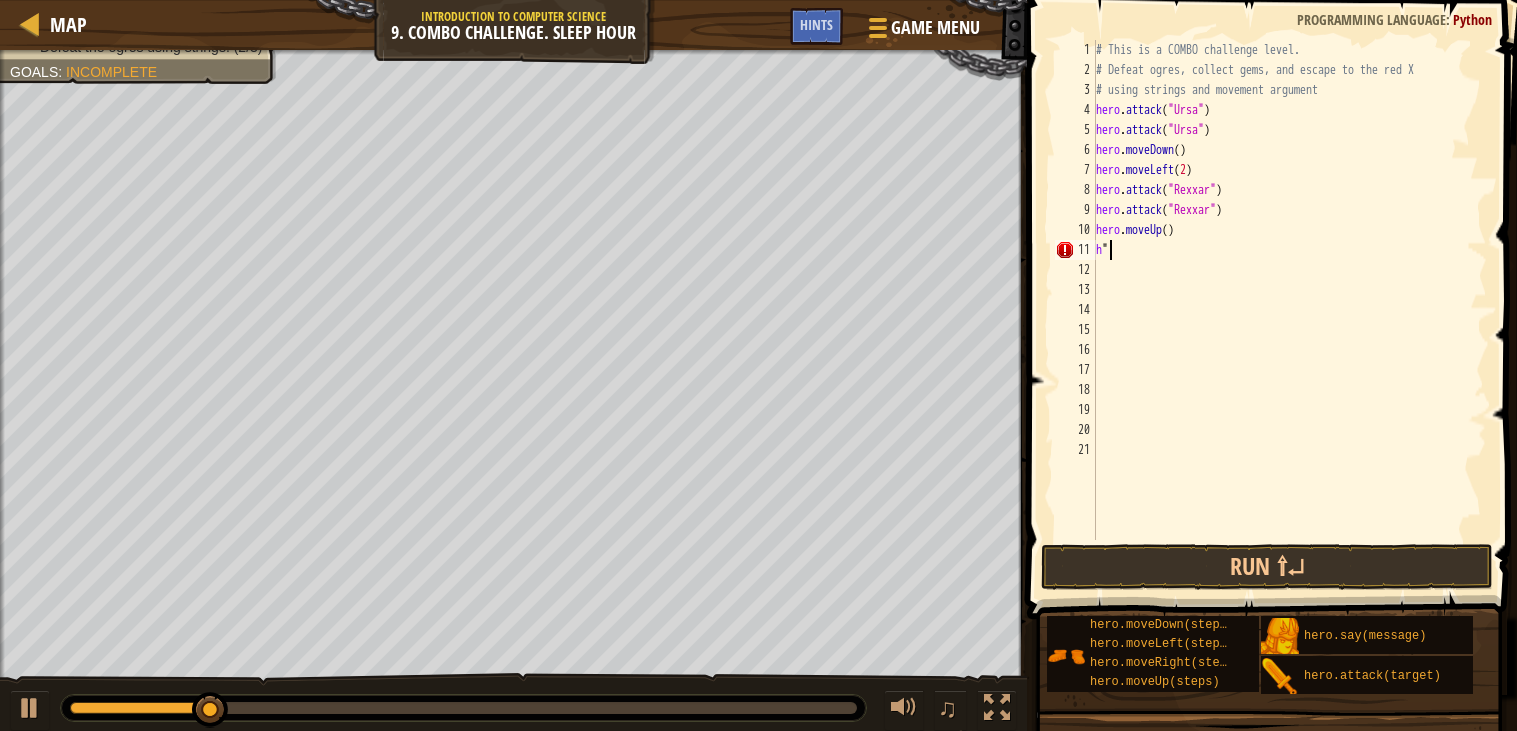 scroll, scrollTop: 8, scrollLeft: 0, axis: vertical 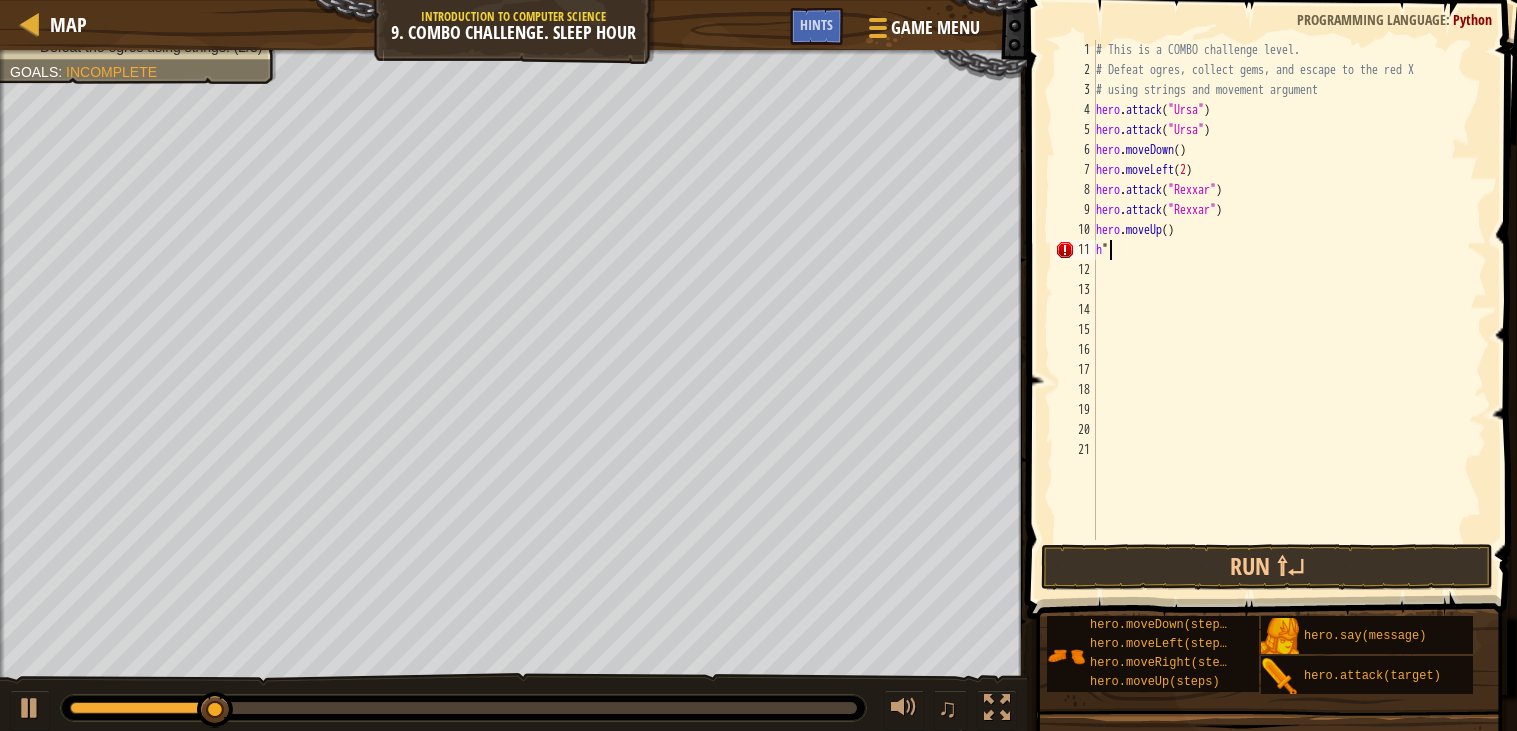 type on "h" 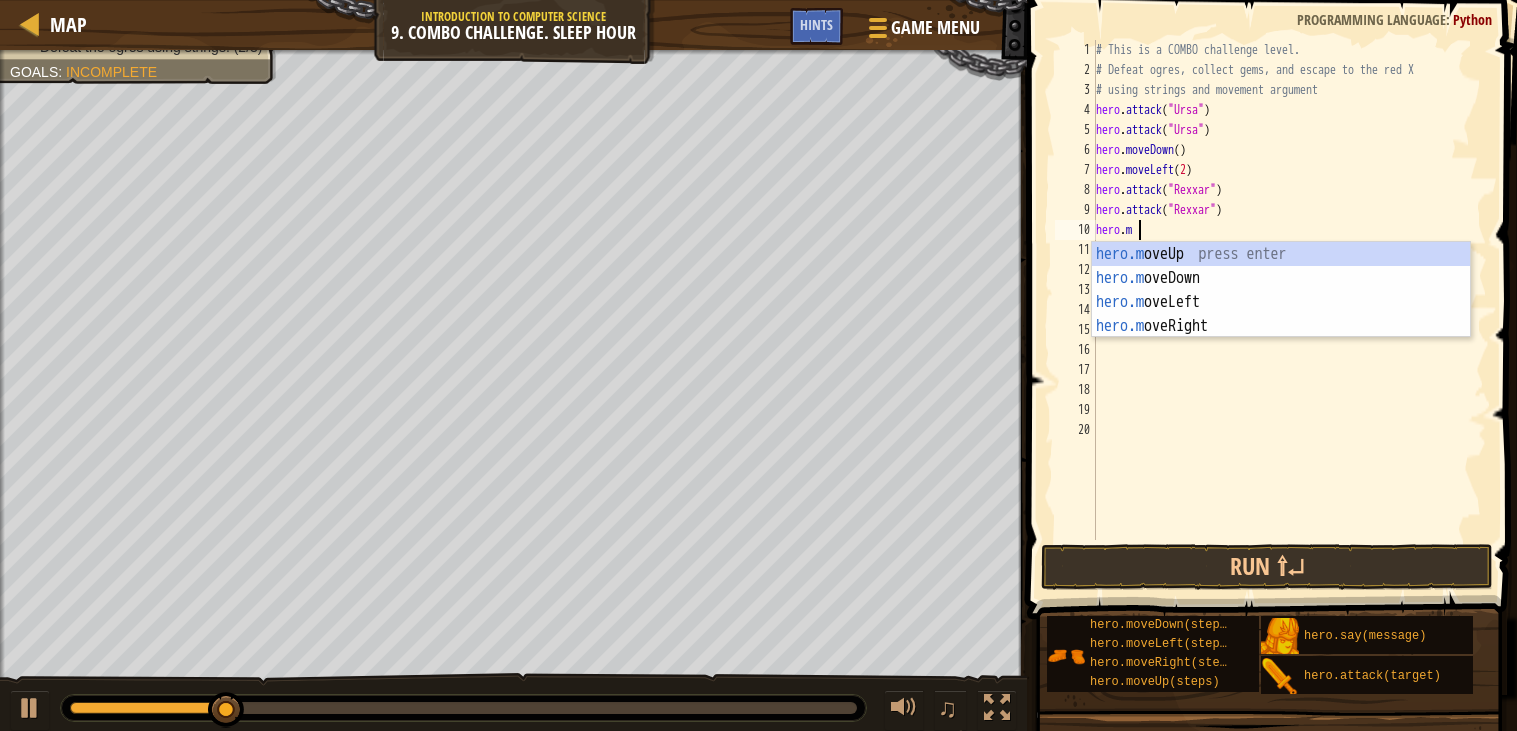 type on "h" 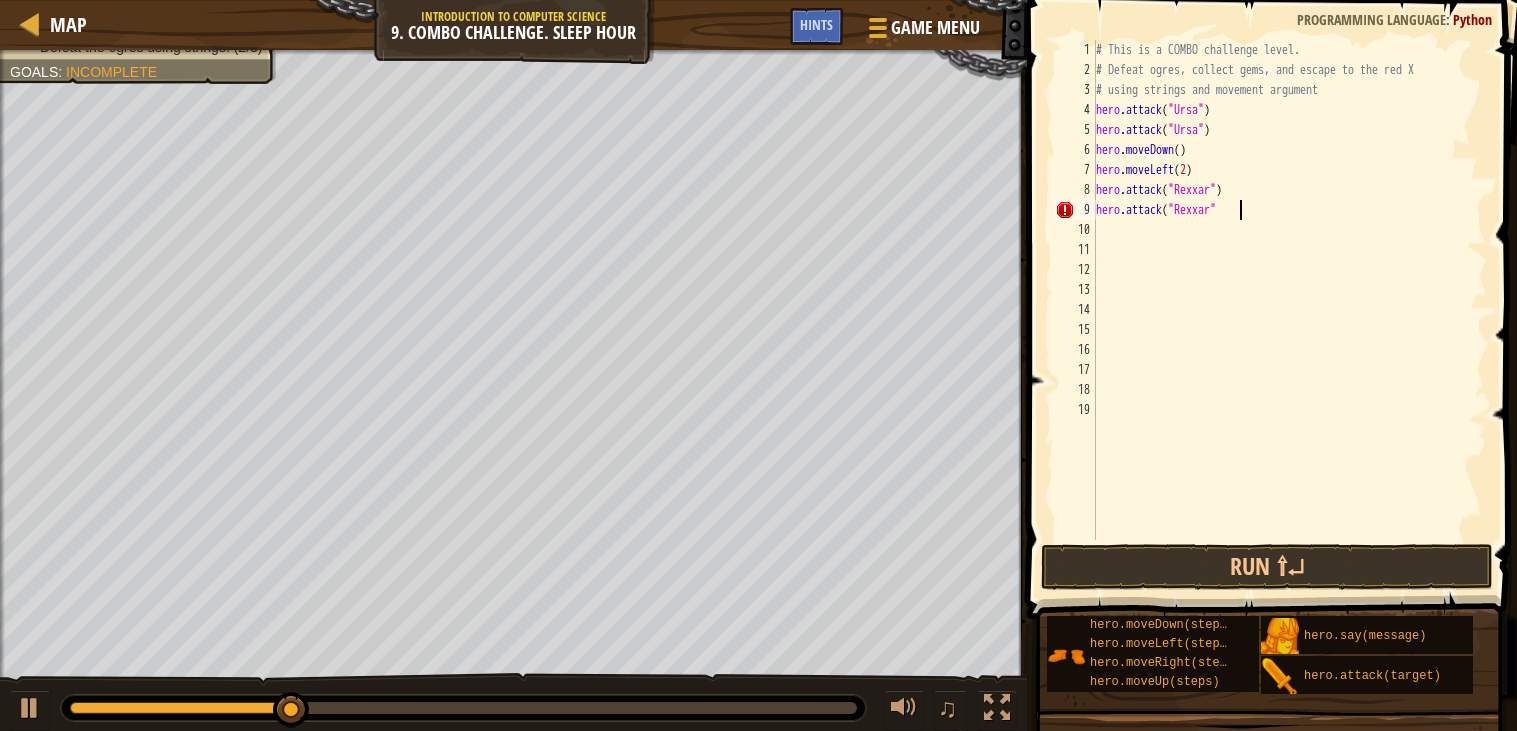 type on "hero.attack("Rexxar")" 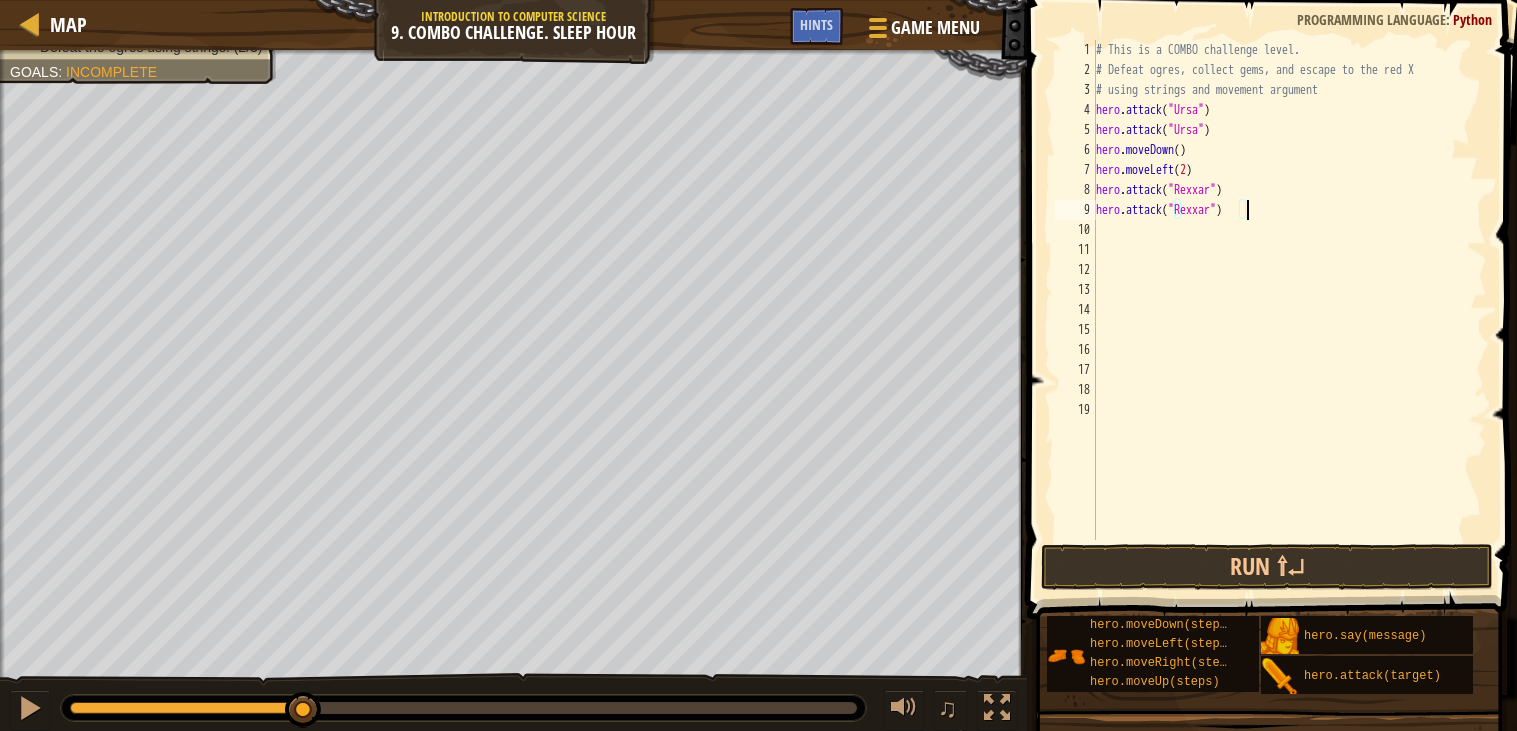 click on "# This is a COMBO challenge level. # Defeat [PERSON_NAME], collect gems, and escape to the red X # using strings and movement argument hero . attack ( "Ursa" ) hero . attack ( "Ursa" ) hero . moveDown ( ) hero . moveLeft ( 2 ) hero . attack ( "Rexxar" ) hero . attack ( "Rexxar" )" at bounding box center [1289, 310] 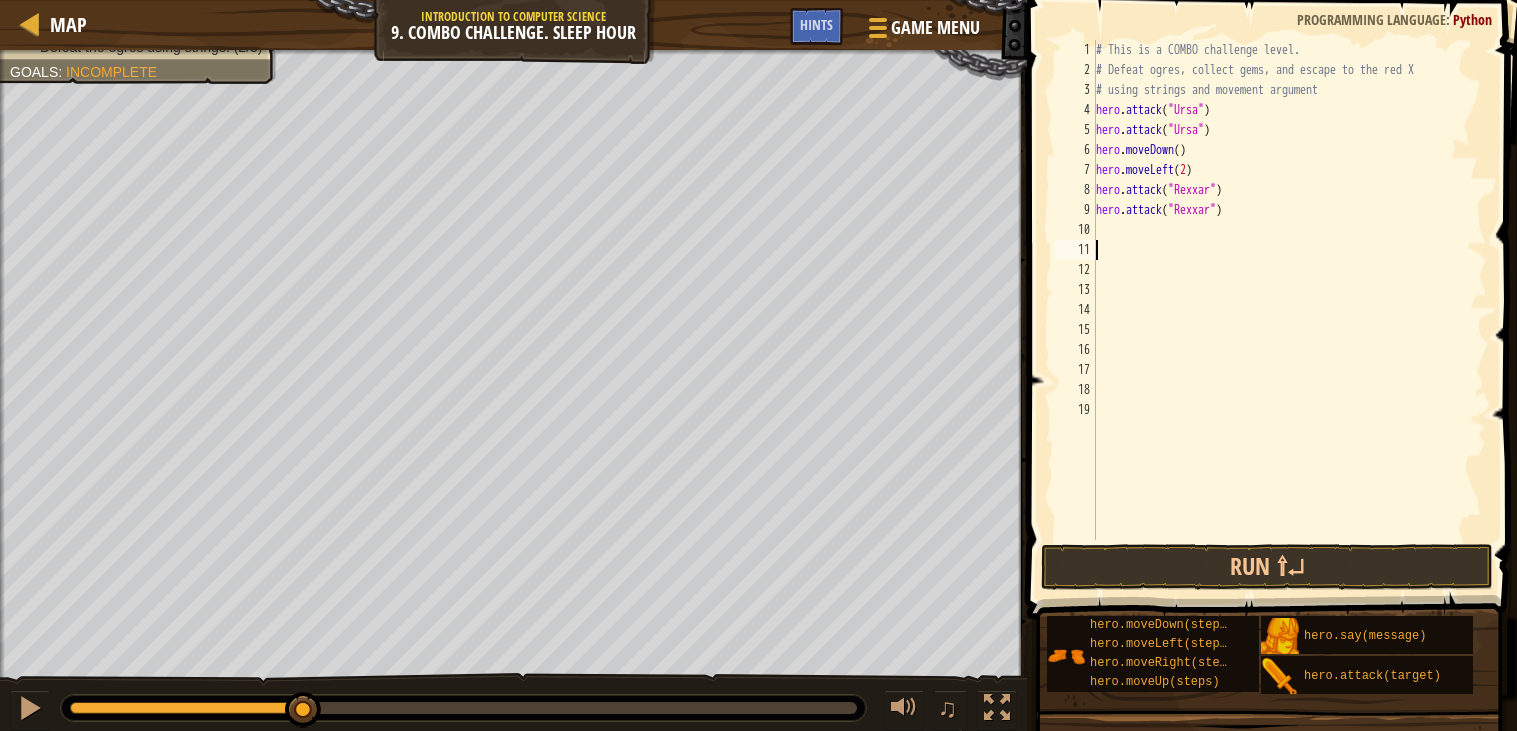 click on "# This is a COMBO challenge level. # Defeat [PERSON_NAME], collect gems, and escape to the red X # using strings and movement argument hero . attack ( "Ursa" ) hero . attack ( "Ursa" ) hero . moveDown ( ) hero . moveLeft ( 2 ) hero . attack ( "Rexxar" ) hero . attack ( "Rexxar" )" at bounding box center [1289, 310] 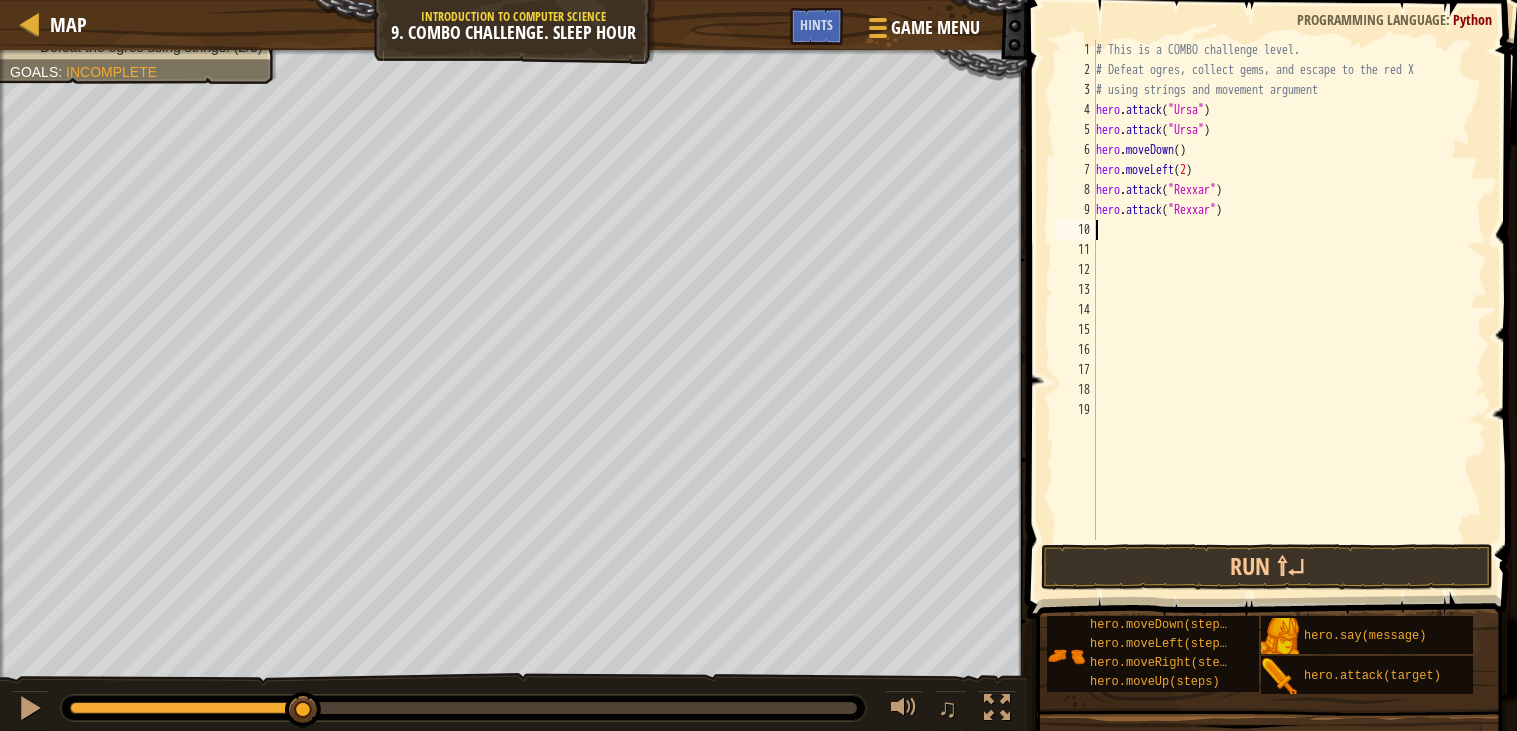 type on "m" 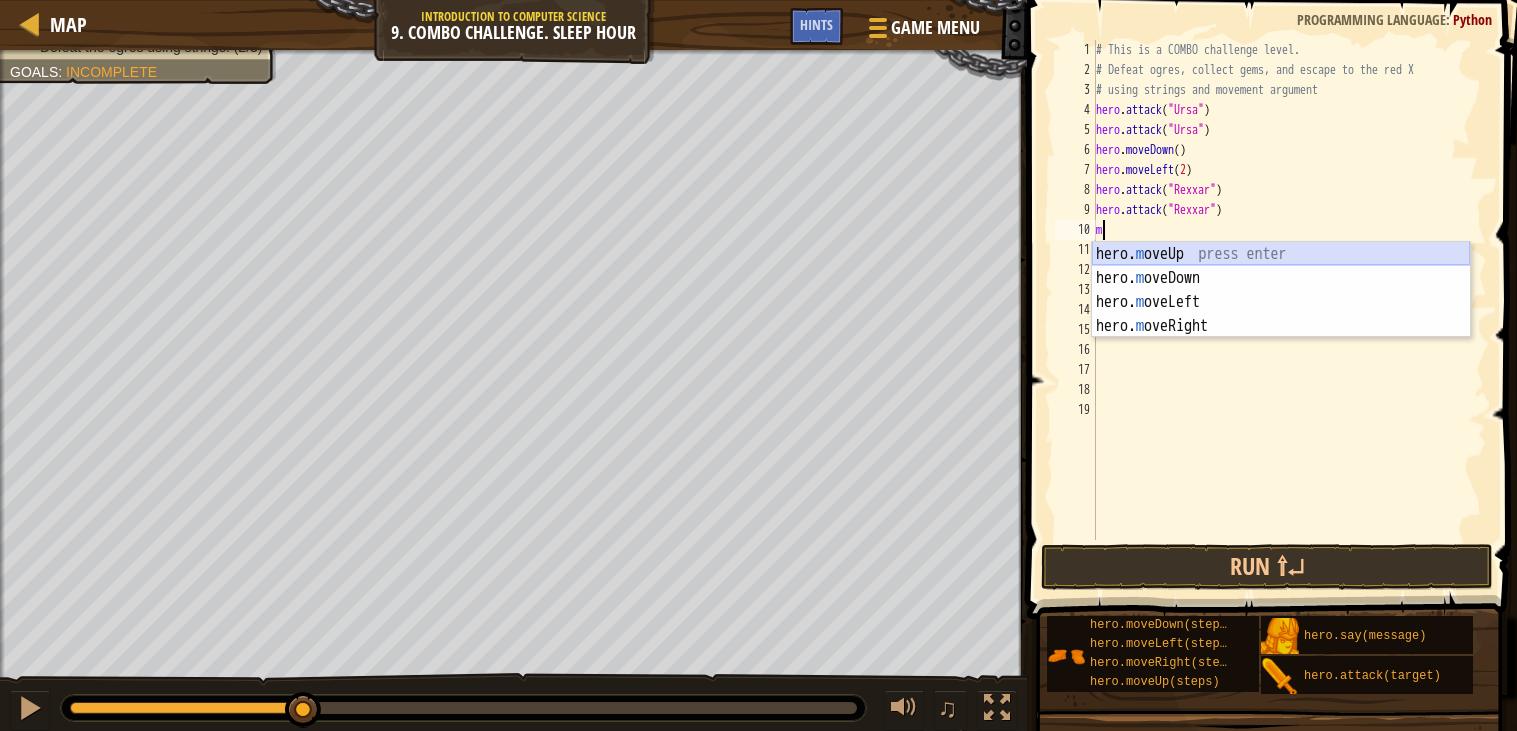 click on "hero. m oveUp press enter hero. m oveDown press enter hero. m oveLeft press enter hero. m oveRight press enter" at bounding box center [1281, 314] 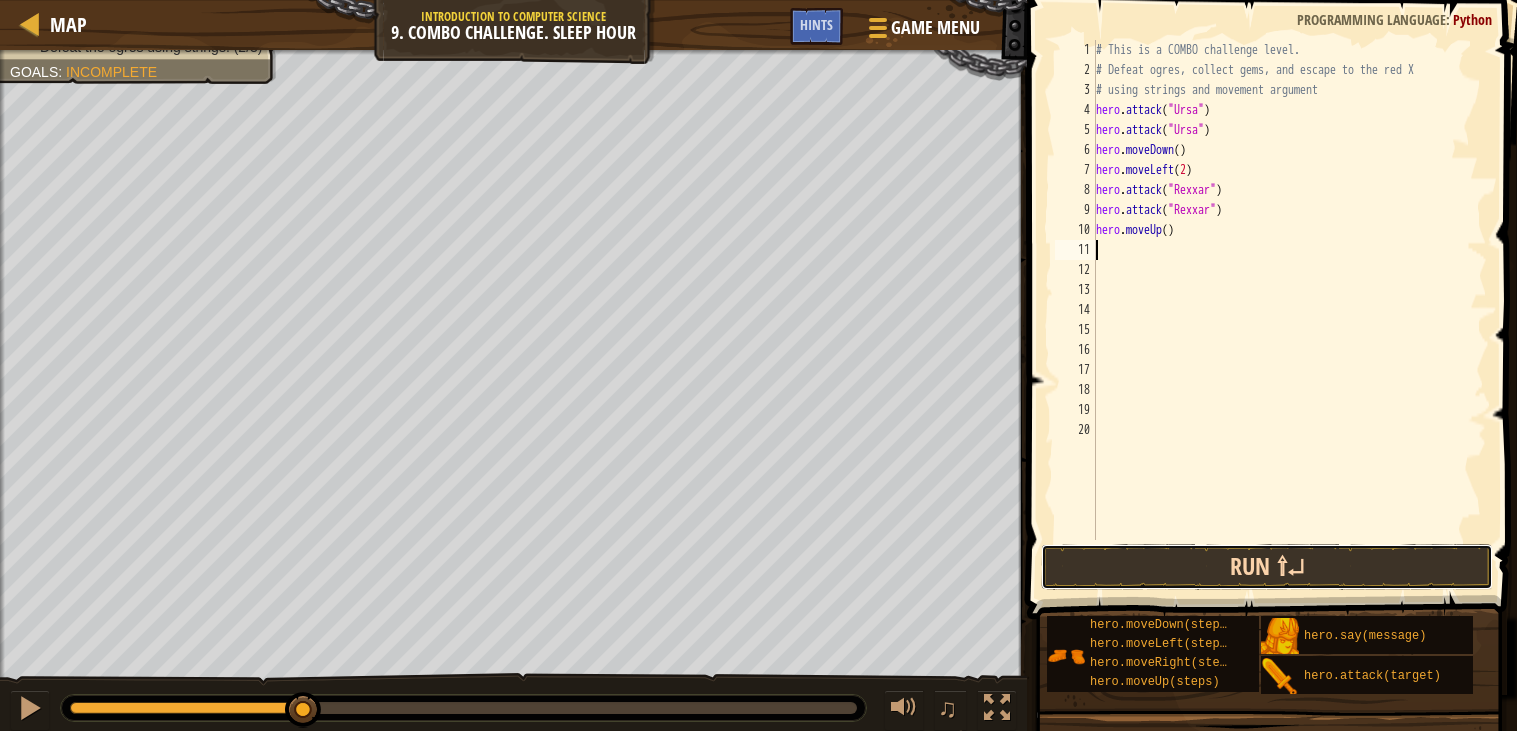 click on "Run ⇧↵" at bounding box center [1267, 567] 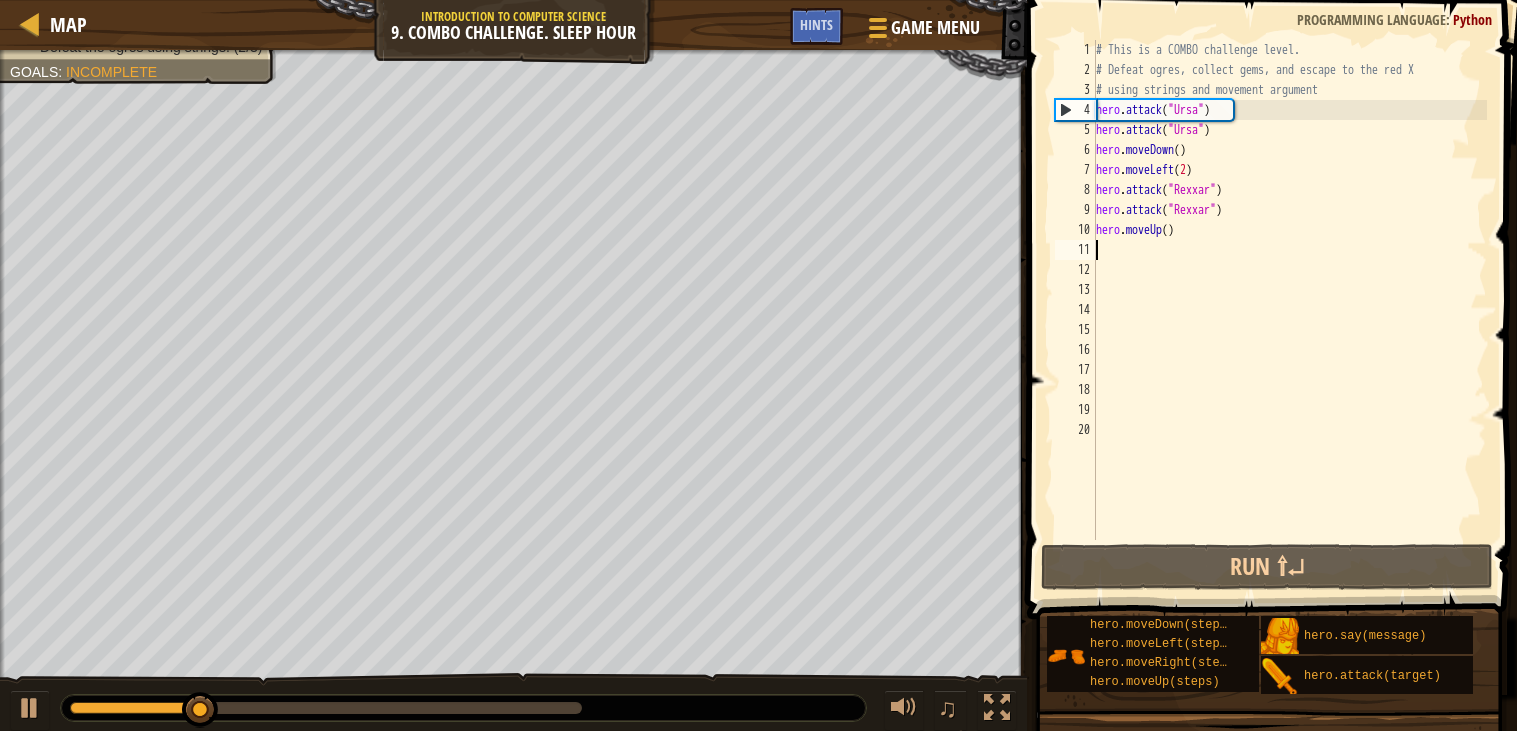type on "m" 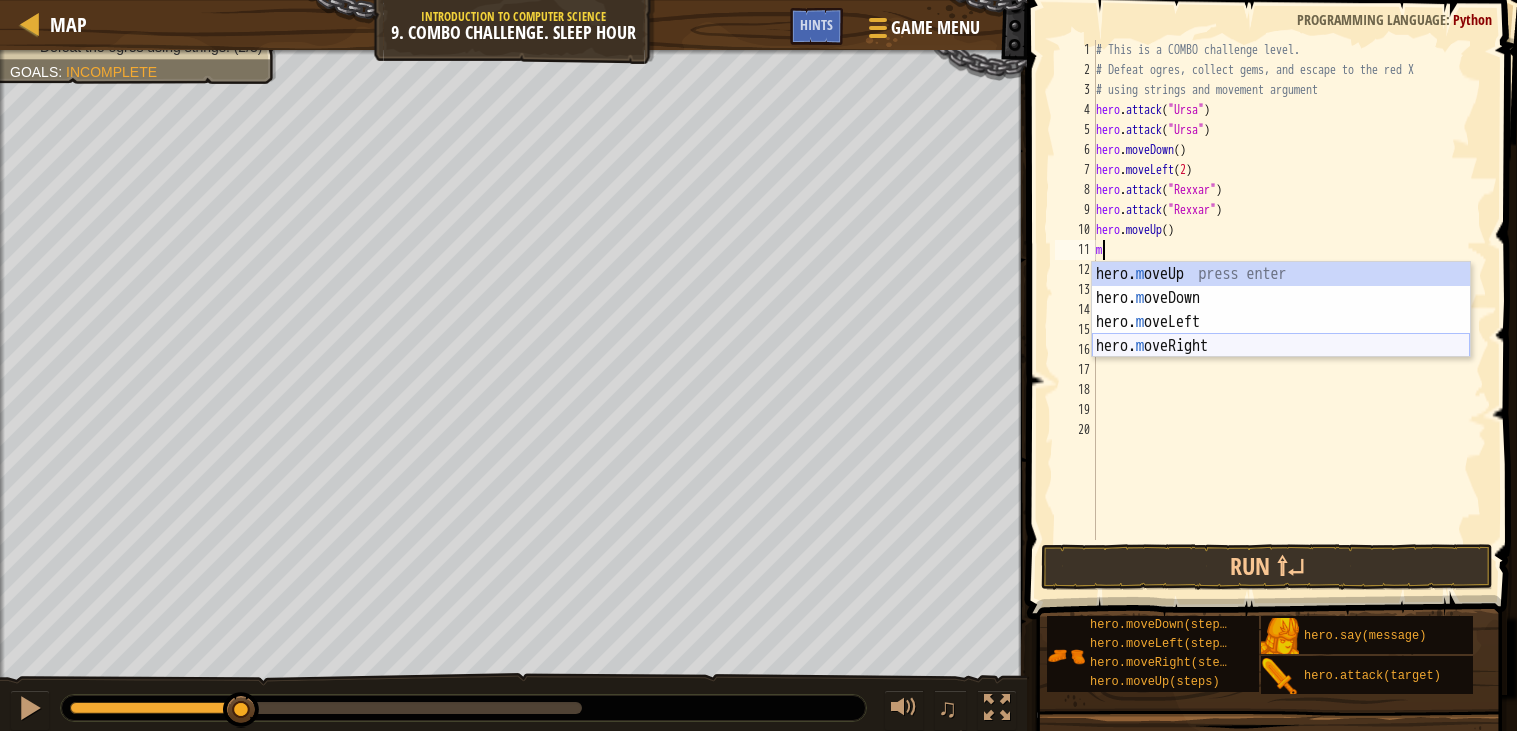 click on "hero. m oveUp press enter hero. m oveDown press enter hero. m oveLeft press enter hero. m oveRight press enter" at bounding box center (1281, 334) 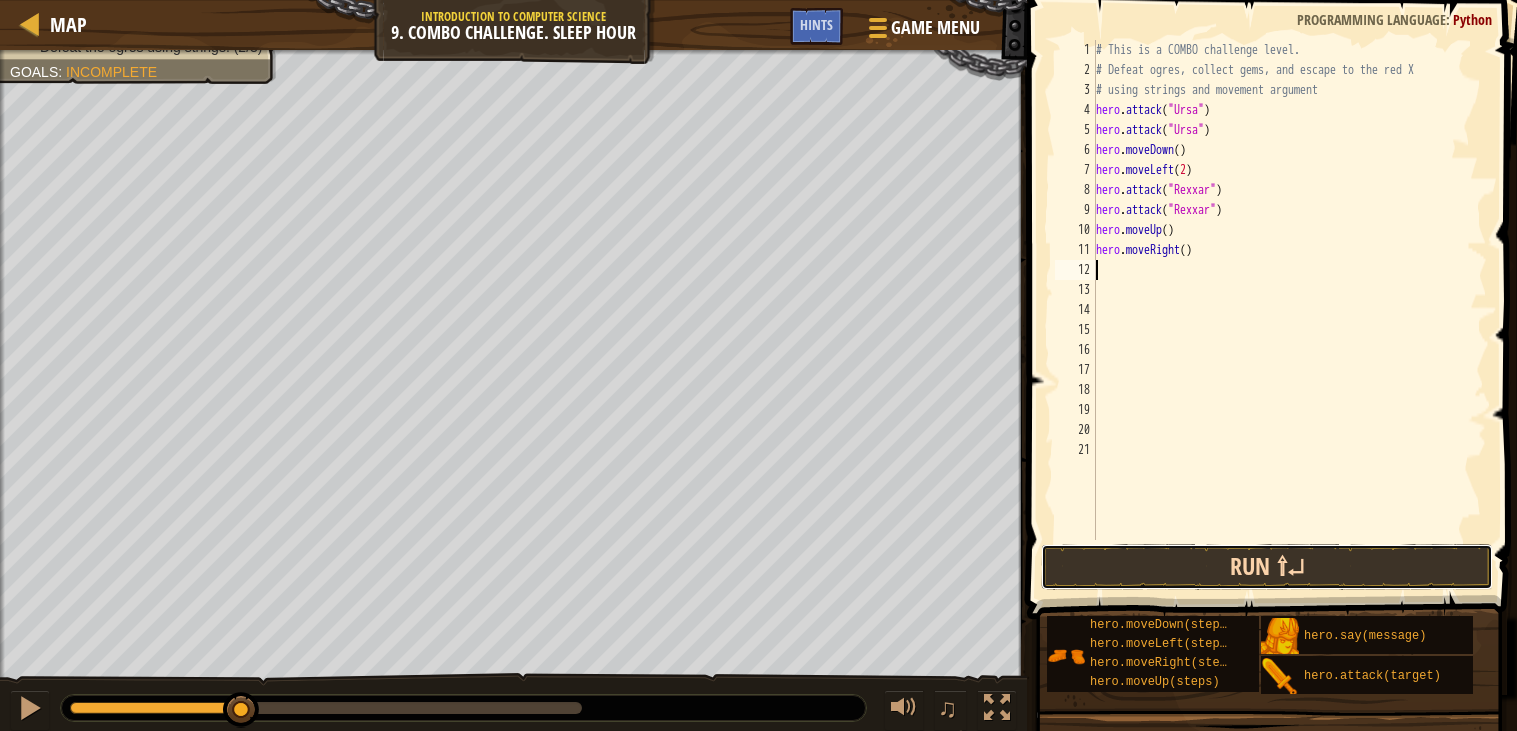 click on "Run ⇧↵" at bounding box center [1267, 567] 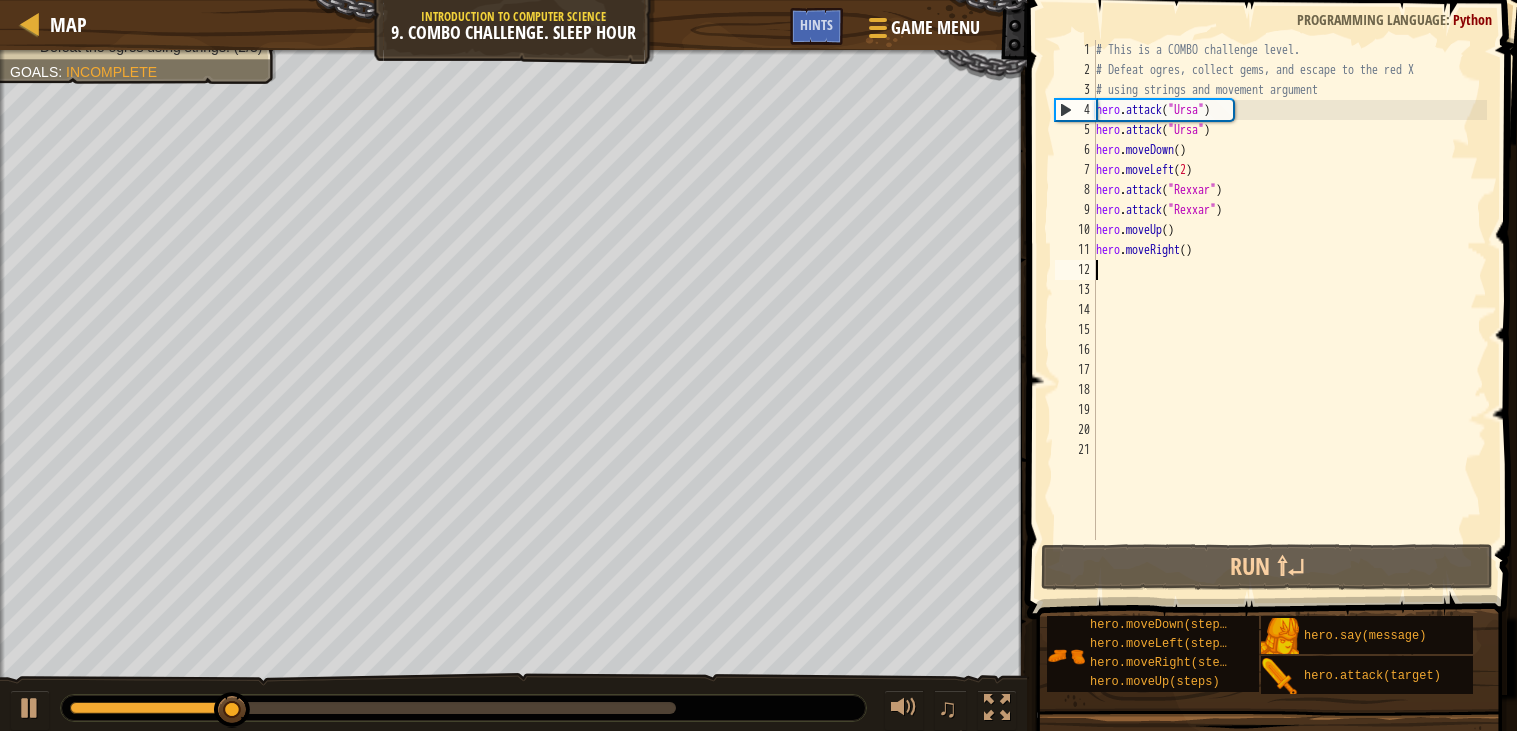 click on "# This is a COMBO challenge level. # Defeat [PERSON_NAME], collect gems, and escape to the red X # using strings and movement argument hero . attack ( "Ursa" ) hero . attack ( "Ursa" ) hero . moveDown ( ) hero . moveLeft ( 2 ) hero . attack ( "Rexxar" ) hero . attack ( "Rexxar" ) hero . moveUp ( ) hero . moveRight ( )" at bounding box center (1289, 310) 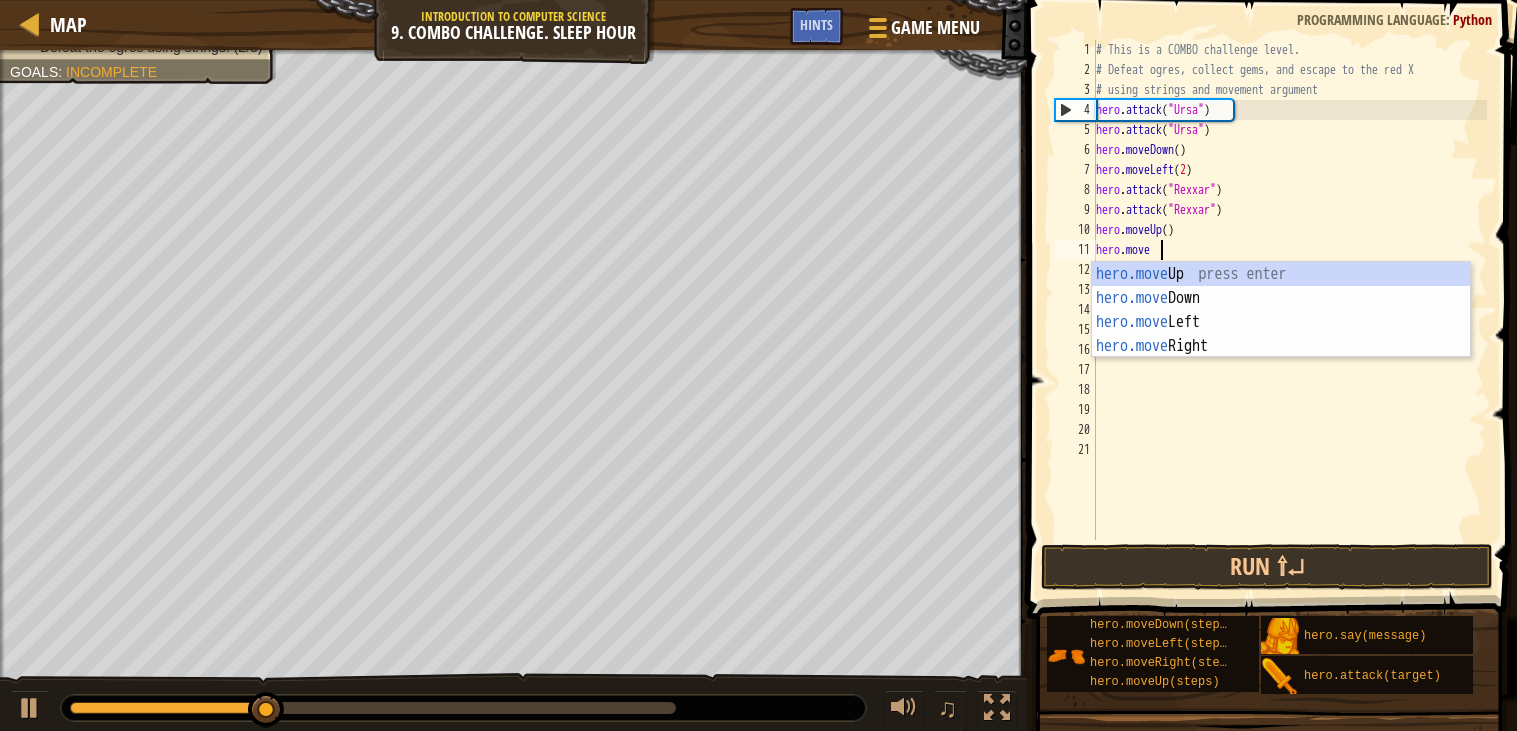 type on "h" 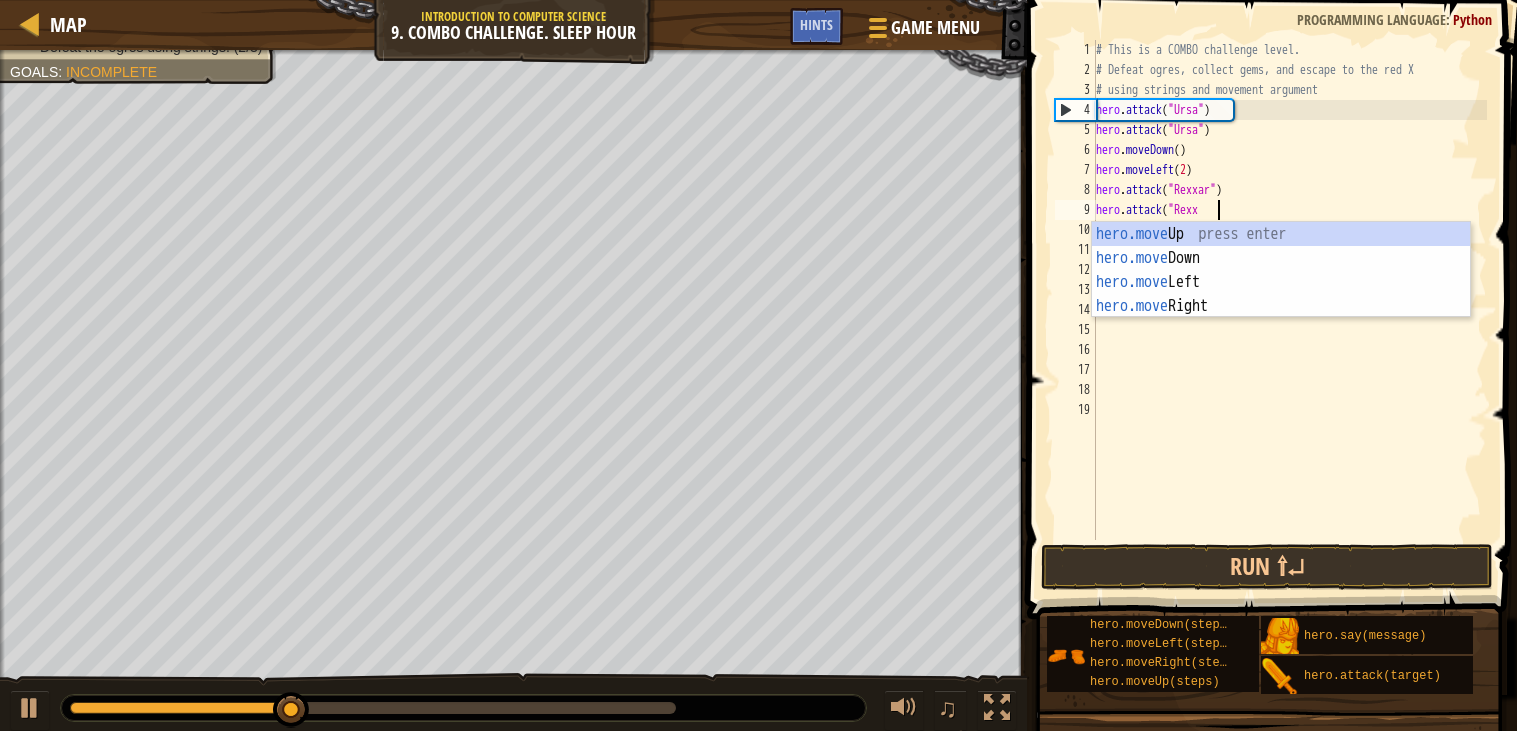 type on "h" 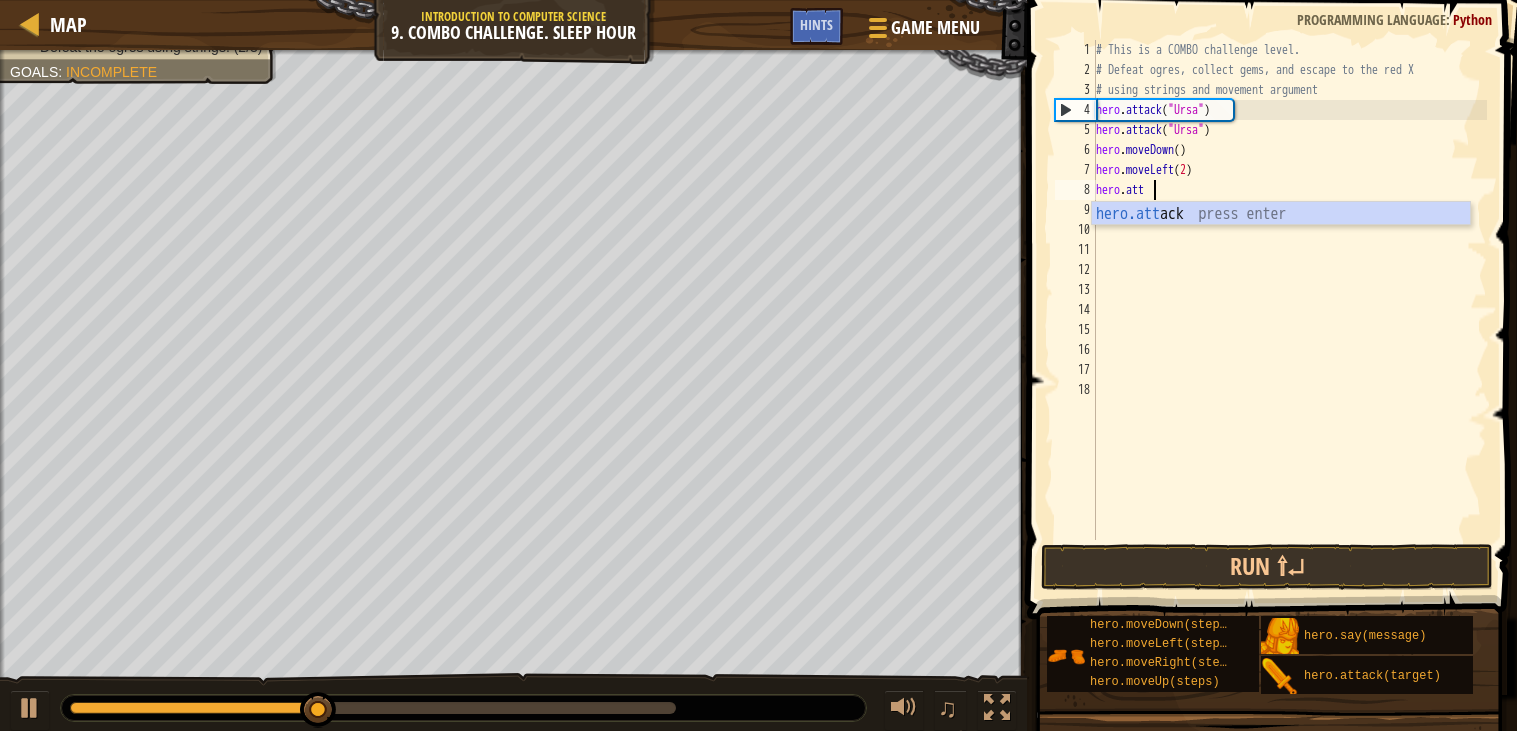 type on "h" 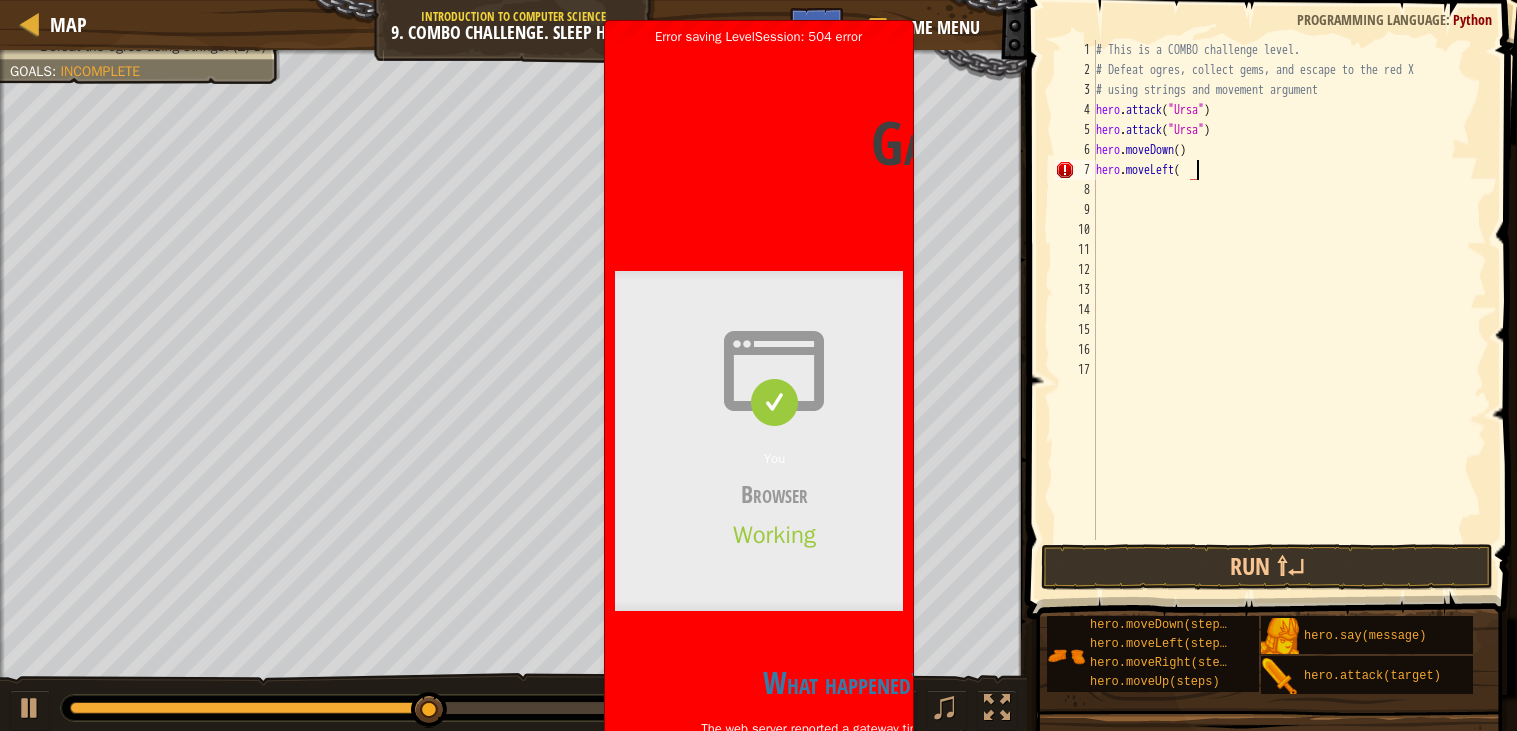 scroll, scrollTop: 8, scrollLeft: 6, axis: both 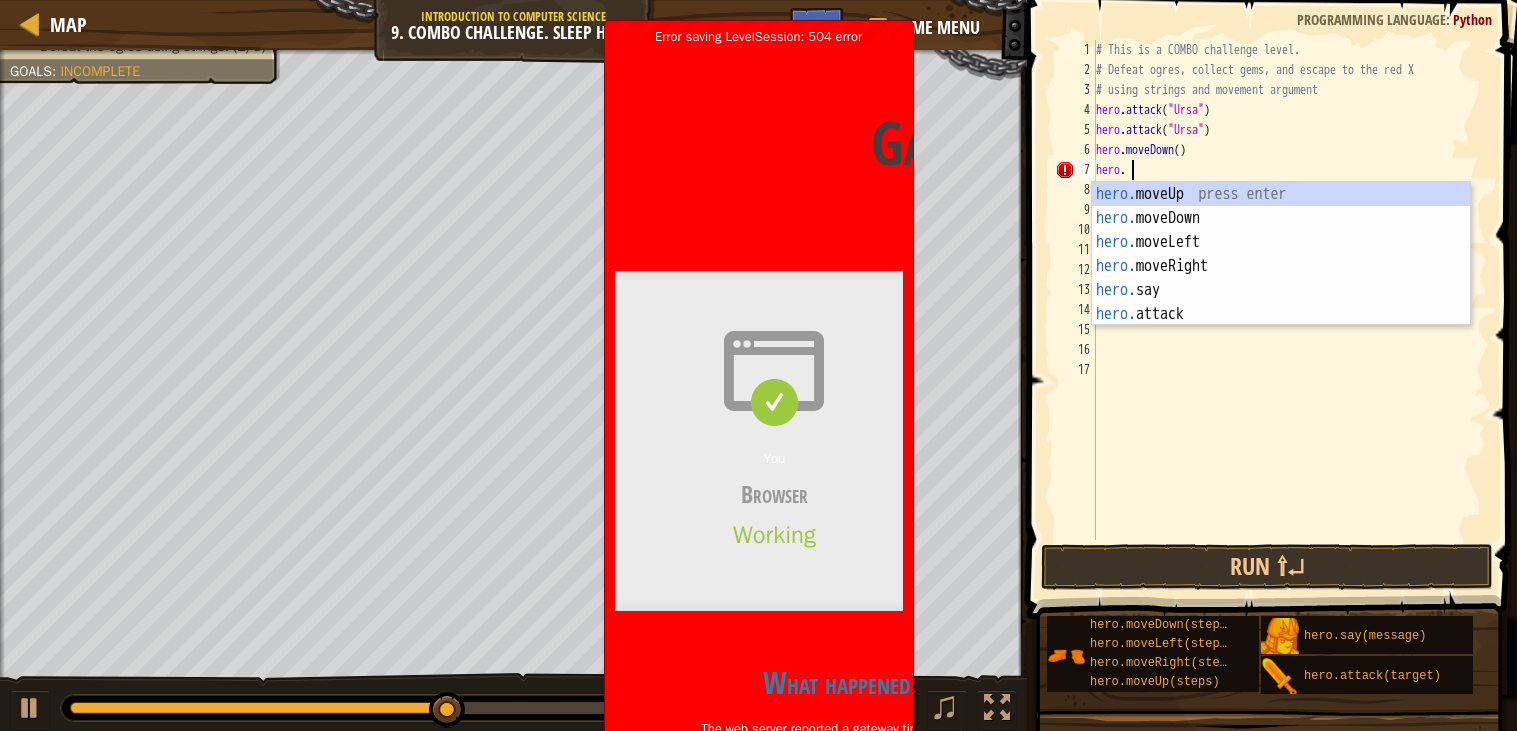 type on "hero" 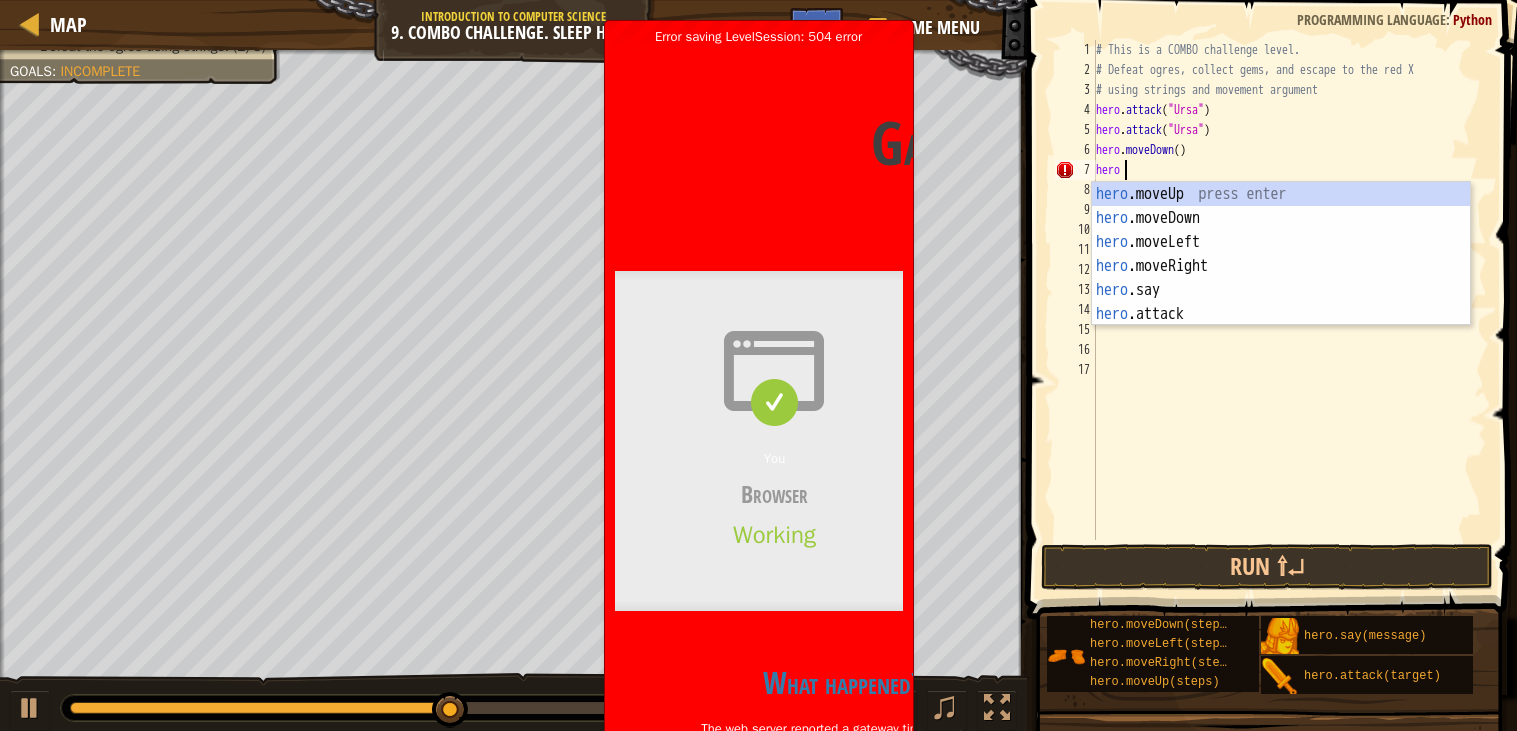 scroll, scrollTop: 8, scrollLeft: 1, axis: both 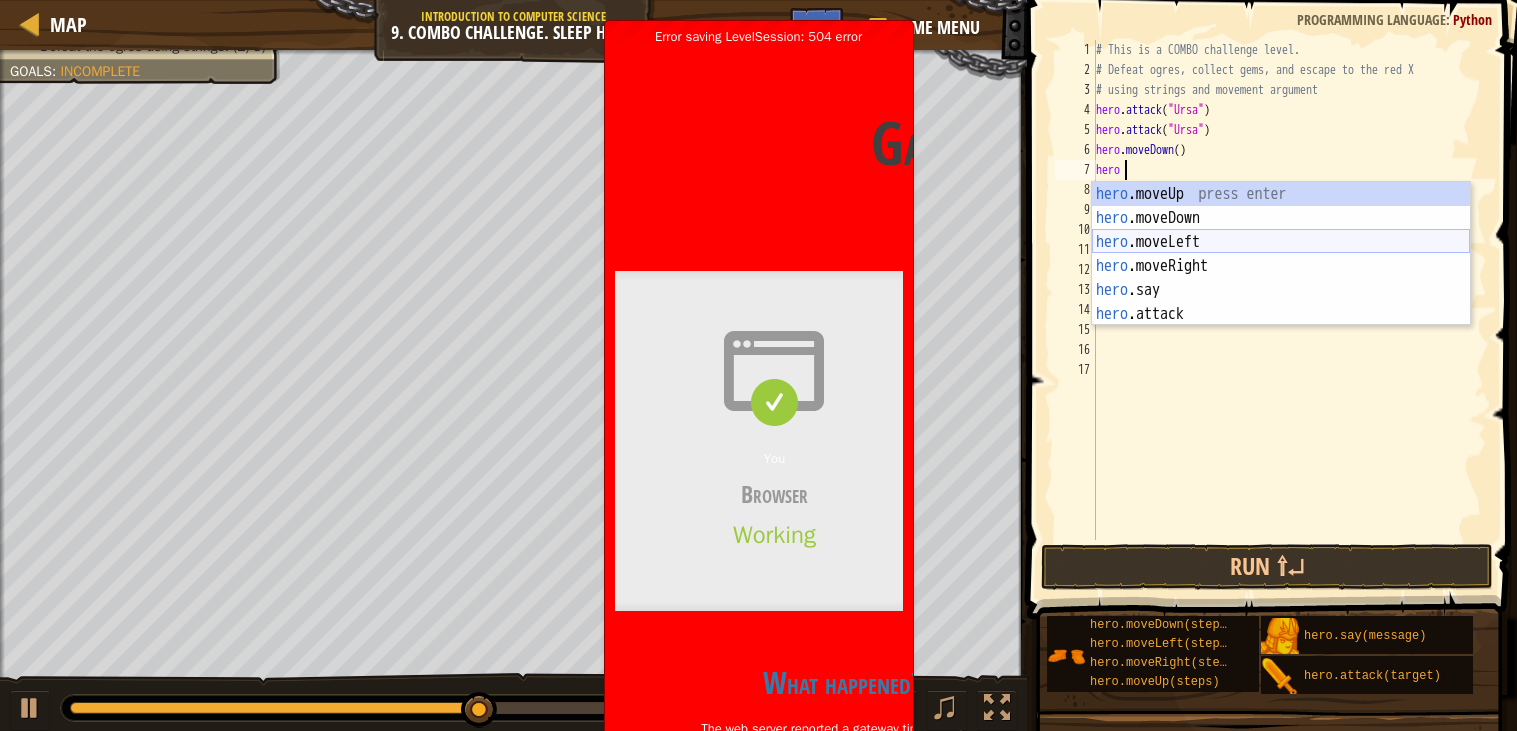 click on "hero .moveUp press enter hero .moveDown press enter hero .moveLeft press enter hero .moveRight press enter hero .say press enter hero .attack press enter" at bounding box center (1281, 278) 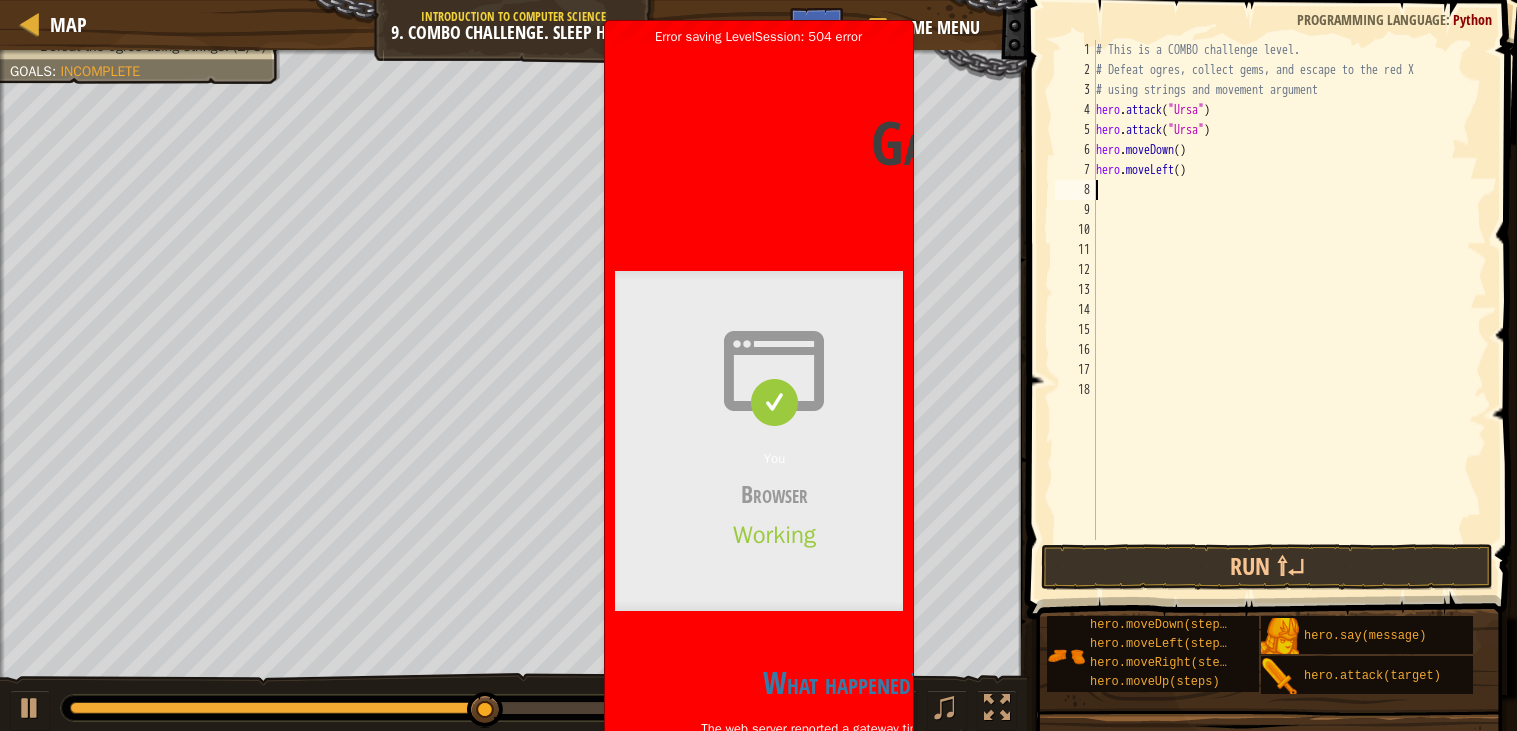 scroll, scrollTop: 8, scrollLeft: 0, axis: vertical 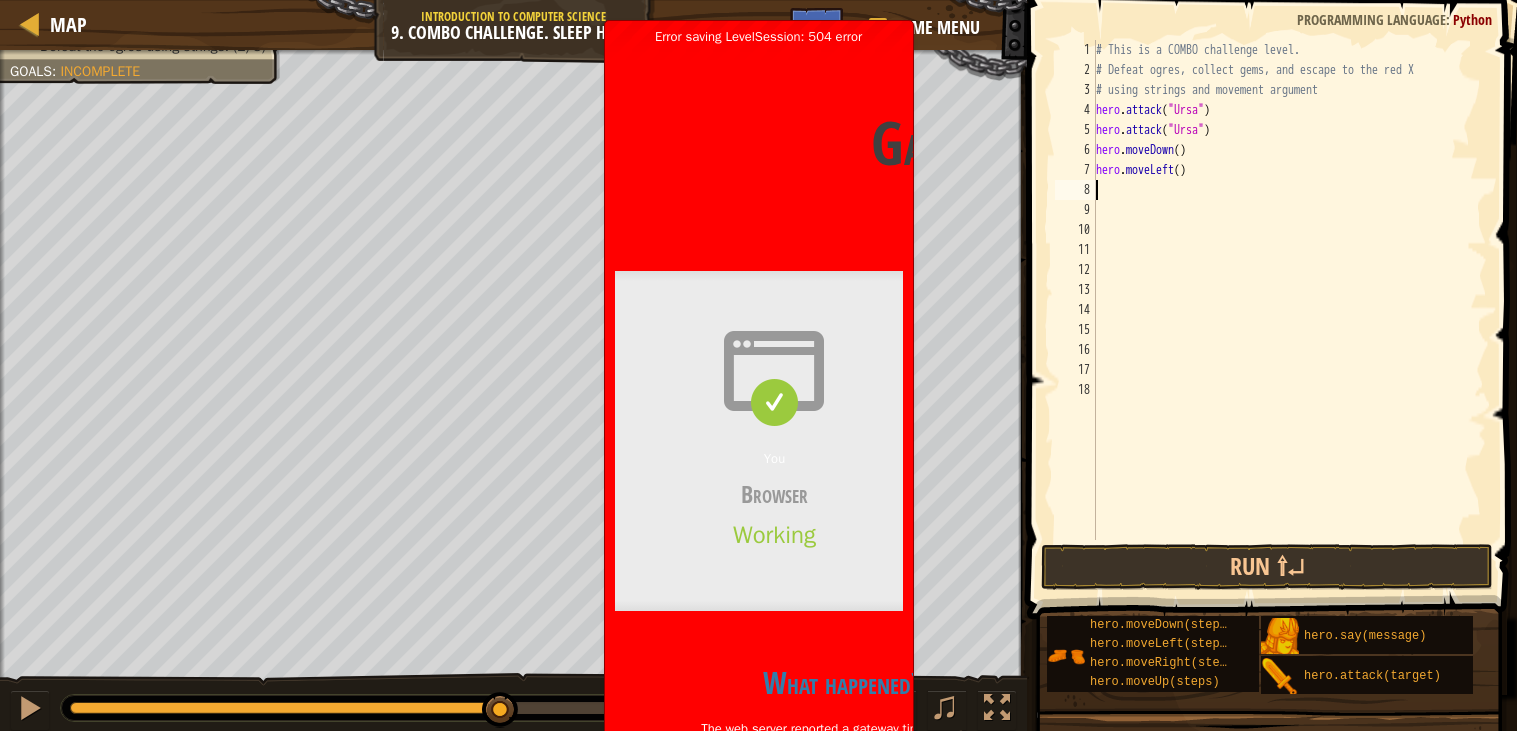 click on "# This is a COMBO challenge level. # Defeat [PERSON_NAME], collect gems, and escape to the red X # using strings and movement argument hero . attack ( "Ursa" ) hero . attack ( "Ursa" ) hero . moveDown ( ) hero . moveLeft ( )" at bounding box center [1289, 310] 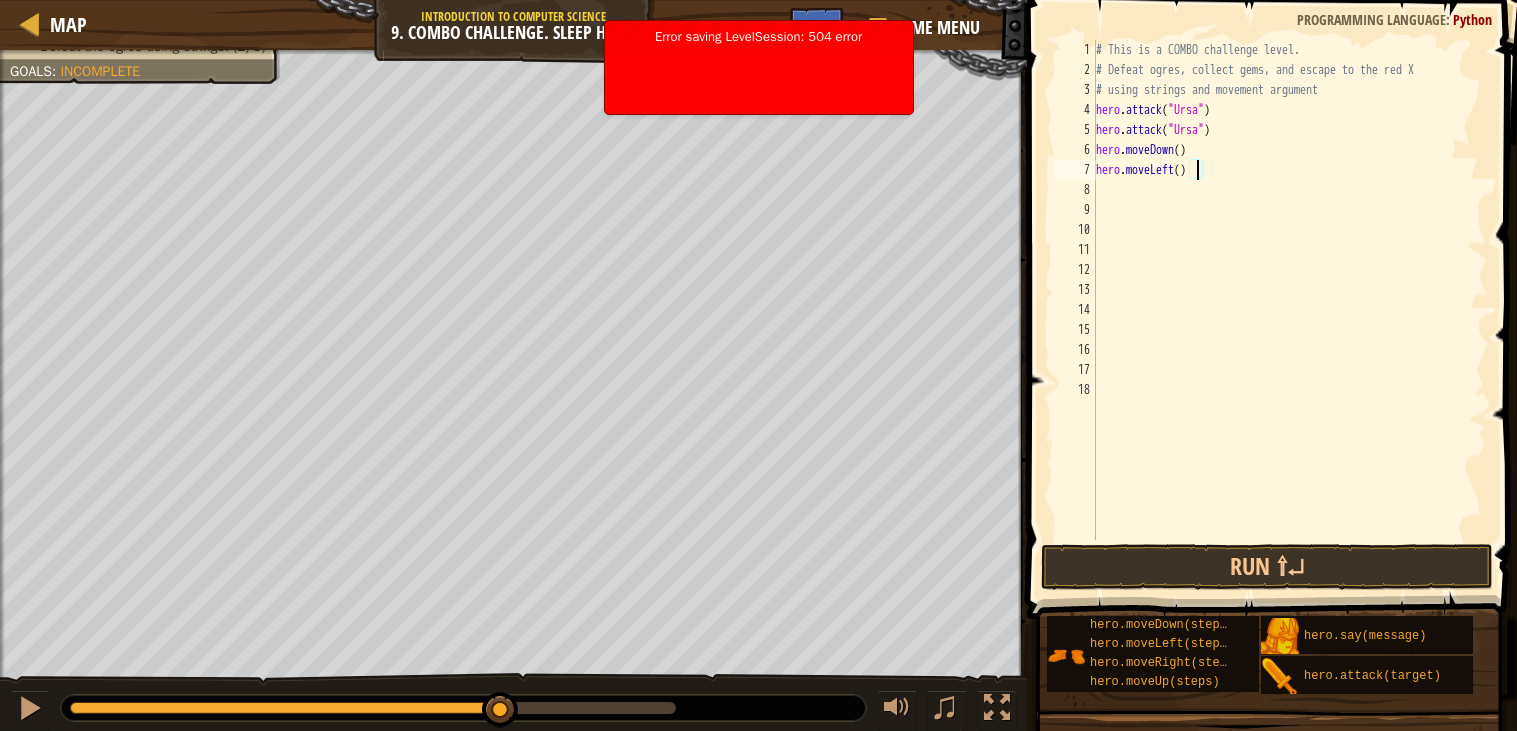 type on "hero.moveLeft(2)" 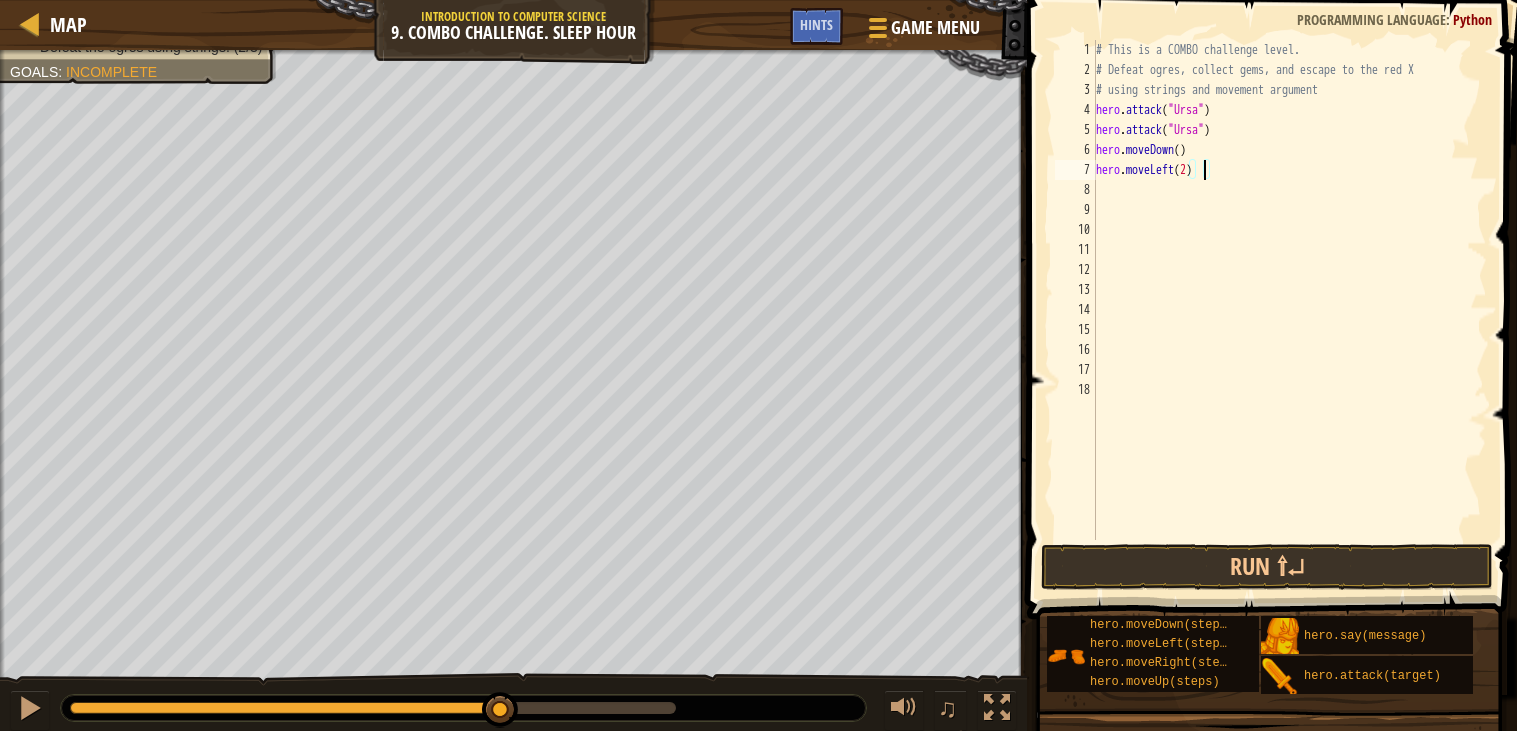 click on "# This is a COMBO challenge level. # Defeat [PERSON_NAME], collect gems, and escape to the red X # using strings and movement argument hero . attack ( "Ursa" ) hero . attack ( "Ursa" ) hero . moveDown ( ) hero . moveLeft ( 2 )" at bounding box center [1289, 310] 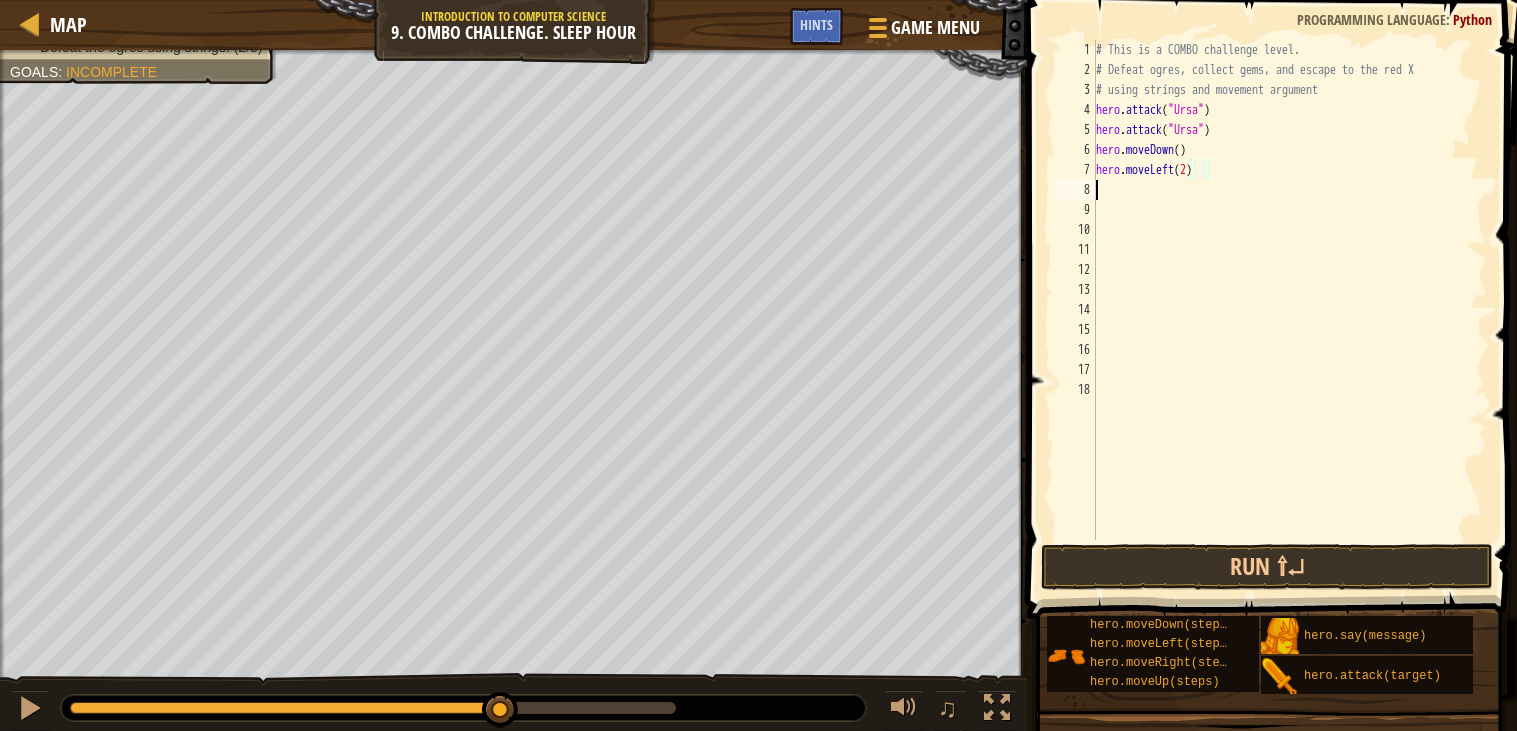 scroll, scrollTop: 8, scrollLeft: 0, axis: vertical 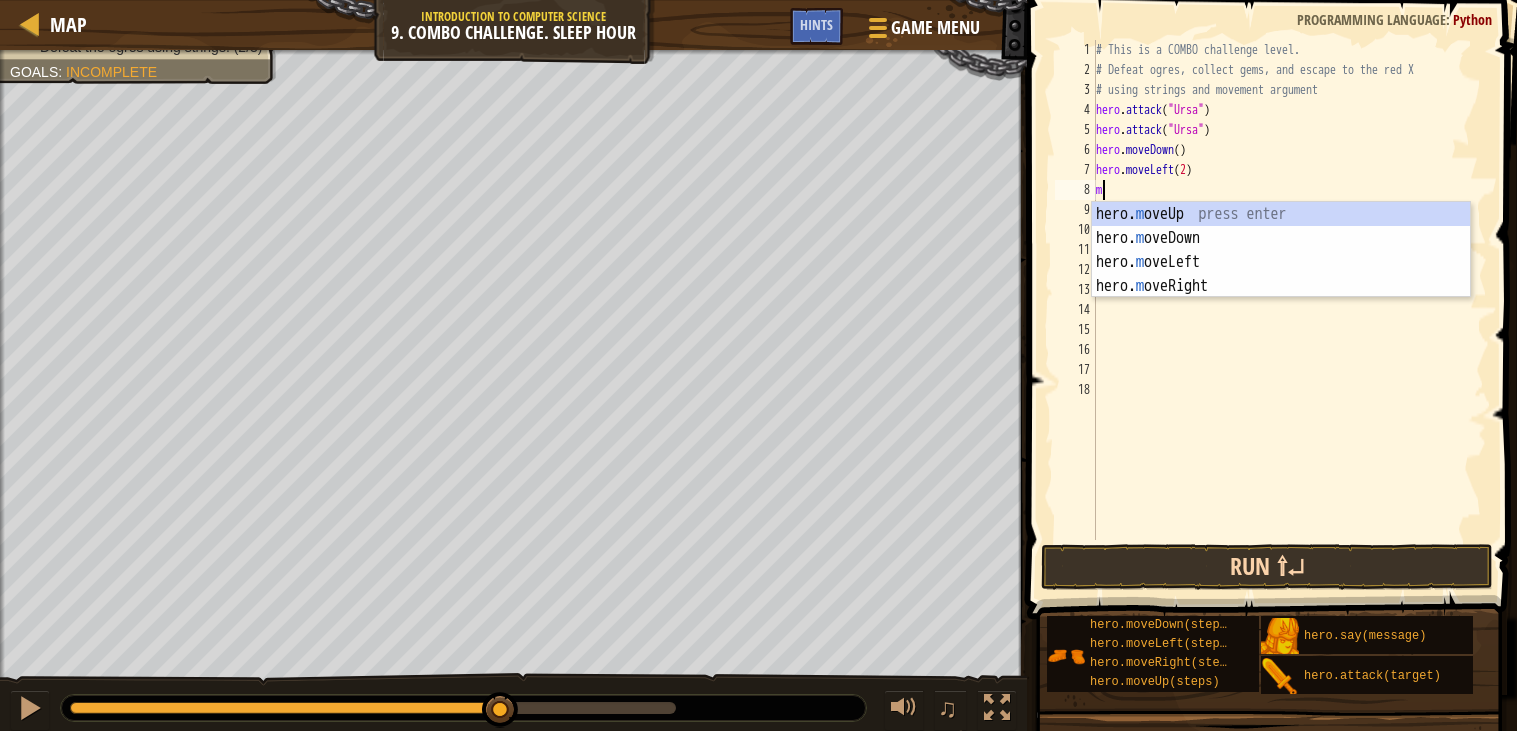 type on "m" 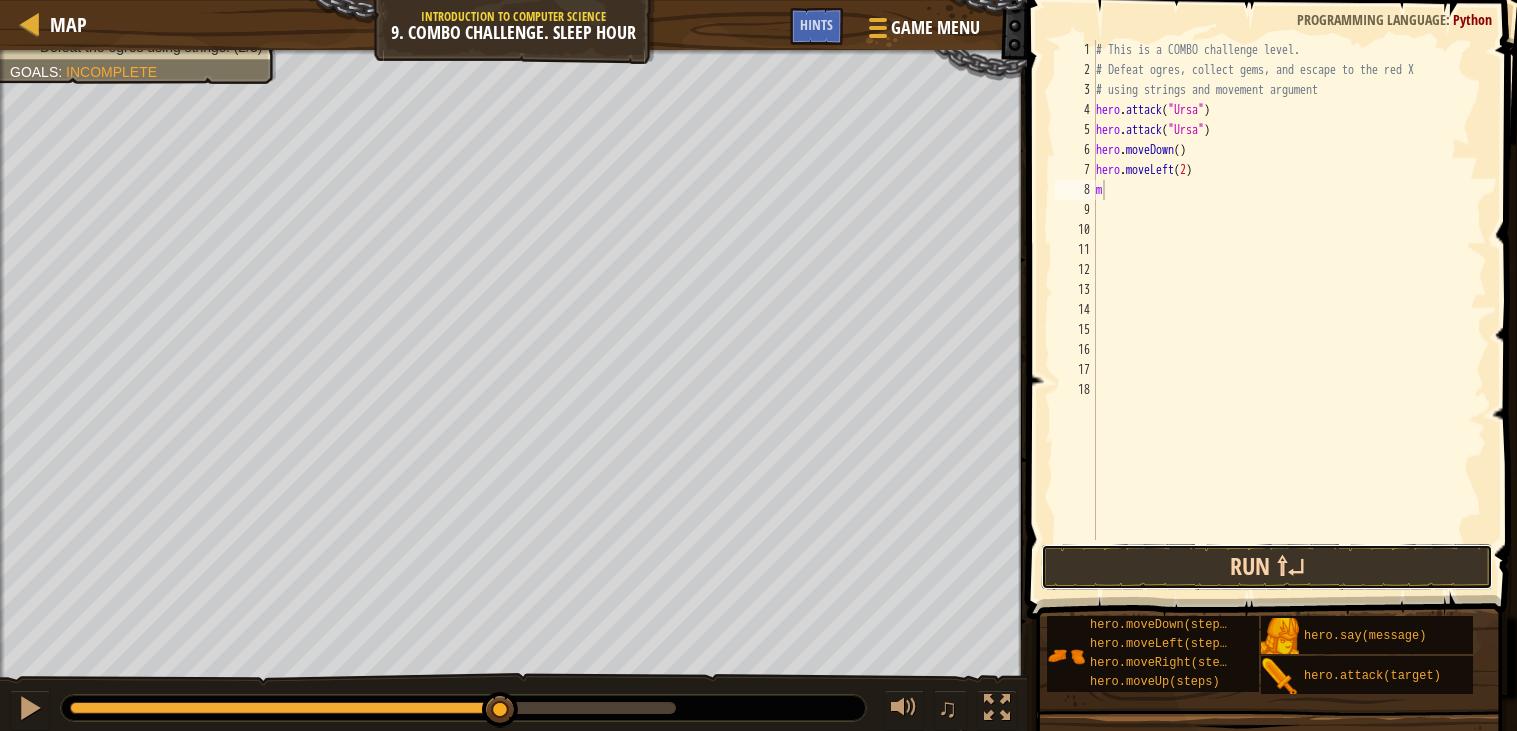 click on "Run ⇧↵" at bounding box center (1267, 567) 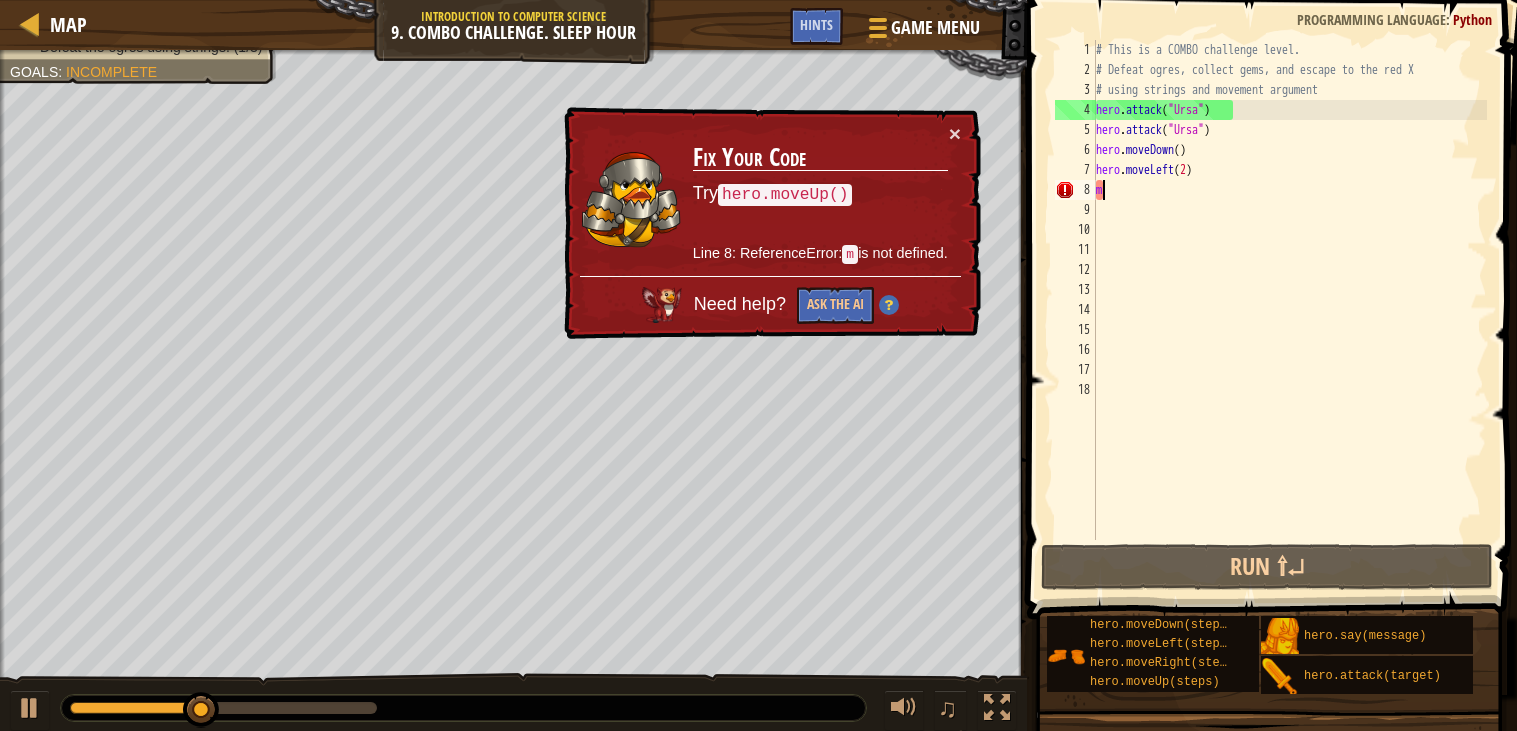 click on "Try  hero.moveUp()" at bounding box center (820, 194) 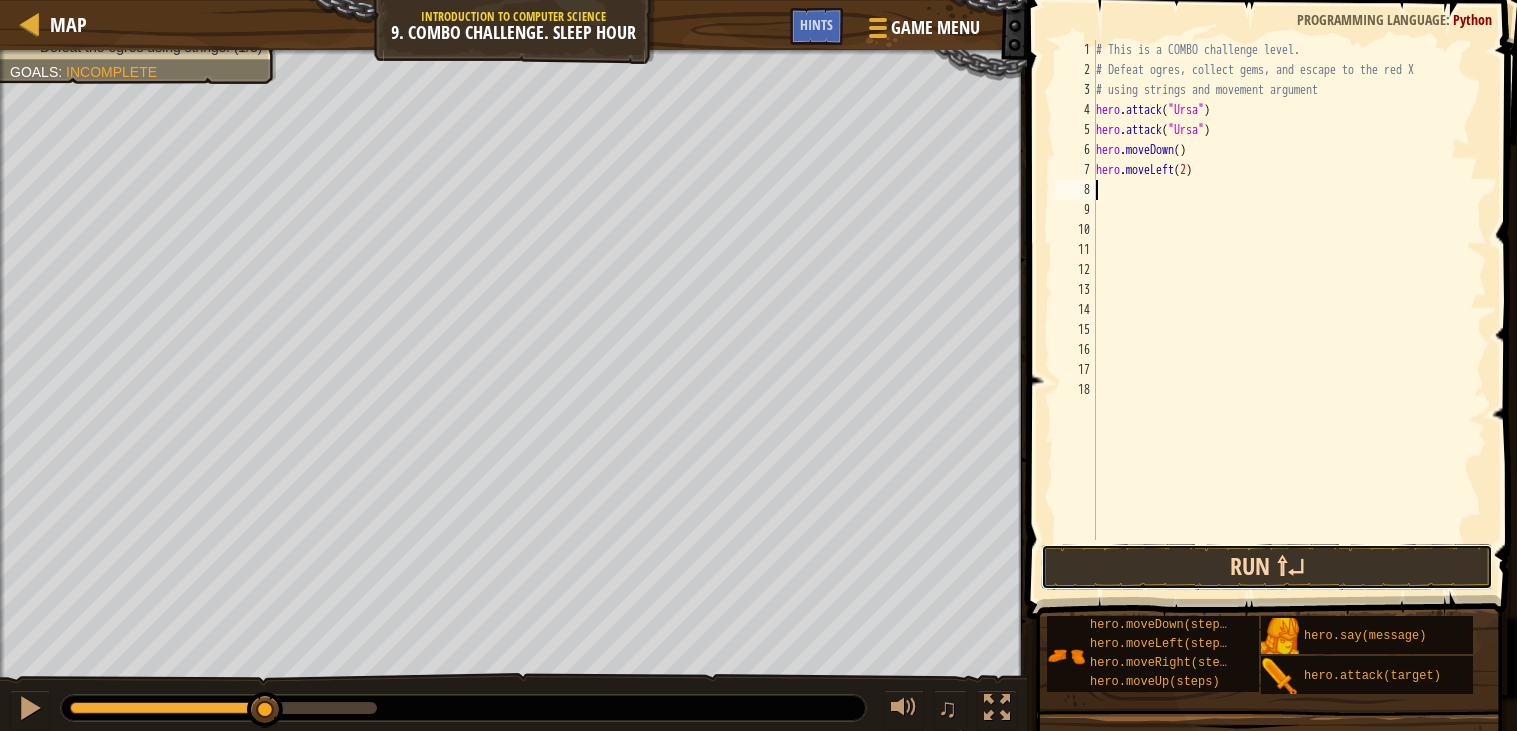click on "Run ⇧↵" at bounding box center (1267, 567) 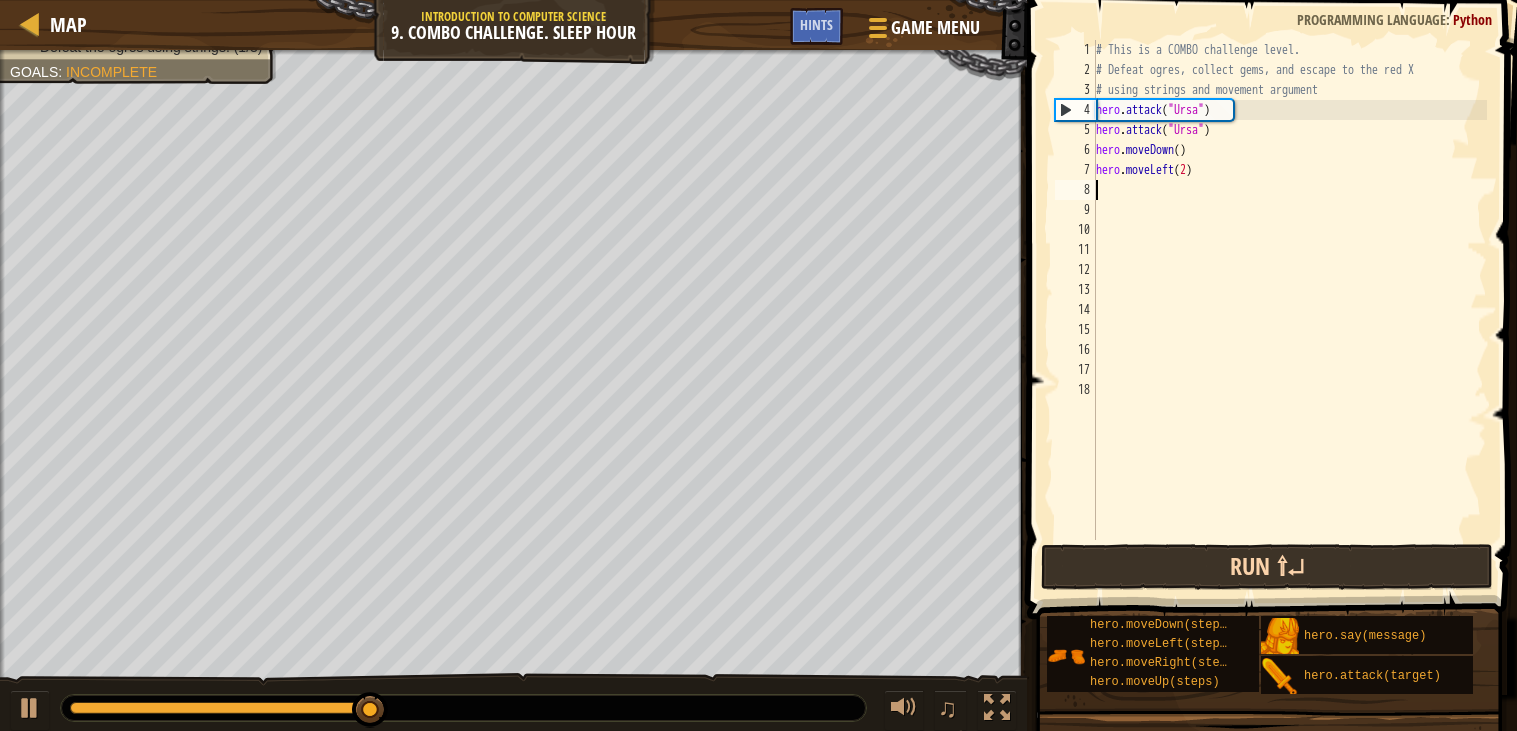 type on "m" 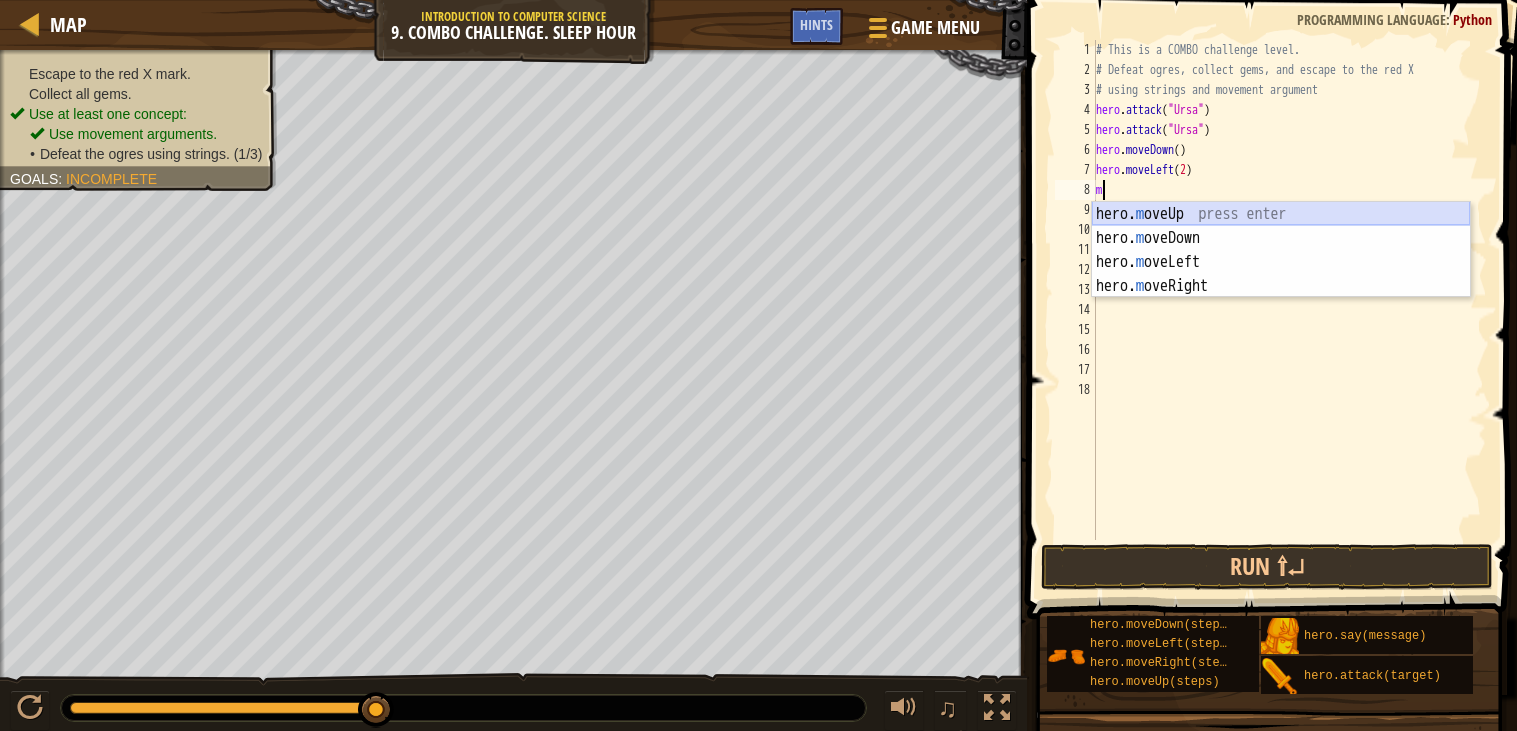 click on "hero. m oveUp press enter hero. m oveDown press enter hero. m oveLeft press enter hero. m oveRight press enter" at bounding box center [1281, 274] 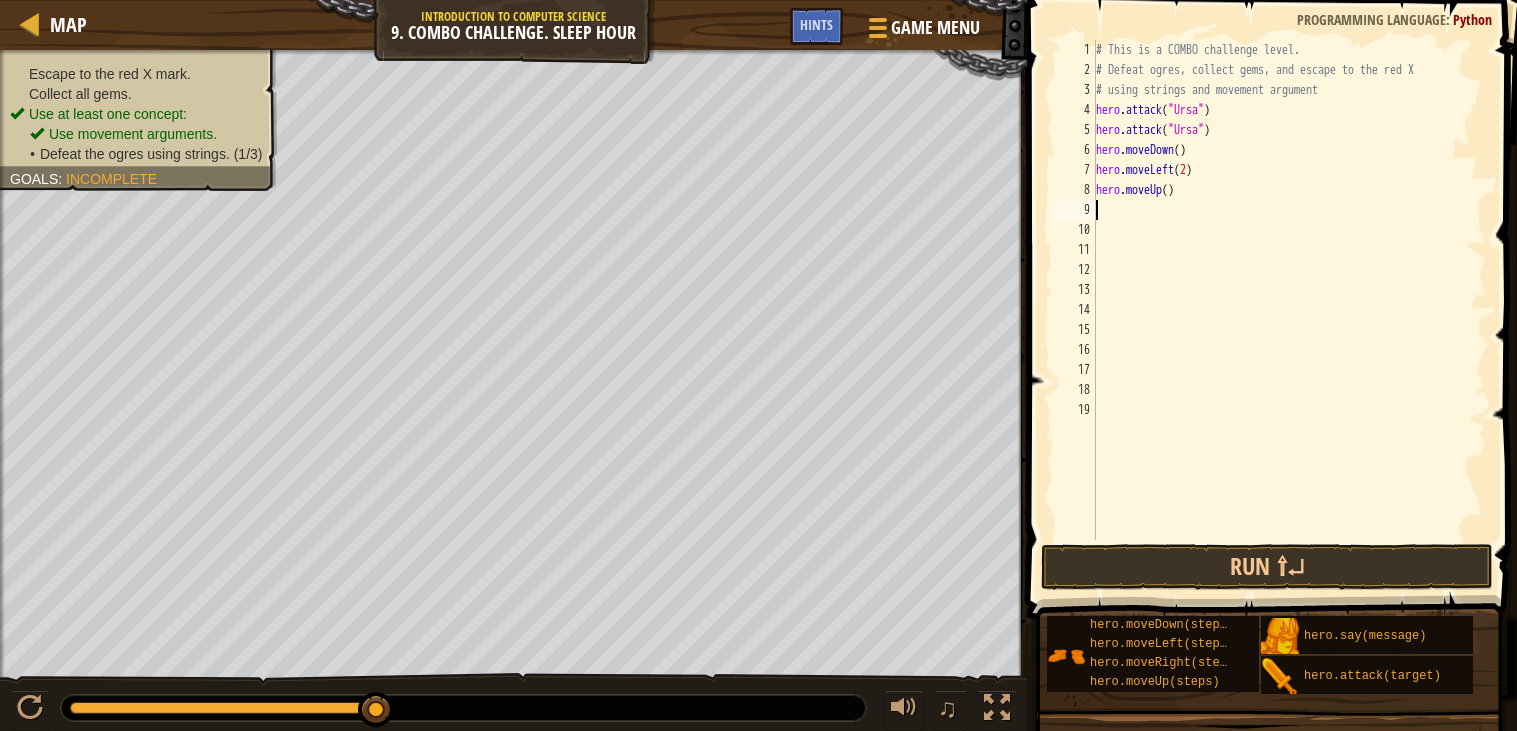 click on "# This is a COMBO challenge level. # Defeat [PERSON_NAME], collect gems, and escape to the red X # using strings and movement argument hero . attack ( "Ursa" ) hero . attack ( "Ursa" ) hero . moveDown ( ) hero . moveLeft ( 2 ) hero . moveUp ( )" at bounding box center (1289, 310) 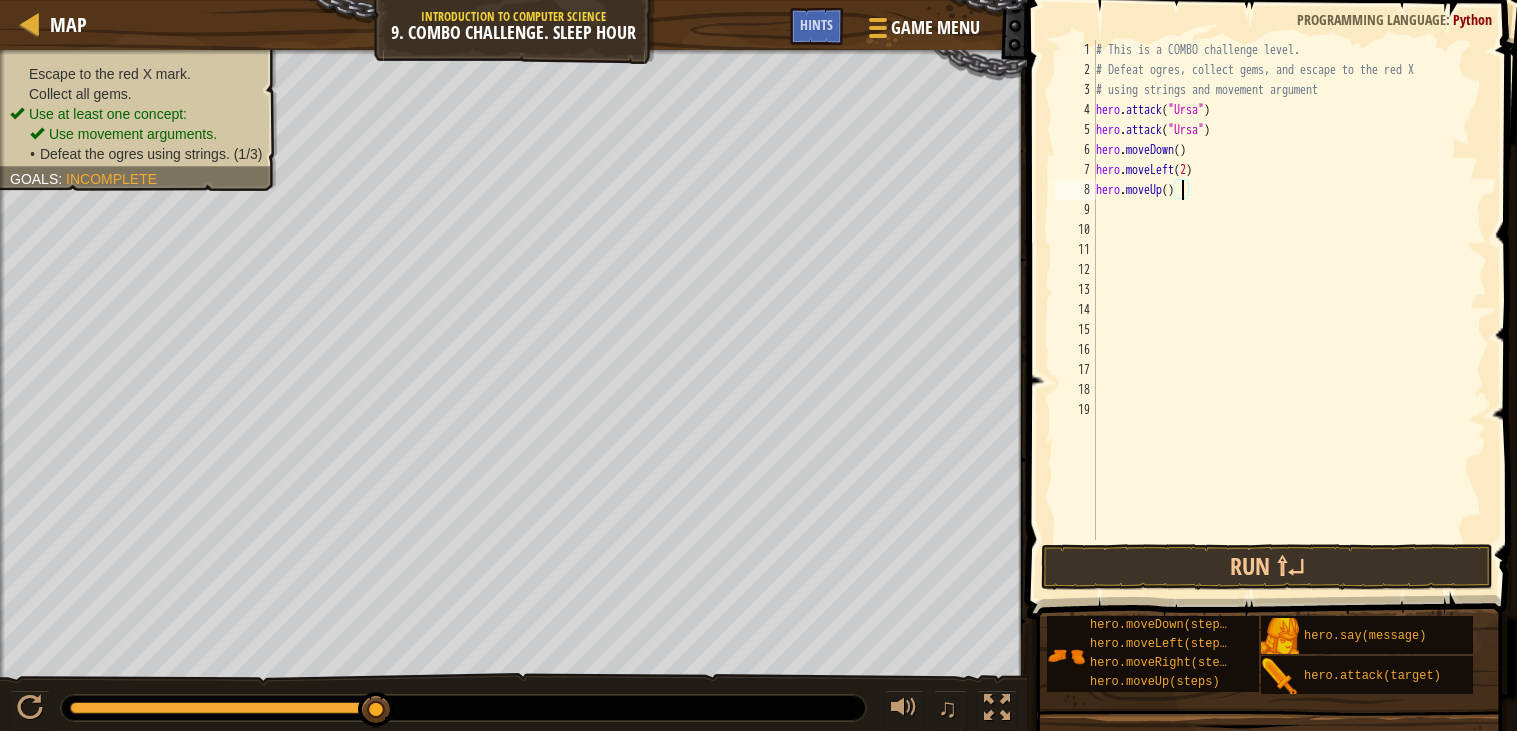 type on "hero.moveUp(2)" 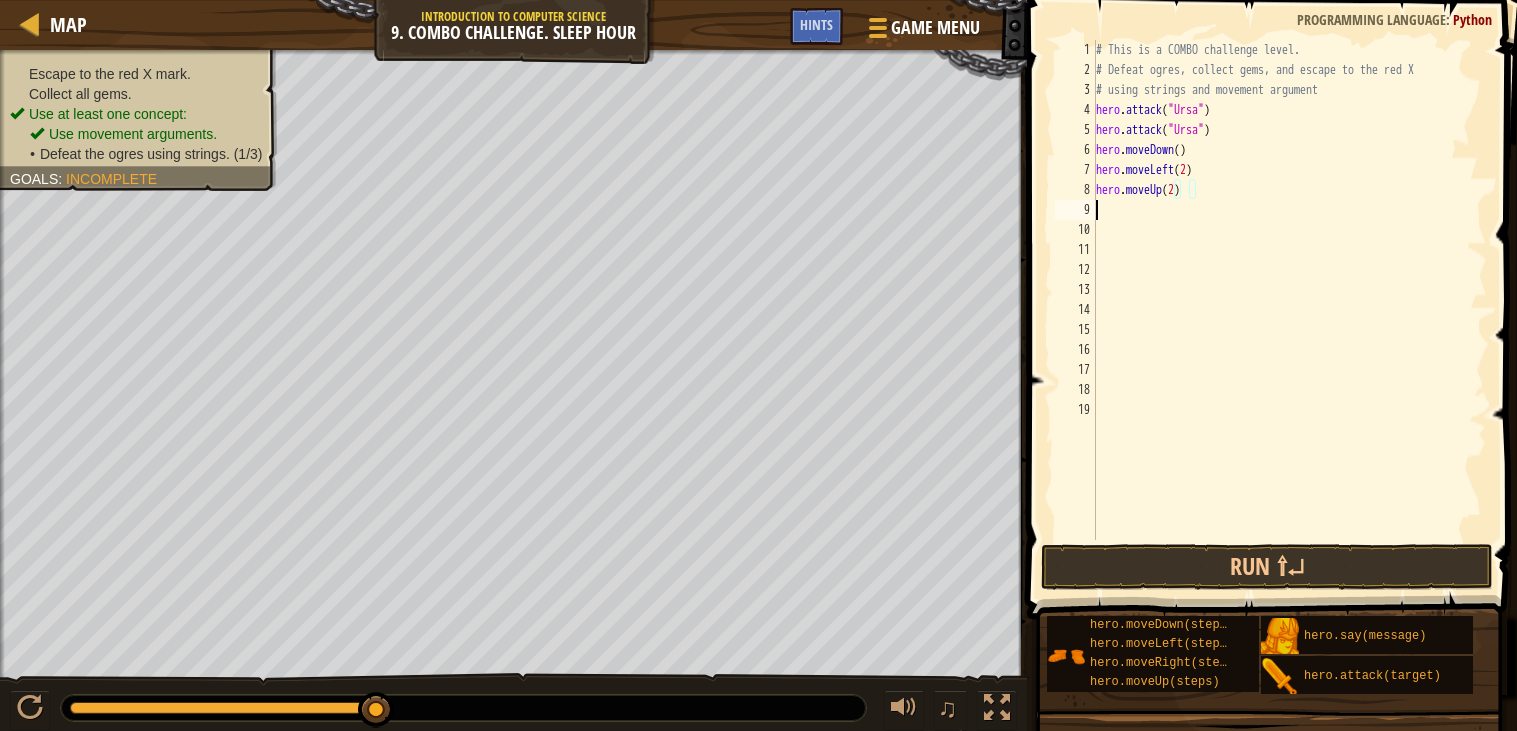 click on "# This is a COMBO challenge level. # Defeat [PERSON_NAME], collect gems, and escape to the red X # using strings and movement argument hero . attack ( "Ursa" ) hero . attack ( "Ursa" ) hero . moveDown ( ) hero . moveLeft ( 2 ) hero . moveUp ( 2 )" at bounding box center [1289, 310] 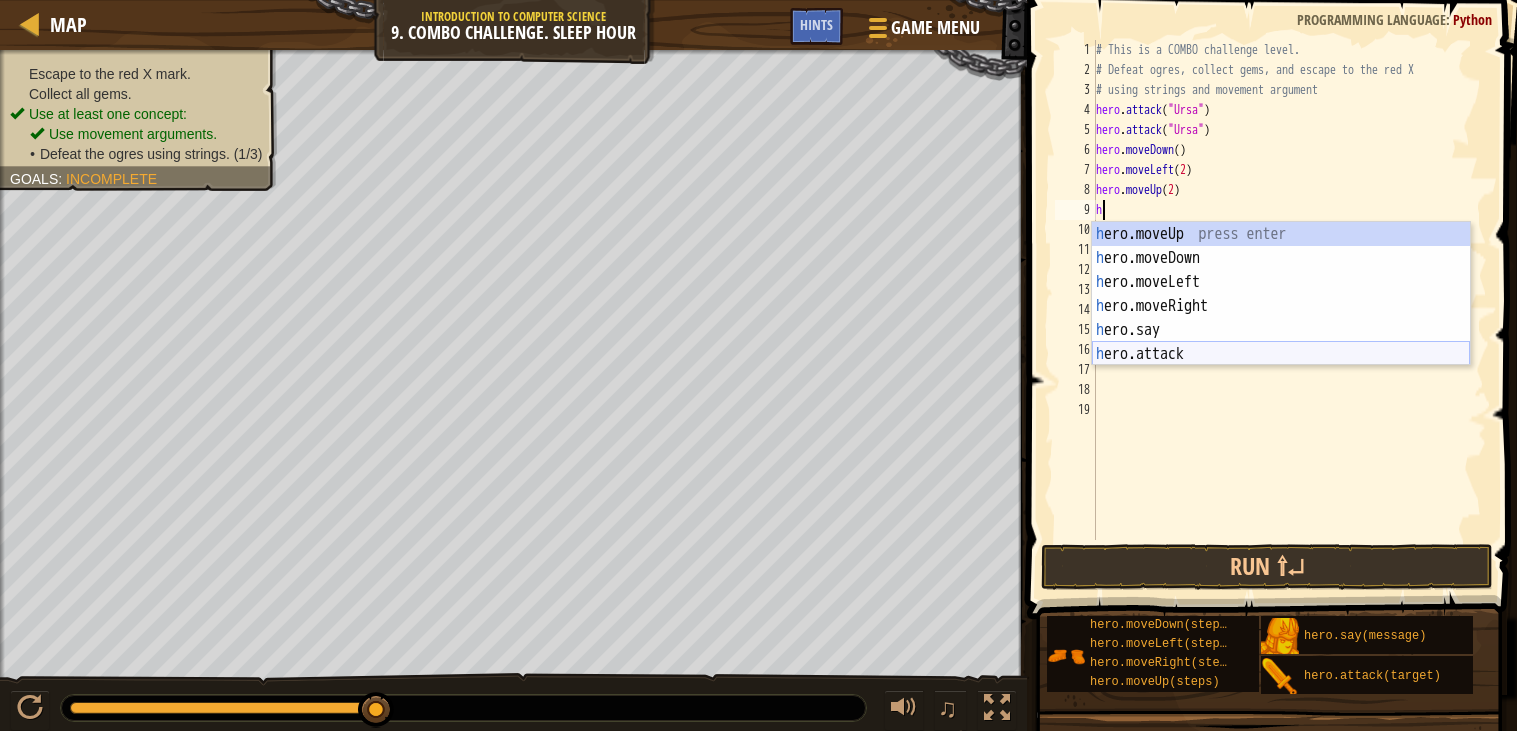 click on "h ero.moveUp press enter h ero.moveDown press enter h ero.moveLeft press enter h ero.moveRight press enter h ero.say press enter h ero.attack press enter" at bounding box center (1281, 318) 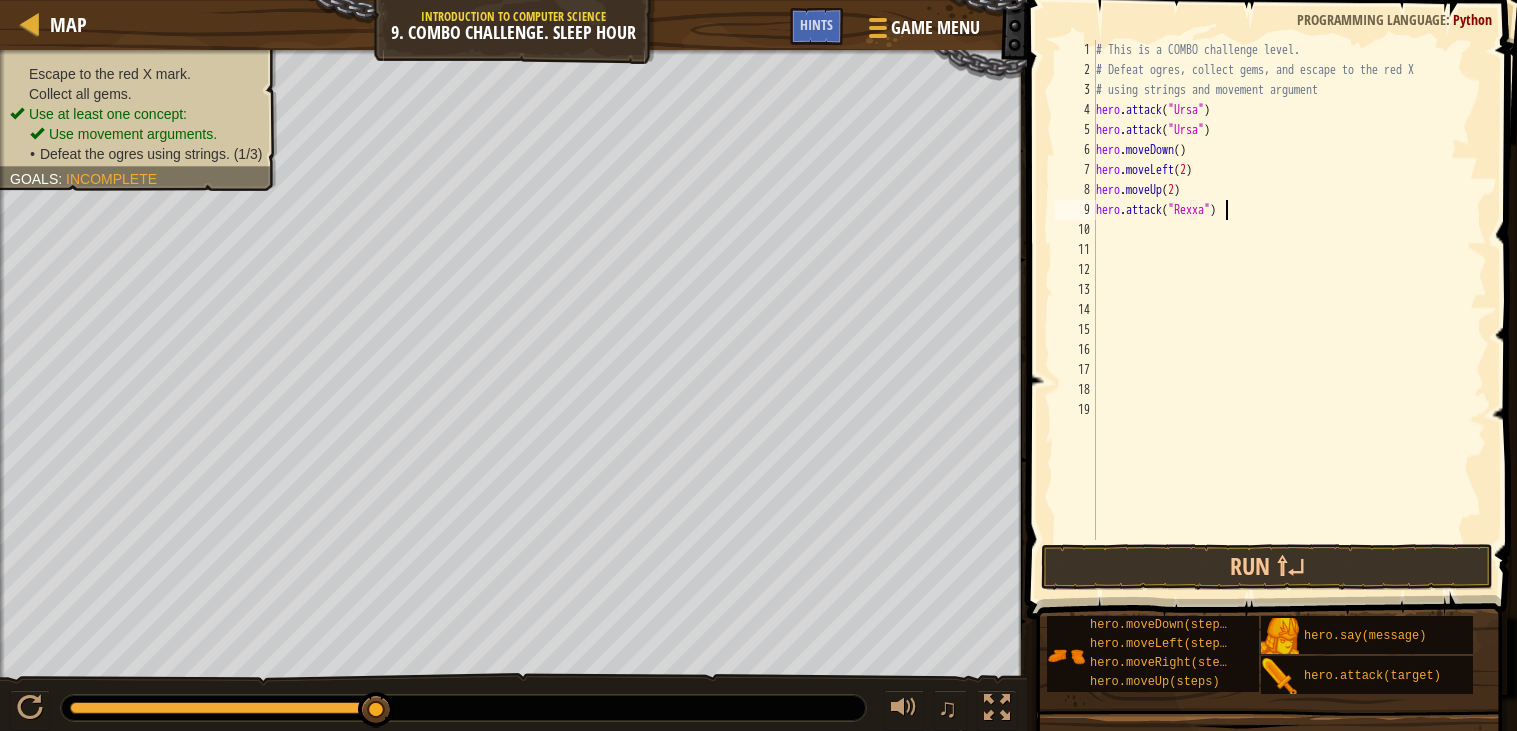 type on "hero.attack("Rexxar")" 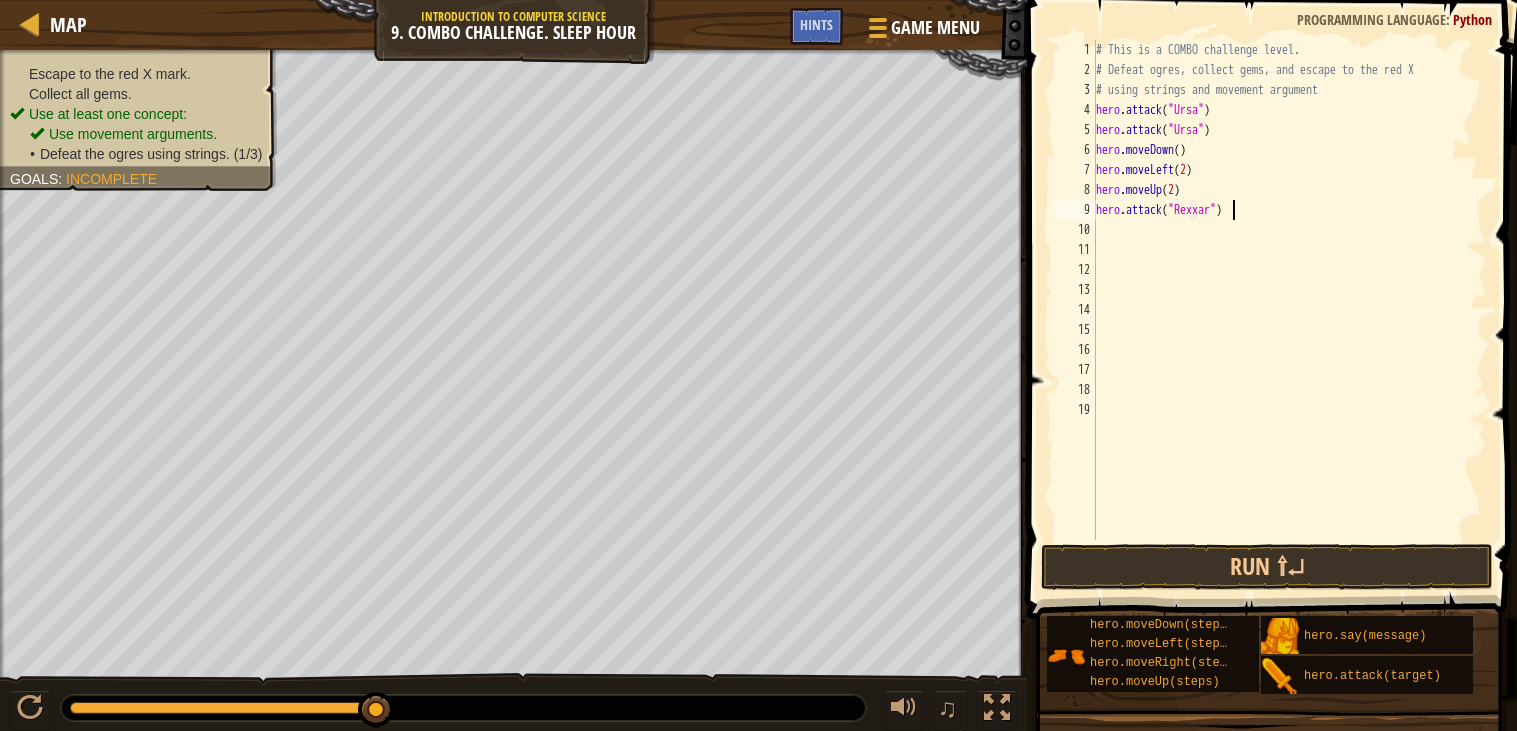 scroll, scrollTop: 8, scrollLeft: 11, axis: both 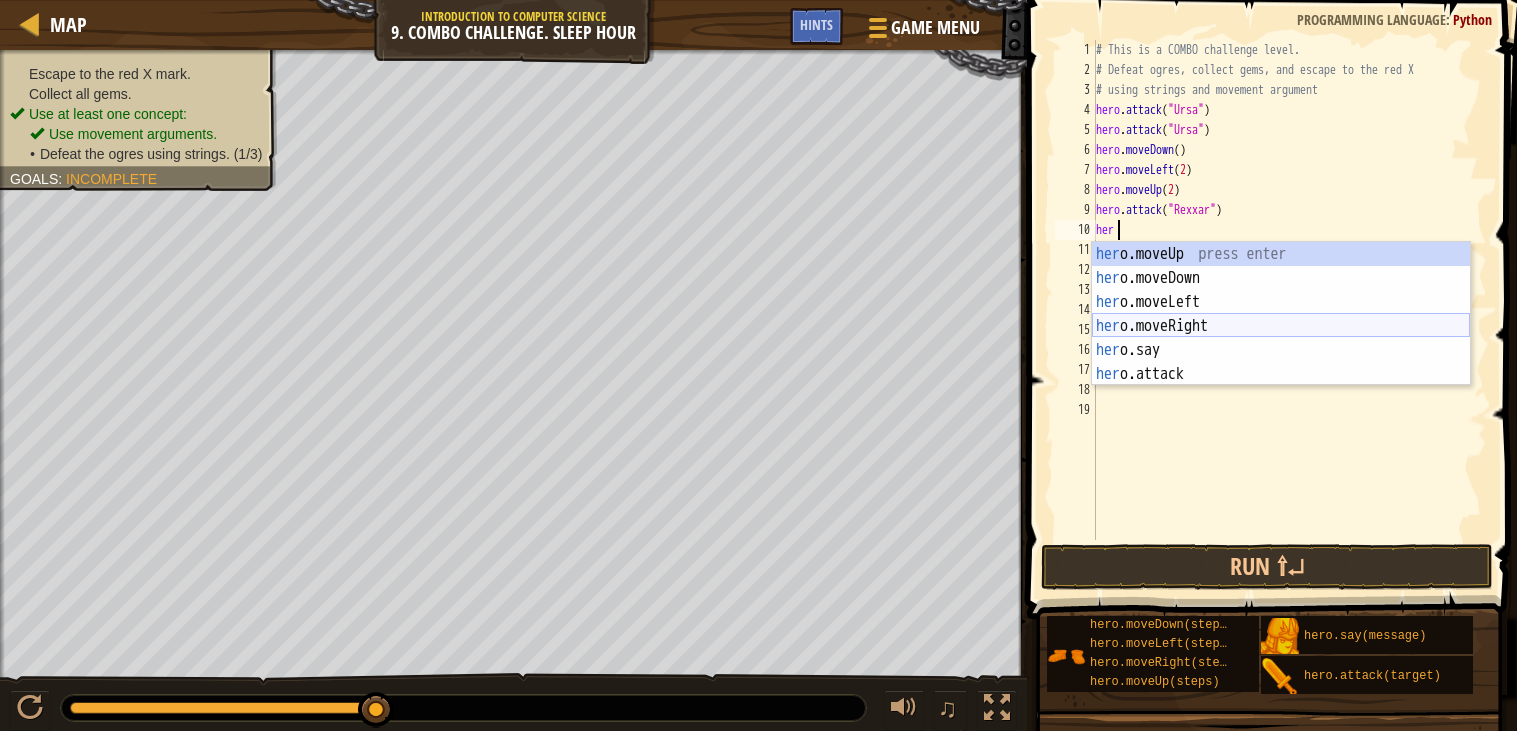 click on "her o.moveUp press enter her o.moveDown press enter her o.moveLeft press enter her o.moveRight press enter her o.say press enter her o.attack press enter" at bounding box center (1281, 338) 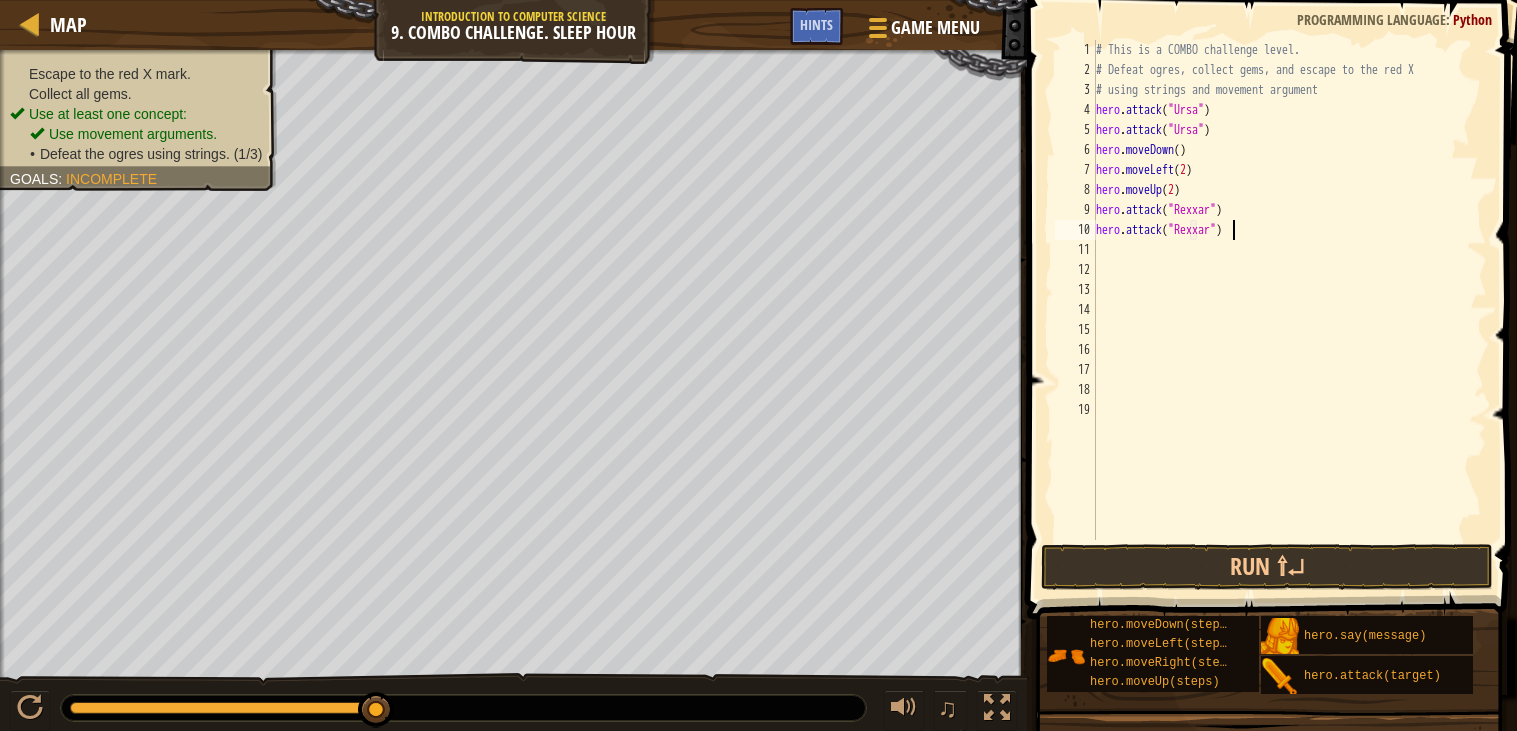 scroll, scrollTop: 8, scrollLeft: 11, axis: both 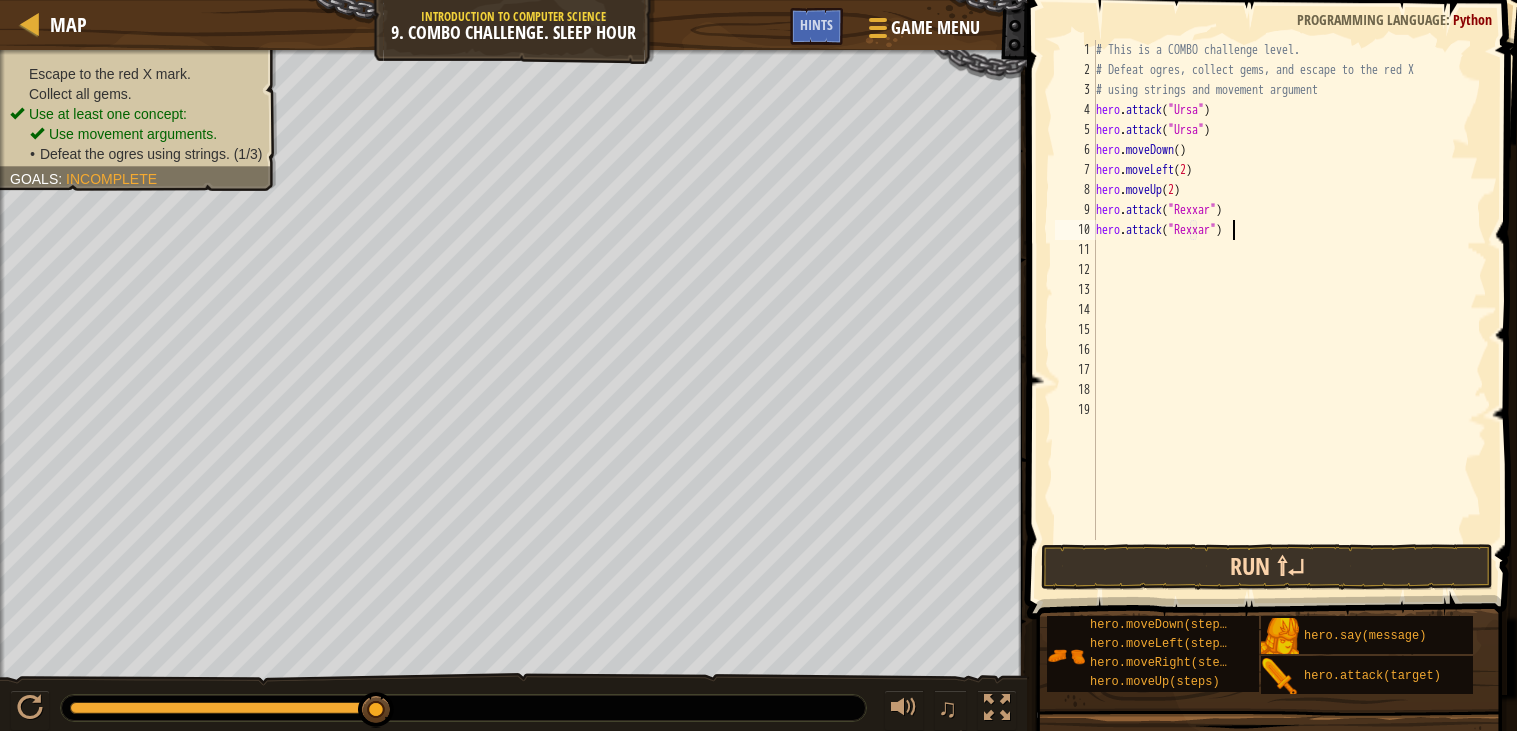 type on "hero.attack("Rexxar")" 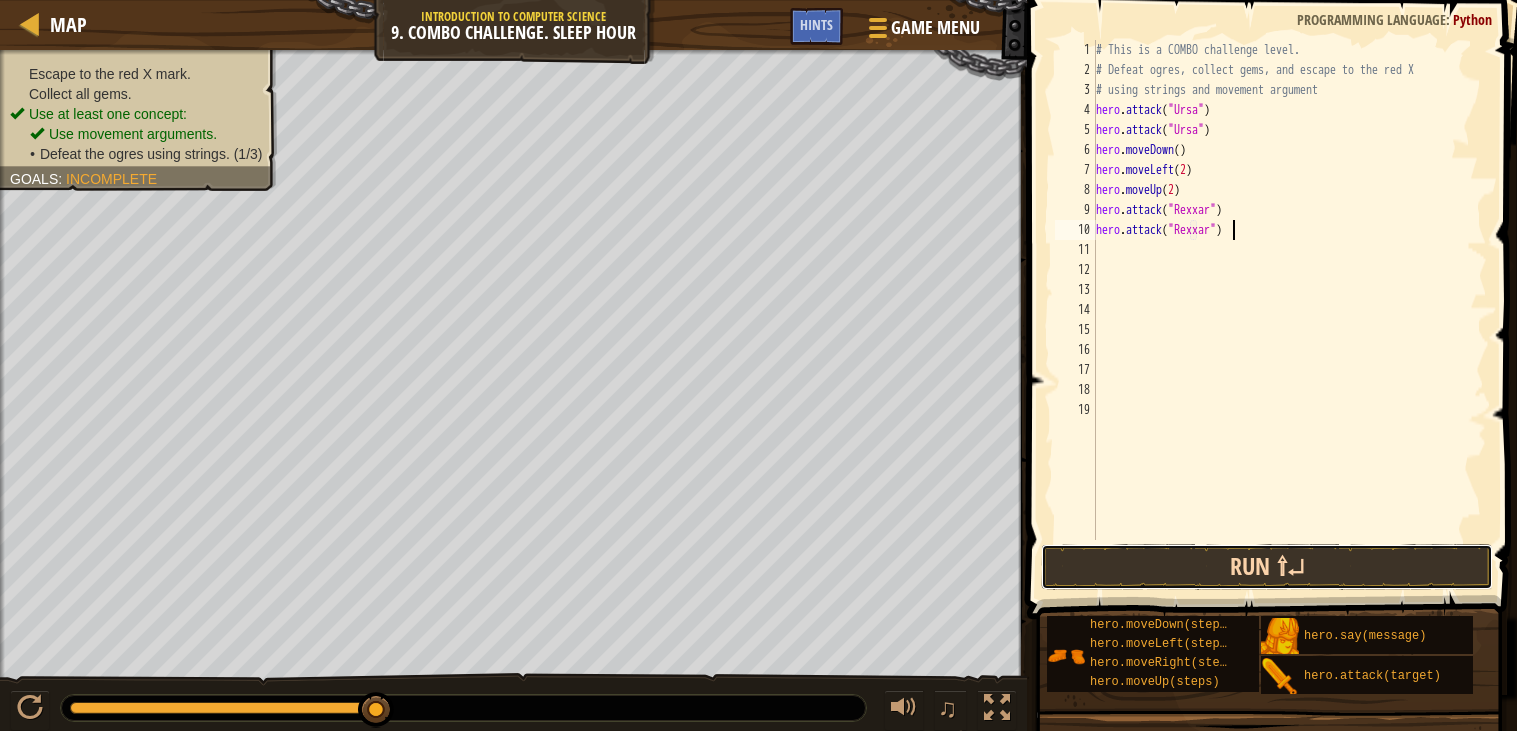 click on "Run ⇧↵" at bounding box center [1267, 567] 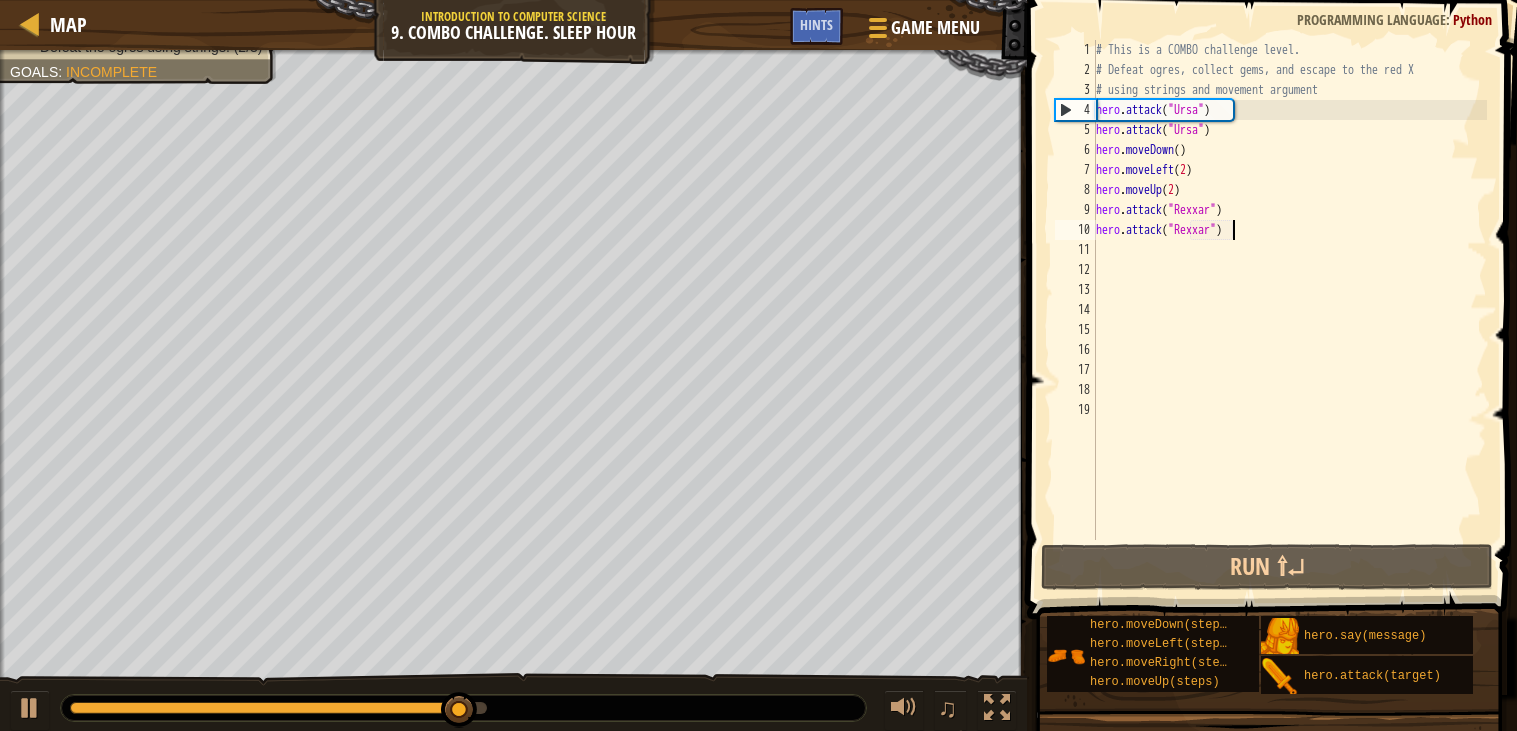 click on "# This is a COMBO challenge level. # Defeat [PERSON_NAME], collect gems, and escape to the red X # using strings and movement argument hero . attack ( "Ursa" ) hero . attack ( "Ursa" ) hero . moveDown ( ) hero . moveLeft ( 2 ) hero . moveUp ( 2 ) hero . attack ( "Rexxar" ) hero . attack ( "Rexxar" )" at bounding box center [1289, 310] 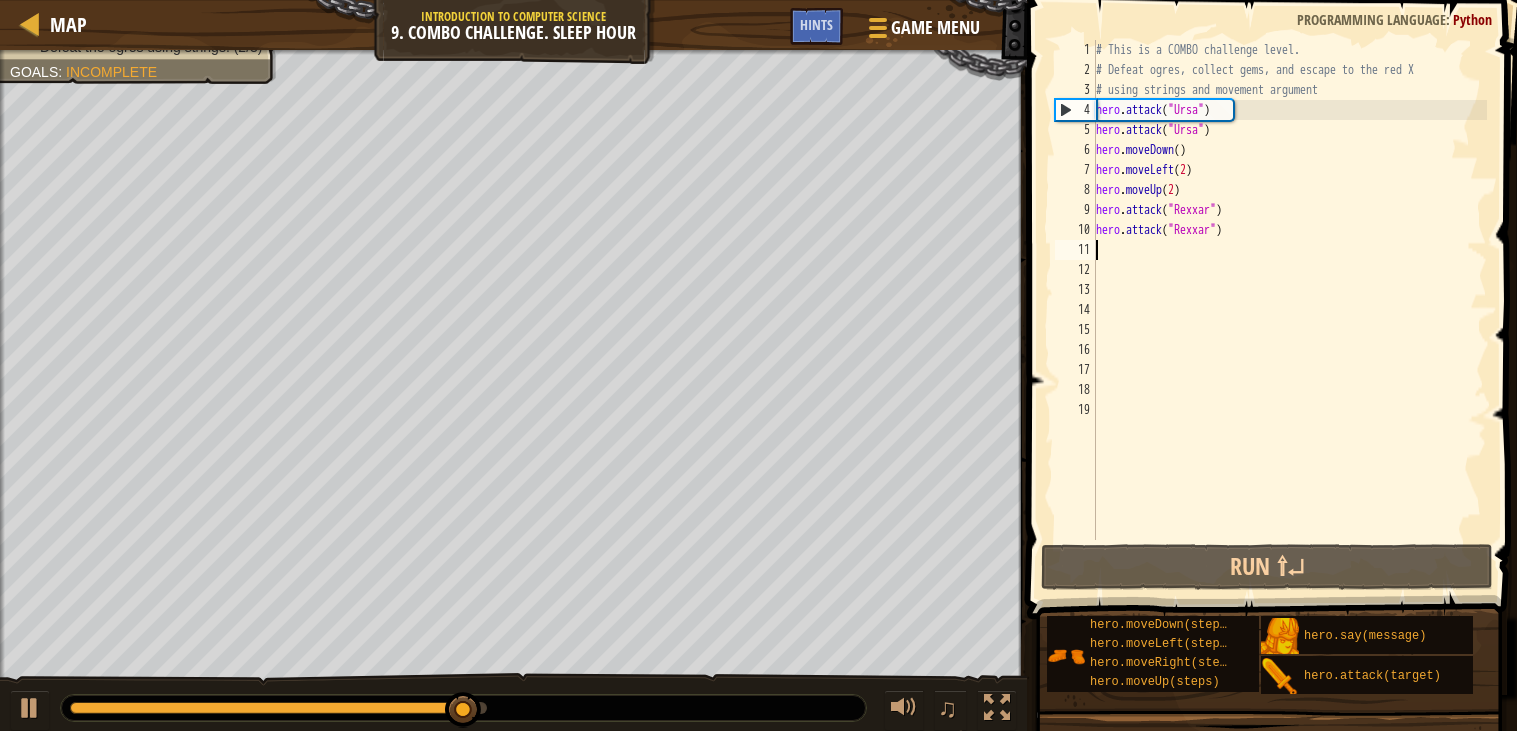 scroll, scrollTop: 8, scrollLeft: 0, axis: vertical 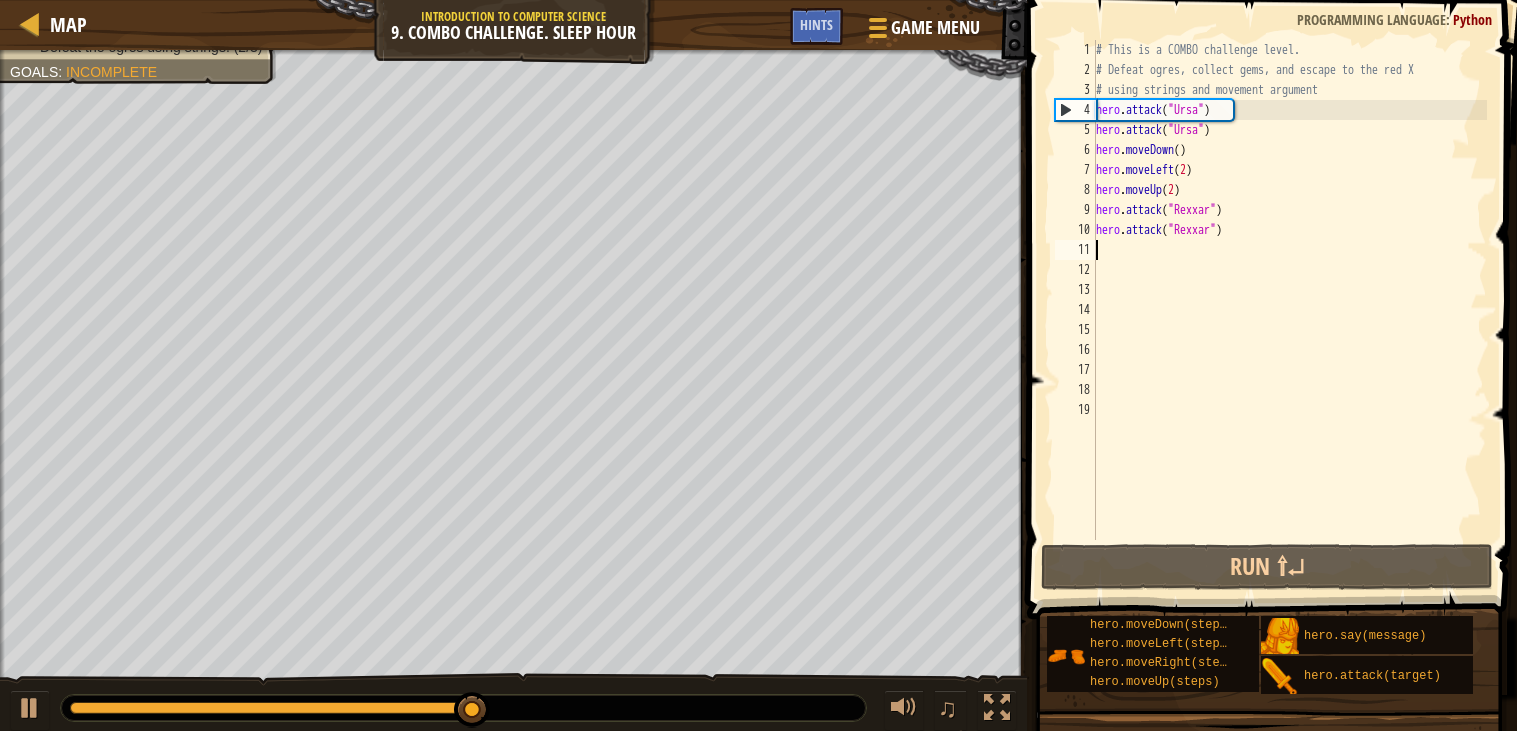 type on "m" 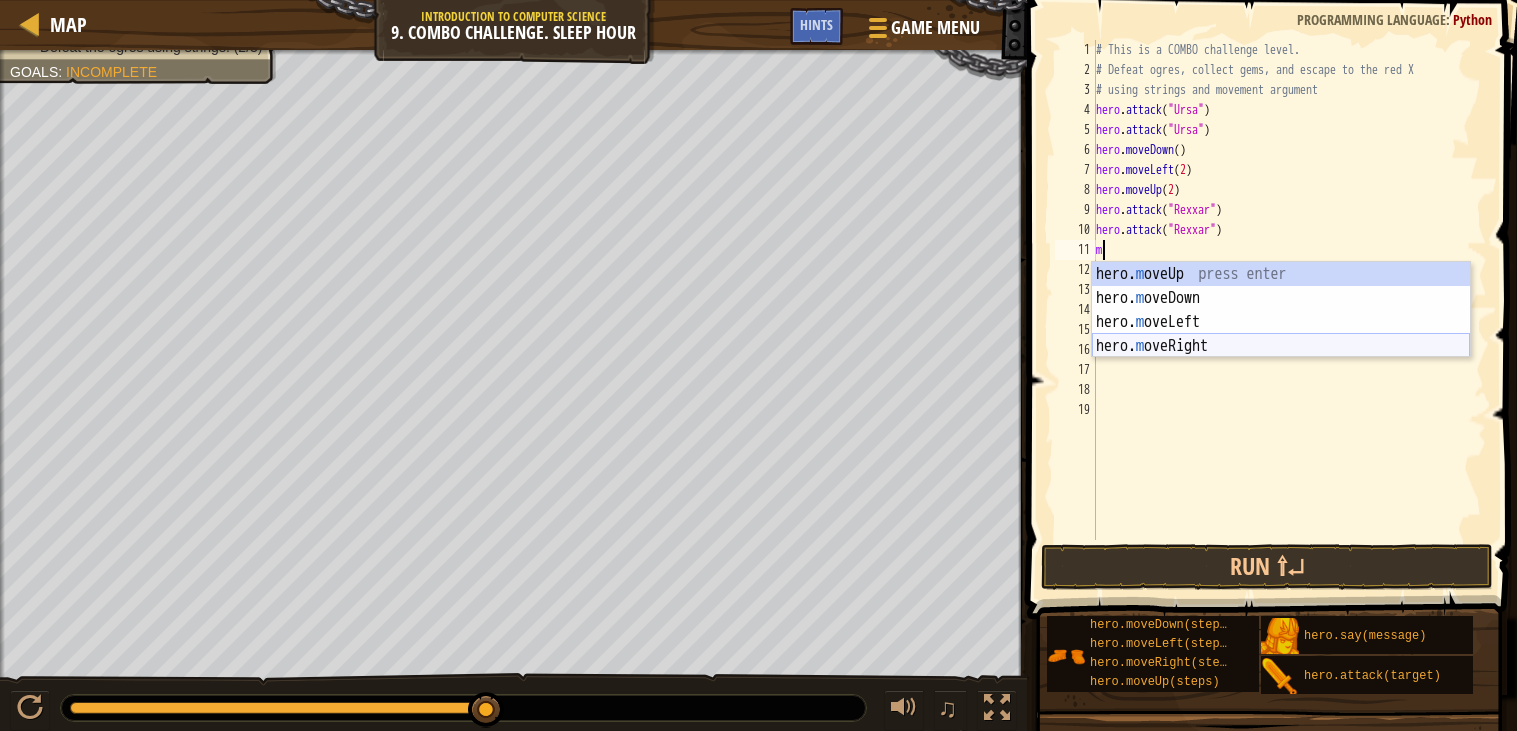 click on "hero. m oveUp press enter hero. m oveDown press enter hero. m oveLeft press enter hero. m oveRight press enter" at bounding box center (1281, 334) 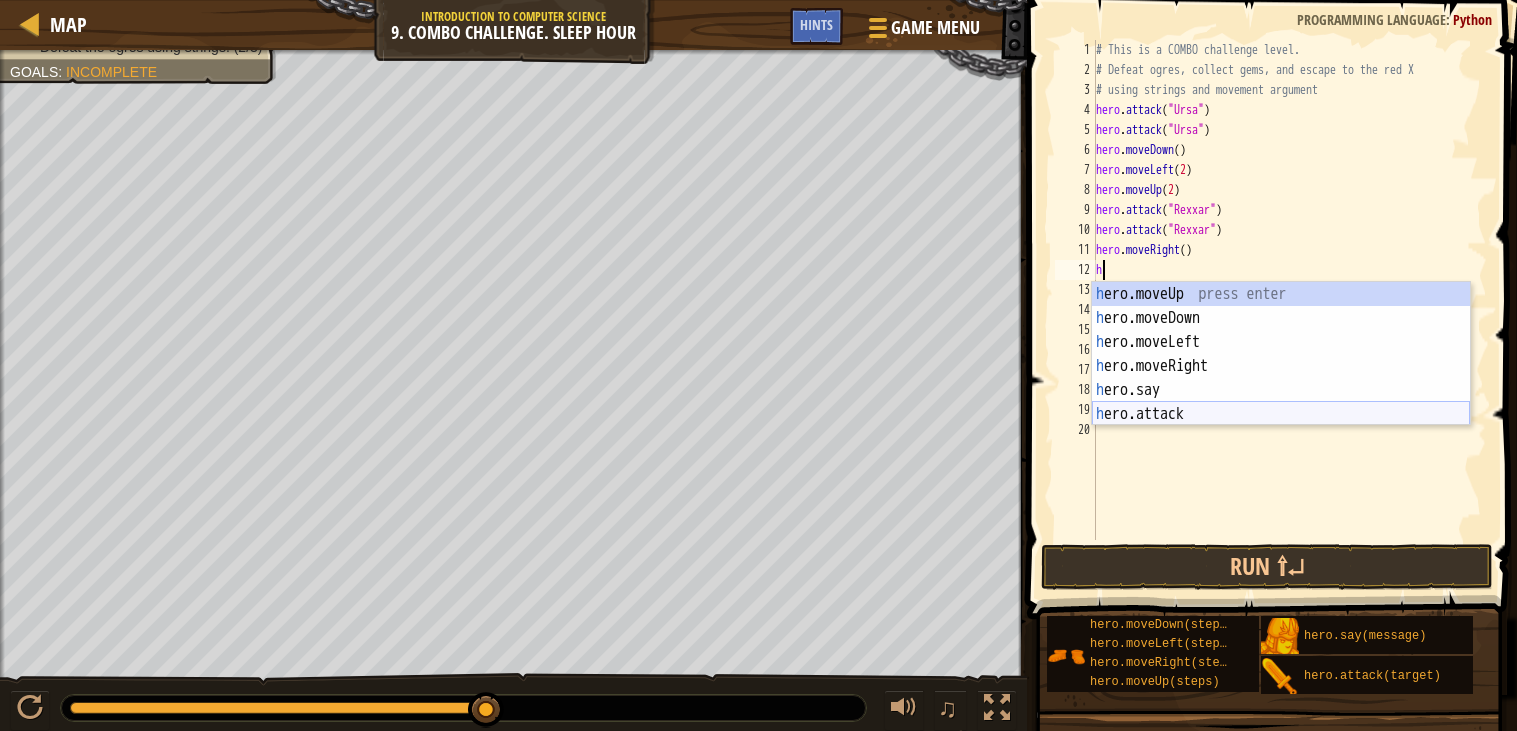 click on "h ero.moveUp press enter h ero.moveDown press enter h ero.moveLeft press enter h ero.moveRight press enter h ero.say press enter h ero.attack press enter" at bounding box center (1281, 378) 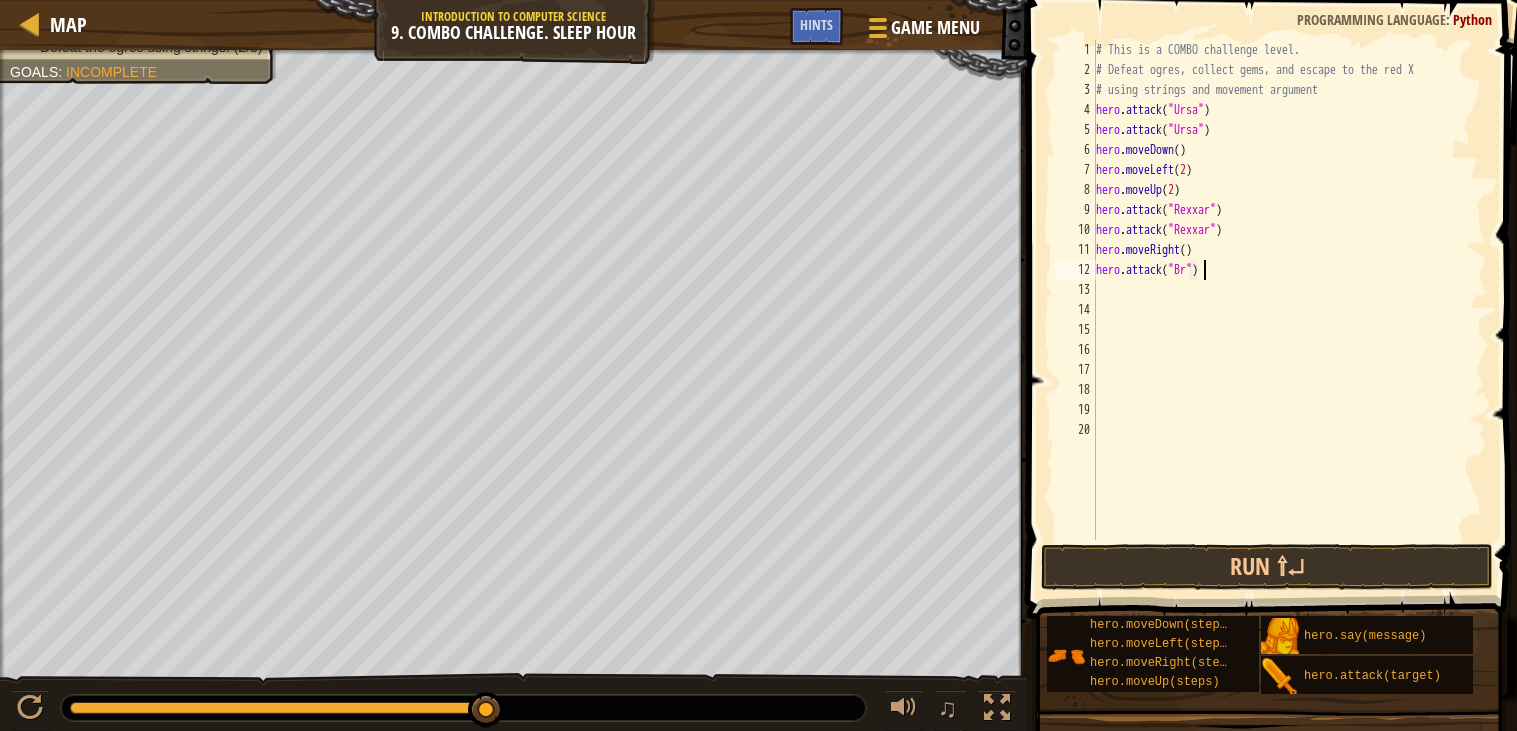 scroll, scrollTop: 8, scrollLeft: 9, axis: both 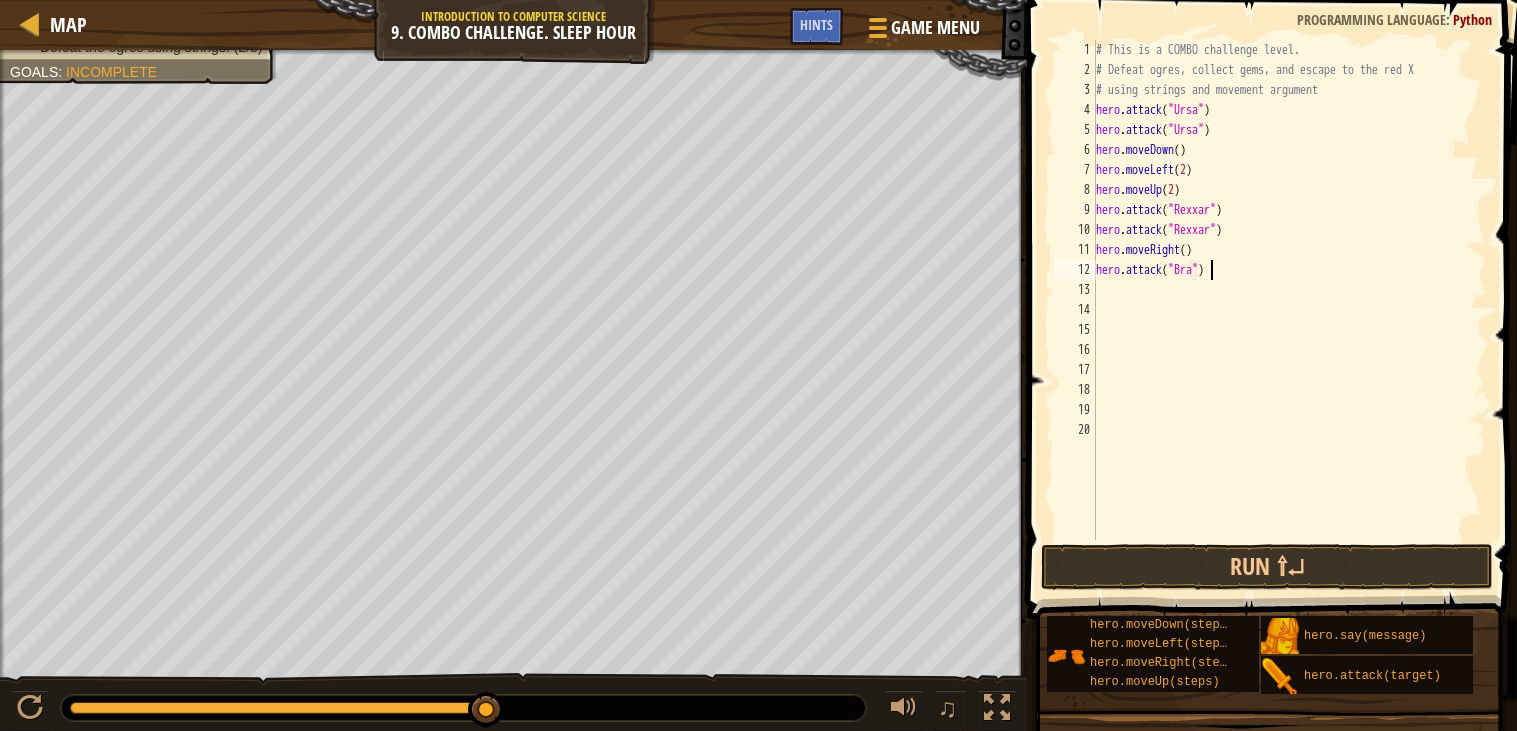 type on "hero.attack("BraK")" 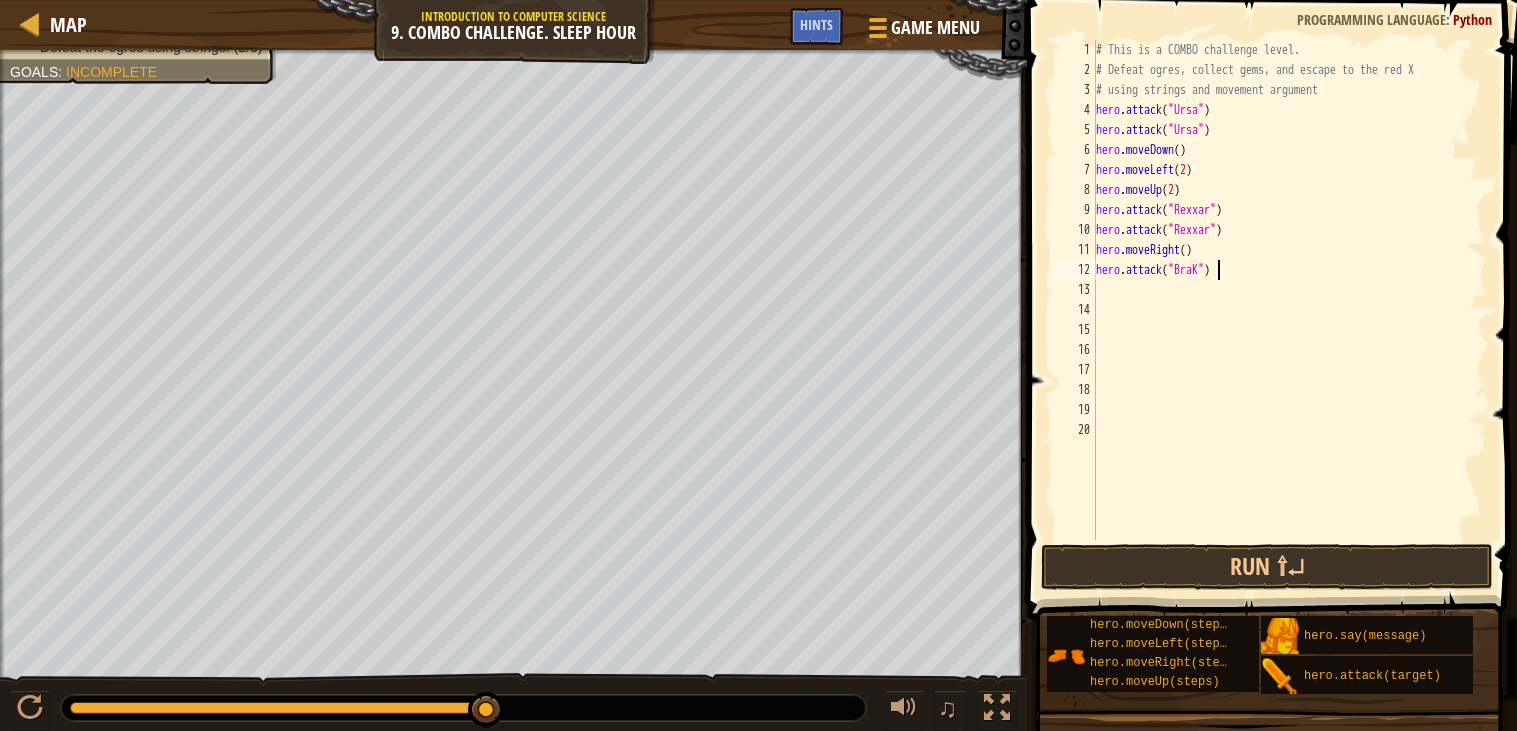 click on "# This is a COMBO challenge level. # Defeat [PERSON_NAME], collect gems, and escape to the red X # using strings and movement argument hero . attack ( "Ursa" ) hero . attack ( "Ursa" ) hero . moveDown ( ) hero . moveLeft ( 2 ) hero . moveUp ( 2 ) hero . attack ( "Rexxar" ) hero . attack ( "Rexxar" ) hero . moveRight ( ) hero . attack ( "BraK" )" at bounding box center [1289, 310] 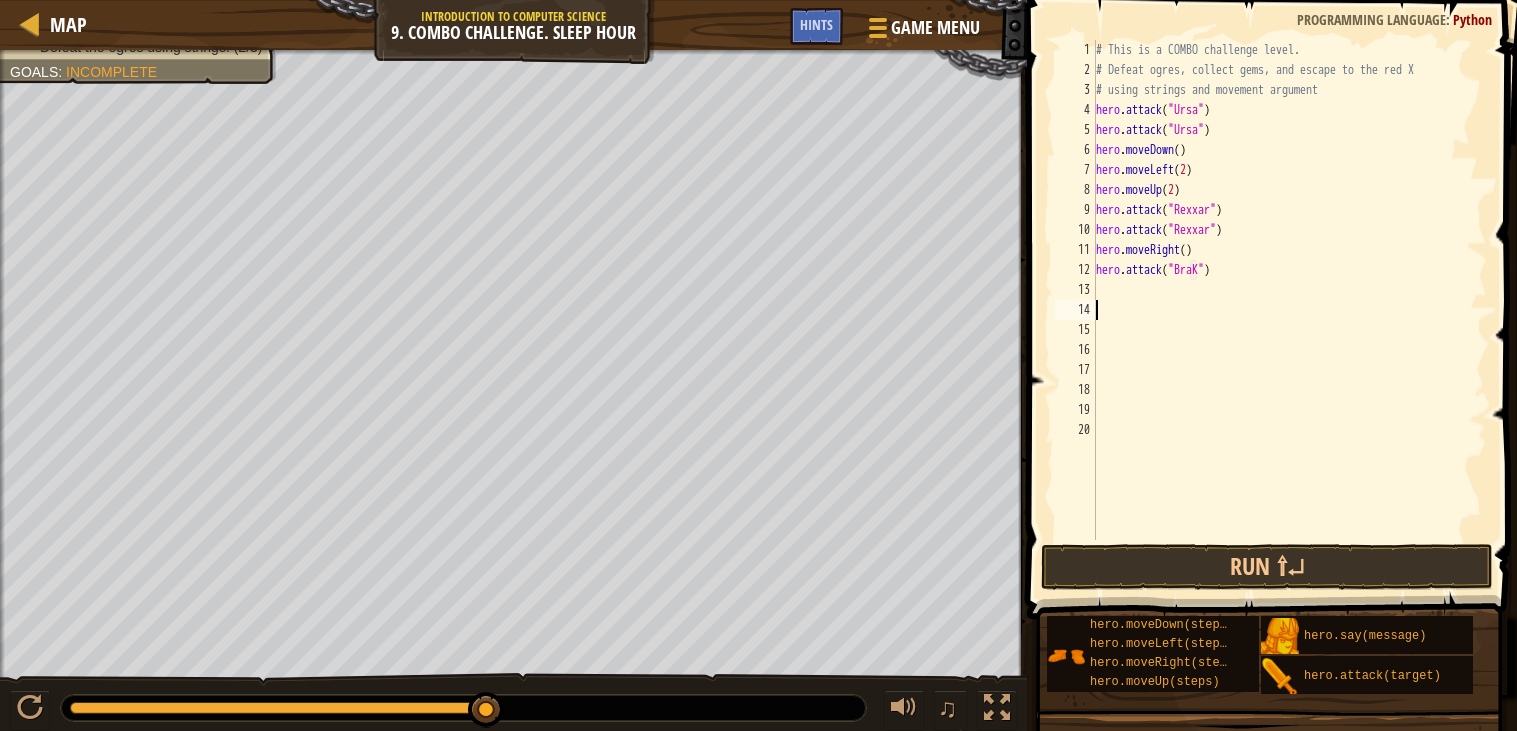scroll, scrollTop: 8, scrollLeft: 0, axis: vertical 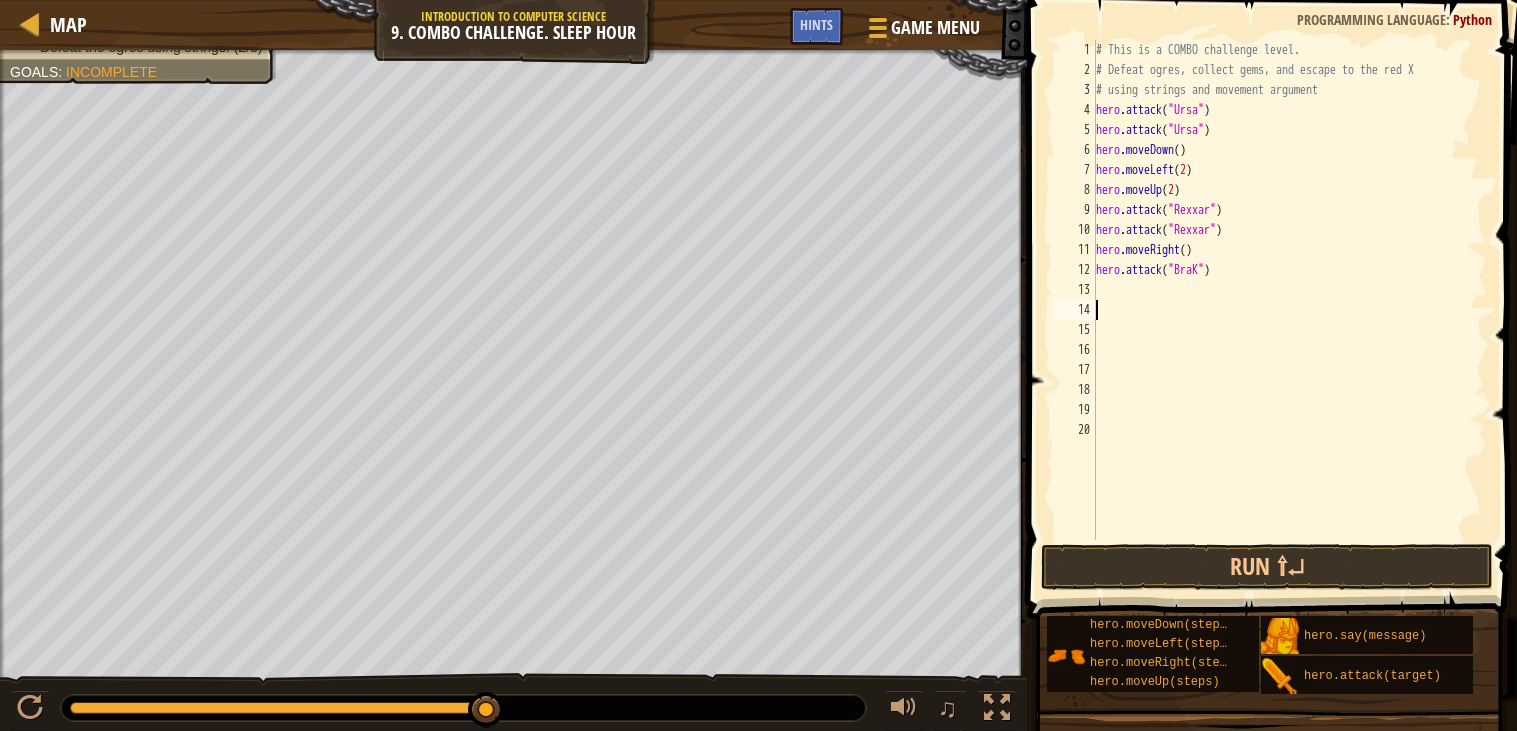 click on "# This is a COMBO challenge level. # Defeat [PERSON_NAME], collect gems, and escape to the red X # using strings and movement argument hero . attack ( "Ursa" ) hero . attack ( "Ursa" ) hero . moveDown ( ) hero . moveLeft ( 2 ) hero . moveUp ( 2 ) hero . attack ( "Rexxar" ) hero . attack ( "Rexxar" ) hero . moveRight ( ) hero . attack ( "BraK" )" at bounding box center (1289, 310) 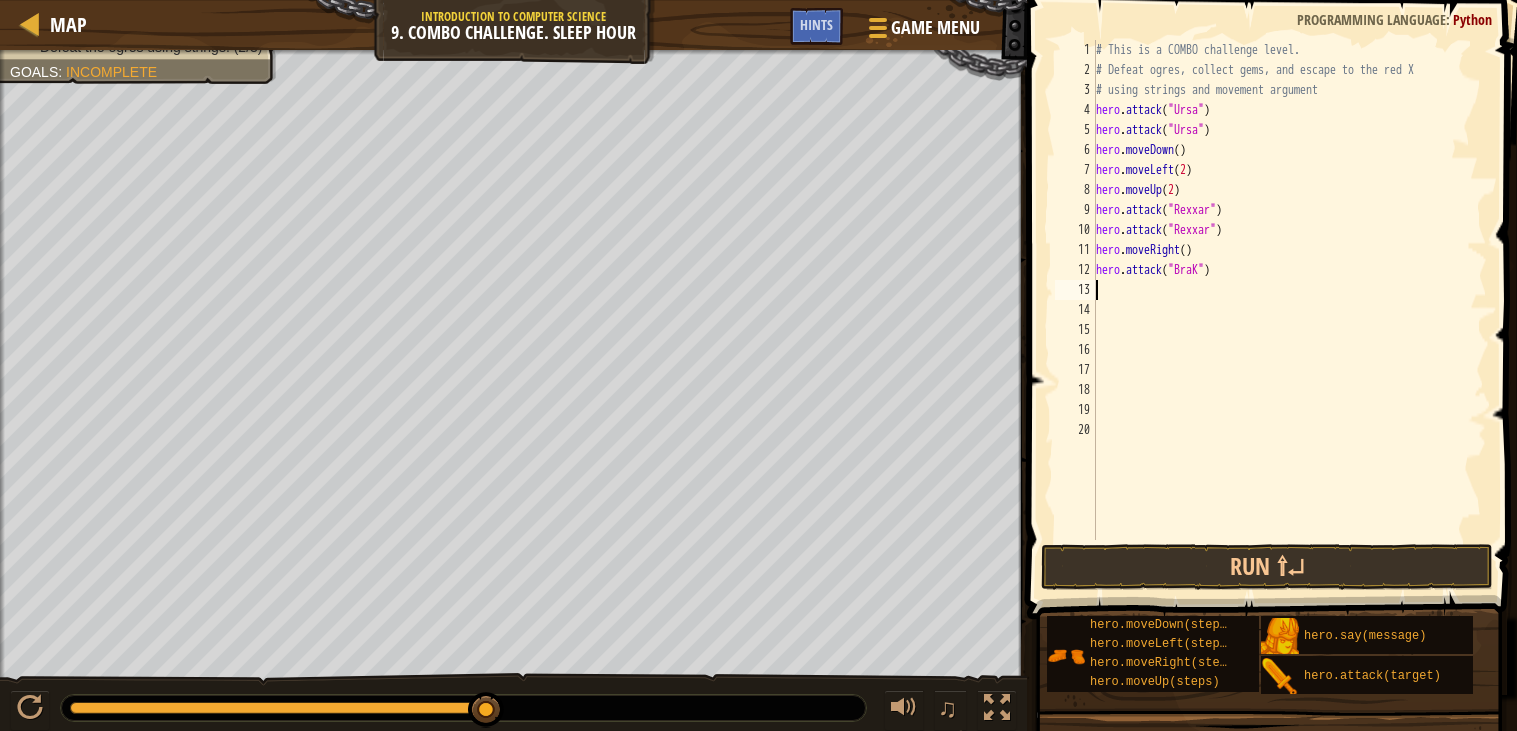 type on "H" 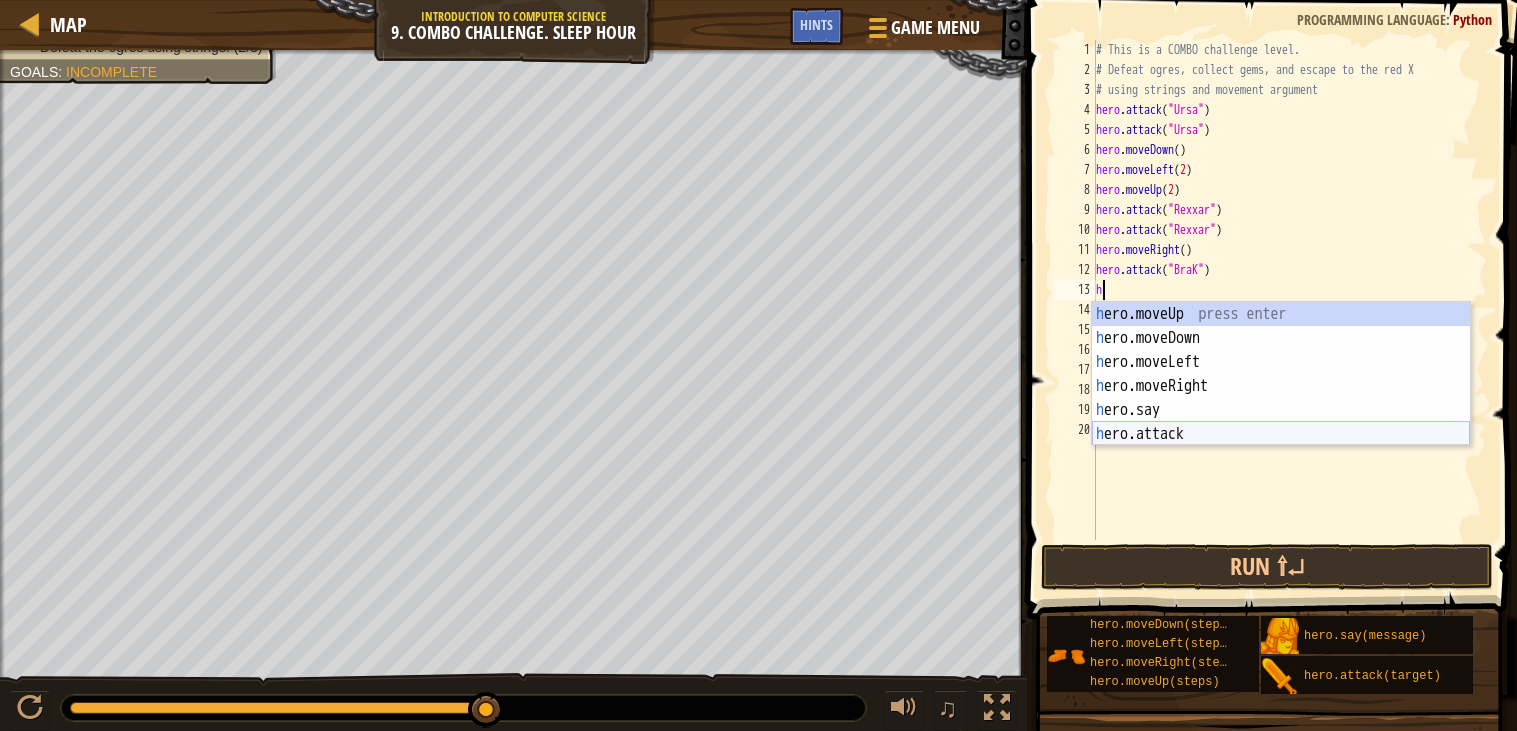 click on "h ero.moveUp press enter h ero.moveDown press enter h ero.moveLeft press enter h ero.moveRight press enter h ero.say press enter h ero.attack press enter" at bounding box center (1281, 398) 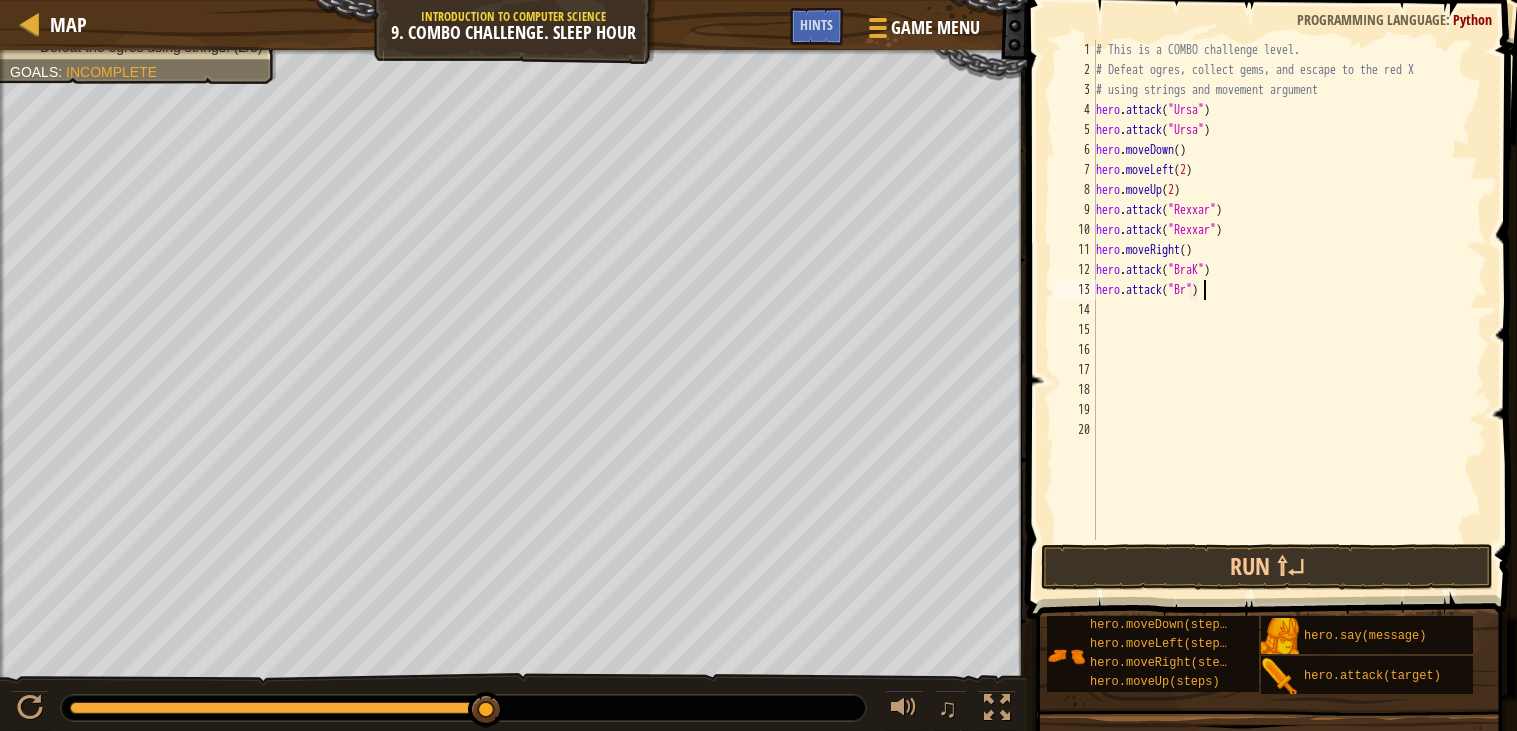 scroll, scrollTop: 8, scrollLeft: 9, axis: both 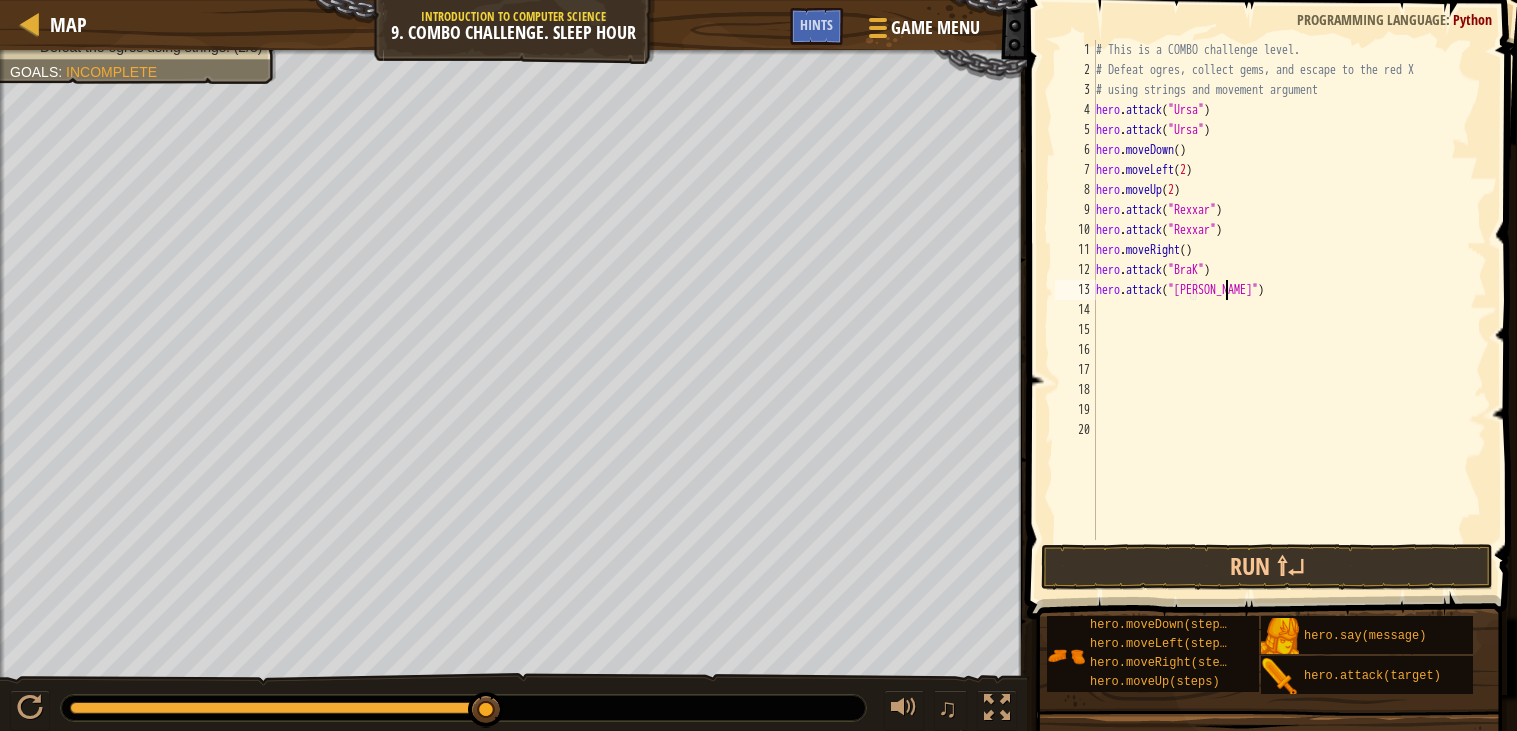 click on "# This is a COMBO challenge level. # Defeat [PERSON_NAME], collect gems, and escape to the red X # using strings and movement argument hero . attack ( "Ursa" ) hero . attack ( "Ursa" ) hero . moveDown ( ) hero . moveLeft ( 2 ) hero . moveUp ( 2 ) hero . attack ( "Rexxar" ) hero . attack ( "Rexxar" ) hero . moveRight ( ) hero . attack ( "BraK" ) hero . attack ( "[PERSON_NAME]" )" at bounding box center (1289, 310) 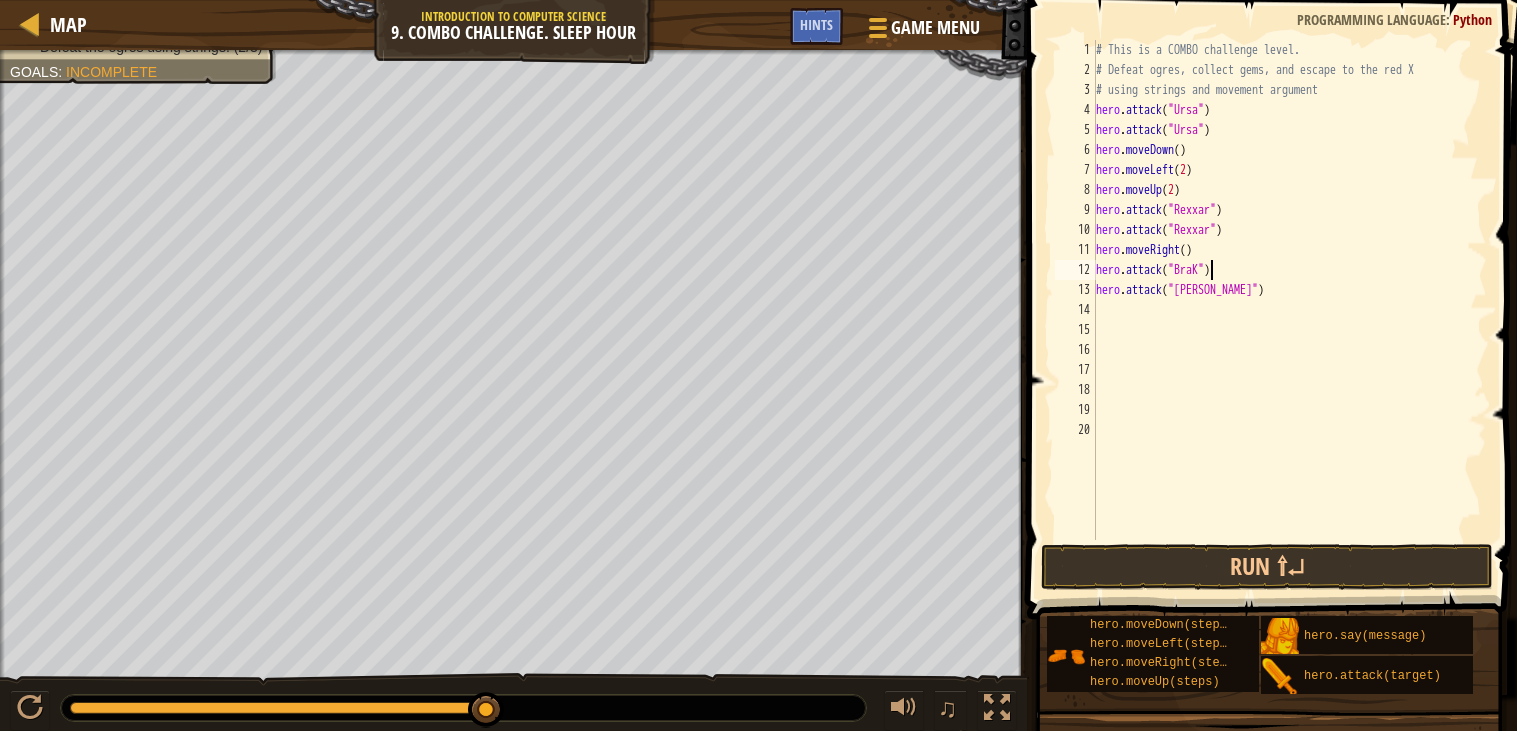 click on "# This is a COMBO challenge level. # Defeat [PERSON_NAME], collect gems, and escape to the red X # using strings and movement argument hero . attack ( "Ursa" ) hero . attack ( "Ursa" ) hero . moveDown ( ) hero . moveLeft ( 2 ) hero . moveUp ( 2 ) hero . attack ( "Rexxar" ) hero . attack ( "Rexxar" ) hero . moveRight ( ) hero . attack ( "BraK" ) hero . attack ( "[PERSON_NAME]" )" at bounding box center [1289, 310] 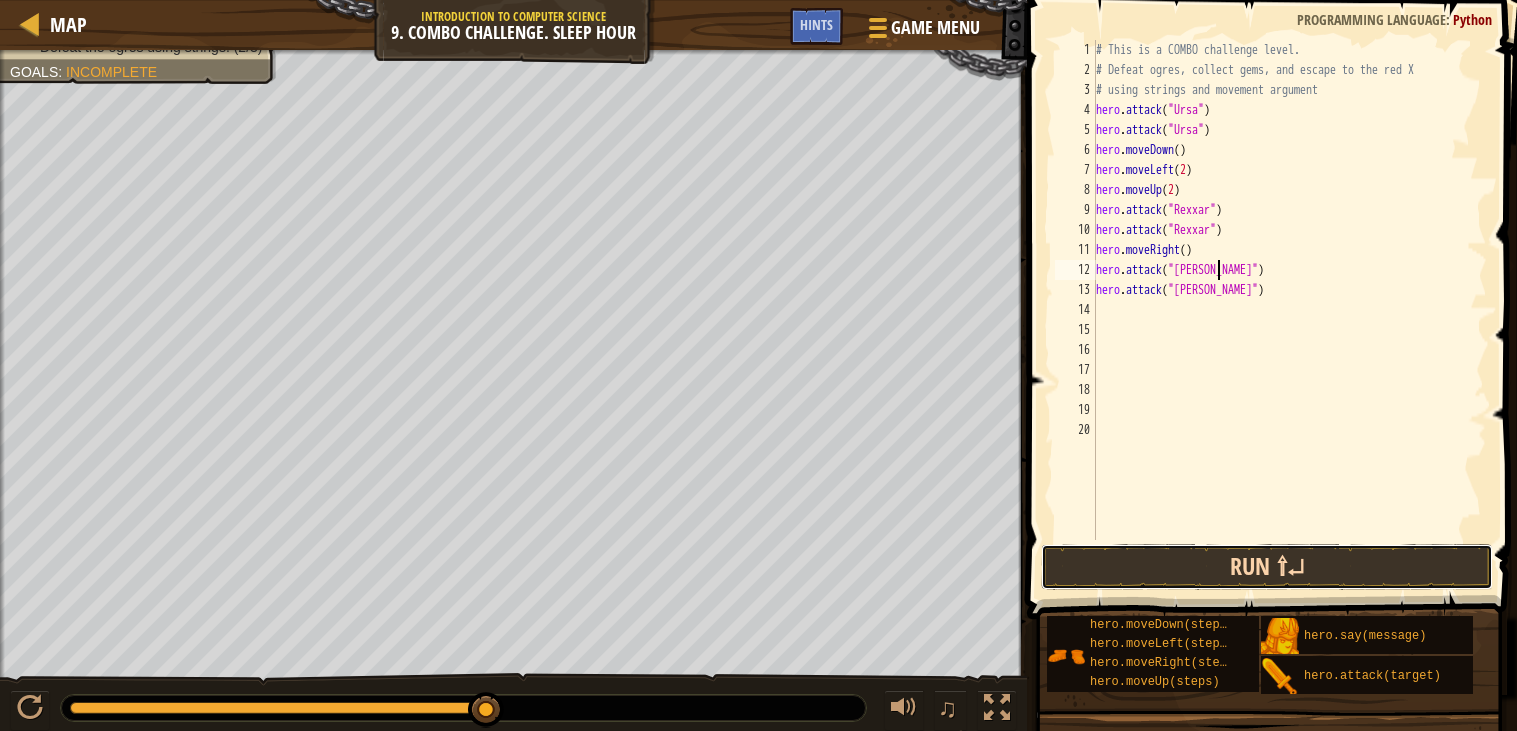 click on "Run ⇧↵" at bounding box center (1267, 567) 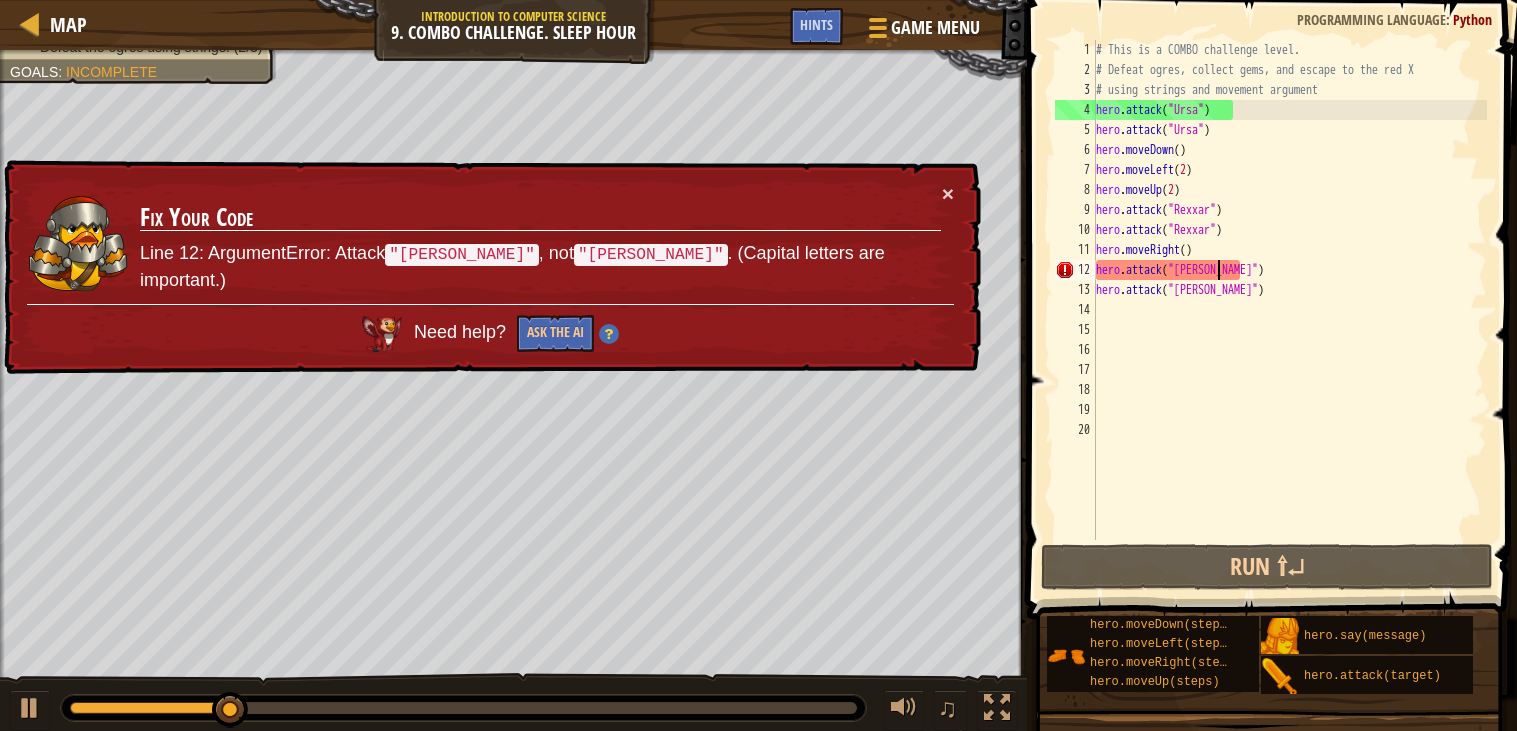 click on "# This is a COMBO challenge level. # Defeat [PERSON_NAME], collect gems, and escape to the red X # using strings and movement argument hero . attack ( "Ursa" ) hero . attack ( "Ursa" ) hero . moveDown ( ) hero . moveLeft ( 2 ) hero . moveUp ( 2 ) hero . attack ( "Rexxar" ) hero . attack ( "Rexxar" ) hero . moveRight ( ) hero . attack ( "[PERSON_NAME]" ) hero . attack ( "[PERSON_NAME]" )" at bounding box center (1289, 310) 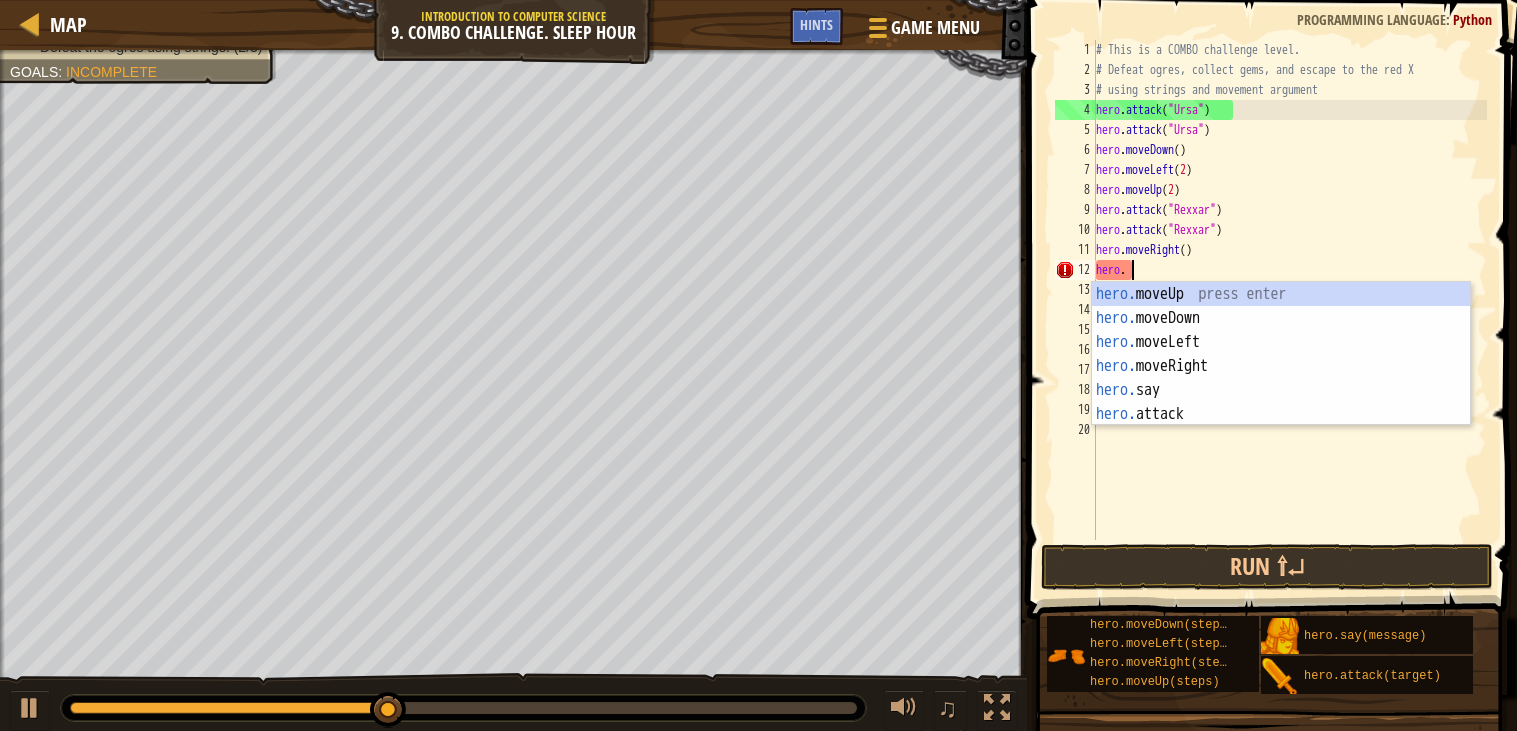 scroll, scrollTop: 8, scrollLeft: 0, axis: vertical 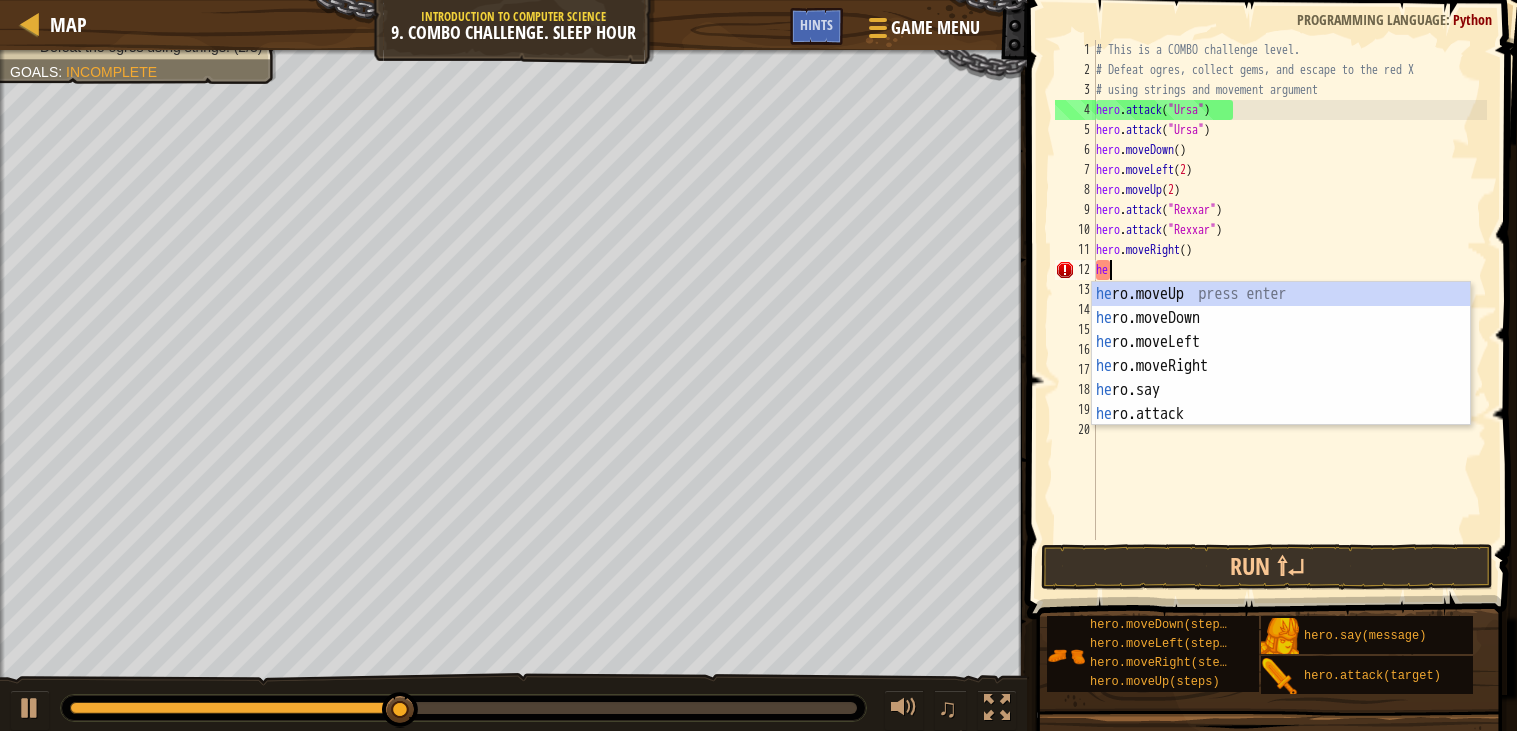 type on "h" 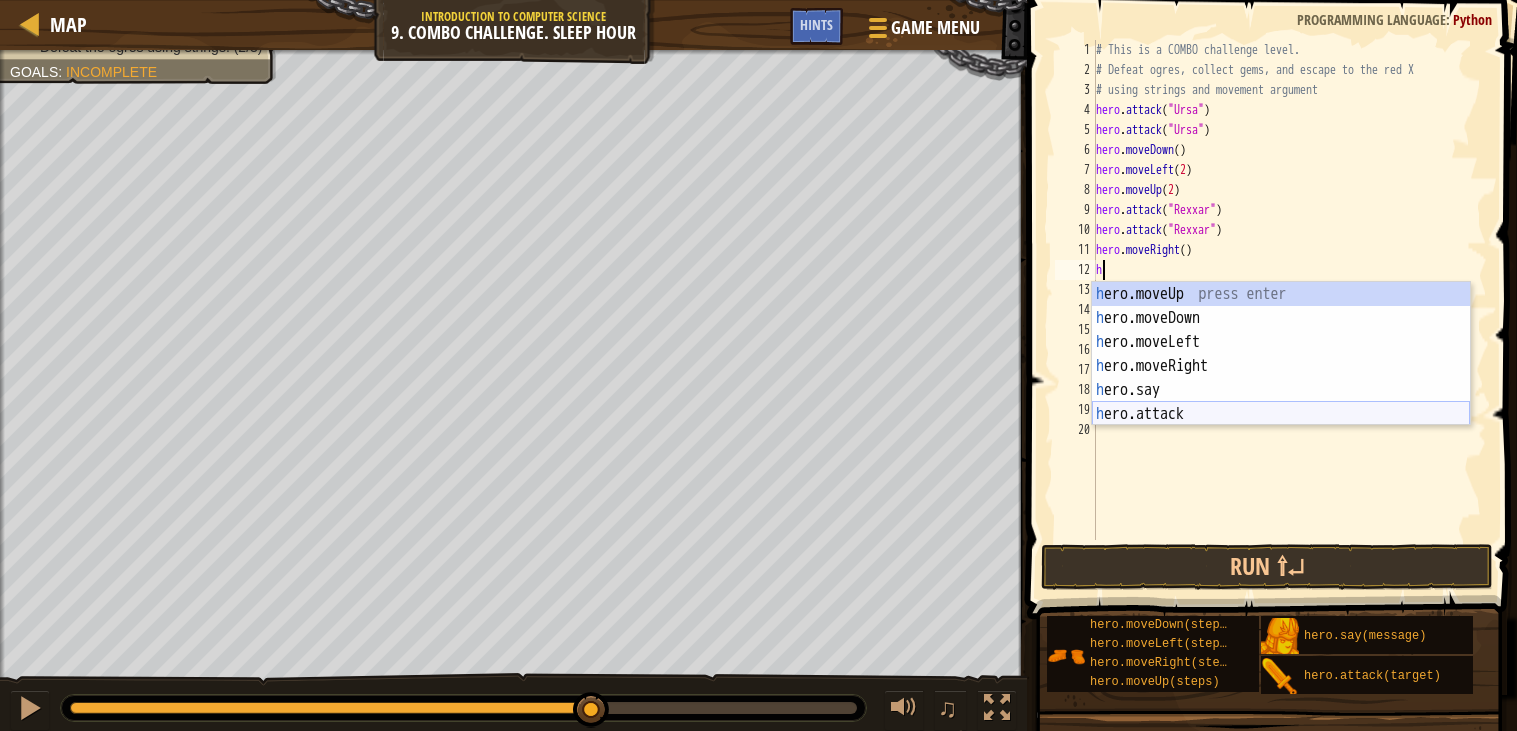 click on "h ero.moveUp press enter h ero.moveDown press enter h ero.moveLeft press enter h ero.moveRight press enter h ero.say press enter h ero.attack press enter" at bounding box center [1281, 378] 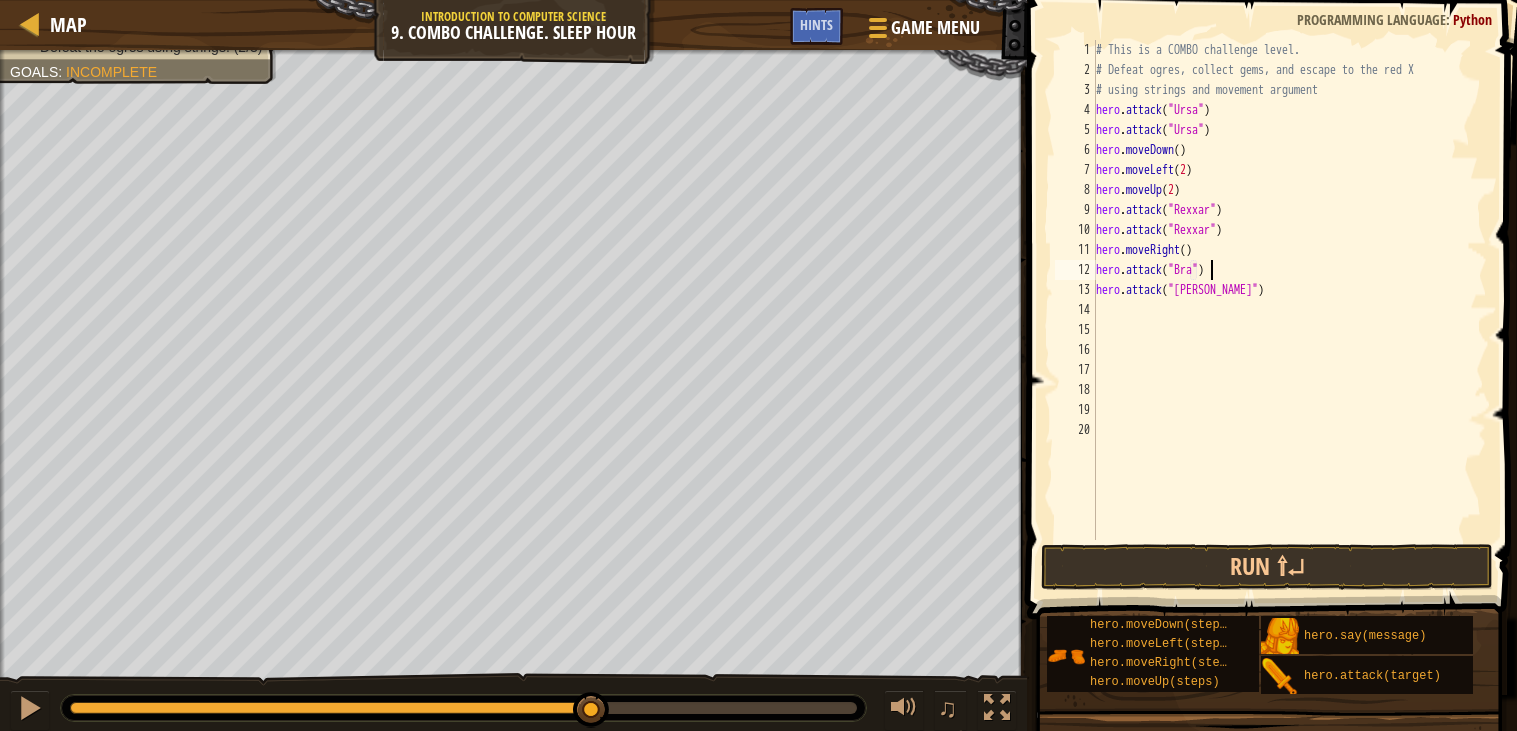 scroll, scrollTop: 8, scrollLeft: 9, axis: both 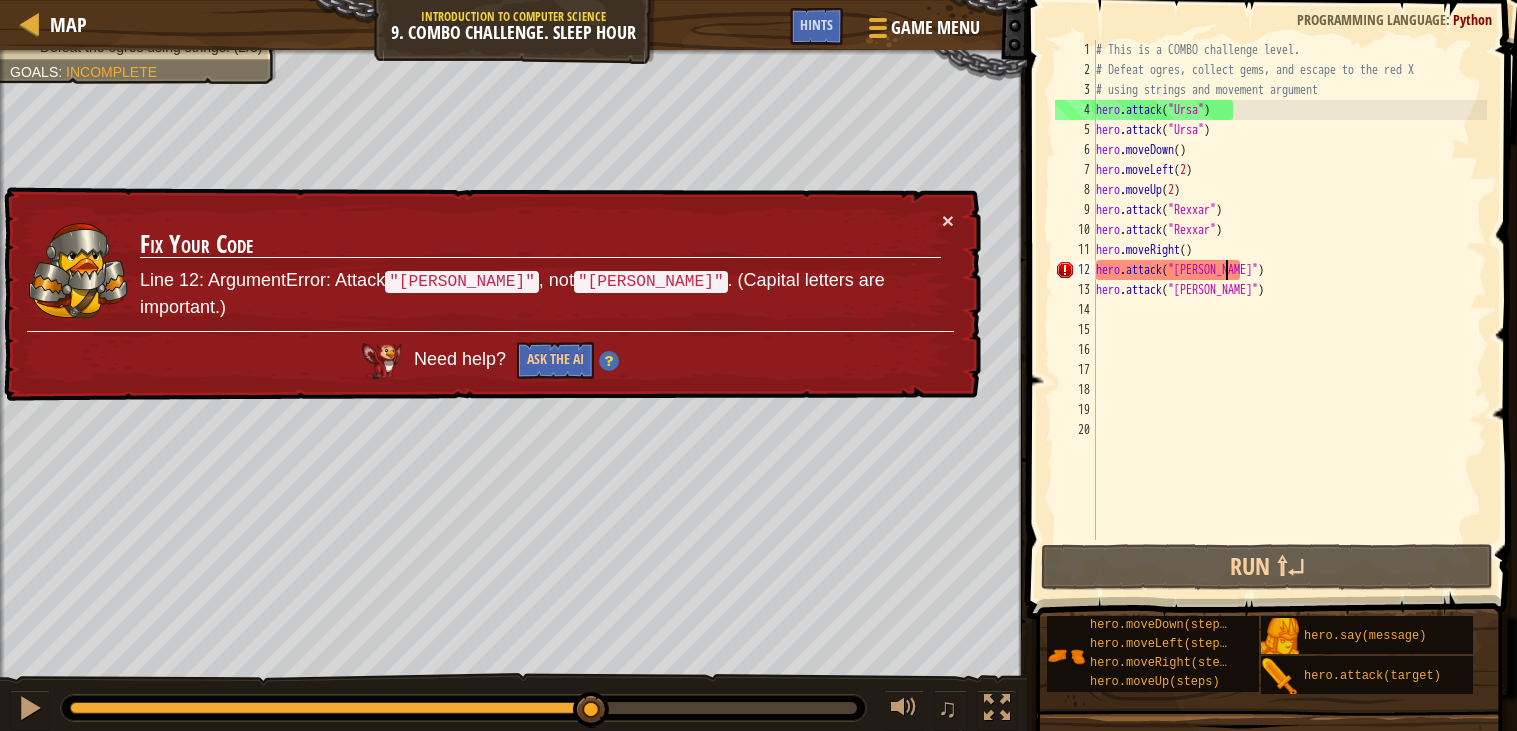 click on "# This is a COMBO challenge level. # Defeat [PERSON_NAME], collect gems, and escape to the red X # using strings and movement argument hero . attack ( "Ursa" ) hero . attack ( "Ursa" ) hero . moveDown ( ) hero . moveLeft ( 2 ) hero . moveUp ( 2 ) hero . attack ( "Rexxar" ) hero . attack ( "Rexxar" ) hero . moveRight ( ) hero . attack ( "[PERSON_NAME]" ) hero . attack ( "[PERSON_NAME]" )" at bounding box center (1289, 310) 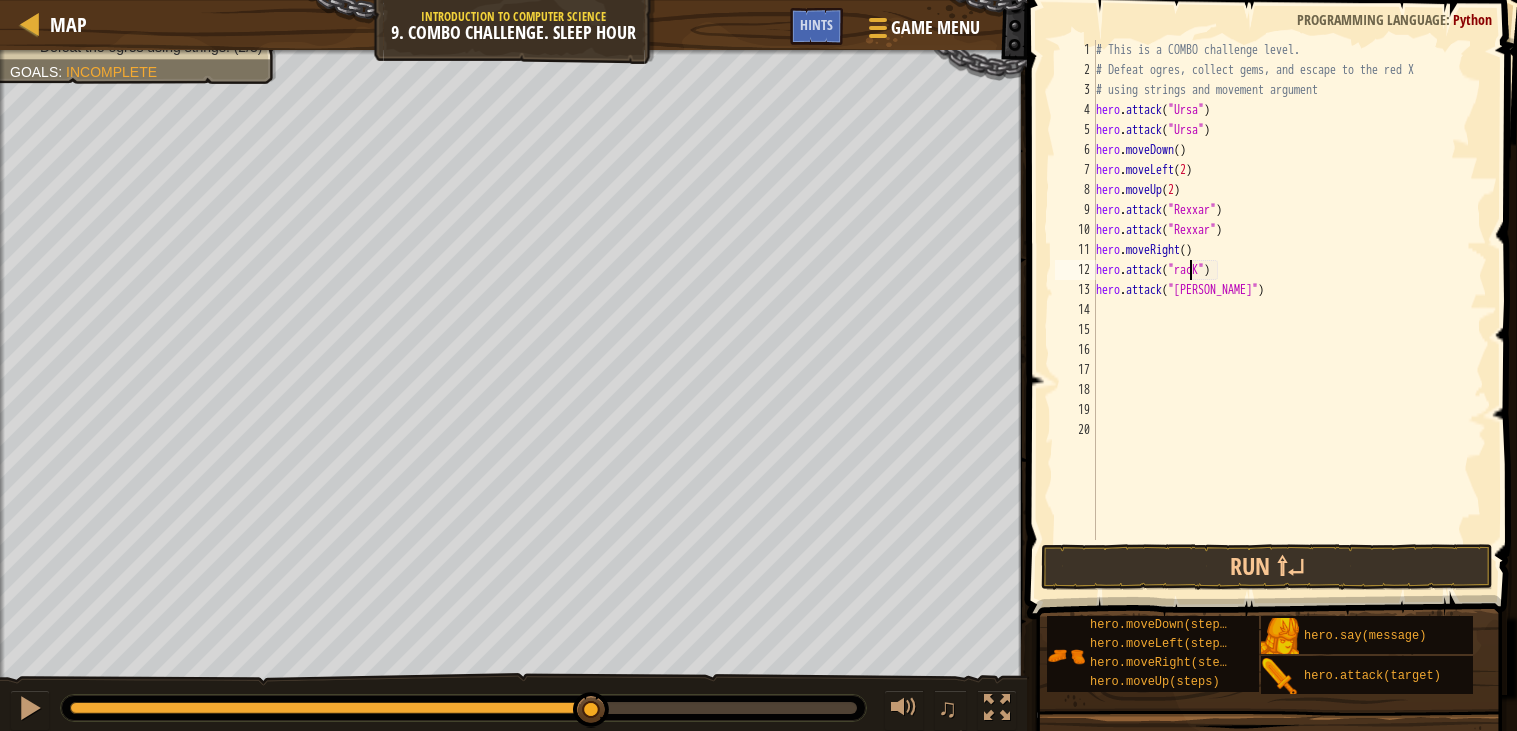 scroll, scrollTop: 8, scrollLeft: 7, axis: both 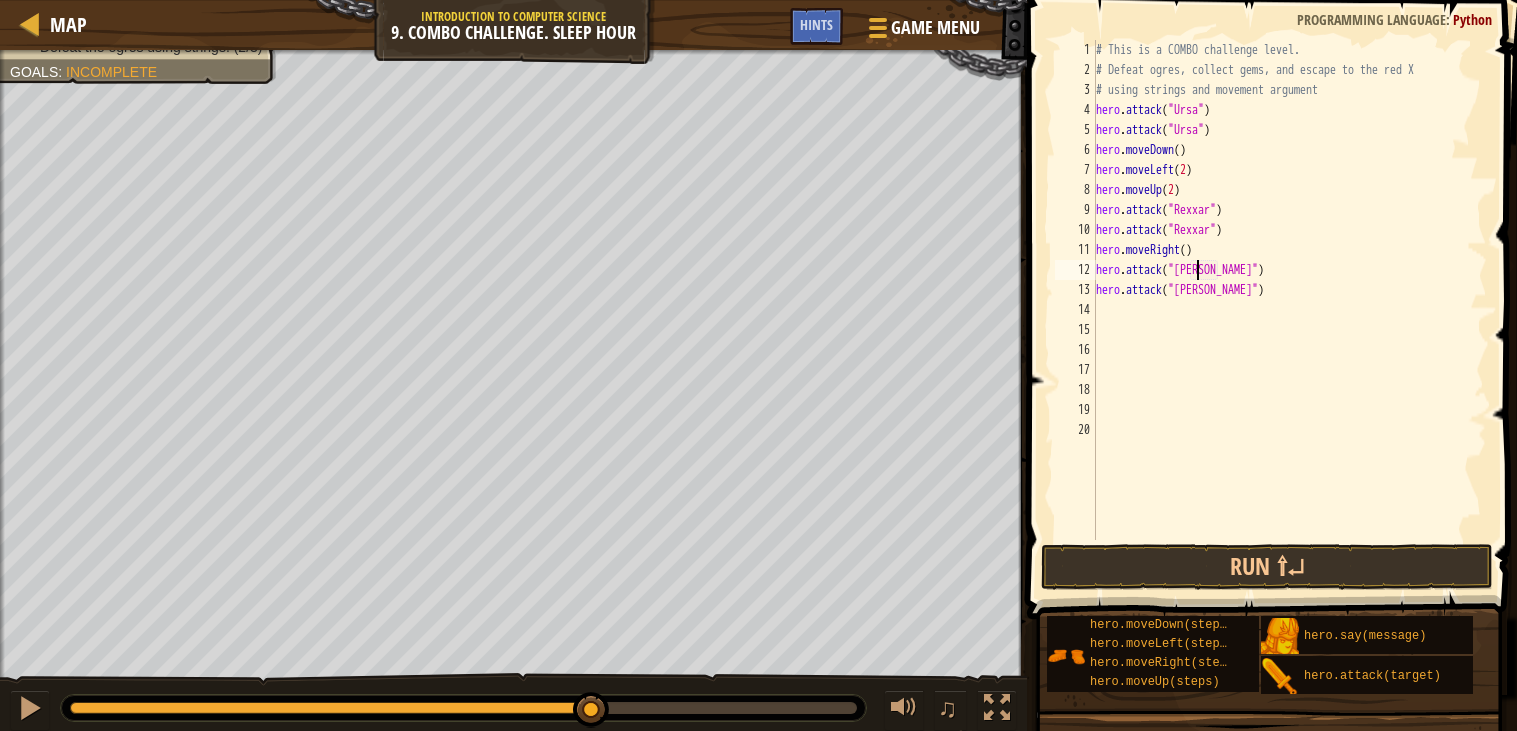 click on "# This is a COMBO challenge level. # Defeat [PERSON_NAME], collect gems, and escape to the red X # using strings and movement argument hero . attack ( "Ursa" ) hero . attack ( "Ursa" ) hero . moveDown ( ) hero . moveLeft ( 2 ) hero . moveUp ( 2 ) hero . attack ( "Rexxar" ) hero . attack ( "Rexxar" ) hero . moveRight ( ) hero . attack ( "[PERSON_NAME]" ) hero . attack ( "[PERSON_NAME]" )" at bounding box center (1289, 310) 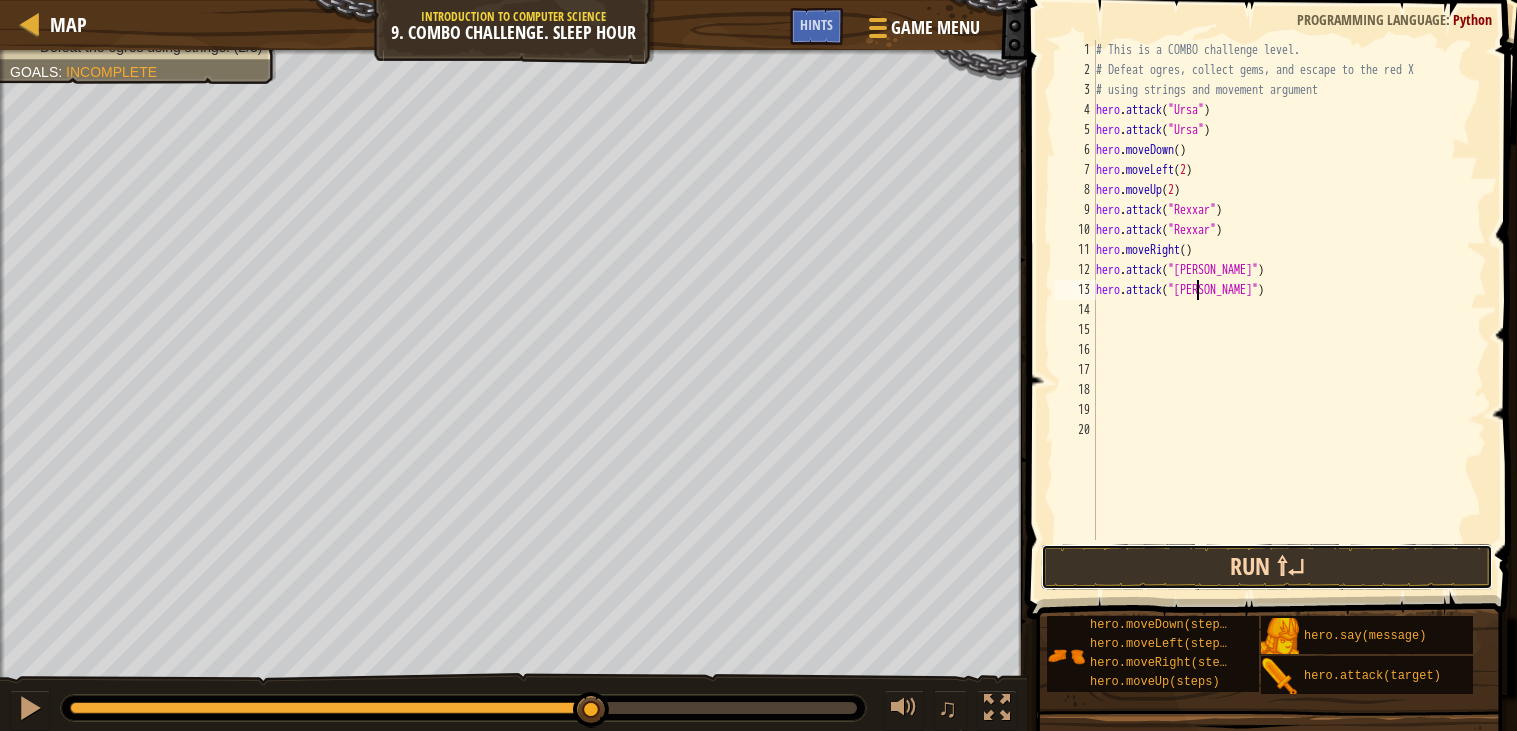 click on "Run ⇧↵" at bounding box center [1267, 567] 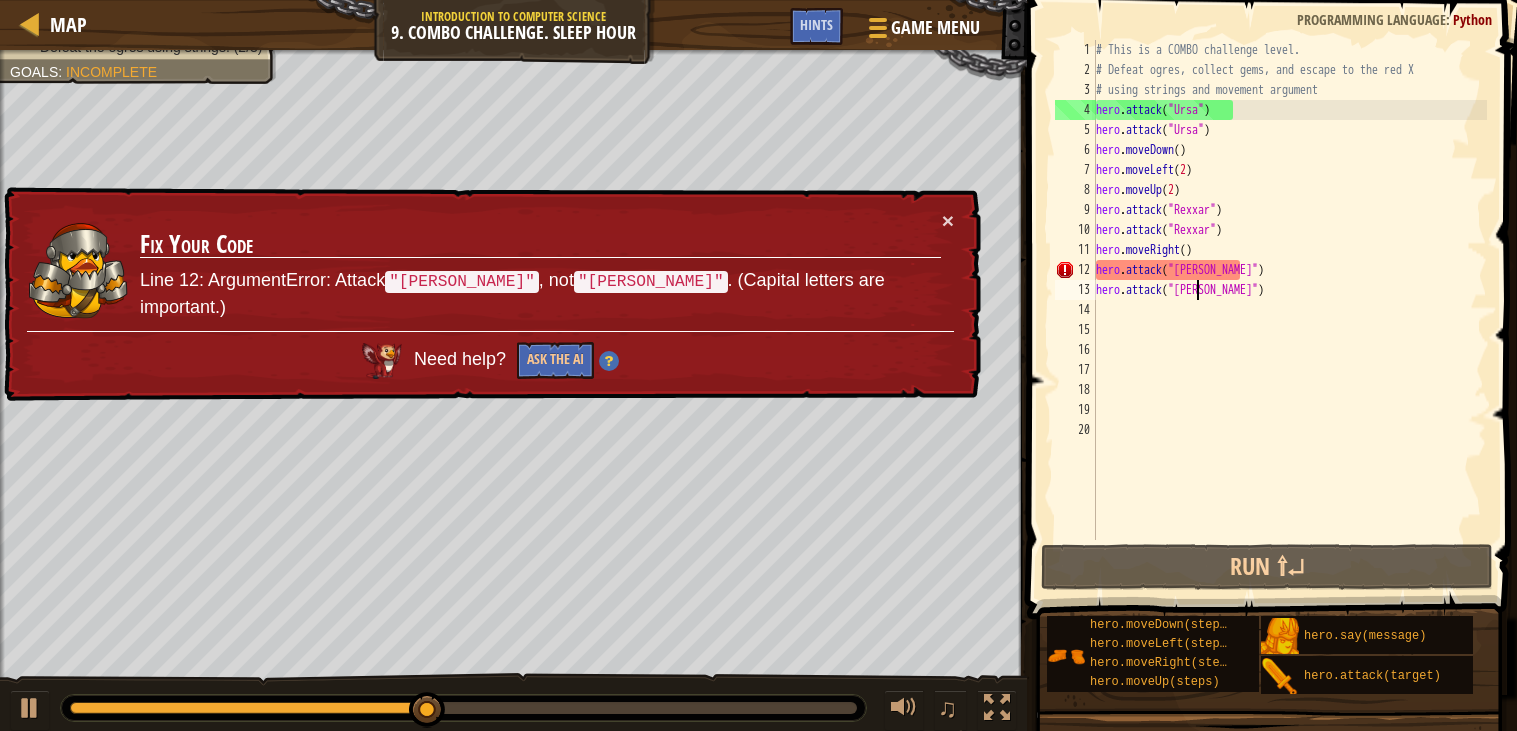 click on "# This is a COMBO challenge level. # Defeat [PERSON_NAME], collect gems, and escape to the red X # using strings and movement argument hero . attack ( "Ursa" ) hero . attack ( "Ursa" ) hero . moveDown ( ) hero . moveLeft ( 2 ) hero . moveUp ( 2 ) hero . attack ( "Rexxar" ) hero . attack ( "Rexxar" ) hero . moveRight ( ) hero . attack ( "[PERSON_NAME]" ) hero . attack ( "[PERSON_NAME]" )" at bounding box center (1289, 310) 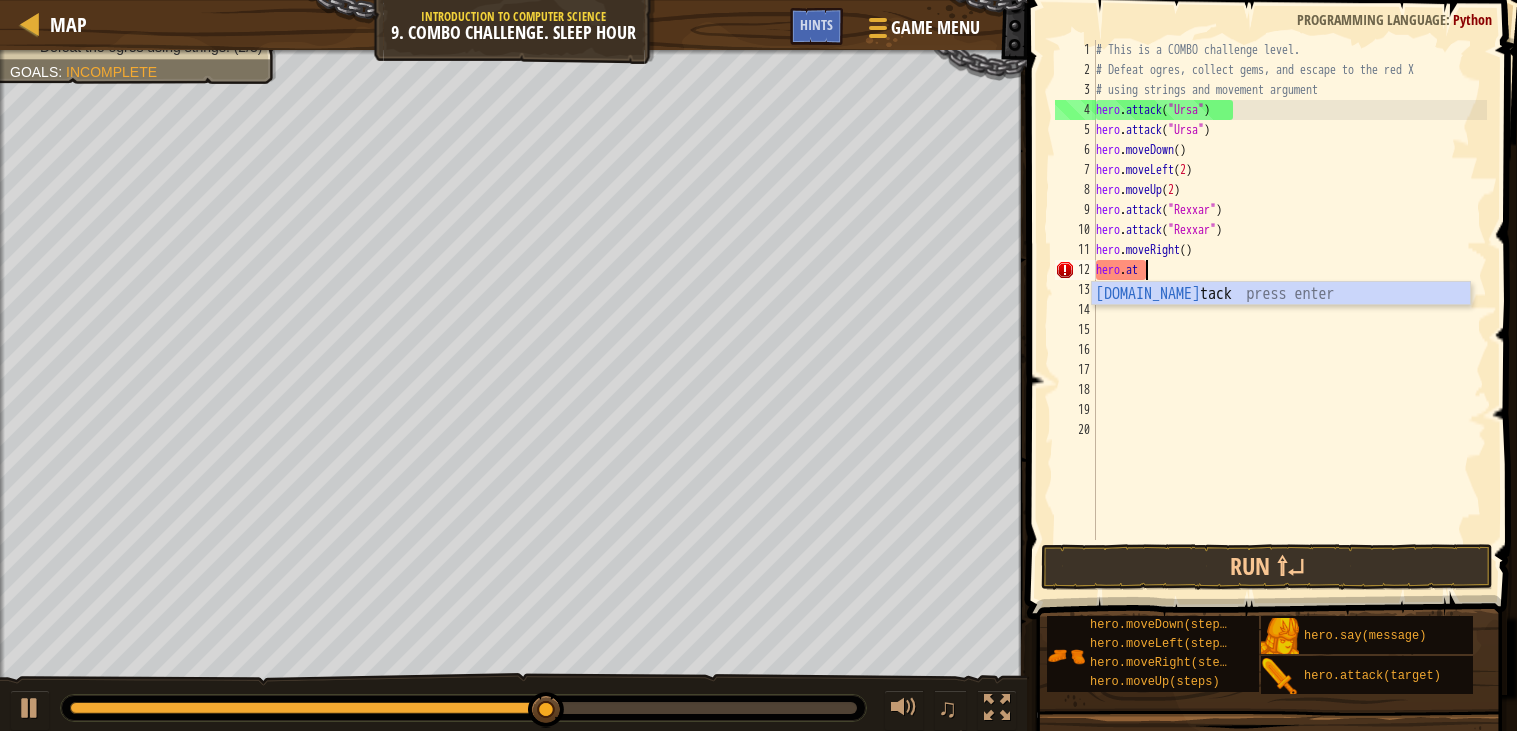 scroll, scrollTop: 8, scrollLeft: 1, axis: both 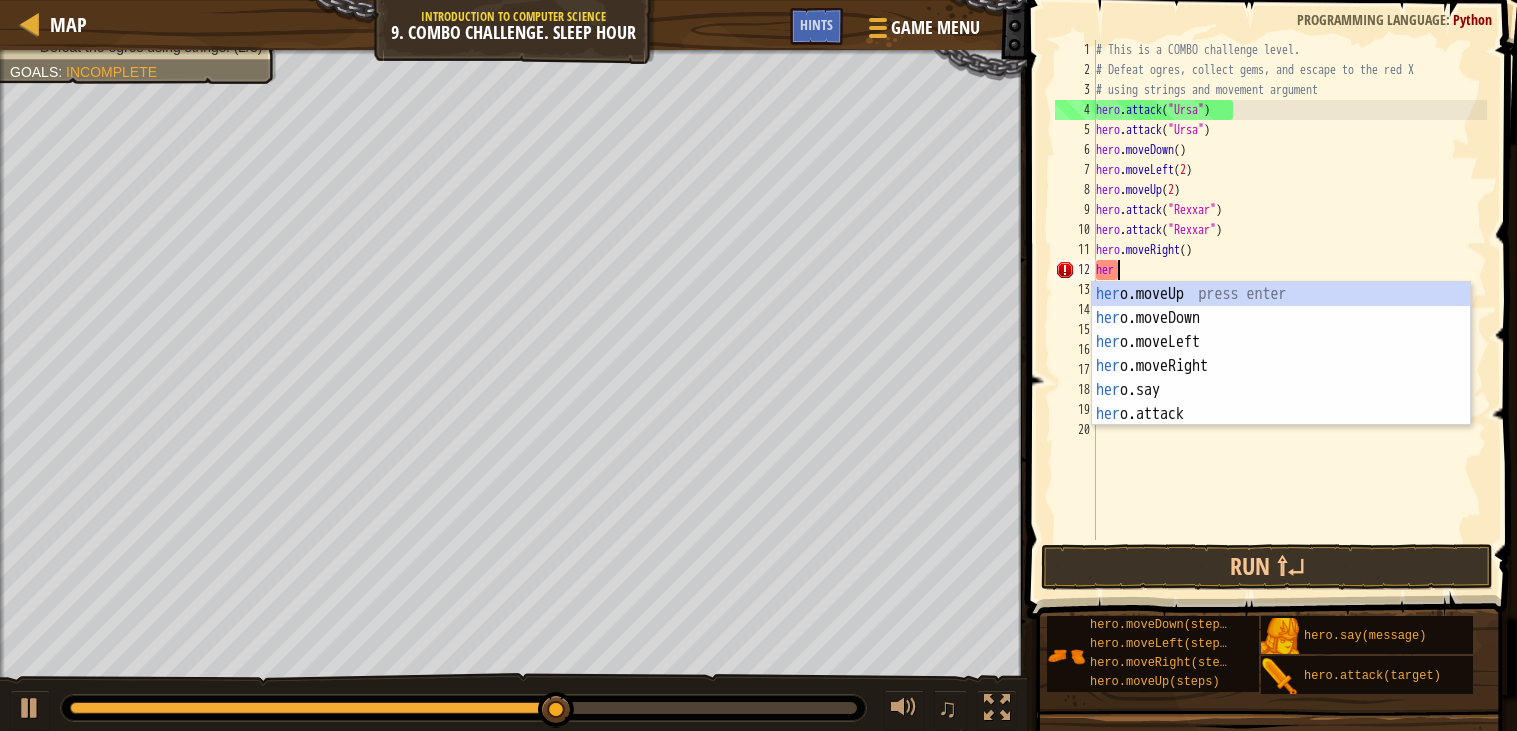 type on "h" 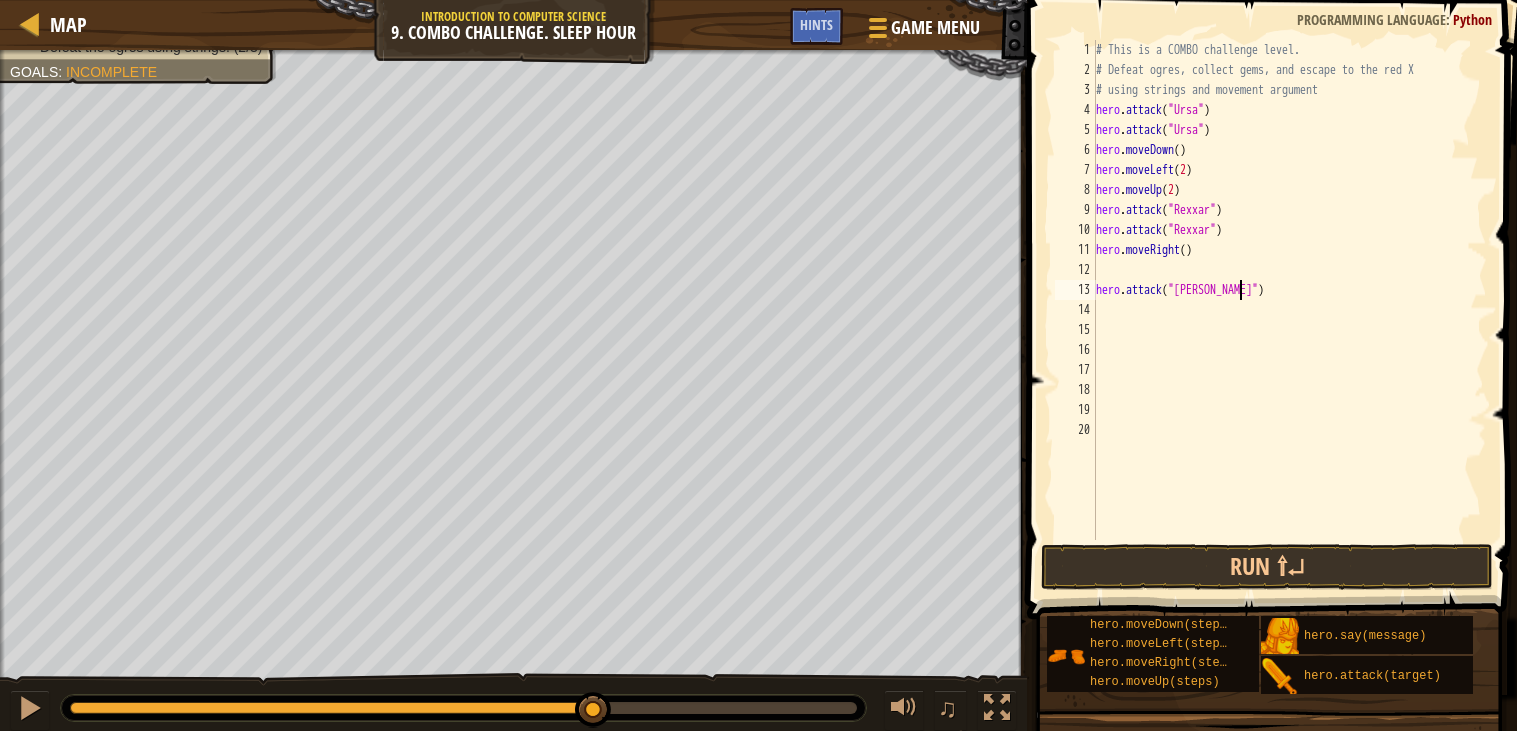 click on "# This is a COMBO challenge level. # Defeat [PERSON_NAME], collect gems, and escape to the red X # using strings and movement argument hero . attack ( "Ursa" ) hero . attack ( "Ursa" ) hero . moveDown ( ) hero . moveLeft ( 2 ) hero . moveUp ( 2 ) hero . attack ( "Rexxar" ) hero . attack ( "Rexxar" ) hero . moveRight ( ) hero . attack ( "[PERSON_NAME]" )" at bounding box center (1289, 310) 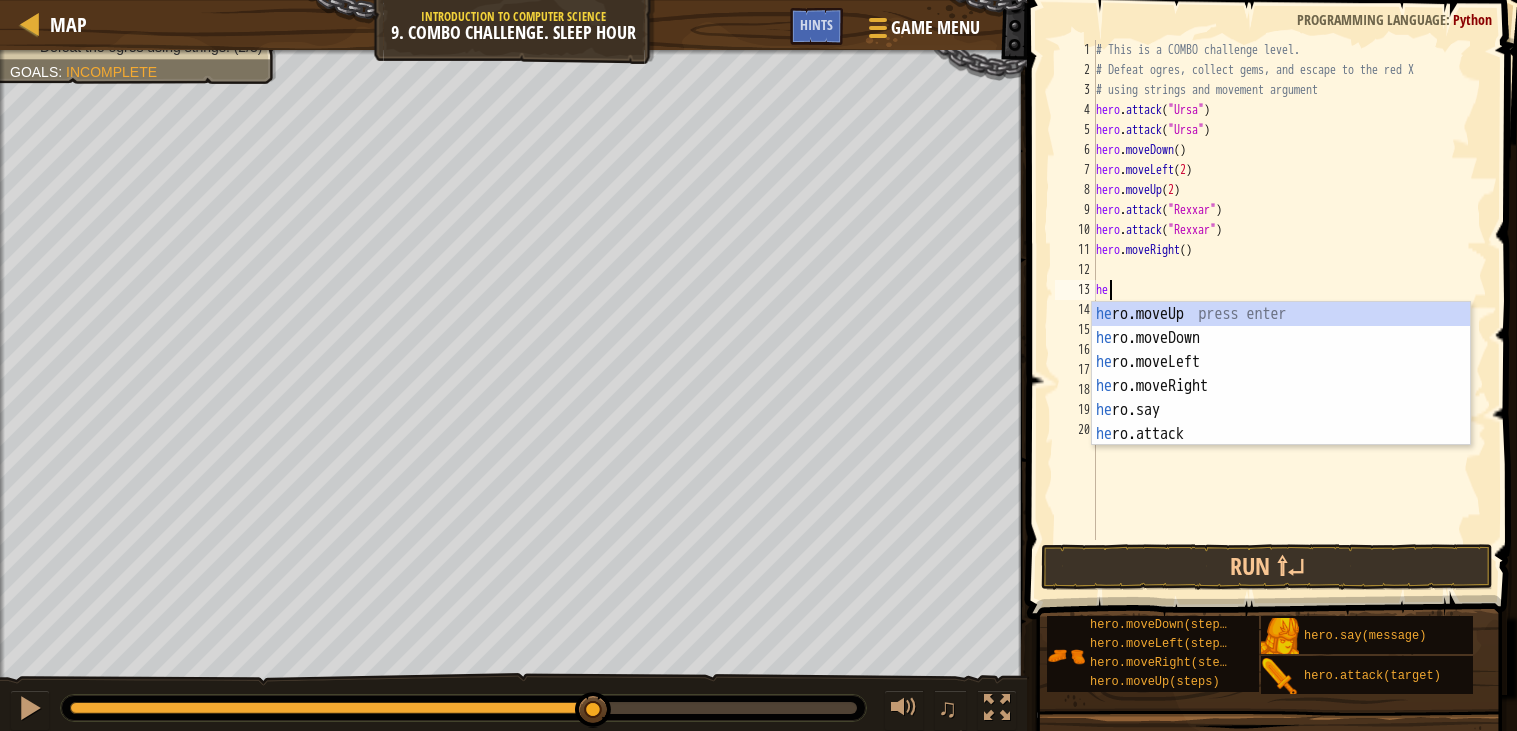 type on "h" 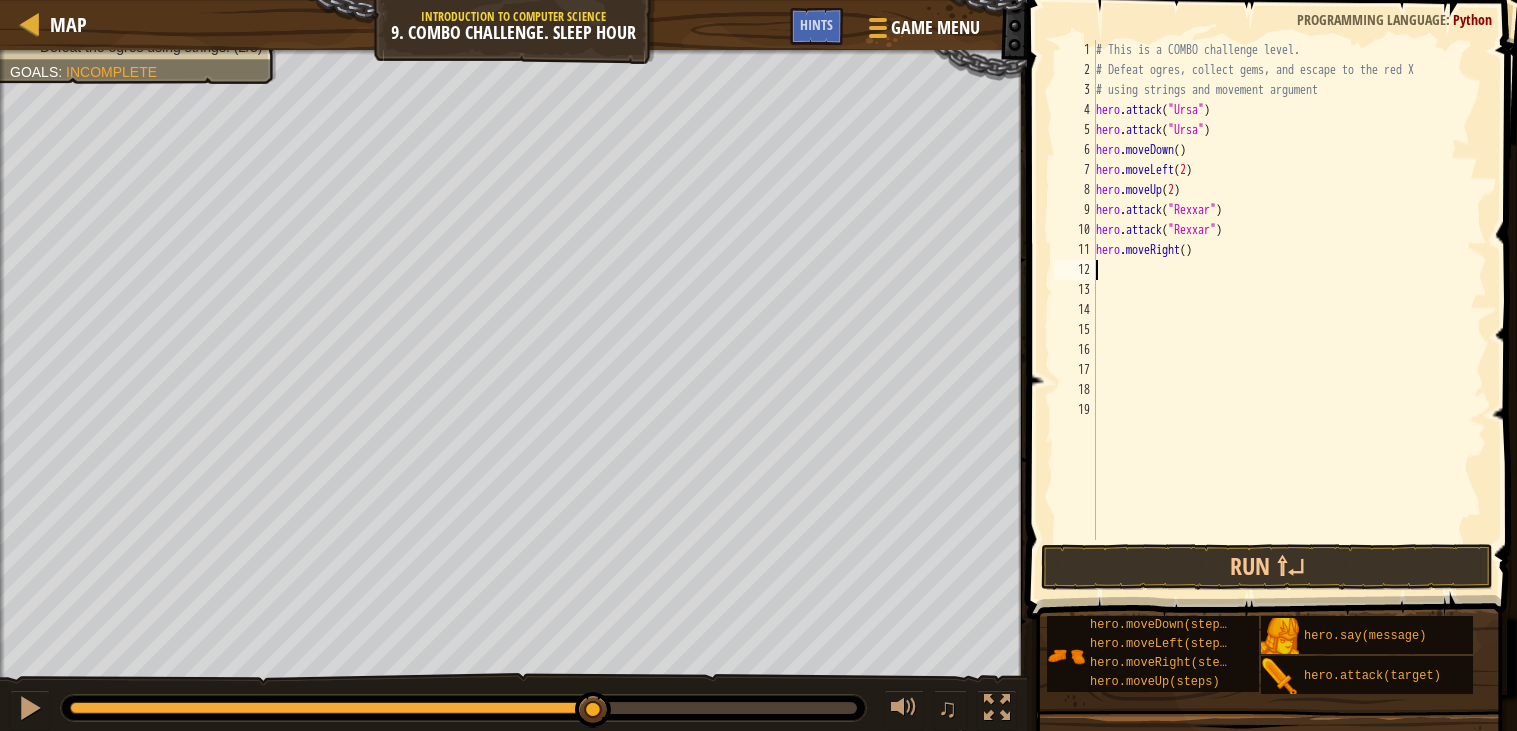 type on "b" 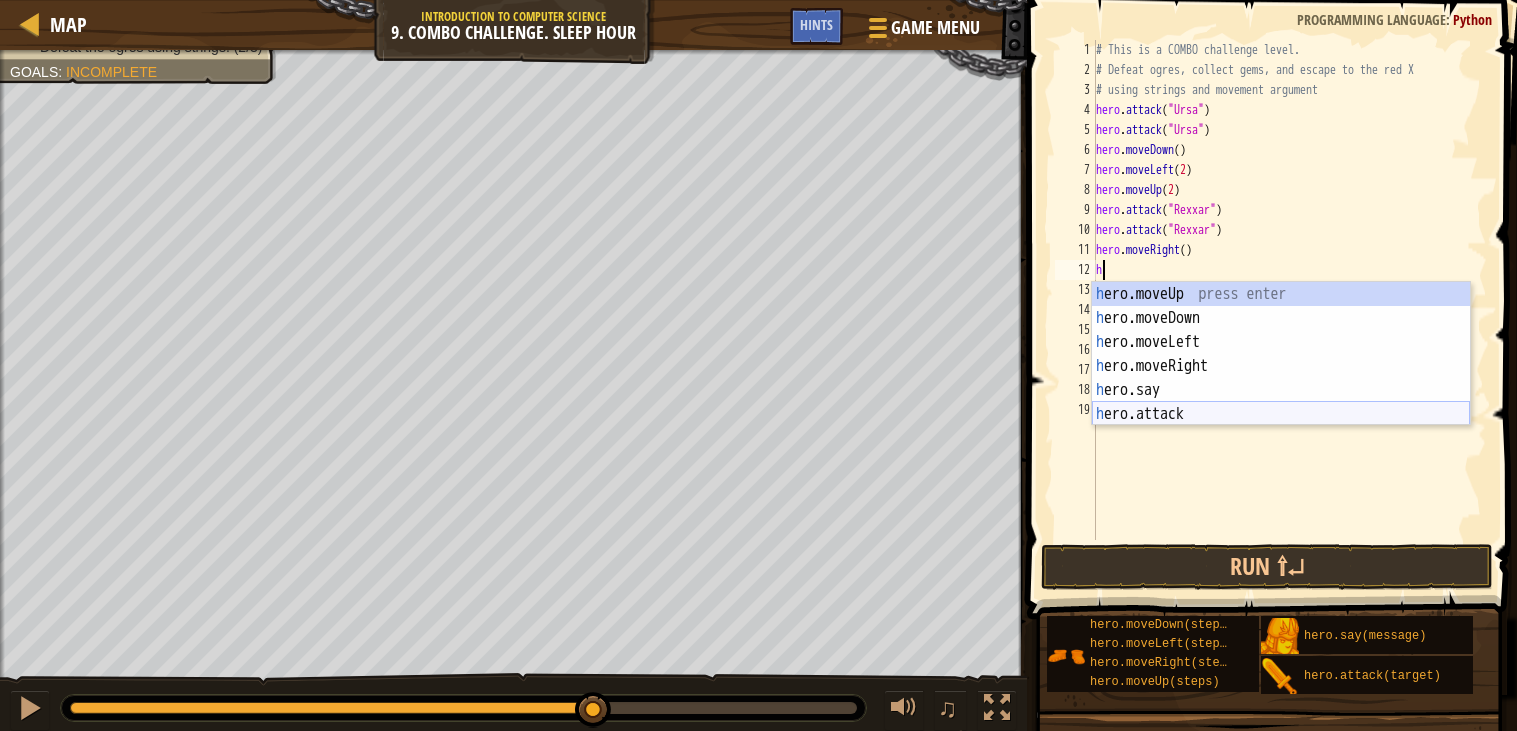 click on "h ero.moveUp press enter h ero.moveDown press enter h ero.moveLeft press enter h ero.moveRight press enter h ero.say press enter h ero.attack press enter" at bounding box center [1281, 378] 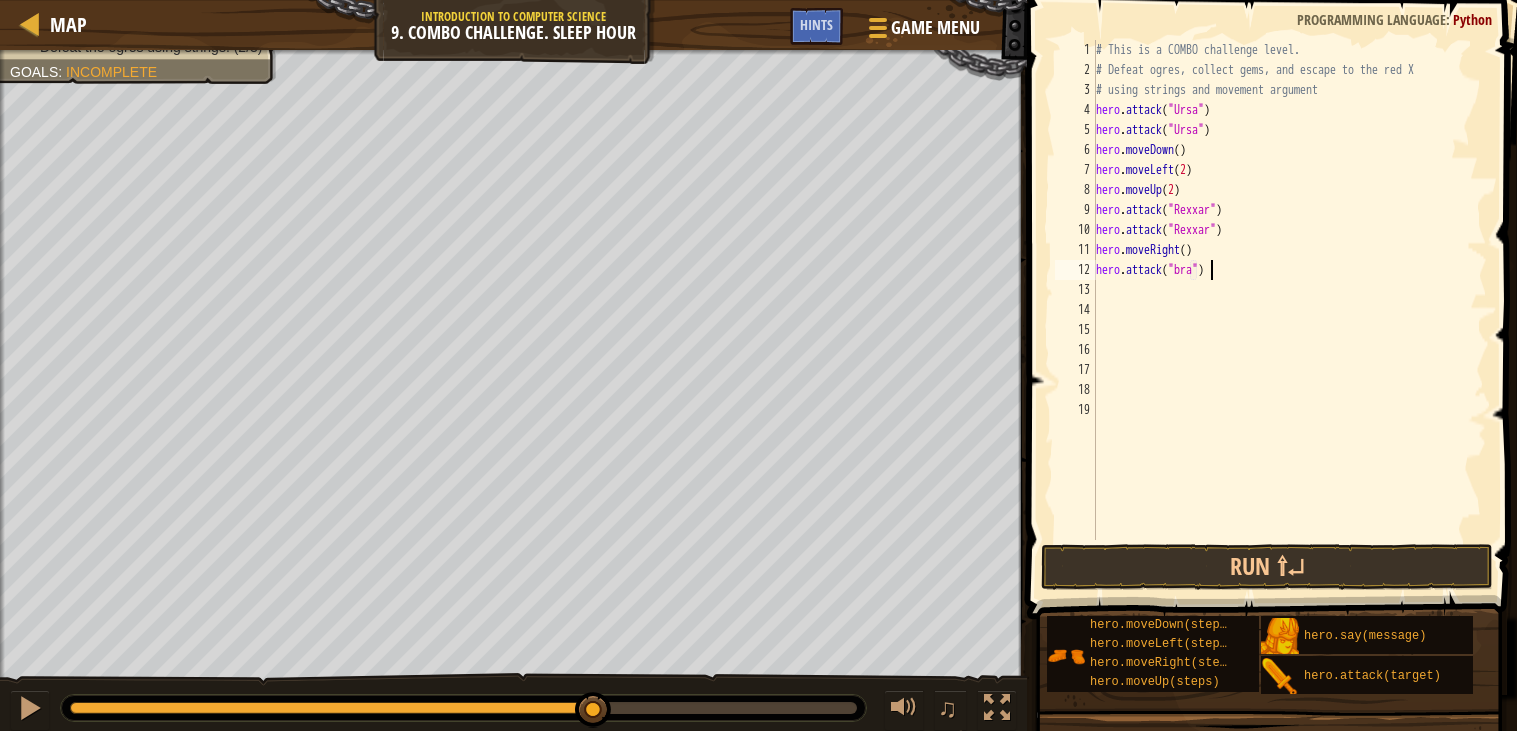 scroll, scrollTop: 8, scrollLeft: 9, axis: both 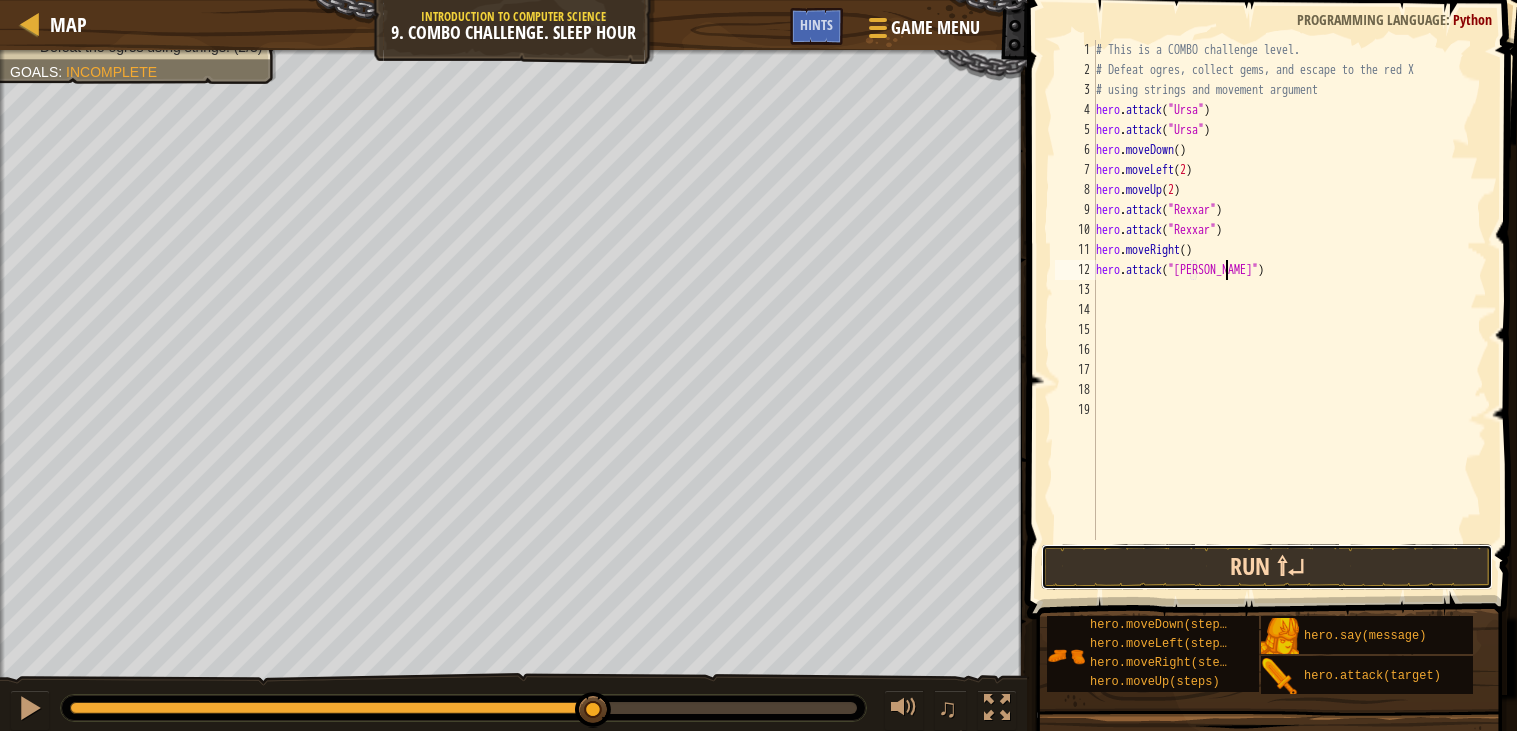 click on "Run ⇧↵" at bounding box center (1267, 567) 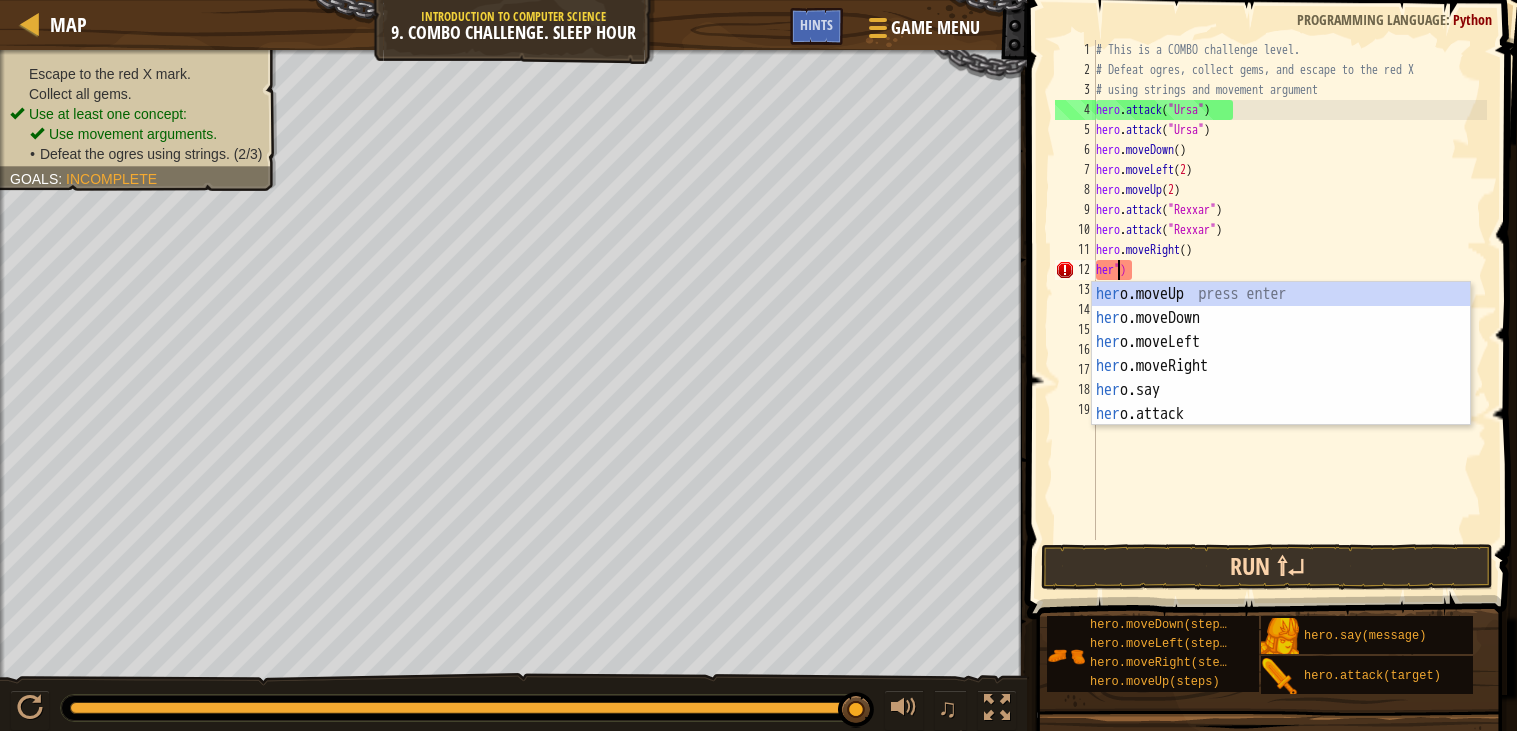 scroll, scrollTop: 8, scrollLeft: 1, axis: both 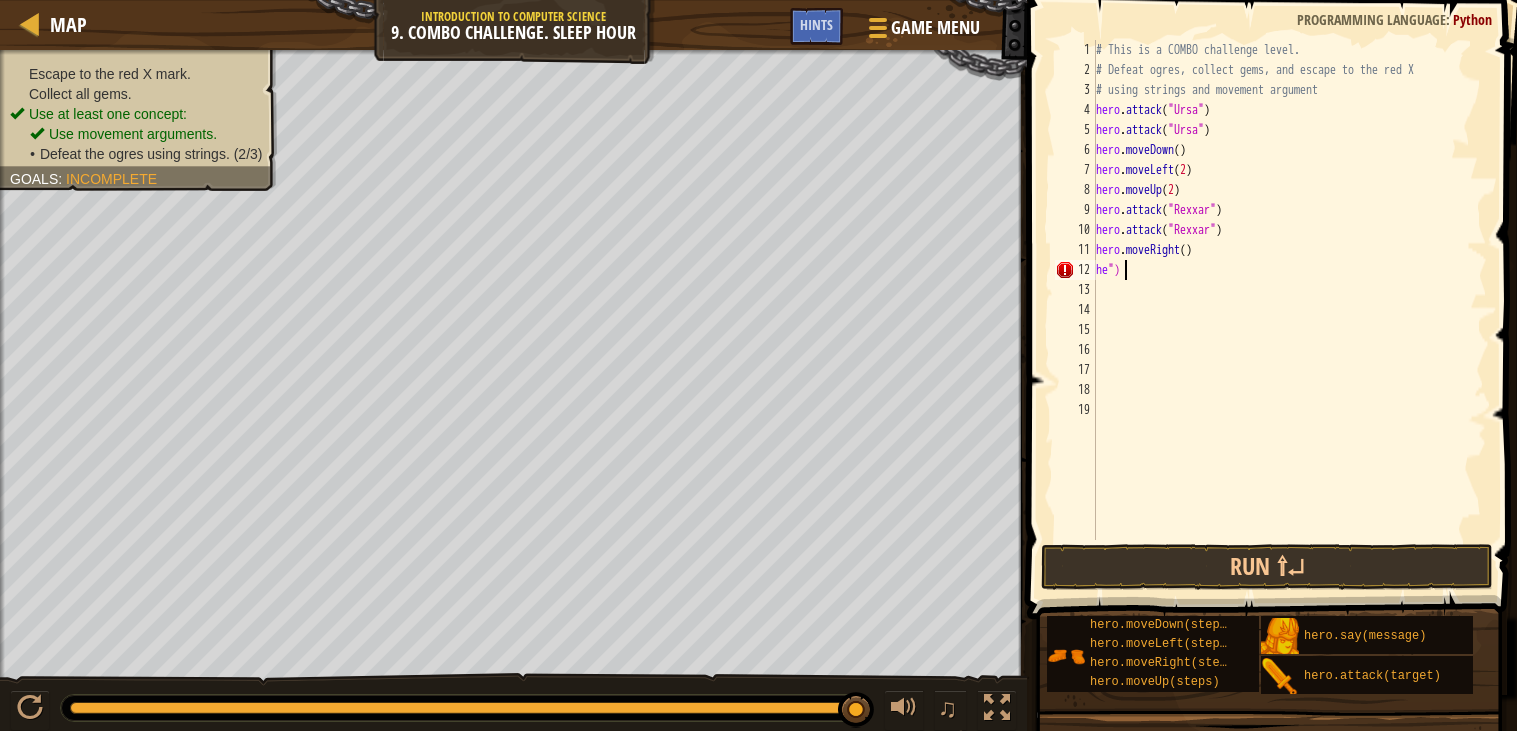 click on "# This is a COMBO challenge level. # Defeat [PERSON_NAME], collect gems, and escape to the red X # using strings and movement argument hero . attack ( "Ursa" ) hero . attack ( "Ursa" ) hero . moveDown ( ) hero . moveLeft ( 2 ) hero . moveUp ( 2 ) hero . attack ( "Rexxar" ) hero . attack ( "Rexxar" ) hero . moveRight ( ) he ")" at bounding box center [1289, 310] 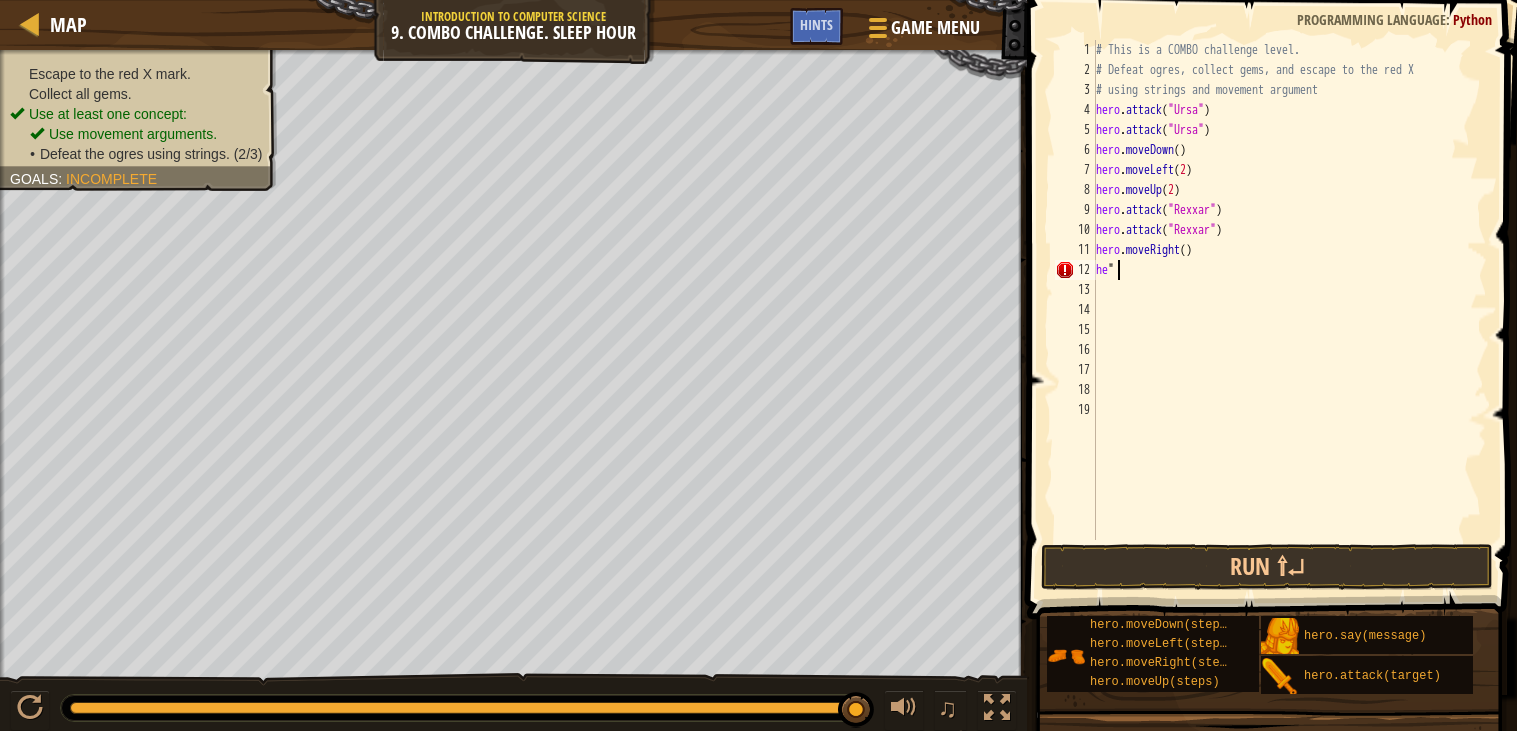 scroll, scrollTop: 8, scrollLeft: 0, axis: vertical 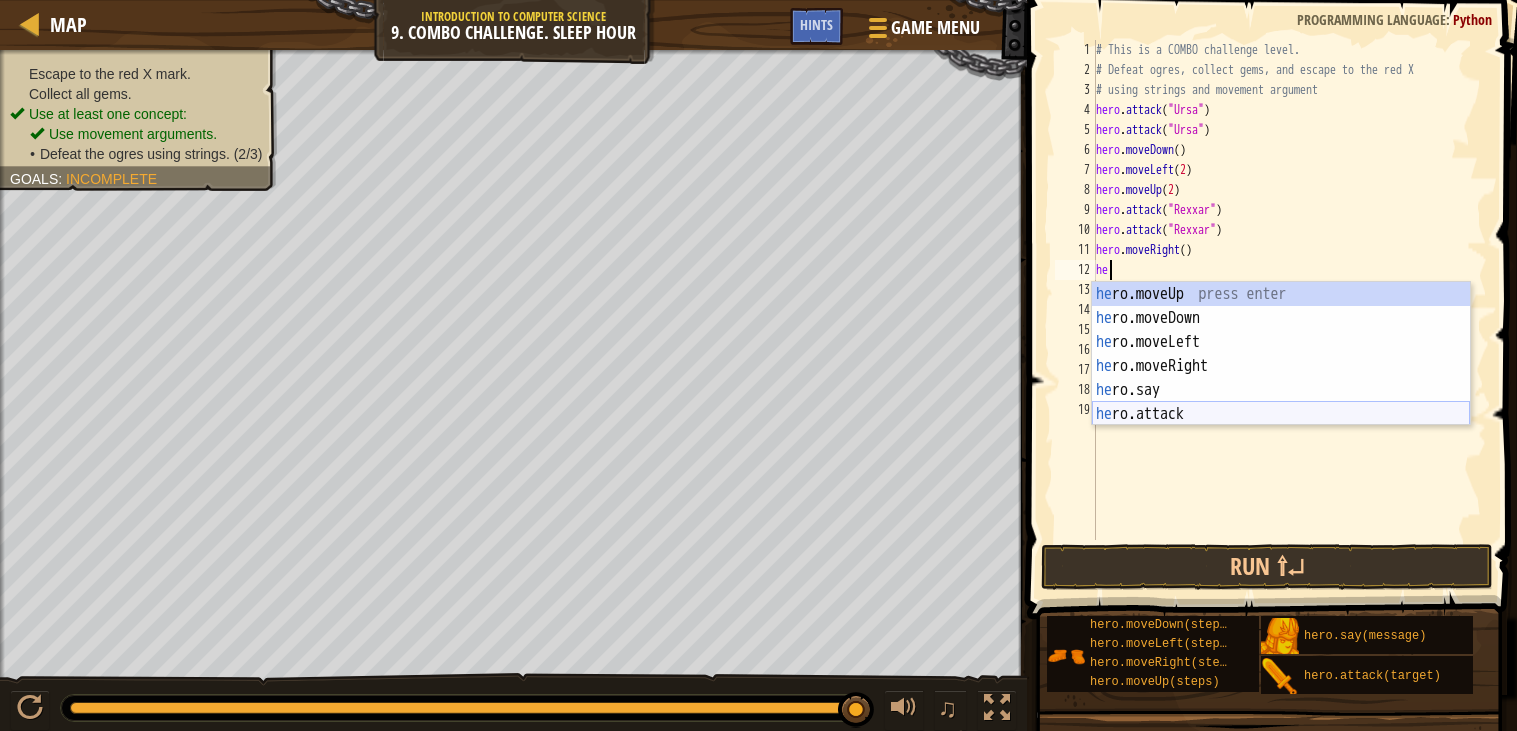 click on "he ro.moveUp press enter he ro.moveDown press enter he ro.moveLeft press enter he ro.moveRight press enter he ro.say press enter he ro.attack press enter" at bounding box center (1281, 378) 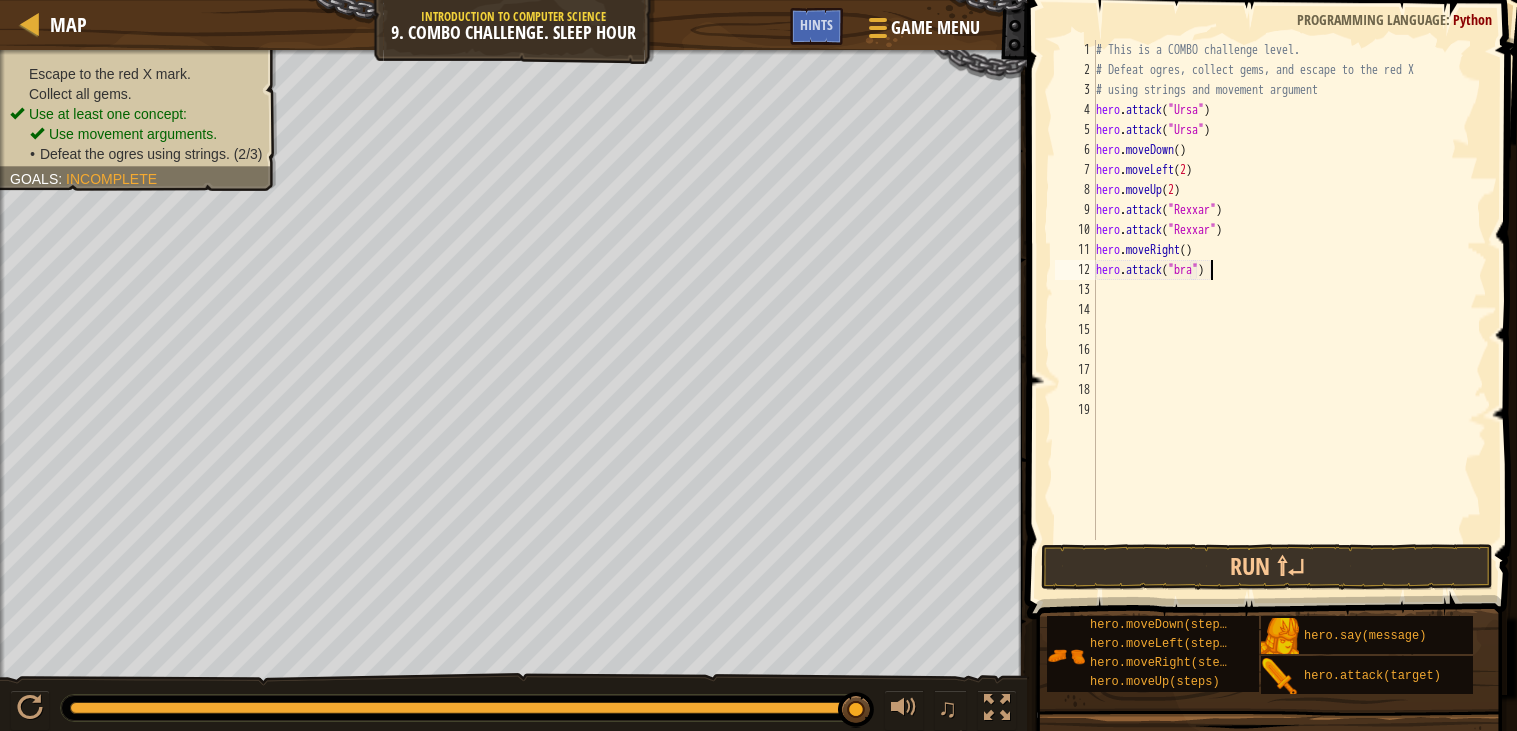 scroll, scrollTop: 8, scrollLeft: 9, axis: both 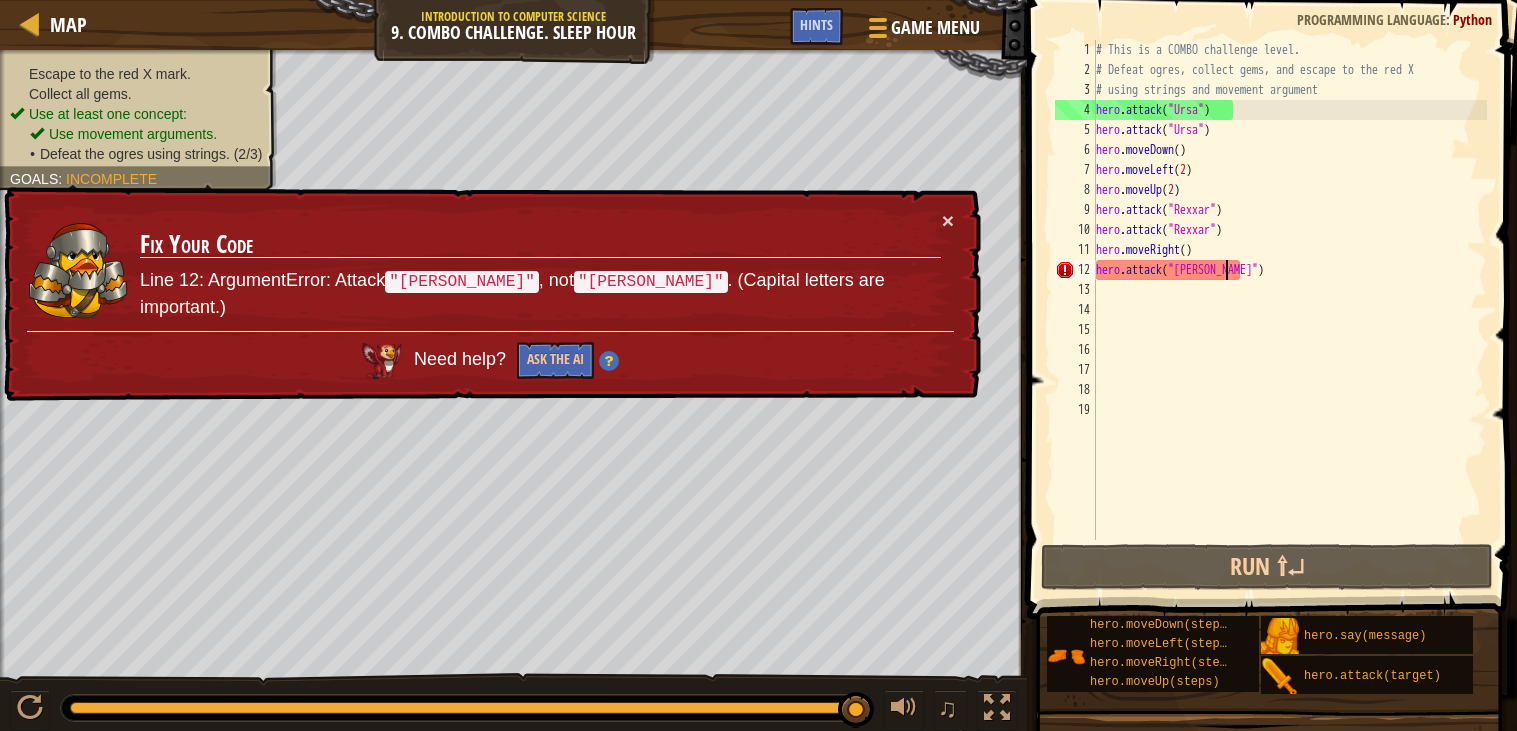 click on "# This is a COMBO challenge level. # Defeat [PERSON_NAME], collect gems, and escape to the red X # using strings and movement argument hero . attack ( "Ursa" ) hero . attack ( "Ursa" ) hero . moveDown ( ) hero . moveLeft ( 2 ) hero . moveUp ( 2 ) hero . attack ( "Rexxar" ) hero . attack ( "Rexxar" ) hero . moveRight ( ) hero . attack ( "[PERSON_NAME]" )" at bounding box center [1289, 310] 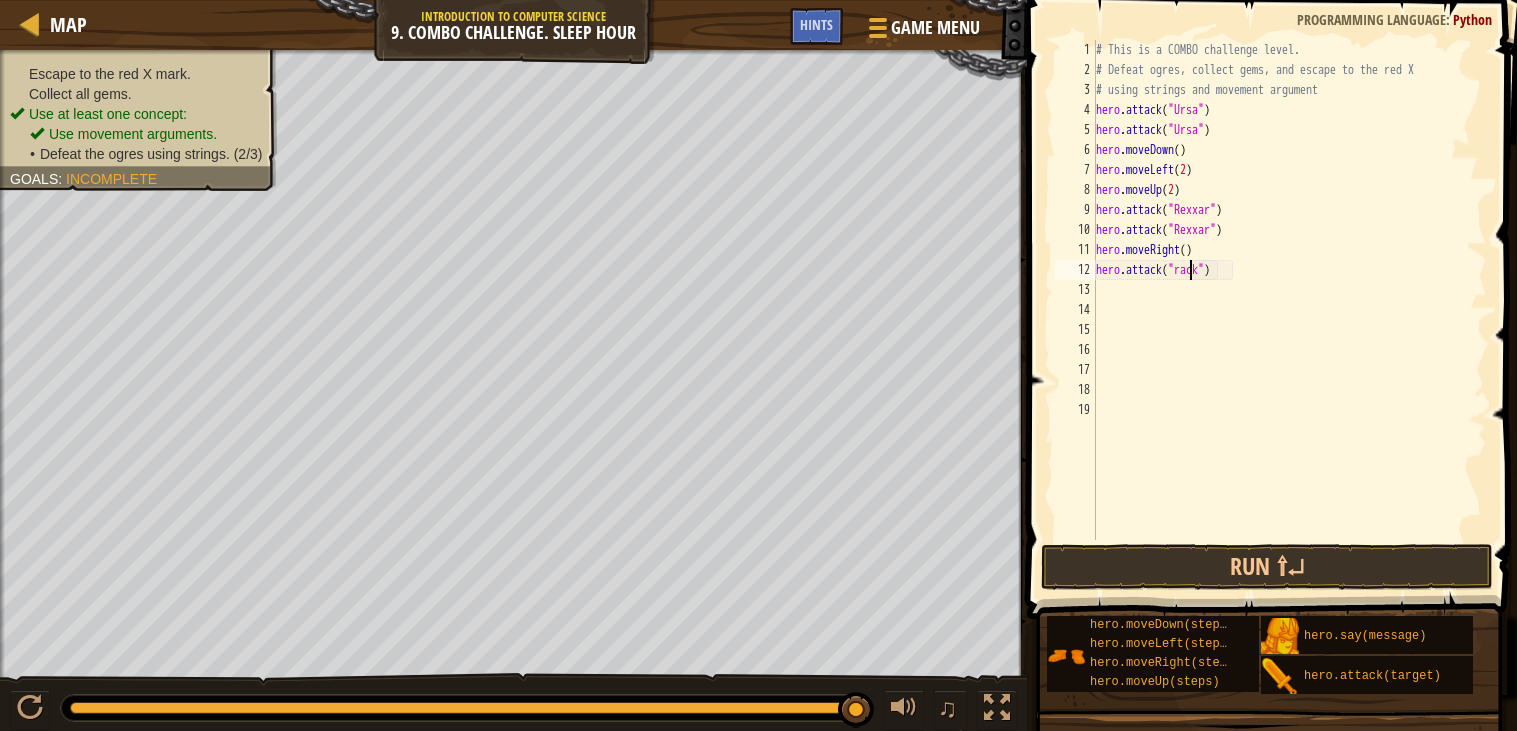 scroll, scrollTop: 8, scrollLeft: 7, axis: both 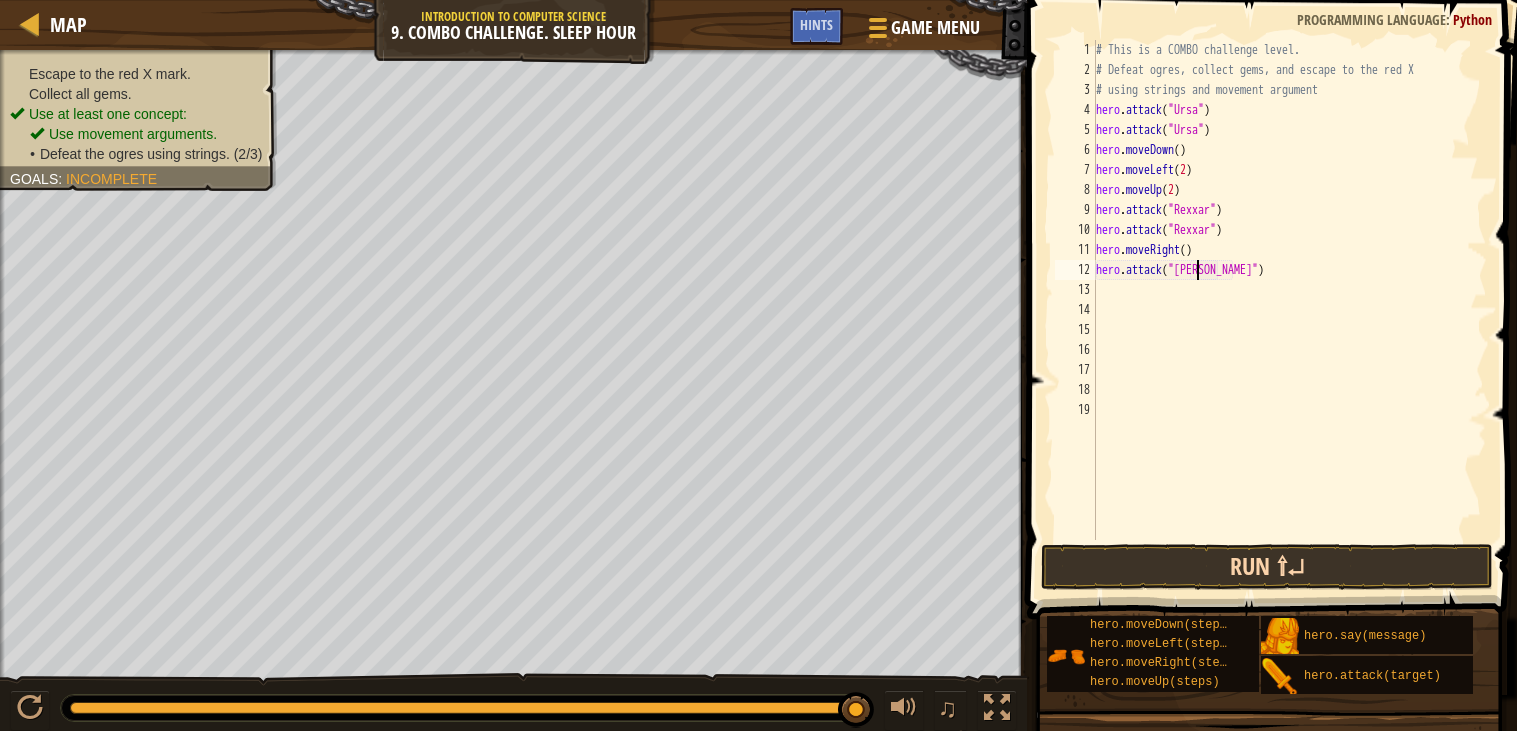 type on "hero.attack("[PERSON_NAME]")" 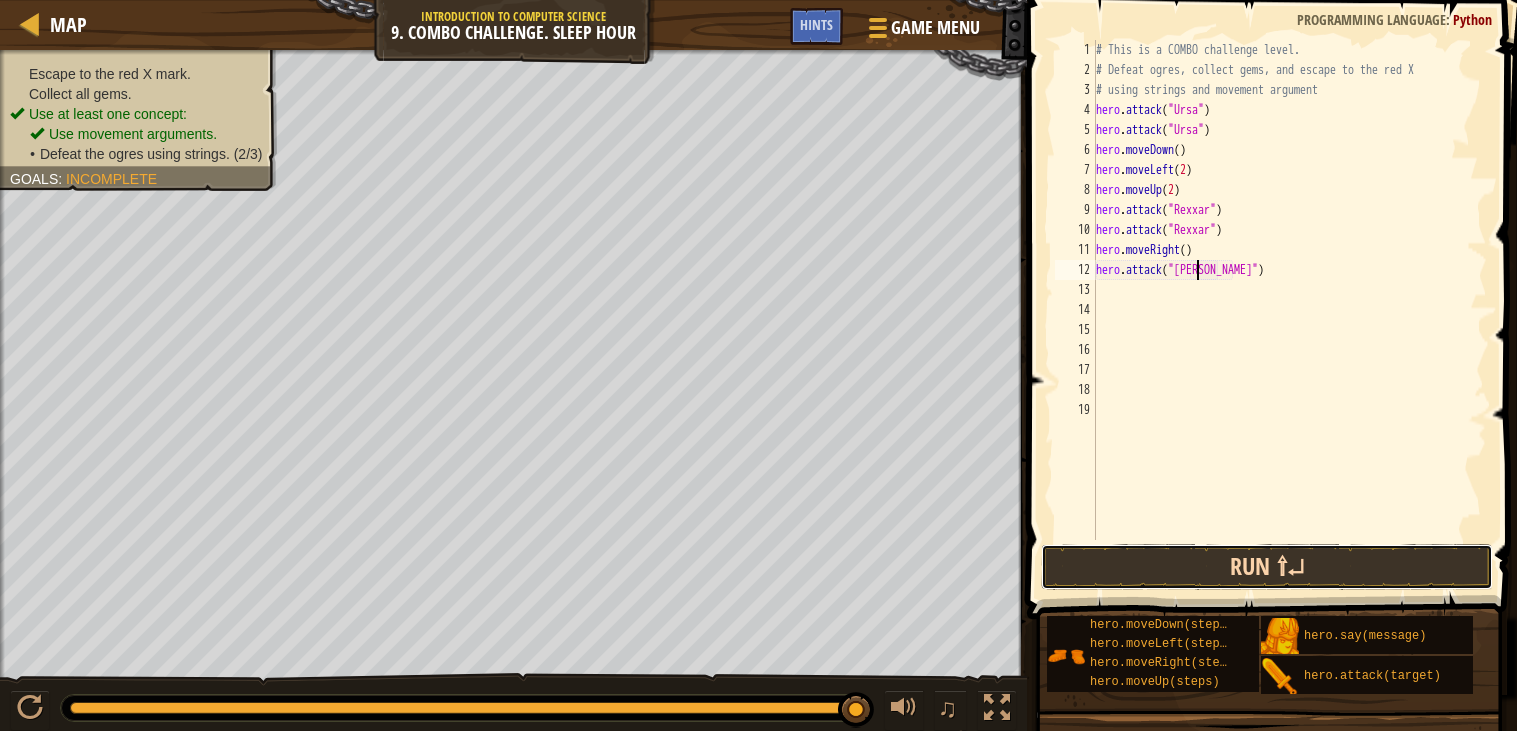 click on "Run ⇧↵" at bounding box center [1267, 567] 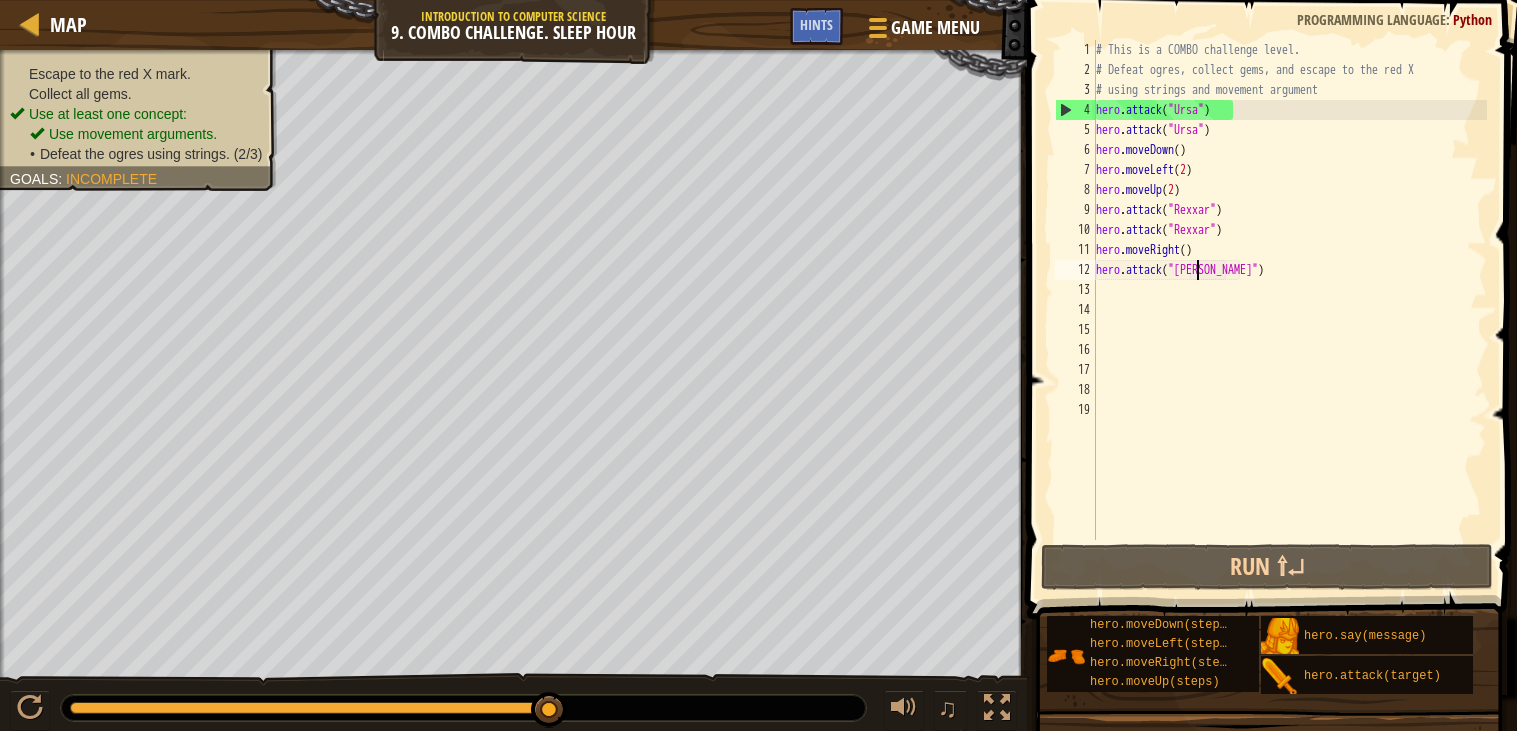 click on "# This is a COMBO challenge level. # Defeat [PERSON_NAME], collect gems, and escape to the red X # using strings and movement argument hero . attack ( "Ursa" ) hero . attack ( "Ursa" ) hero . moveDown ( ) hero . moveLeft ( 2 ) hero . moveUp ( 2 ) hero . attack ( "Rexxar" ) hero . attack ( "Rexxar" ) hero . moveRight ( ) hero . attack ( "[PERSON_NAME]" )" at bounding box center [1289, 310] 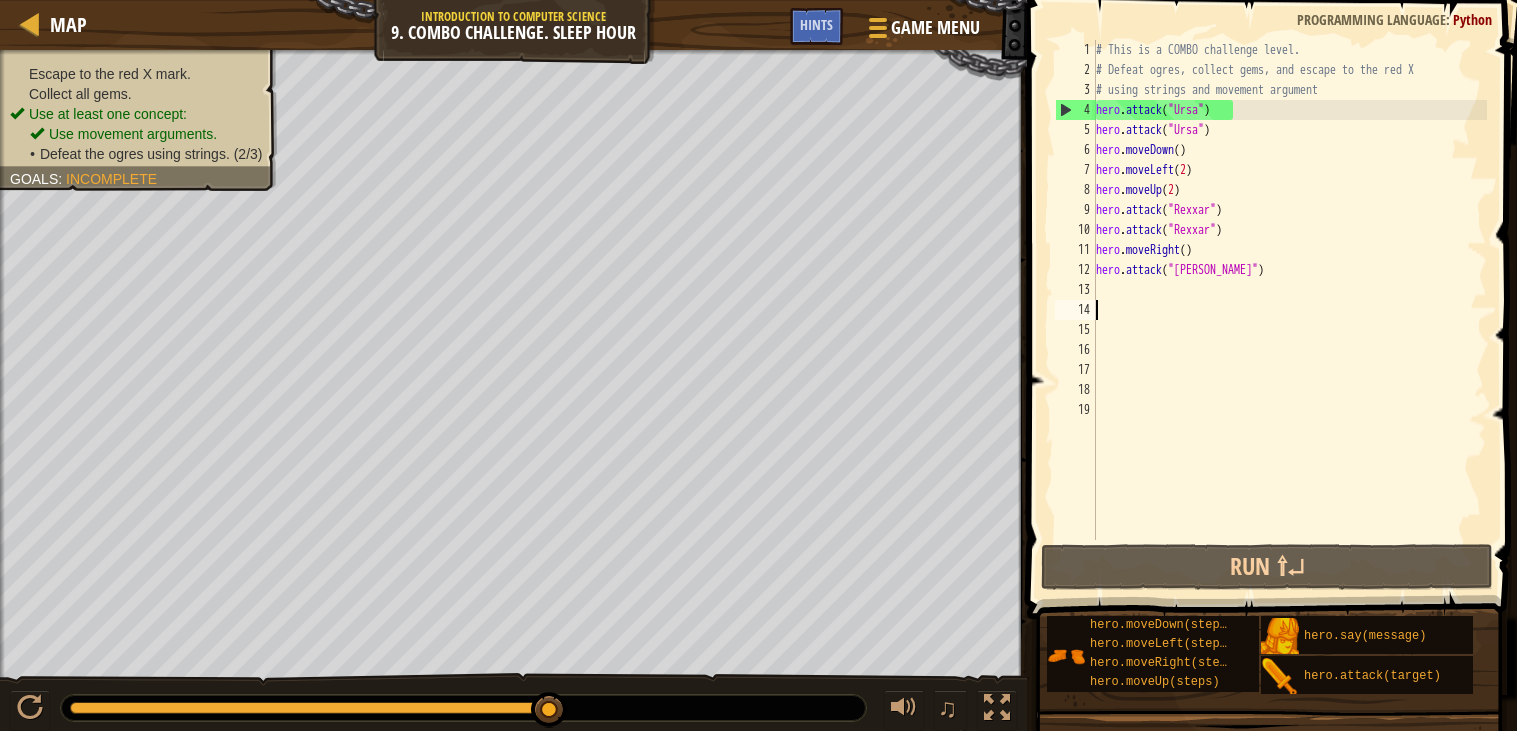 scroll, scrollTop: 8, scrollLeft: 0, axis: vertical 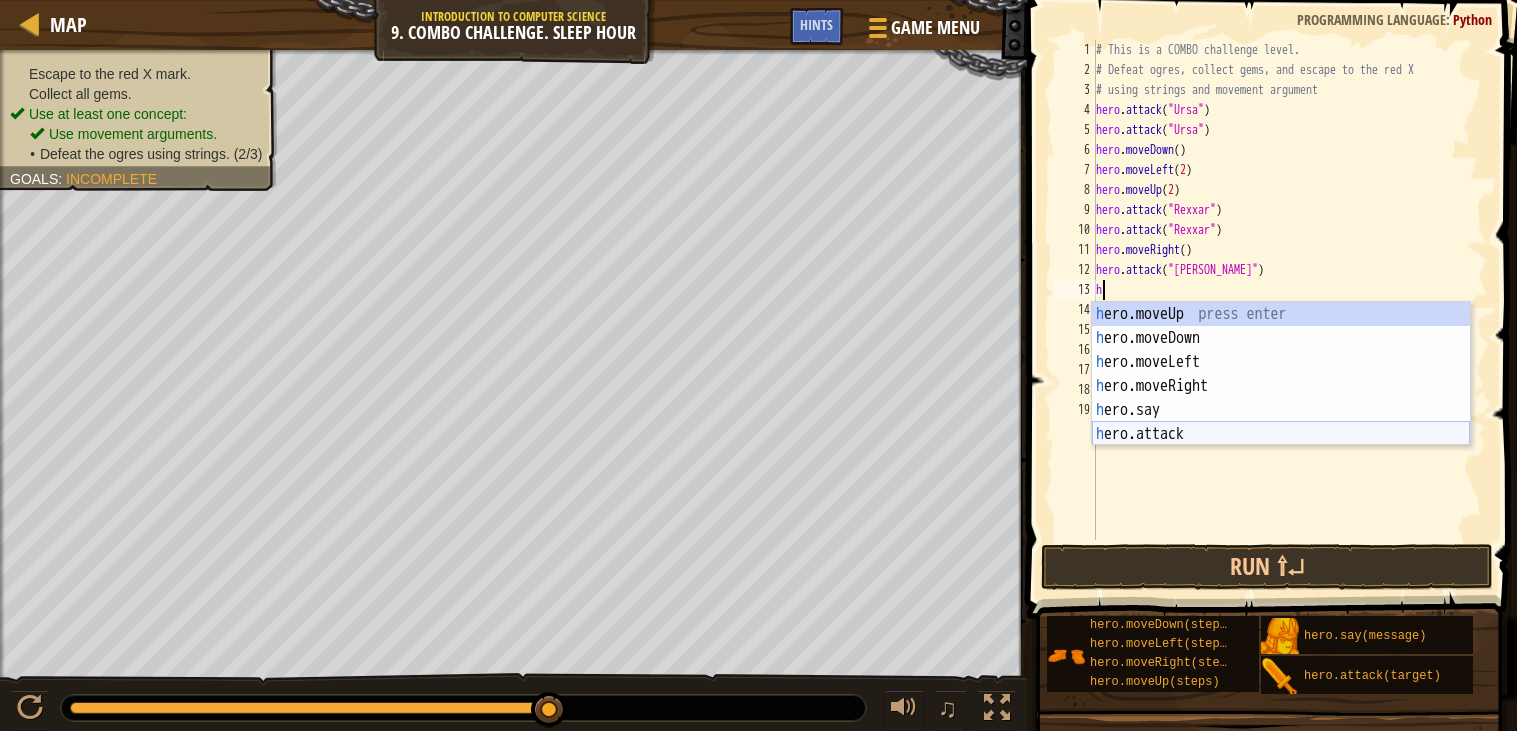 click on "h ero.moveUp press enter h ero.moveDown press enter h ero.moveLeft press enter h ero.moveRight press enter h ero.say press enter h ero.attack press enter" at bounding box center (1281, 398) 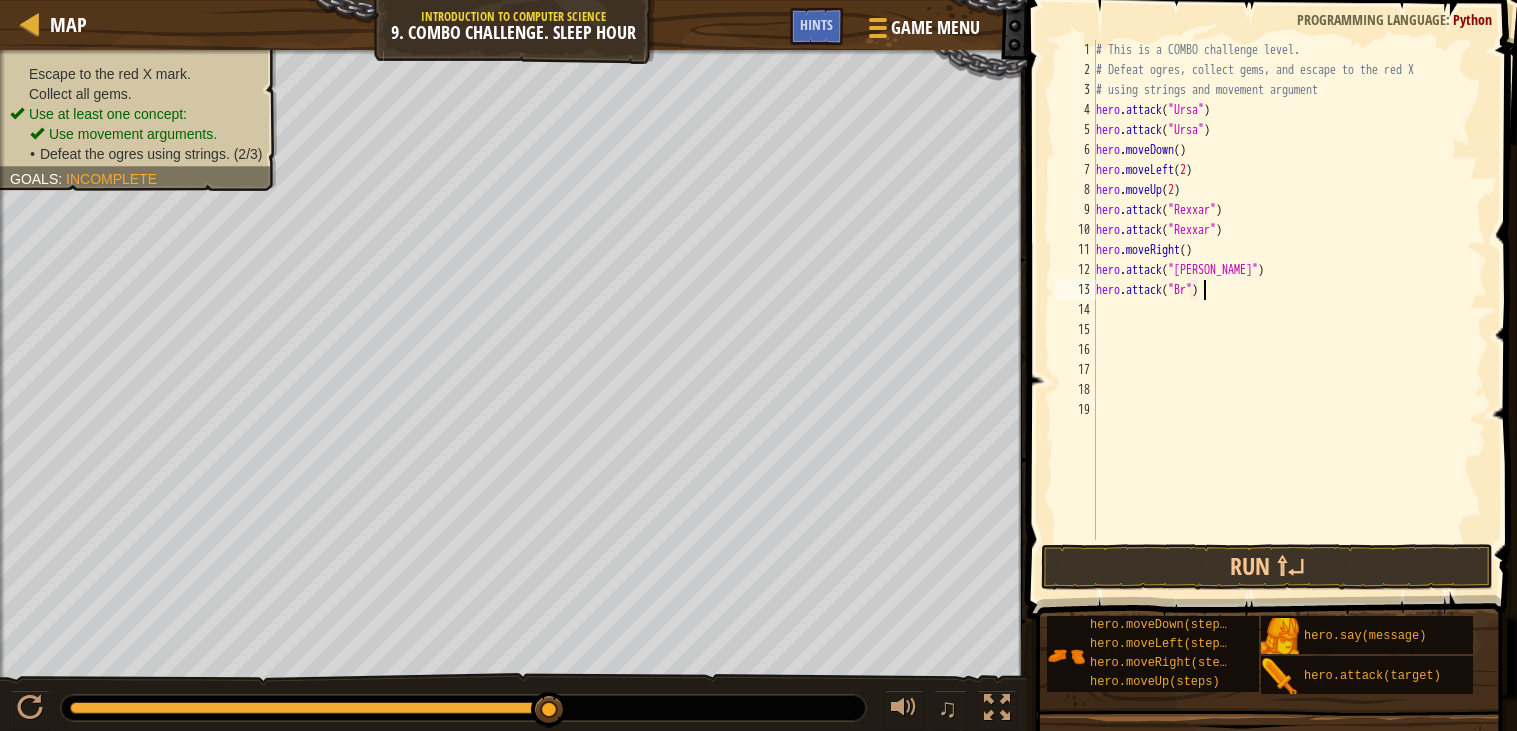 scroll, scrollTop: 8, scrollLeft: 9, axis: both 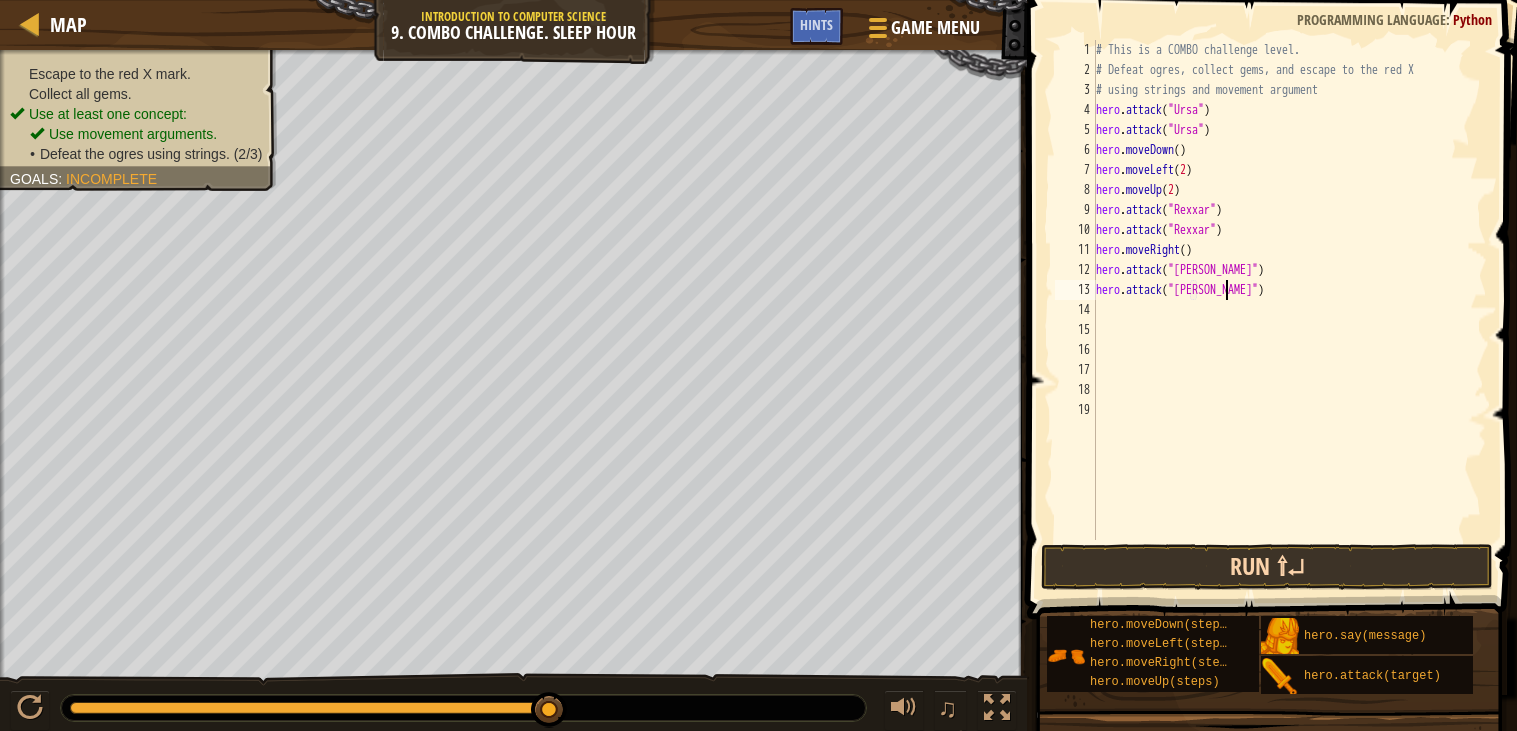 type on "hero.attack("[PERSON_NAME]")" 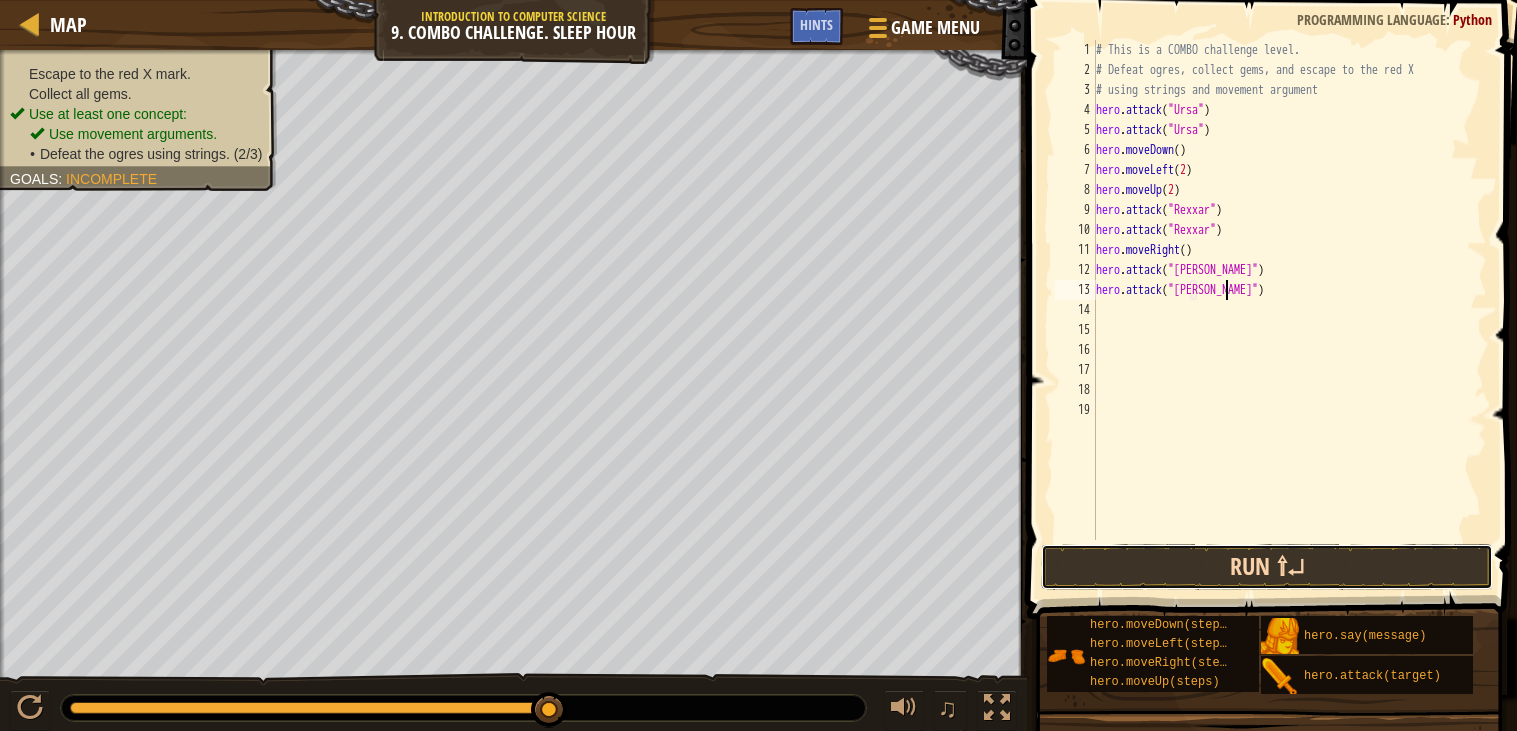 click on "Run ⇧↵" at bounding box center [1267, 567] 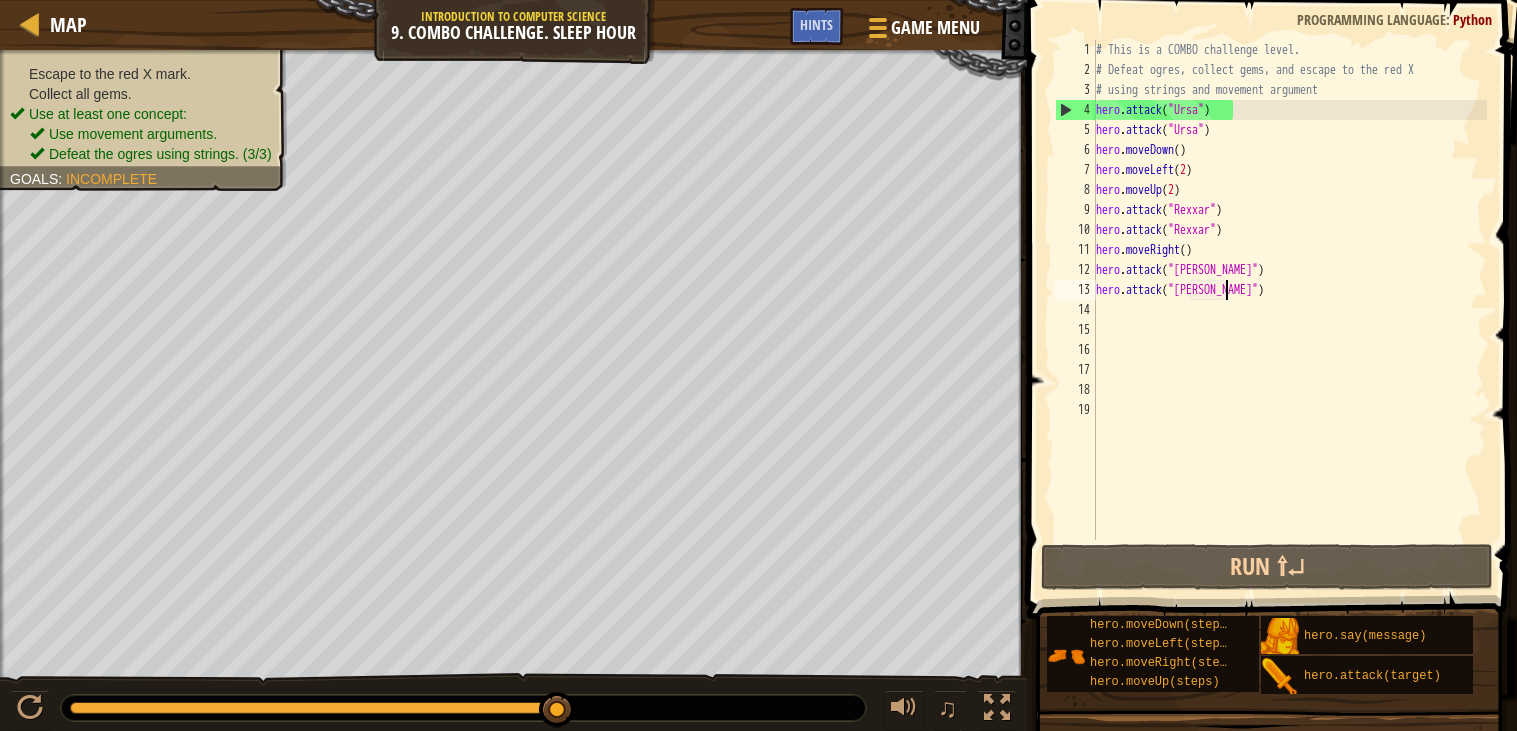 click on "# This is a COMBO challenge level. # Defeat [PERSON_NAME], collect gems, and escape to the red X # using strings and movement argument hero . attack ( "Ursa" ) hero . attack ( "Ursa" ) hero . moveDown ( ) hero . moveLeft ( 2 ) hero . moveUp ( 2 ) hero . attack ( "Rexxar" ) hero . attack ( "Rexxar" ) hero . moveRight ( ) hero . attack ( "[PERSON_NAME]" ) hero . attack ( "[PERSON_NAME]" )" at bounding box center (1289, 310) 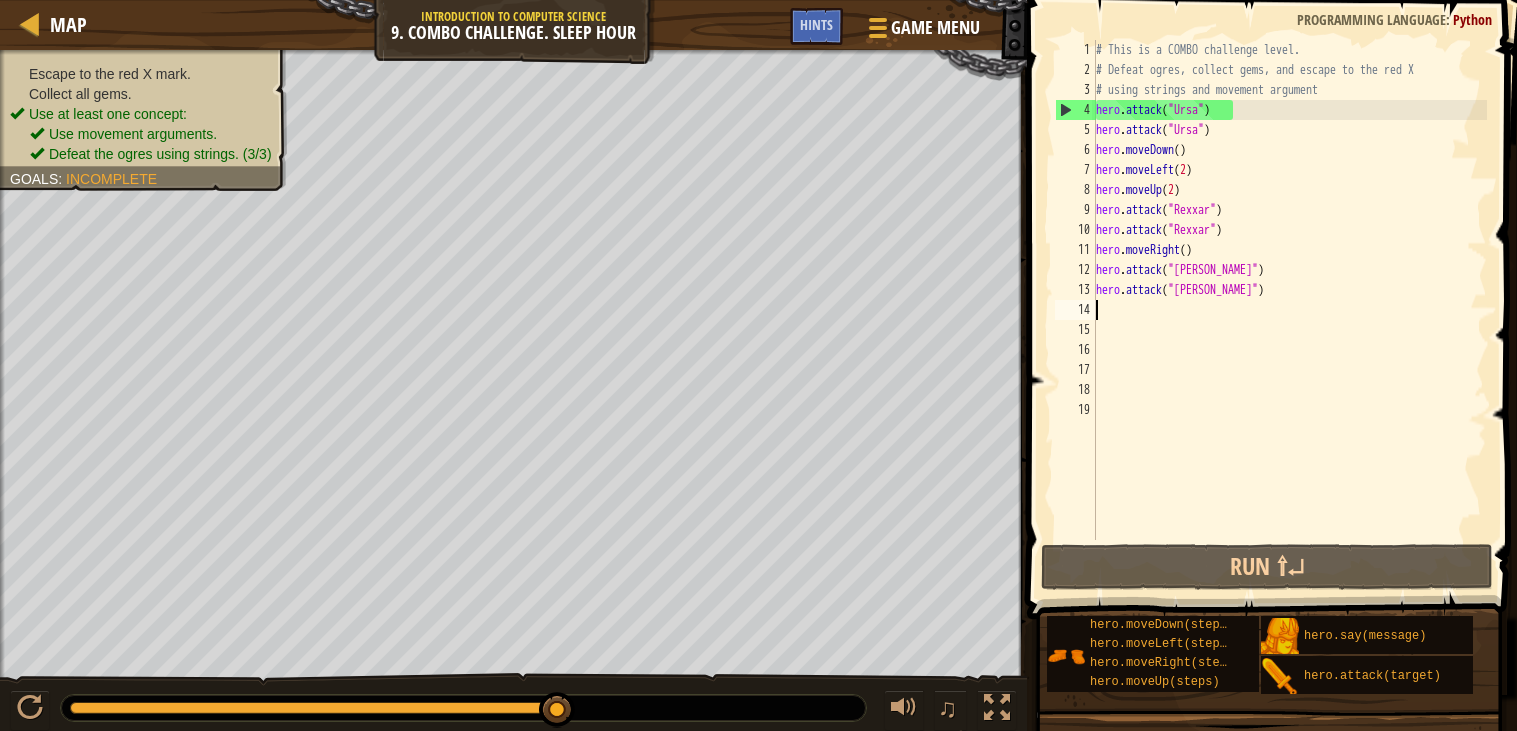 scroll, scrollTop: 8, scrollLeft: 0, axis: vertical 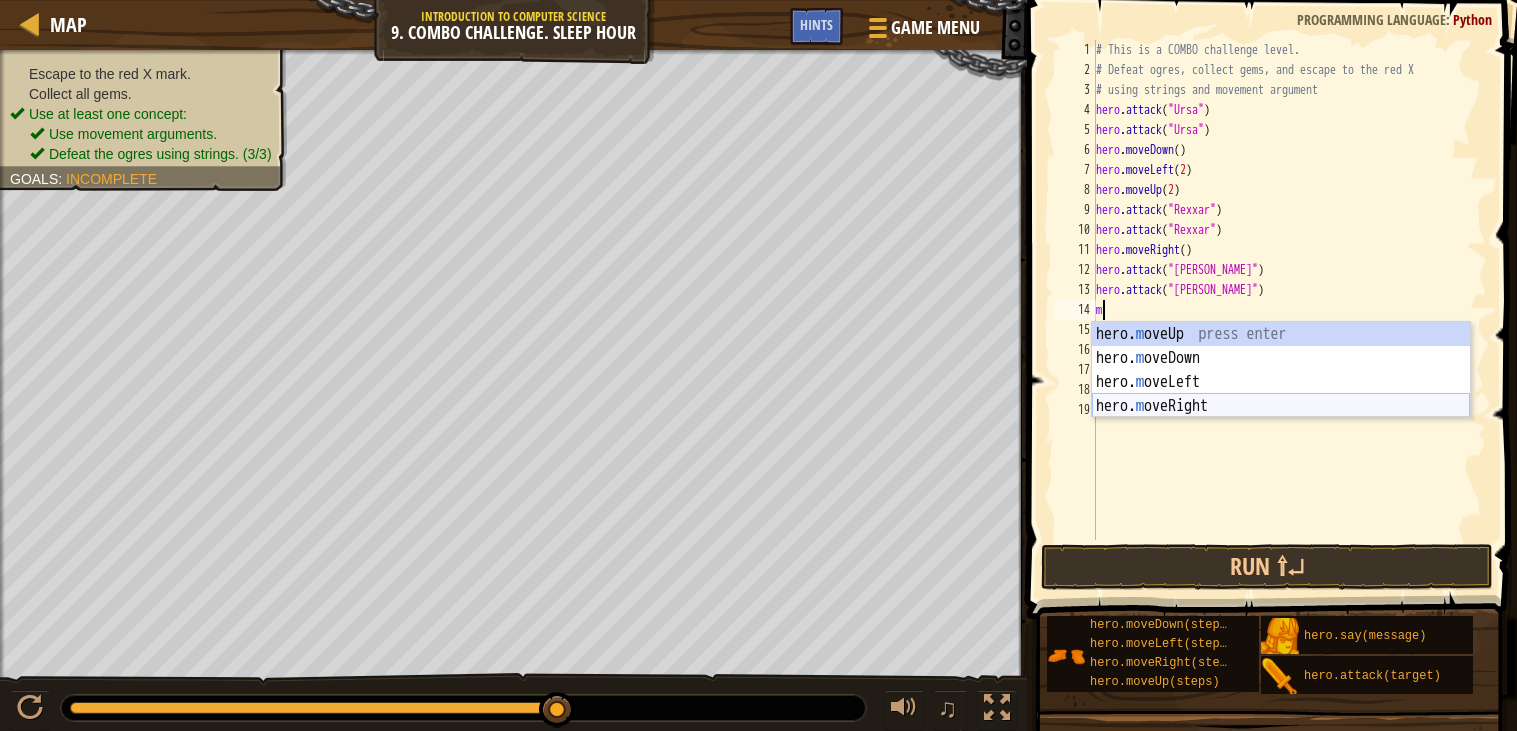 click on "hero. m oveUp press enter hero. m oveDown press enter hero. m oveLeft press enter hero. m oveRight press enter" at bounding box center (1281, 394) 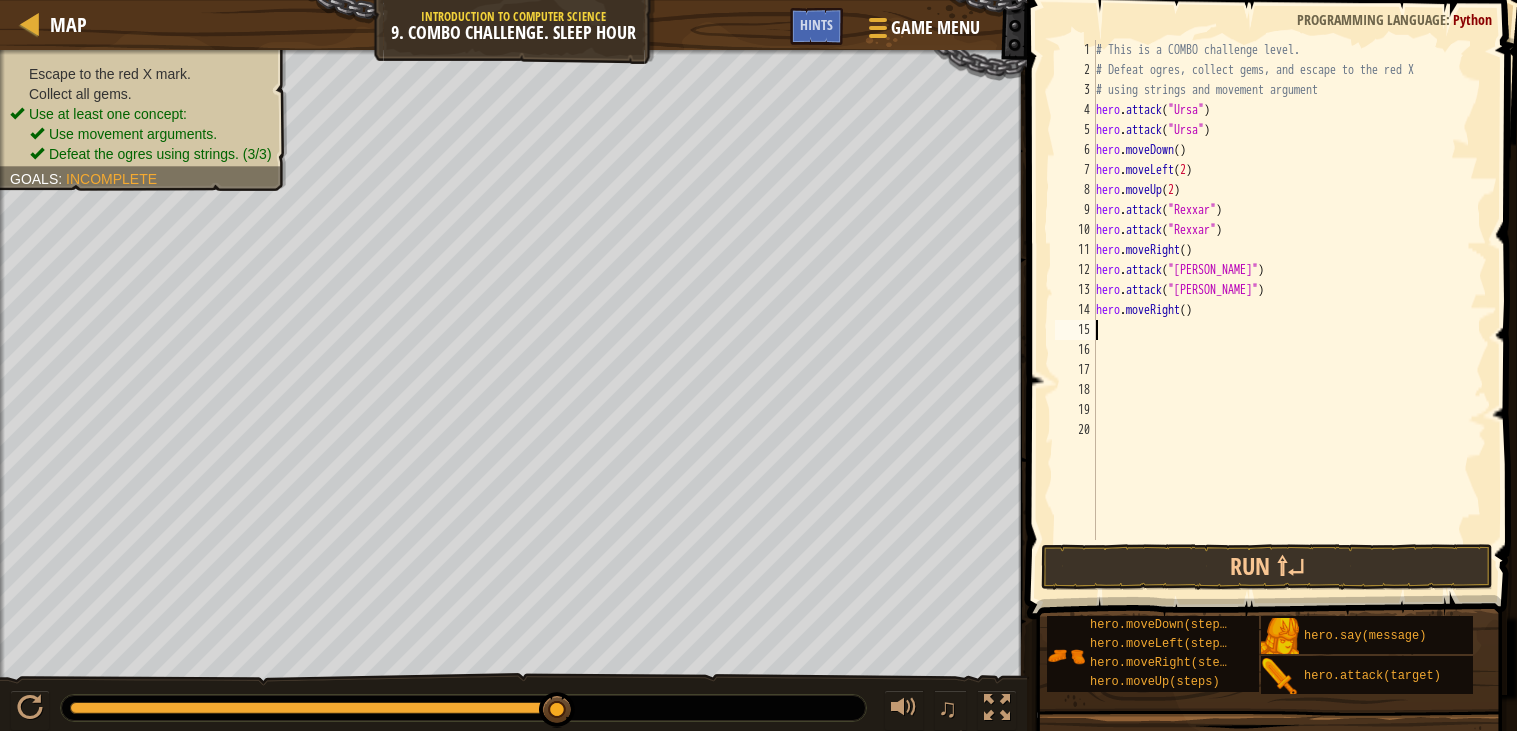 click on "# This is a COMBO challenge level. # Defeat [PERSON_NAME], collect gems, and escape to the red X # using strings and movement argument hero . attack ( "Ursa" ) hero . attack ( "Ursa" ) hero . moveDown ( ) hero . moveLeft ( 2 ) hero . moveUp ( 2 ) hero . attack ( "Rexxar" ) hero . attack ( "Rexxar" ) hero . moveRight ( ) hero . attack ( "[PERSON_NAME]" ) hero . attack ( "[PERSON_NAME]" ) hero . moveRight ( )" at bounding box center (1289, 310) 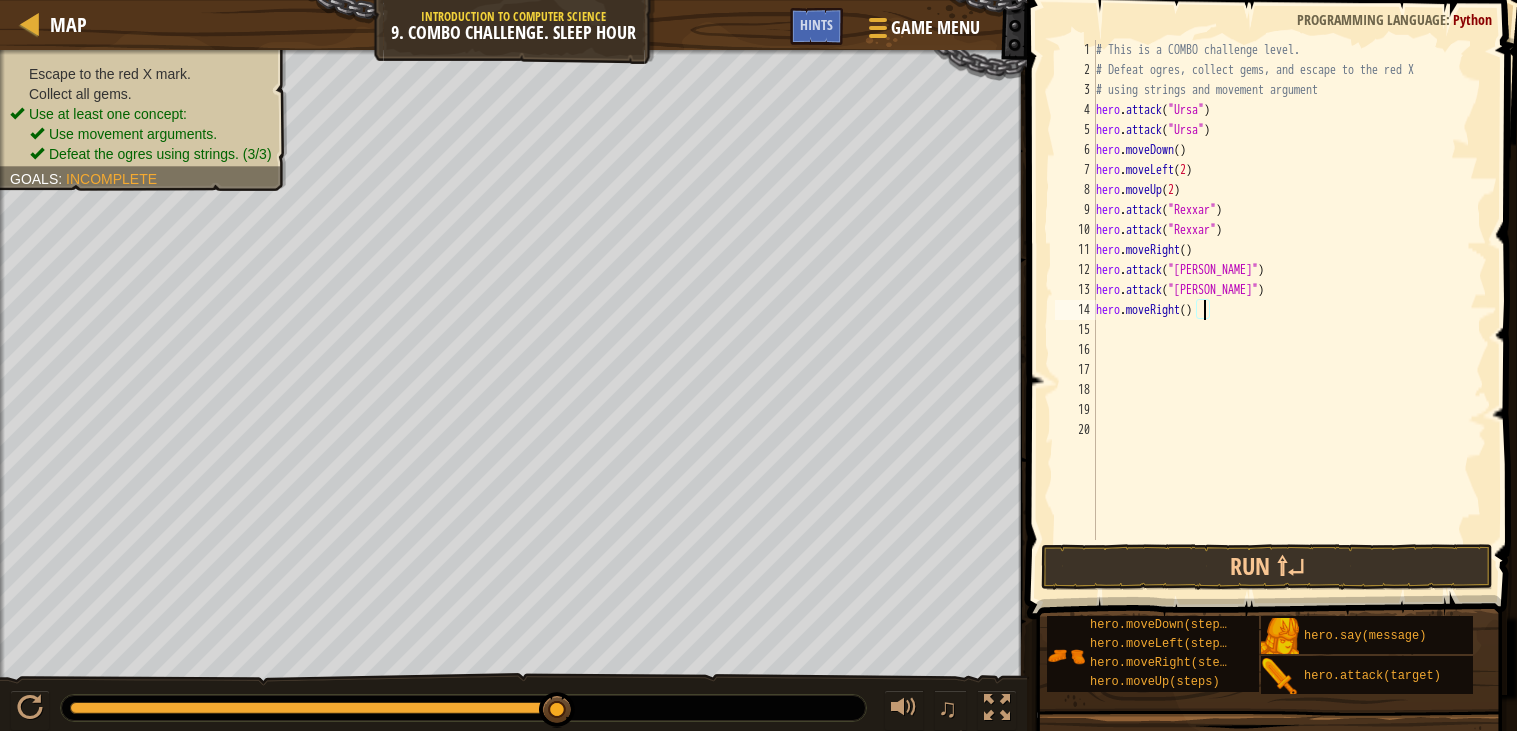 scroll, scrollTop: 8, scrollLeft: 8, axis: both 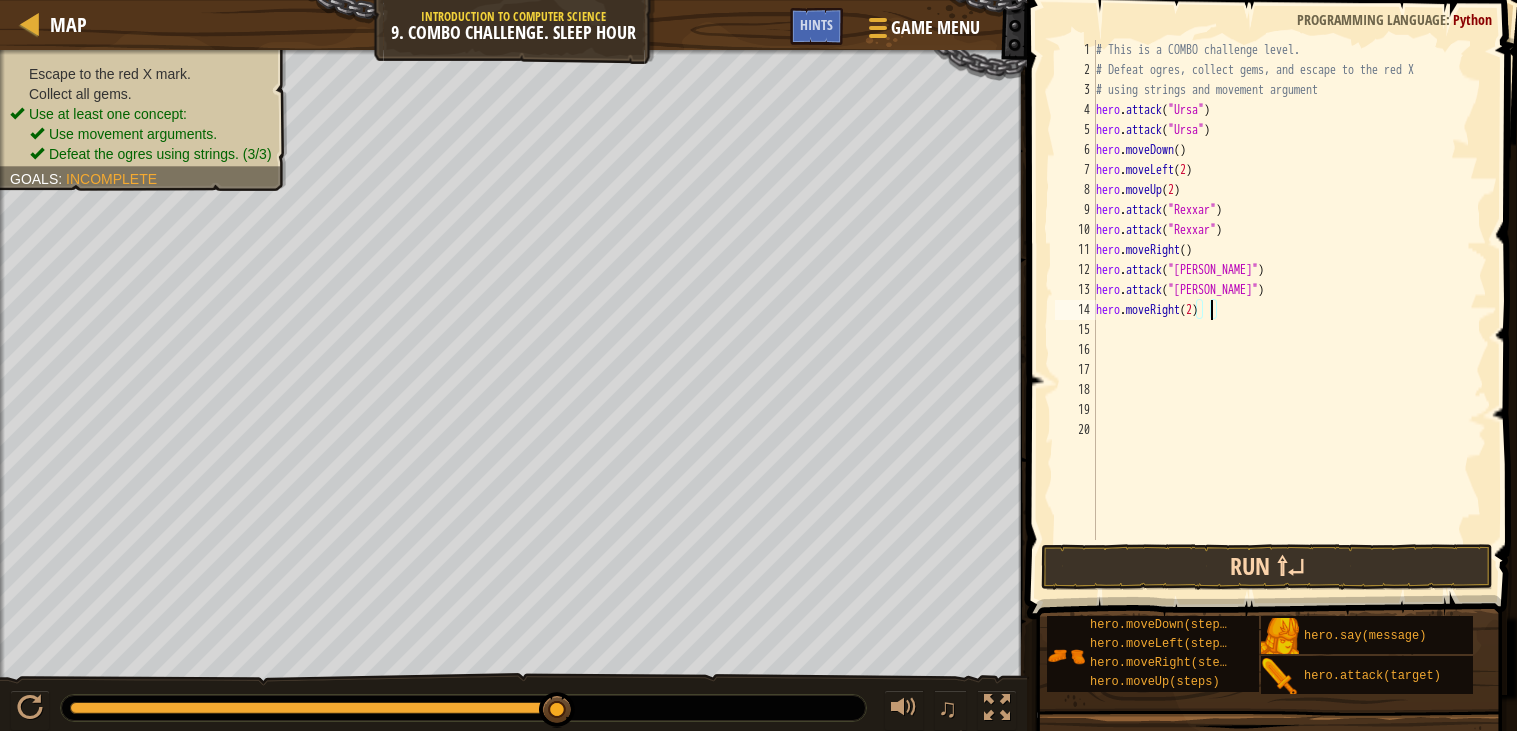 type on "hero.moveRight(2)" 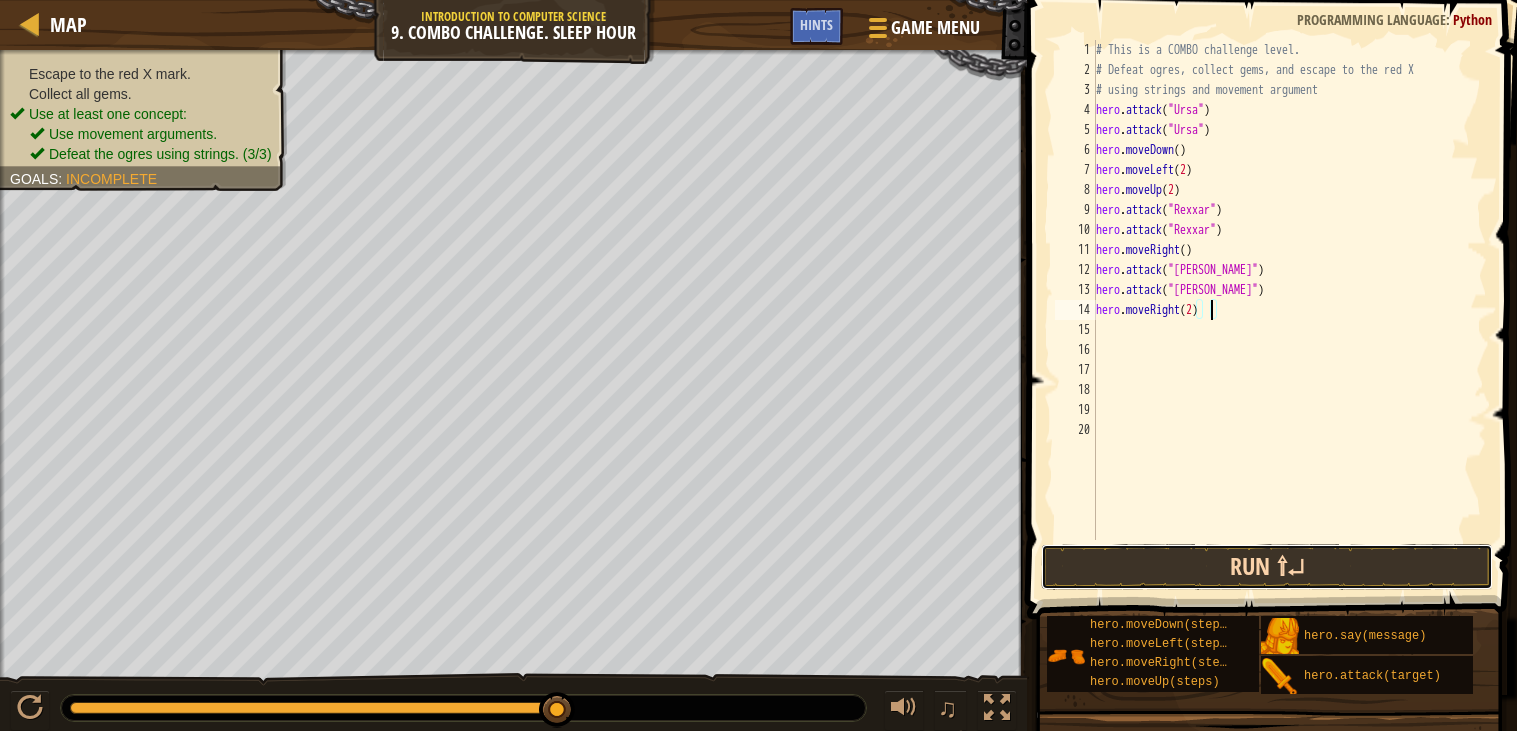 click on "Run ⇧↵" at bounding box center [1267, 567] 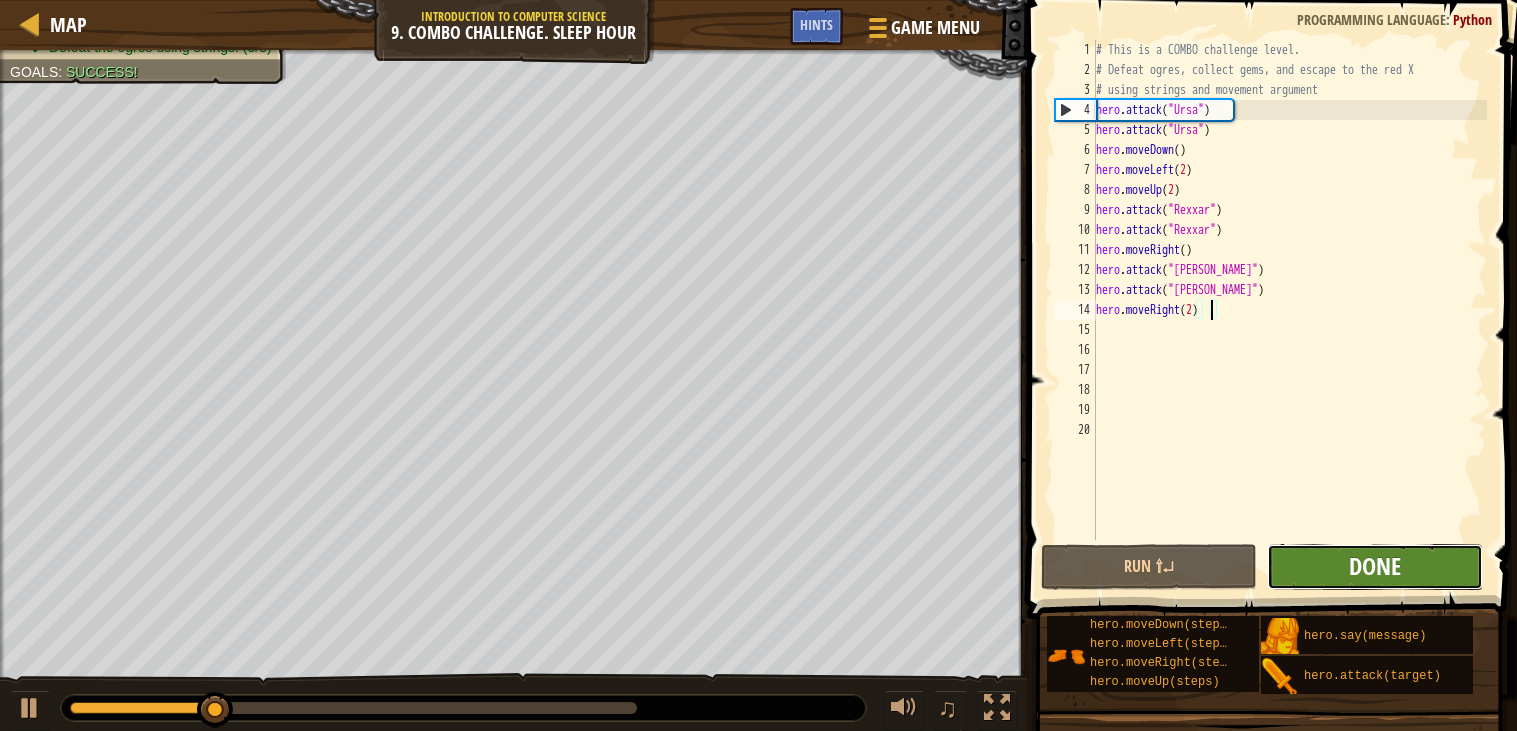 click on "Done" at bounding box center (1375, 566) 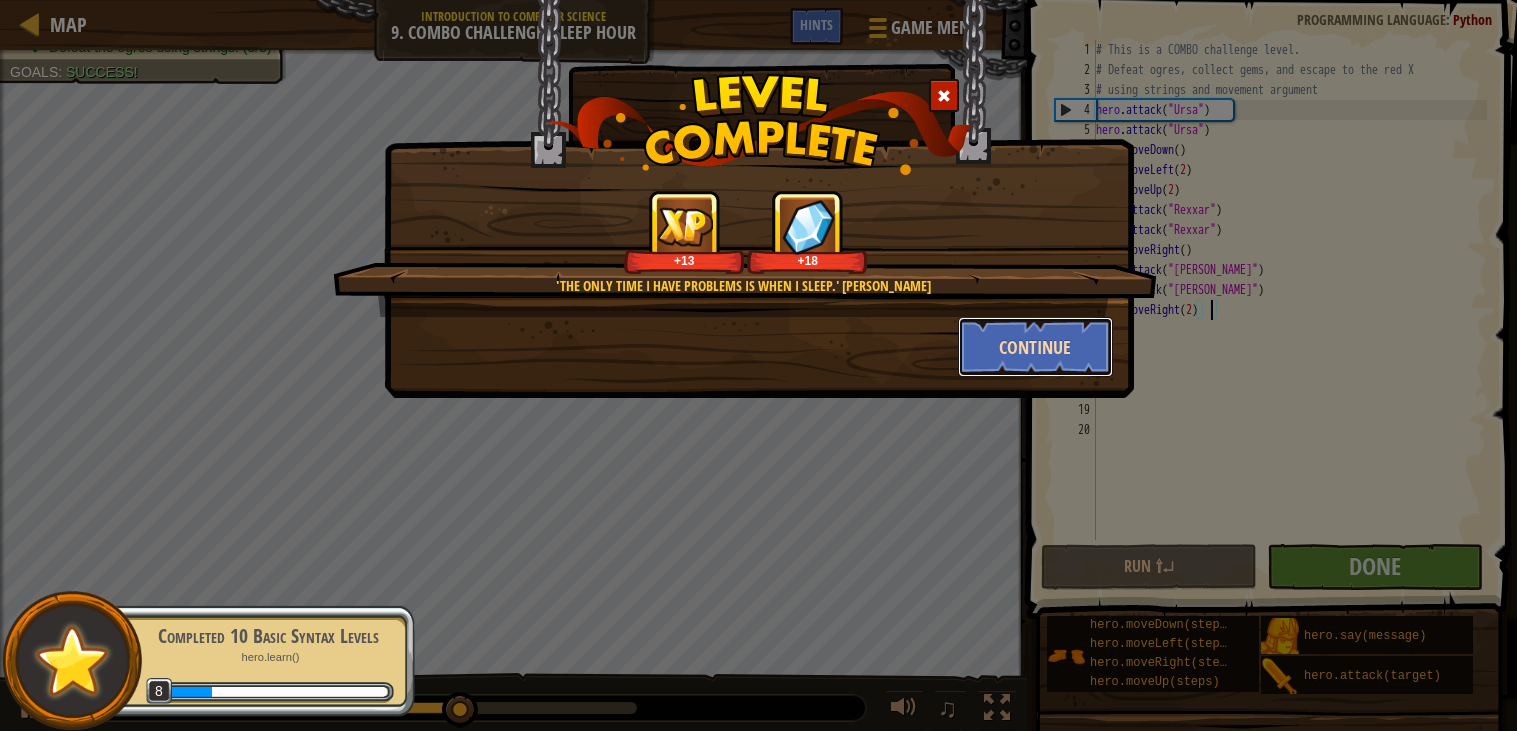 click on "Continue" at bounding box center (1035, 347) 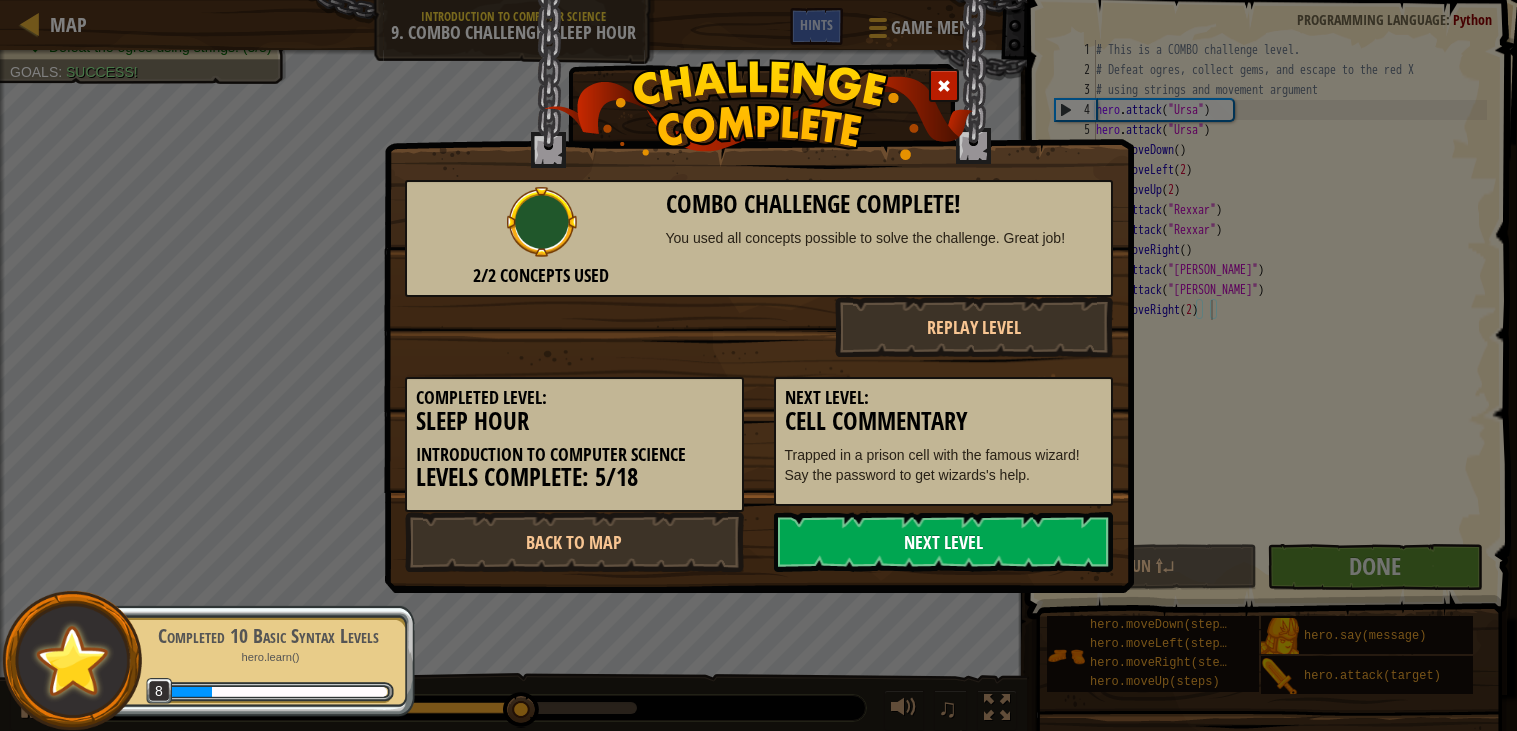 click on "Next Level" at bounding box center [943, 542] 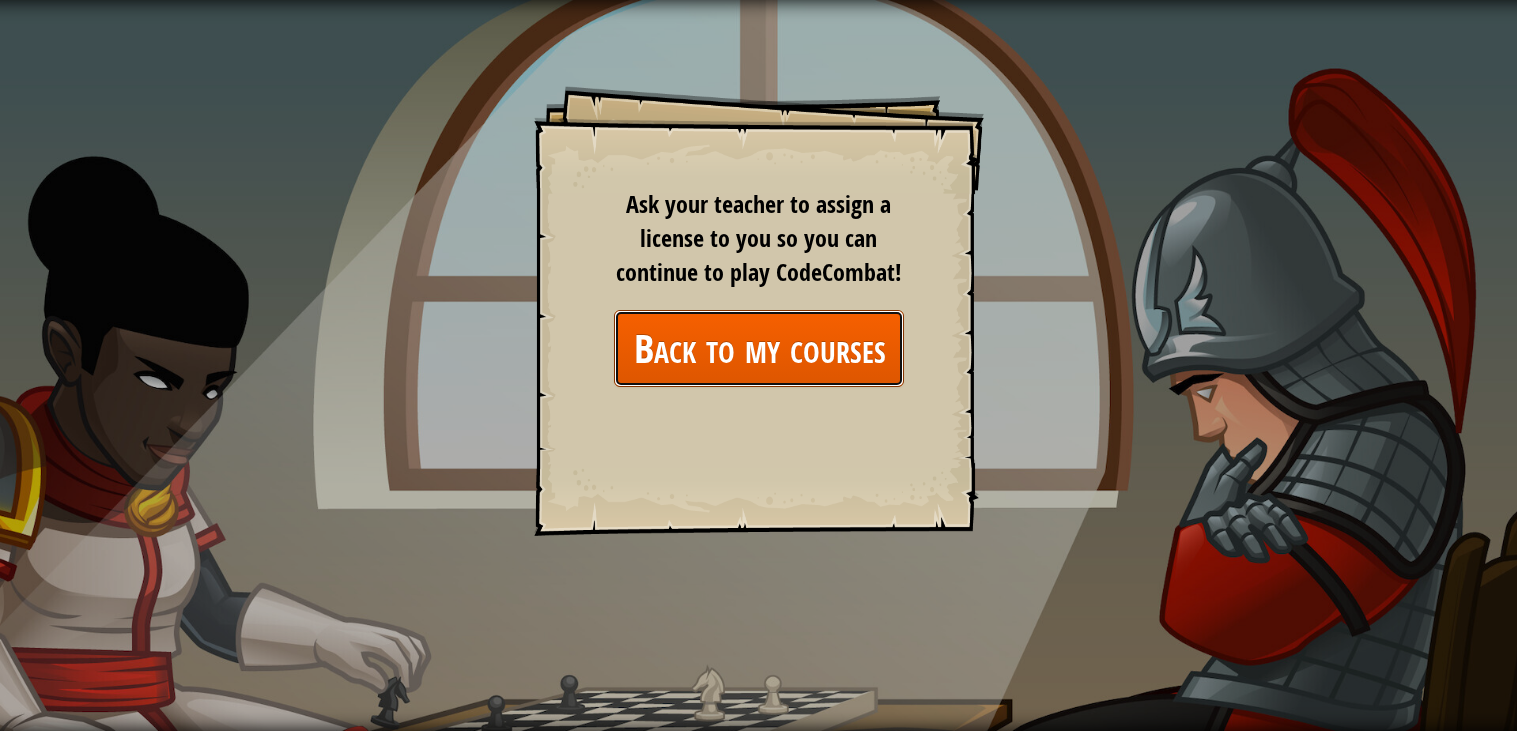 click on "Back to my courses" at bounding box center (759, 348) 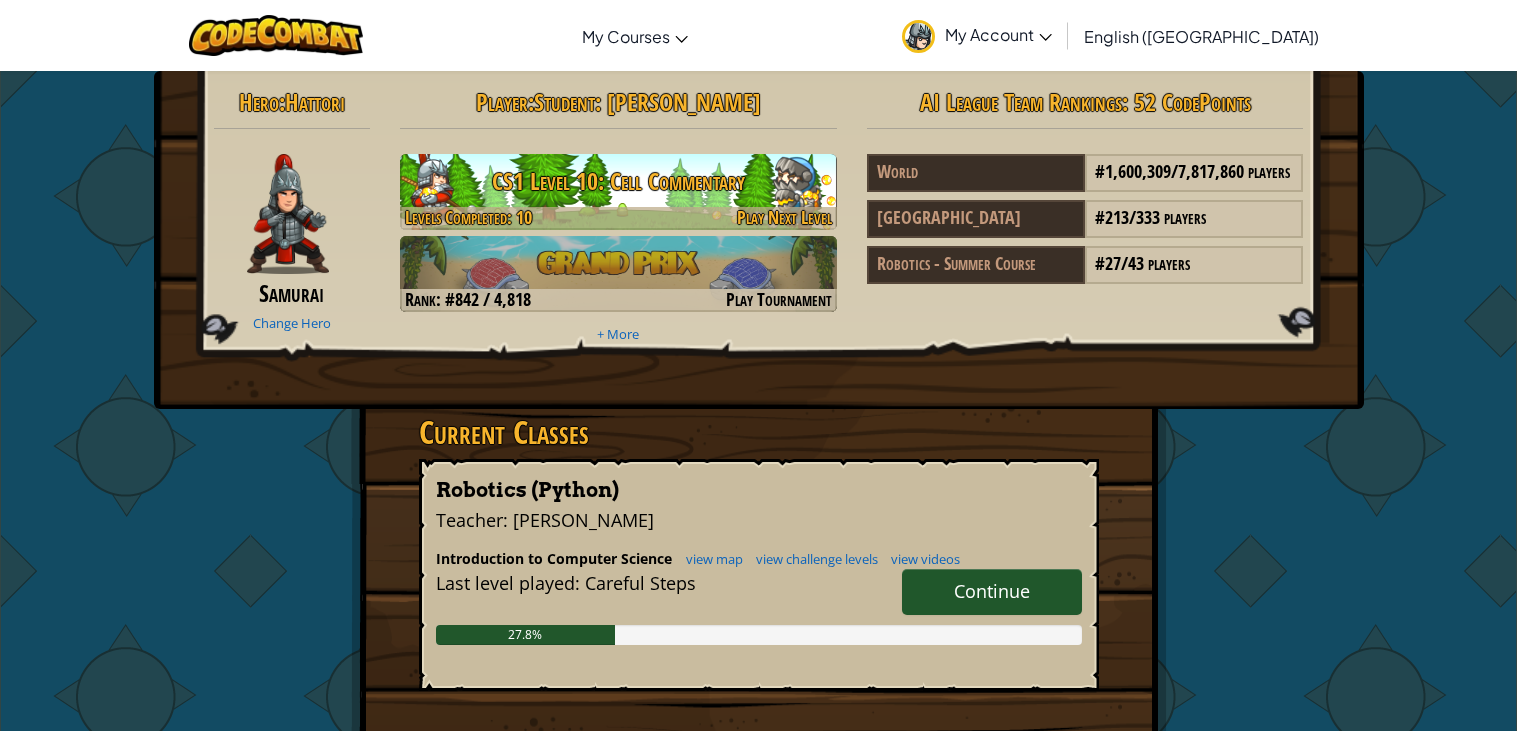 click on "CS1 Level 10: Cell Commentary" at bounding box center (618, 181) 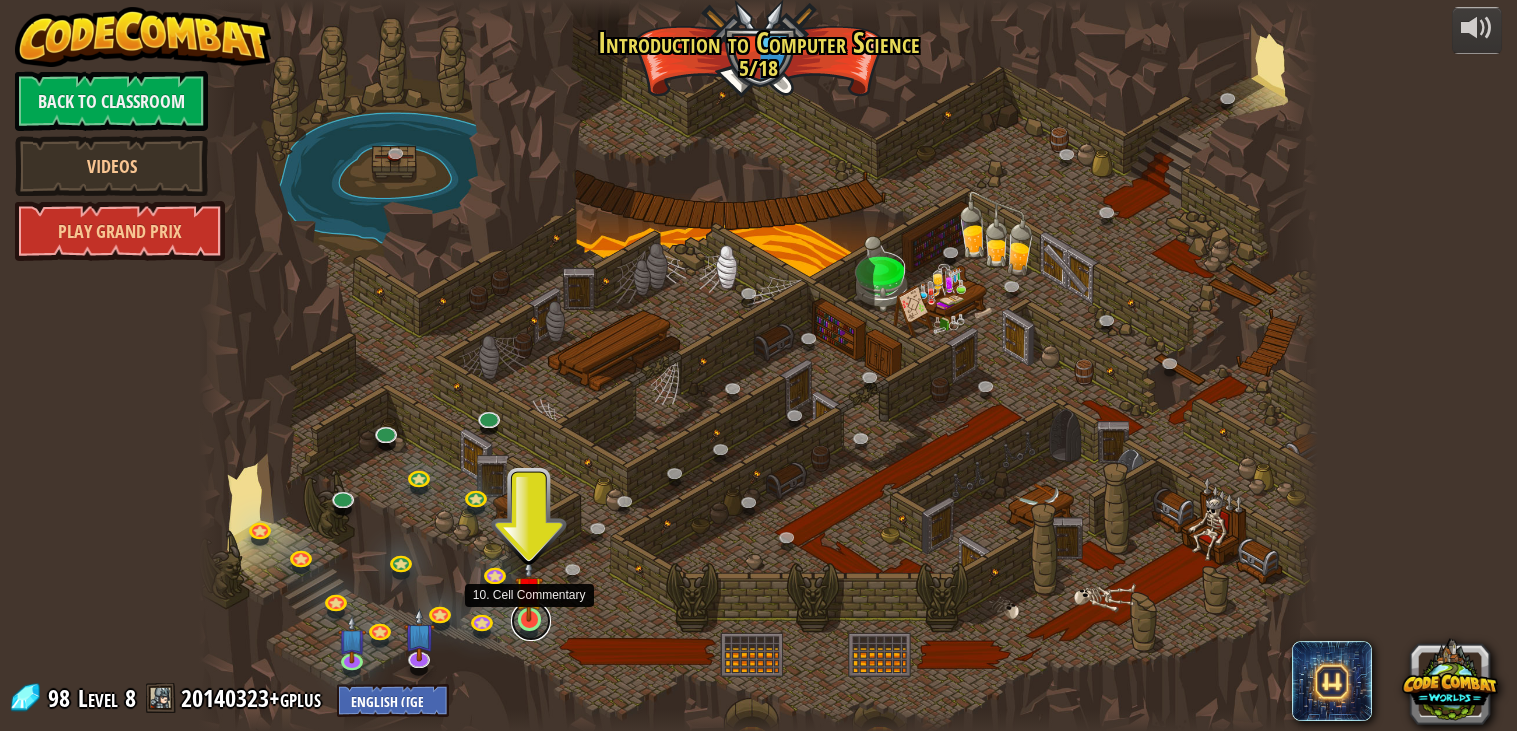 click at bounding box center (531, 621) 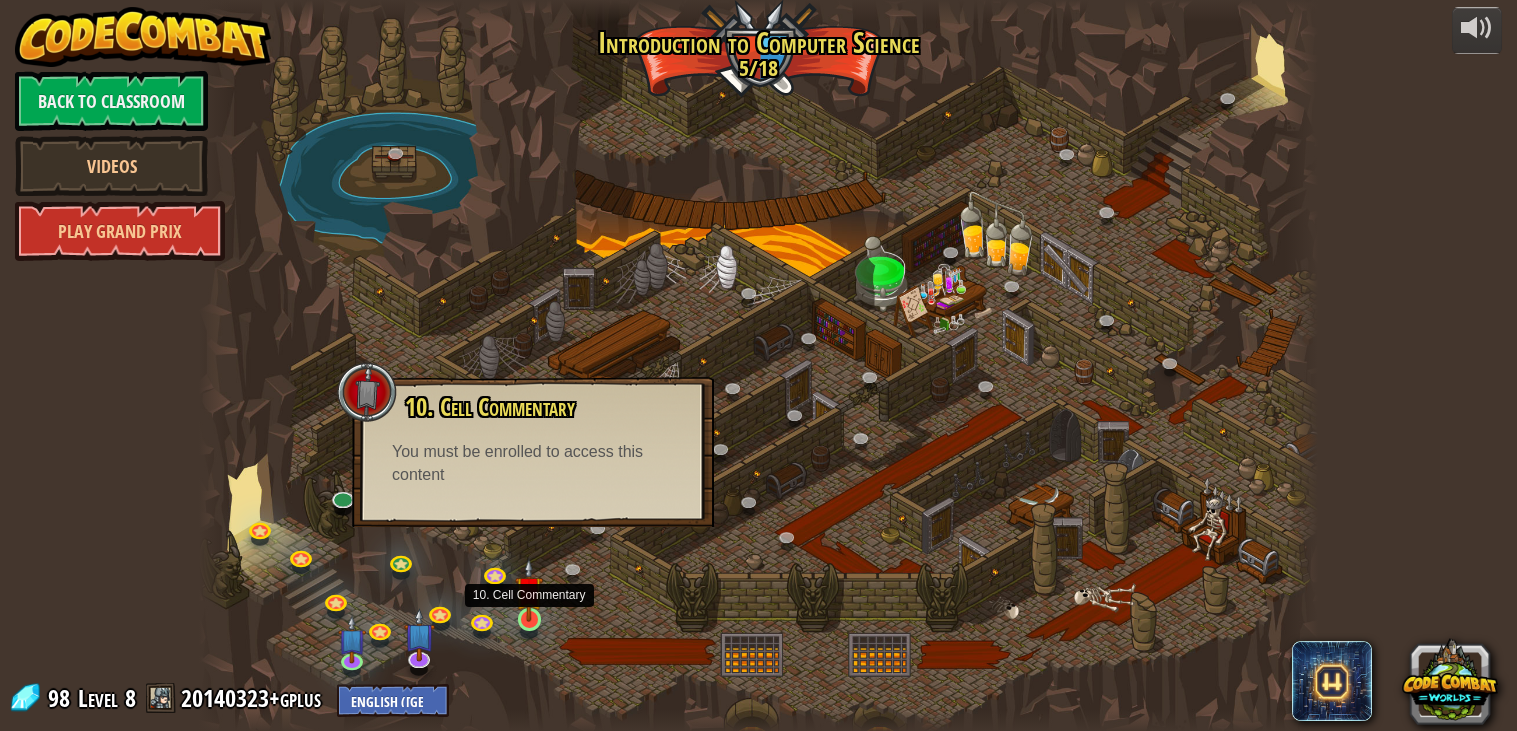 click at bounding box center (529, 590) 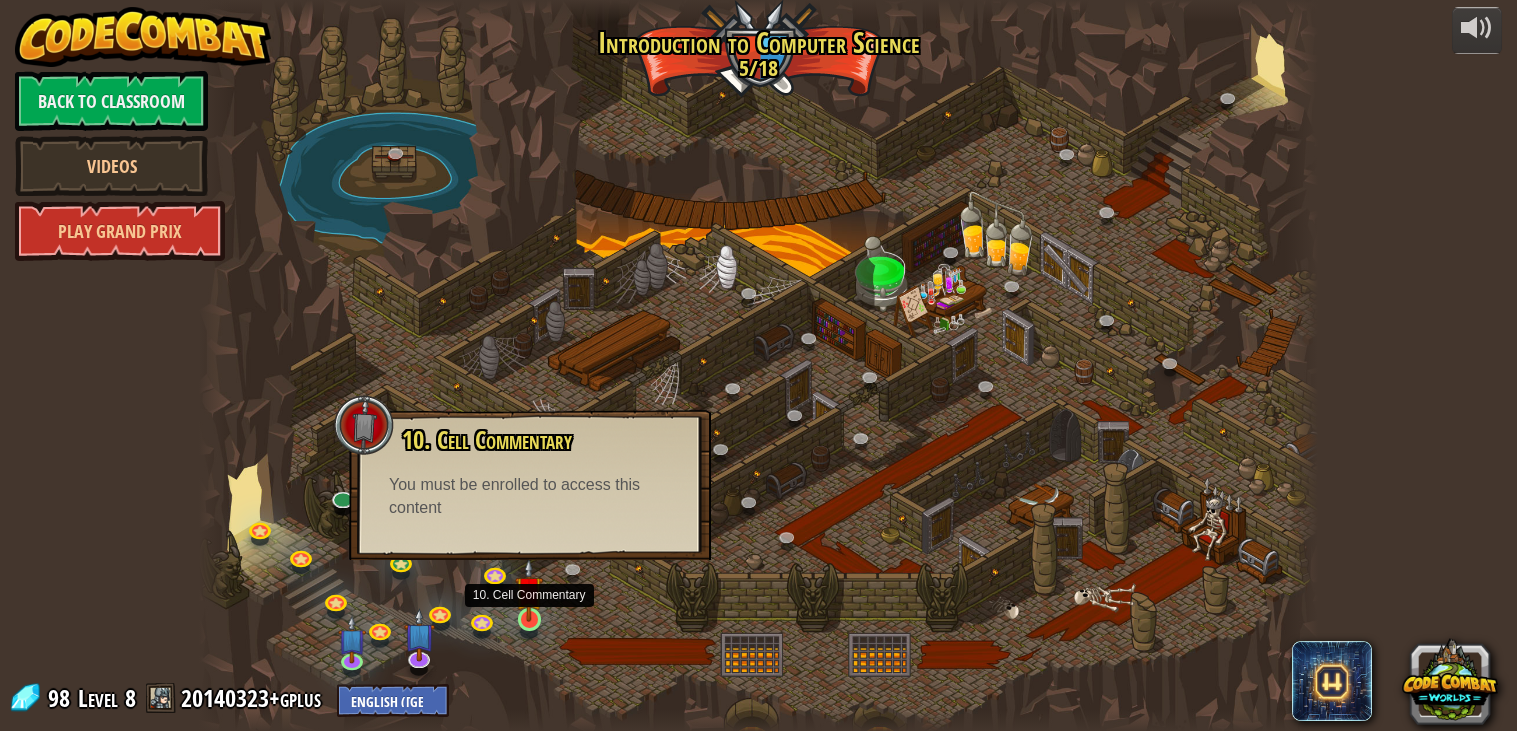 click at bounding box center (529, 590) 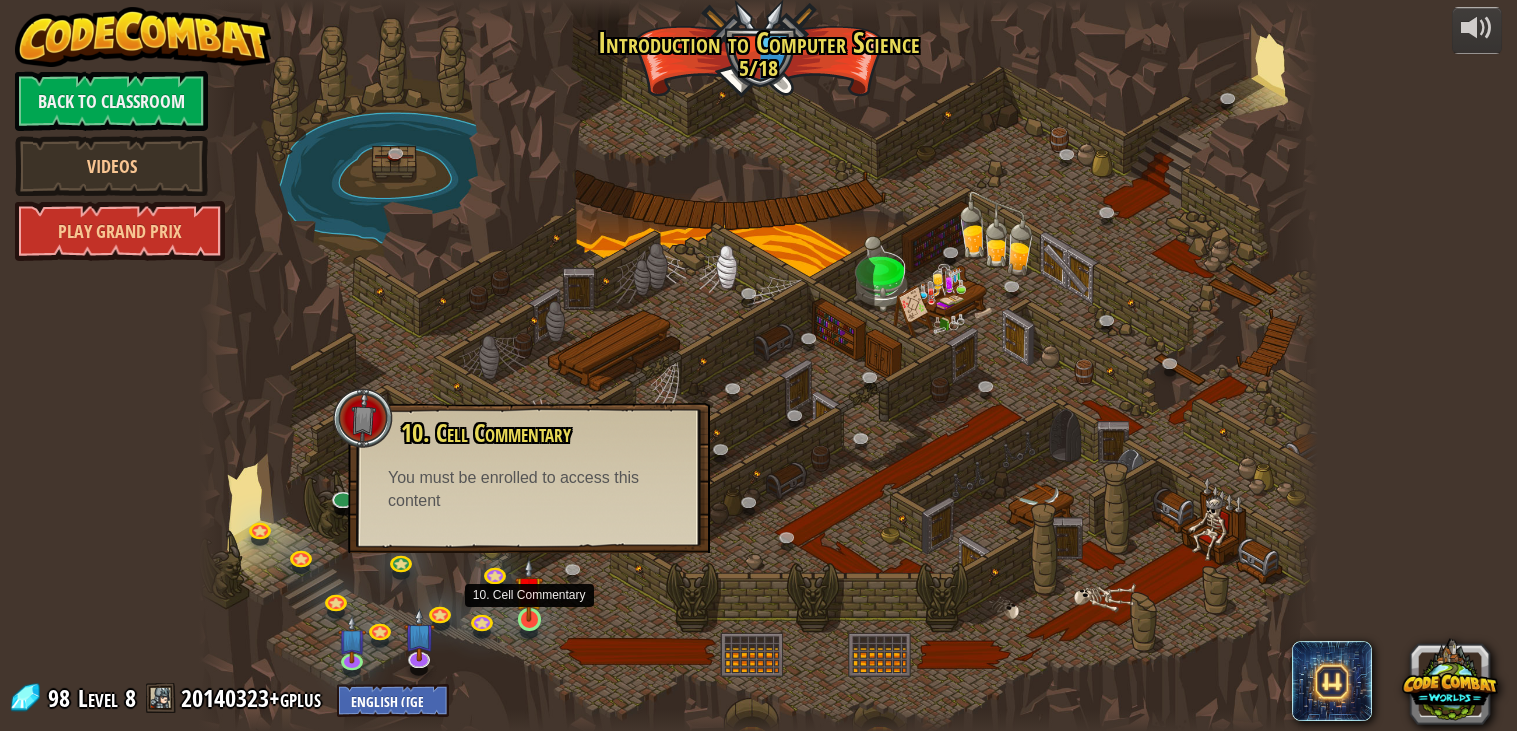 click at bounding box center [529, 590] 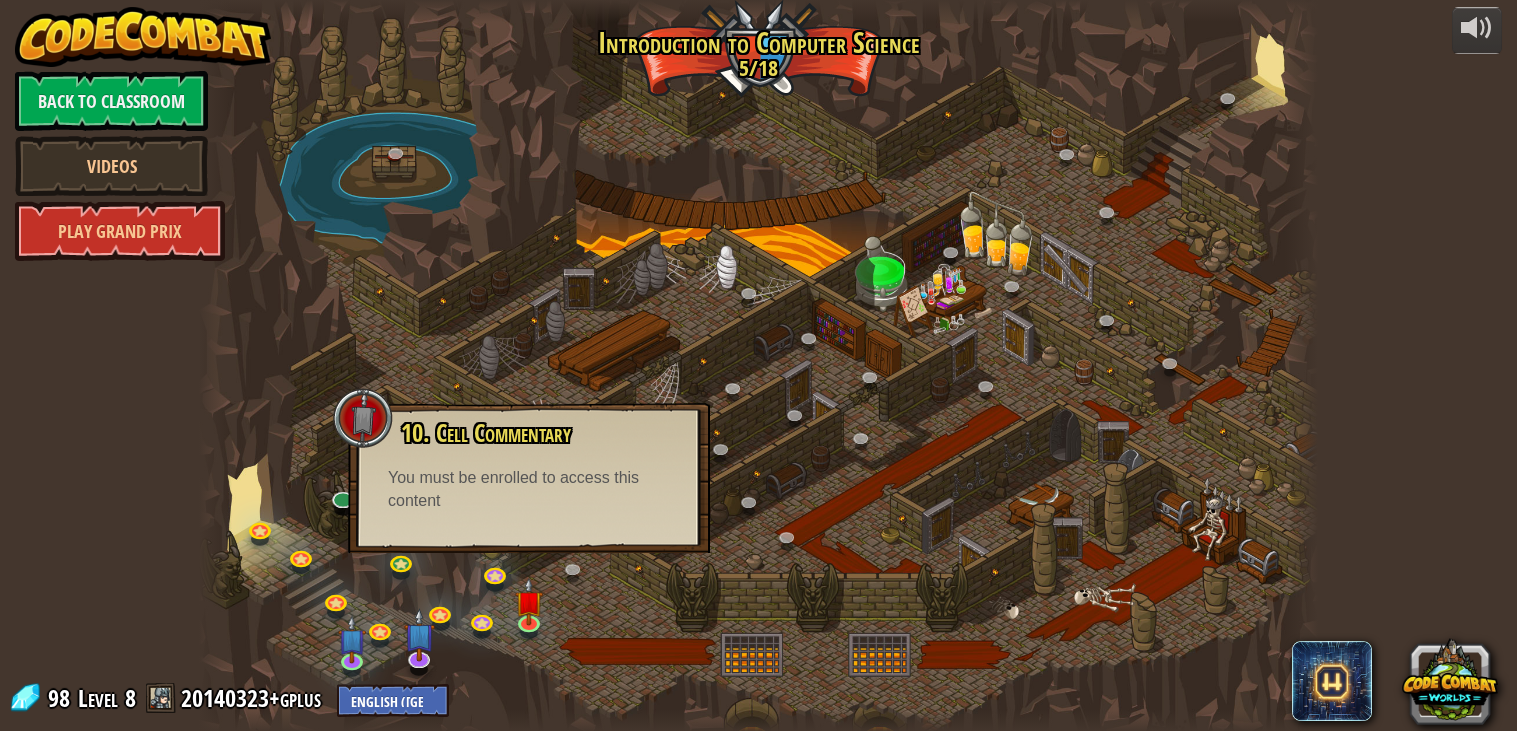 click on "powered by Back to Classroom Videos Play Grand Prix 25. Kithgard Gates (Locked) Escape the Kithgard dungeons, and don't let the guardians get you.
26. [PERSON_NAME] (Locked)  Battle your classmates while gobbling up gems! Use your programming skills and creative thinking to gain an edge over your friends.
24. Combo Challenge. Safe Place (Locked) Use arguments, while loops, and variables to defeat the ogres.
23. The Final Kithmaze (Locked) To escape you must find your way through an elder [PERSON_NAME]'s maze.
22. Concept Challenge. Master Of Names Debug (Locked) Use your new coding powers to target nameless enemies.
21. Master of Names (Locked) Use your new coding powers to target nameless enemies.
19b. Cupboards of Kithgard B (Locked) Who knows what horrors lurk in the Cupboards of Kithgard?
21a. Lowly Kithmen (Locked) Use your glasses to seek out and attack the Kithmen.
19a. Cupboards of Kithgard A (Locked) Who knows what horrors lurk in the Cupboards of Kithgard?
21b. Closing the Distance (Locked)" at bounding box center [758, 365] 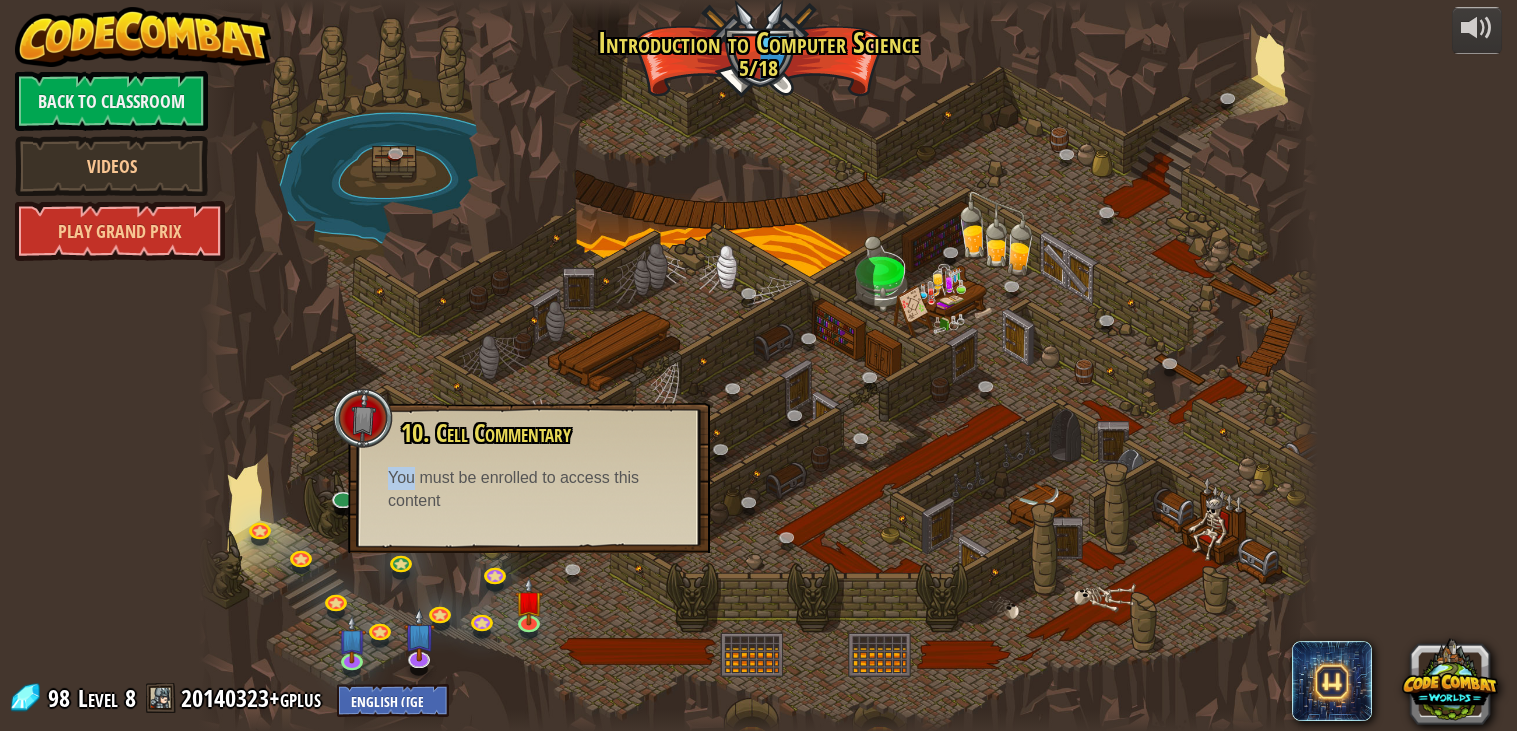 click on "10. Cell Commentary Trapped in a prison cell with the famous wizard! Say the password to get wizards's help.
You must be enrolled to access this content Play" at bounding box center (529, 478) 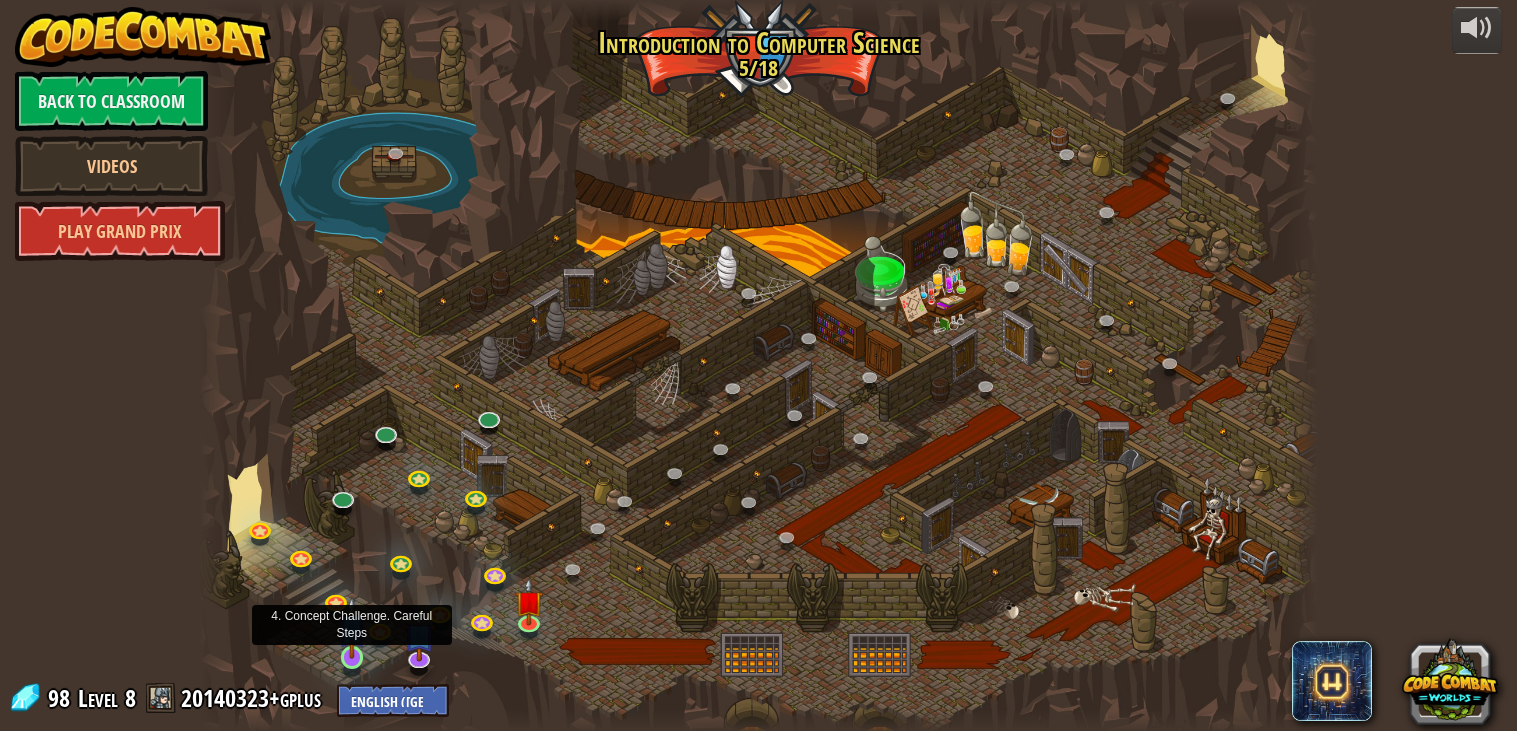 click at bounding box center (352, 628) 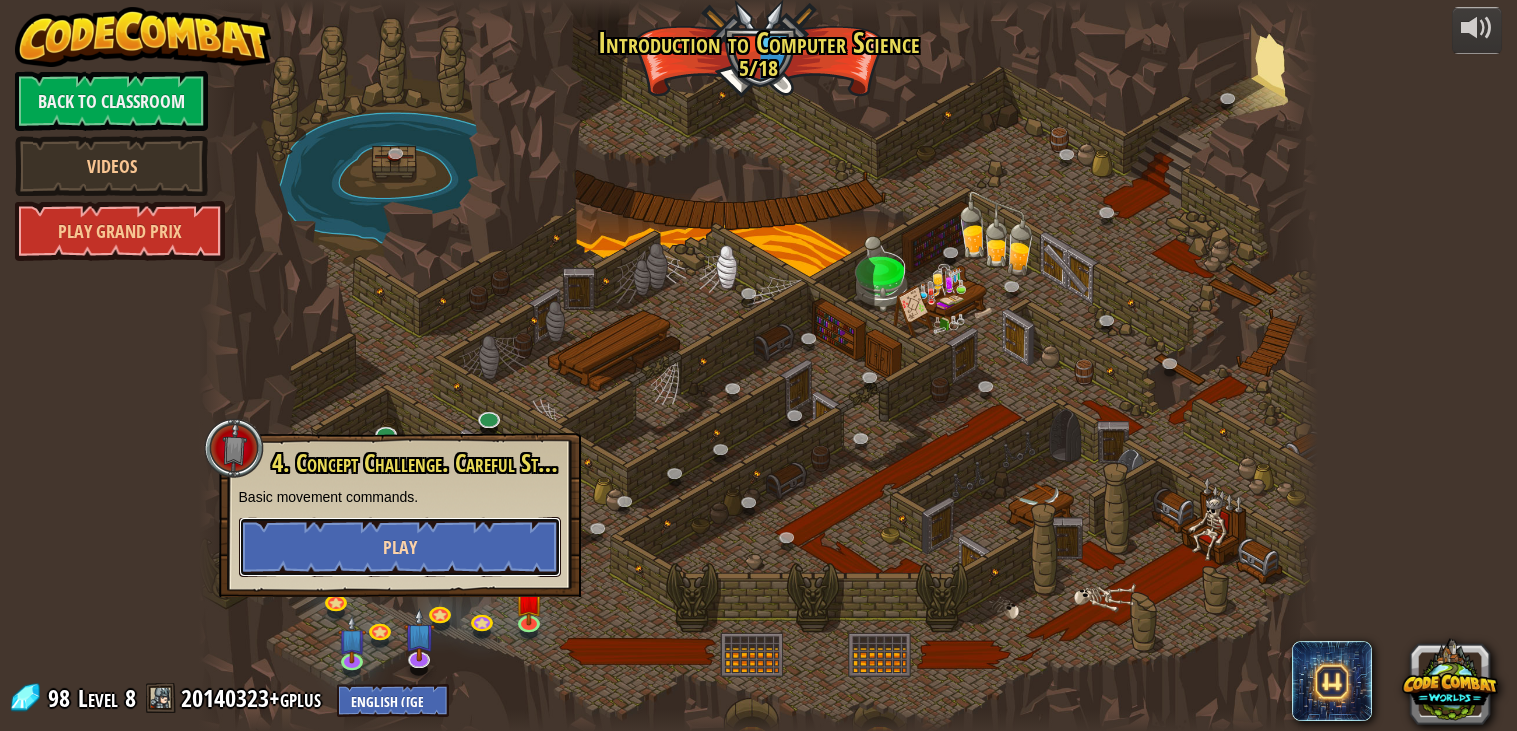 click on "Play" at bounding box center (400, 547) 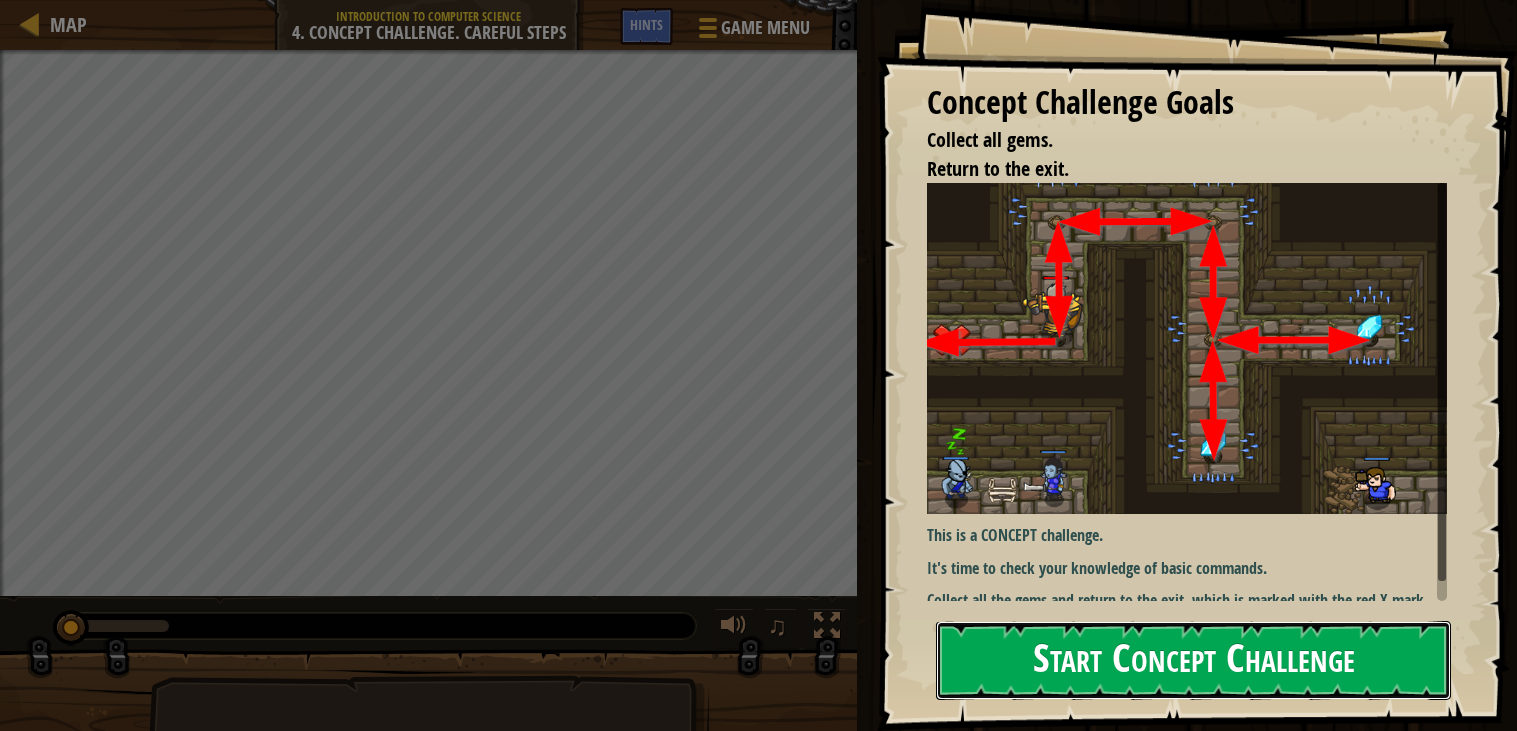 click on "Start Concept Challenge" at bounding box center [1193, 660] 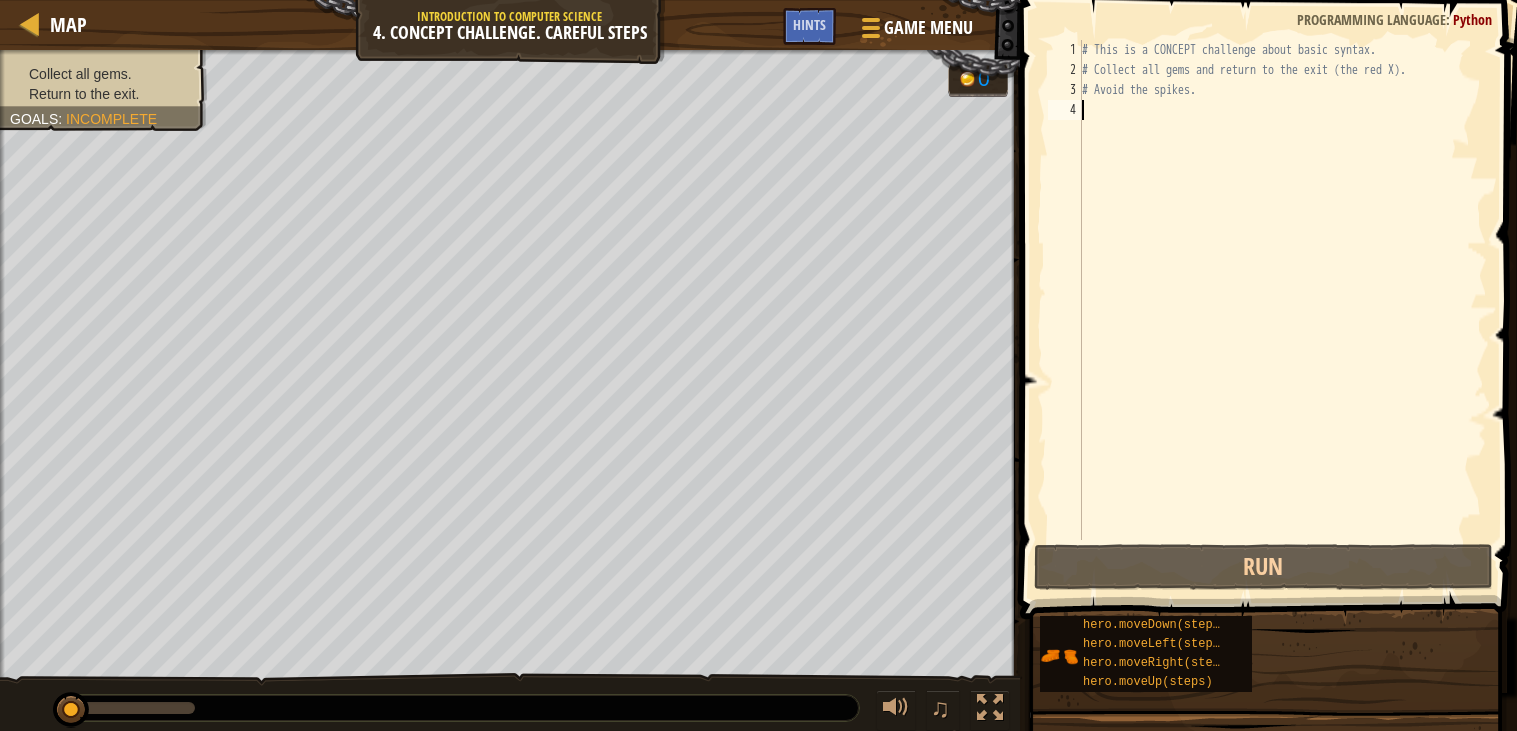 type on "m" 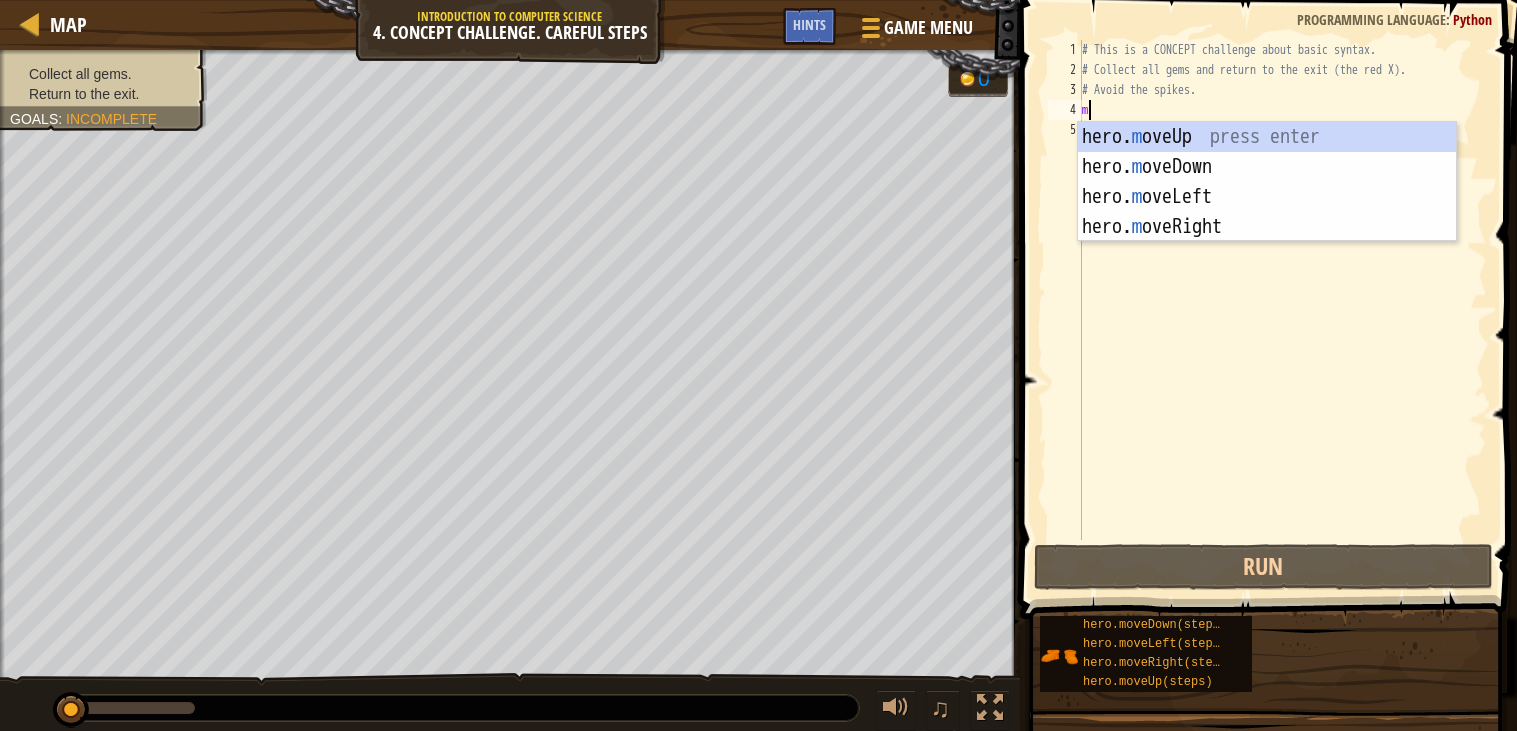 scroll, scrollTop: 8, scrollLeft: 0, axis: vertical 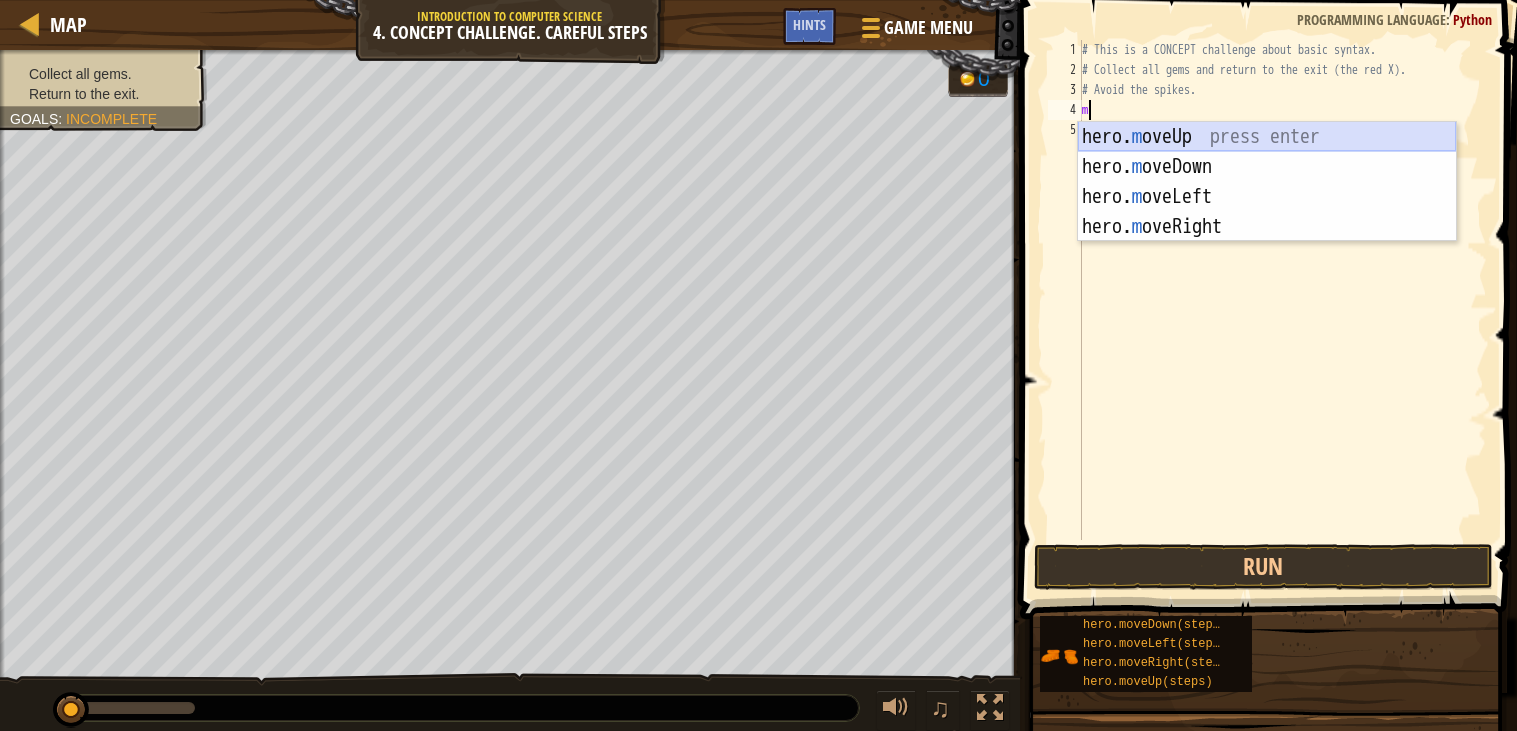click on "hero. m oveUp press enter hero. m oveDown press enter hero. m oveLeft press enter hero. m oveRight press enter" at bounding box center [1267, 212] 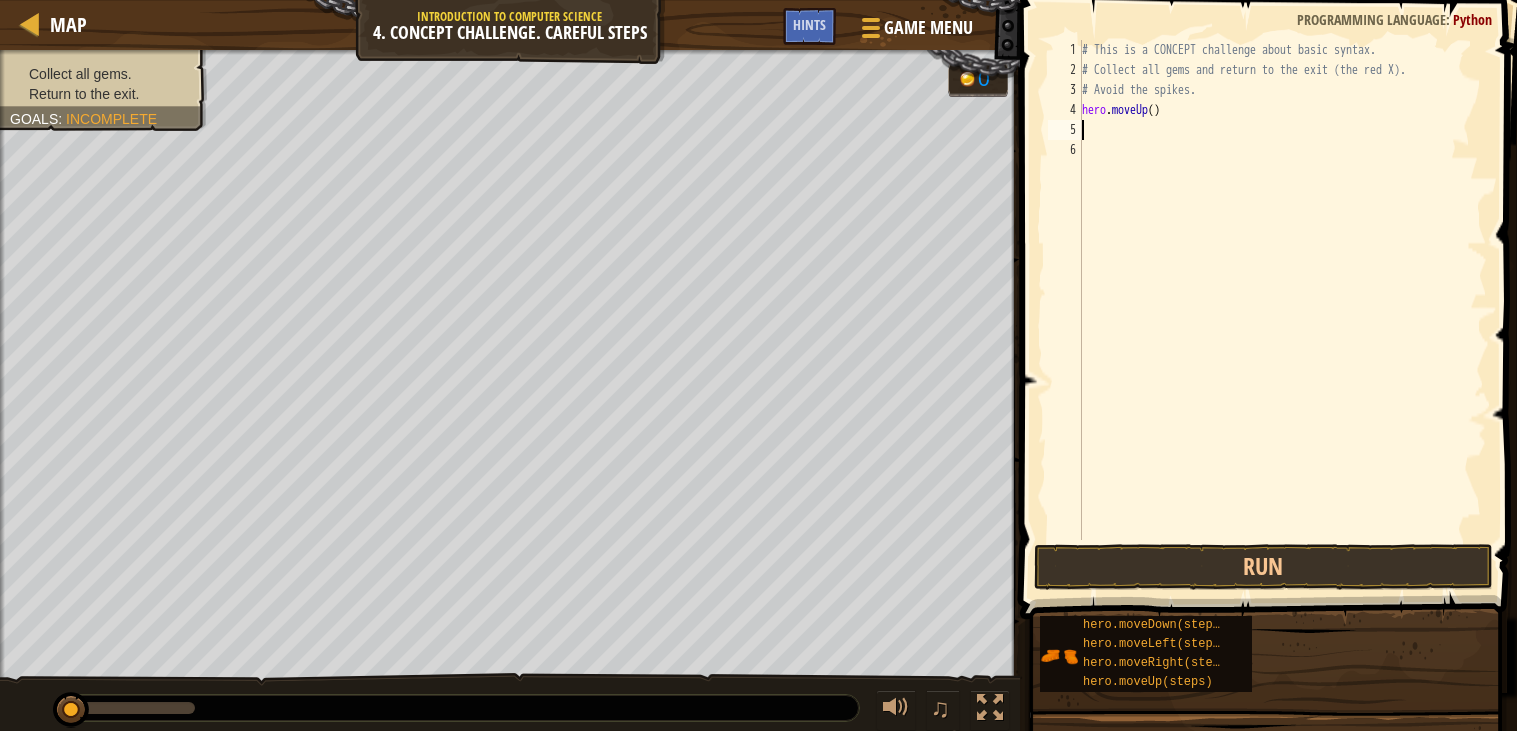 type on "m" 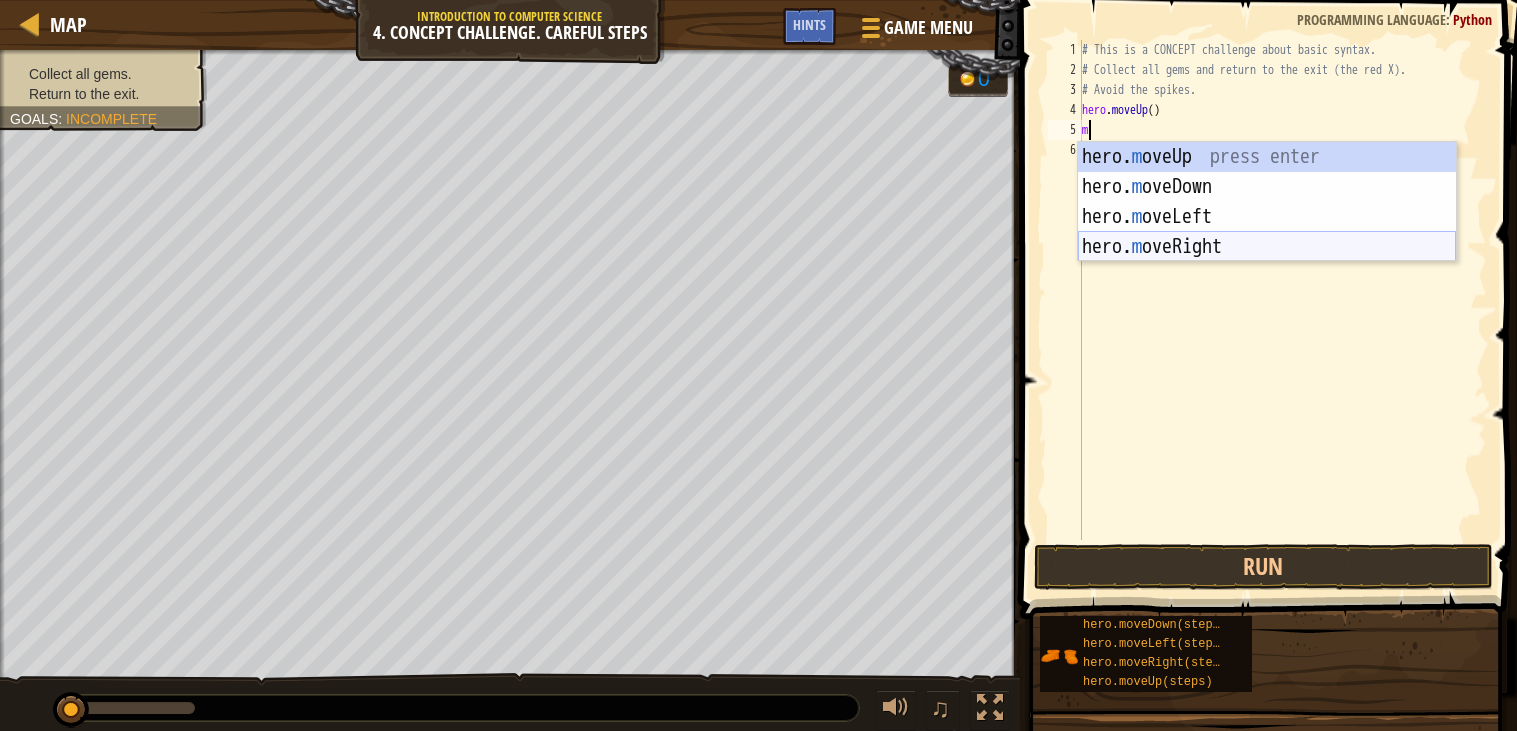 click on "hero. m oveUp press enter hero. m oveDown press enter hero. m oveLeft press enter hero. m oveRight press enter" at bounding box center (1267, 232) 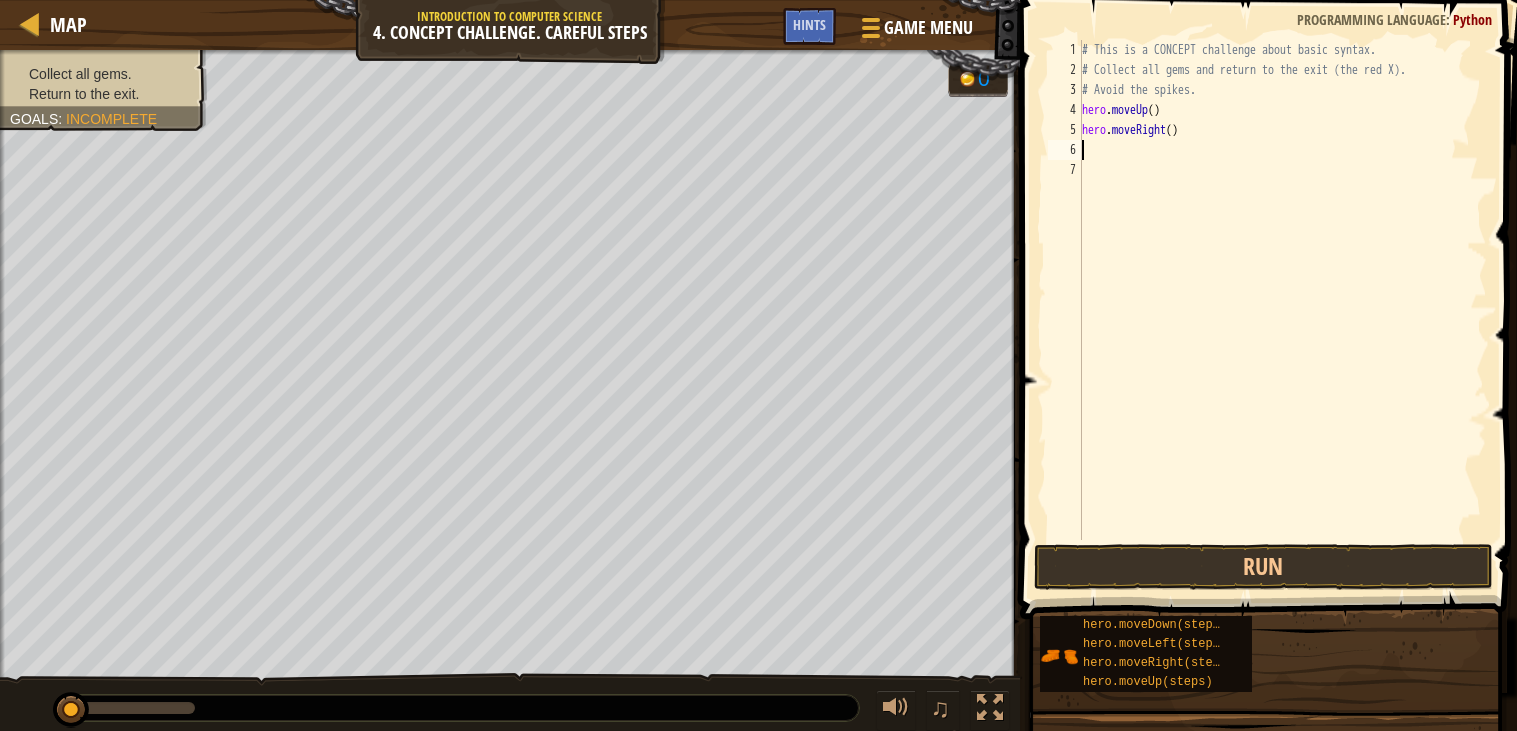 type on "m" 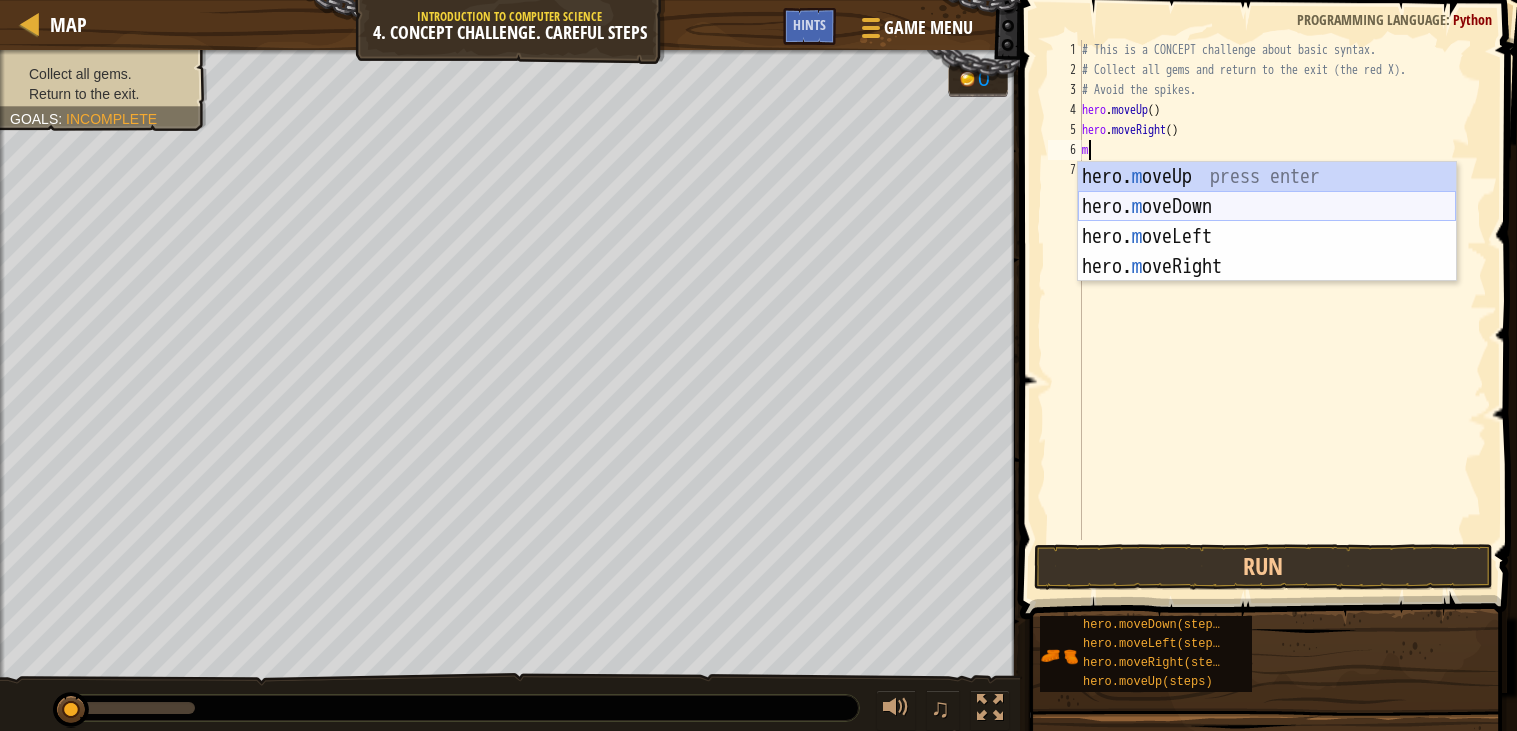 click on "hero. m oveUp press enter hero. m oveDown press enter hero. m oveLeft press enter hero. m oveRight press enter" at bounding box center (1267, 252) 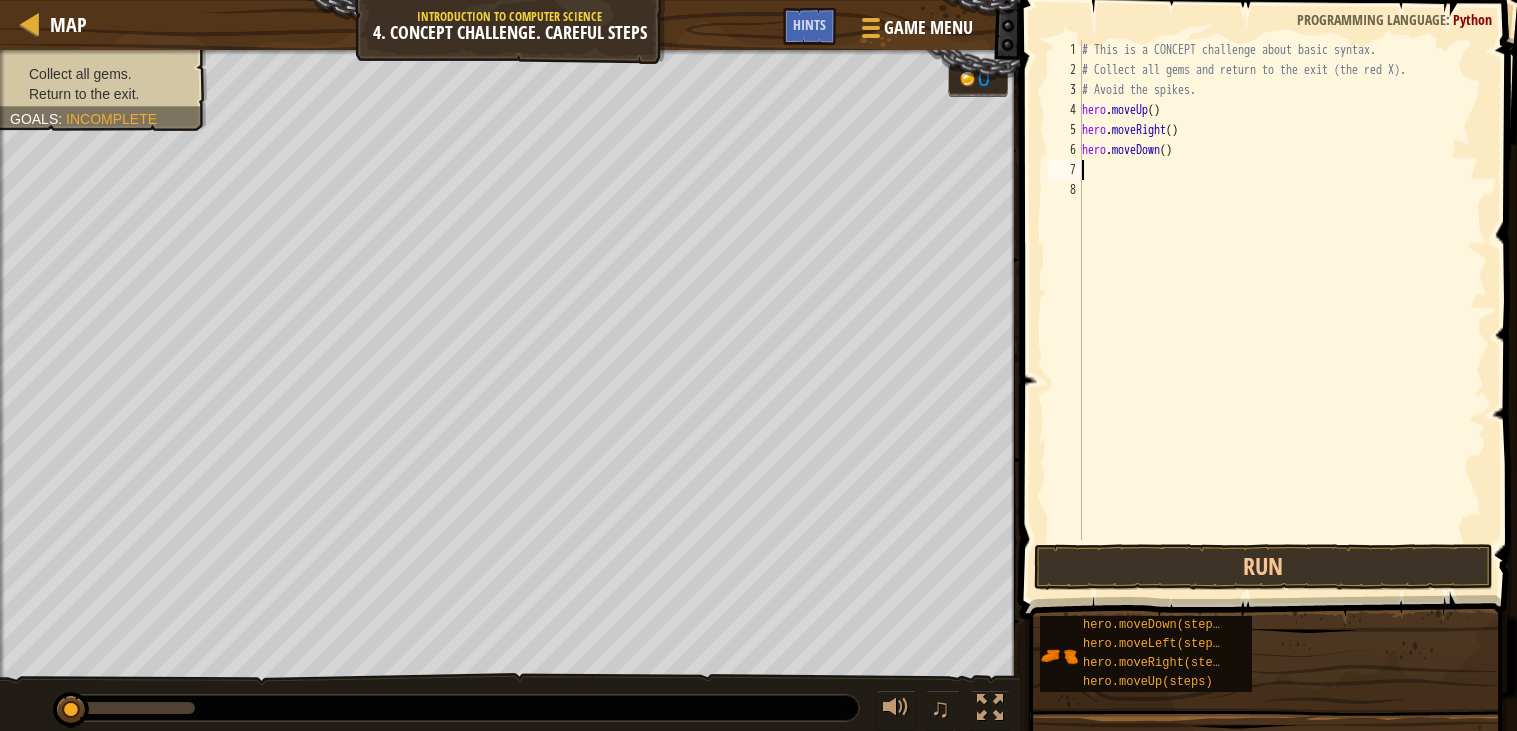 type on "m" 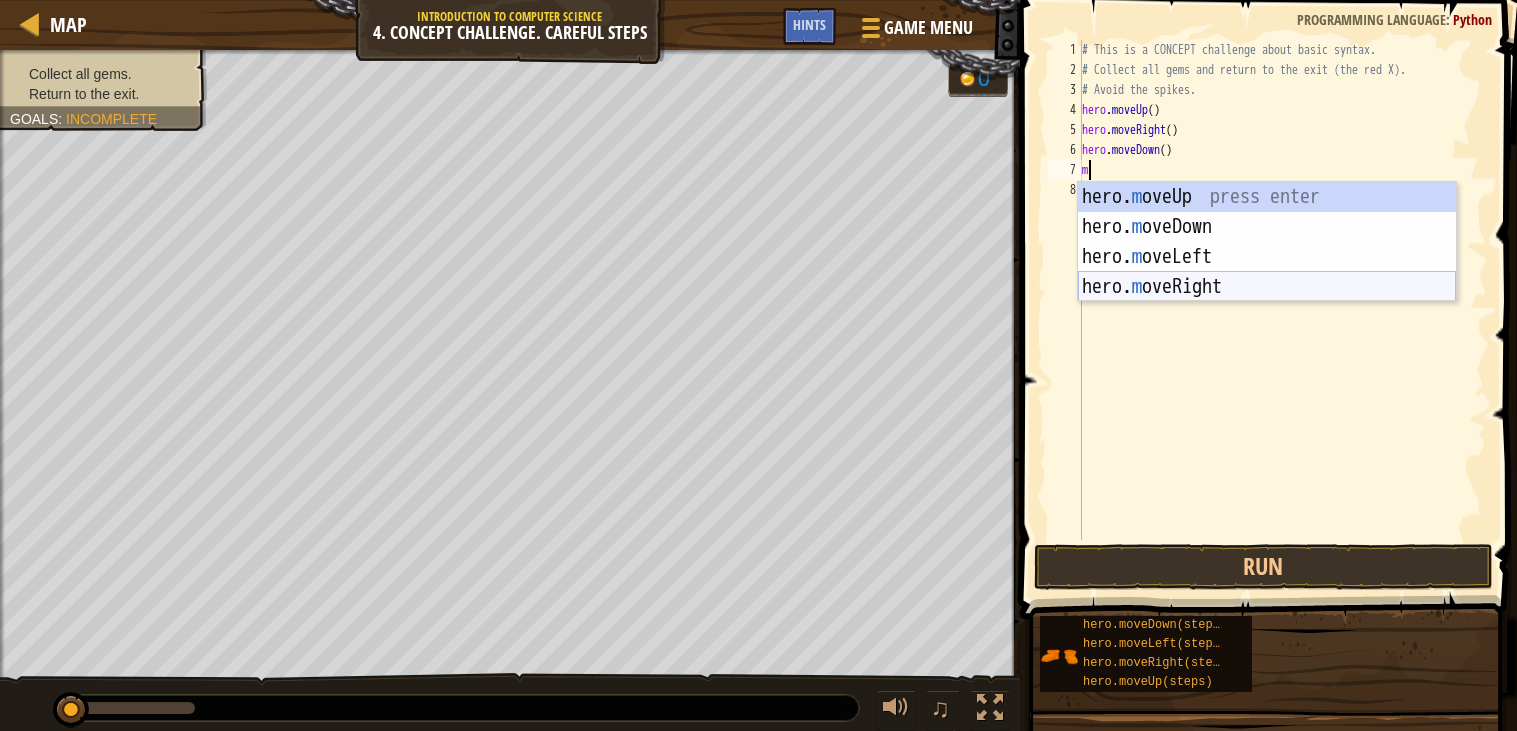 click on "hero. m oveUp press enter hero. m oveDown press enter hero. m oveLeft press enter hero. m oveRight press enter" at bounding box center [1267, 272] 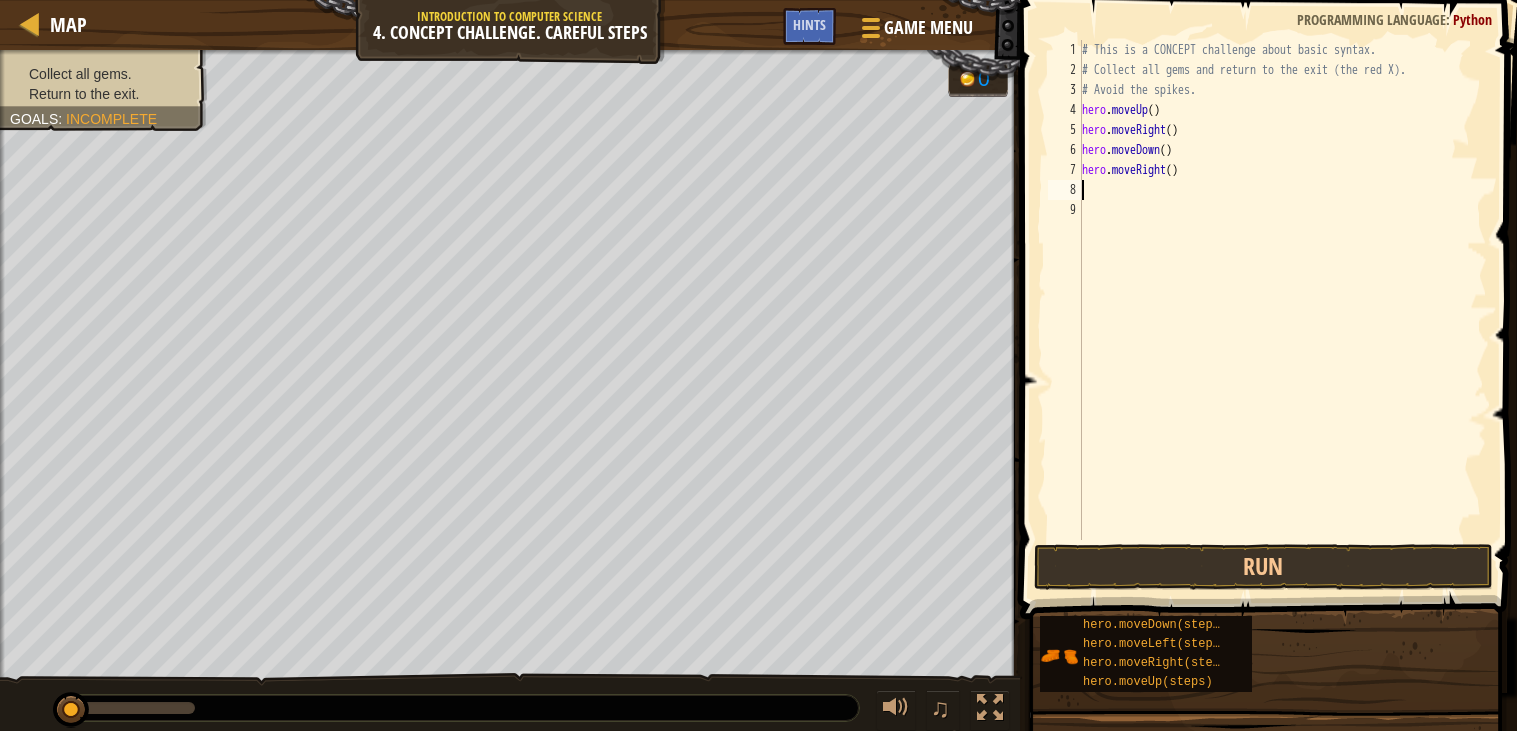 type on "m" 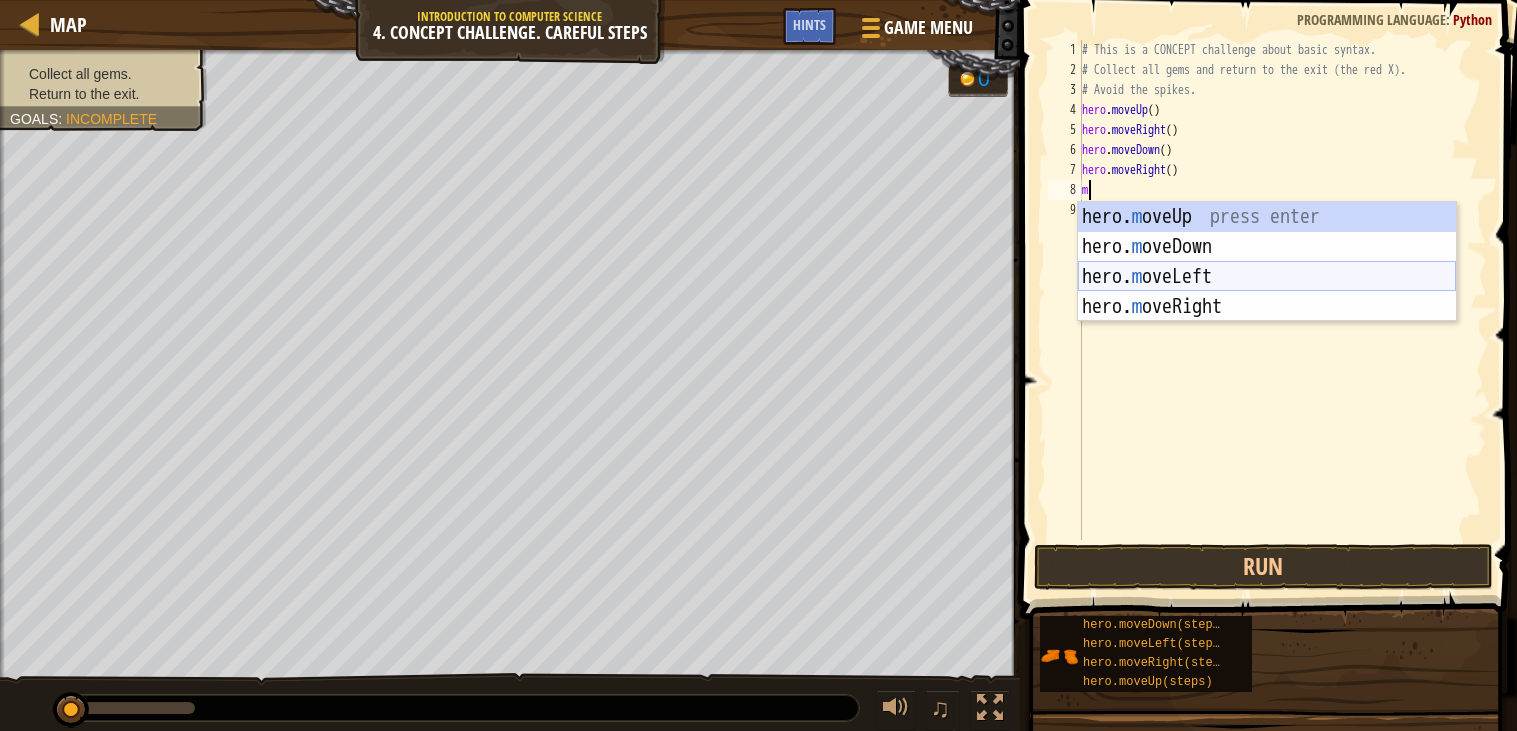 click on "hero. m oveUp press enter hero. m oveDown press enter hero. m oveLeft press enter hero. m oveRight press enter" at bounding box center (1267, 292) 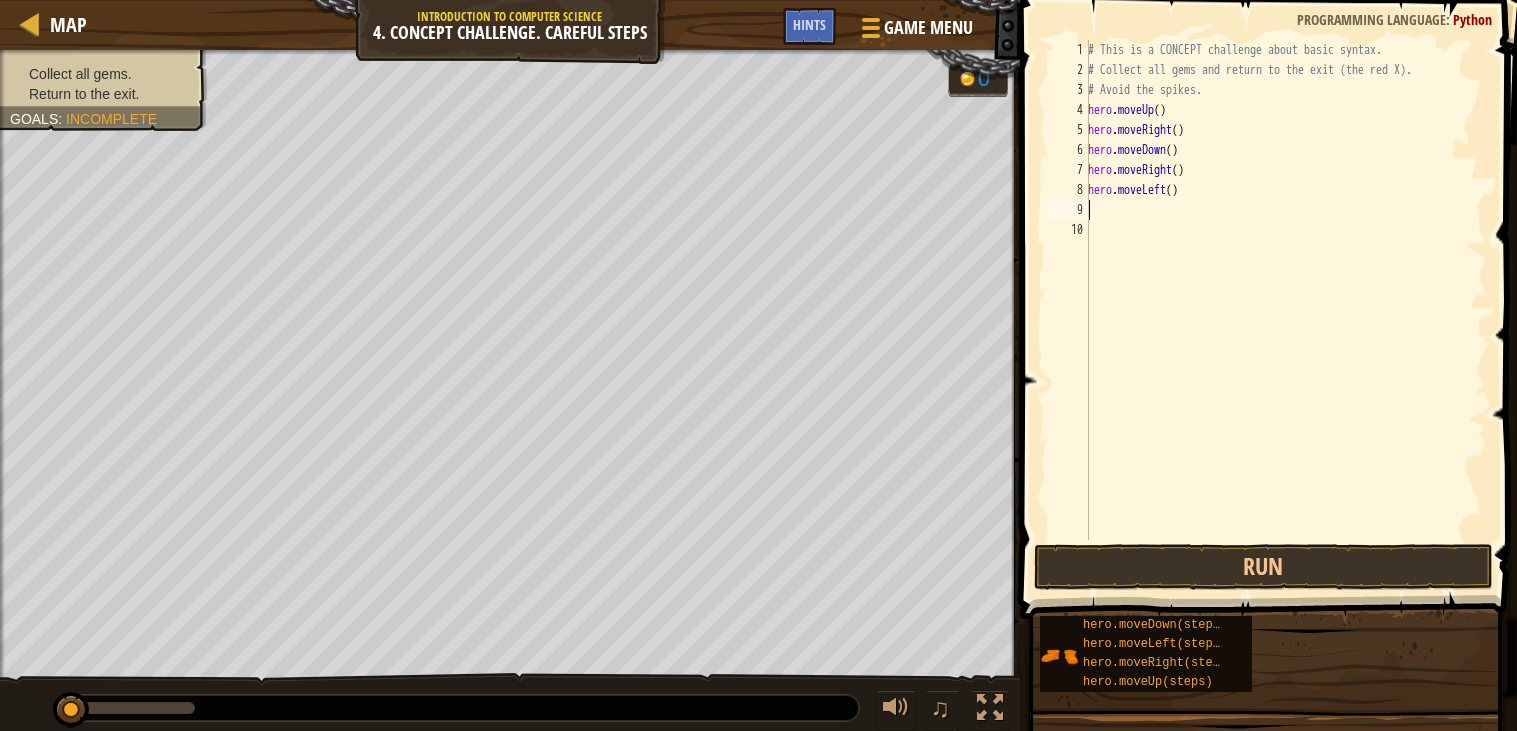 click on "# This is a CONCEPT challenge about basic syntax. # Collect all gems and return to the exit (the red X). # Avoid the spikes. hero . moveUp ( ) hero . moveRight ( ) hero . moveDown ( ) hero . moveRight ( ) hero . moveLeft ( )" at bounding box center [1285, 310] 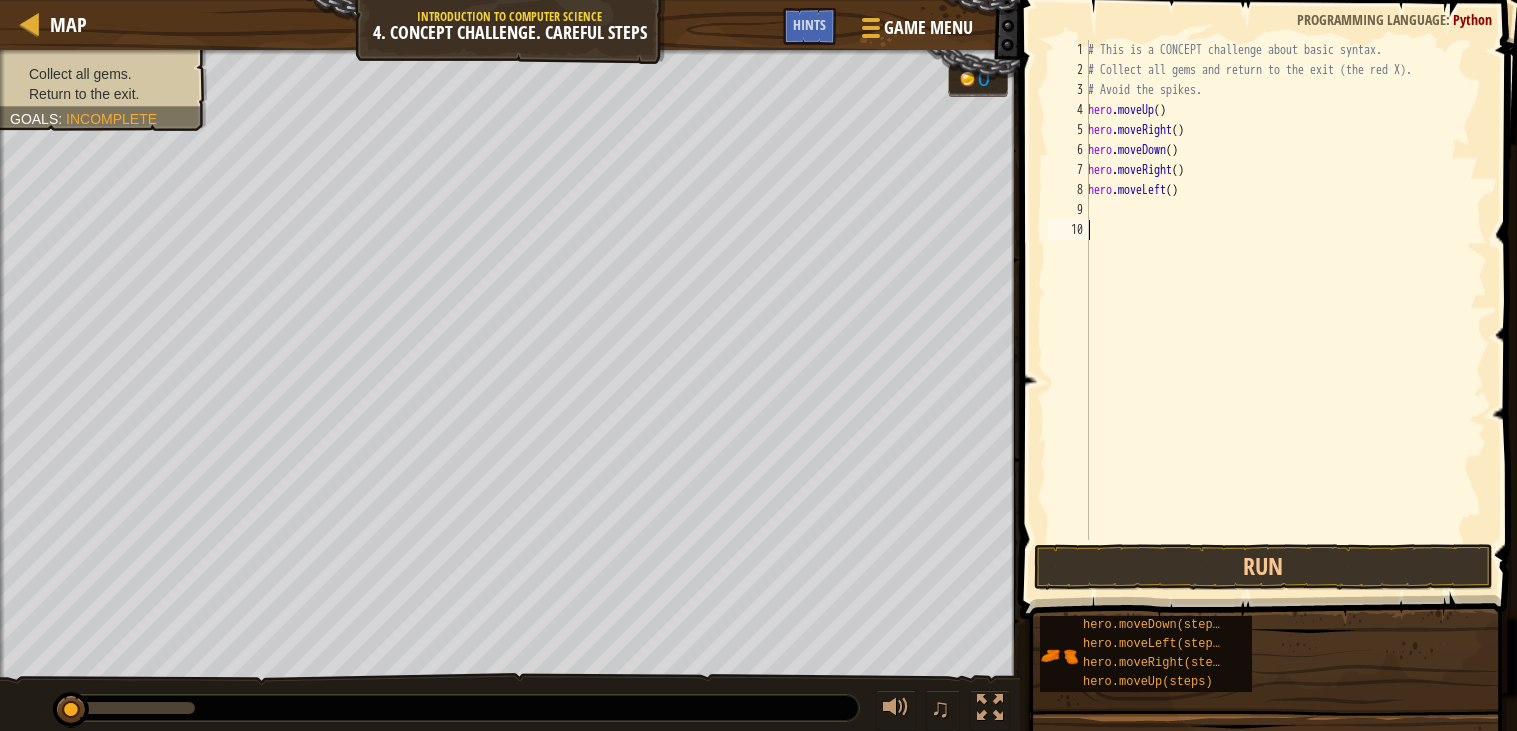 click on "# This is a CONCEPT challenge about basic syntax. # Collect all gems and return to the exit (the red X). # Avoid the spikes. hero . moveUp ( ) hero . moveRight ( ) hero . moveDown ( ) hero . moveRight ( ) hero . moveLeft ( )" at bounding box center [1285, 310] 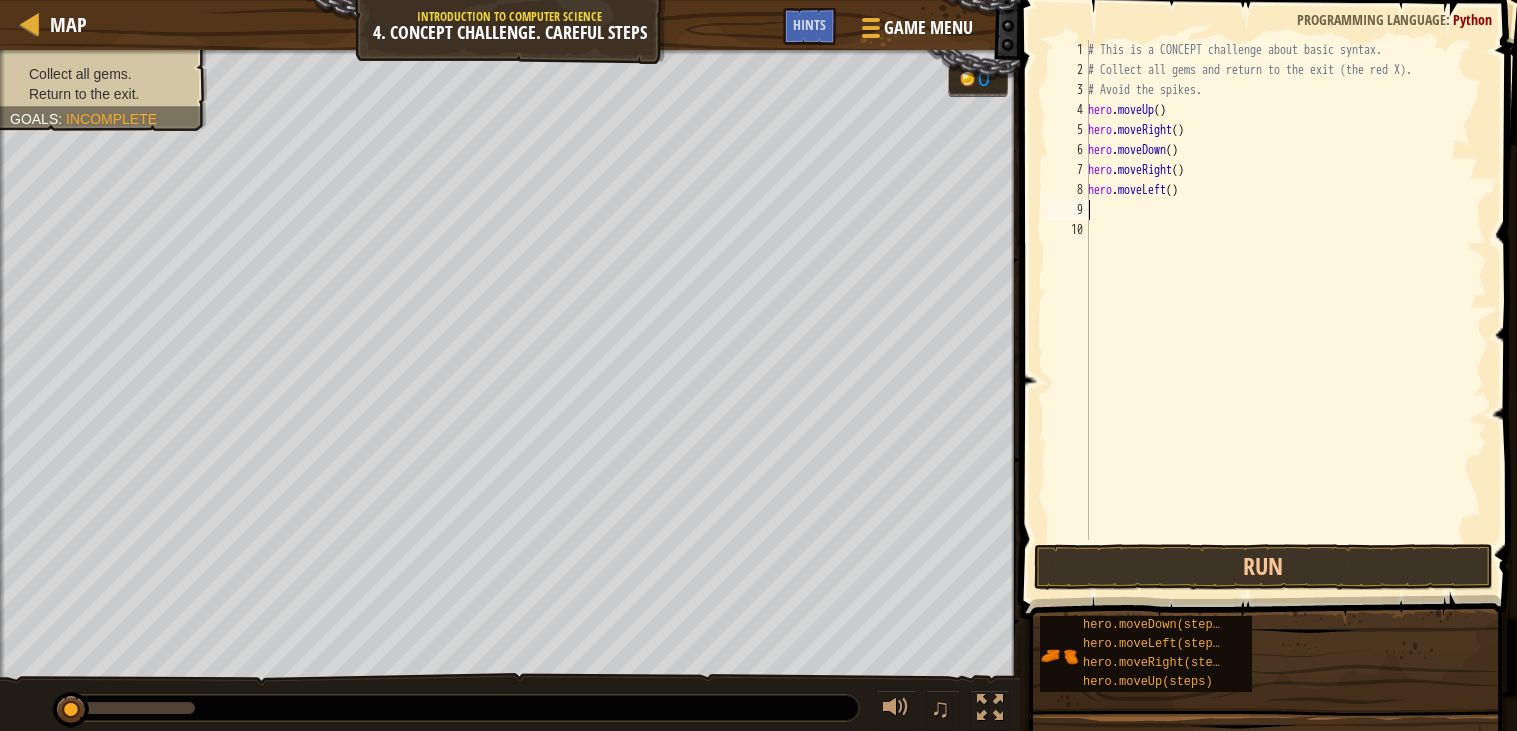 click on "# This is a CONCEPT challenge about basic syntax. # Collect all gems and return to the exit (the red X). # Avoid the spikes. hero . moveUp ( ) hero . moveRight ( ) hero . moveDown ( ) hero . moveRight ( ) hero . moveLeft ( )" at bounding box center [1285, 310] 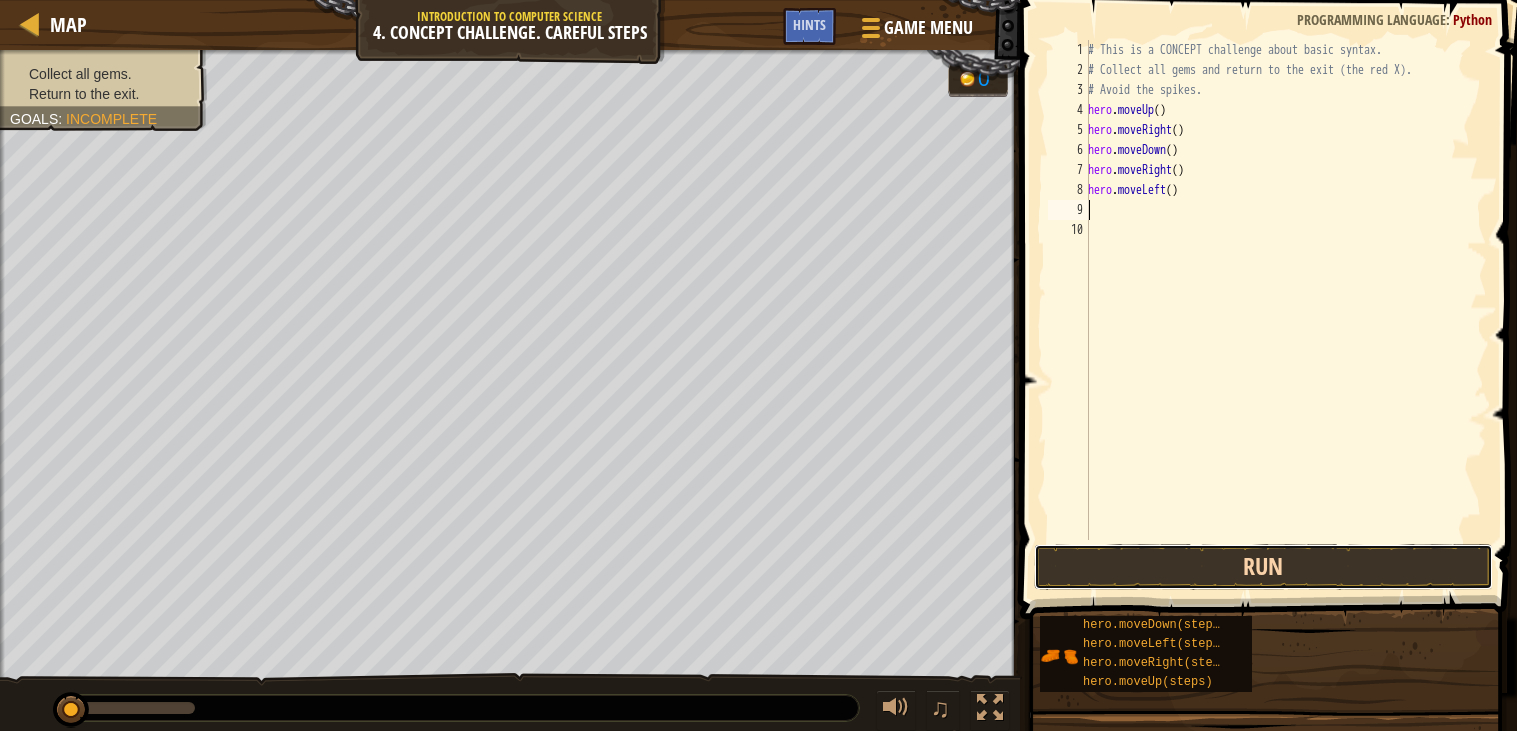 click on "Run" at bounding box center [1263, 567] 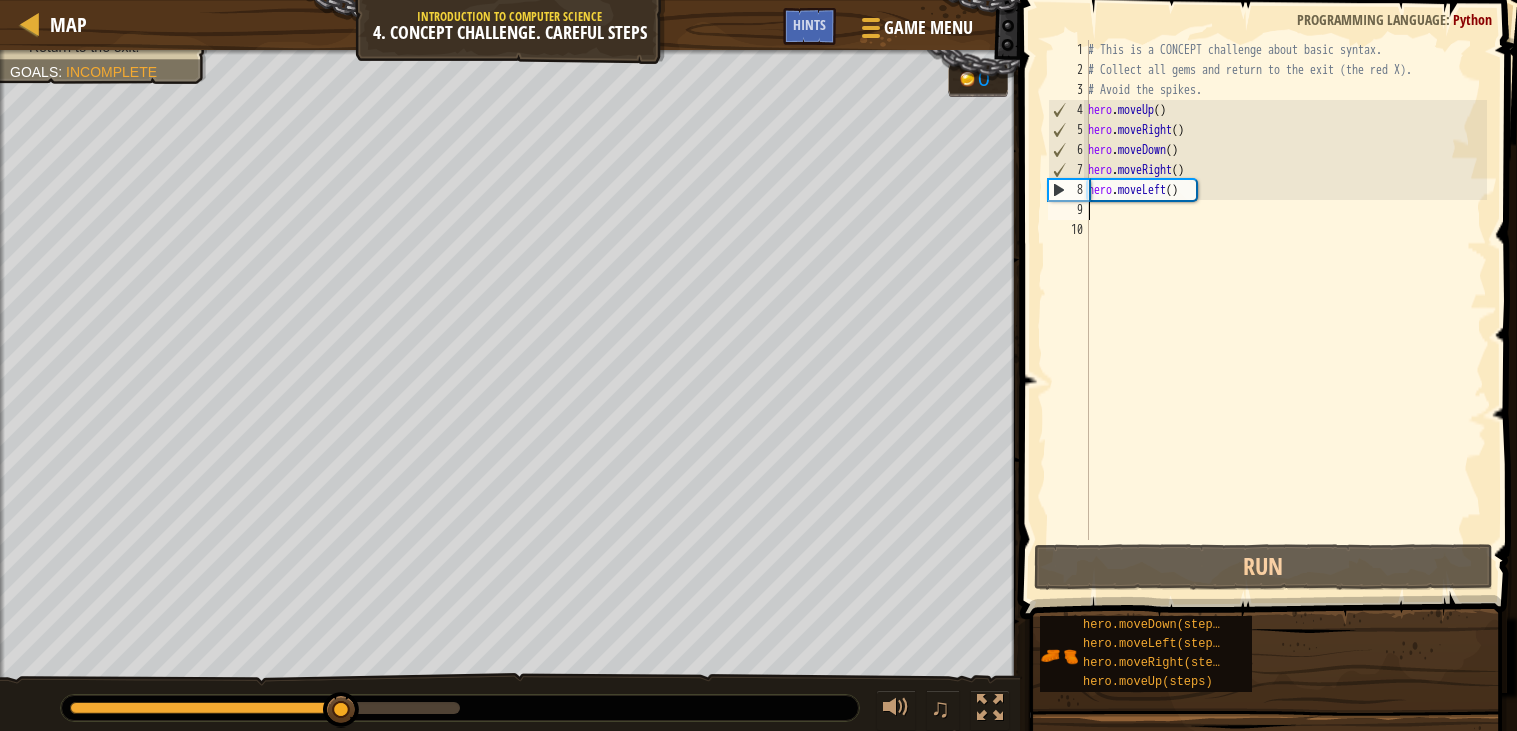 click on "# This is a CONCEPT challenge about basic syntax. # Collect all gems and return to the exit (the red X). # Avoid the spikes. hero . moveUp ( ) hero . moveRight ( ) hero . moveDown ( ) hero . moveRight ( ) hero . moveLeft ( )" at bounding box center (1285, 310) 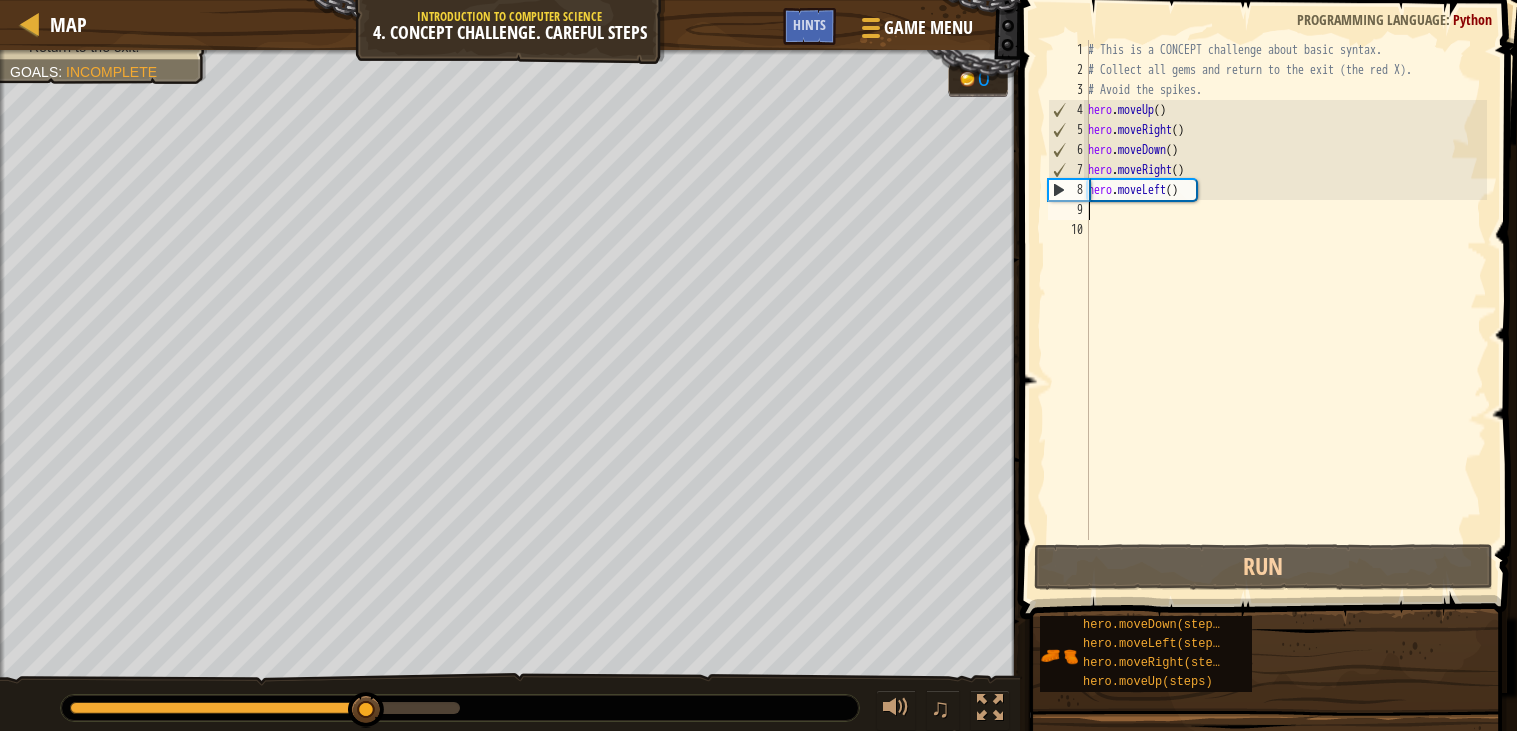click on "# This is a CONCEPT challenge about basic syntax. # Collect all gems and return to the exit (the red X). # Avoid the spikes. hero . moveUp ( ) hero . moveRight ( ) hero . moveDown ( ) hero . moveRight ( ) hero . moveLeft ( )" at bounding box center (1285, 310) 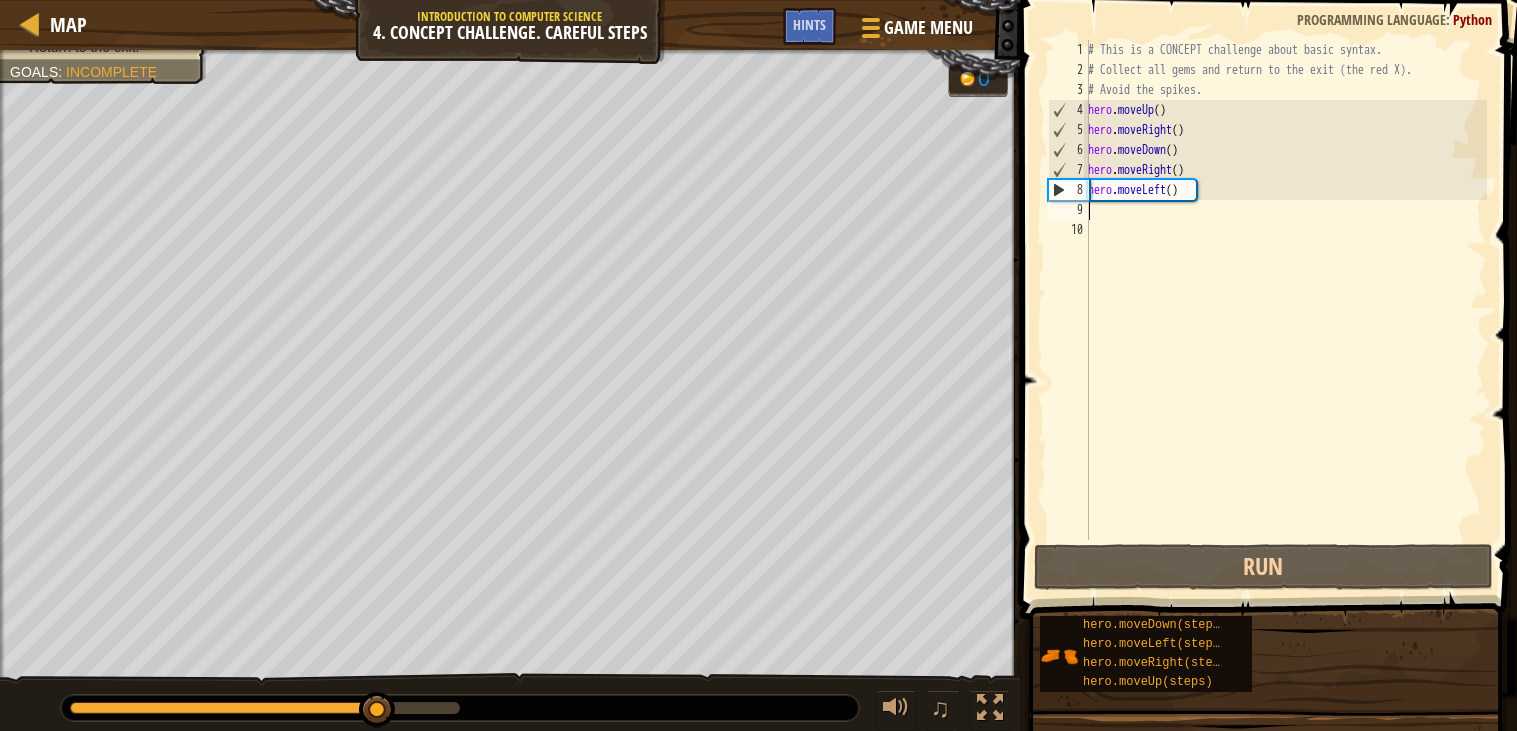 click on "# This is a CONCEPT challenge about basic syntax. # Collect all gems and return to the exit (the red X). # Avoid the spikes. hero . moveUp ( ) hero . moveRight ( ) hero . moveDown ( ) hero . moveRight ( ) hero . moveLeft ( )" at bounding box center [1285, 310] 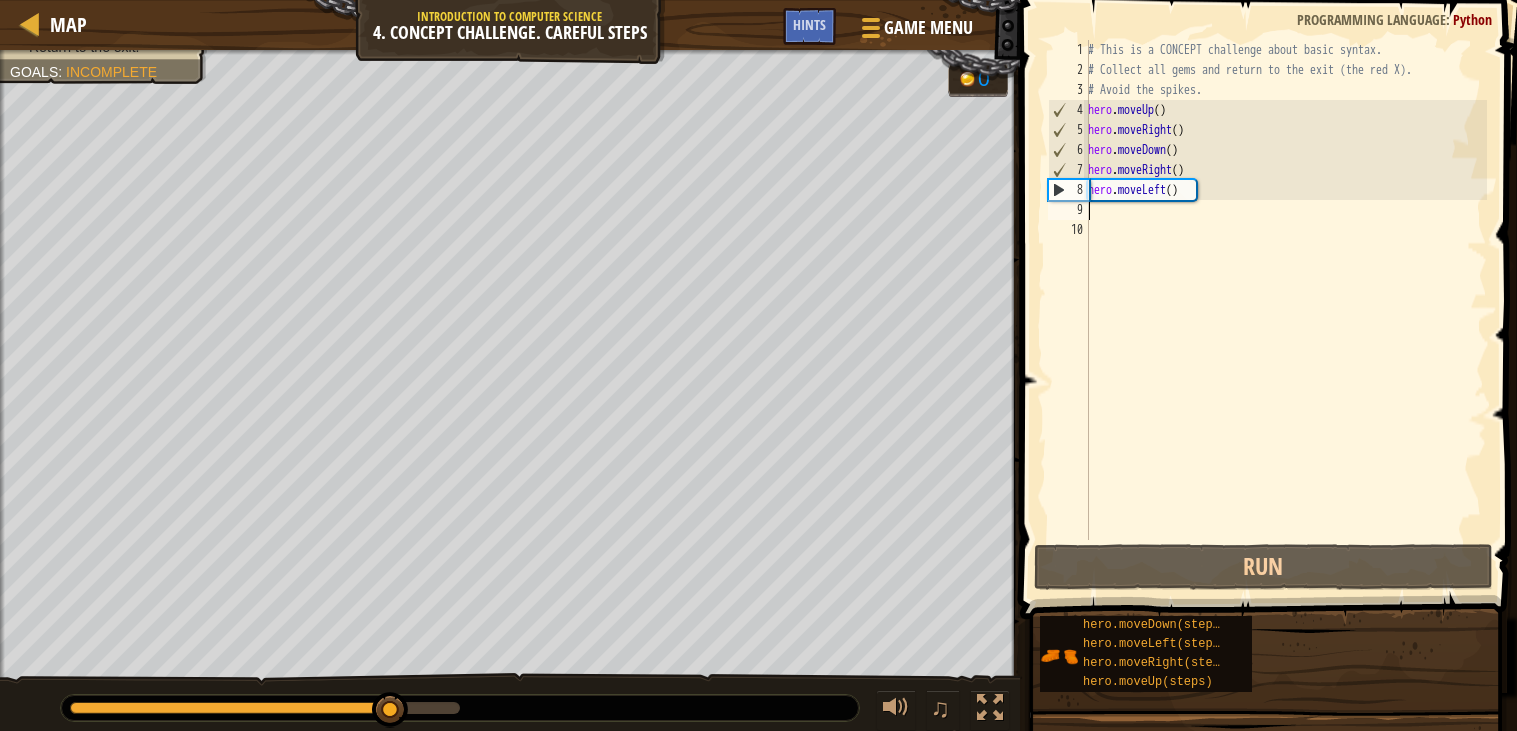 click on "# This is a CONCEPT challenge about basic syntax. # Collect all gems and return to the exit (the red X). # Avoid the spikes. hero . moveUp ( ) hero . moveRight ( ) hero . moveDown ( ) hero . moveRight ( ) hero . moveLeft ( )" at bounding box center [1285, 310] 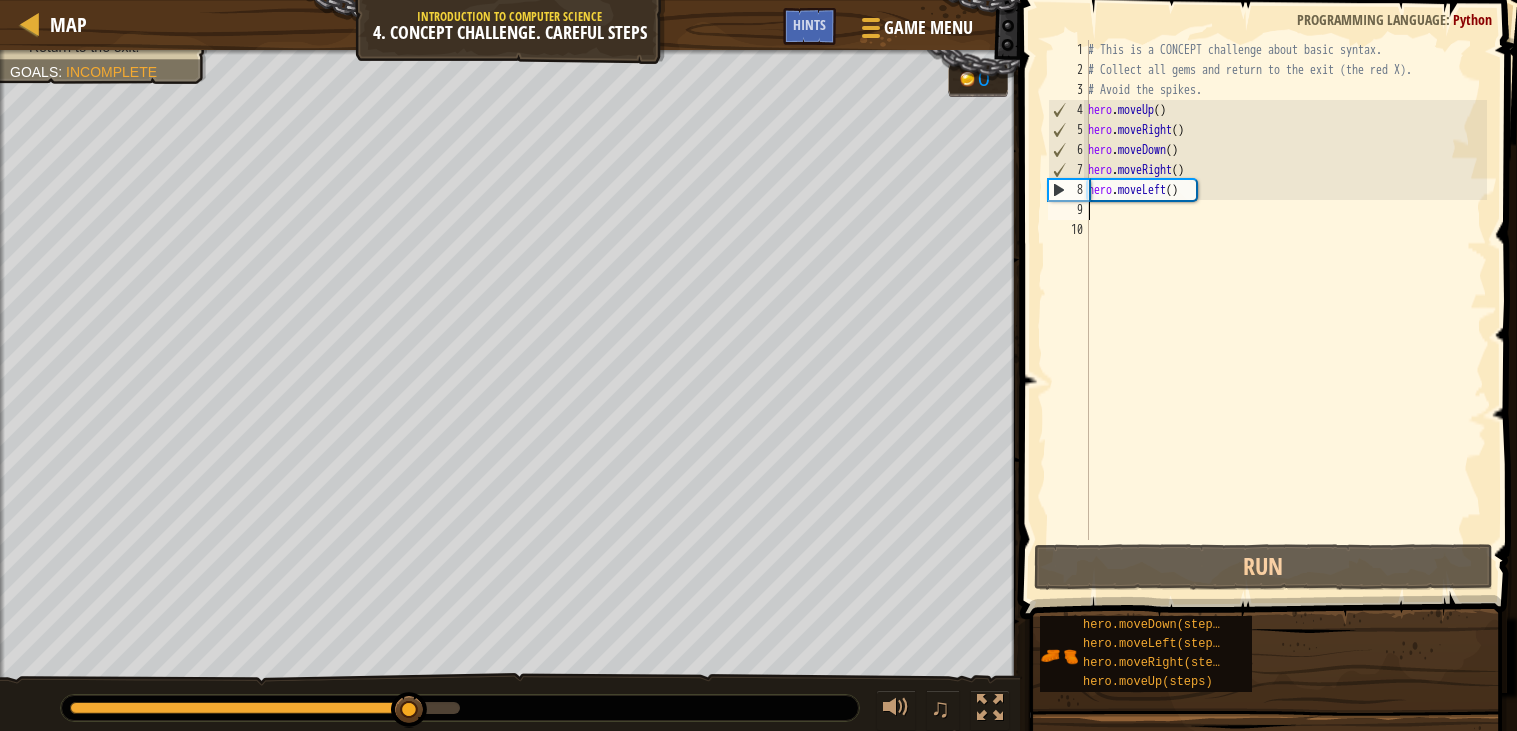 click on "# This is a CONCEPT challenge about basic syntax. # Collect all gems and return to the exit (the red X). # Avoid the spikes. hero . moveUp ( ) hero . moveRight ( ) hero . moveDown ( ) hero . moveRight ( ) hero . moveLeft ( )" at bounding box center (1285, 310) 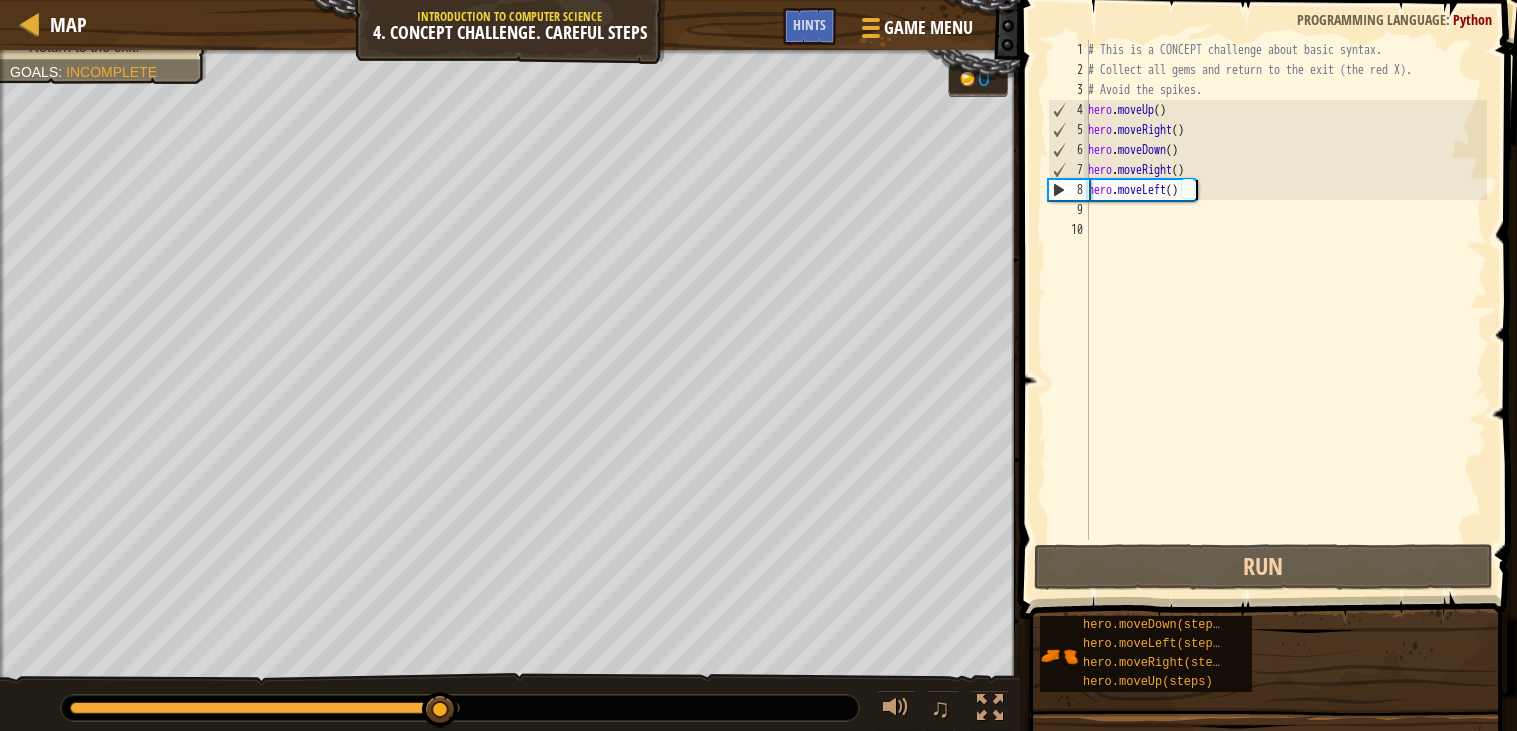 click on "# This is a CONCEPT challenge about basic syntax. # Collect all gems and return to the exit (the red X). # Avoid the spikes. hero . moveUp ( ) hero . moveRight ( ) hero . moveDown ( ) hero . moveRight ( ) hero . moveLeft ( )" at bounding box center (1285, 310) 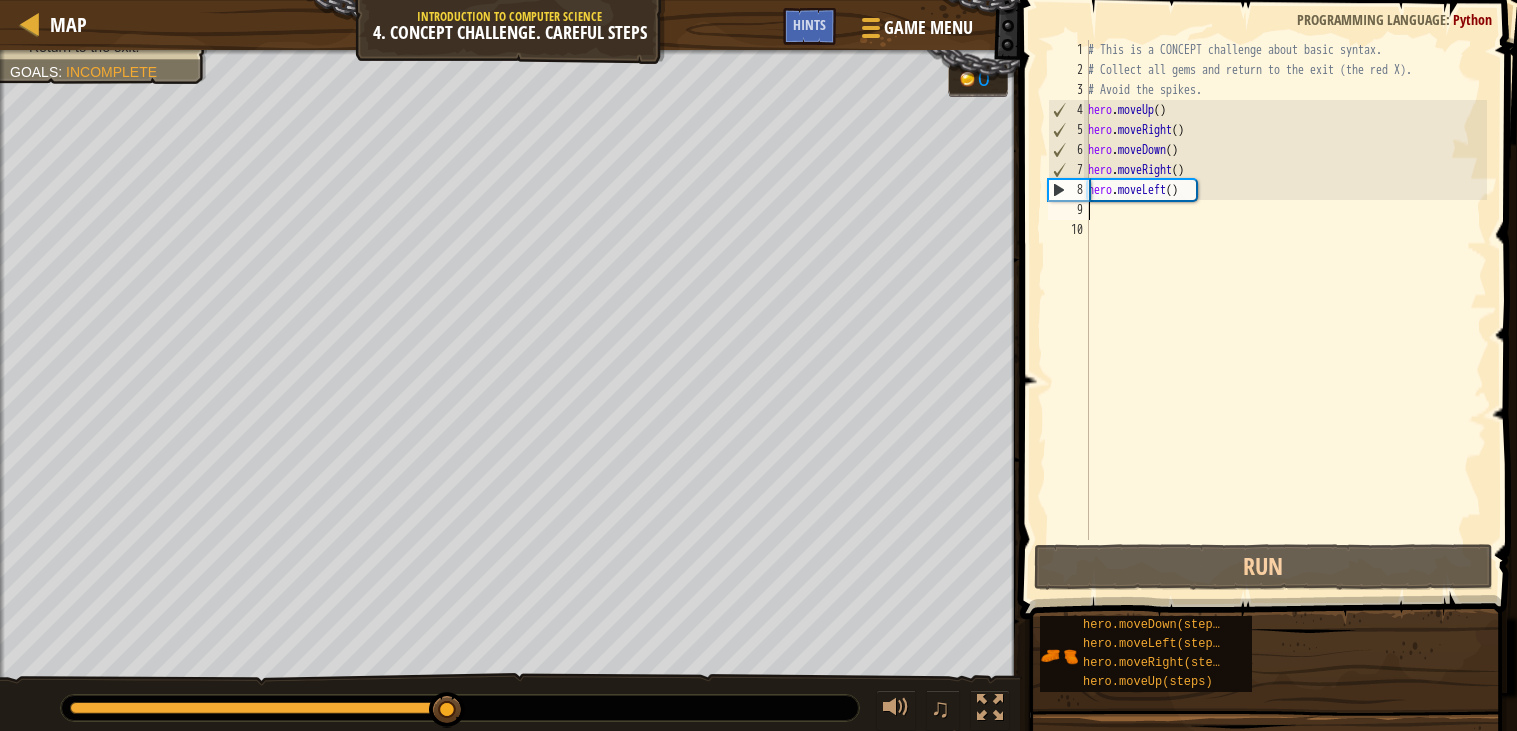 click on "# This is a CONCEPT challenge about basic syntax. # Collect all gems and return to the exit (the red X). # Avoid the spikes. hero . moveUp ( ) hero . moveRight ( ) hero . moveDown ( ) hero . moveRight ( ) hero . moveLeft ( )" at bounding box center [1285, 310] 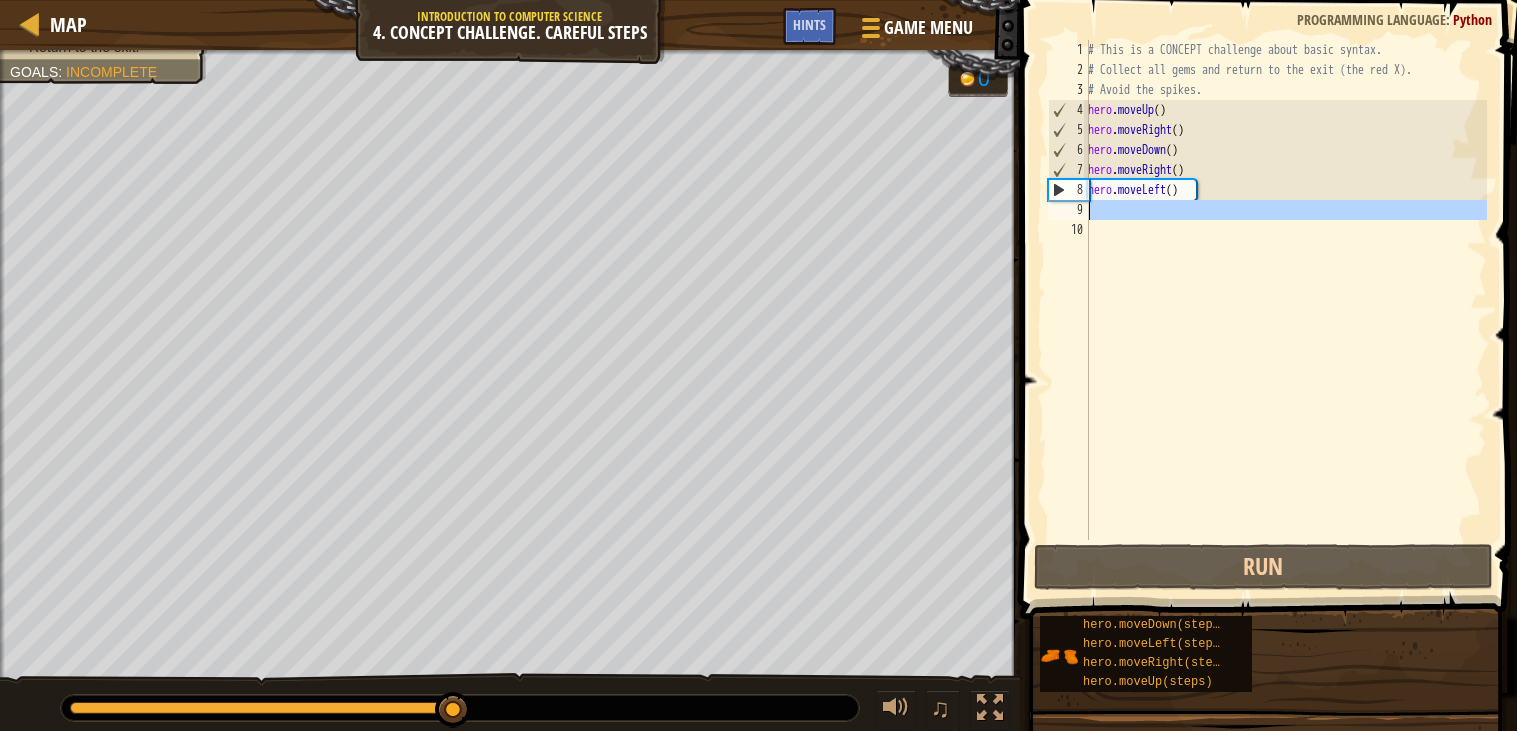 click on "# This is a CONCEPT challenge about basic syntax. # Collect all gems and return to the exit (the red X). # Avoid the spikes. hero . moveUp ( ) hero . moveRight ( ) hero . moveDown ( ) hero . moveRight ( ) hero . moveLeft ( )" at bounding box center (1285, 290) 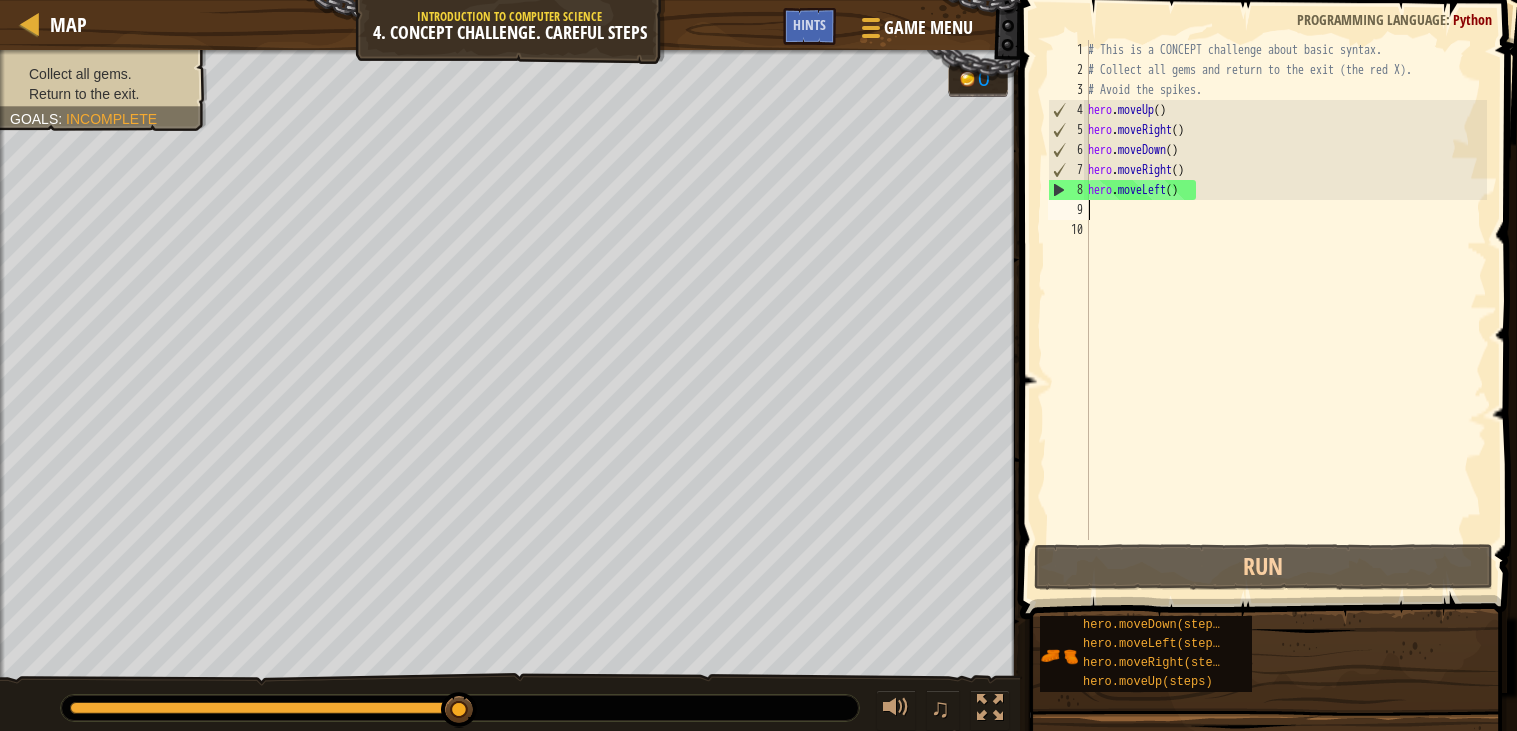 click on "# This is a CONCEPT challenge about basic syntax. # Collect all gems and return to the exit (the red X). # Avoid the spikes. hero . moveUp ( ) hero . moveRight ( ) hero . moveDown ( ) hero . moveRight ( ) hero . moveLeft ( )" at bounding box center [1285, 310] 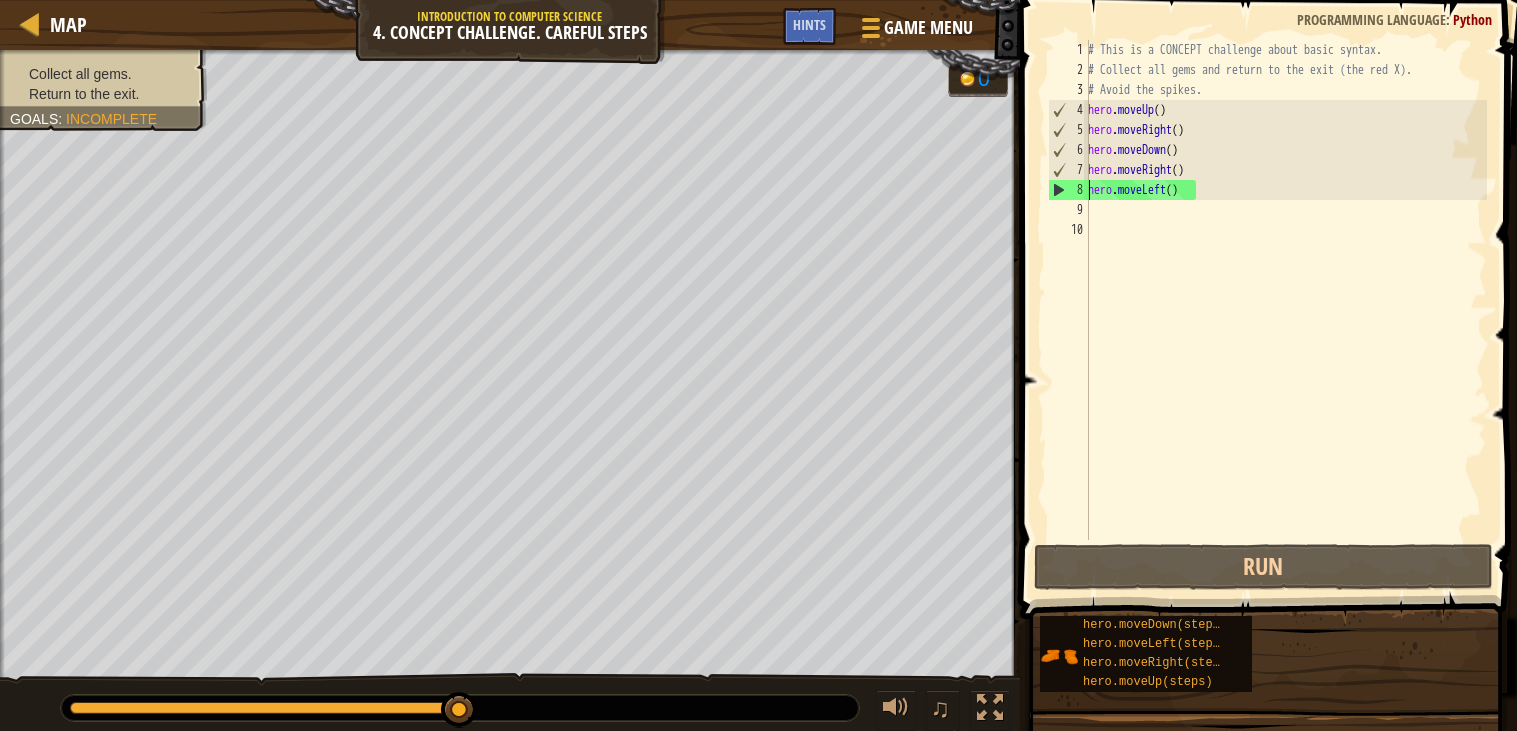 click at bounding box center (1265, 891) 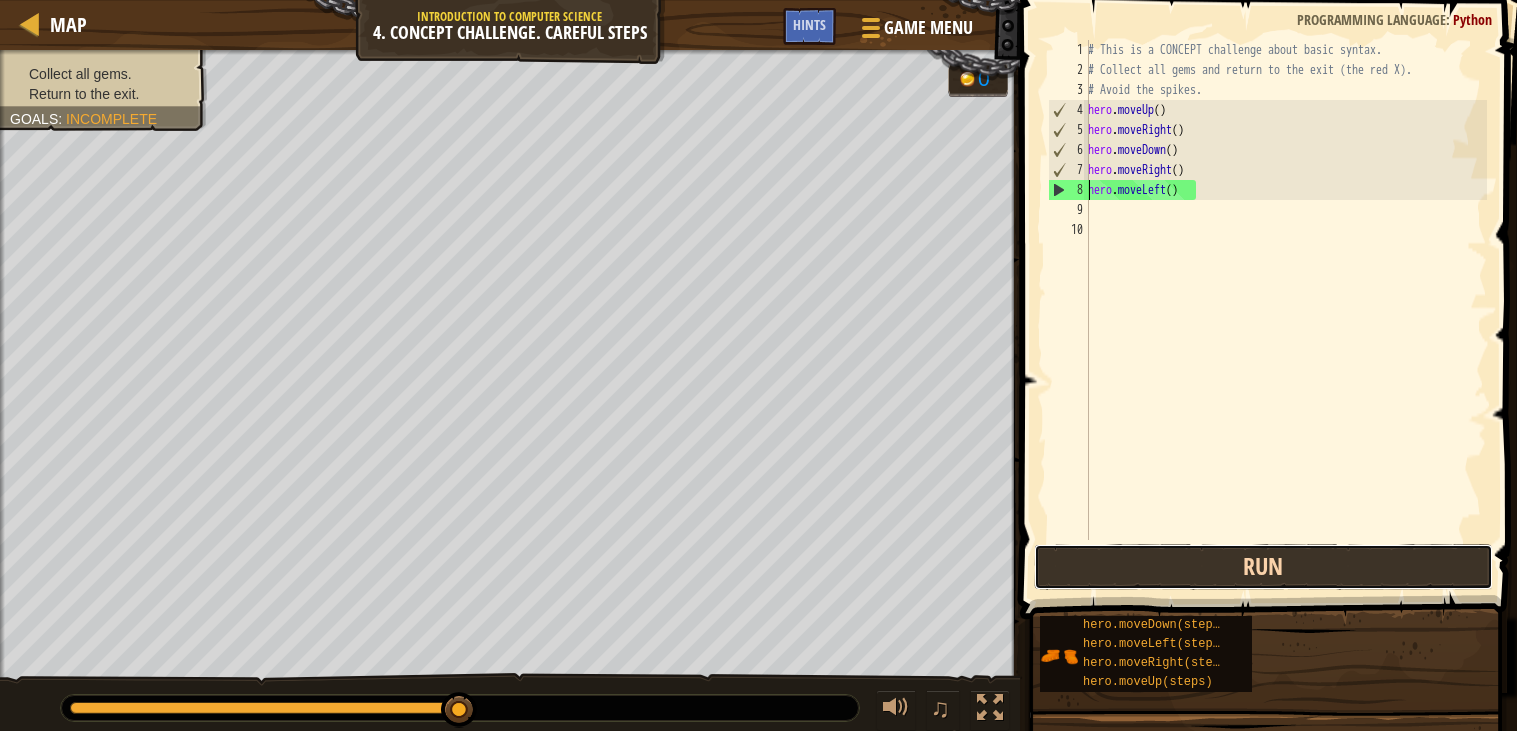 click on "Run" at bounding box center (1263, 567) 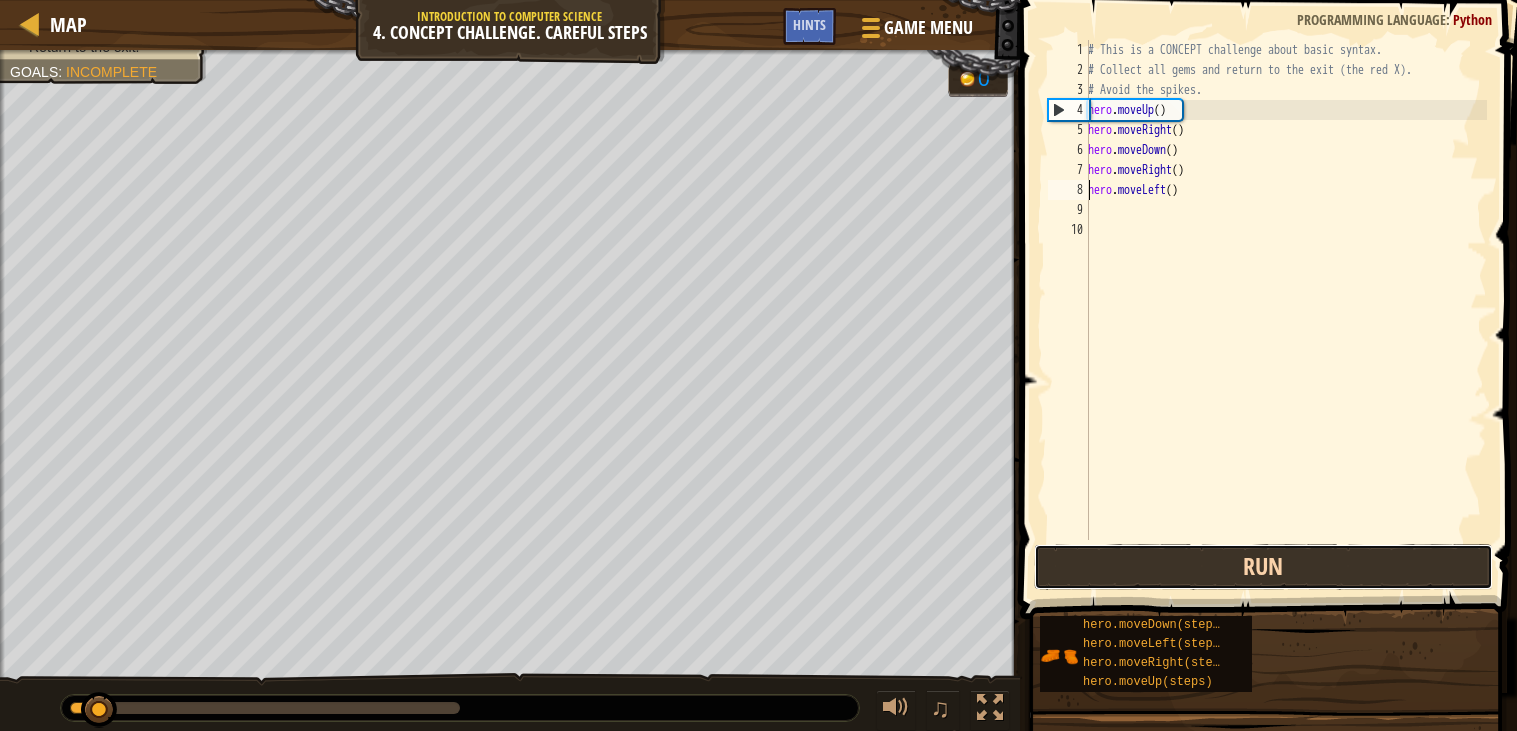 click on "Run" at bounding box center (1263, 567) 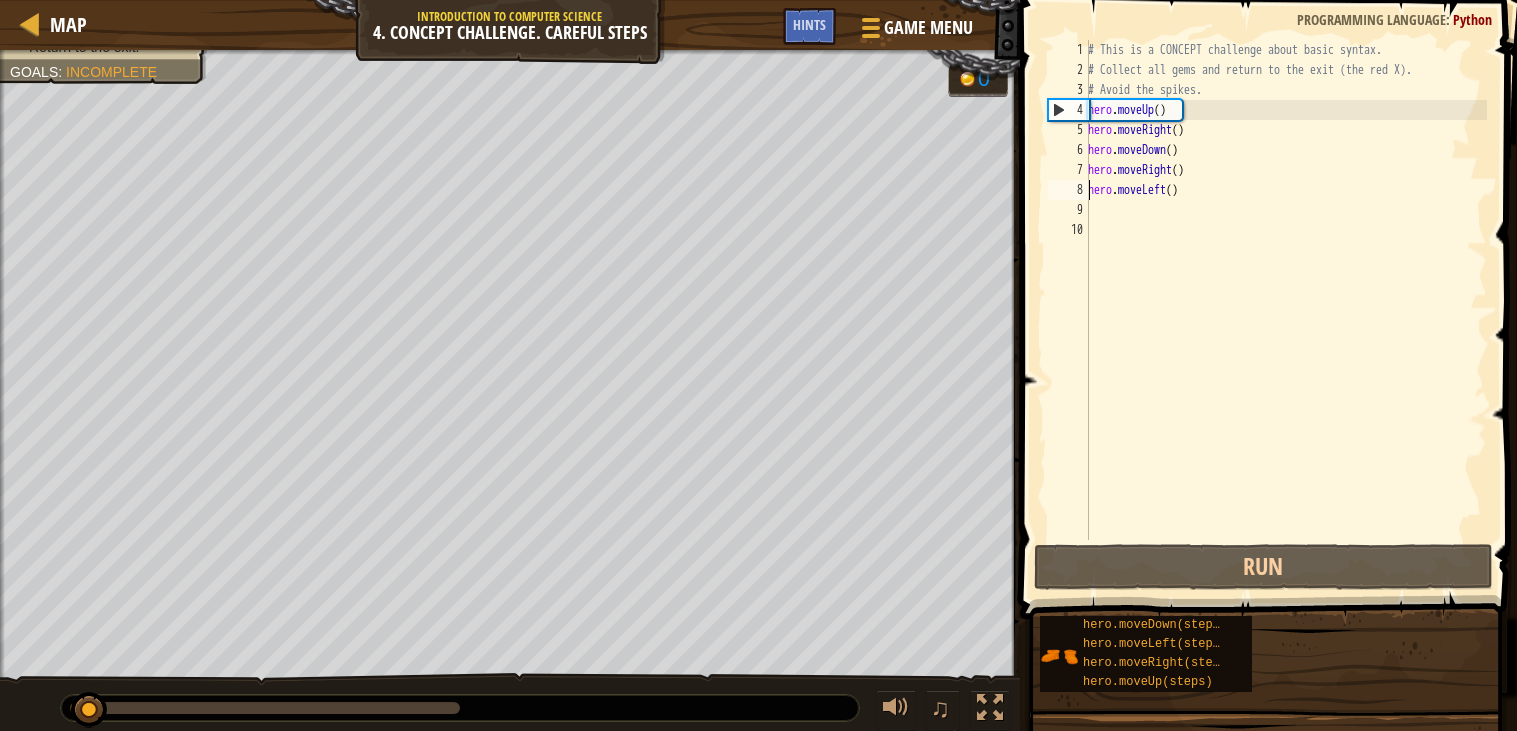 click on "# This is a CONCEPT challenge about basic syntax. # Collect all gems and return to the exit (the red X). # Avoid the spikes. hero . moveUp ( ) hero . moveRight ( ) hero . moveDown ( ) hero . moveRight ( ) hero . moveLeft ( )" at bounding box center [1285, 310] 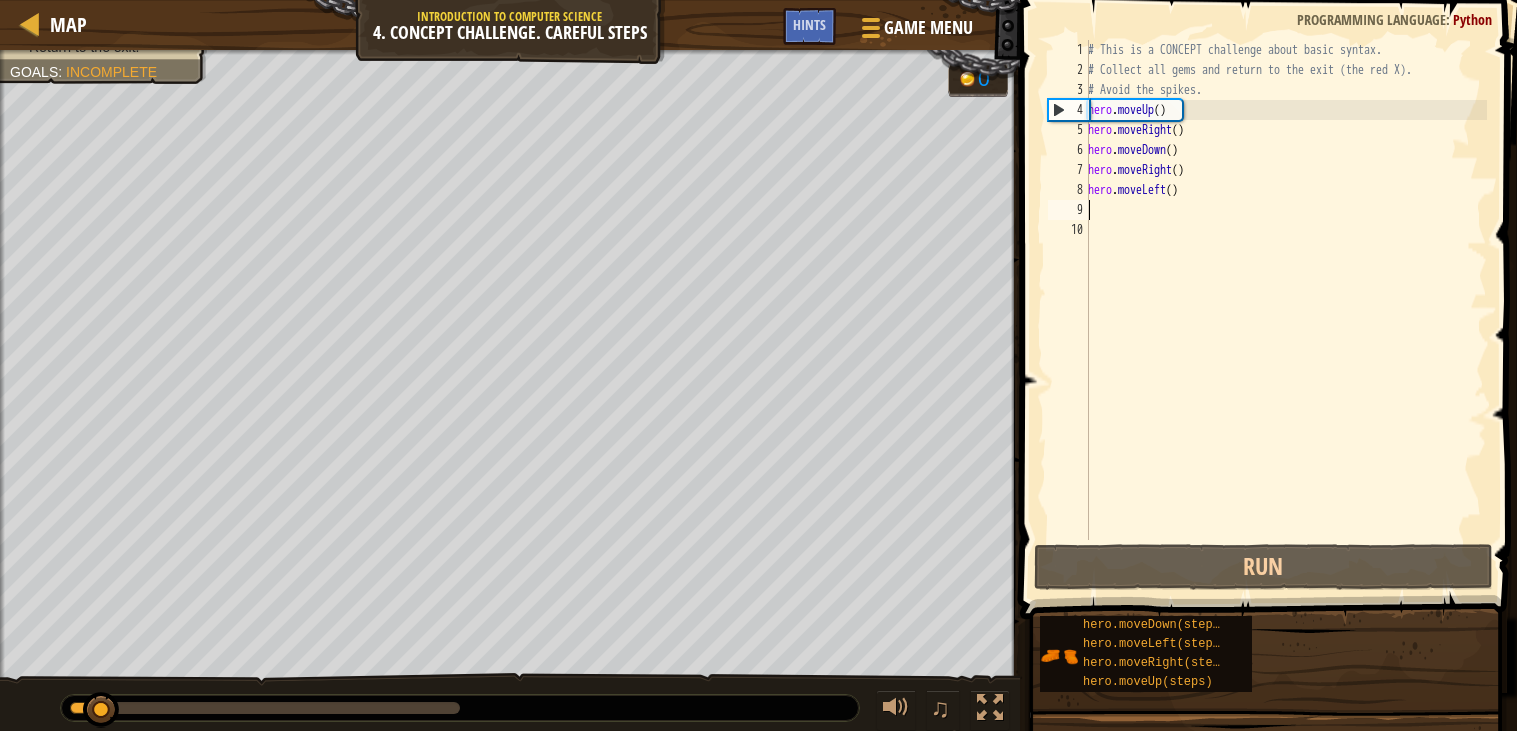 click on "# This is a CONCEPT challenge about basic syntax. # Collect all gems and return to the exit (the red X). # Avoid the spikes. hero . moveUp ( ) hero . moveRight ( ) hero . moveDown ( ) hero . moveRight ( ) hero . moveLeft ( )" at bounding box center (1285, 310) 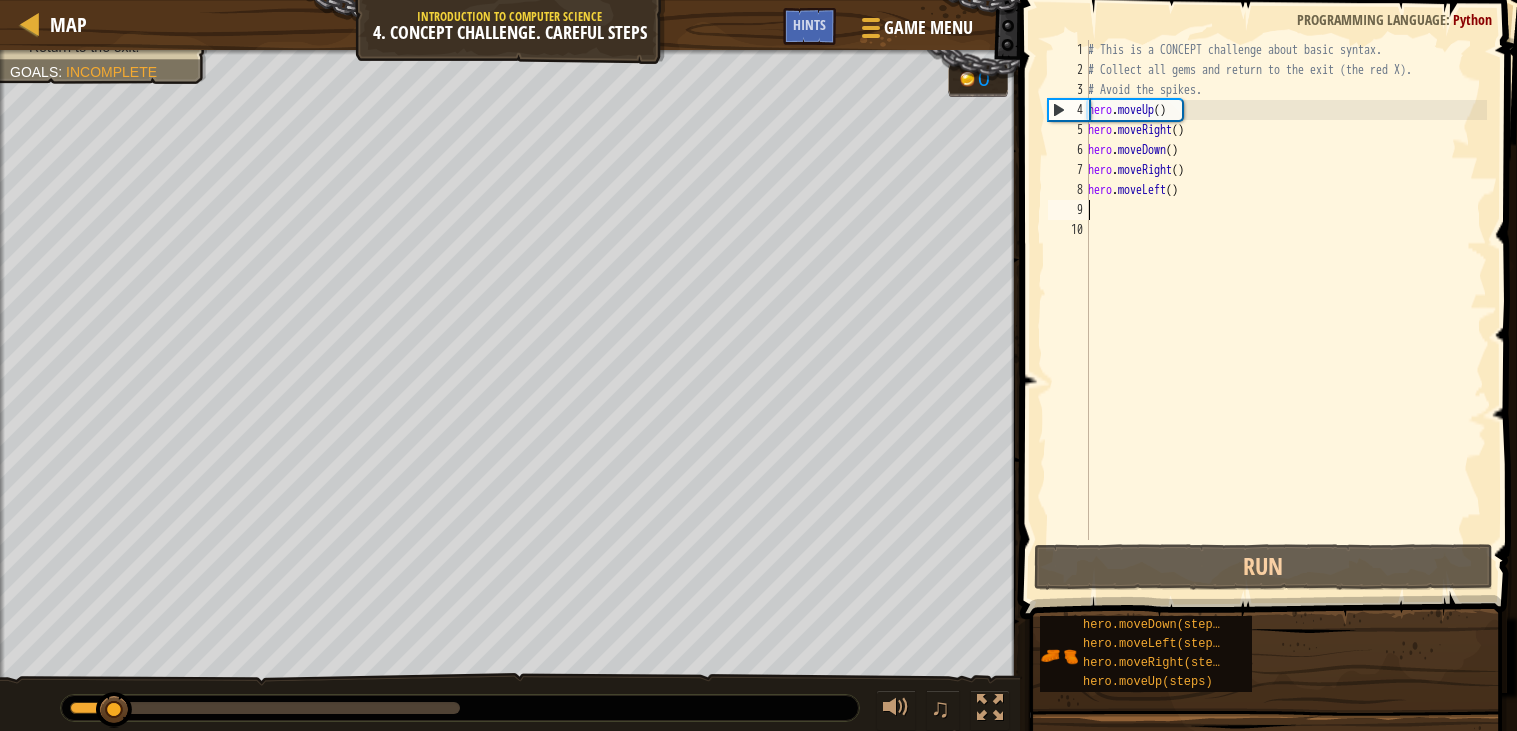 click on "# This is a CONCEPT challenge about basic syntax. # Collect all gems and return to the exit (the red X). # Avoid the spikes. hero . moveUp ( ) hero . moveRight ( ) hero . moveDown ( ) hero . moveRight ( ) hero . moveLeft ( )" at bounding box center (1285, 310) 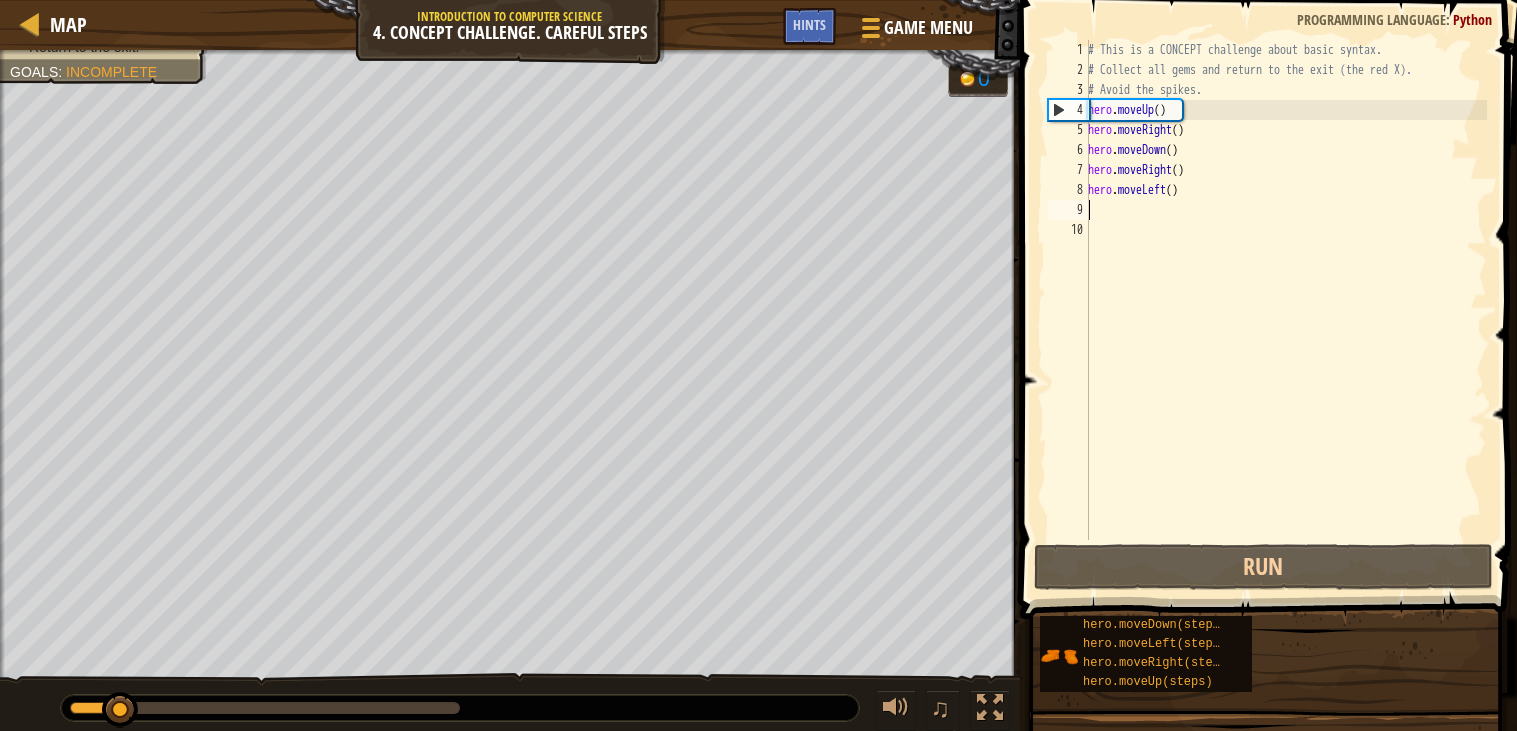 click on "# This is a CONCEPT challenge about basic syntax. # Collect all gems and return to the exit (the red X). # Avoid the spikes. hero . moveUp ( ) hero . moveRight ( ) hero . moveDown ( ) hero . moveRight ( ) hero . moveLeft ( )" at bounding box center (1285, 310) 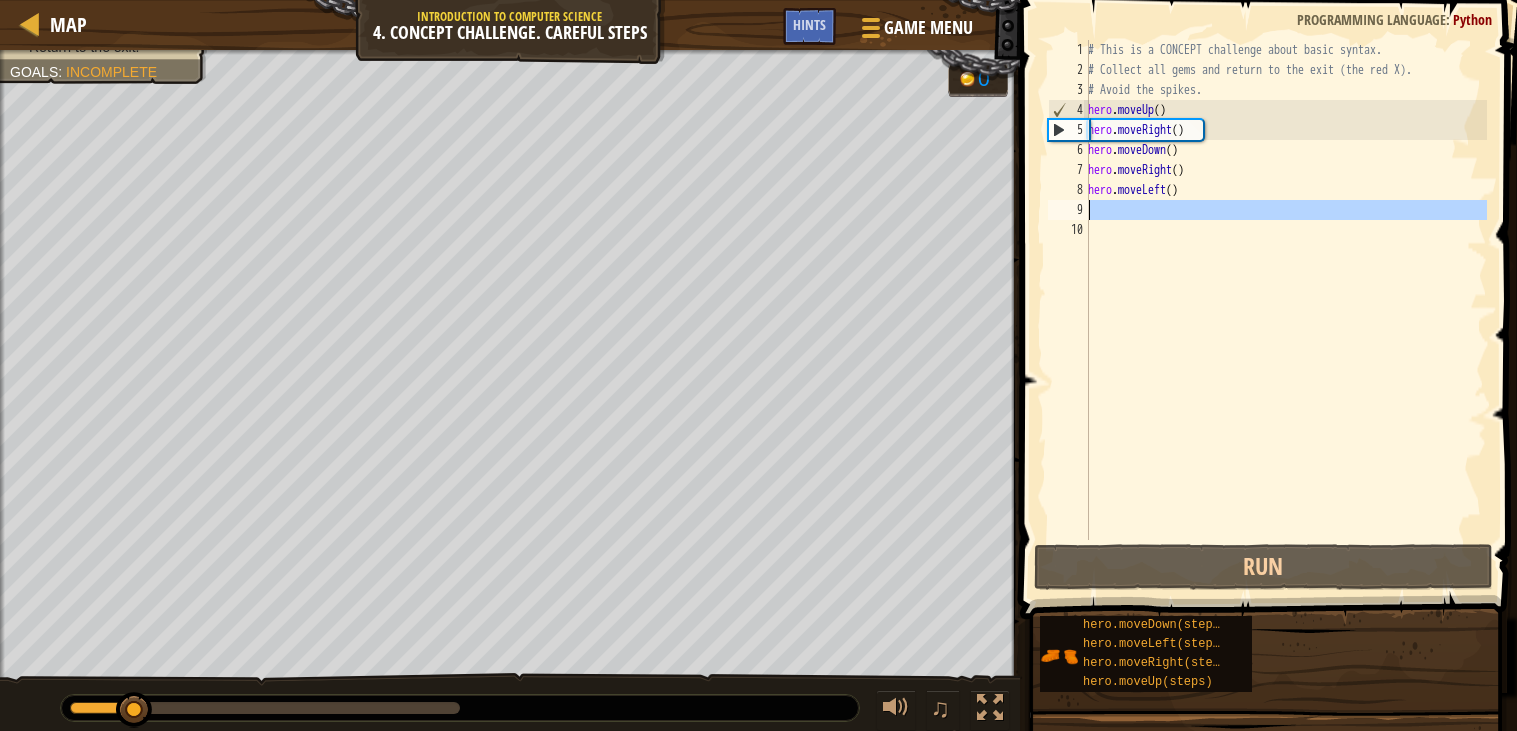 click on "# This is a CONCEPT challenge about basic syntax. # Collect all gems and return to the exit (the red X). # Avoid the spikes. hero . moveUp ( ) hero . moveRight ( ) hero . moveDown ( ) hero . moveRight ( ) hero . moveLeft ( )" at bounding box center (1285, 310) 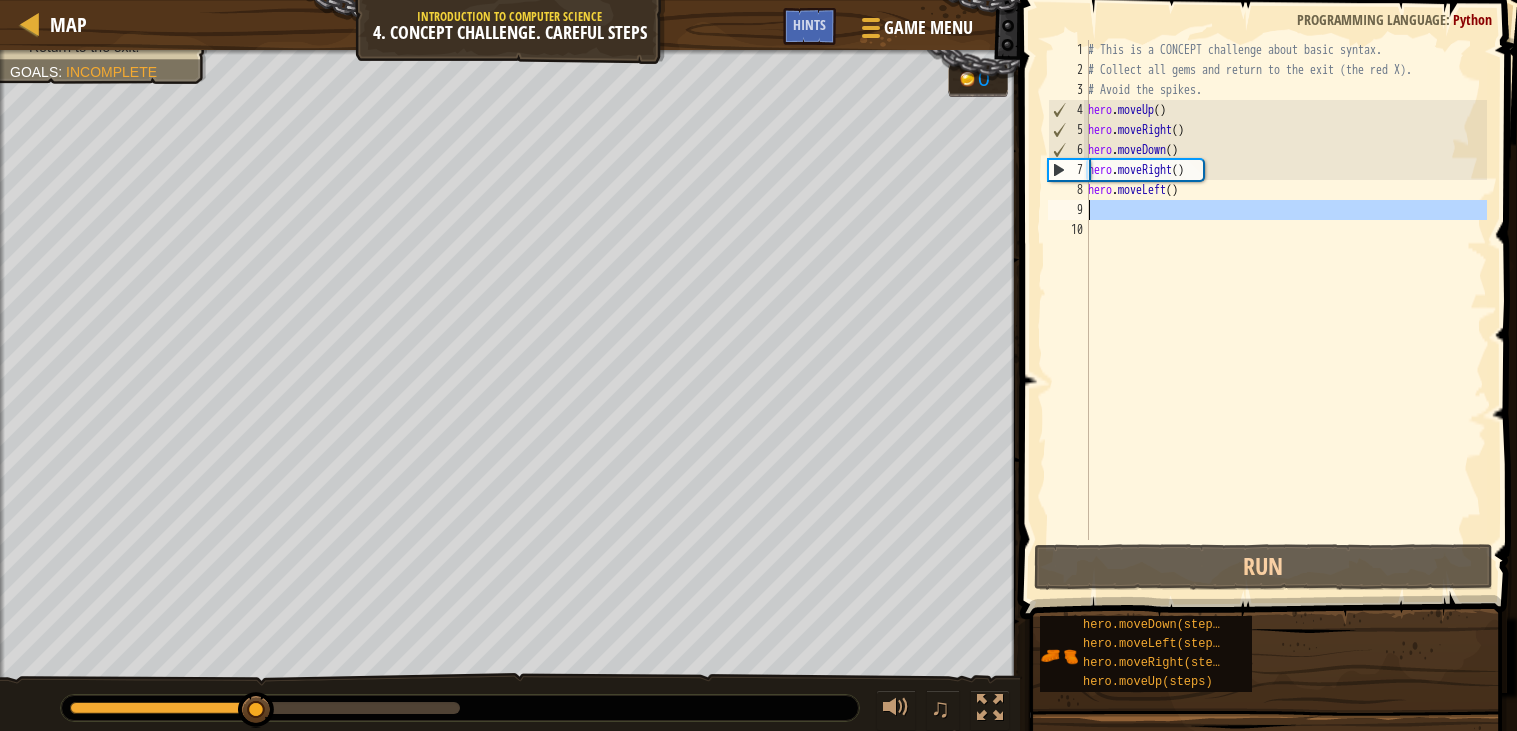 click on "# This is a CONCEPT challenge about basic syntax. # Collect all gems and return to the exit (the red X). # Avoid the spikes. hero . moveUp ( ) hero . moveRight ( ) hero . moveDown ( ) hero . moveRight ( ) hero . moveLeft ( )" at bounding box center [1285, 290] 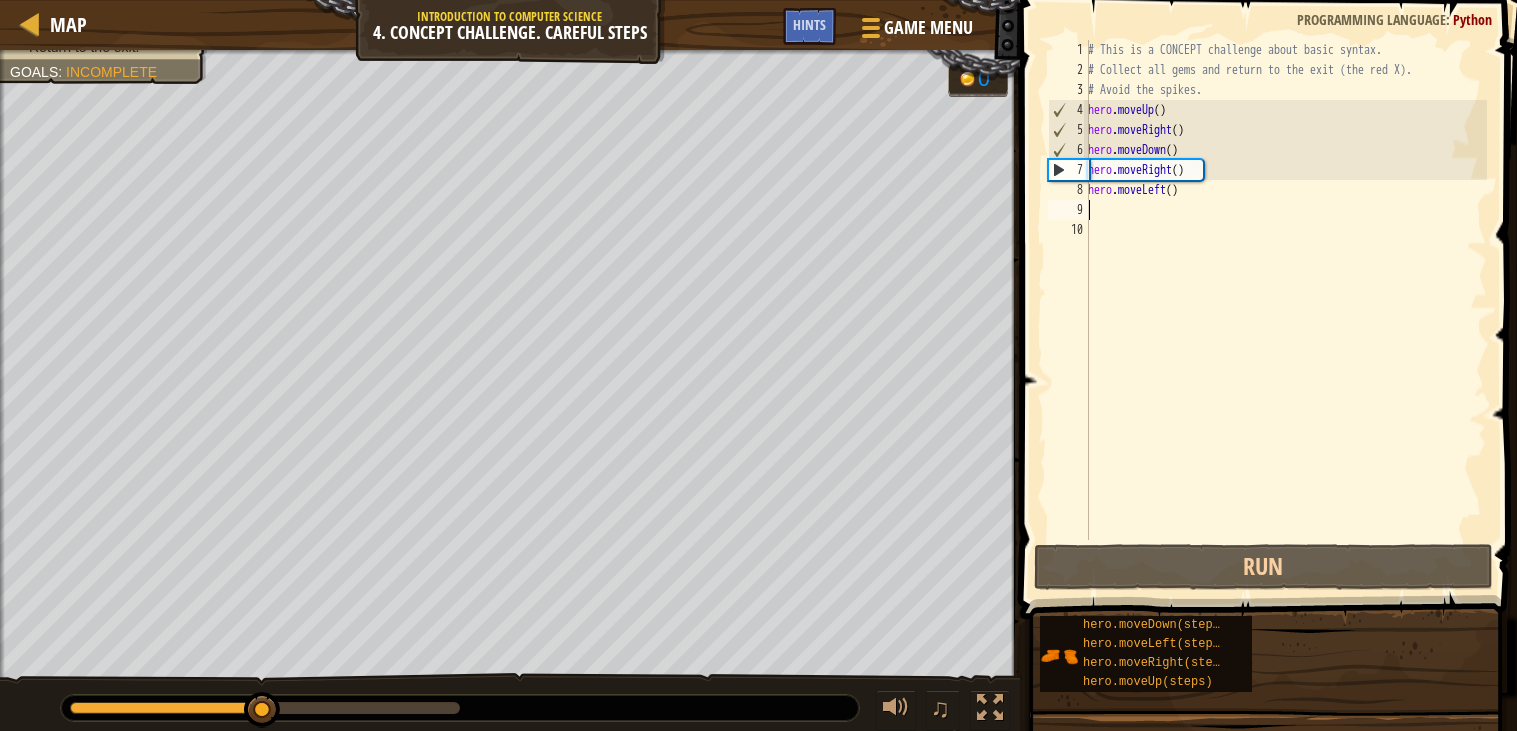 click on "# This is a CONCEPT challenge about basic syntax. # Collect all gems and return to the exit (the red X). # Avoid the spikes. hero . moveUp ( ) hero . moveRight ( ) hero . moveDown ( ) hero . moveRight ( ) hero . moveLeft ( )" at bounding box center (1285, 310) 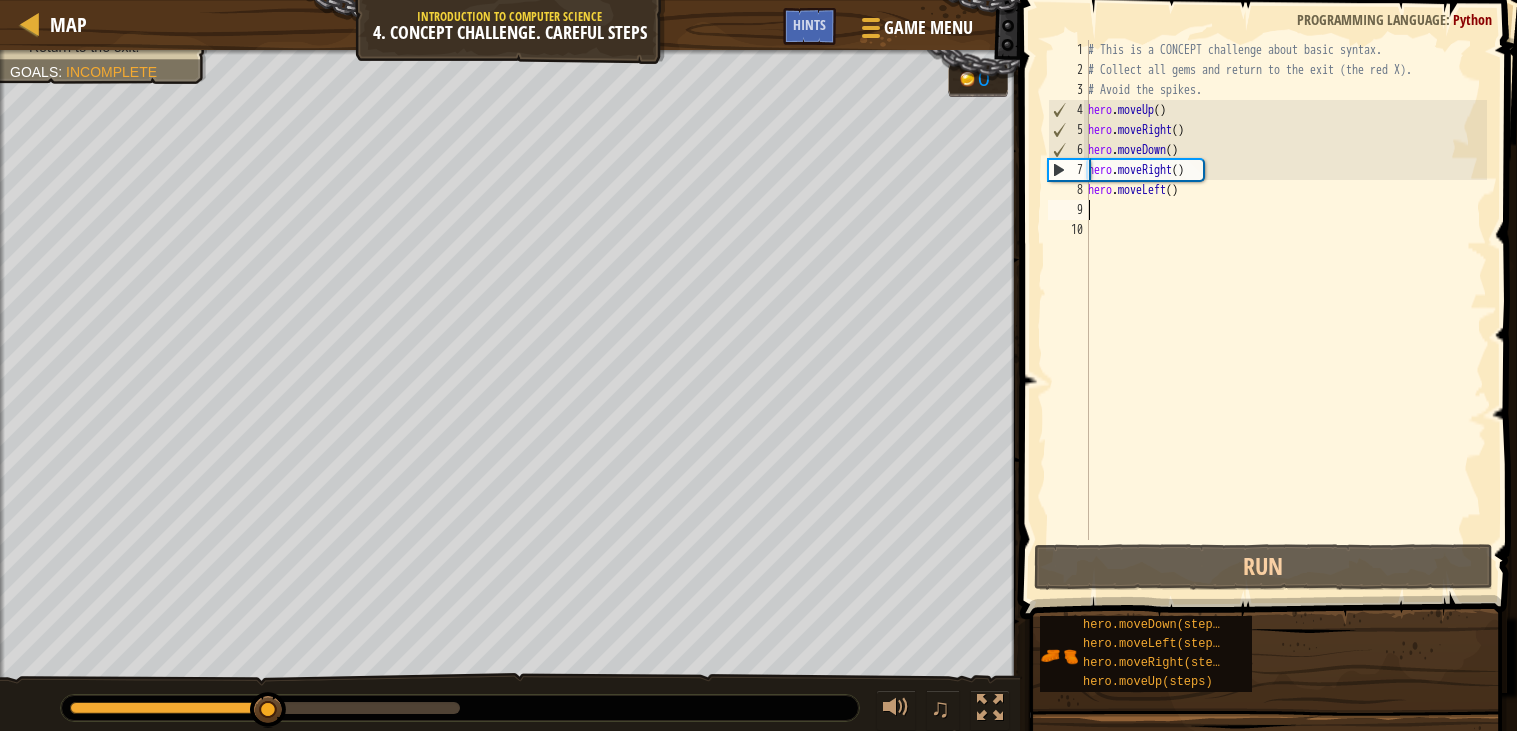 click on "# This is a CONCEPT challenge about basic syntax. # Collect all gems and return to the exit (the red X). # Avoid the spikes. hero . moveUp ( ) hero . moveRight ( ) hero . moveDown ( ) hero . moveRight ( ) hero . moveLeft ( )" at bounding box center (1285, 310) 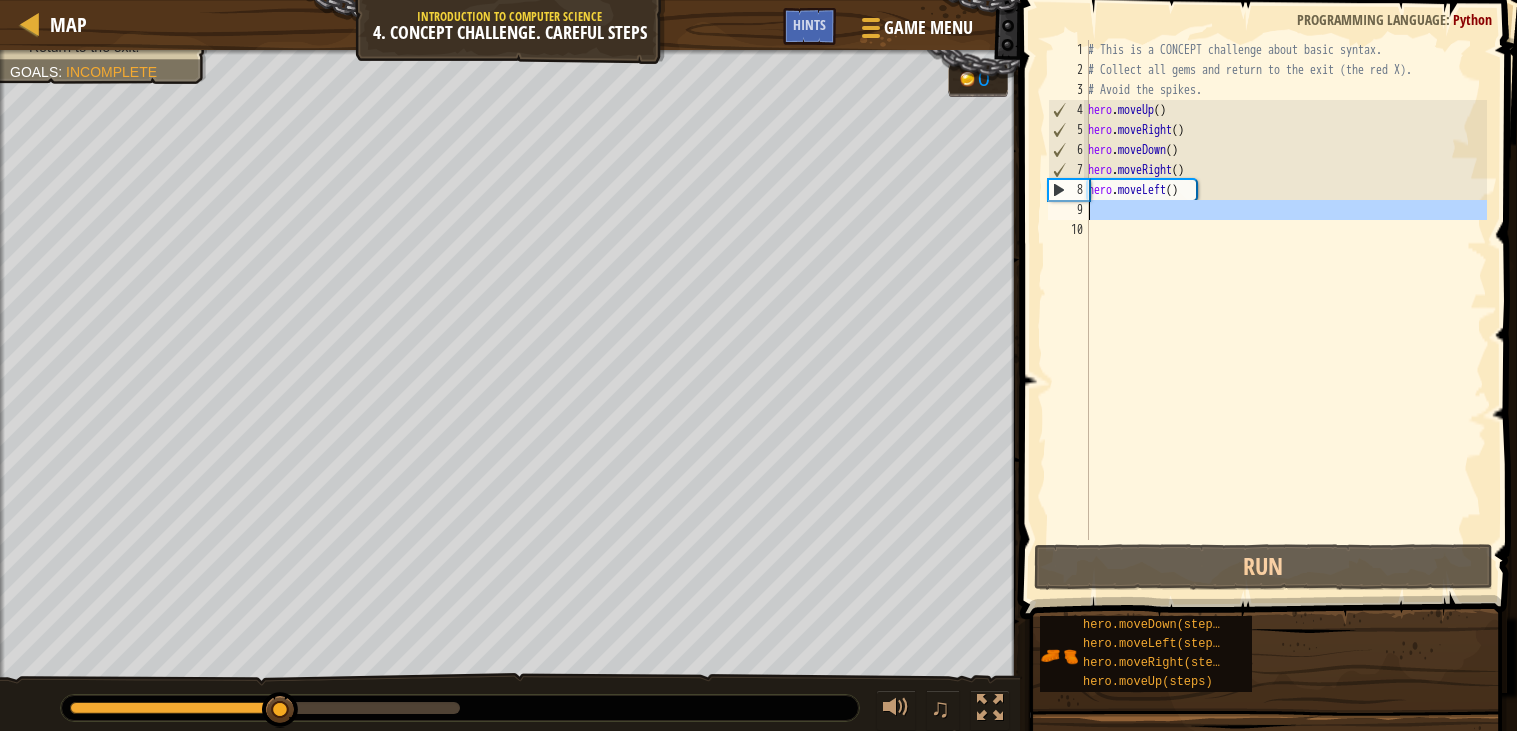 click on "# This is a CONCEPT challenge about basic syntax. # Collect all gems and return to the exit (the red X). # Avoid the spikes. hero . moveUp ( ) hero . moveRight ( ) hero . moveDown ( ) hero . moveRight ( ) hero . moveLeft ( )" at bounding box center (1285, 290) 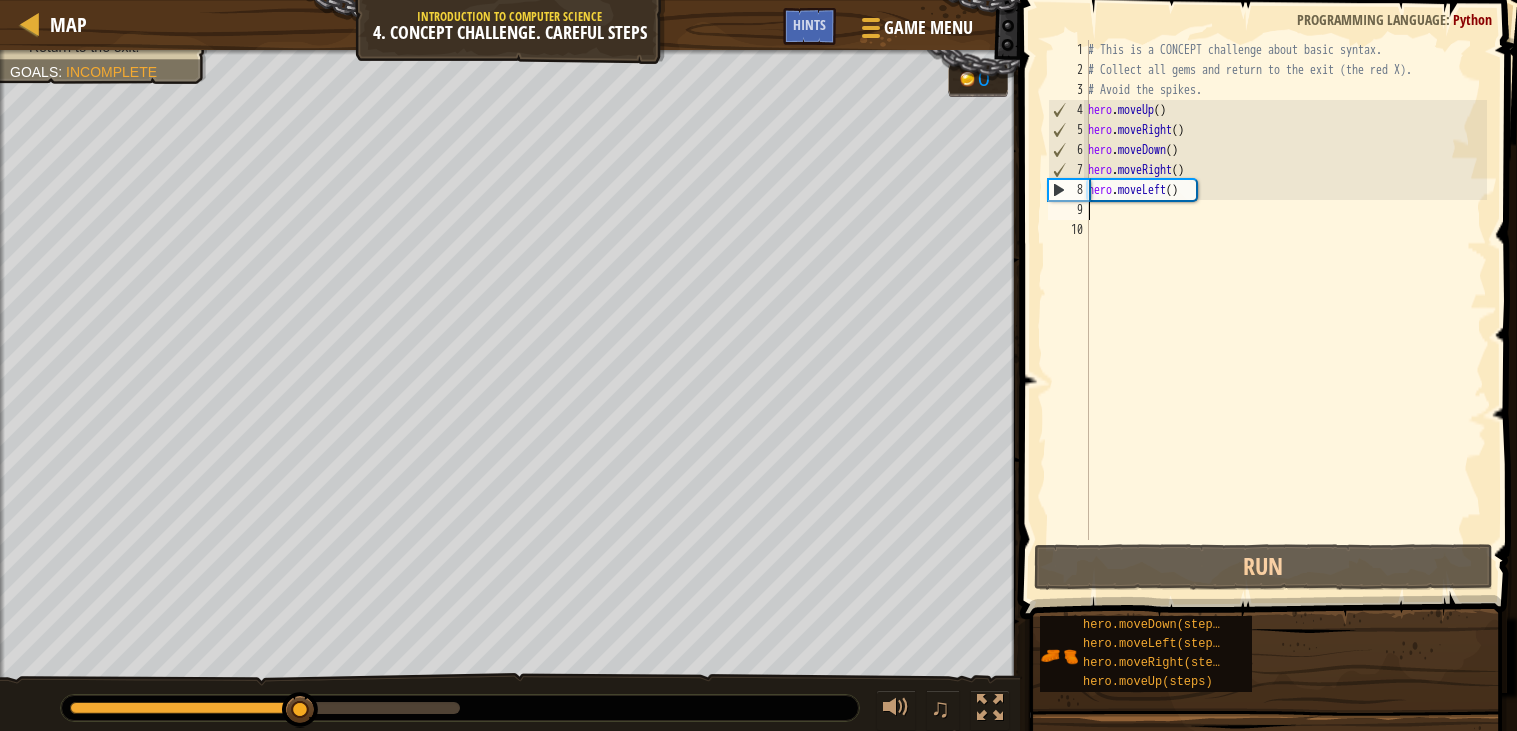 click on "# This is a CONCEPT challenge about basic syntax. # Collect all gems and return to the exit (the red X). # Avoid the spikes. hero . moveUp ( ) hero . moveRight ( ) hero . moveDown ( ) hero . moveRight ( ) hero . moveLeft ( )" at bounding box center [1285, 310] 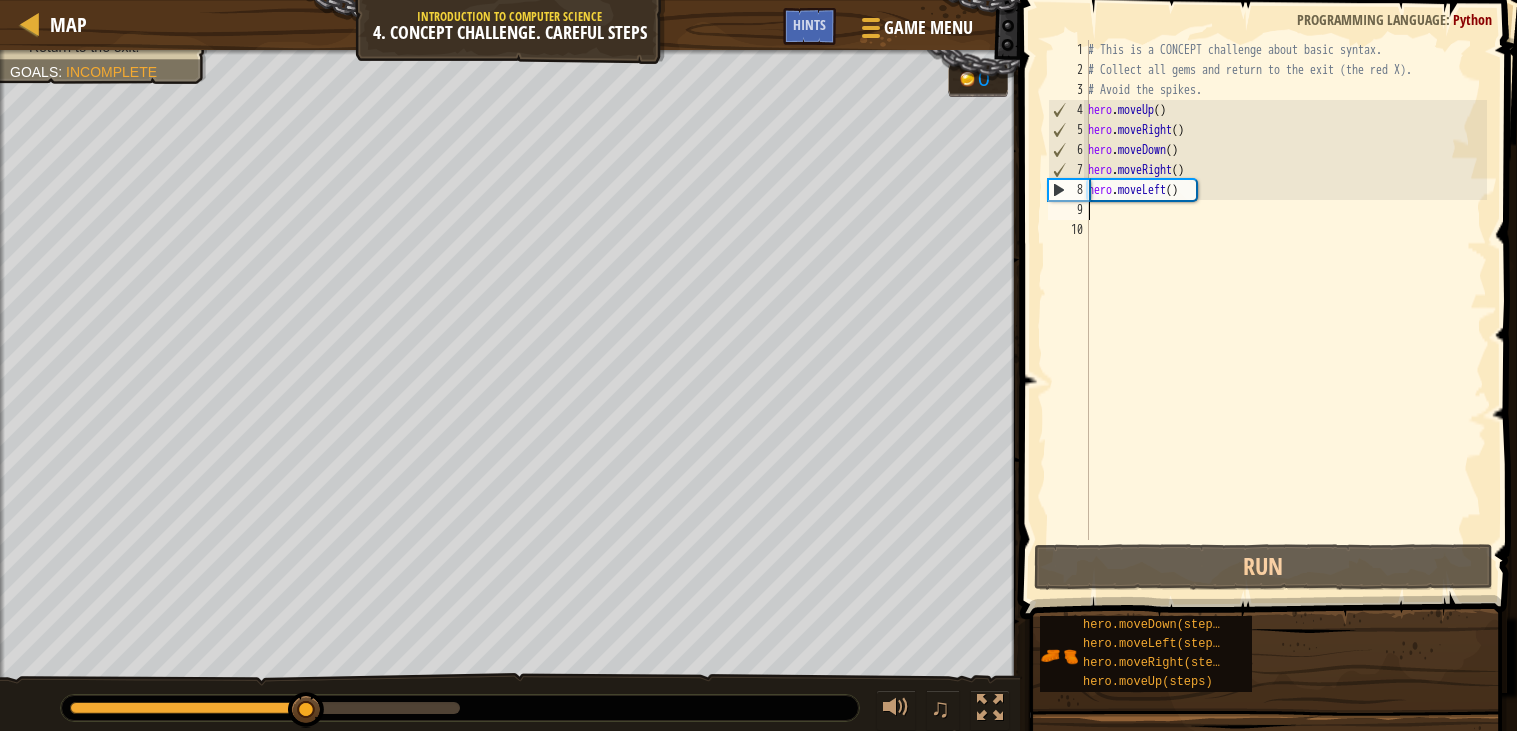 click on "# This is a CONCEPT challenge about basic syntax. # Collect all gems and return to the exit (the red X). # Avoid the spikes. hero . moveUp ( ) hero . moveRight ( ) hero . moveDown ( ) hero . moveRight ( ) hero . moveLeft ( )" at bounding box center (1285, 310) 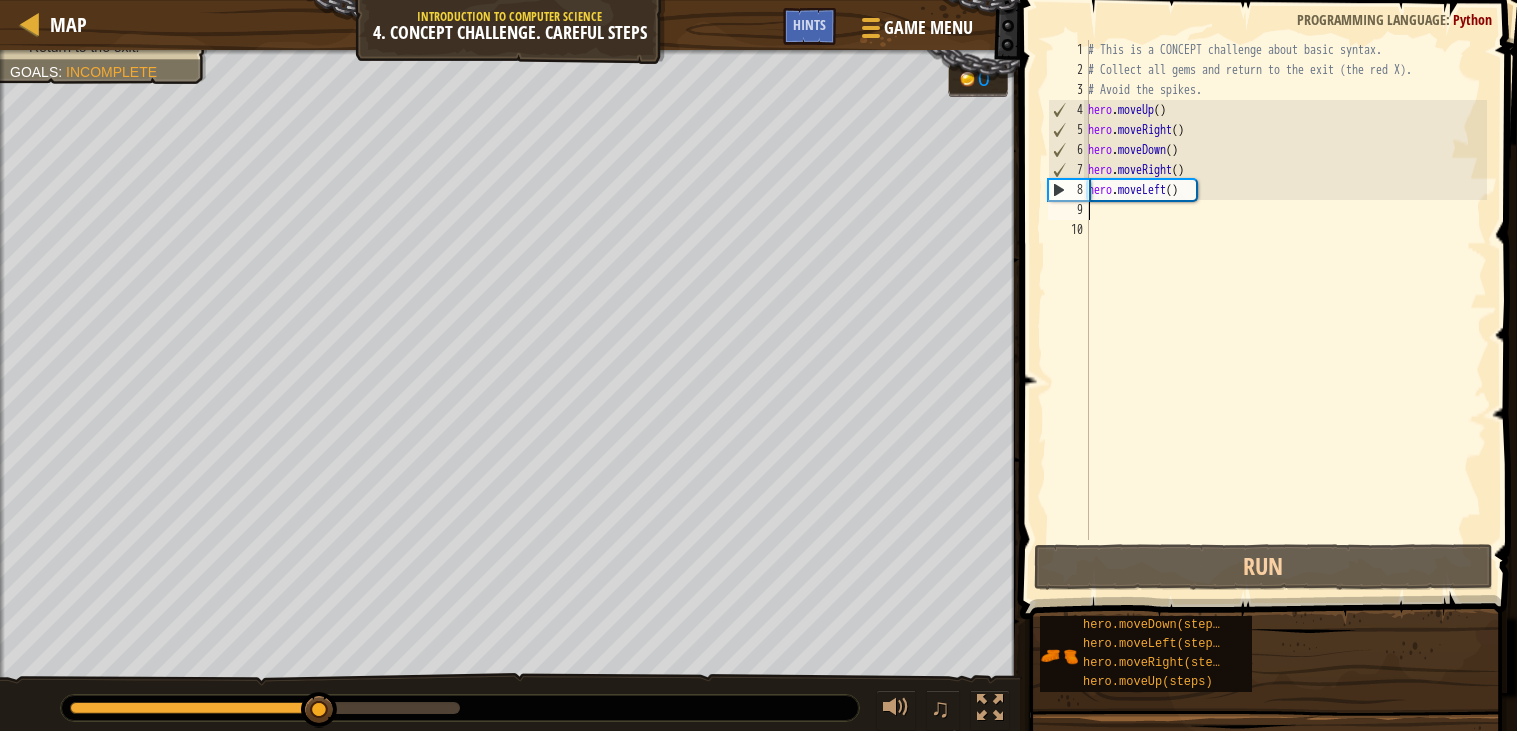 click on "# This is a CONCEPT challenge about basic syntax. # Collect all gems and return to the exit (the red X). # Avoid the spikes. hero . moveUp ( ) hero . moveRight ( ) hero . moveDown ( ) hero . moveRight ( ) hero . moveLeft ( )" at bounding box center (1285, 310) 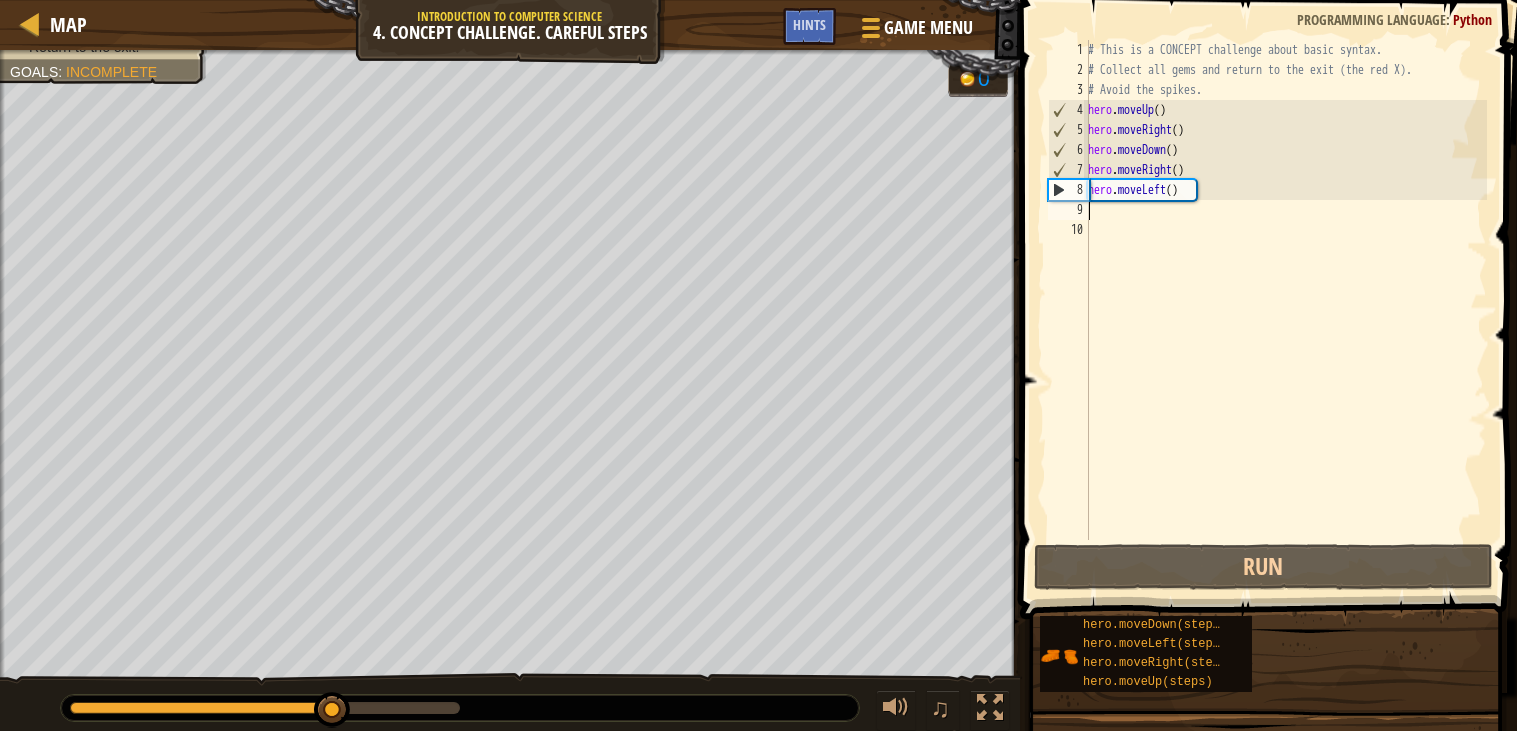 click on "# This is a CONCEPT challenge about basic syntax. # Collect all gems and return to the exit (the red X). # Avoid the spikes. hero . moveUp ( ) hero . moveRight ( ) hero . moveDown ( ) hero . moveRight ( ) hero . moveLeft ( )" at bounding box center [1285, 310] 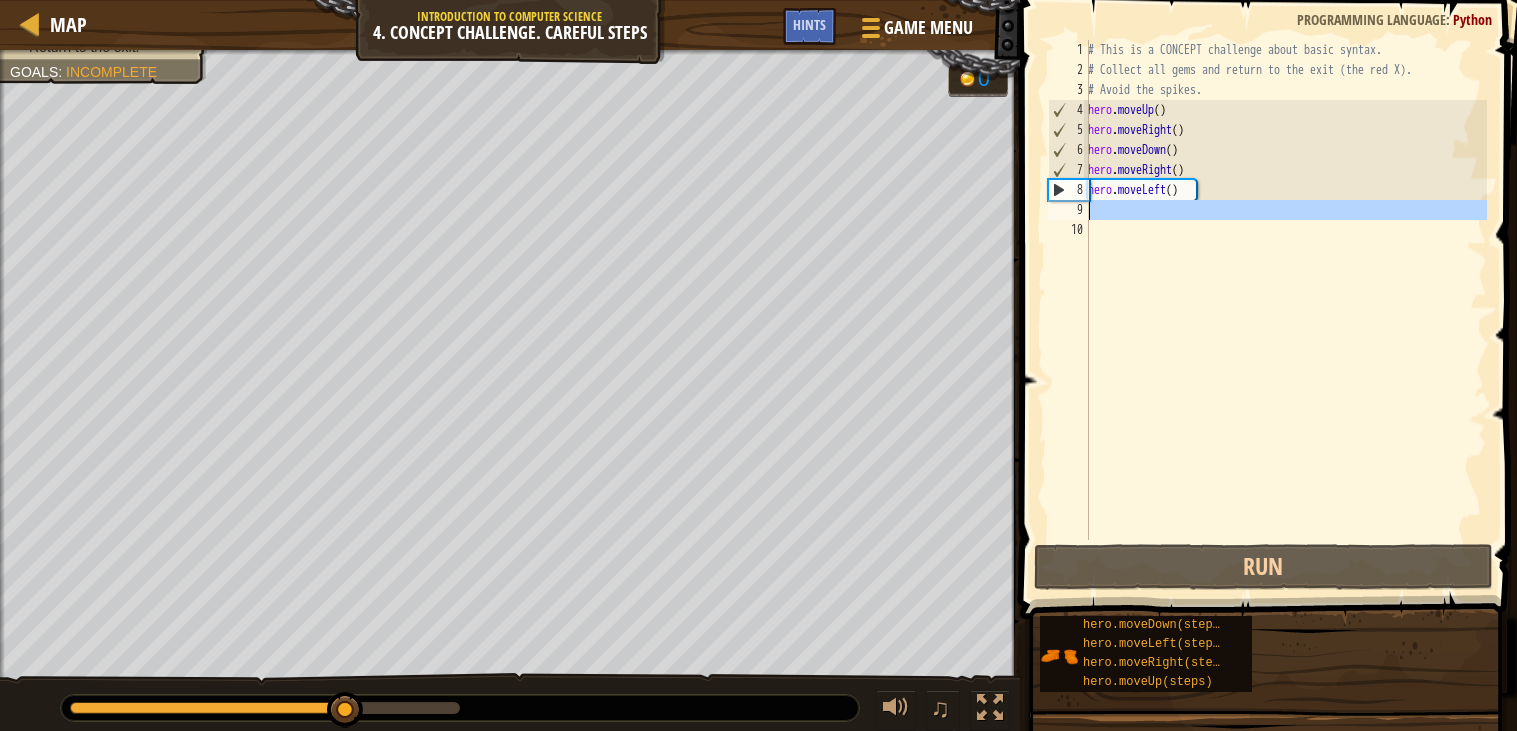 click on "# This is a CONCEPT challenge about basic syntax. # Collect all gems and return to the exit (the red X). # Avoid the spikes. hero . moveUp ( ) hero . moveRight ( ) hero . moveDown ( ) hero . moveRight ( ) hero . moveLeft ( )" at bounding box center (1285, 310) 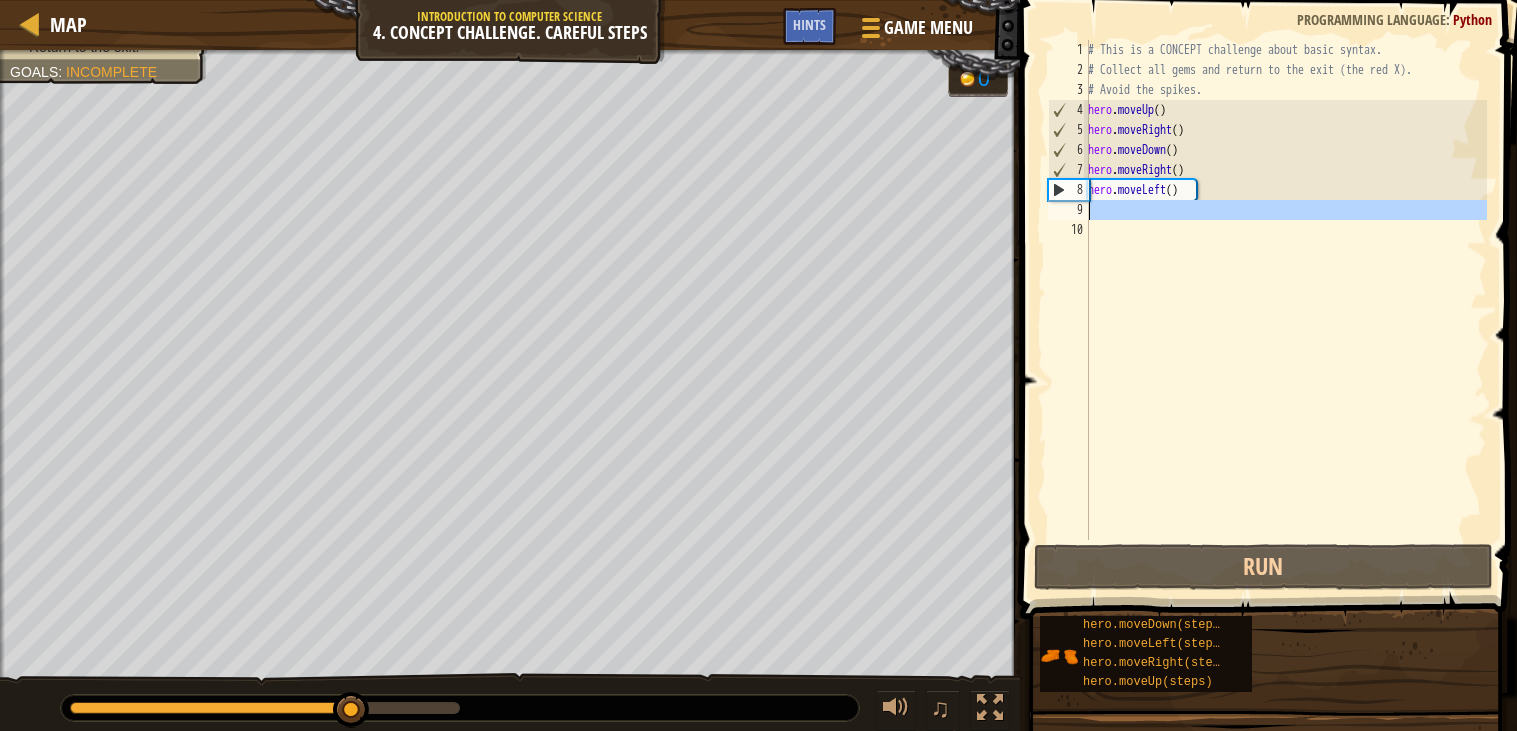 click on "# This is a CONCEPT challenge about basic syntax. # Collect all gems and return to the exit (the red X). # Avoid the spikes. hero . moveUp ( ) hero . moveRight ( ) hero . moveDown ( ) hero . moveRight ( ) hero . moveLeft ( )" at bounding box center [1285, 290] 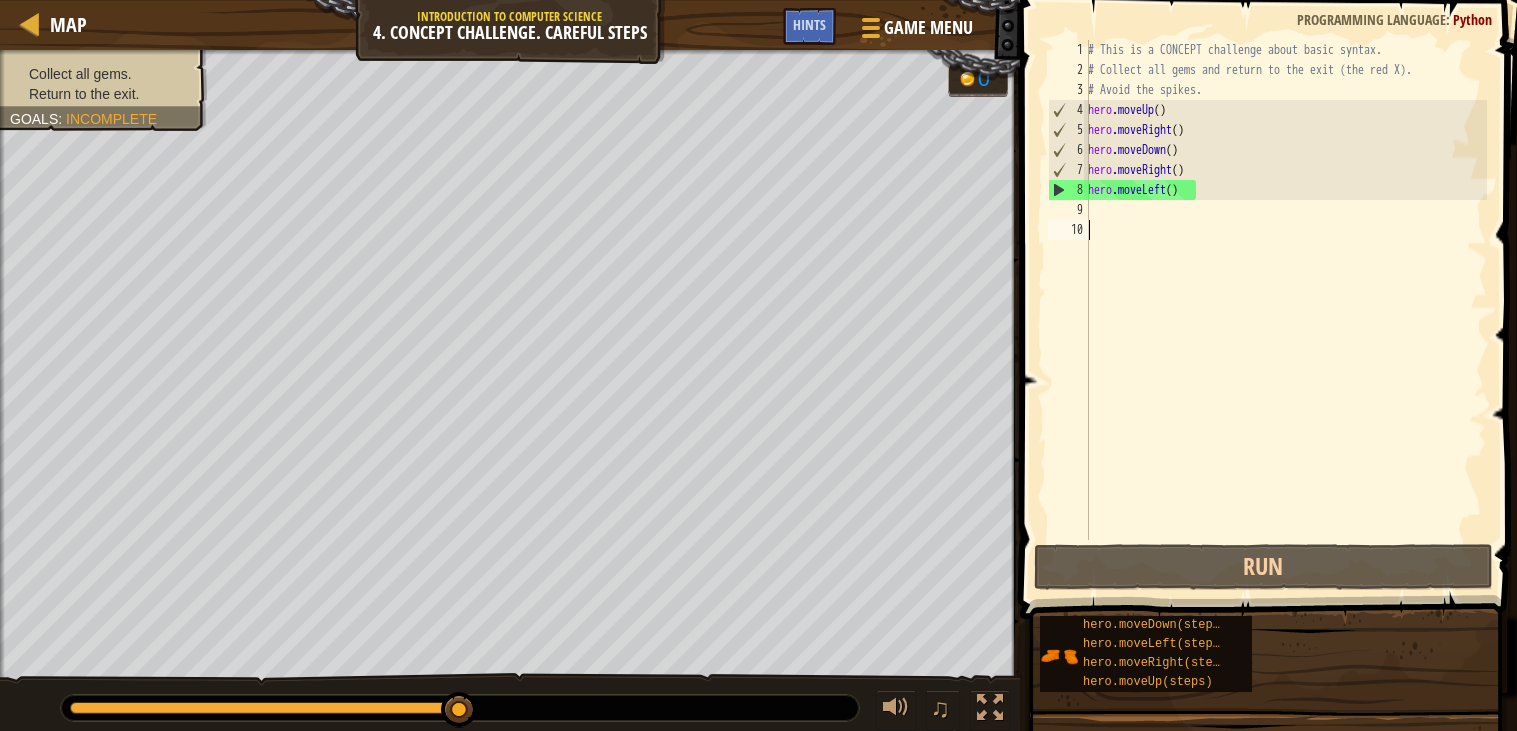 click on "# This is a CONCEPT challenge about basic syntax. # Collect all gems and return to the exit (the red X). # Avoid the spikes. hero . moveUp ( ) hero . moveRight ( ) hero . moveDown ( ) hero . moveRight ( ) hero . moveLeft ( )" at bounding box center (1285, 310) 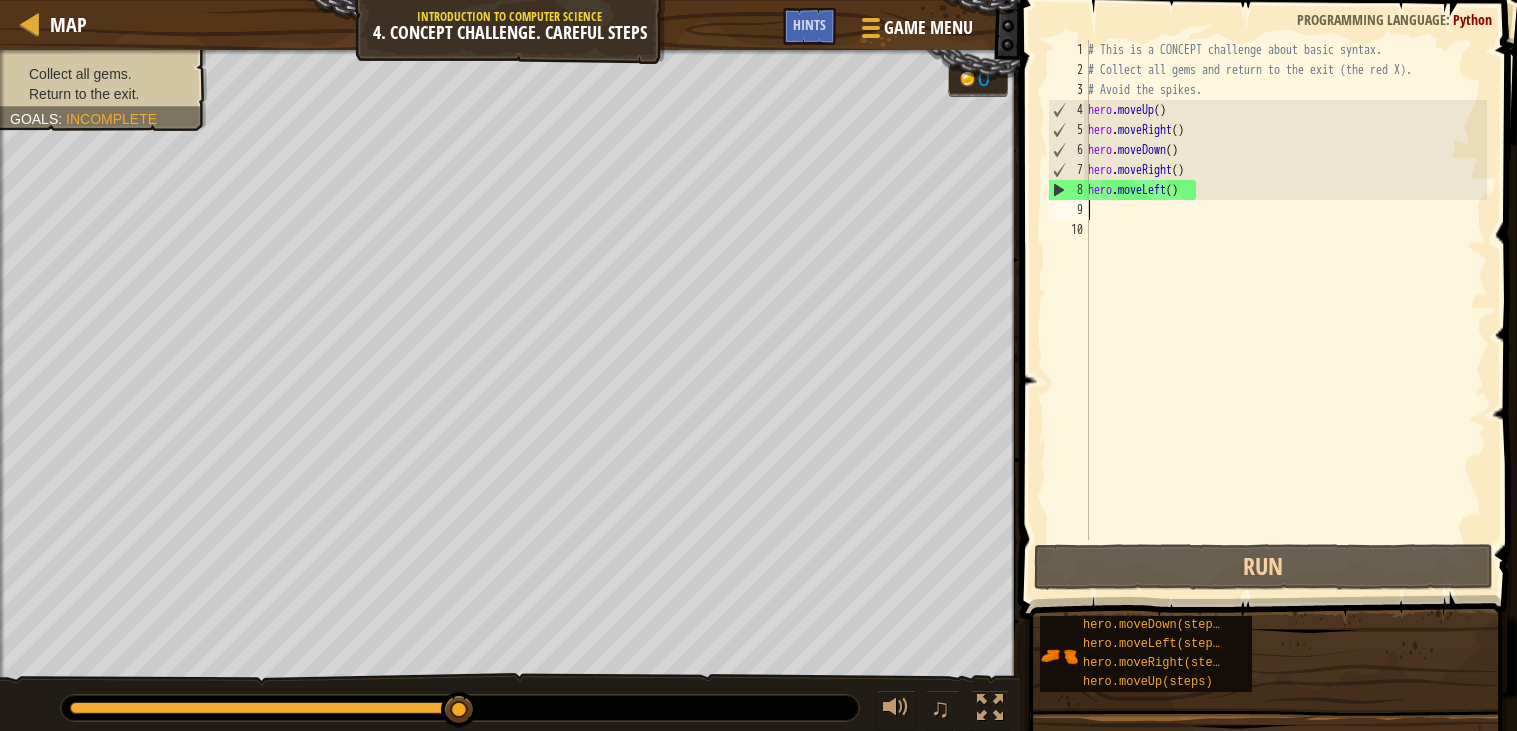 click on "# This is a CONCEPT challenge about basic syntax. # Collect all gems and return to the exit (the red X). # Avoid the spikes. hero . moveUp ( ) hero . moveRight ( ) hero . moveDown ( ) hero . moveRight ( ) hero . moveLeft ( )" at bounding box center (1285, 310) 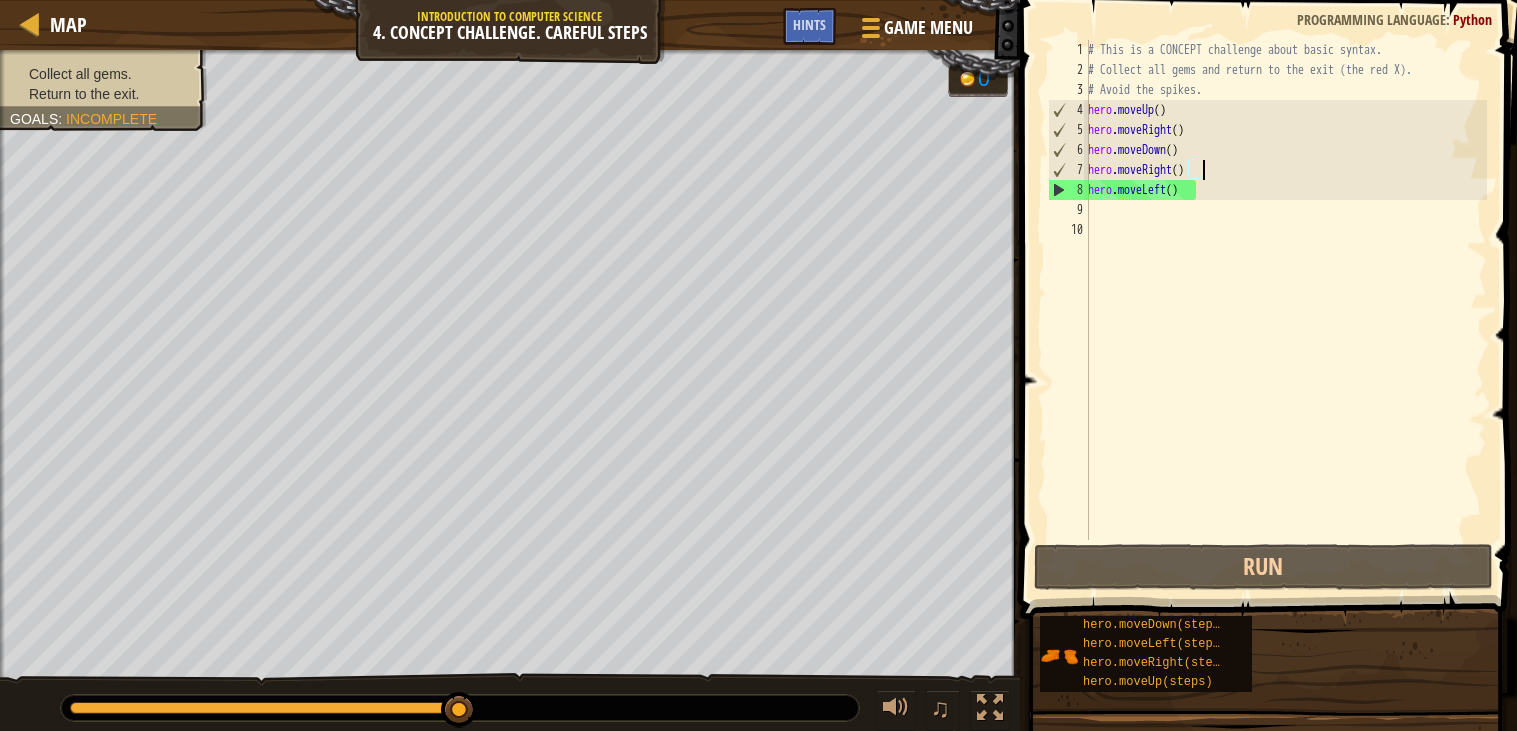 click on "# This is a CONCEPT challenge about basic syntax. # Collect all gems and return to the exit (the red X). # Avoid the spikes. hero . moveUp ( ) hero . moveRight ( ) hero . moveDown ( ) hero . moveRight ( ) hero . moveLeft ( )" at bounding box center [1285, 310] 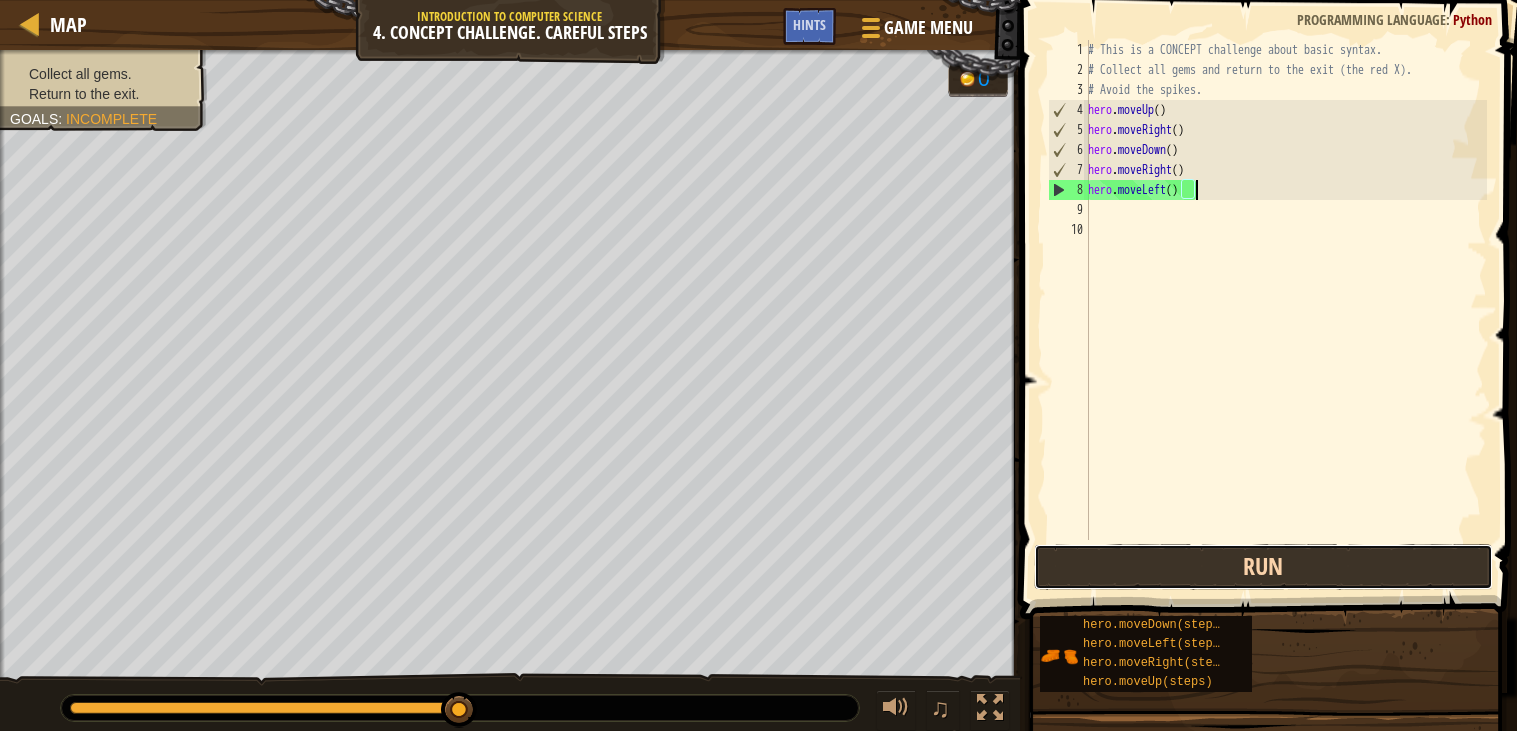 click on "Run" at bounding box center (1263, 567) 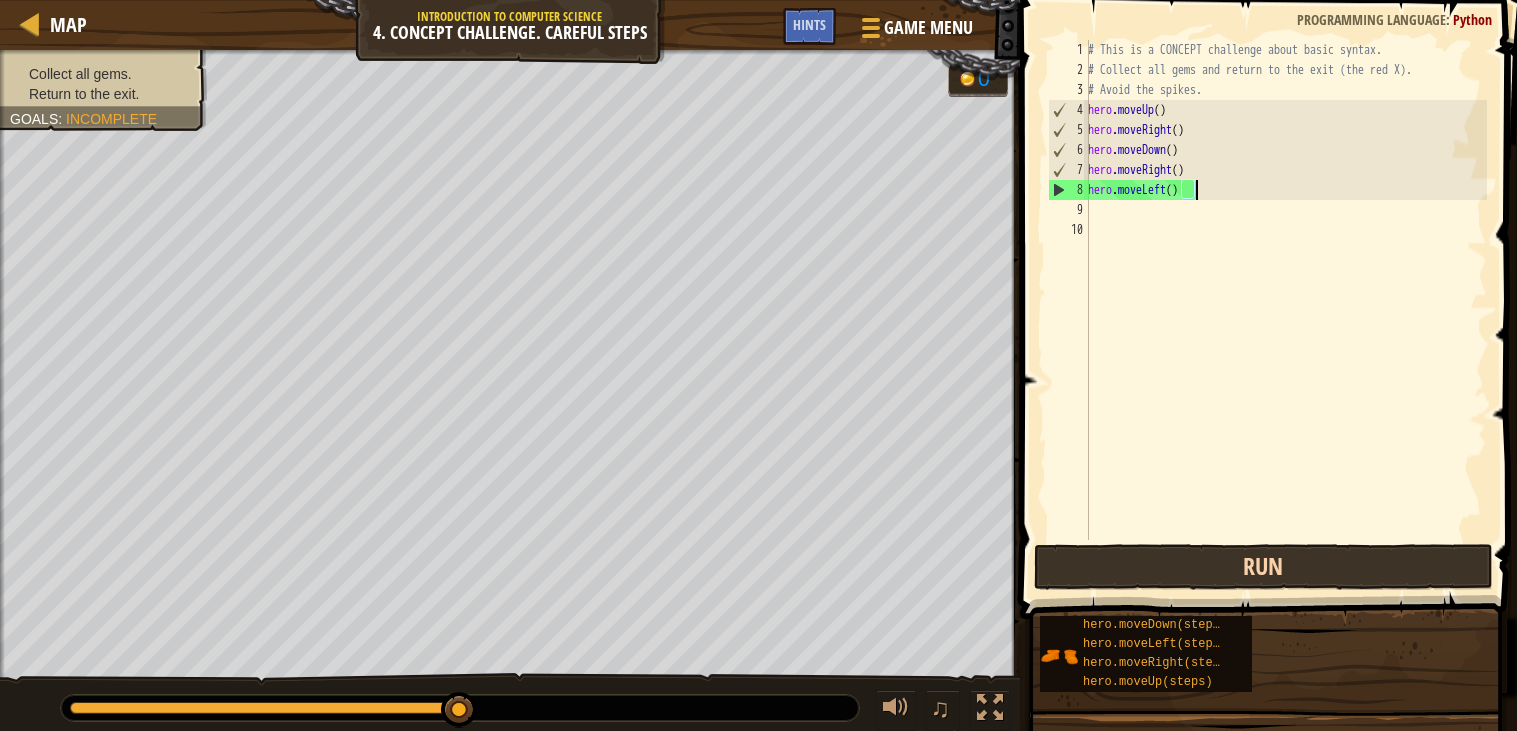type on "hero.moveRight()" 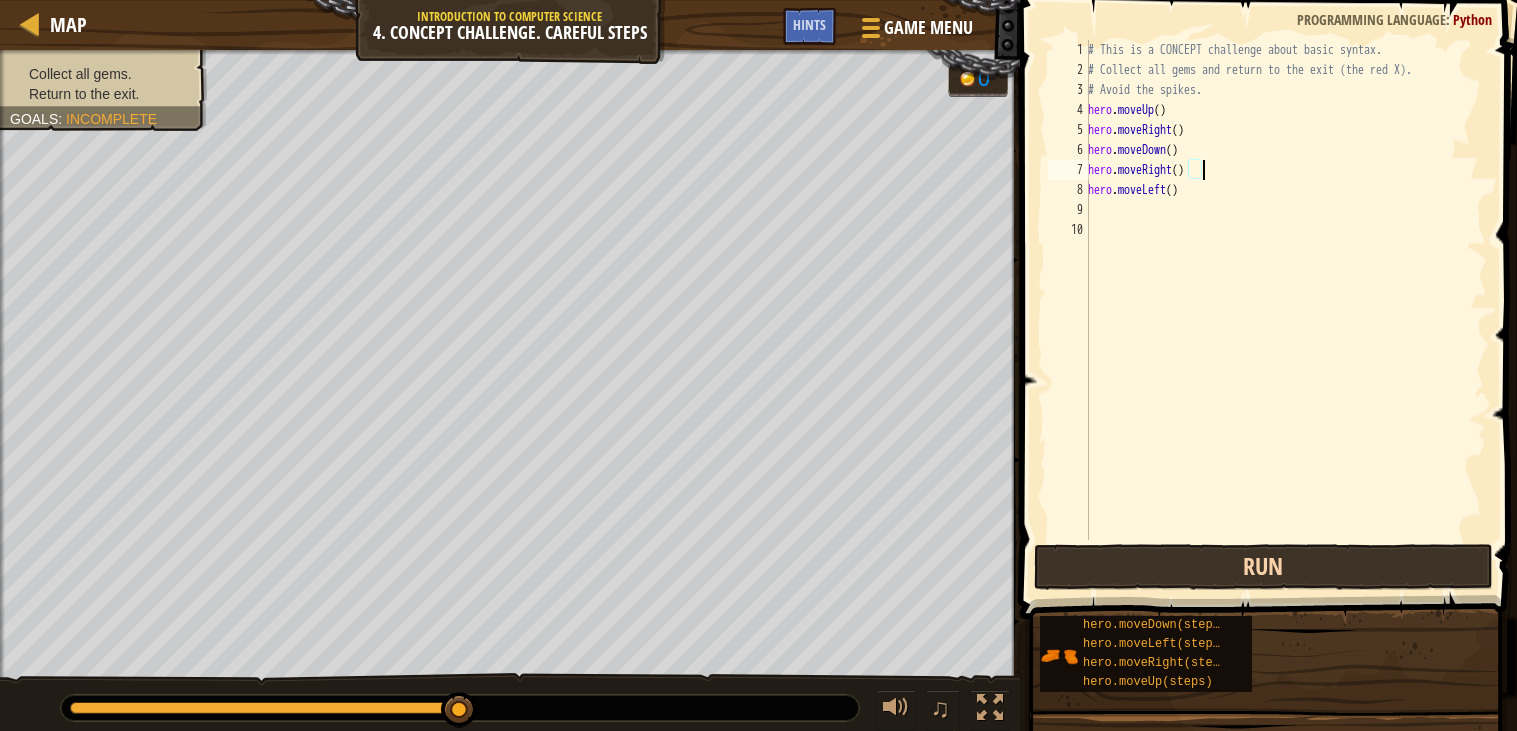 type on "hero.moveLeft()" 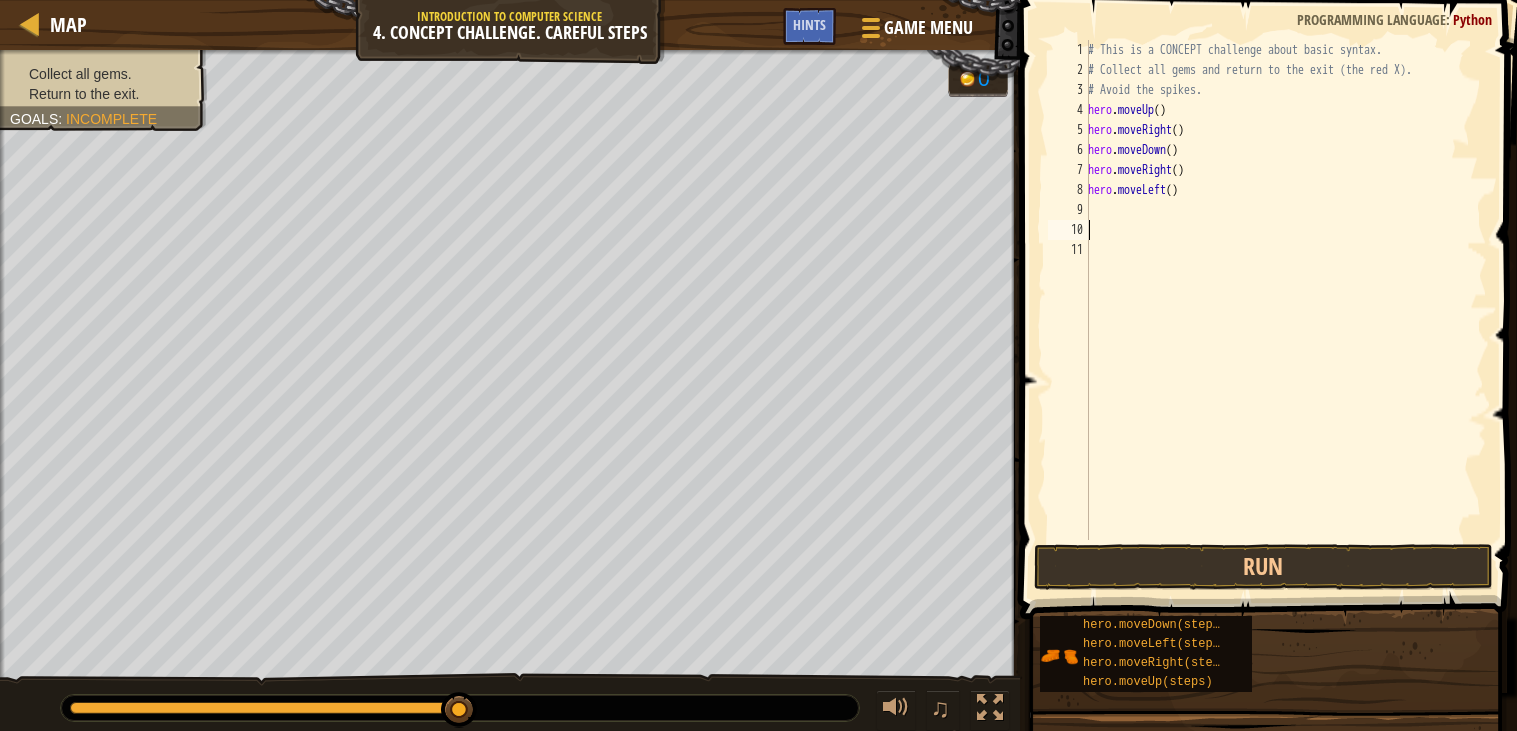 click on "# This is a CONCEPT challenge about basic syntax. # Collect all gems and return to the exit (the red X). # Avoid the spikes. hero . moveUp ( ) hero . moveRight ( ) hero . moveDown ( ) hero . moveRight ( ) hero . moveLeft ( )" at bounding box center [1285, 310] 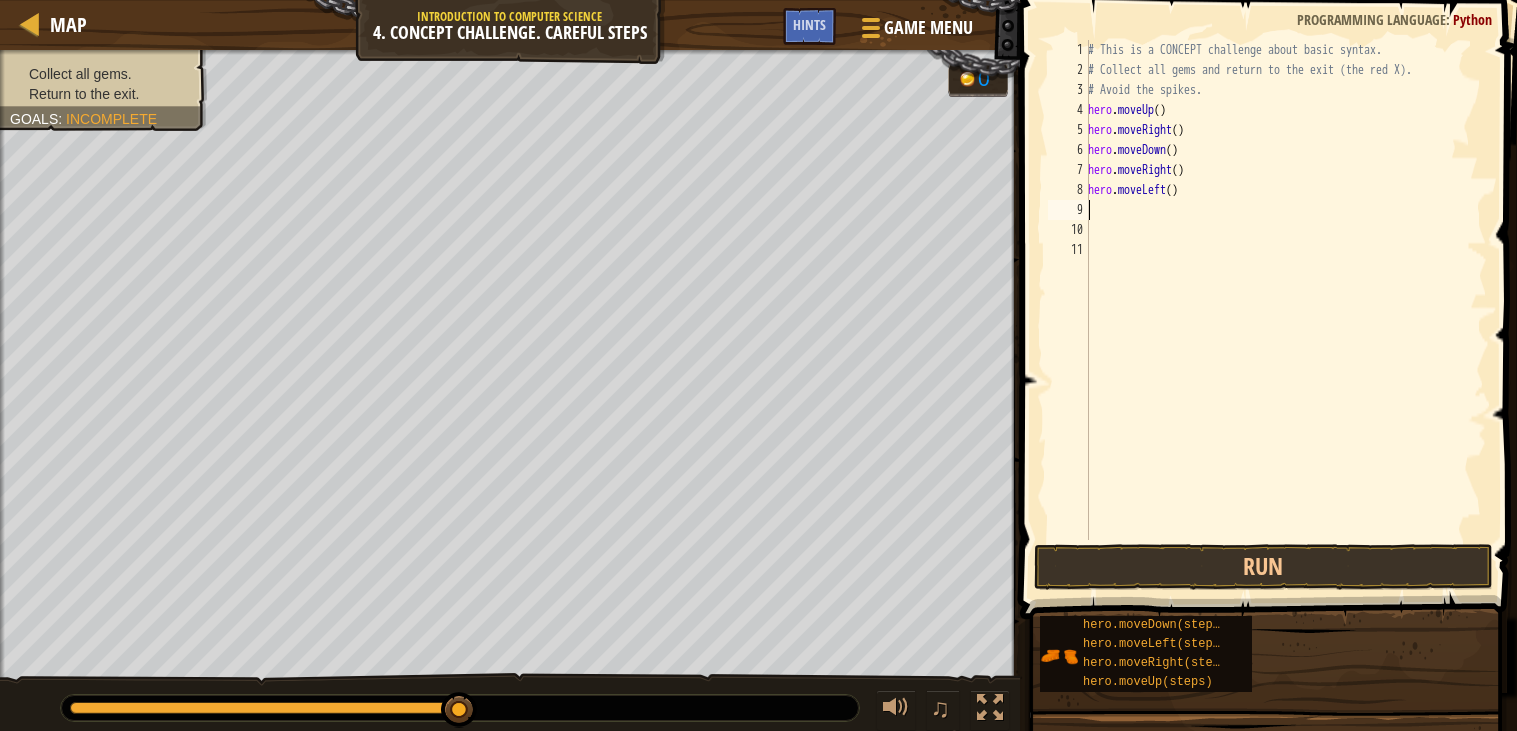 click on "# This is a CONCEPT challenge about basic syntax. # Collect all gems and return to the exit (the red X). # Avoid the spikes. hero . moveUp ( ) hero . moveRight ( ) hero . moveDown ( ) hero . moveRight ( ) hero . moveLeft ( )" at bounding box center [1285, 310] 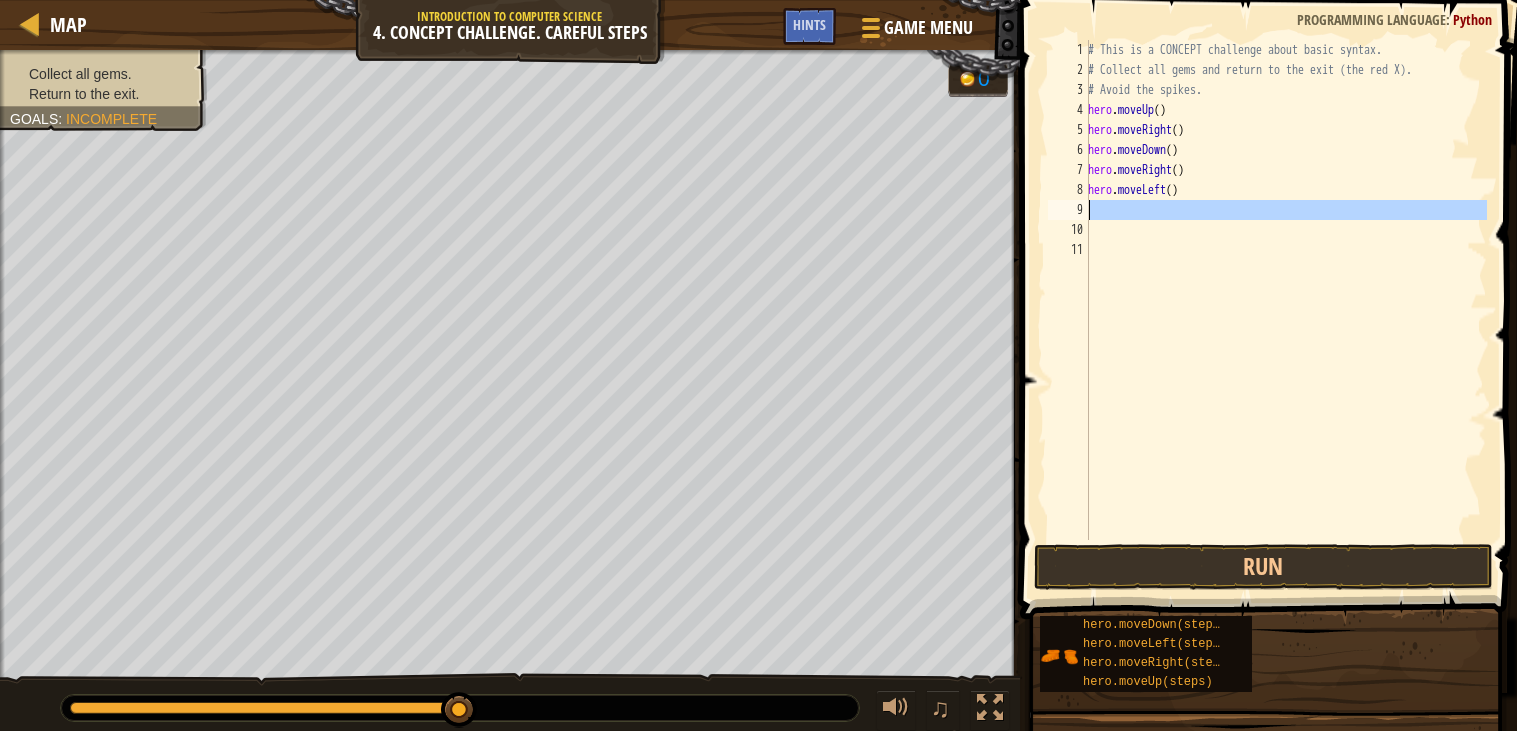 click on "# This is a CONCEPT challenge about basic syntax. # Collect all gems and return to the exit (the red X). # Avoid the spikes. hero . moveUp ( ) hero . moveRight ( ) hero . moveDown ( ) hero . moveRight ( ) hero . moveLeft ( )" at bounding box center [1285, 290] 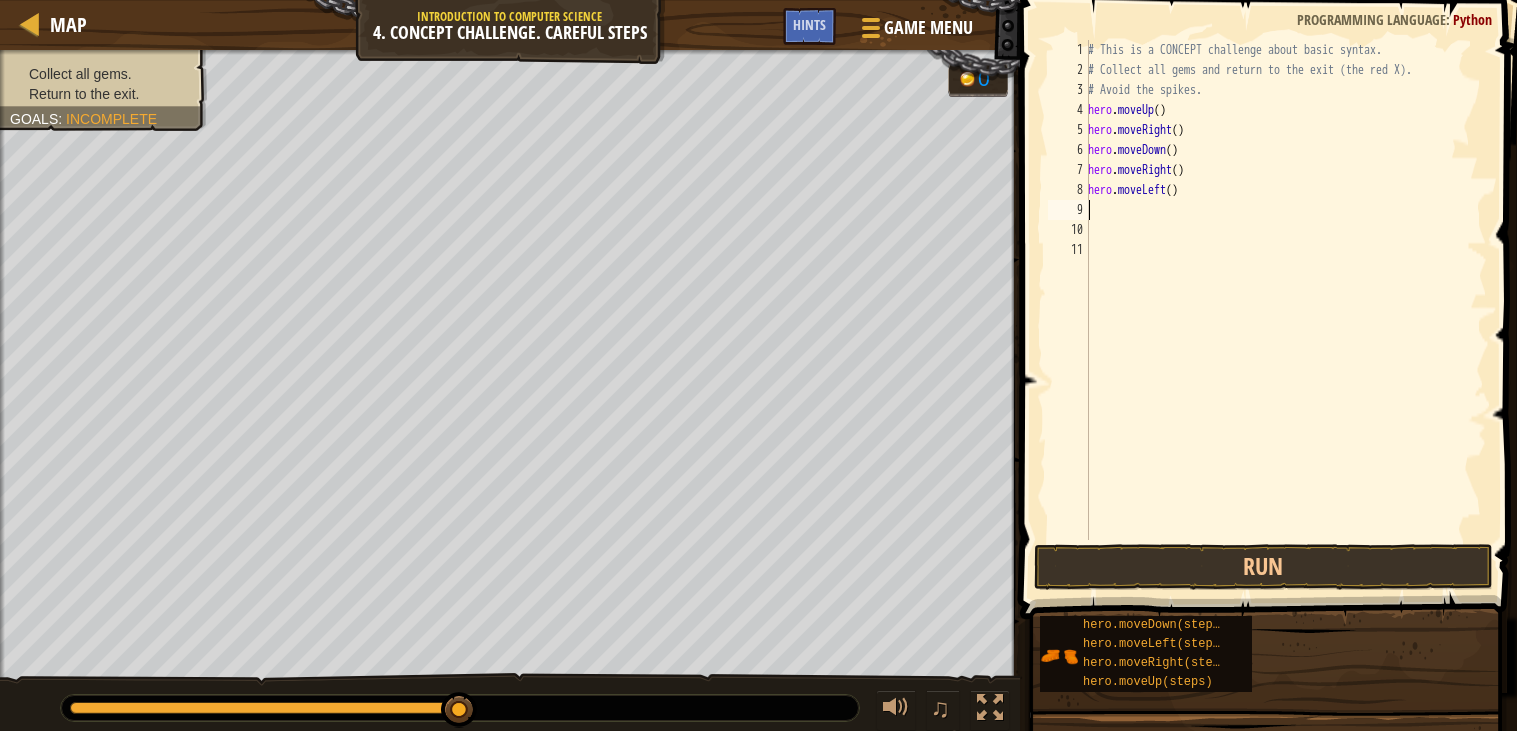 click on "# This is a CONCEPT challenge about basic syntax. # Collect all gems and return to the exit (the red X). # Avoid the spikes. hero . moveUp ( ) hero . moveRight ( ) hero . moveDown ( ) hero . moveRight ( ) hero . moveLeft ( )" at bounding box center [1285, 310] 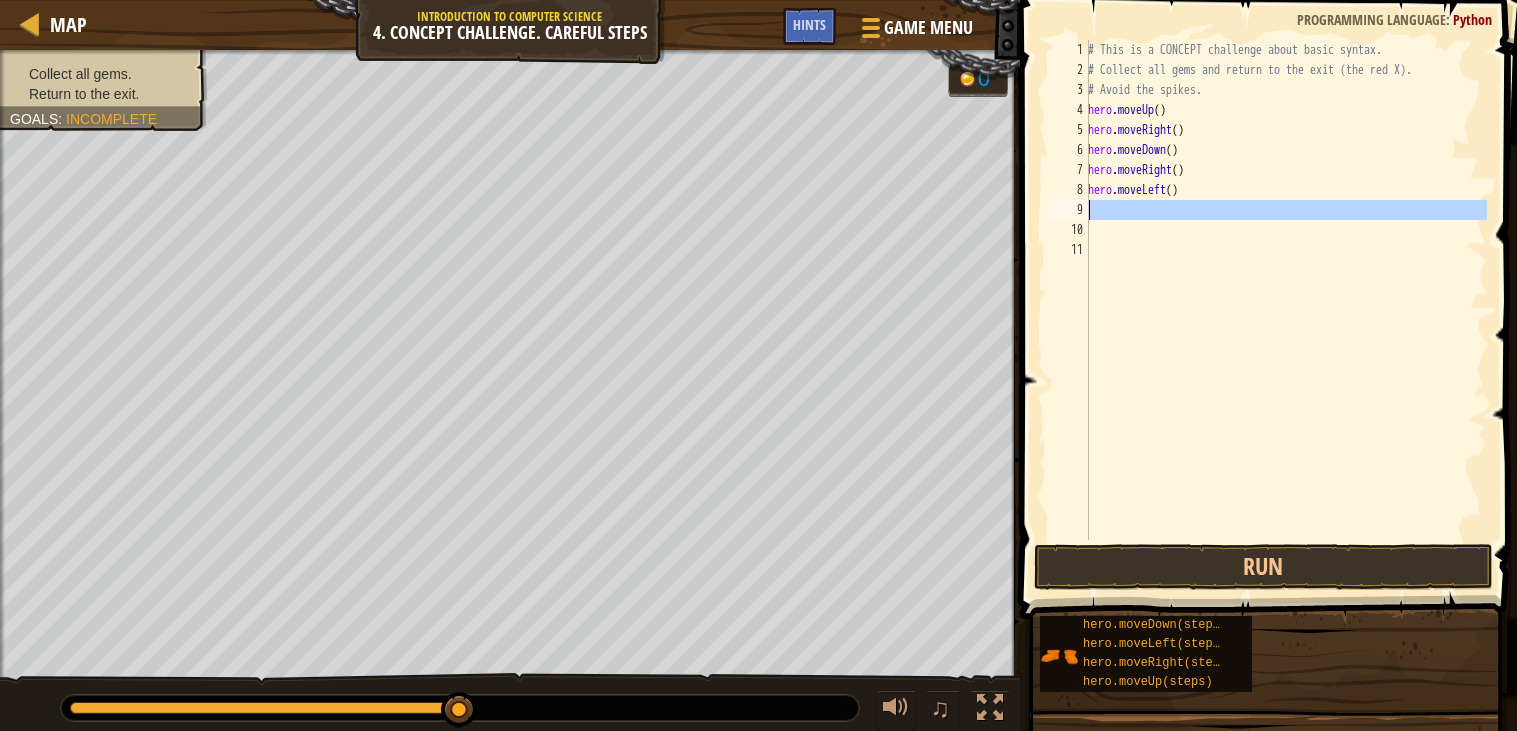 click on "# This is a CONCEPT challenge about basic syntax. # Collect all gems and return to the exit (the red X). # Avoid the spikes. hero . moveUp ( ) hero . moveRight ( ) hero . moveDown ( ) hero . moveRight ( ) hero . moveLeft ( )" at bounding box center [1285, 290] 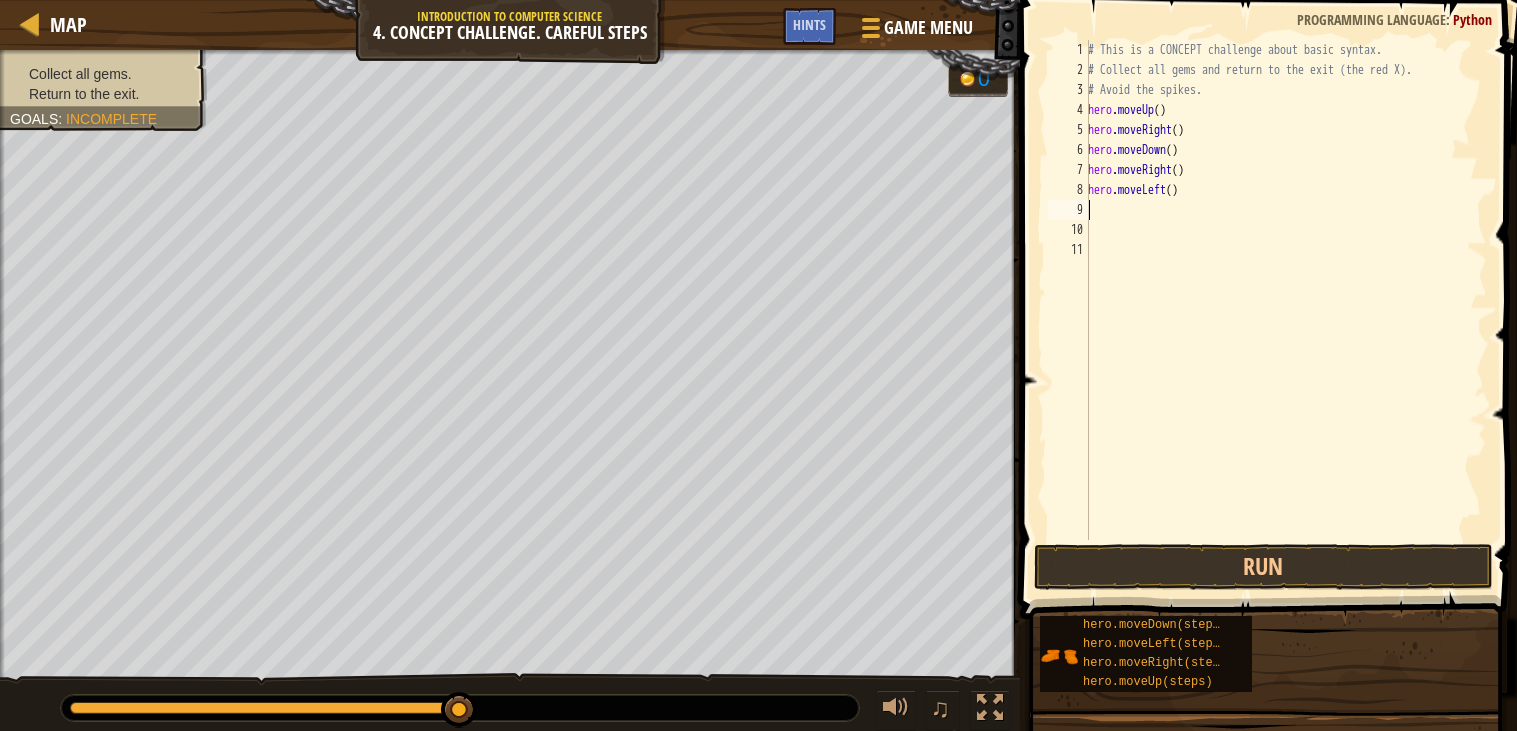 click on "# This is a CONCEPT challenge about basic syntax. # Collect all gems and return to the exit (the red X). # Avoid the spikes. hero . moveUp ( ) hero . moveRight ( ) hero . moveDown ( ) hero . moveRight ( ) hero . moveLeft ( )" at bounding box center [1285, 310] 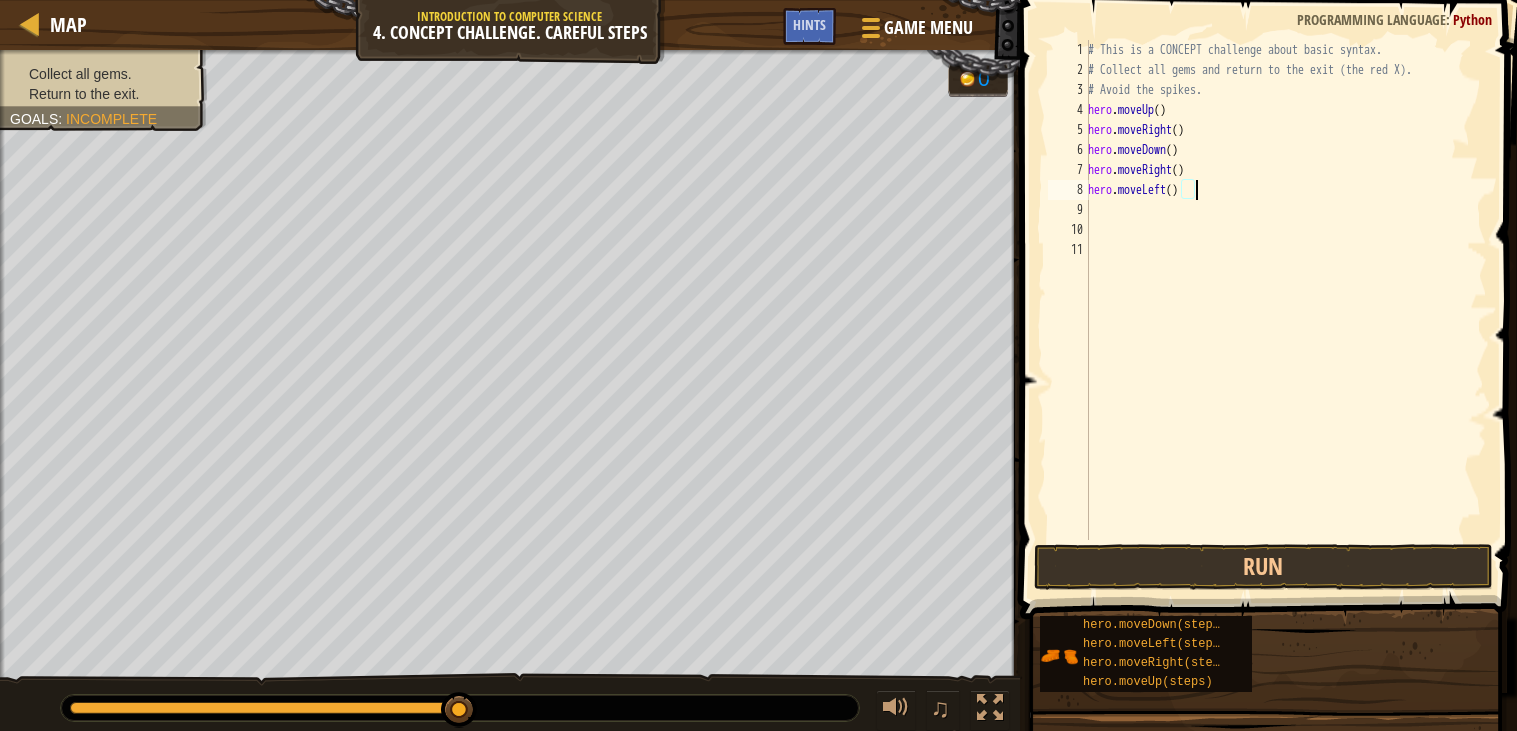 click on "# This is a CONCEPT challenge about basic syntax. # Collect all gems and return to the exit (the red X). # Avoid the spikes. hero . moveUp ( ) hero . moveRight ( ) hero . moveDown ( ) hero . moveRight ( ) hero . moveLeft ( )" at bounding box center [1285, 310] 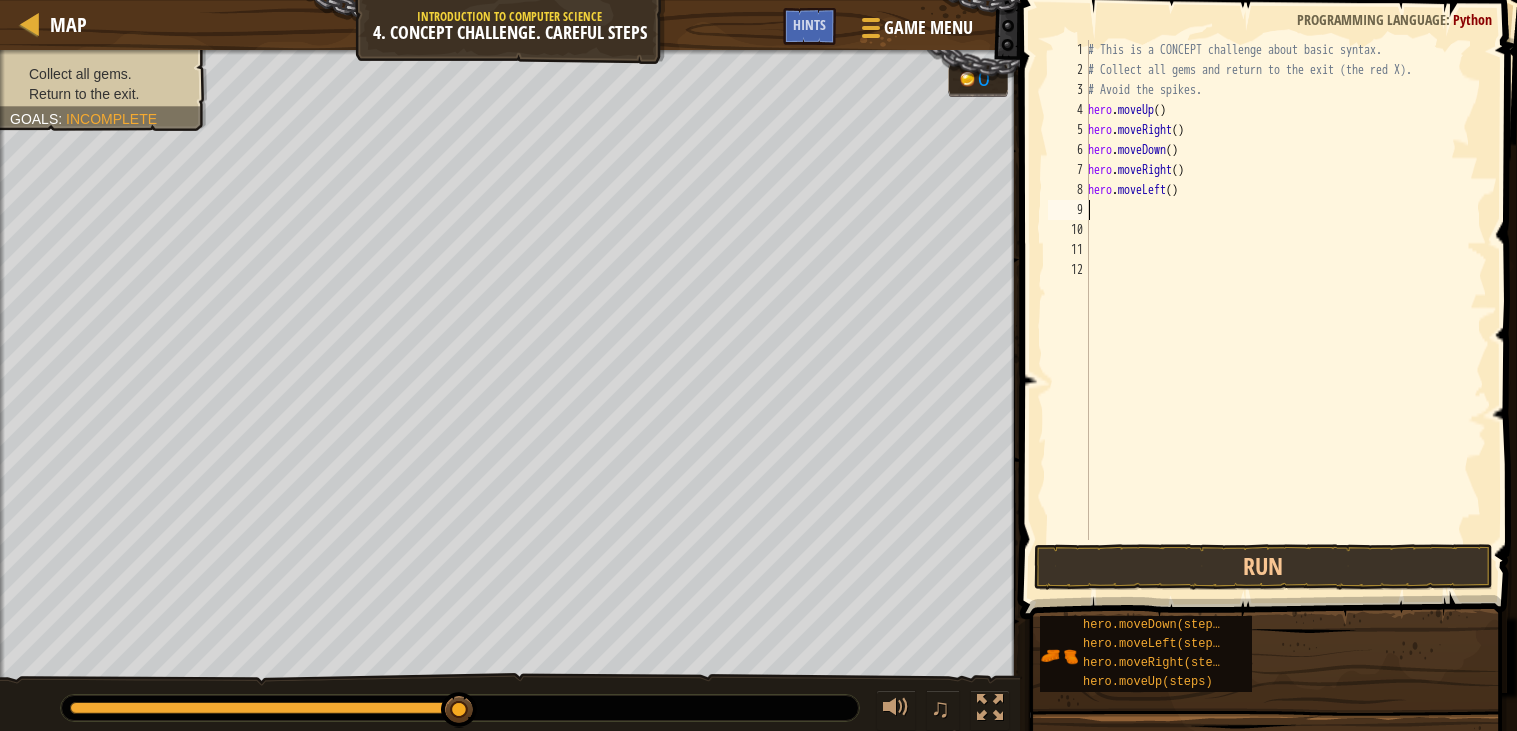 type on "h" 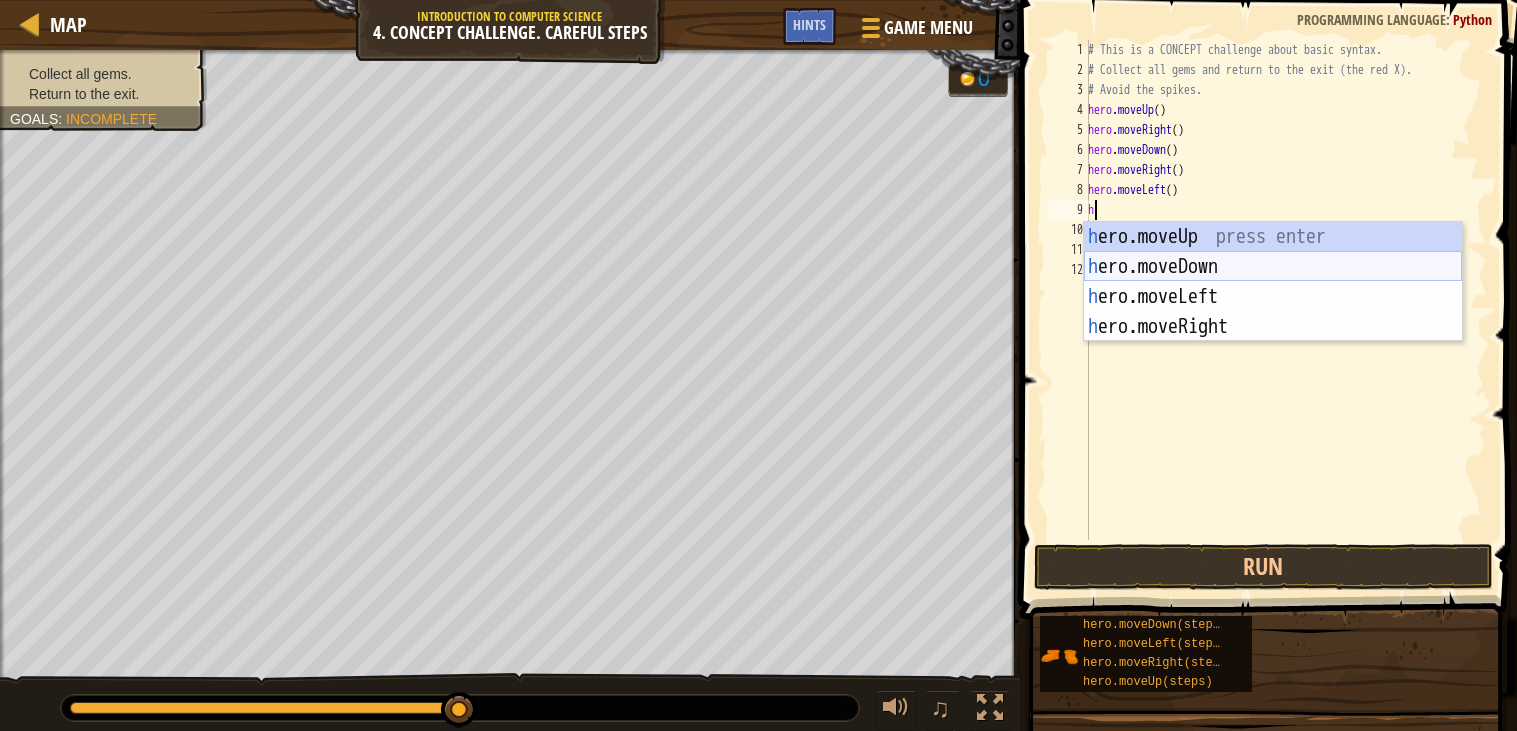 click on "h ero.moveUp press enter h ero.moveDown press enter h ero.moveLeft press enter h ero.moveRight press enter" at bounding box center [1273, 312] 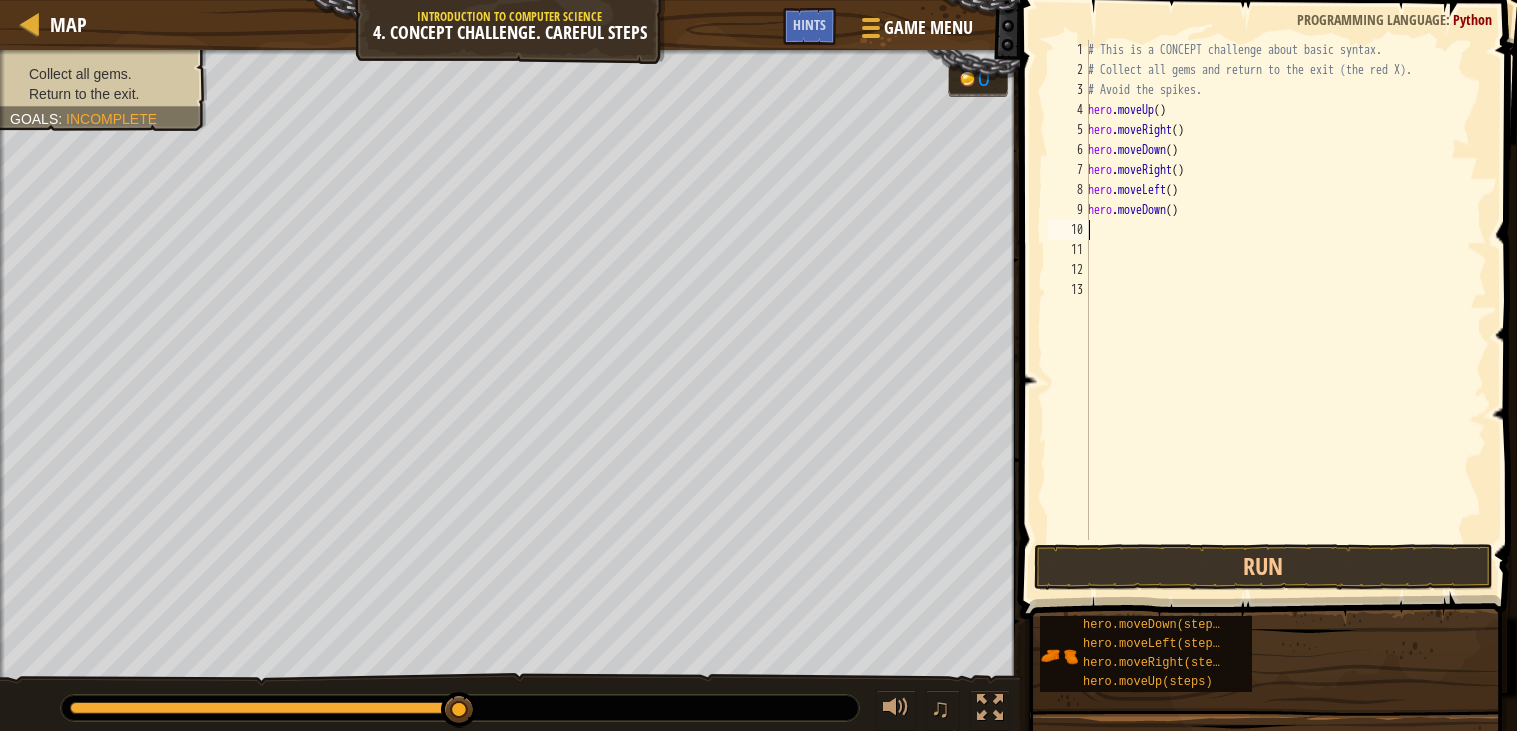 click on "# This is a CONCEPT challenge about basic syntax. # Collect all gems and return to the exit (the red X). # Avoid the spikes. hero . moveUp ( ) hero . moveRight ( ) hero . moveDown ( ) hero . moveRight ( ) hero . moveLeft ( ) hero . moveDown ( )" at bounding box center [1285, 310] 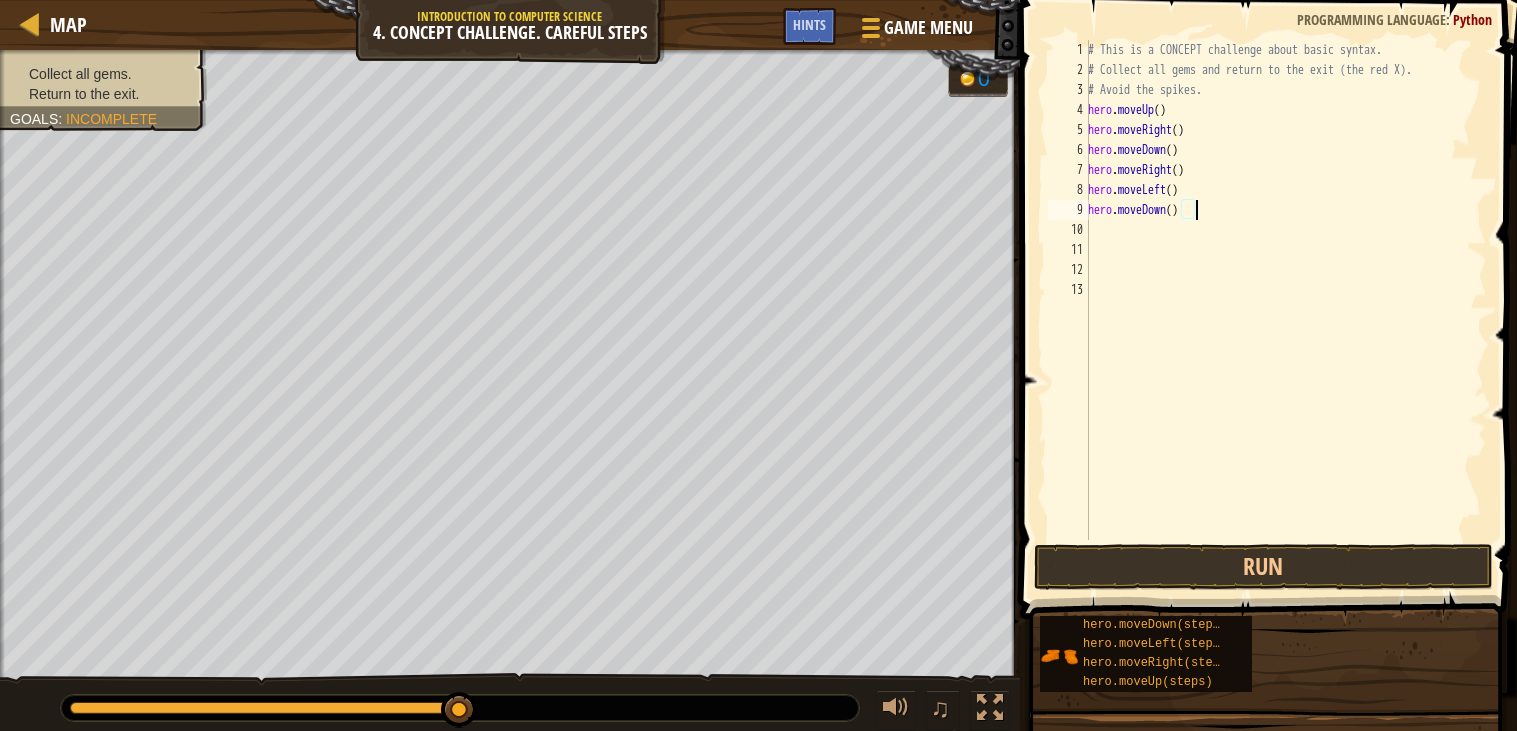 scroll, scrollTop: 8, scrollLeft: 7, axis: both 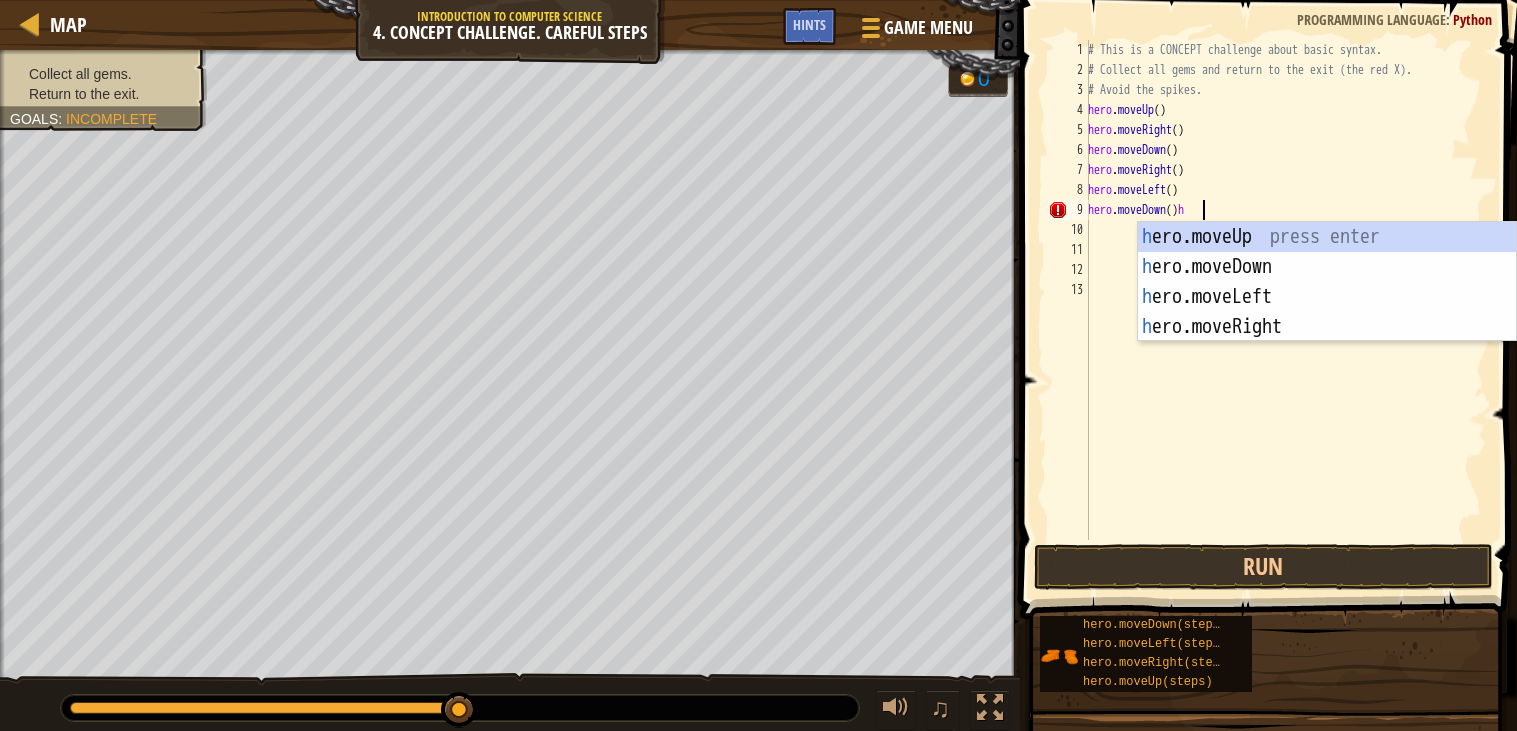 type on "hero.moveDown()" 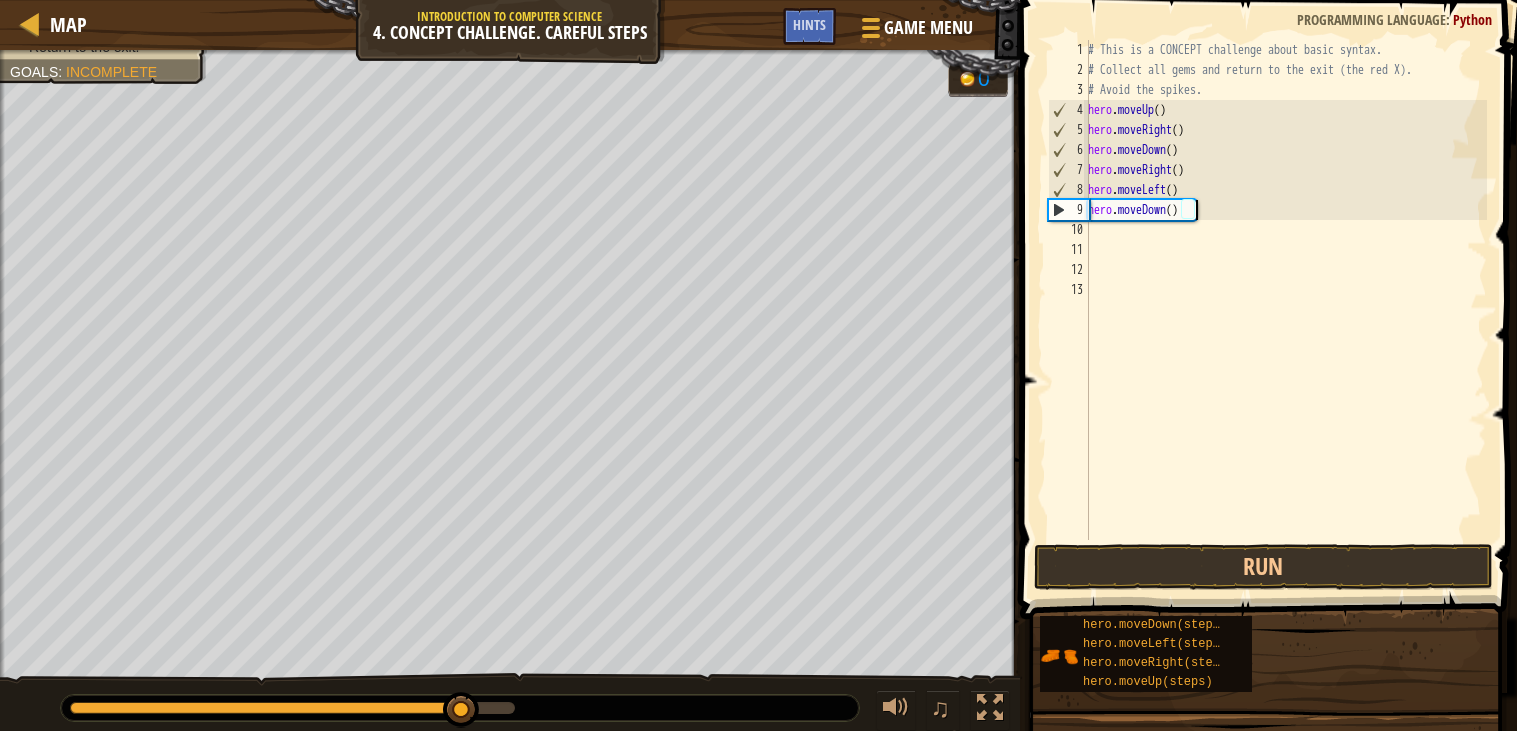 scroll, scrollTop: 8, scrollLeft: 7, axis: both 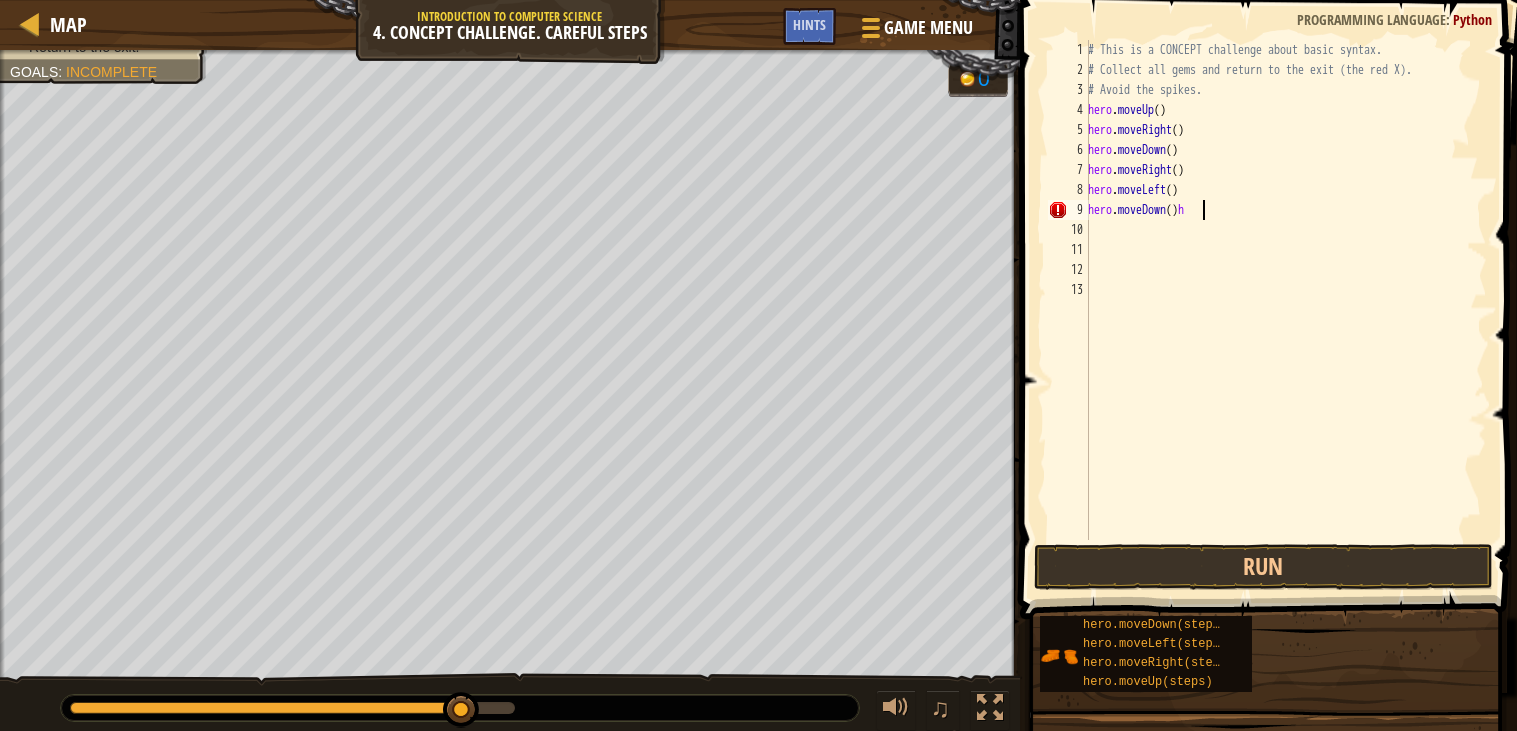 type on "hero.moveDown()" 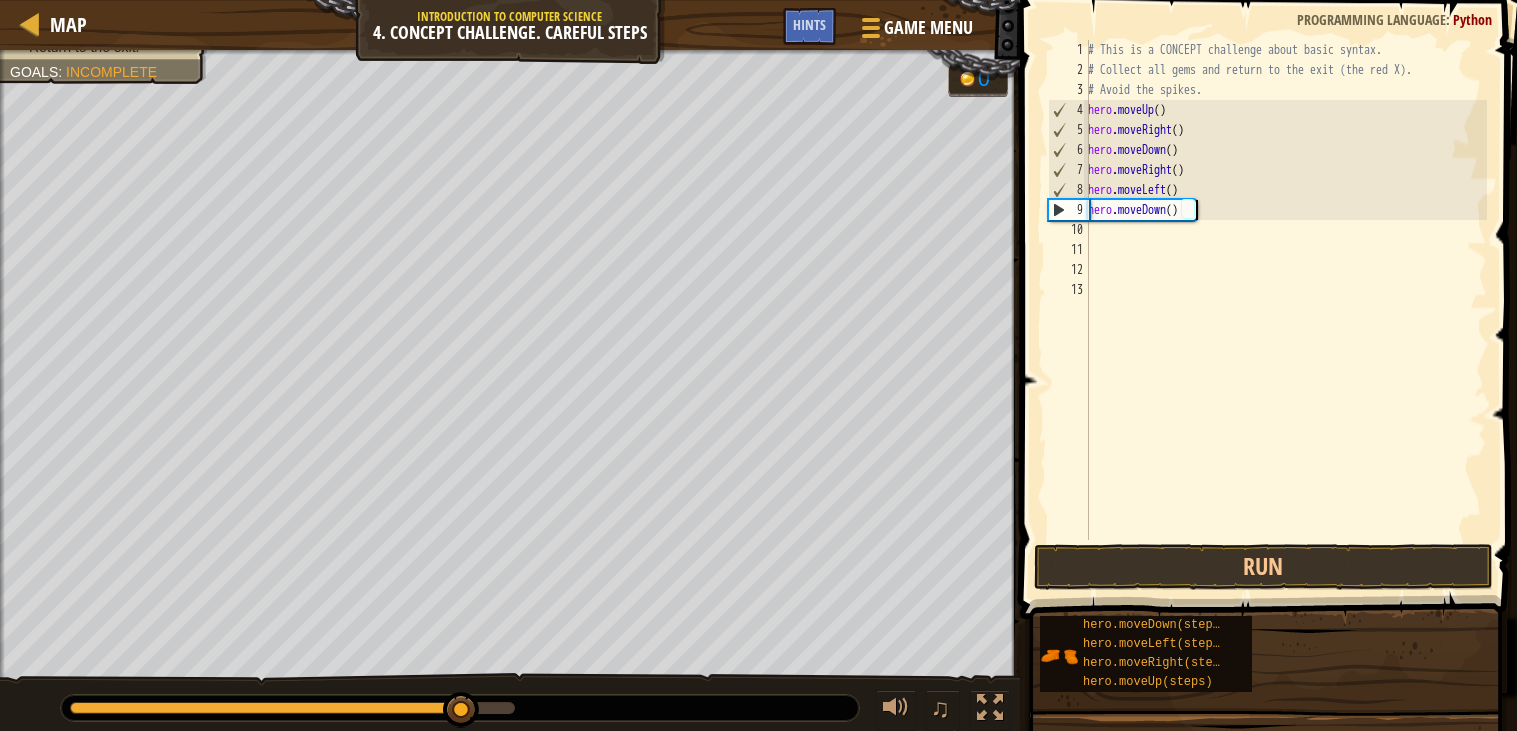 scroll, scrollTop: 8, scrollLeft: 0, axis: vertical 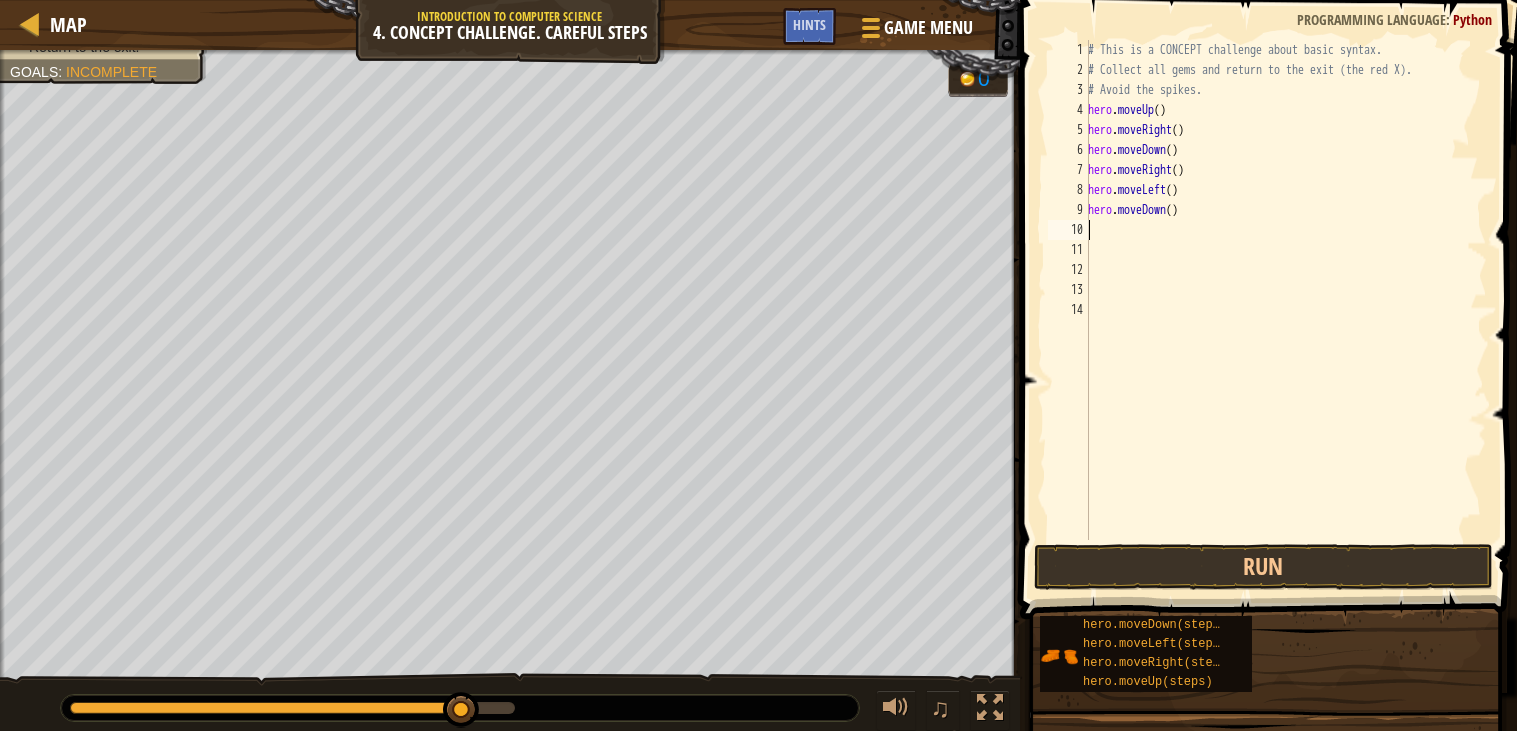 type on "h" 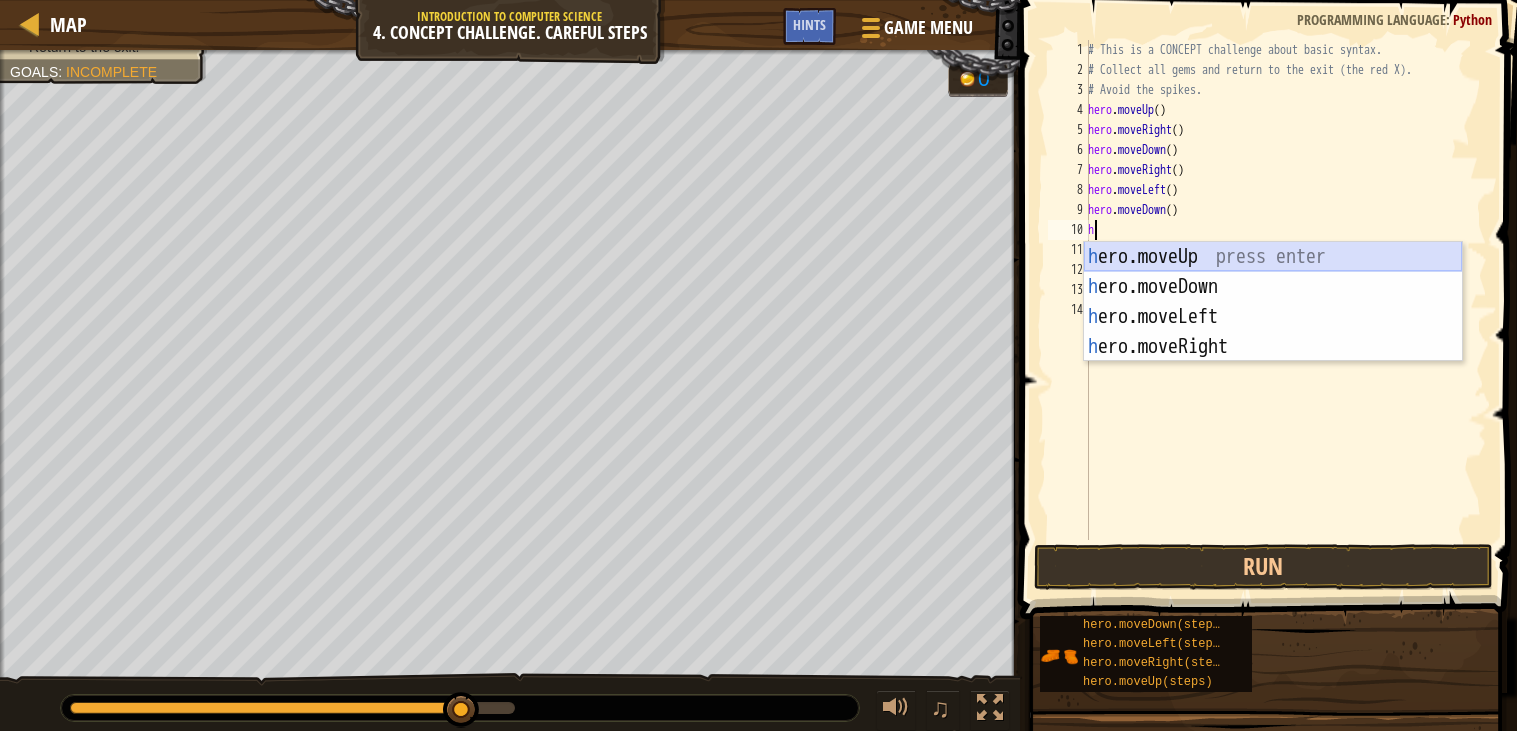 click on "h ero.moveUp press enter h ero.moveDown press enter h ero.moveLeft press enter h ero.moveRight press enter" at bounding box center [1273, 332] 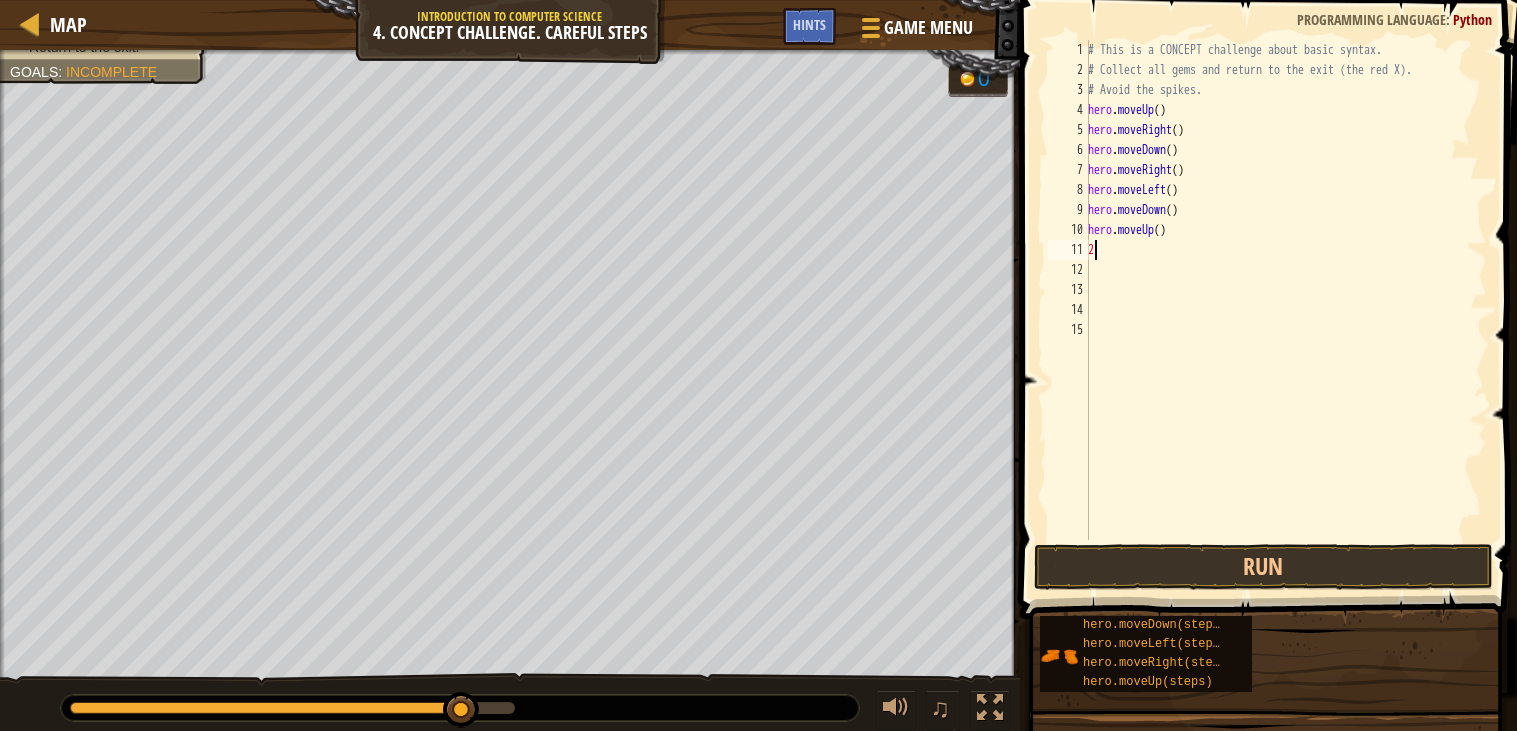 type on "2" 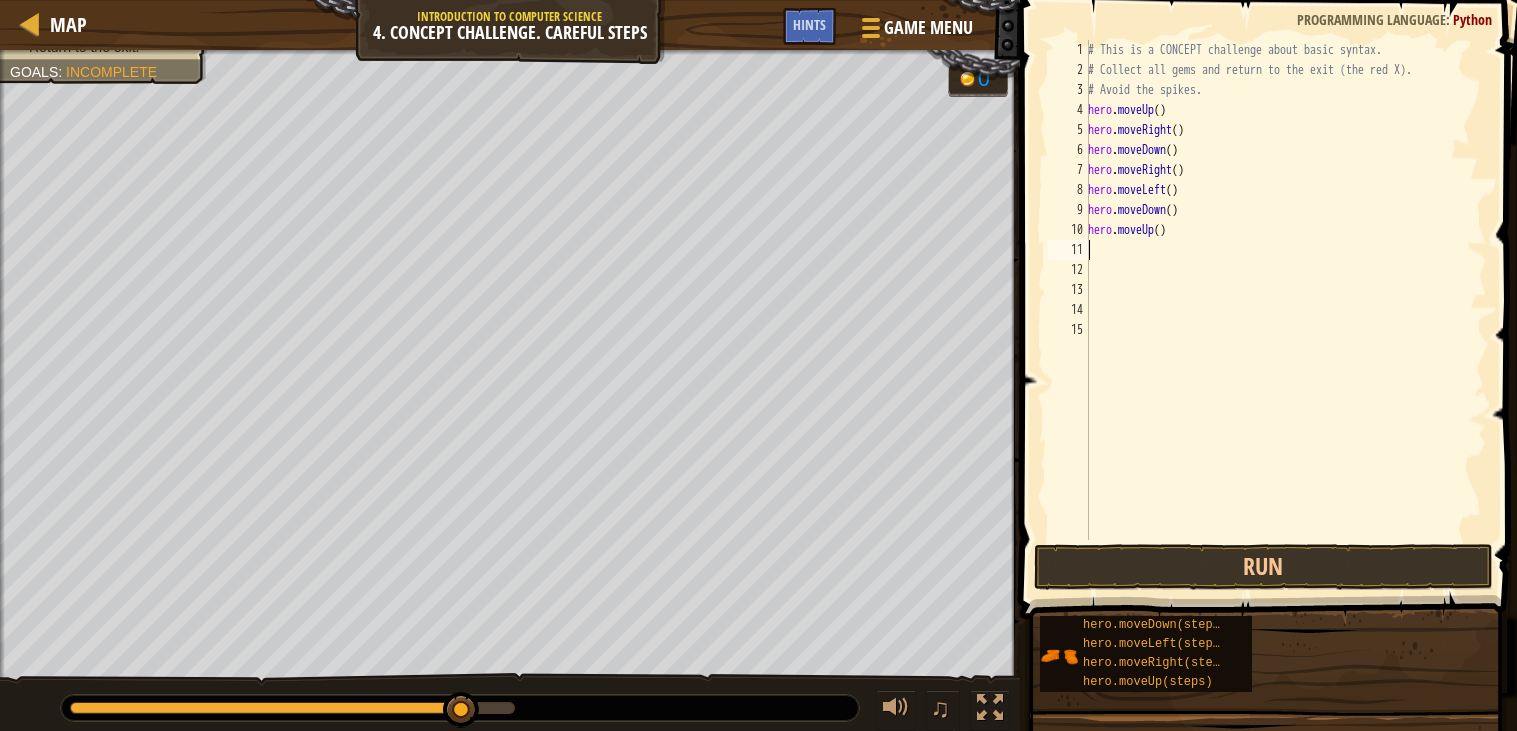 click on "# This is a CONCEPT challenge about basic syntax. # Collect all gems and return to the exit (the red X). # Avoid the spikes. hero . moveUp ( ) hero . moveRight ( ) hero . moveDown ( ) hero . moveRight ( ) hero . moveLeft ( ) hero . moveDown ( ) hero . moveUp ( )" at bounding box center [1285, 310] 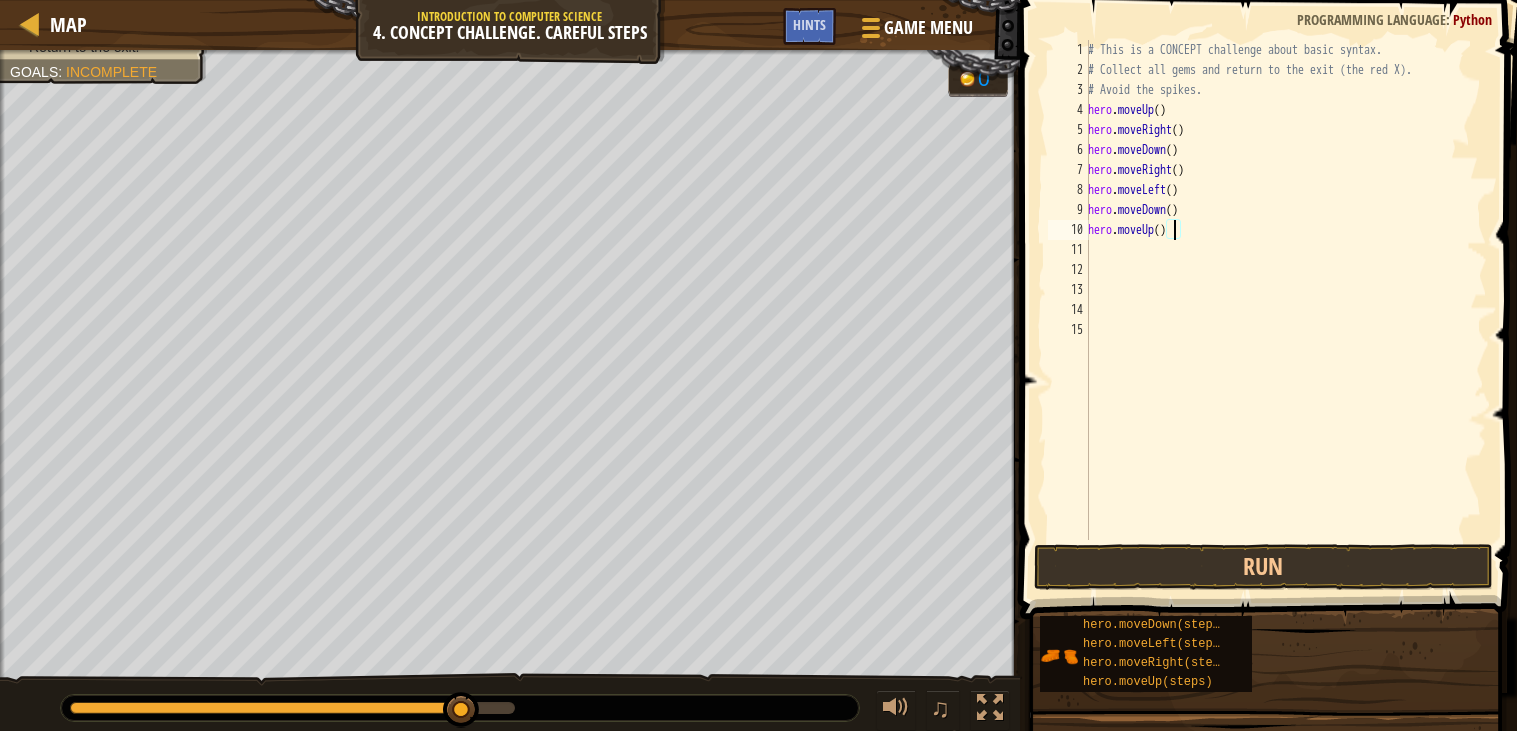 type on "hero.moveUp(2)" 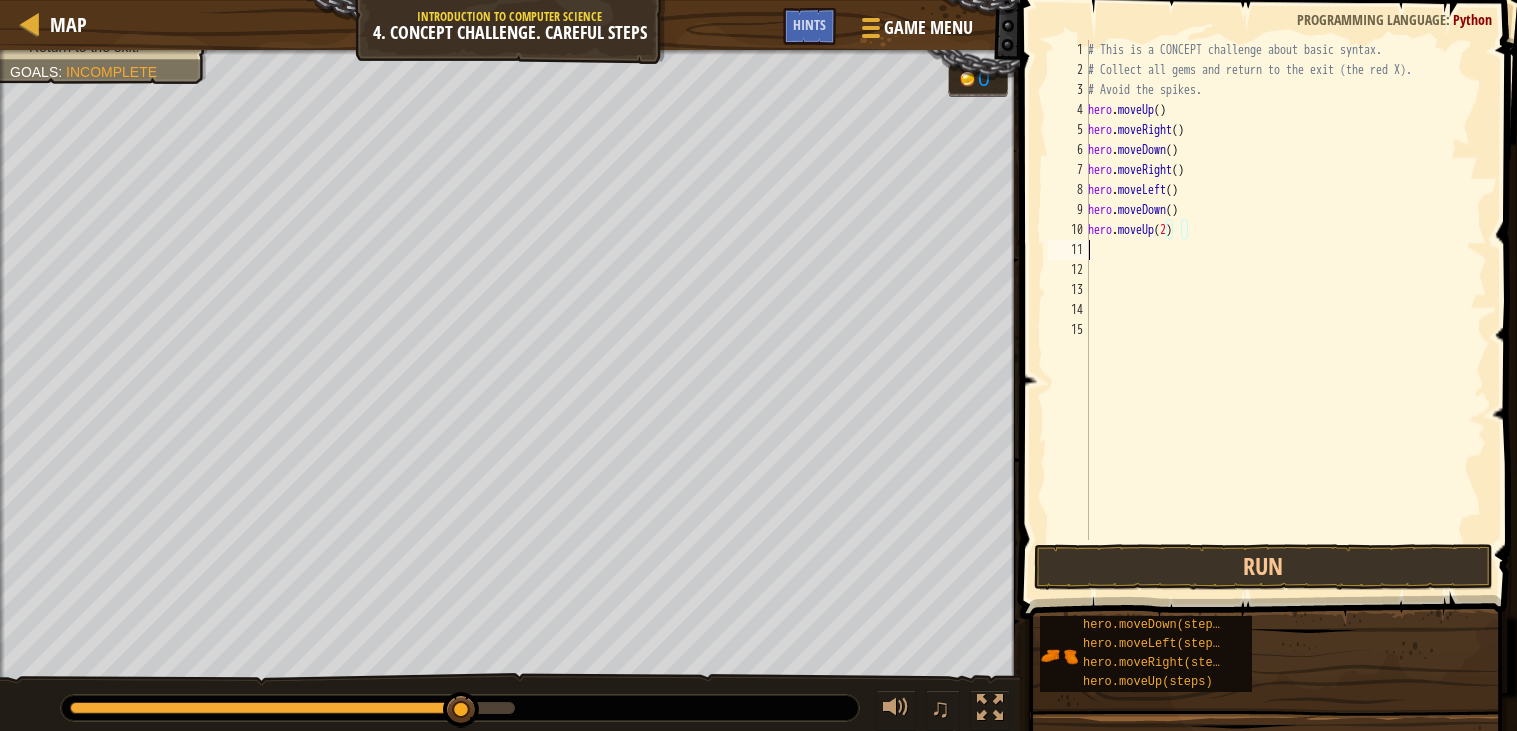 click on "# This is a CONCEPT challenge about basic syntax. # Collect all gems and return to the exit (the red X). # Avoid the spikes. hero . moveUp ( ) hero . moveRight ( ) hero . moveDown ( ) hero . moveRight ( ) hero . moveLeft ( ) hero . moveDown ( ) hero . moveUp ( 2 )" at bounding box center [1285, 310] 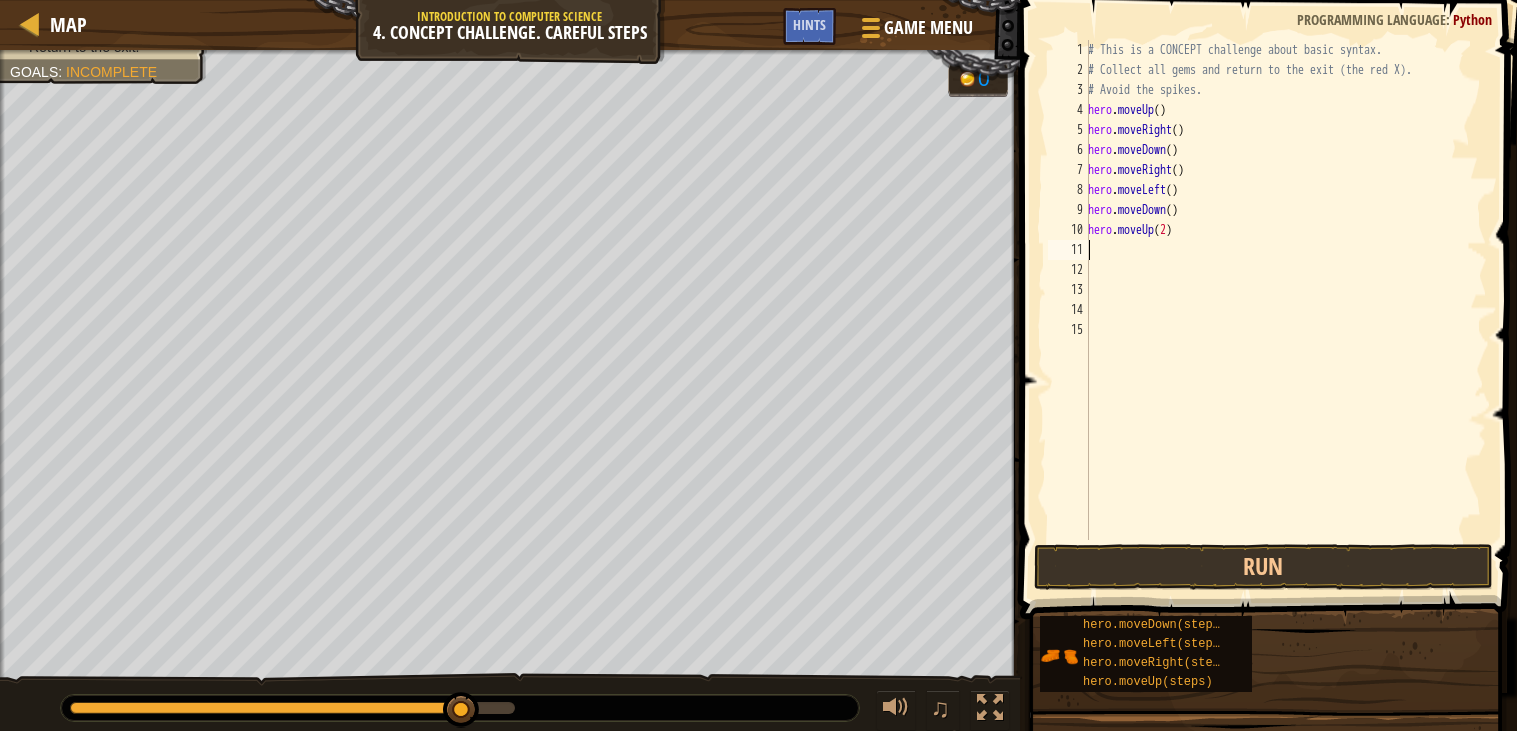 click on "# This is a CONCEPT challenge about basic syntax. # Collect all gems and return to the exit (the red X). # Avoid the spikes. hero . moveUp ( ) hero . moveRight ( ) hero . moveDown ( ) hero . moveRight ( ) hero . moveLeft ( ) hero . moveDown ( ) hero . moveUp ( 2 )" at bounding box center [1285, 310] 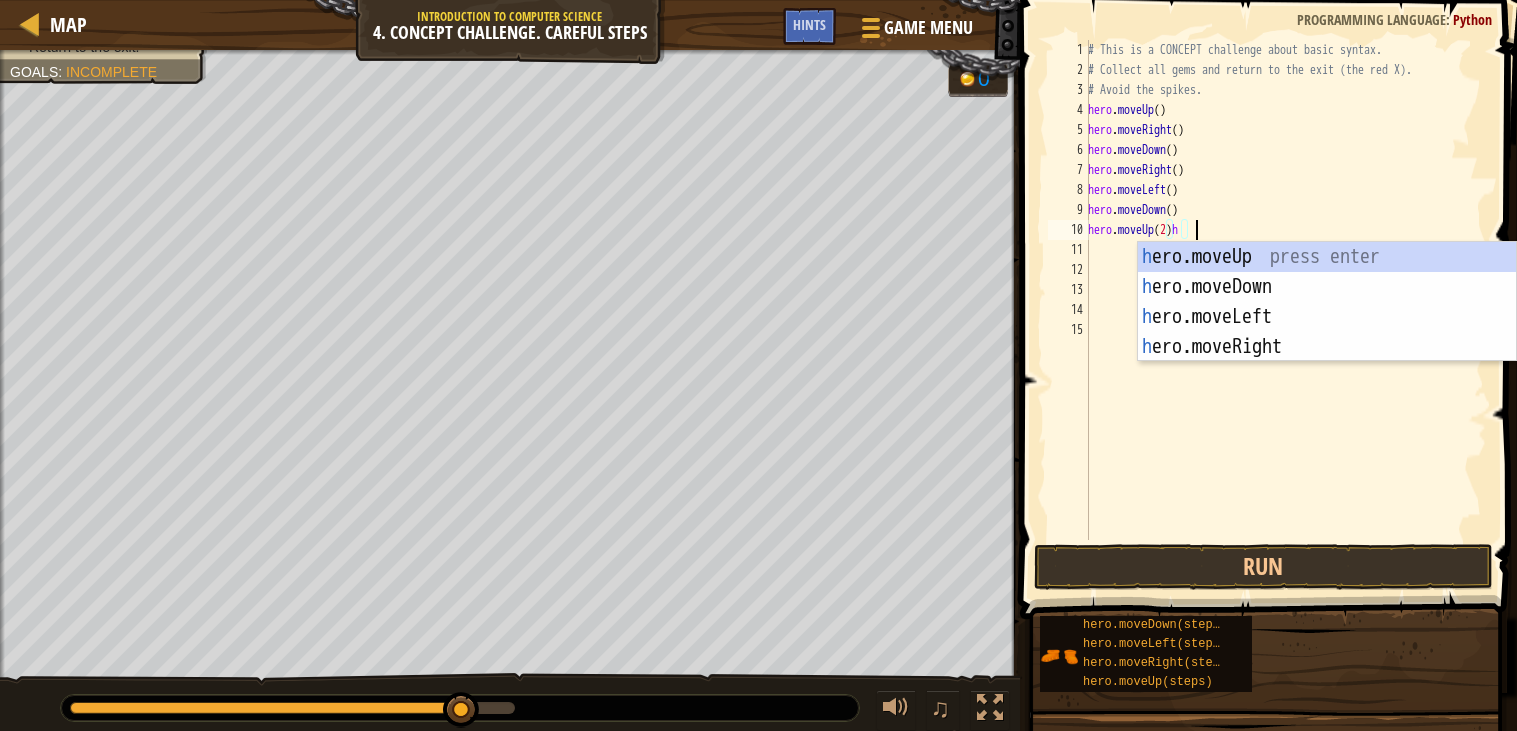 scroll, scrollTop: 8, scrollLeft: 7, axis: both 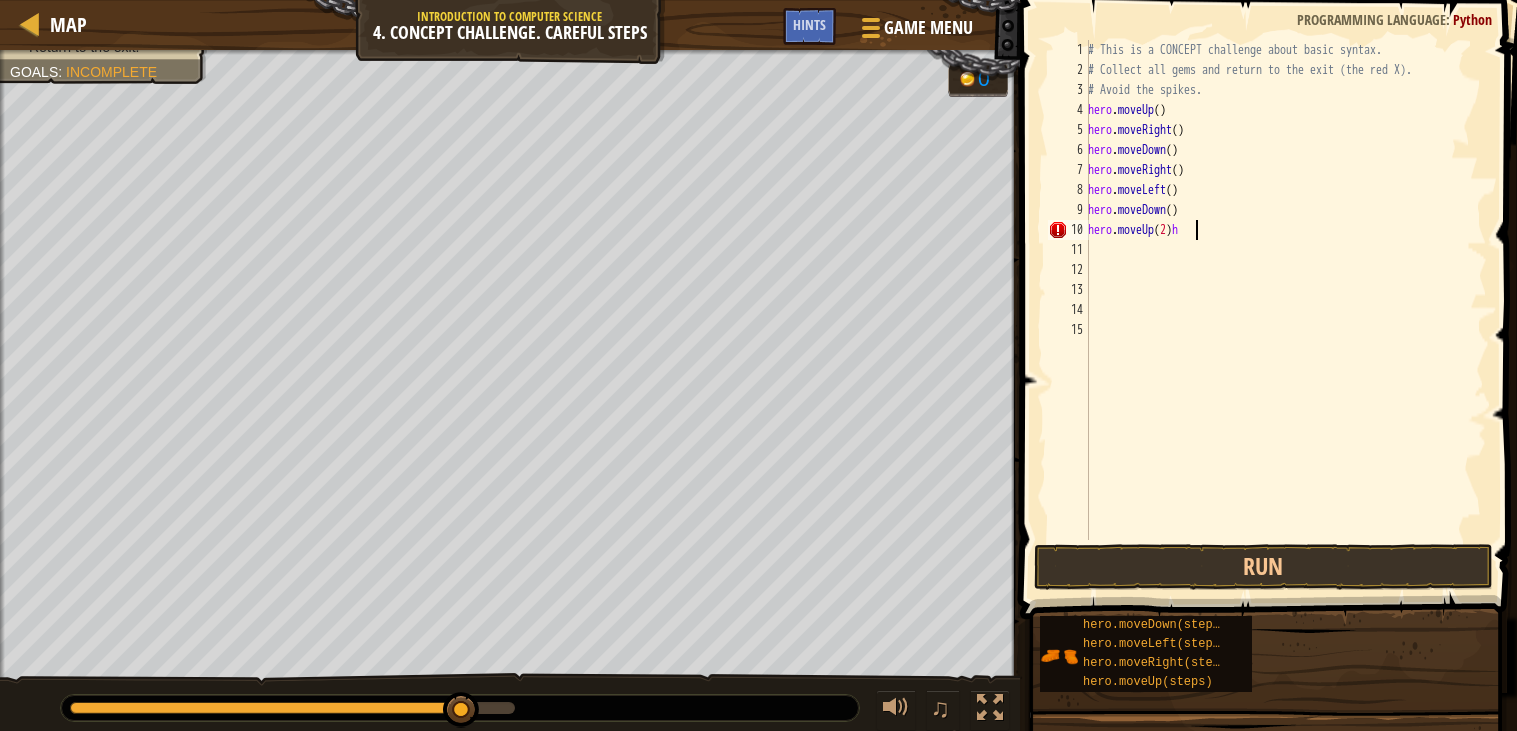 type on "hero.moveUp(2)" 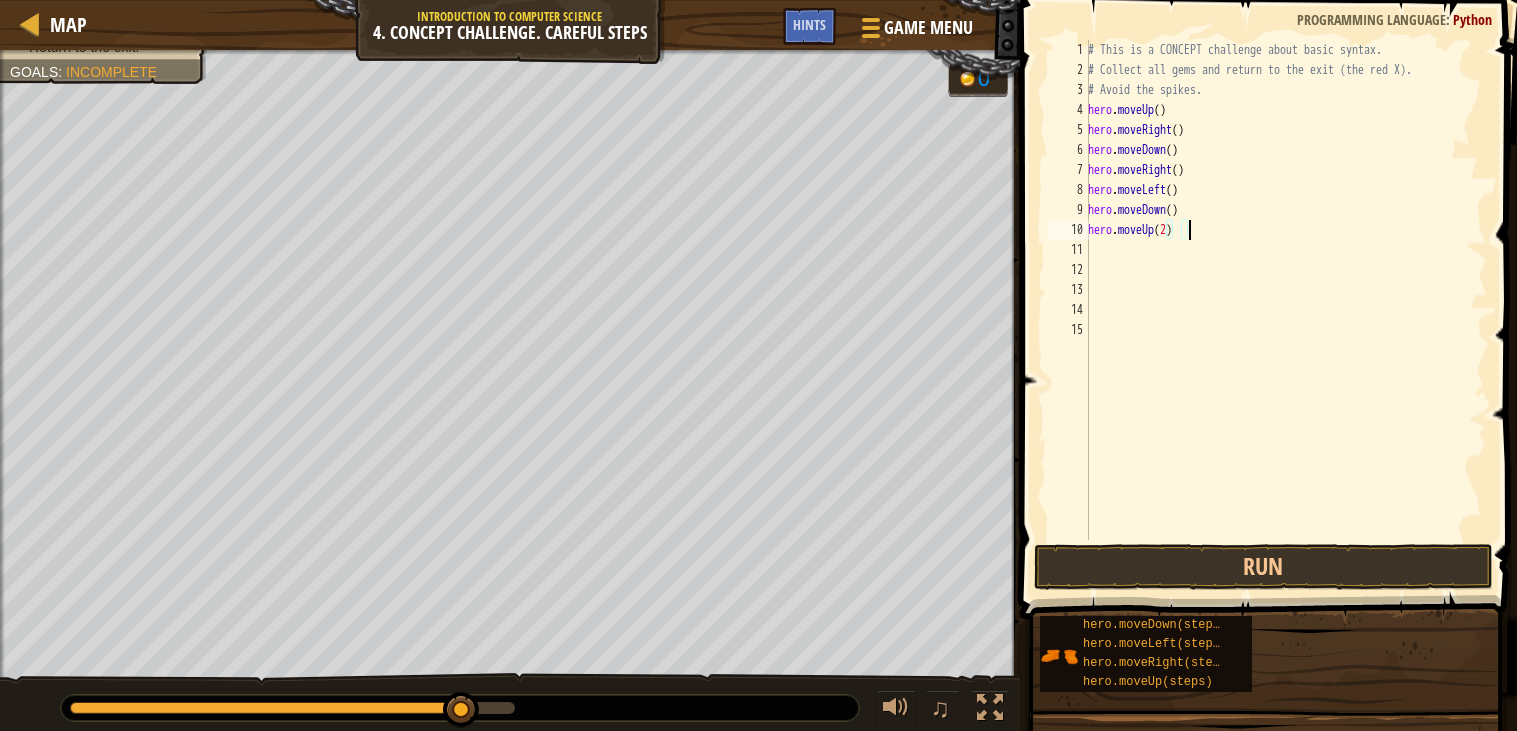 scroll, scrollTop: 8, scrollLeft: 0, axis: vertical 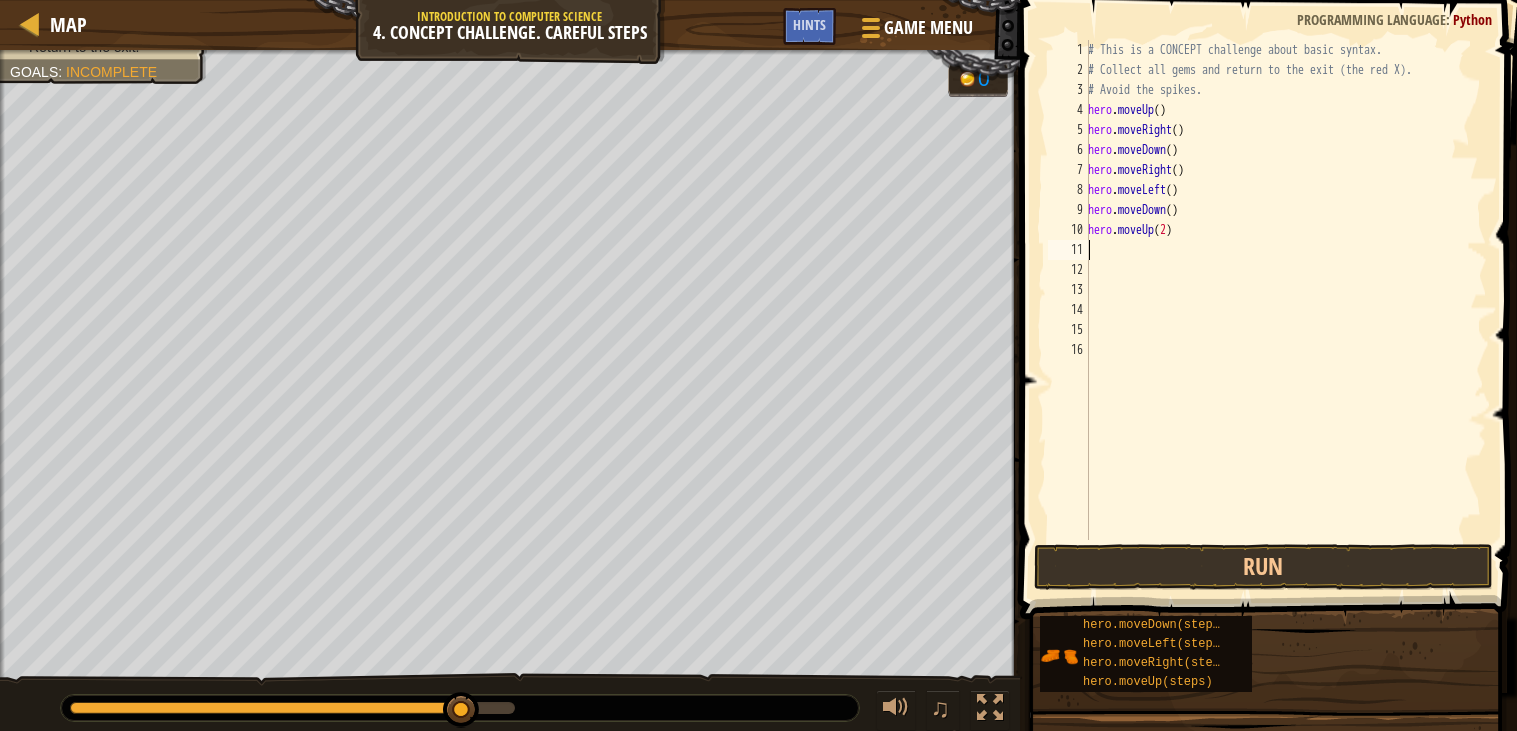 type on "hero.moveUp(2)" 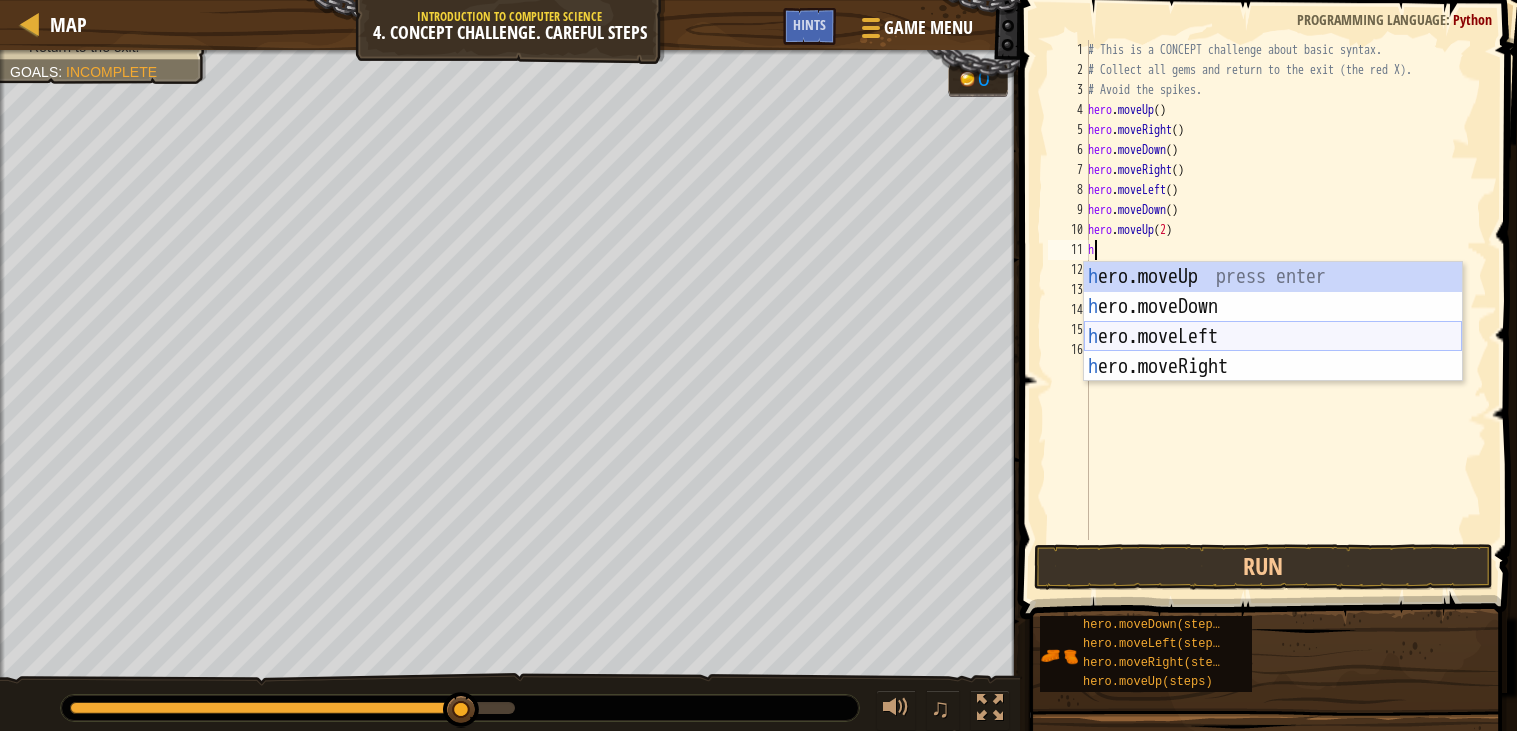 click on "h ero.moveUp press enter h ero.moveDown press enter h ero.moveLeft press enter h ero.moveRight press enter" at bounding box center (1273, 352) 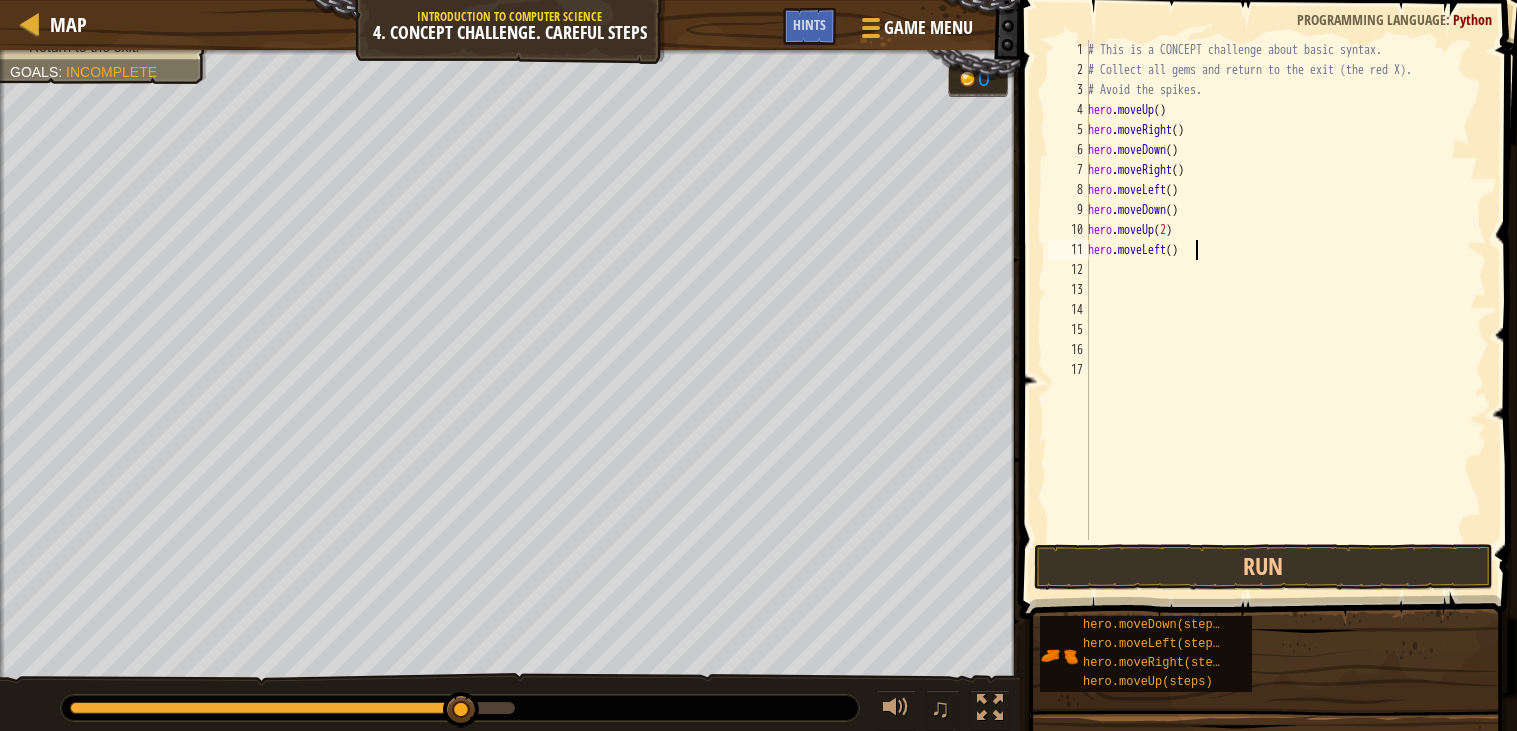 click on "# This is a CONCEPT challenge about basic syntax. # Collect all gems and return to the exit (the red X). # Avoid the spikes. hero . moveUp ( ) hero . moveRight ( ) hero . moveDown ( ) hero . moveRight ( ) hero . moveLeft ( ) hero . moveDown ( ) hero . moveUp ( 2 ) hero . moveLeft ( )" at bounding box center (1285, 310) 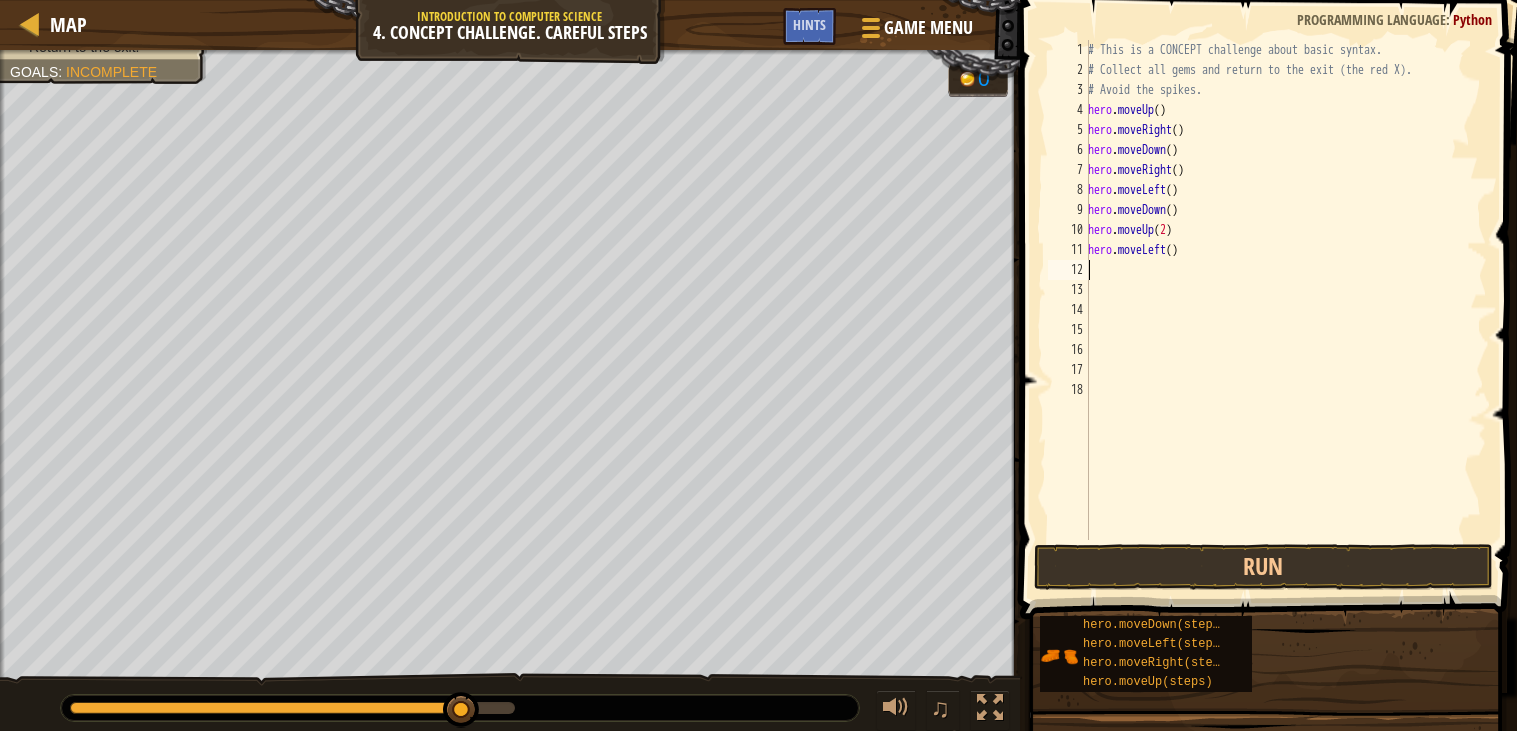 type on "h" 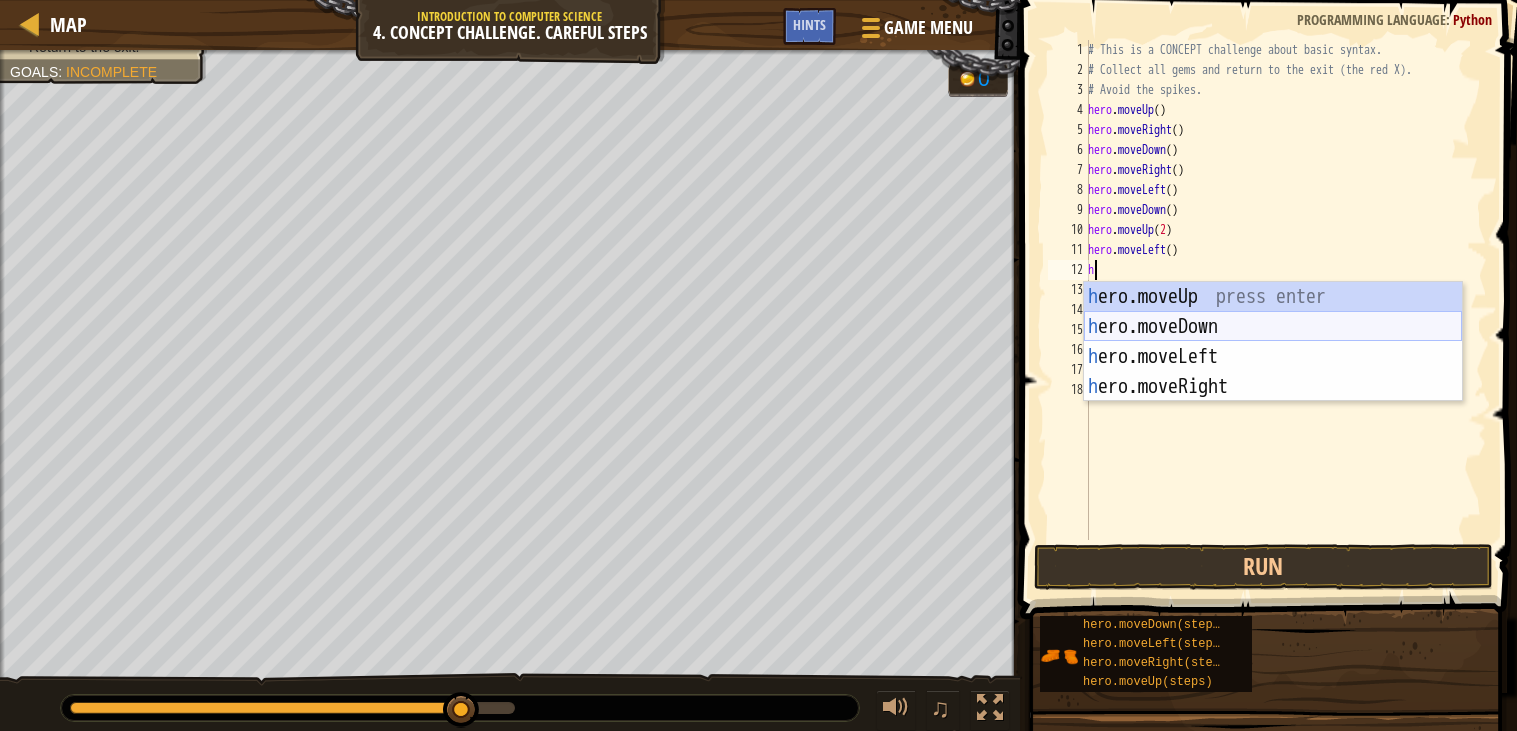 click on "h ero.moveUp press enter h ero.moveDown press enter h ero.moveLeft press enter h ero.moveRight press enter" at bounding box center [1273, 372] 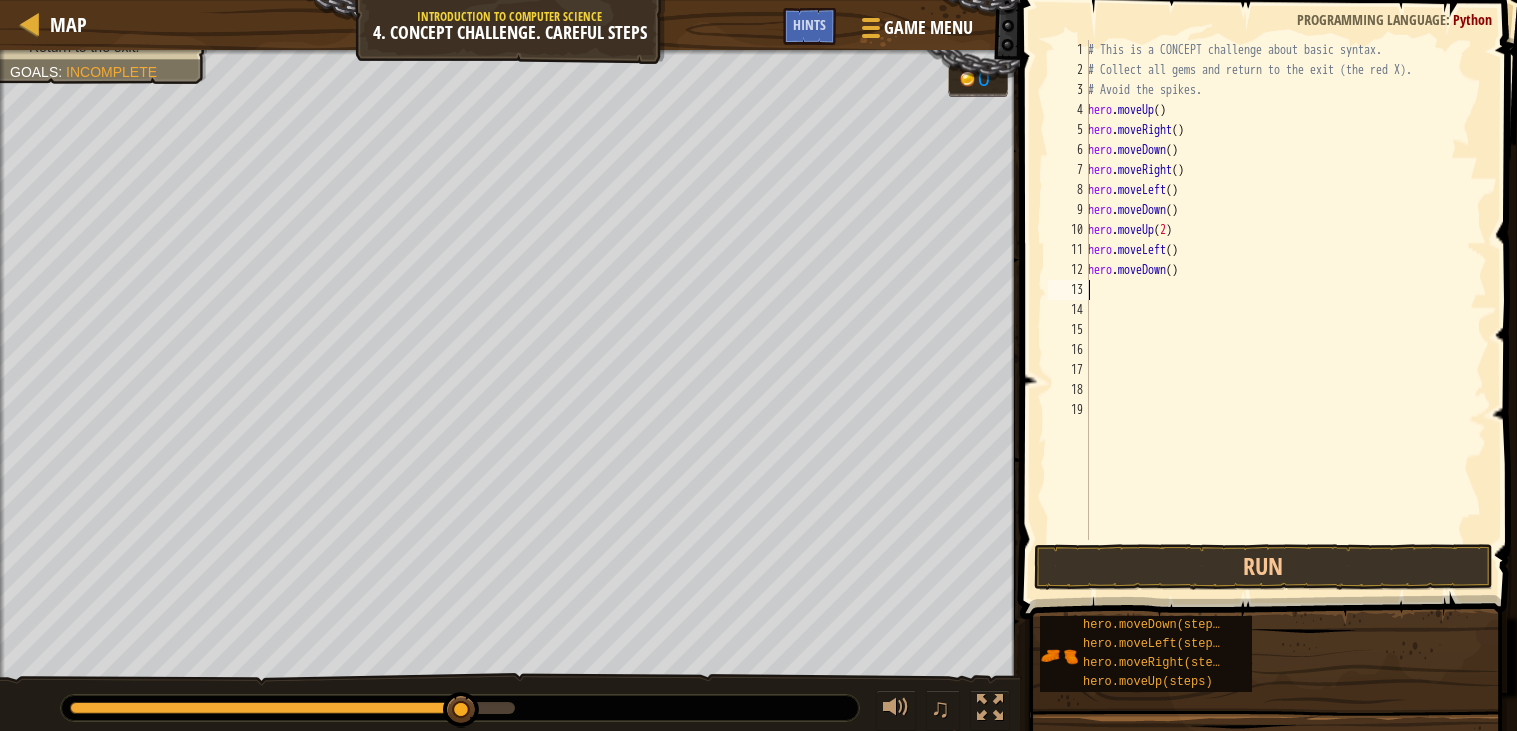 click on "# This is a CONCEPT challenge about basic syntax. # Collect all gems and return to the exit (the red X). # Avoid the spikes. hero . moveUp ( ) hero . moveRight ( ) hero . moveDown ( ) hero . moveRight ( ) hero . moveLeft ( ) hero . moveDown ( ) hero . moveUp ( 2 ) hero . moveLeft ( ) hero . moveDown ( )" at bounding box center (1285, 310) 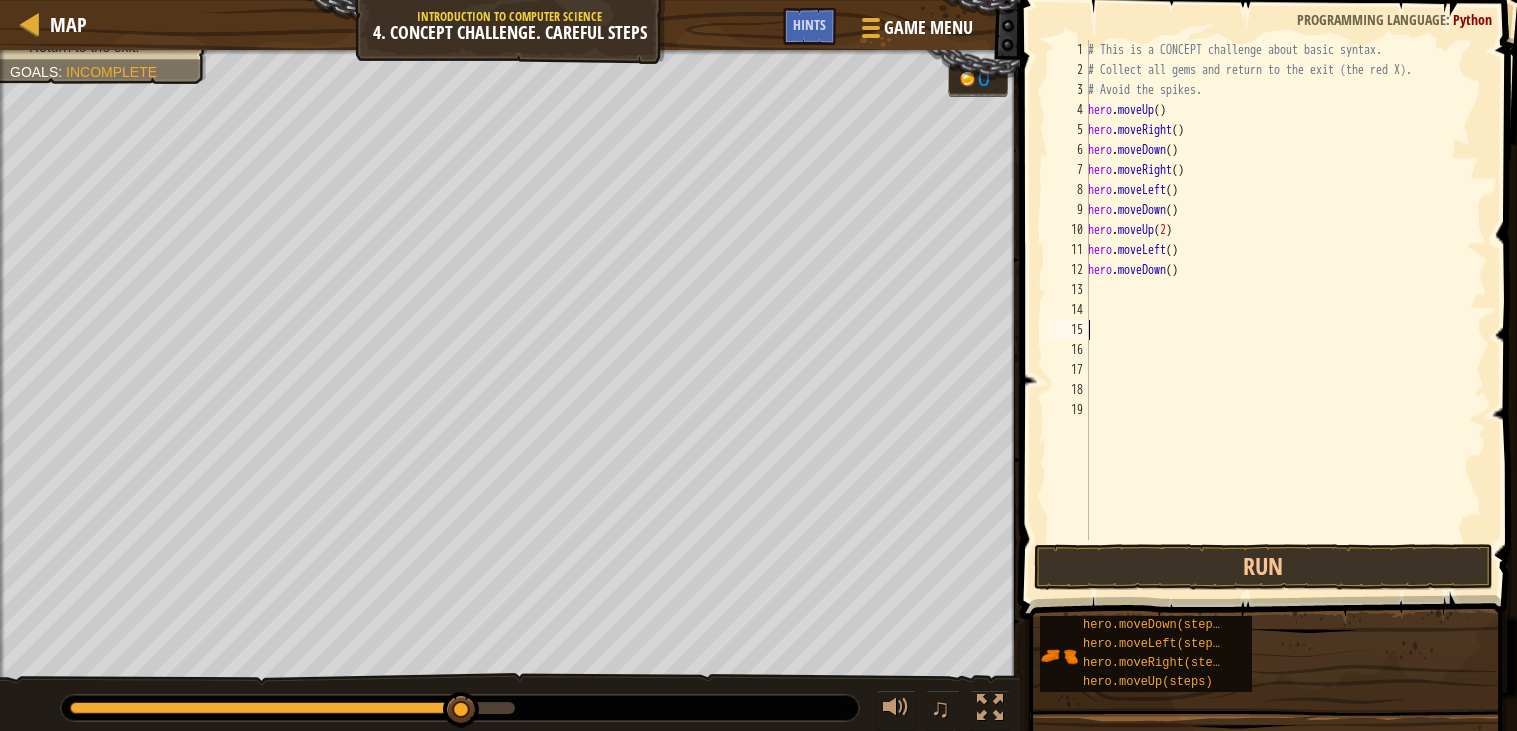 click on "# This is a CONCEPT challenge about basic syntax. # Collect all gems and return to the exit (the red X). # Avoid the spikes. hero . moveUp ( ) hero . moveRight ( ) hero . moveDown ( ) hero . moveRight ( ) hero . moveLeft ( ) hero . moveDown ( ) hero . moveUp ( 2 ) hero . moveLeft ( ) hero . moveDown ( )" at bounding box center (1285, 310) 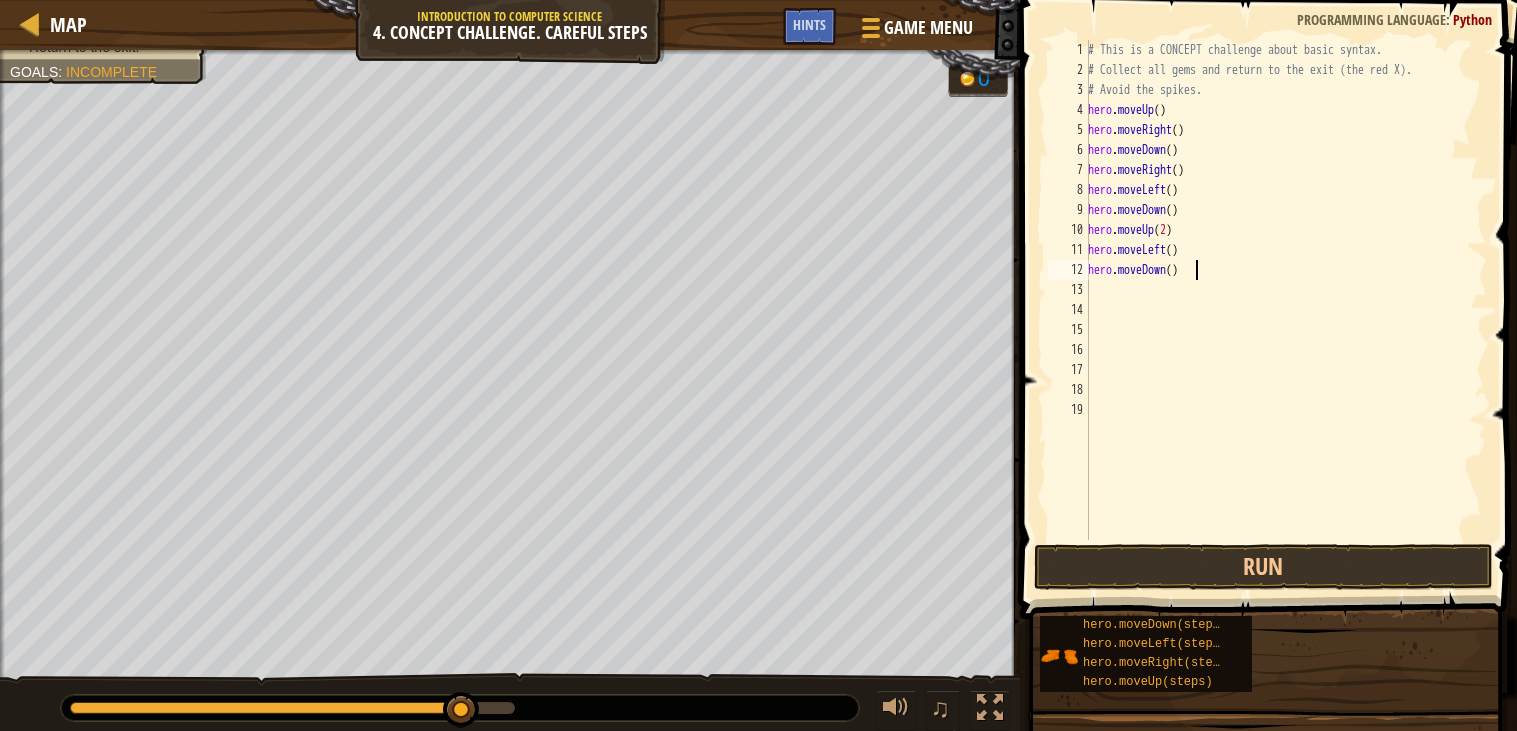 click on "# This is a CONCEPT challenge about basic syntax. # Collect all gems and return to the exit (the red X). # Avoid the spikes. hero . moveUp ( ) hero . moveRight ( ) hero . moveDown ( ) hero . moveRight ( ) hero . moveLeft ( ) hero . moveDown ( ) hero . moveUp ( 2 ) hero . moveLeft ( ) hero . moveDown ( )" at bounding box center (1285, 310) 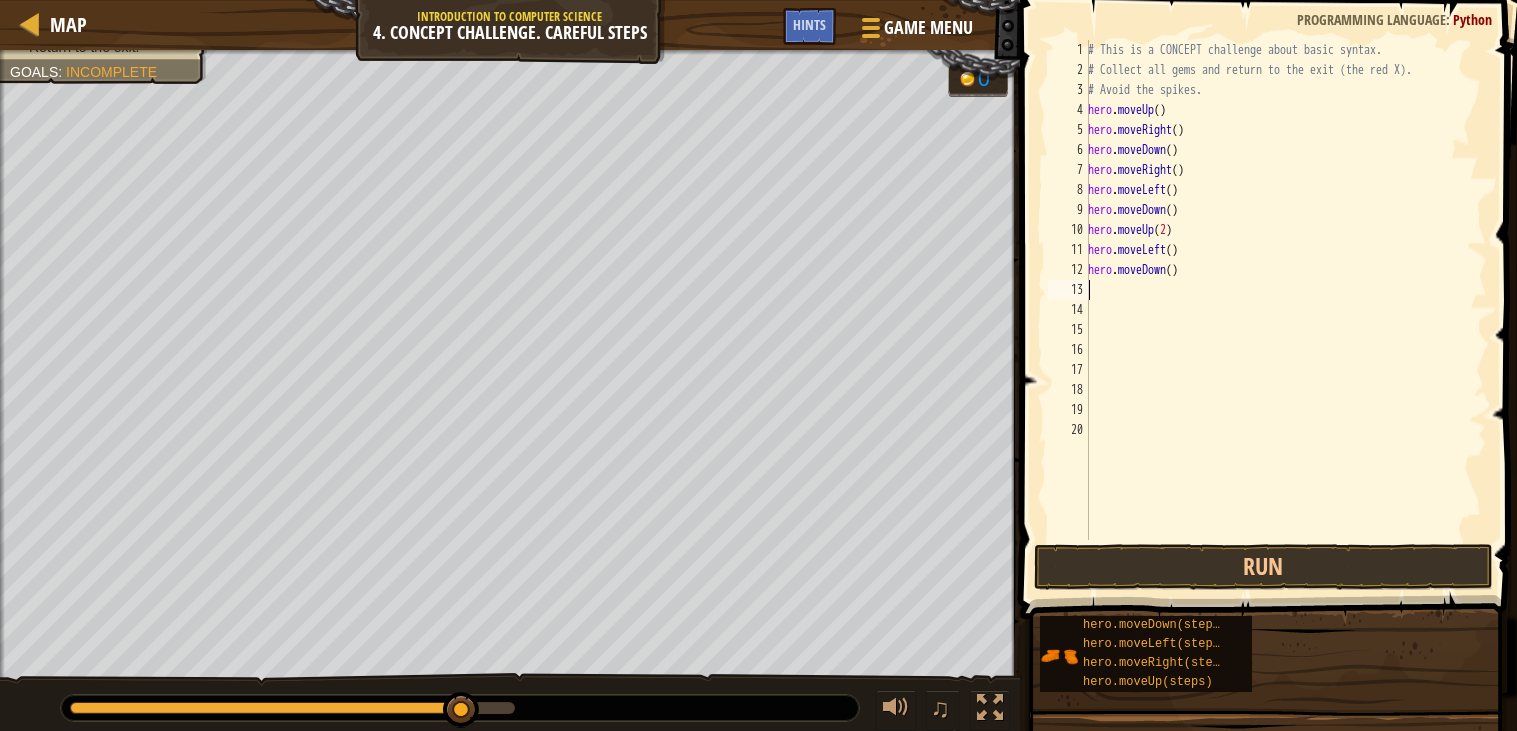 type on "h" 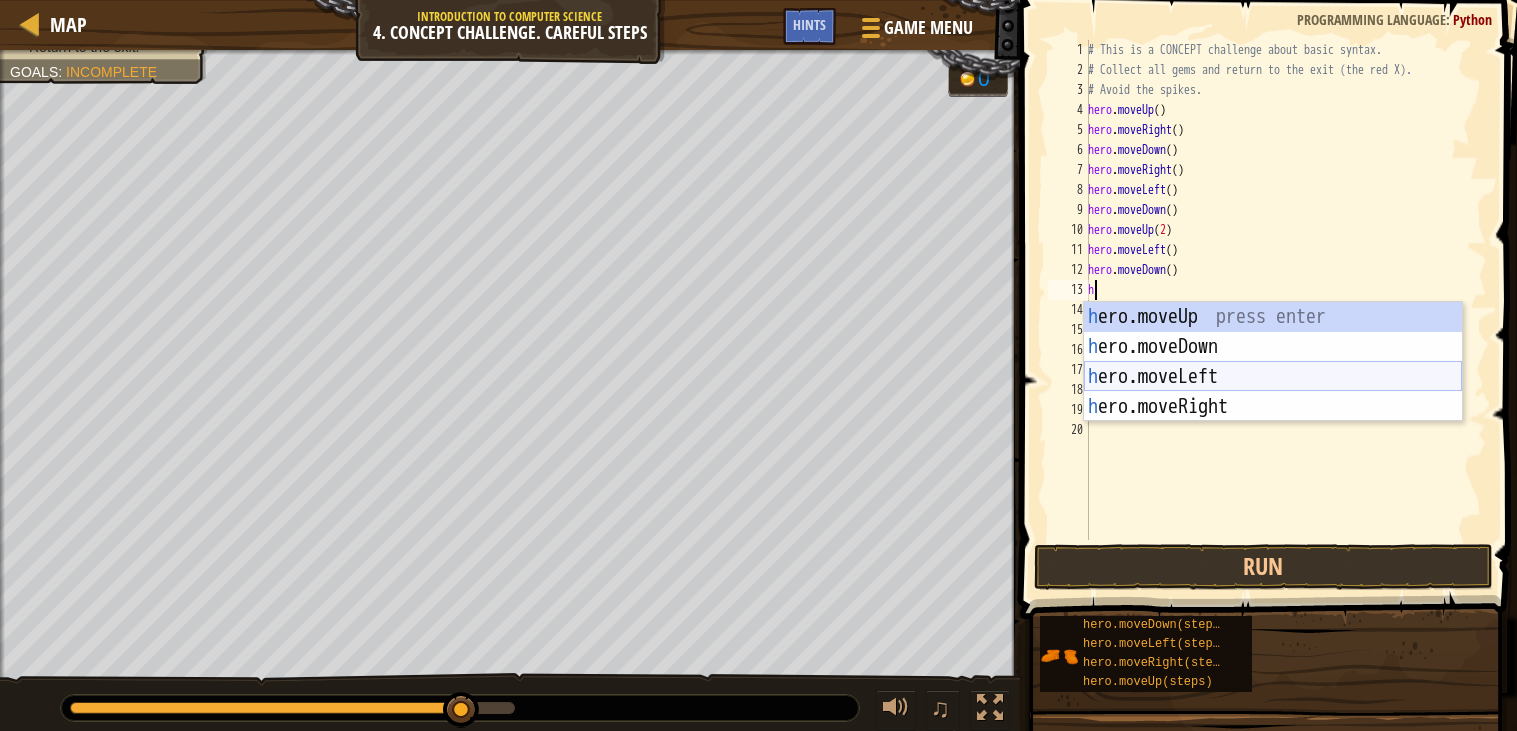 click on "h ero.moveUp press enter h ero.moveDown press enter h ero.moveLeft press enter h ero.moveRight press enter" at bounding box center (1273, 392) 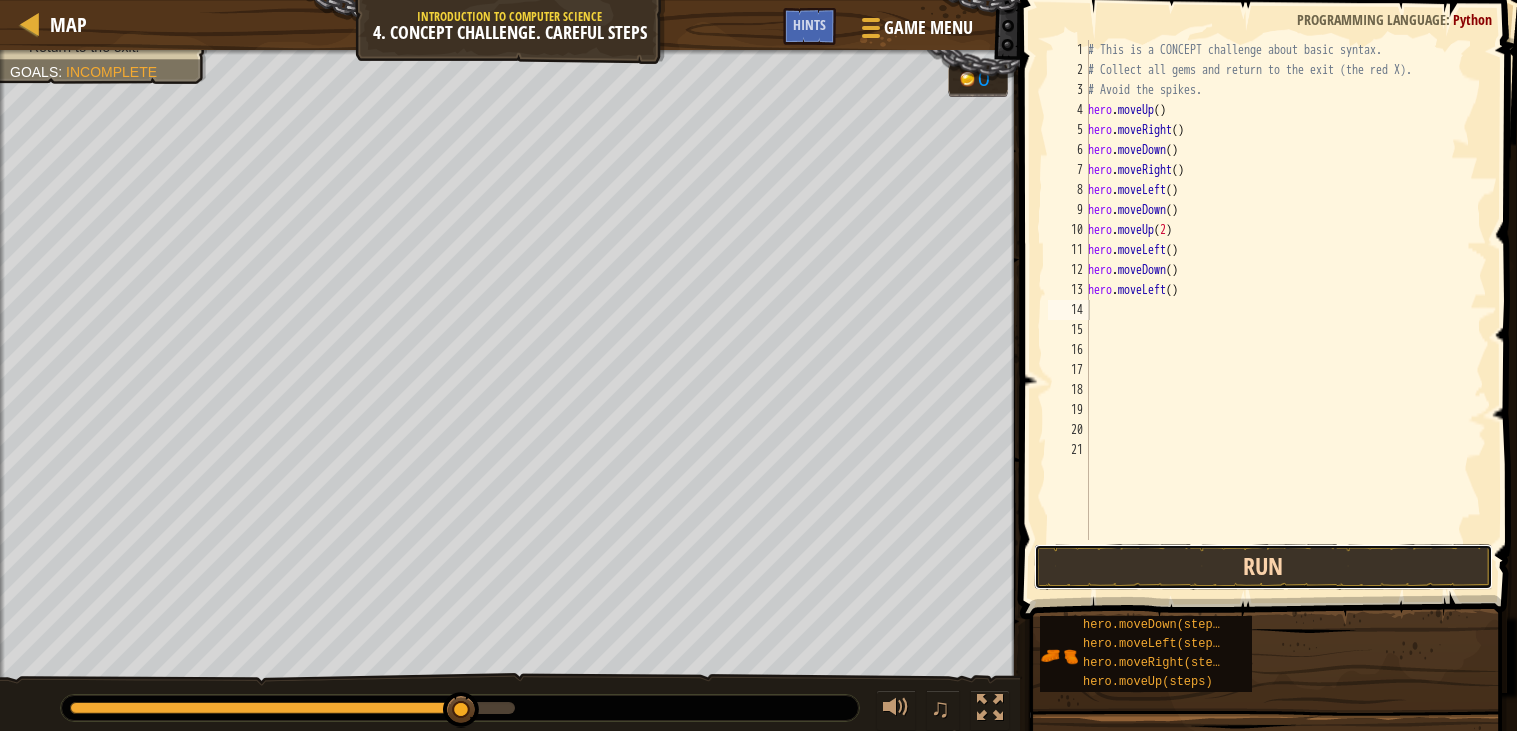 click on "Run" at bounding box center (1263, 567) 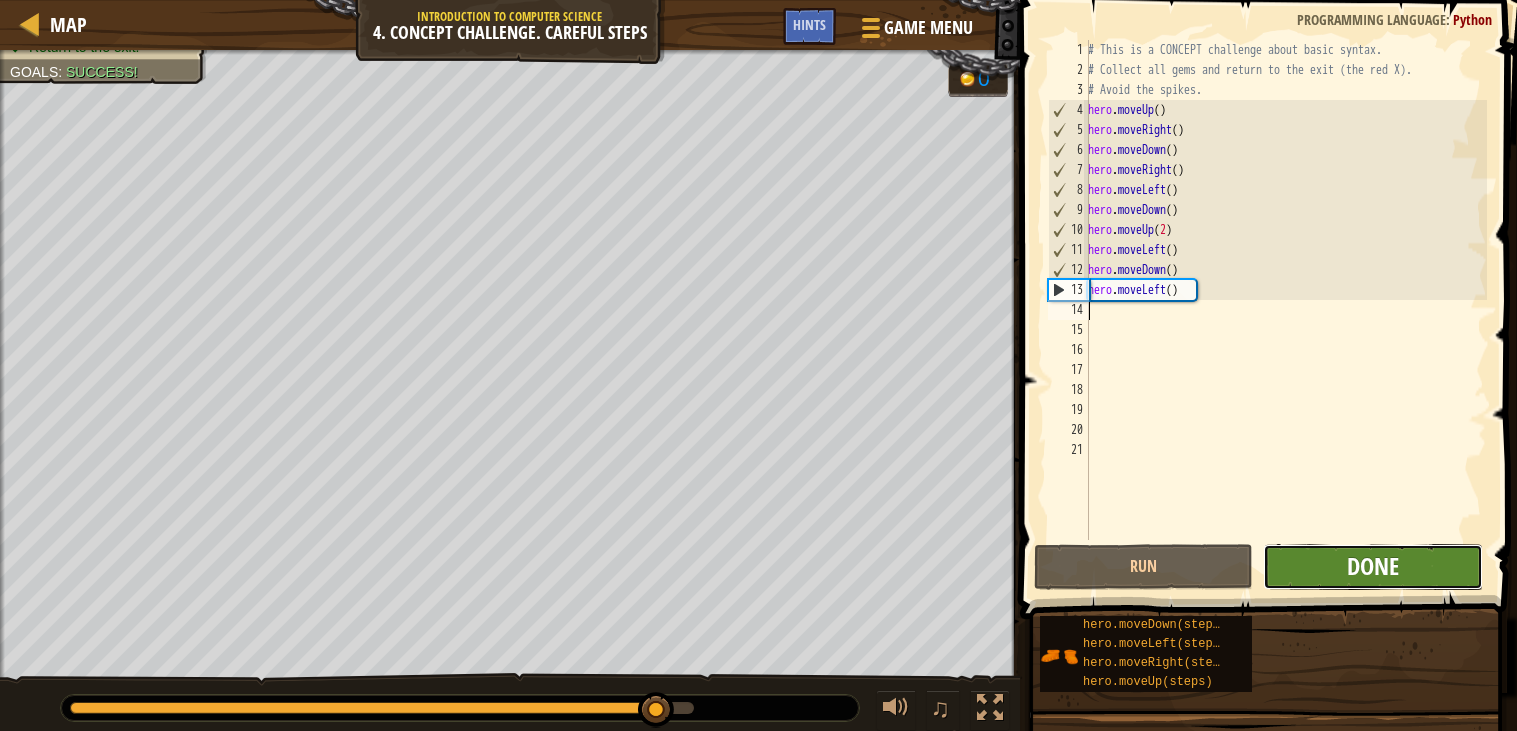 click on "Done" at bounding box center [1373, 566] 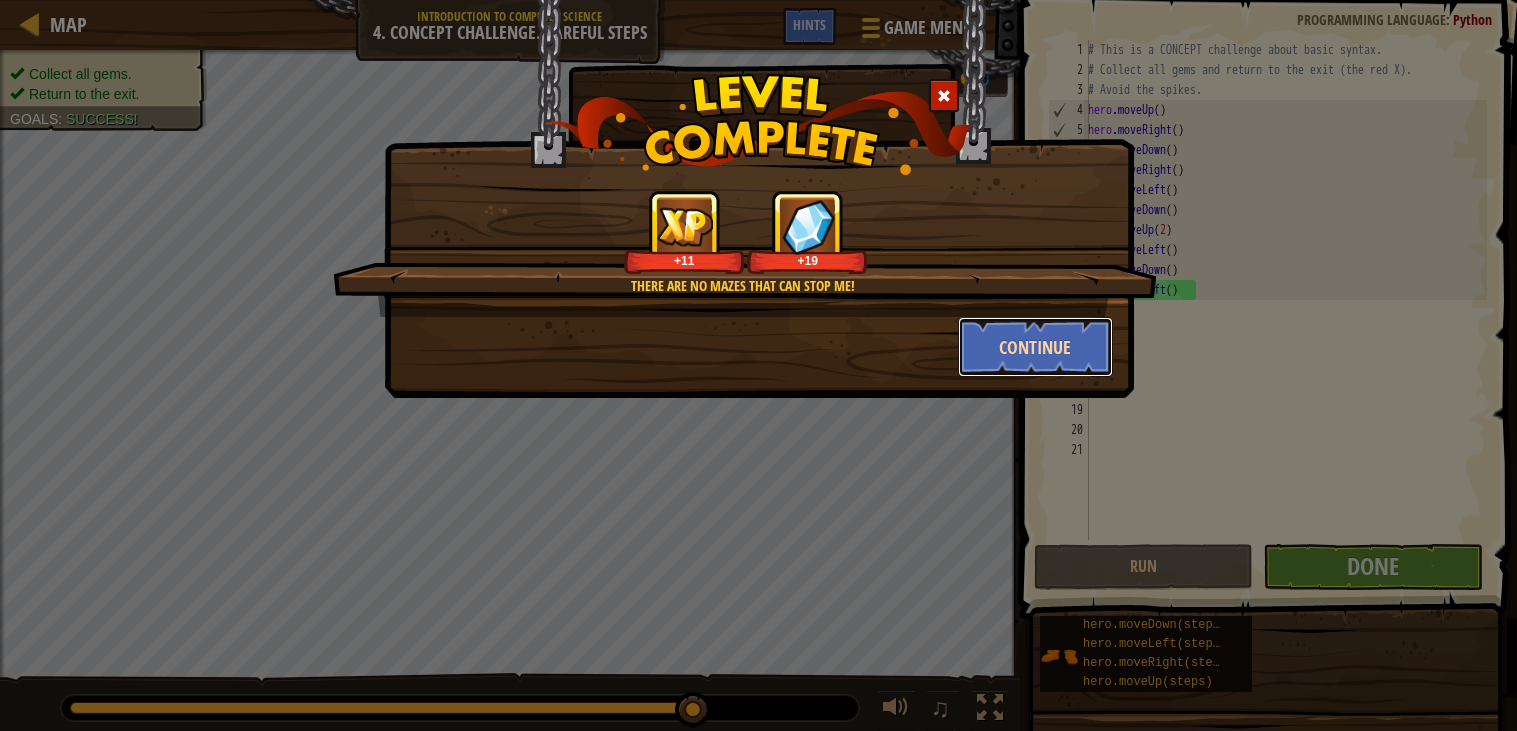 click on "Continue" at bounding box center [1035, 347] 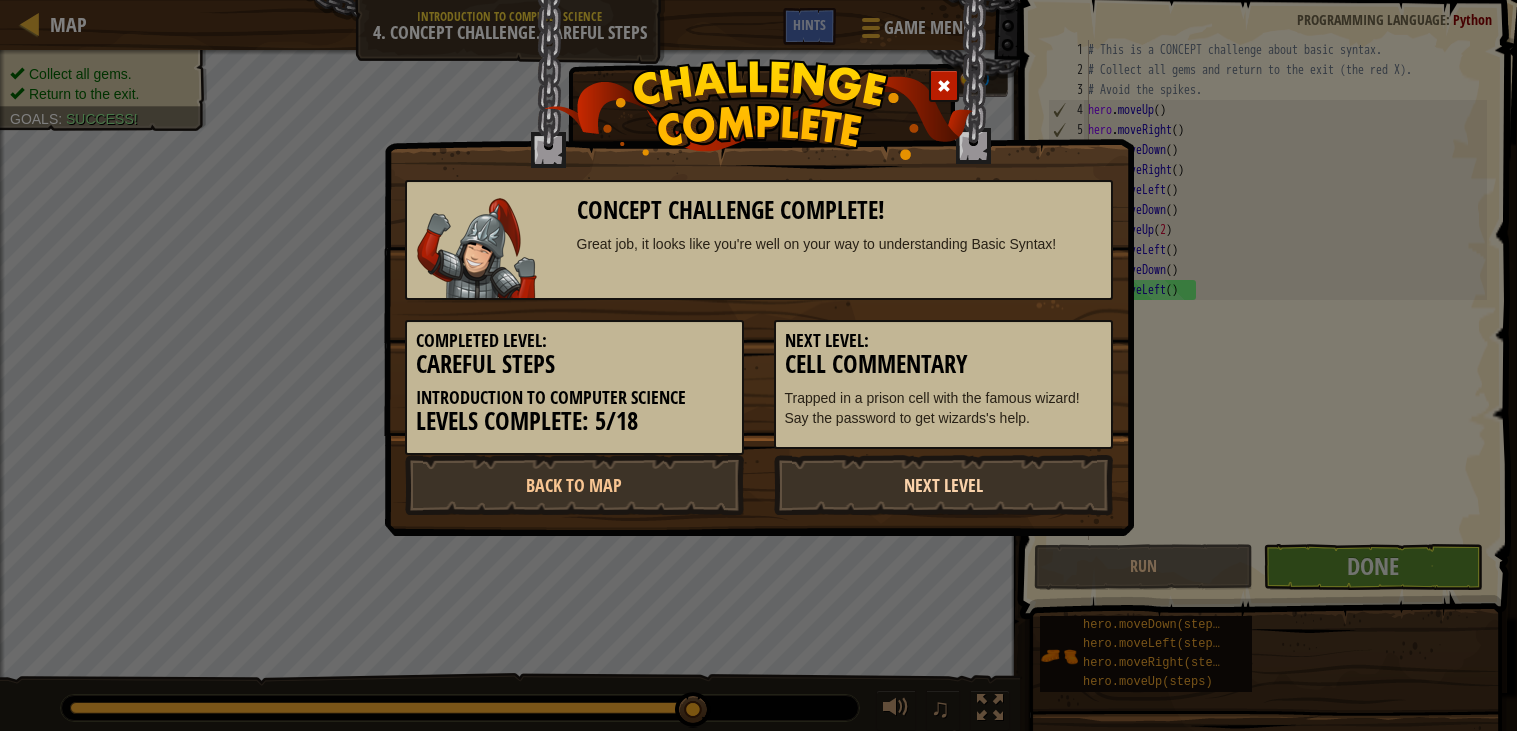 click on "Next Level" at bounding box center [943, 485] 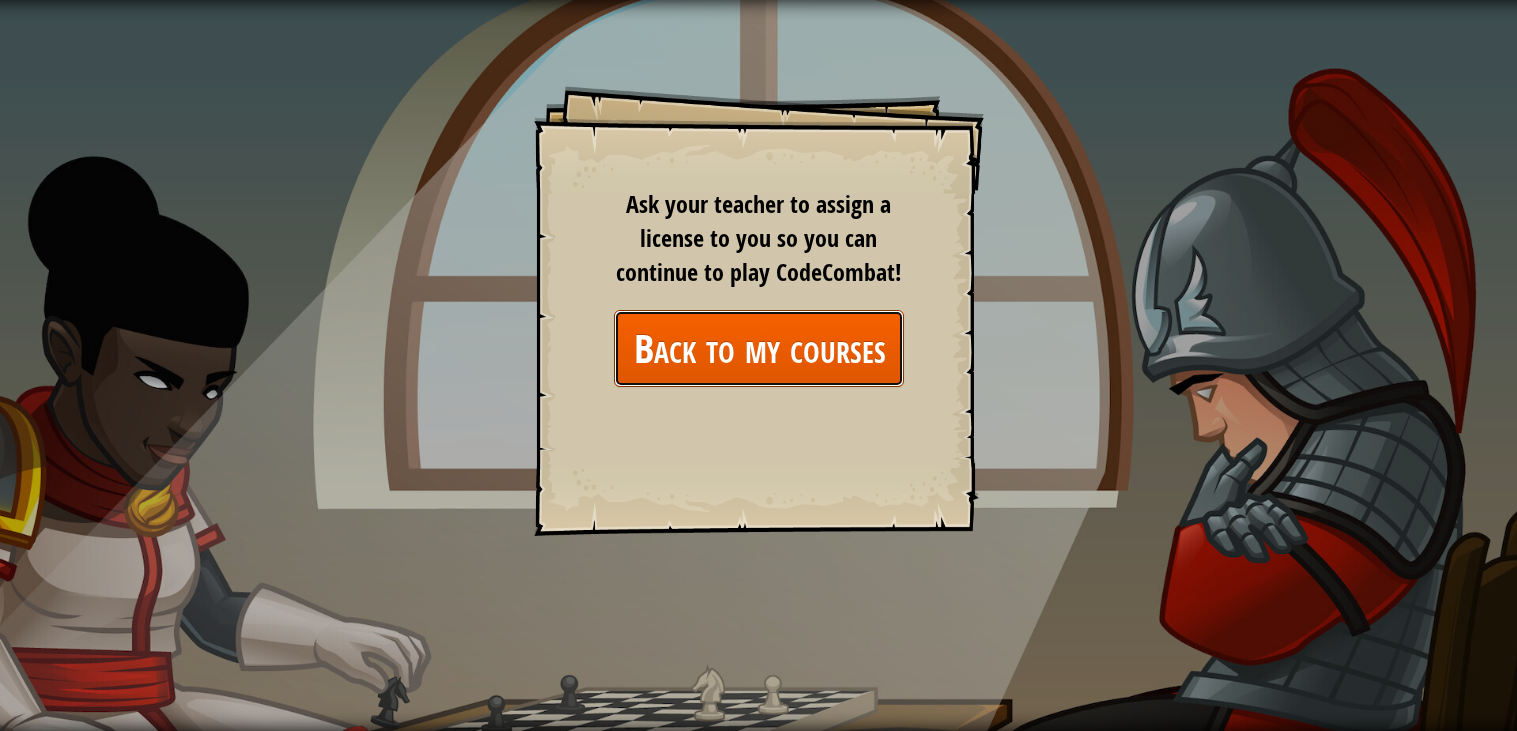 click on "Back to my courses" at bounding box center (759, 348) 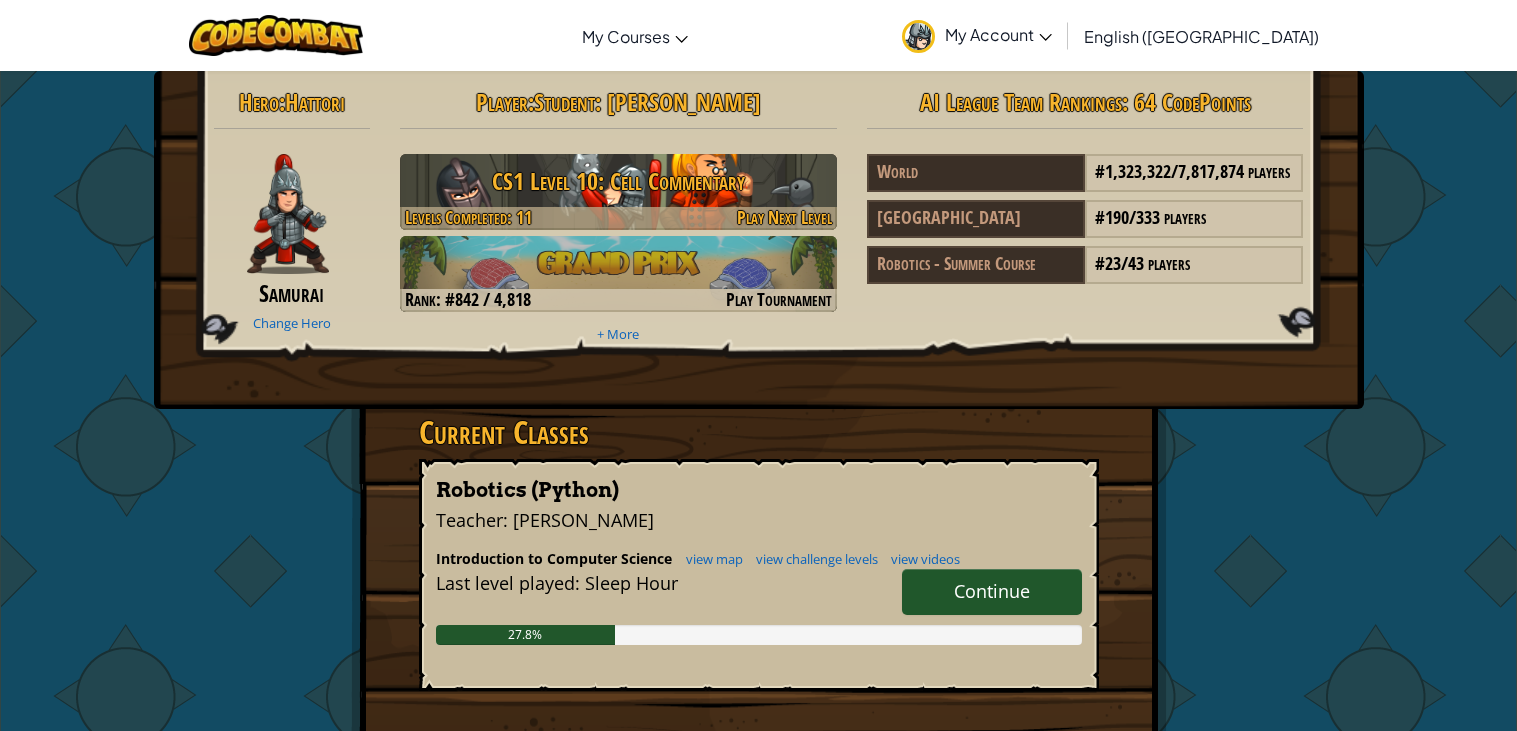 click on "CS1 Level 10: Cell Commentary" at bounding box center (618, 181) 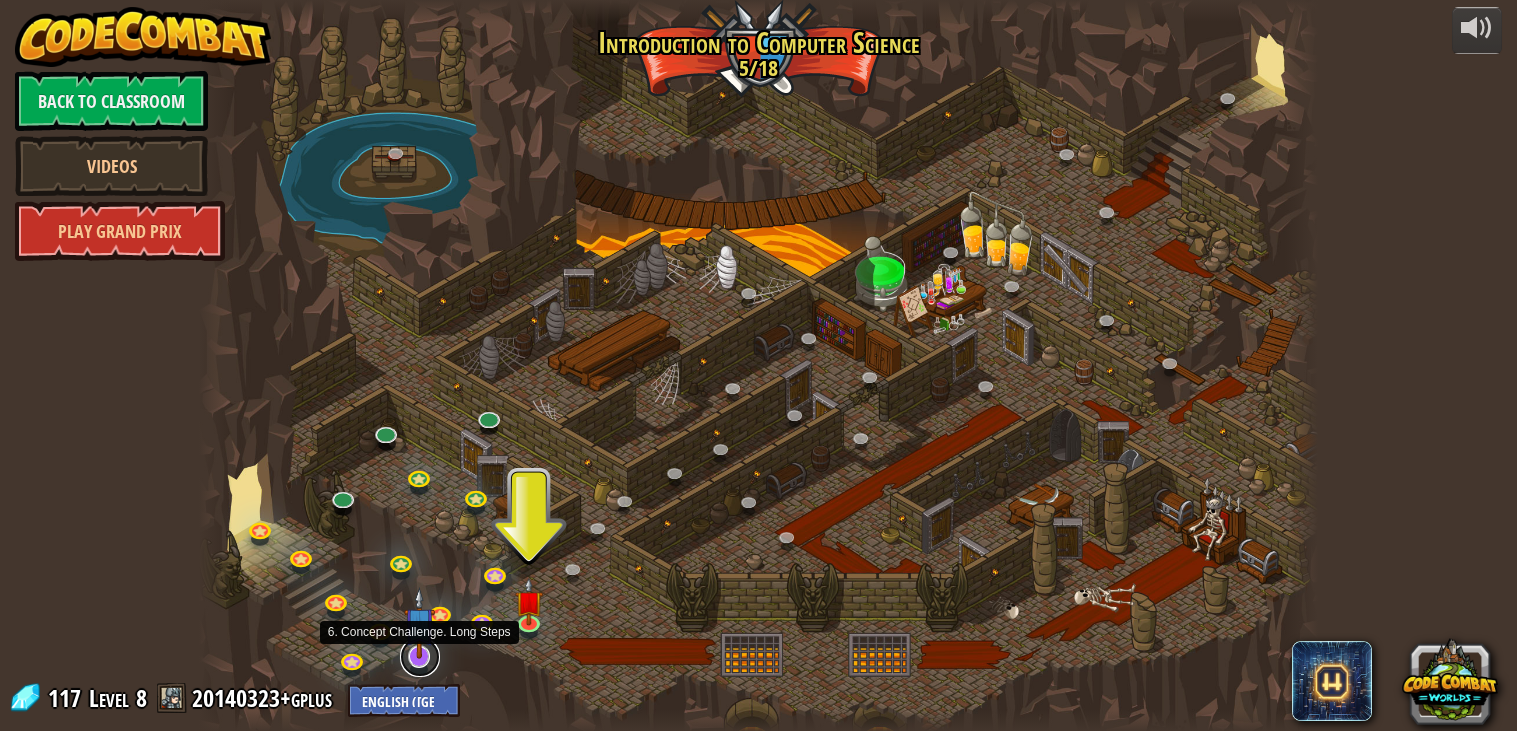 click at bounding box center (420, 657) 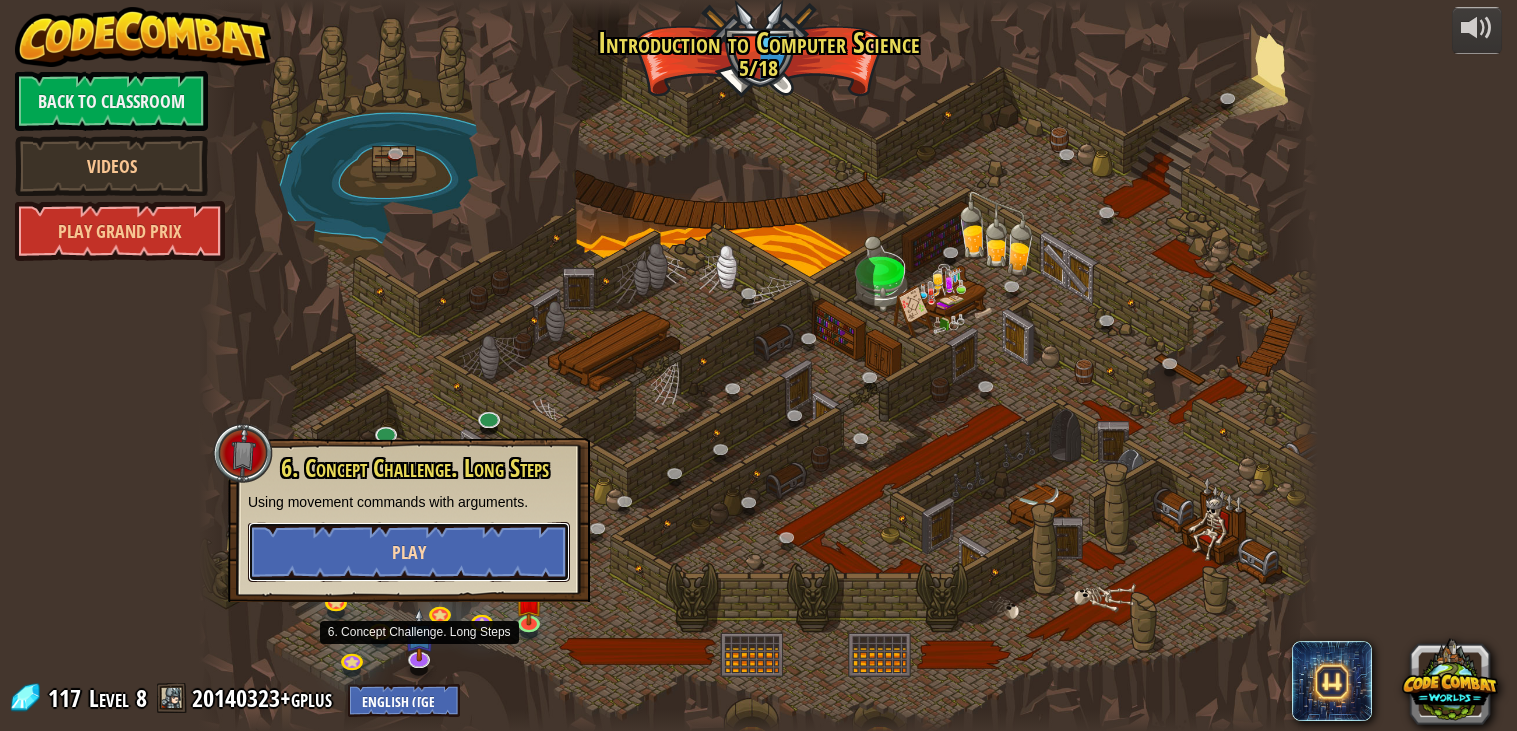 click on "Play" at bounding box center [409, 552] 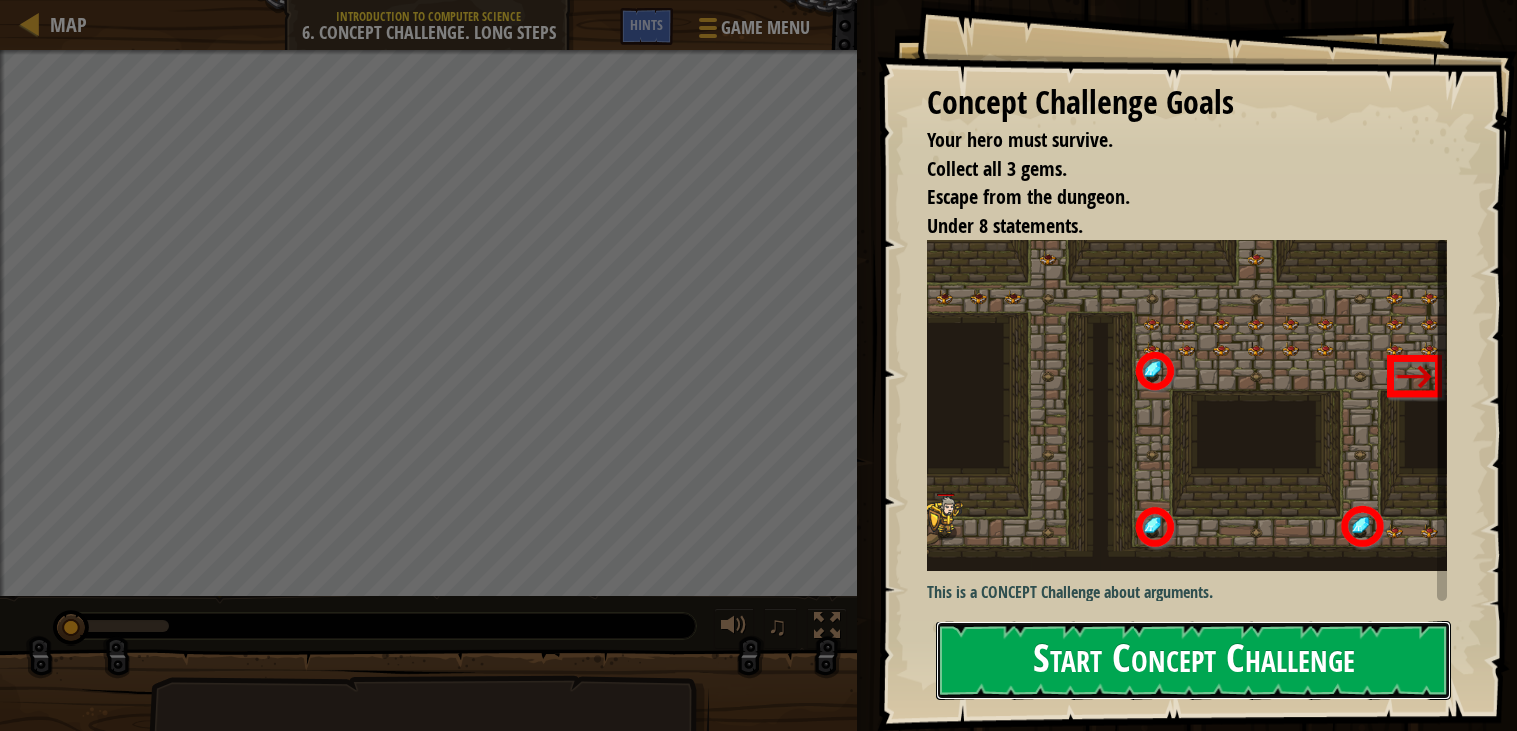 click on "Start Concept Challenge" at bounding box center (1193, 660) 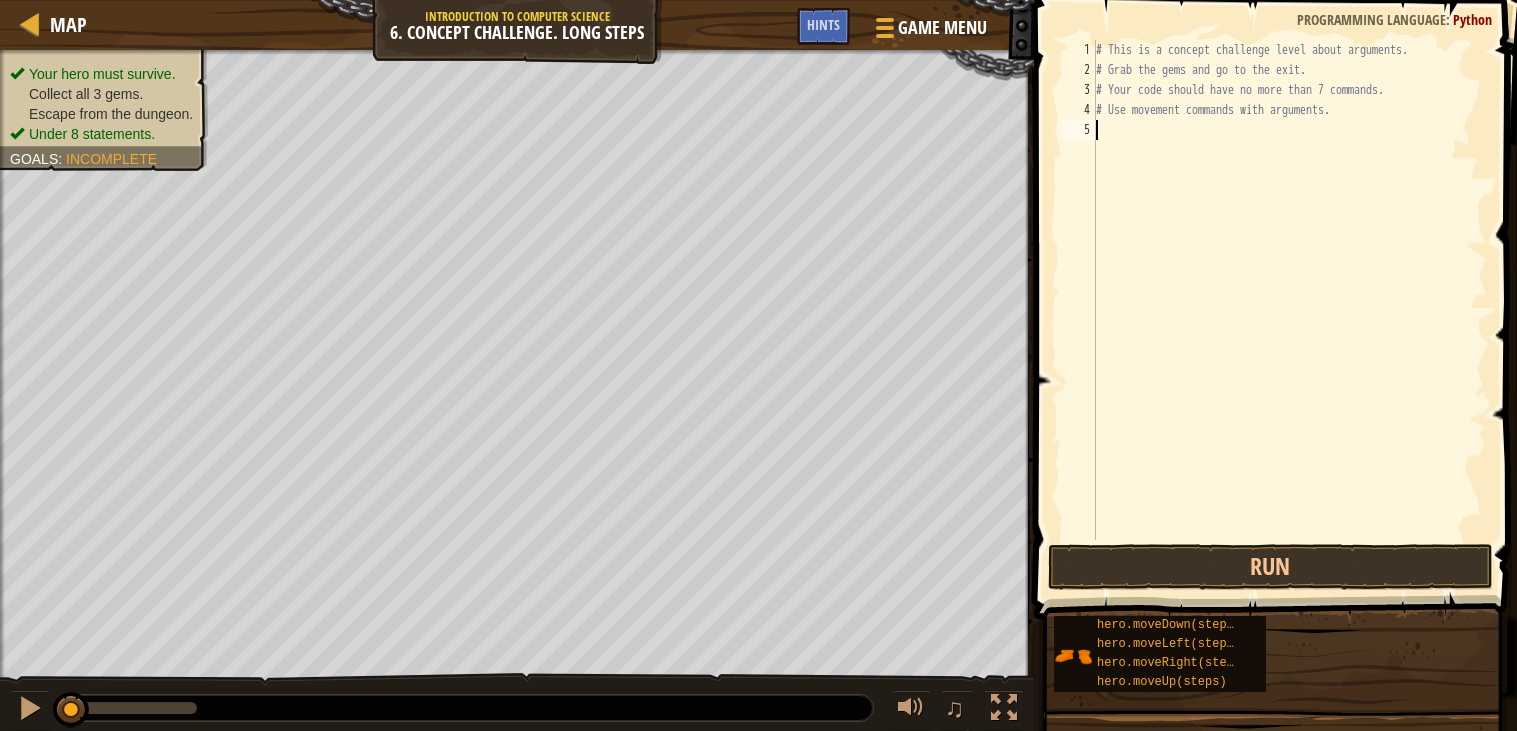 type on "h" 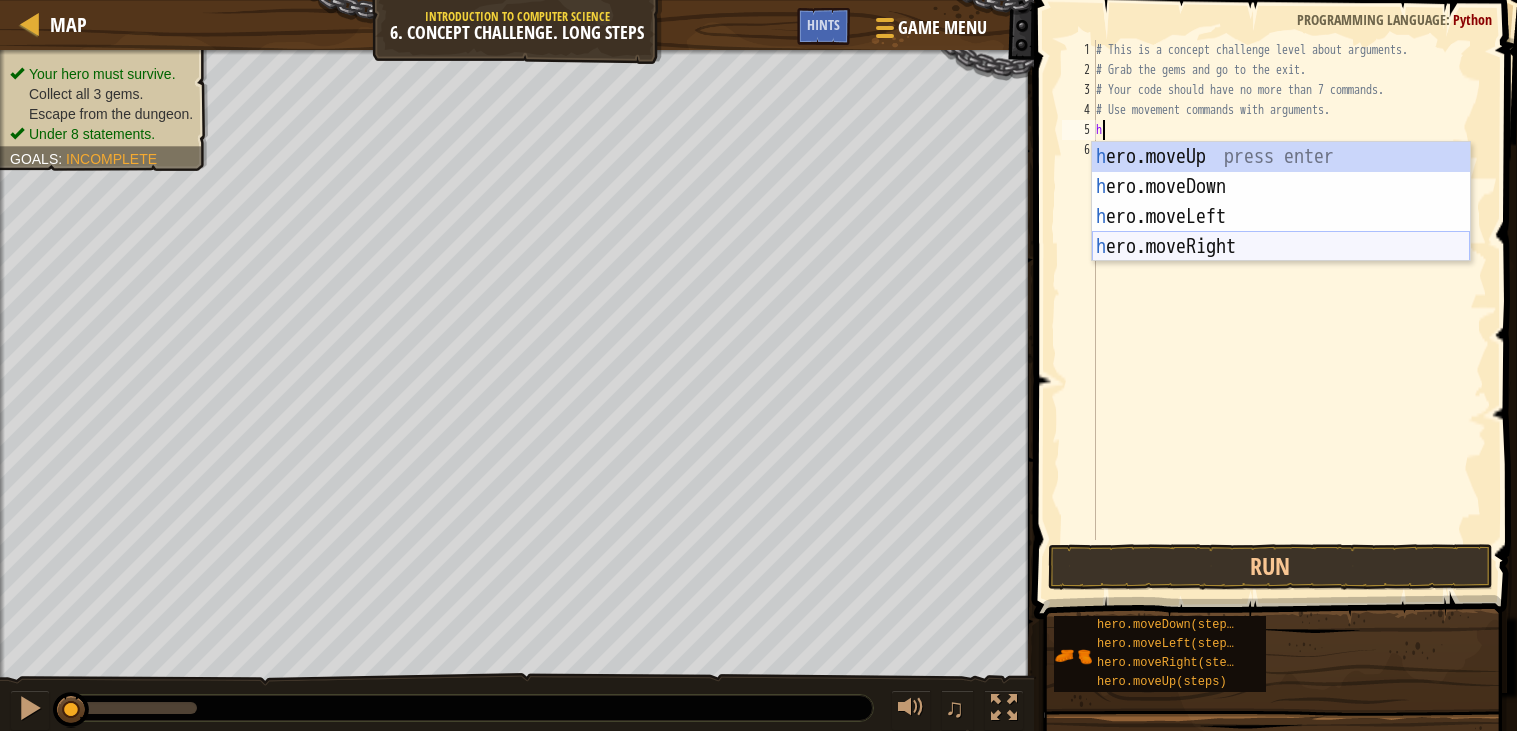 click on "h ero.moveUp press enter h ero.moveDown press enter h ero.moveLeft press enter h ero.moveRight press enter" at bounding box center [1281, 232] 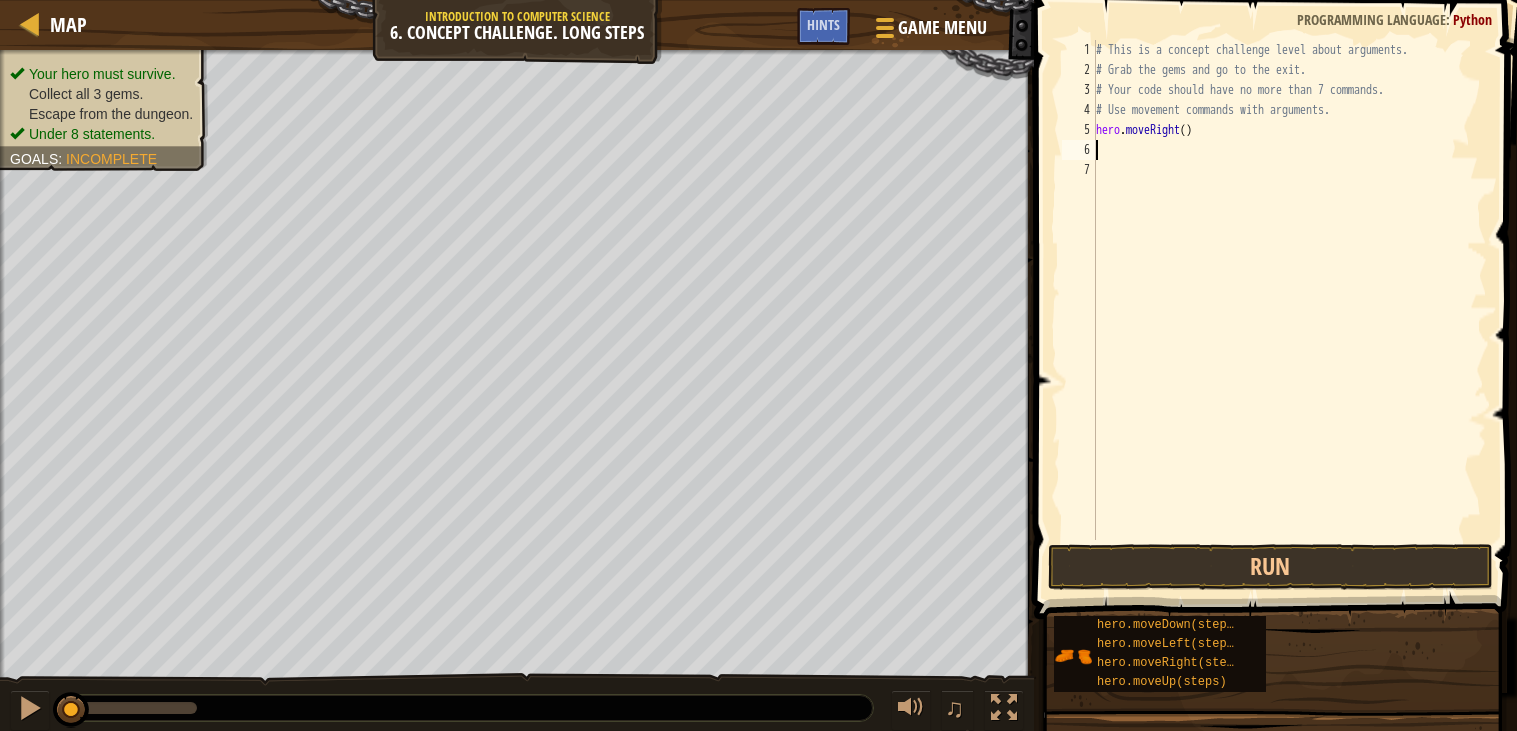 type on "h" 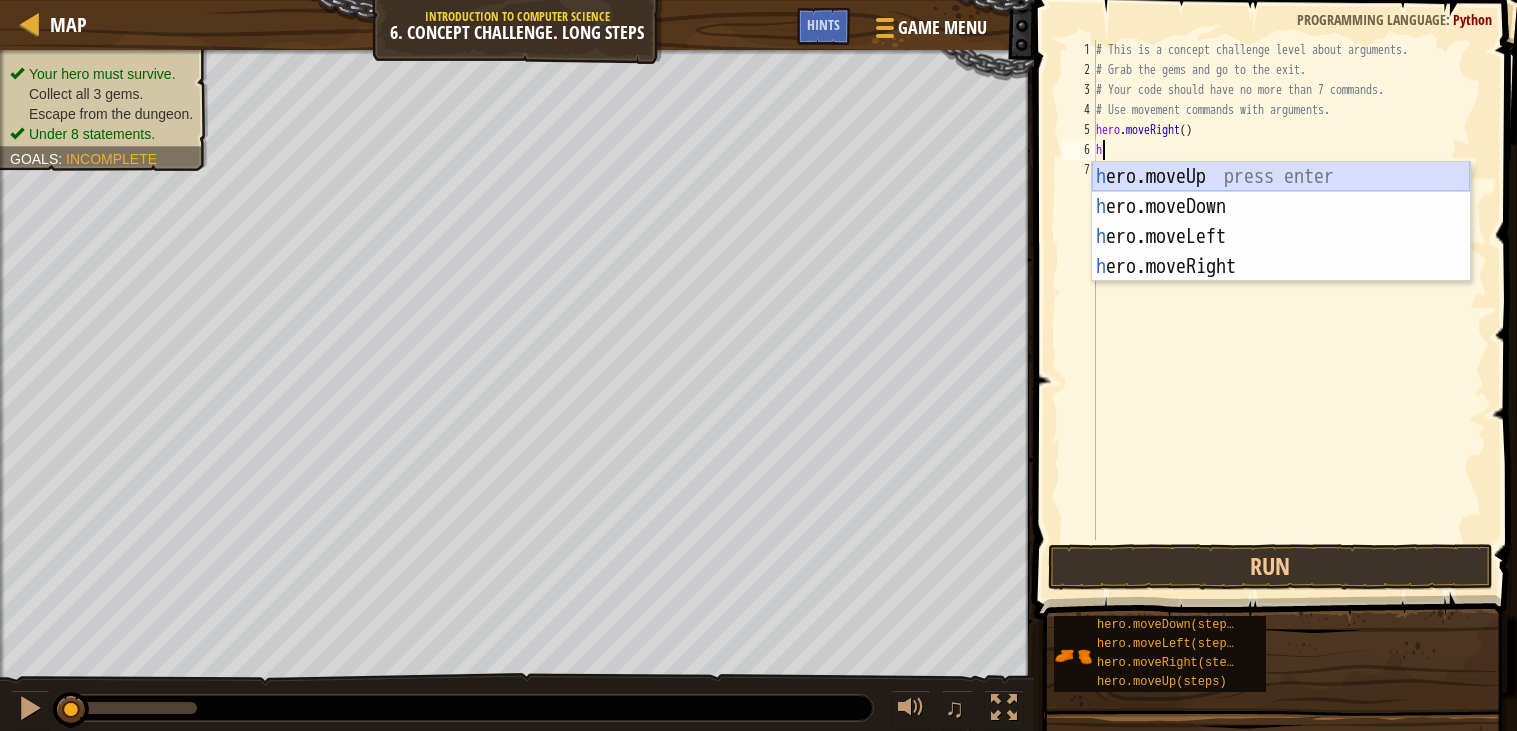 click on "h ero.moveUp press enter h ero.moveDown press enter h ero.moveLeft press enter h ero.moveRight press enter" at bounding box center [1281, 252] 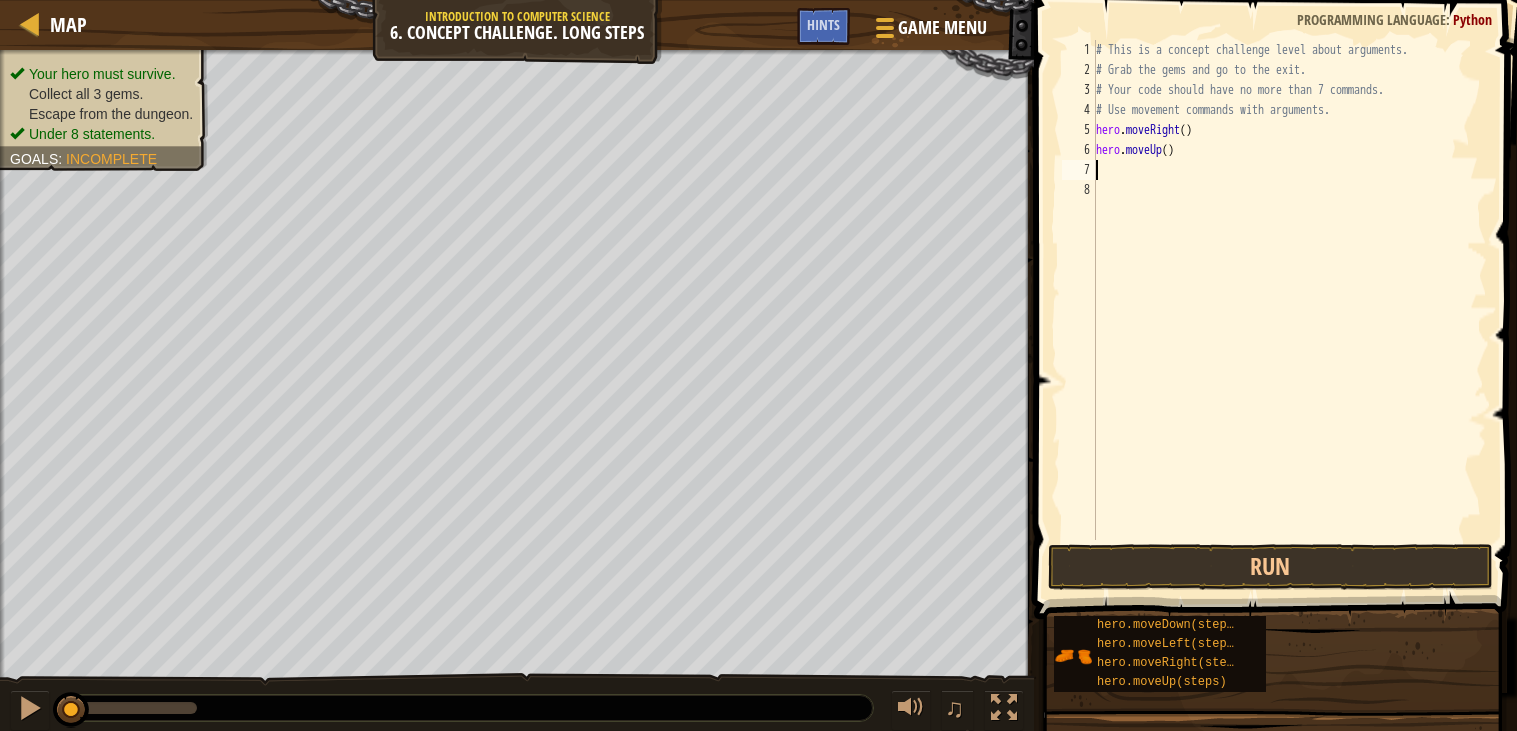click on "# This is a concept challenge level about arguments. # Grab the gems and go to the exit. # Your code should have no more than 7 commands. # Use movement commands with arguments. hero . moveRight ( ) hero . moveUp ( )" at bounding box center (1289, 310) 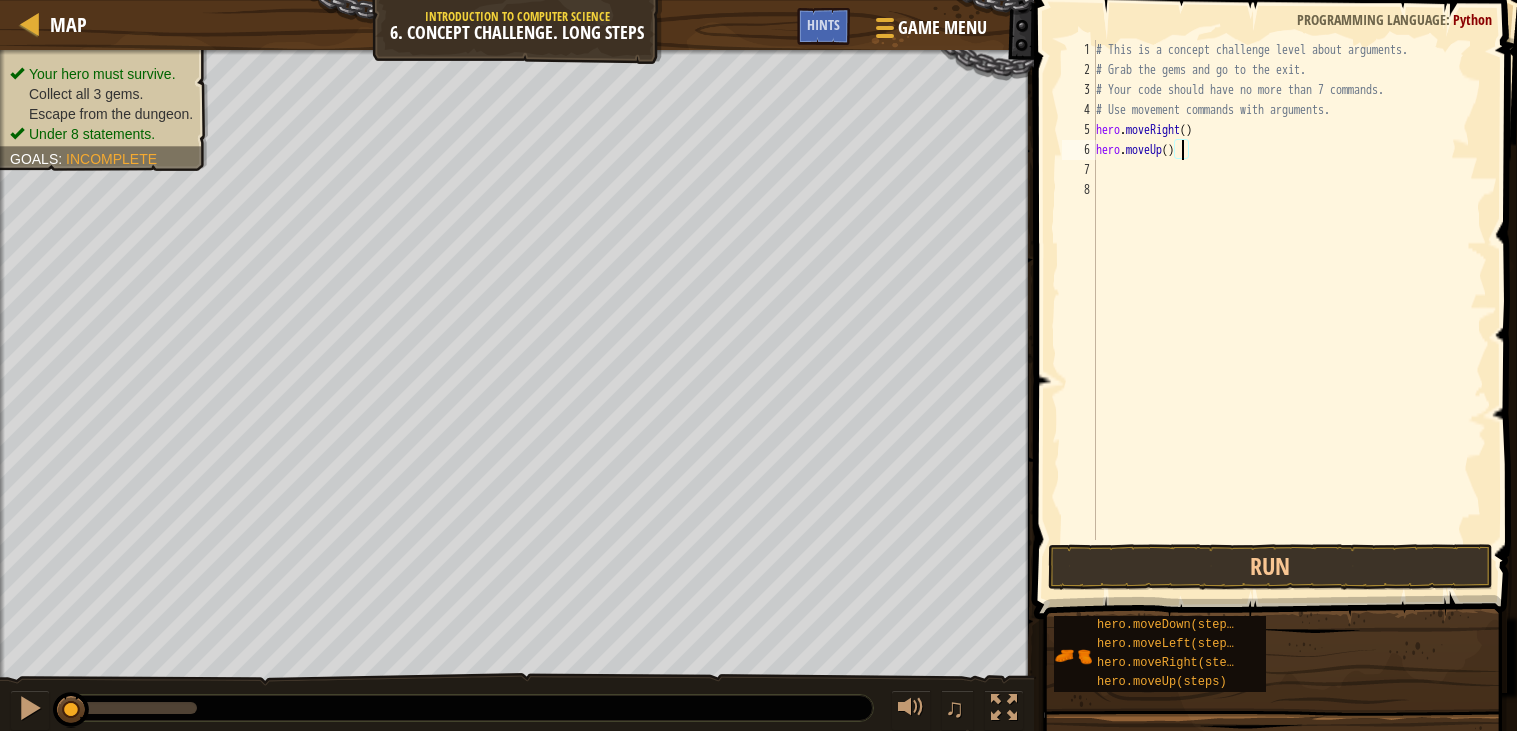 type on "hero.moveUp(3)" 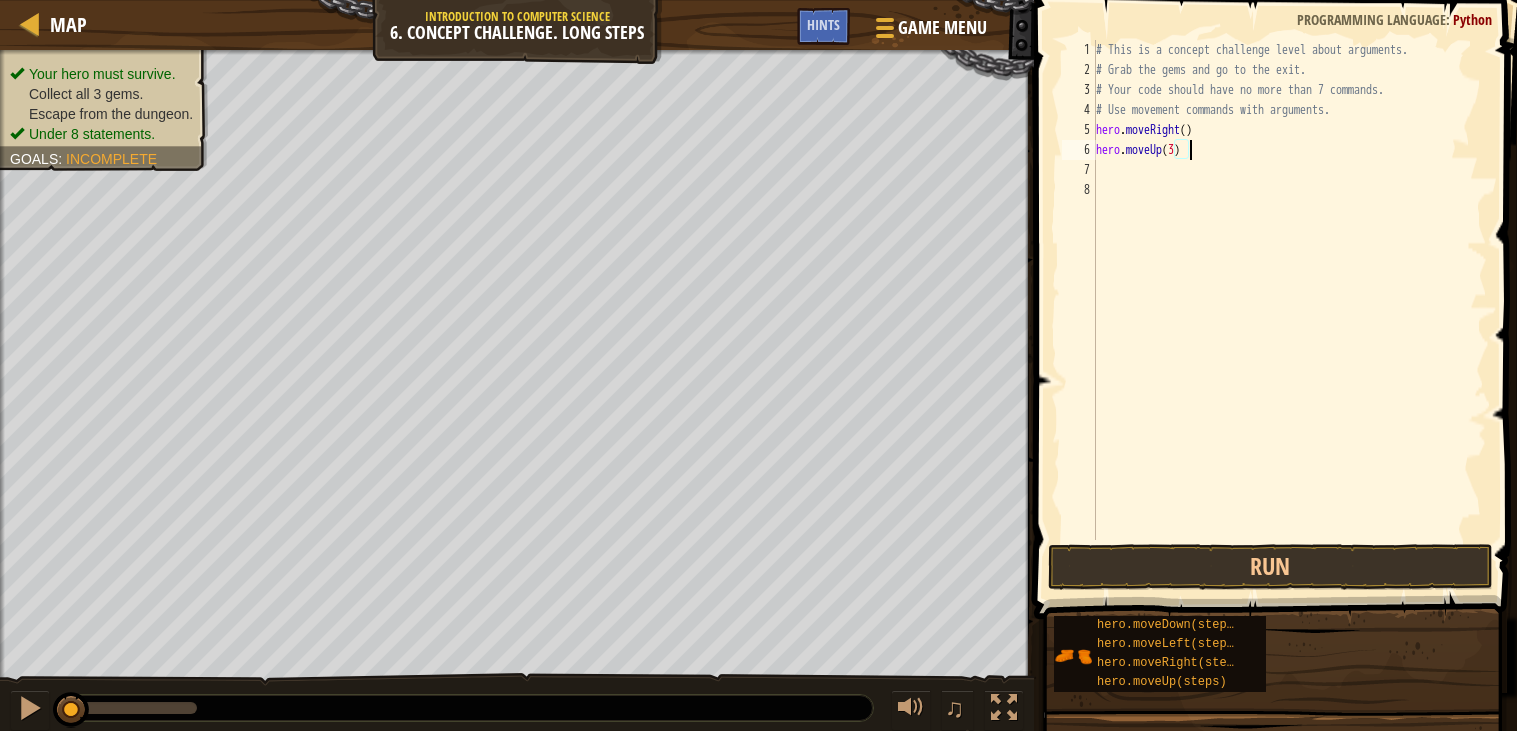 scroll, scrollTop: 8, scrollLeft: 6, axis: both 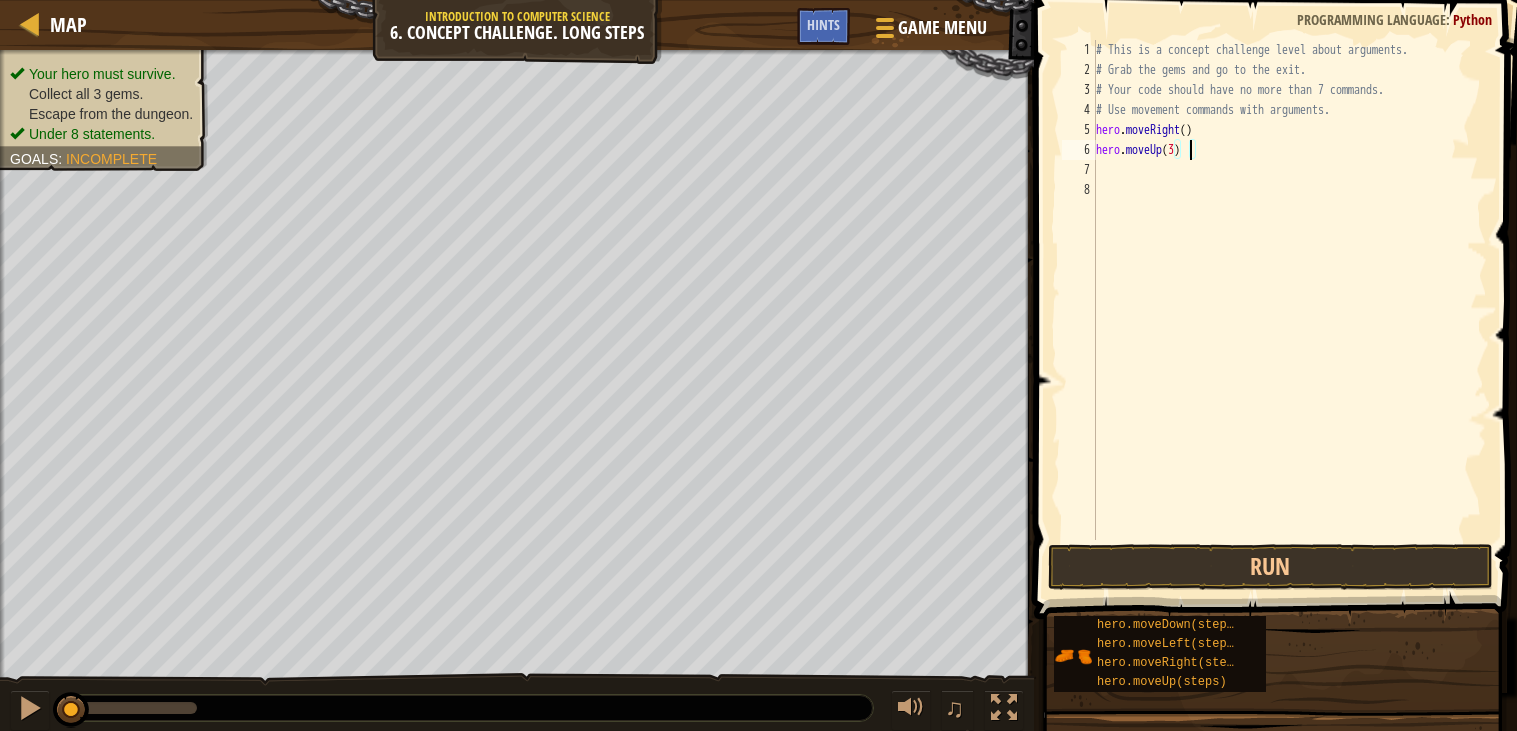 click on "# This is a concept challenge level about arguments. # Grab the gems and go to the exit. # Your code should have no more than 7 commands. # Use movement commands with arguments. hero . moveRight ( ) hero . moveUp ( 3 )" at bounding box center (1289, 310) 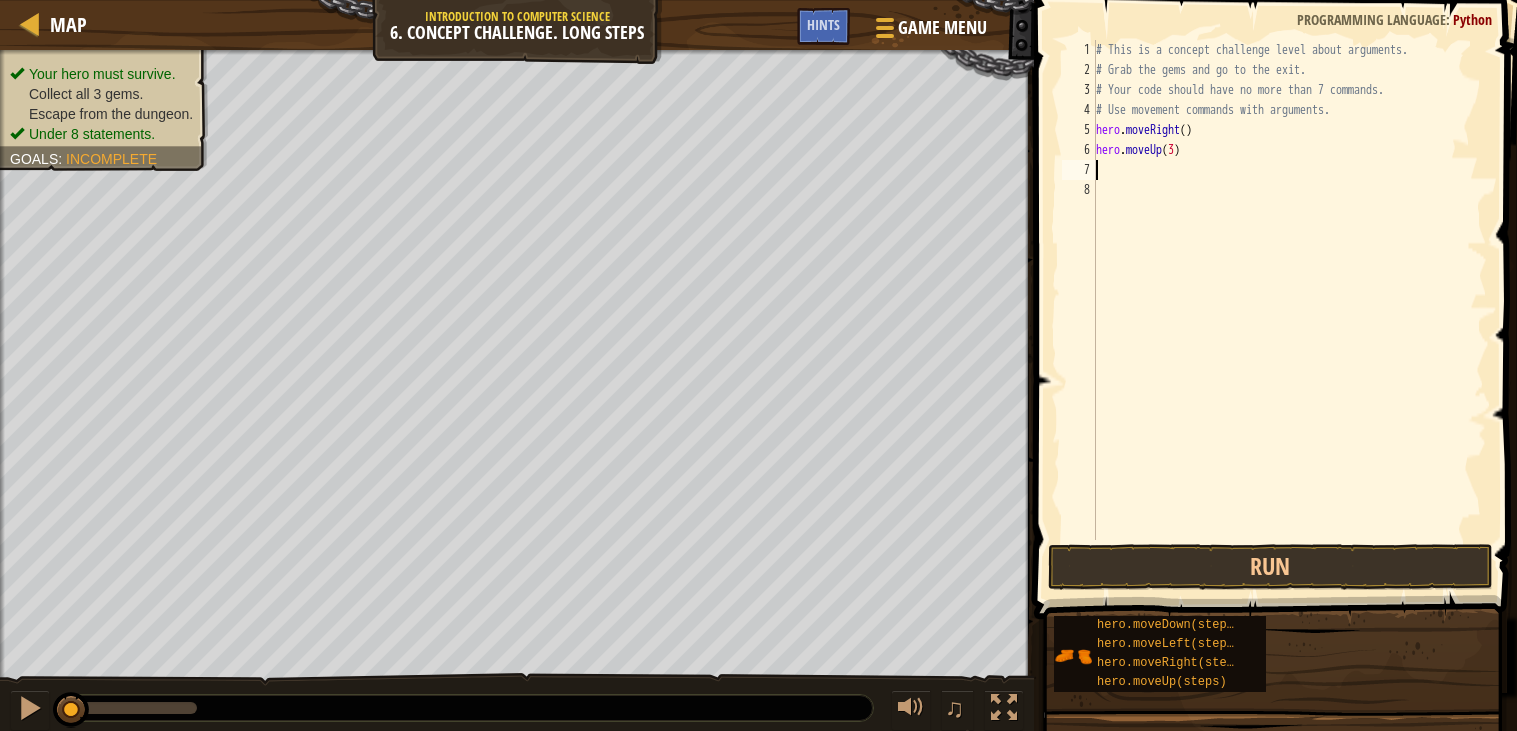 type on "h" 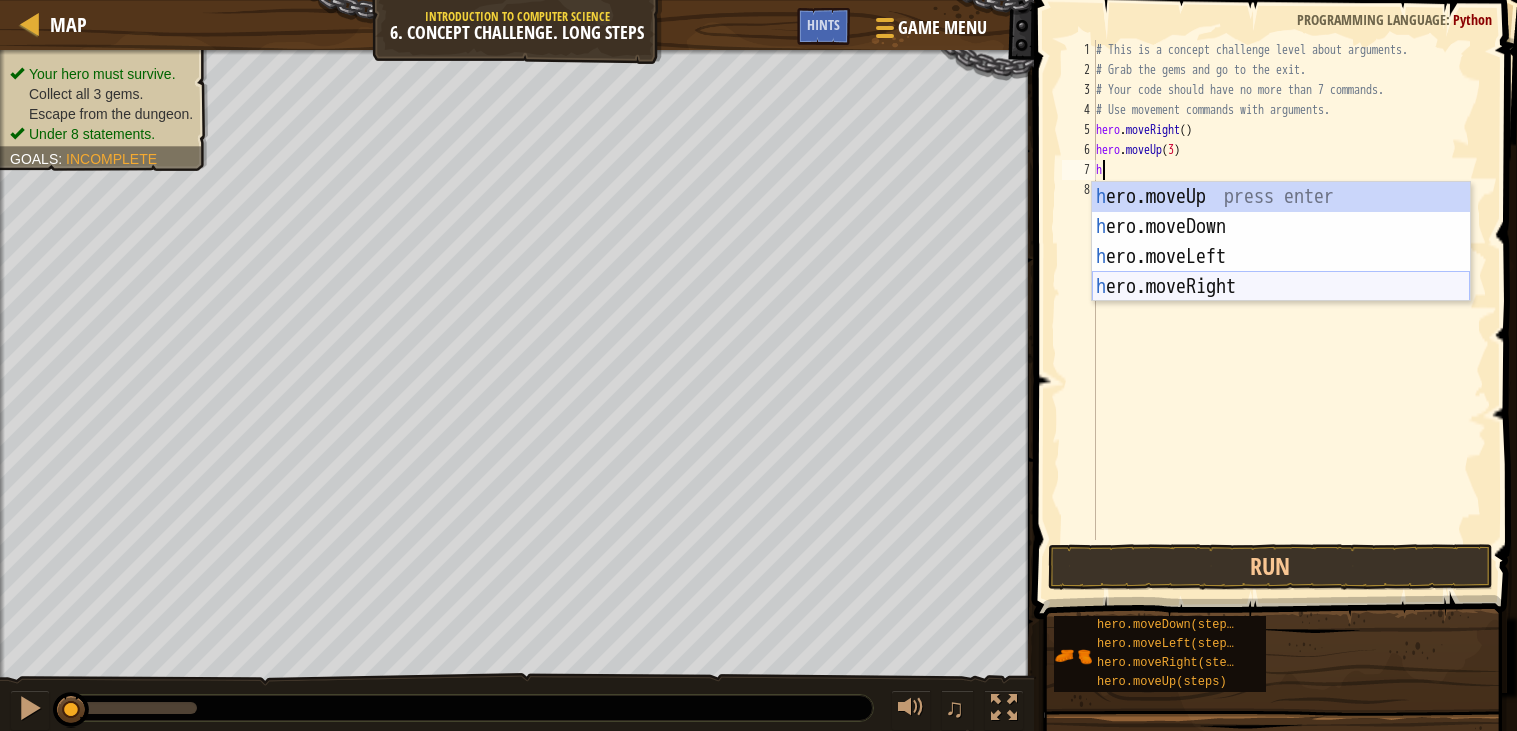 click on "h ero.moveUp press enter h ero.moveDown press enter h ero.moveLeft press enter h ero.moveRight press enter" at bounding box center [1281, 272] 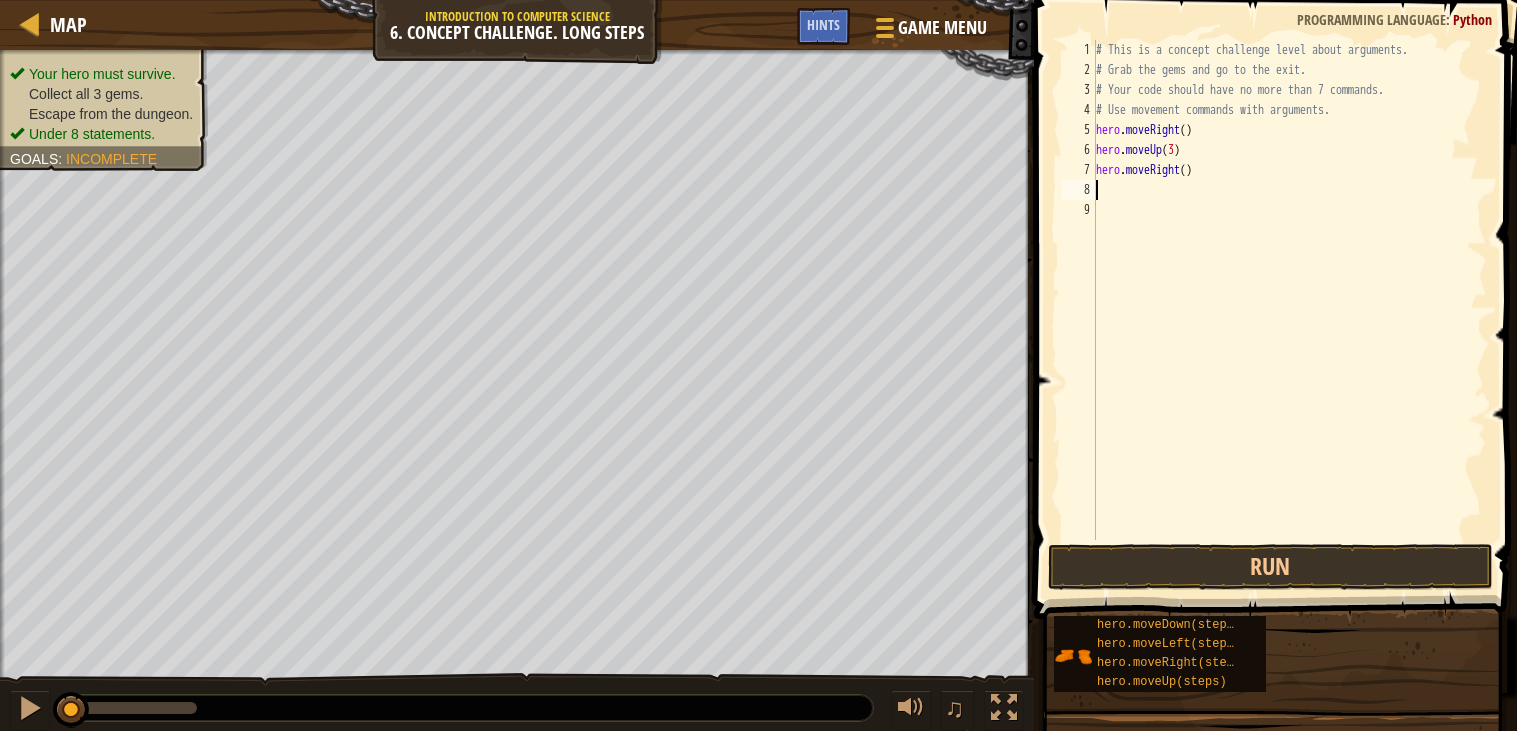 click on "# This is a concept challenge level about arguments. # Grab the gems and go to the exit. # Your code should have no more than 7 commands. # Use movement commands with arguments. hero . moveRight ( ) hero . moveUp ( 3 ) hero . moveRight ( )" at bounding box center (1289, 310) 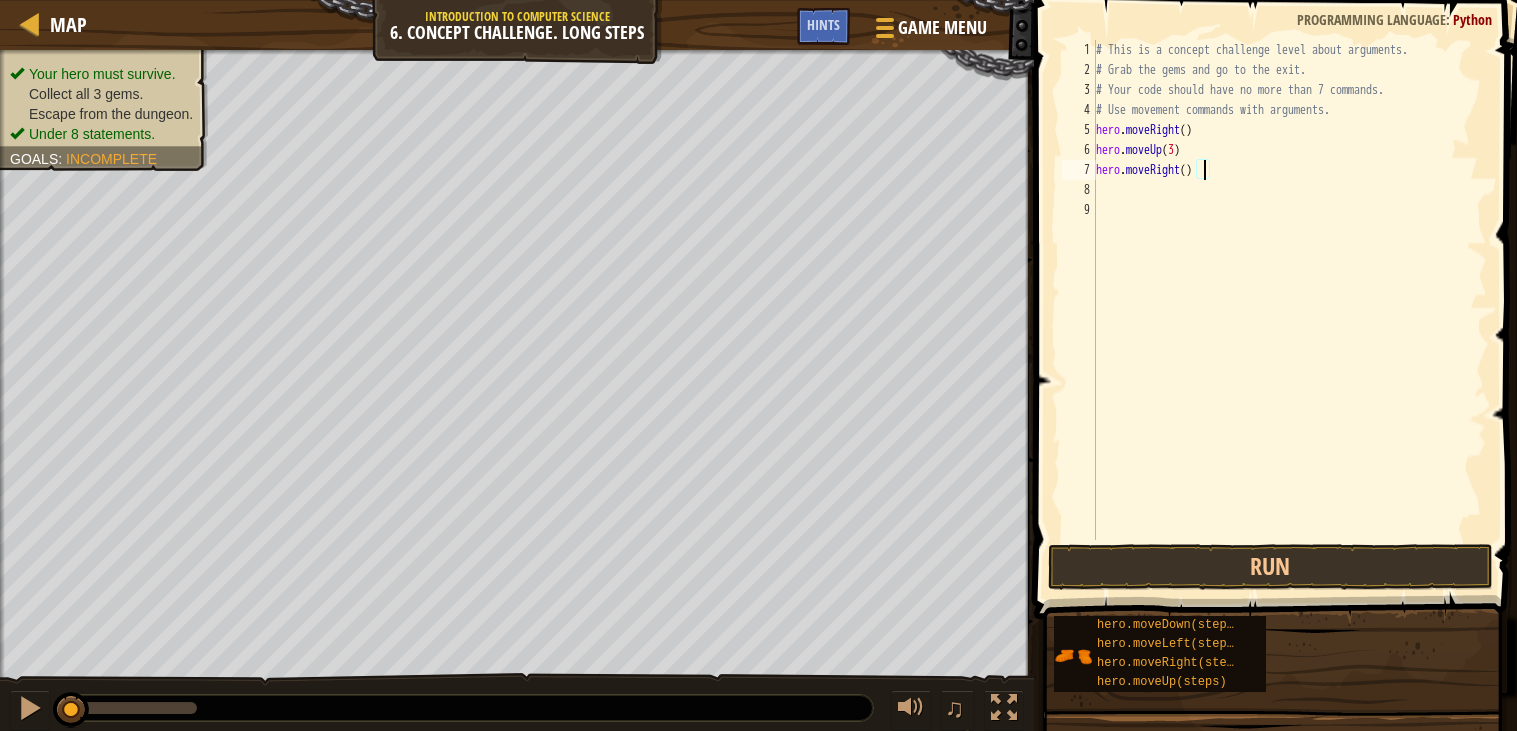type on "hero.moveRight(2)" 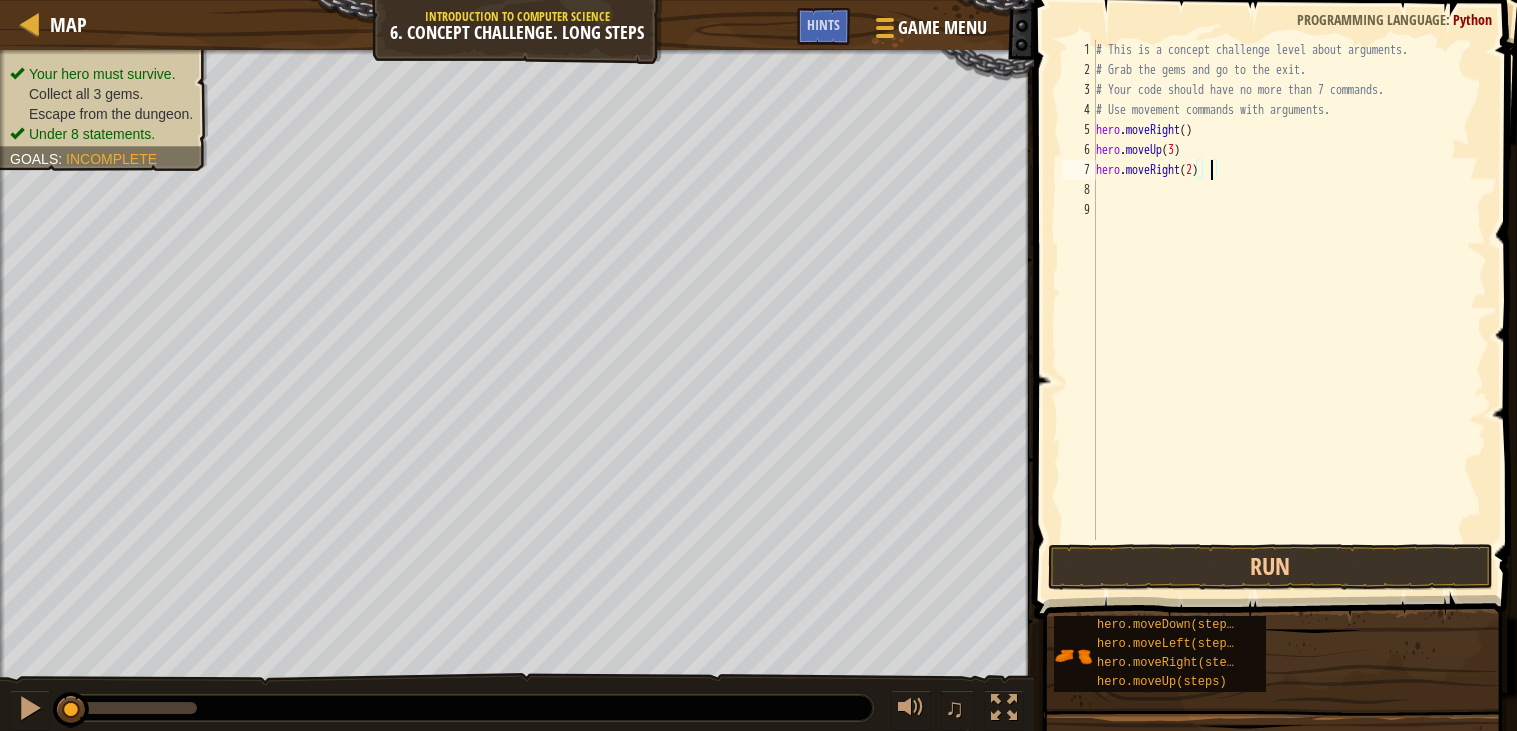 click on "# This is a concept challenge level about arguments. # Grab the gems and go to the exit. # Your code should have no more than 7 commands. # Use movement commands with arguments. hero . moveRight ( ) hero . moveUp ( 3 ) hero . moveRight ( 2 )" at bounding box center [1289, 310] 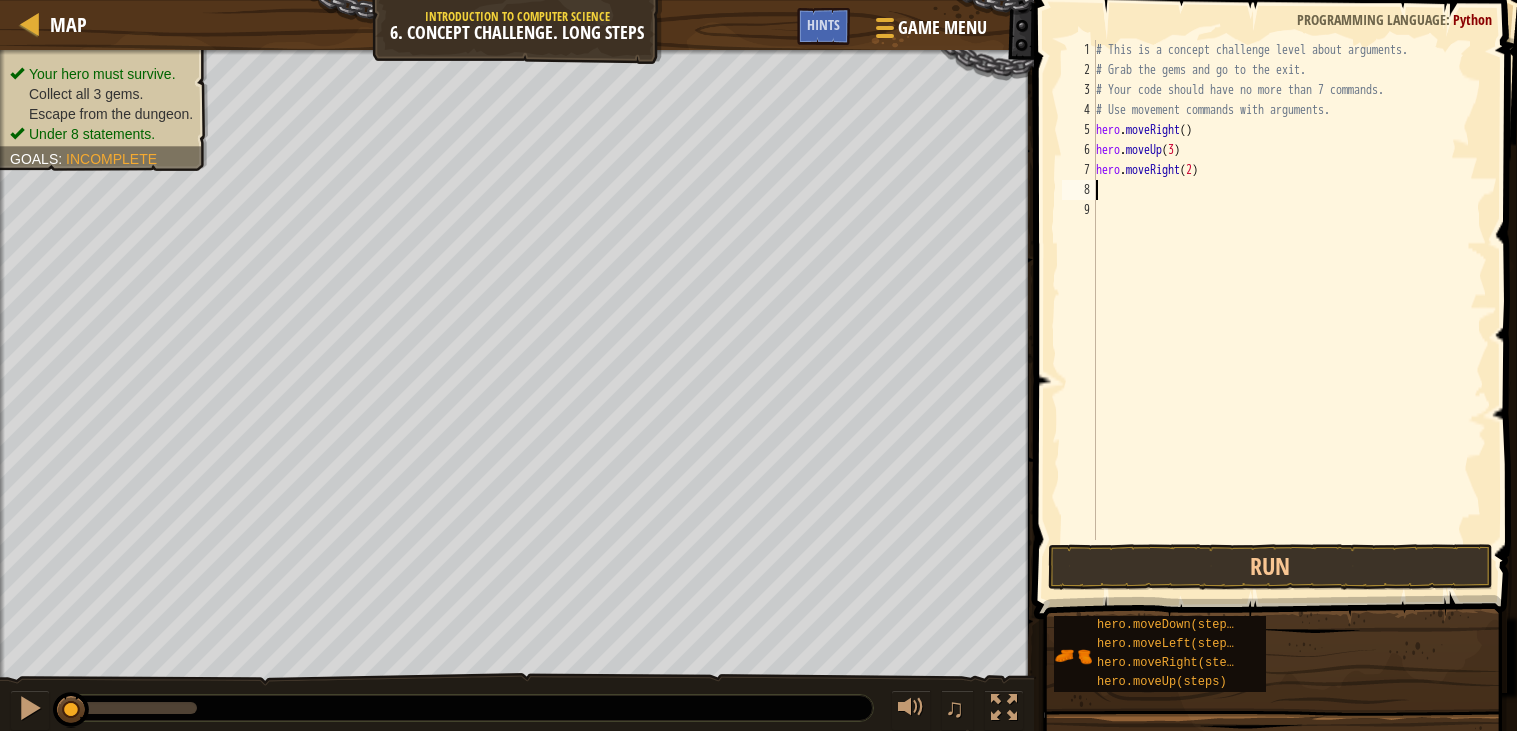 type on "h" 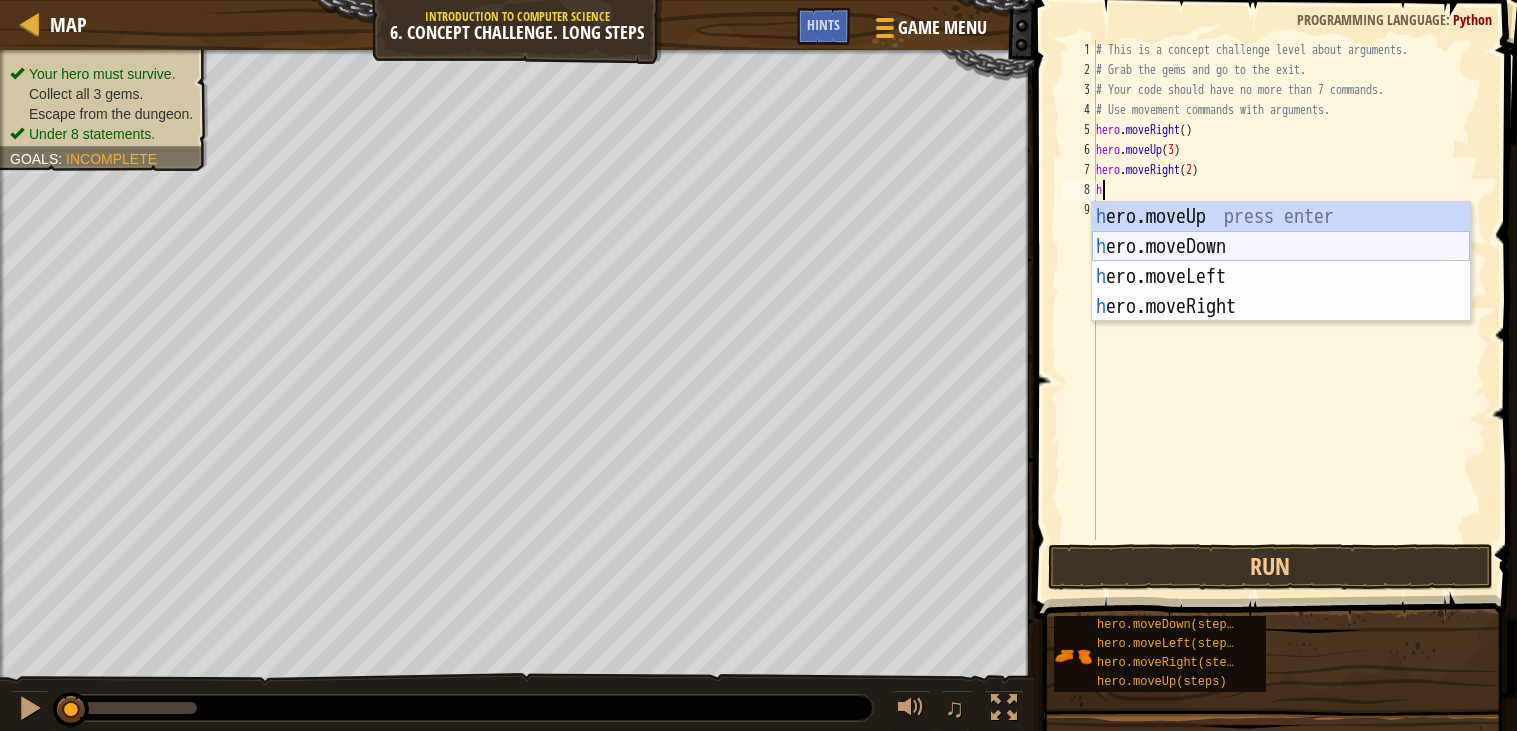 click on "h ero.moveUp press enter h ero.moveDown press enter h ero.moveLeft press enter h ero.moveRight press enter" at bounding box center [1281, 292] 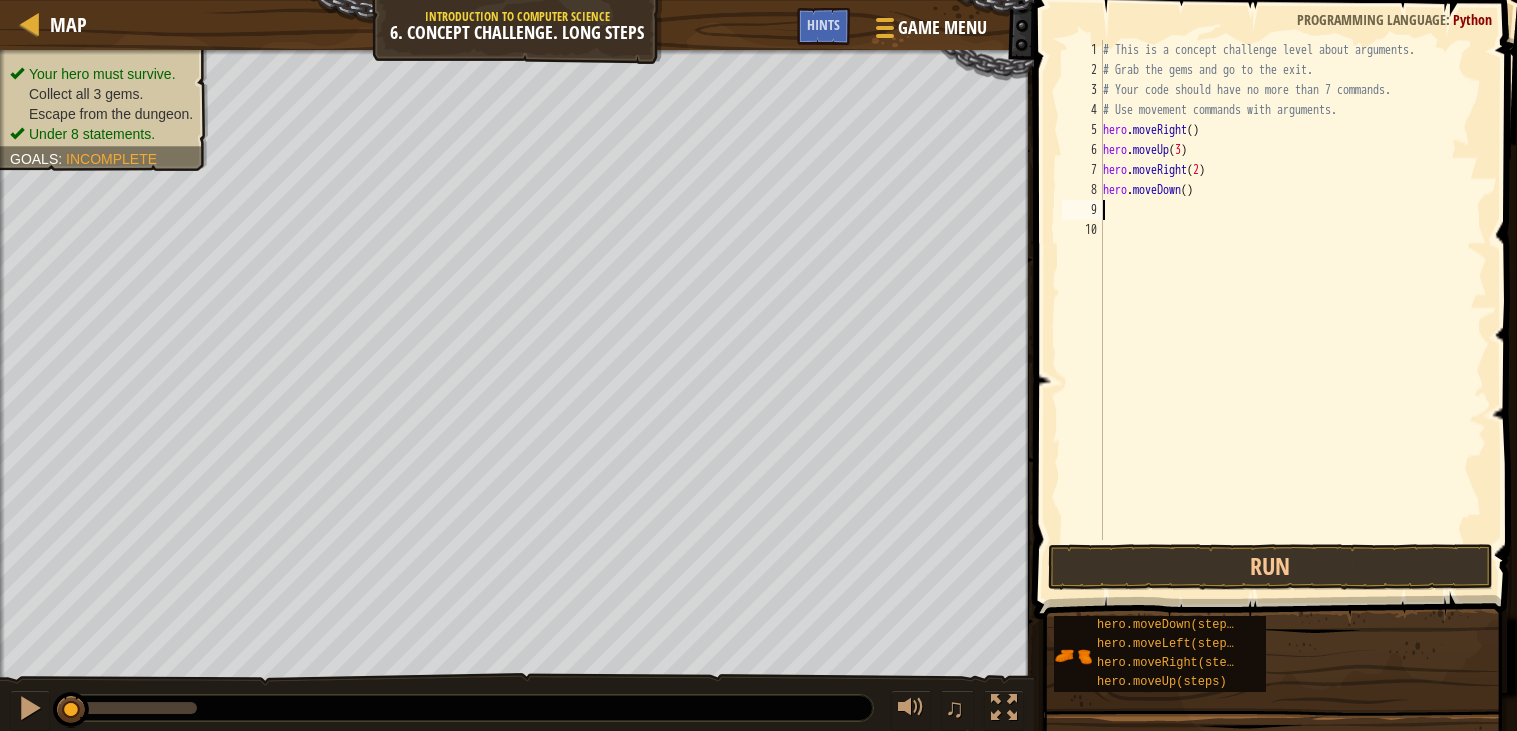 click on "# This is a concept challenge level about arguments. # Grab the gems and go to the exit. # Your code should have no more than 7 commands. # Use movement commands with arguments. hero . moveRight ( ) hero . moveUp ( 3 ) hero . moveRight ( 2 ) hero . moveDown ( )" at bounding box center [1293, 310] 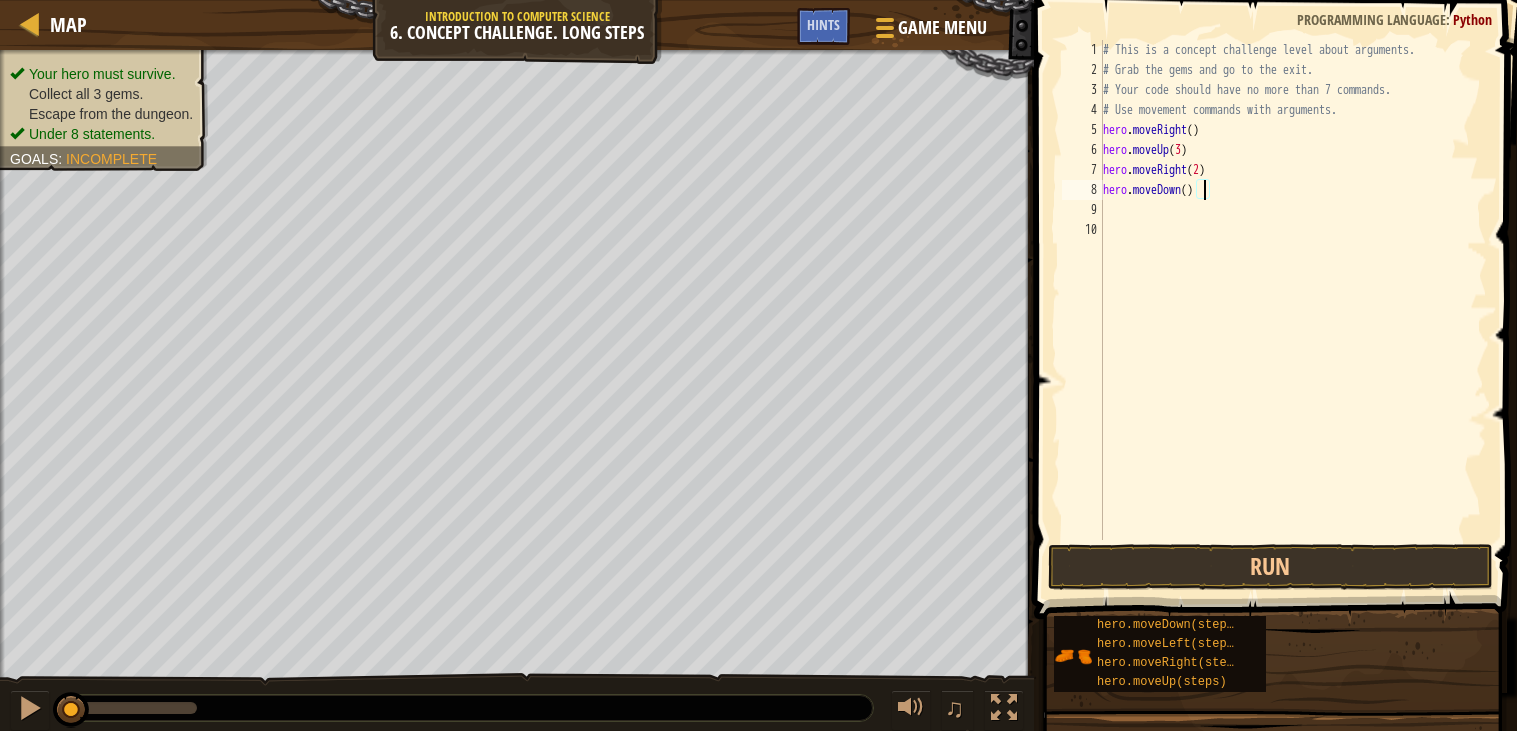 type on "hero.moveDown(3)" 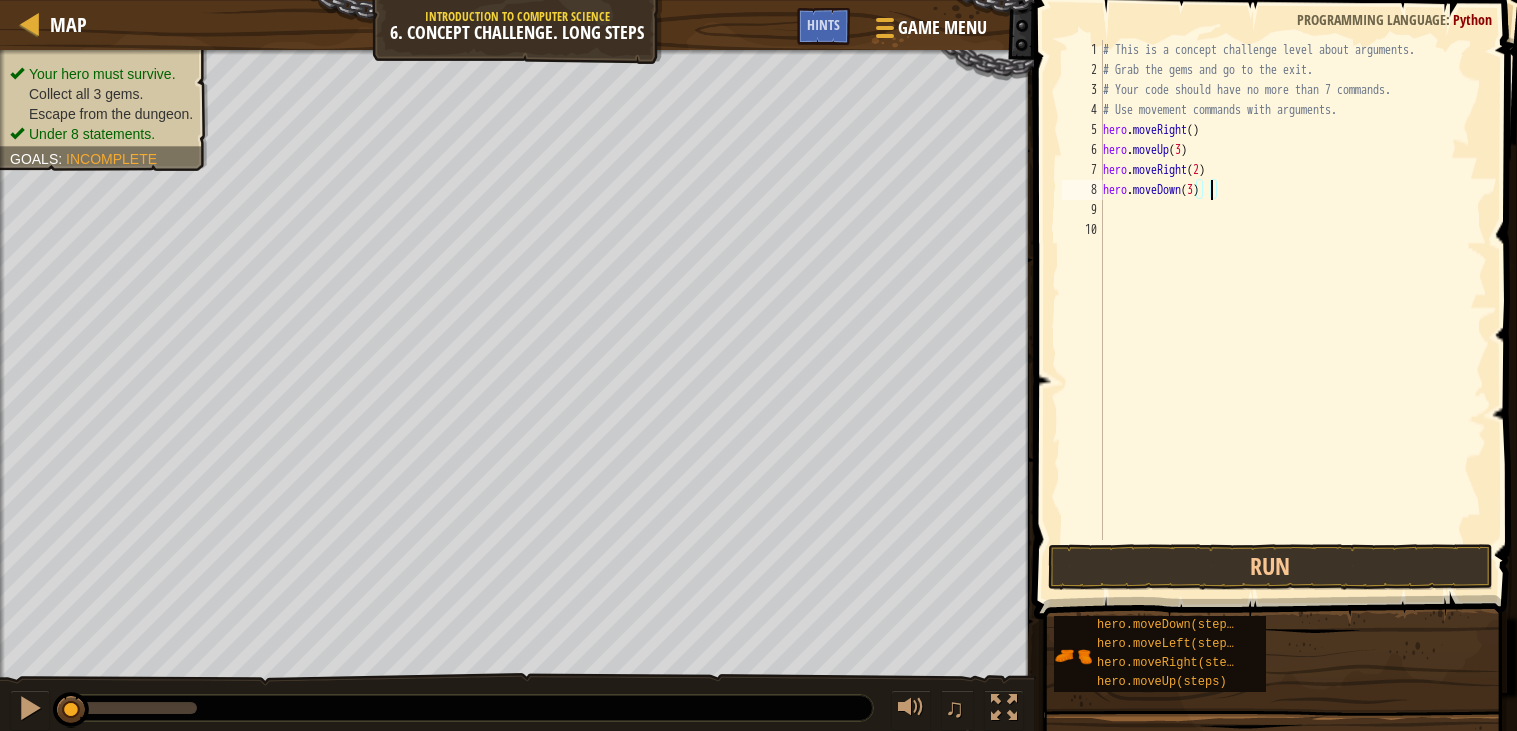click on "# This is a concept challenge level about arguments. # Grab the gems and go to the exit. # Your code should have no more than 7 commands. # Use movement commands with arguments. hero . moveRight ( ) hero . moveUp ( 3 ) hero . moveRight ( 2 ) hero . moveDown ( 3 )" at bounding box center (1293, 310) 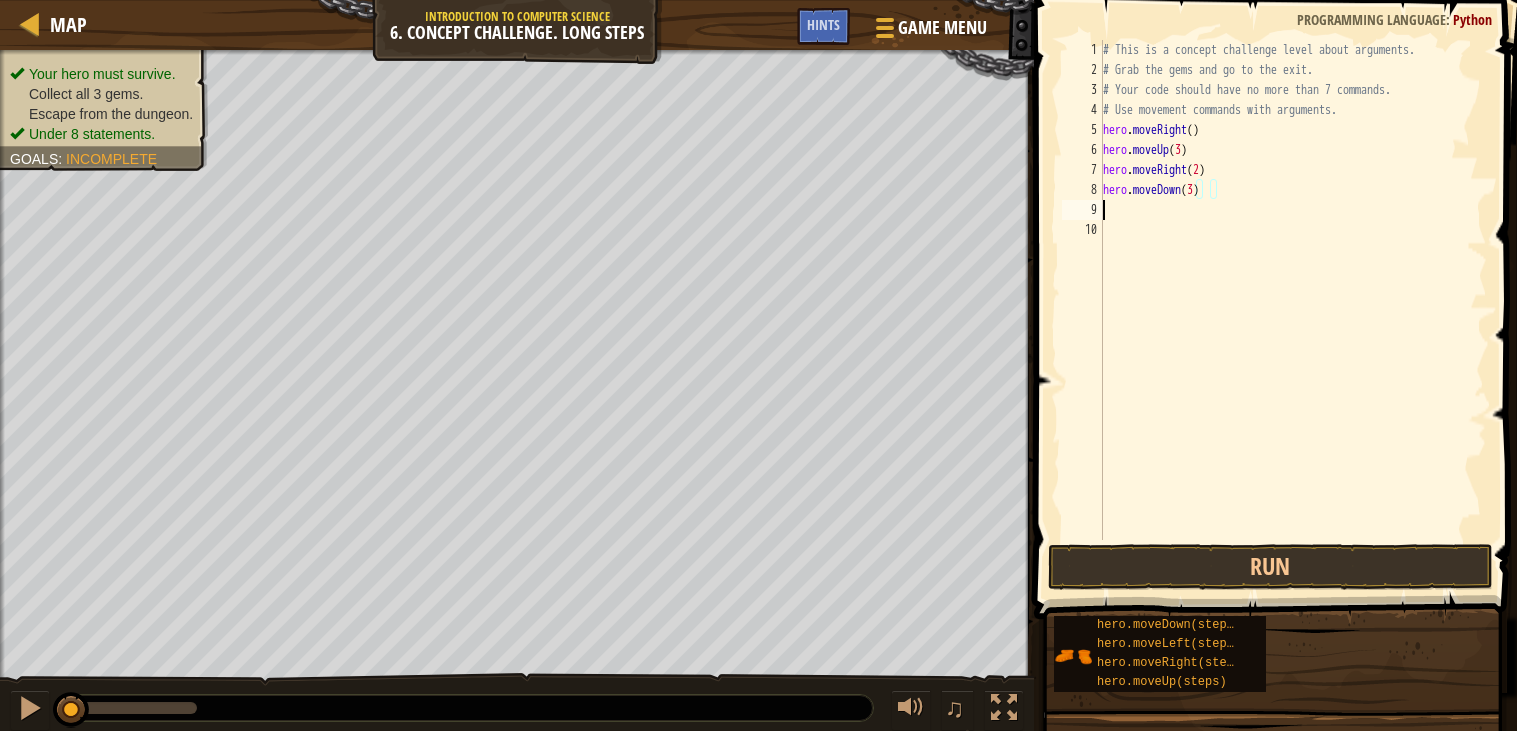 scroll, scrollTop: 8, scrollLeft: 0, axis: vertical 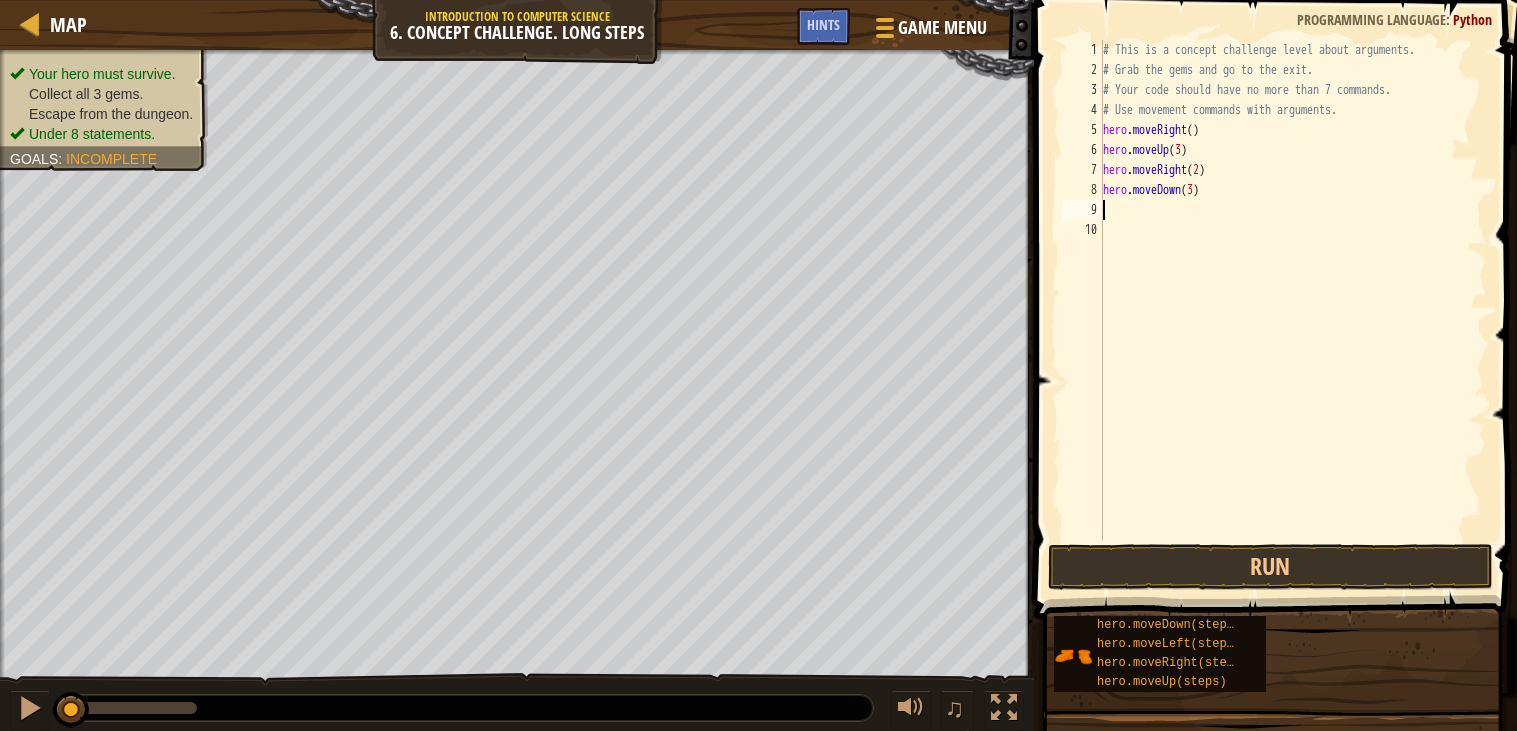 type on "h" 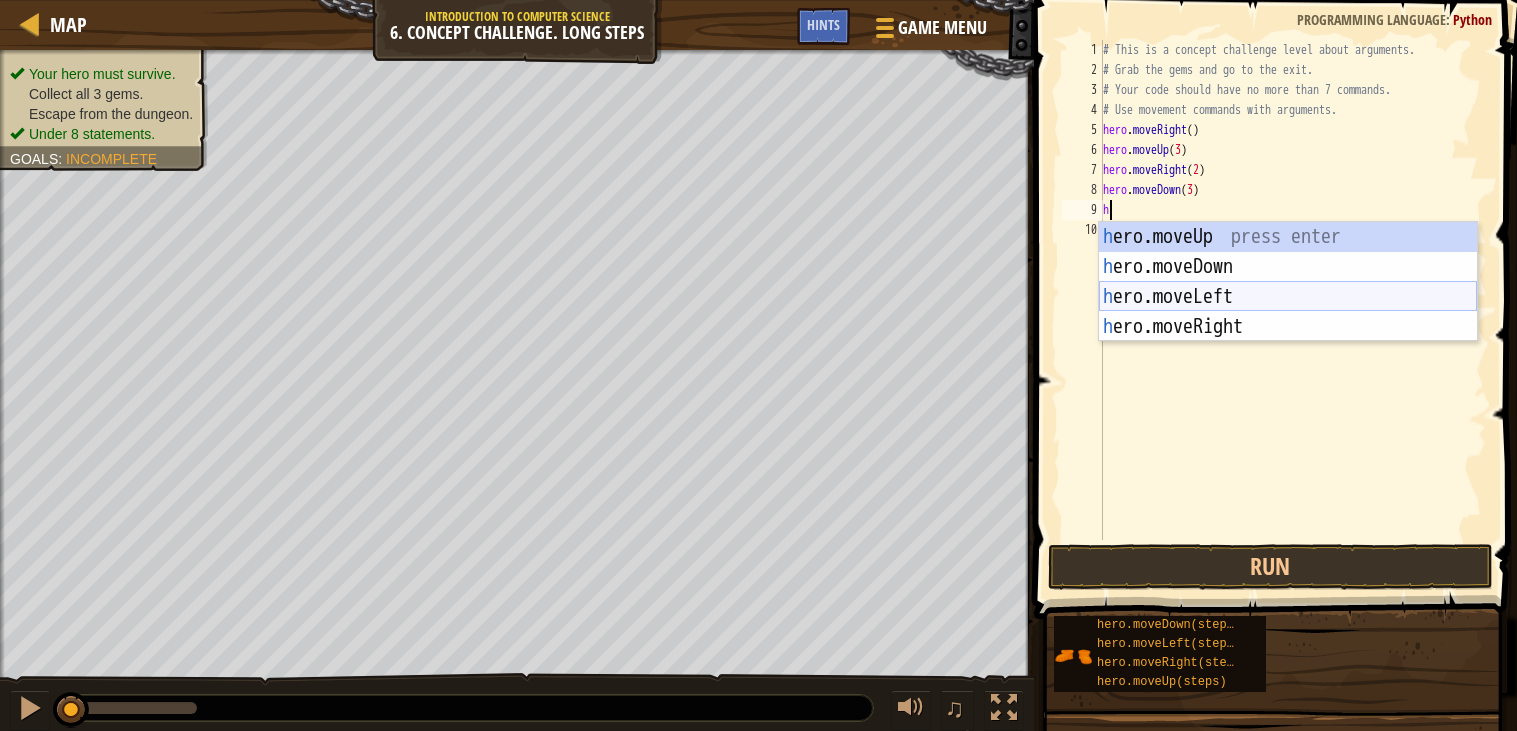 click on "h ero.moveUp press enter h ero.moveDown press enter h ero.moveLeft press enter h ero.moveRight press enter" at bounding box center (1288, 312) 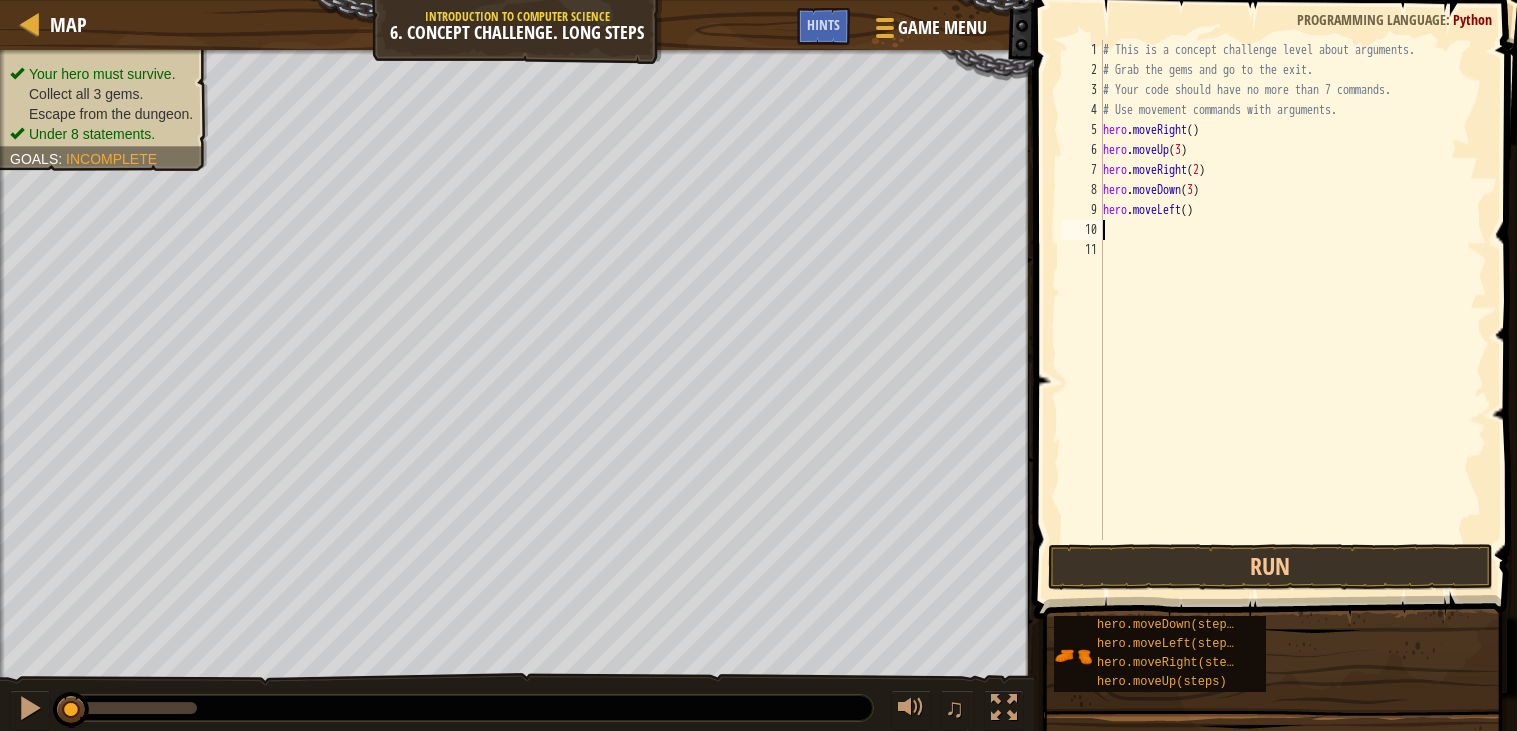 click on "# This is a concept challenge level about arguments. # Grab the gems and go to the exit. # Your code should have no more than 7 commands. # Use movement commands with arguments. hero . moveRight ( ) hero . moveUp ( 3 ) hero . moveRight ( 2 ) hero . moveDown ( 3 ) hero . moveLeft ( )" at bounding box center [1293, 310] 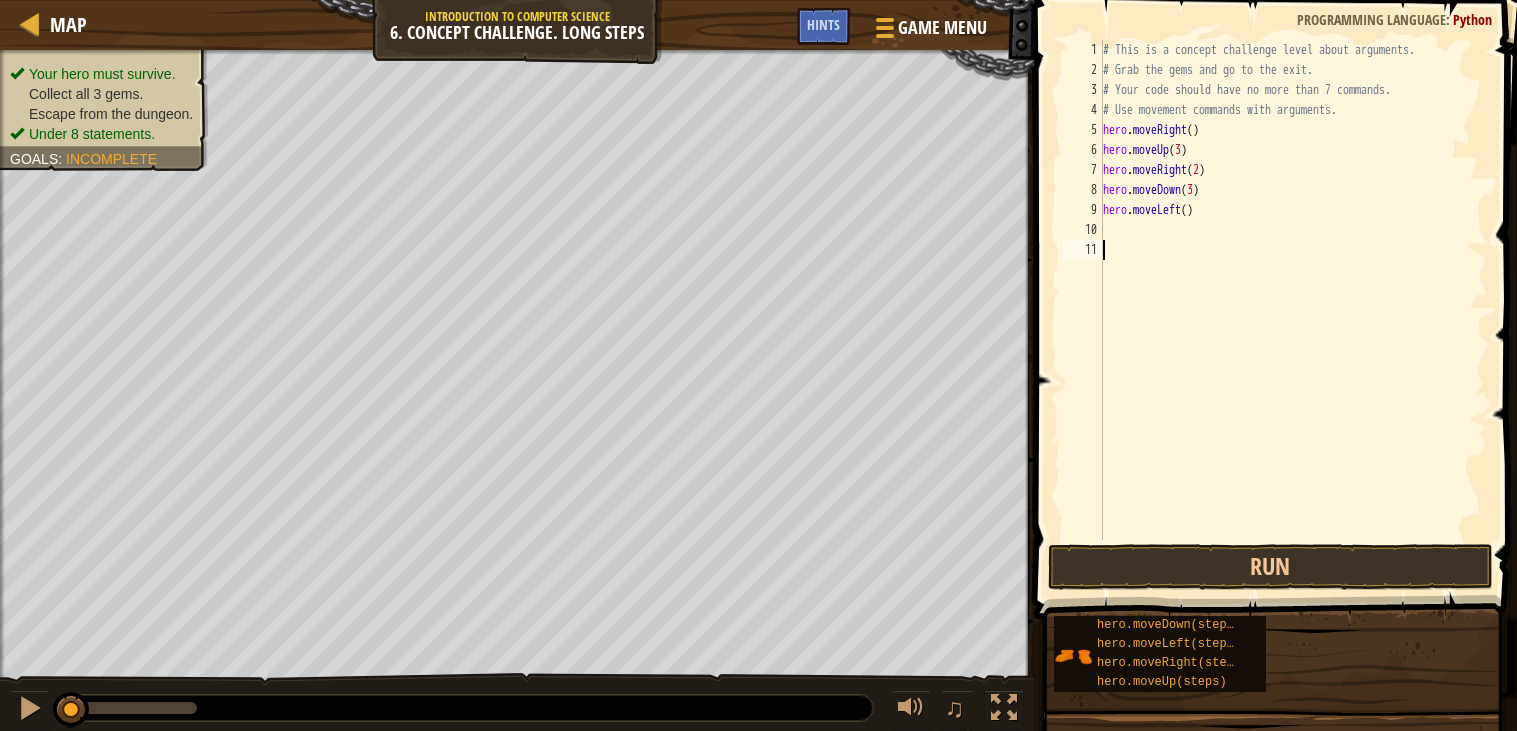 click on "# This is a concept challenge level about arguments. # Grab the gems and go to the exit. # Your code should have no more than 7 commands. # Use movement commands with arguments. hero . moveRight ( ) hero . moveUp ( 3 ) hero . moveRight ( 2 ) hero . moveDown ( 3 ) hero . moveLeft ( )" at bounding box center (1293, 310) 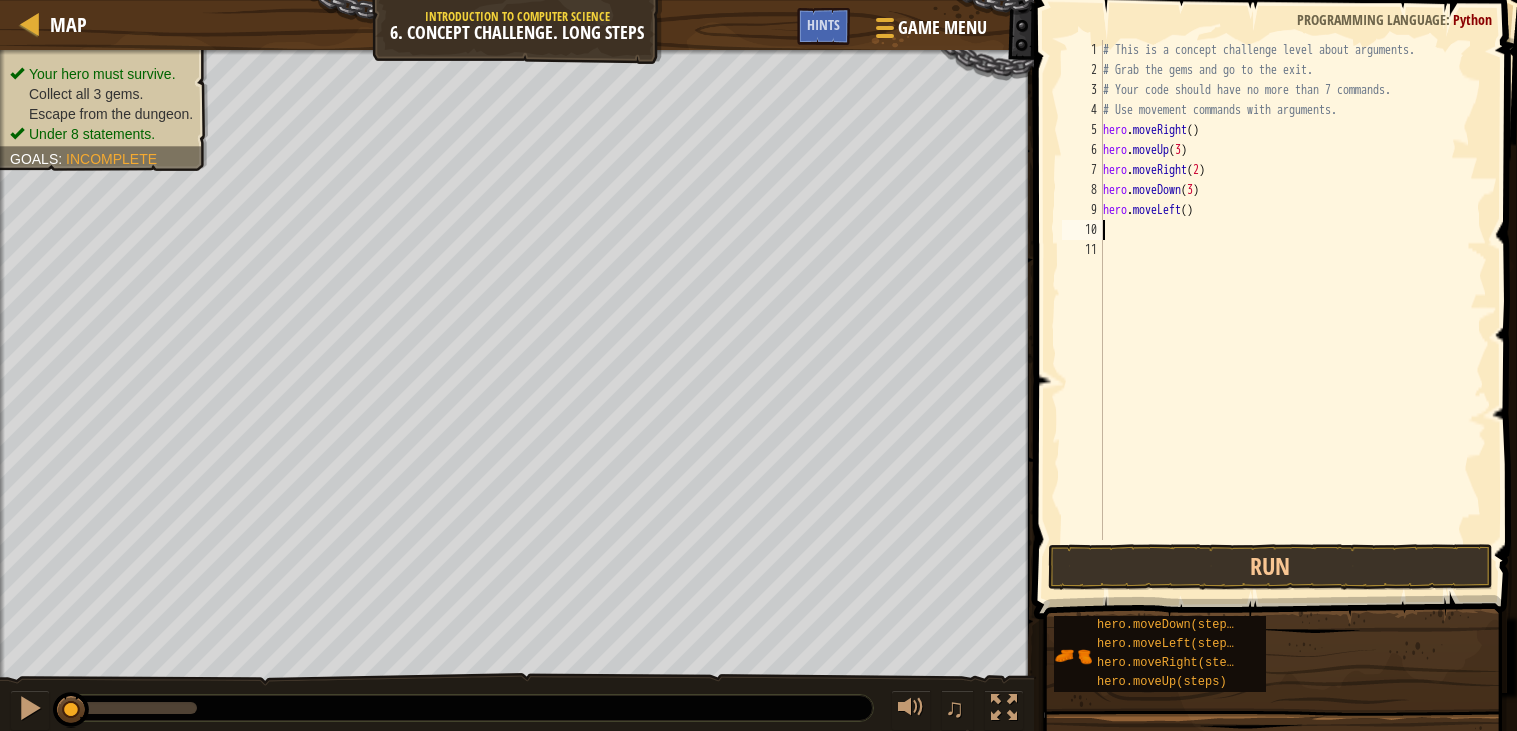 click on "# This is a concept challenge level about arguments. # Grab the gems and go to the exit. # Your code should have no more than 7 commands. # Use movement commands with arguments. hero . moveRight ( ) hero . moveUp ( 3 ) hero . moveRight ( 2 ) hero . moveDown ( 3 ) hero . moveLeft ( )" at bounding box center [1293, 310] 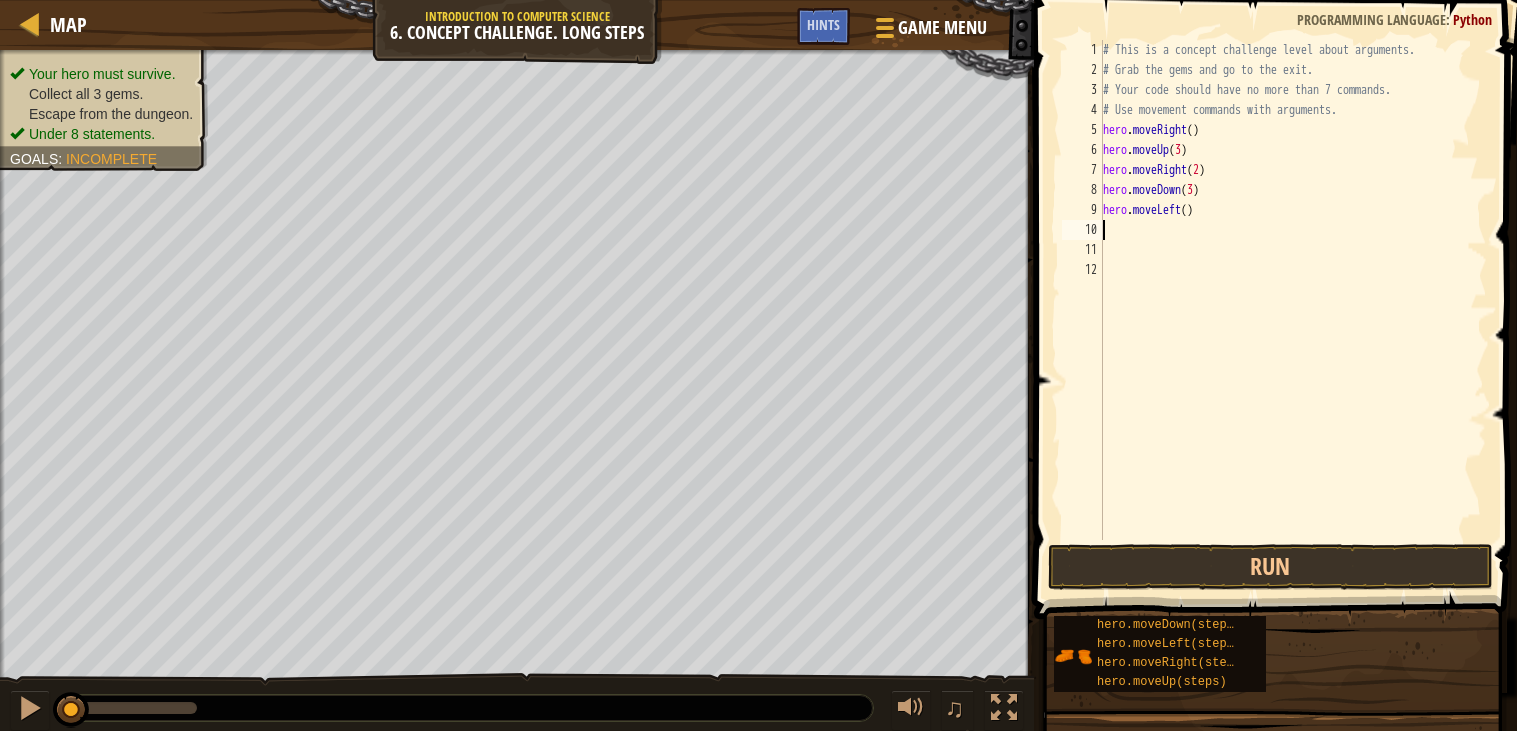 type on "h" 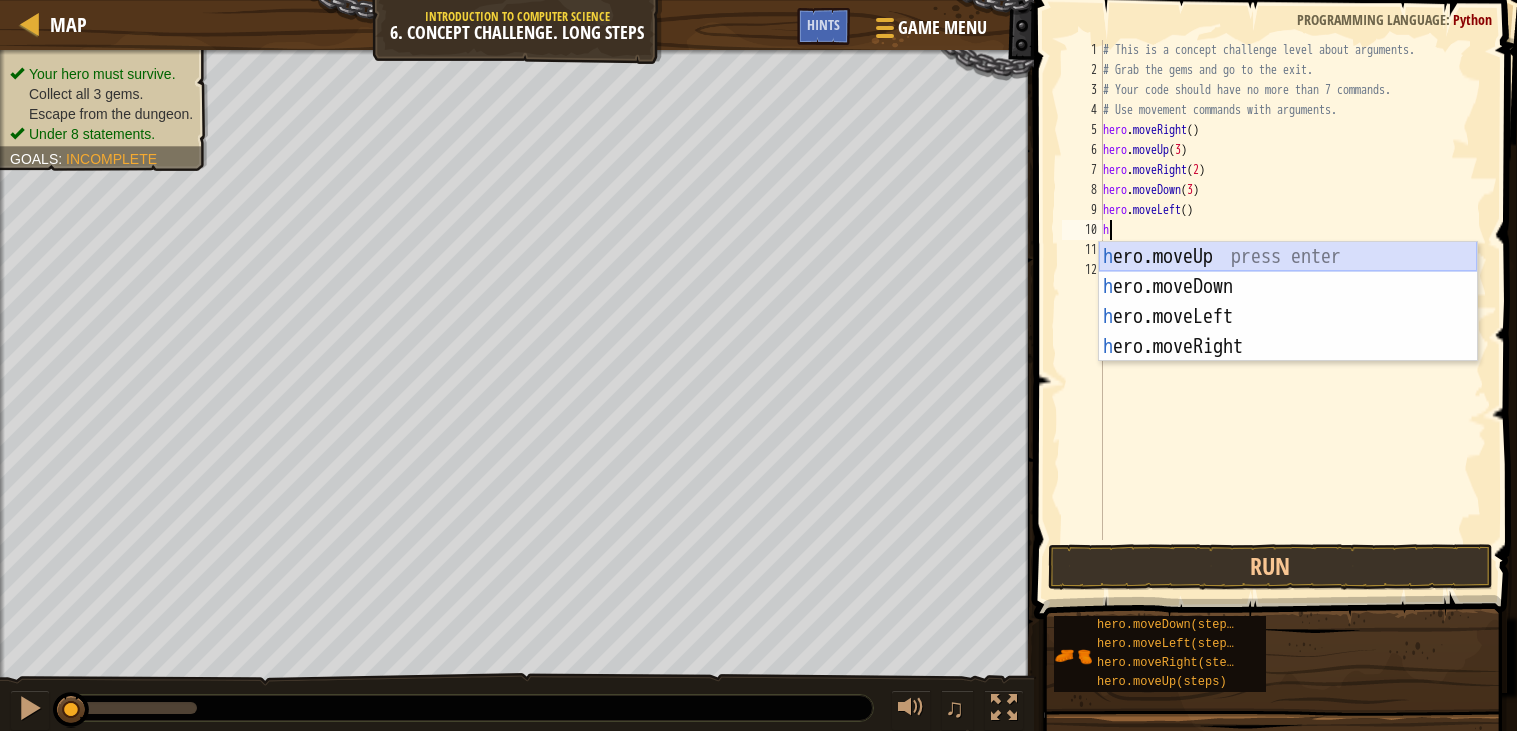 click on "h ero.moveUp press enter h ero.moveDown press enter h ero.moveLeft press enter h ero.moveRight press enter" at bounding box center [1288, 332] 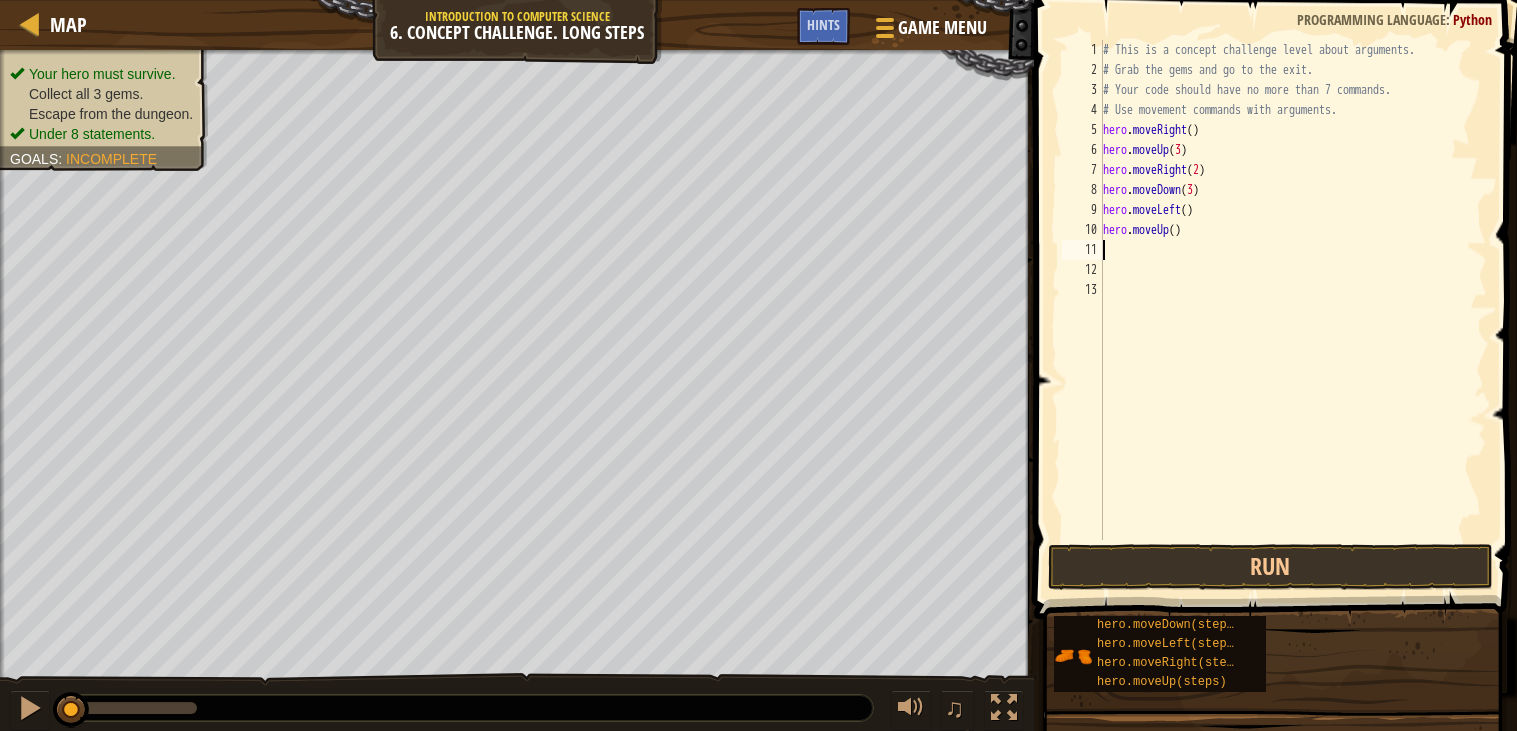 click on "# This is a concept challenge level about arguments. # Grab the gems and go to the exit. # Your code should have no more than 7 commands. # Use movement commands with arguments. hero . moveRight ( ) hero . moveUp ( 3 ) hero . moveRight ( 2 ) hero . moveDown ( 3 ) hero . moveLeft ( ) hero . moveUp ( )" at bounding box center [1293, 310] 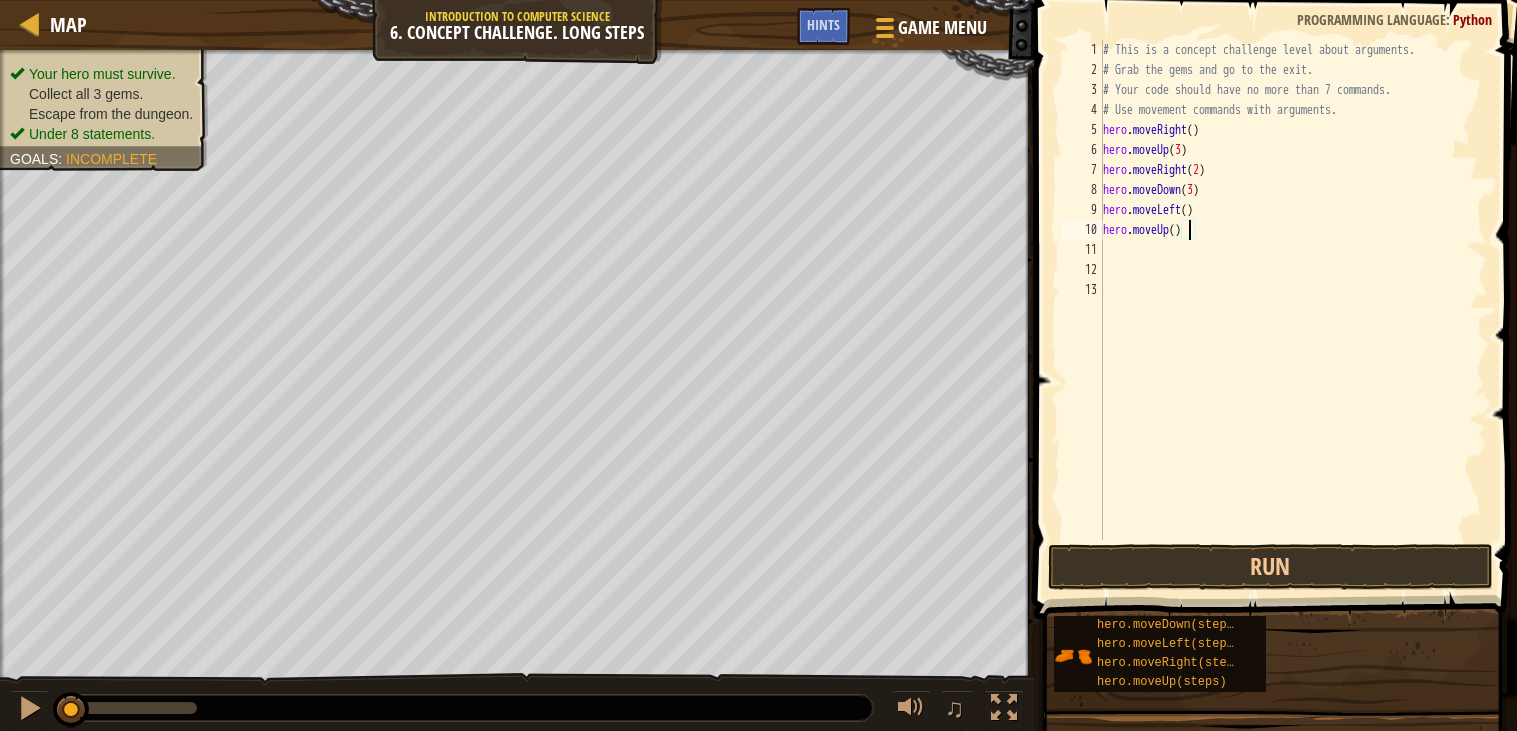 type on "hero.moveUp(2)" 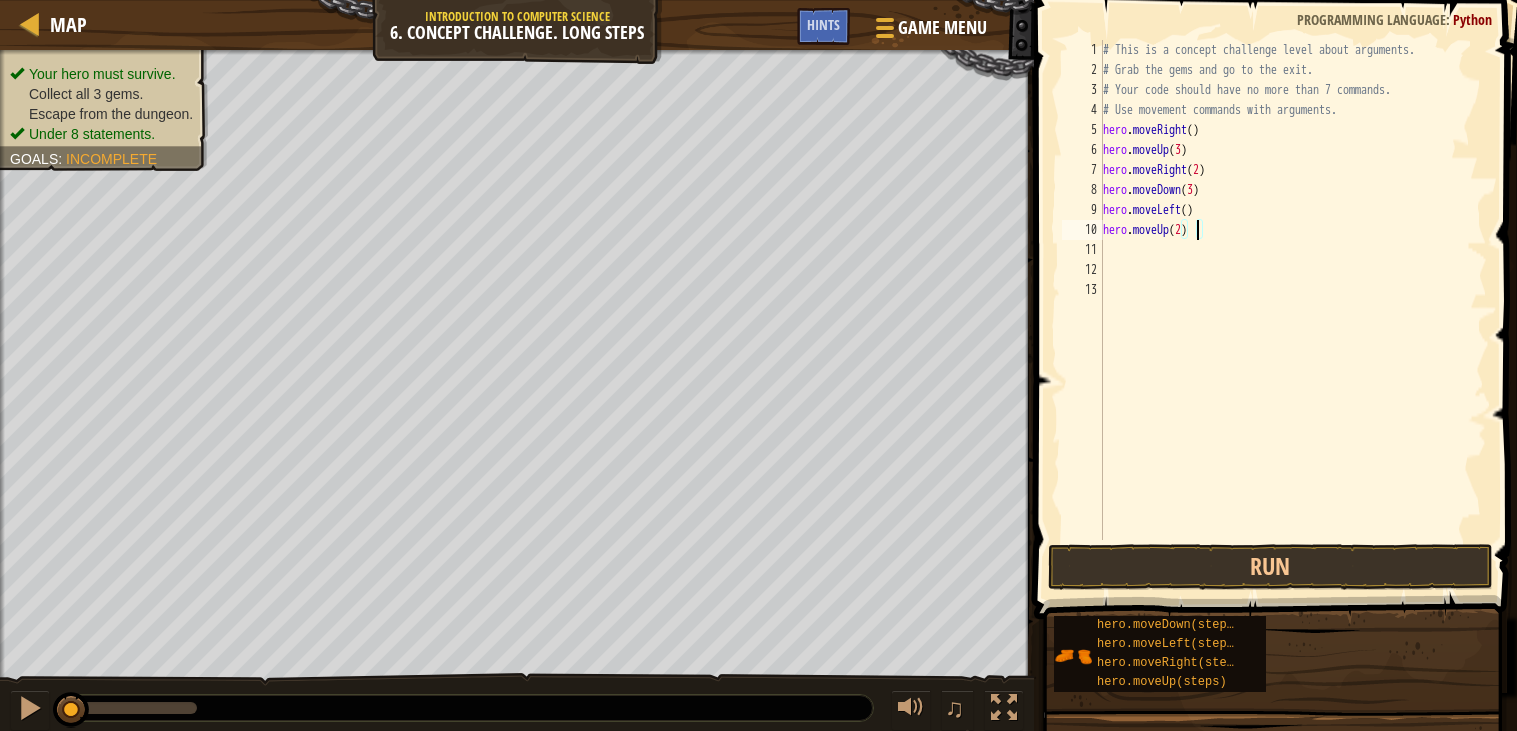 scroll, scrollTop: 8, scrollLeft: 6, axis: both 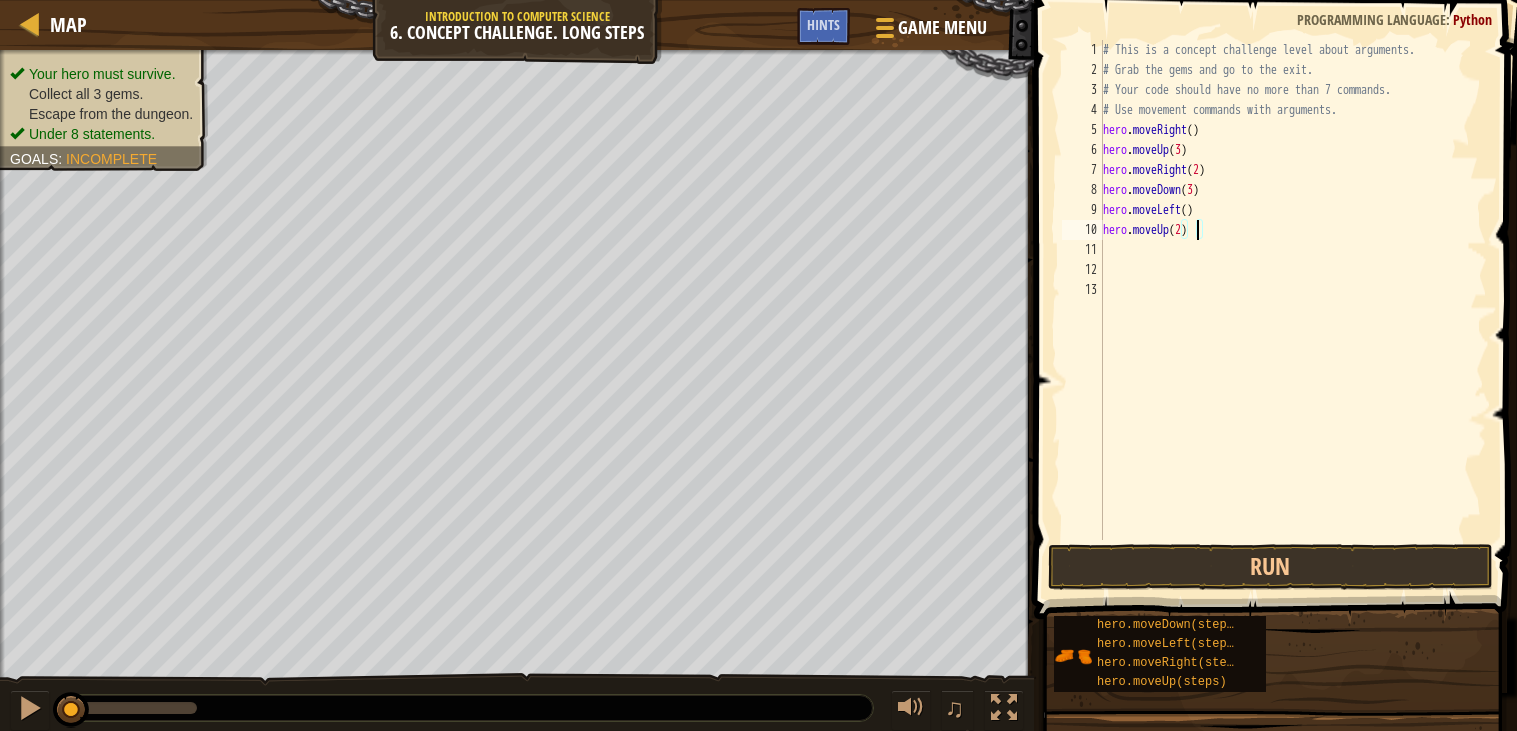 click on "# This is a concept challenge level about arguments. # Grab the gems and go to the exit. # Your code should have no more than 7 commands. # Use movement commands with arguments. hero . moveRight ( ) hero . moveUp ( 3 ) hero . moveRight ( 2 ) hero . moveDown ( 3 ) hero . moveLeft ( ) hero . moveUp ( 2 )" at bounding box center (1293, 310) 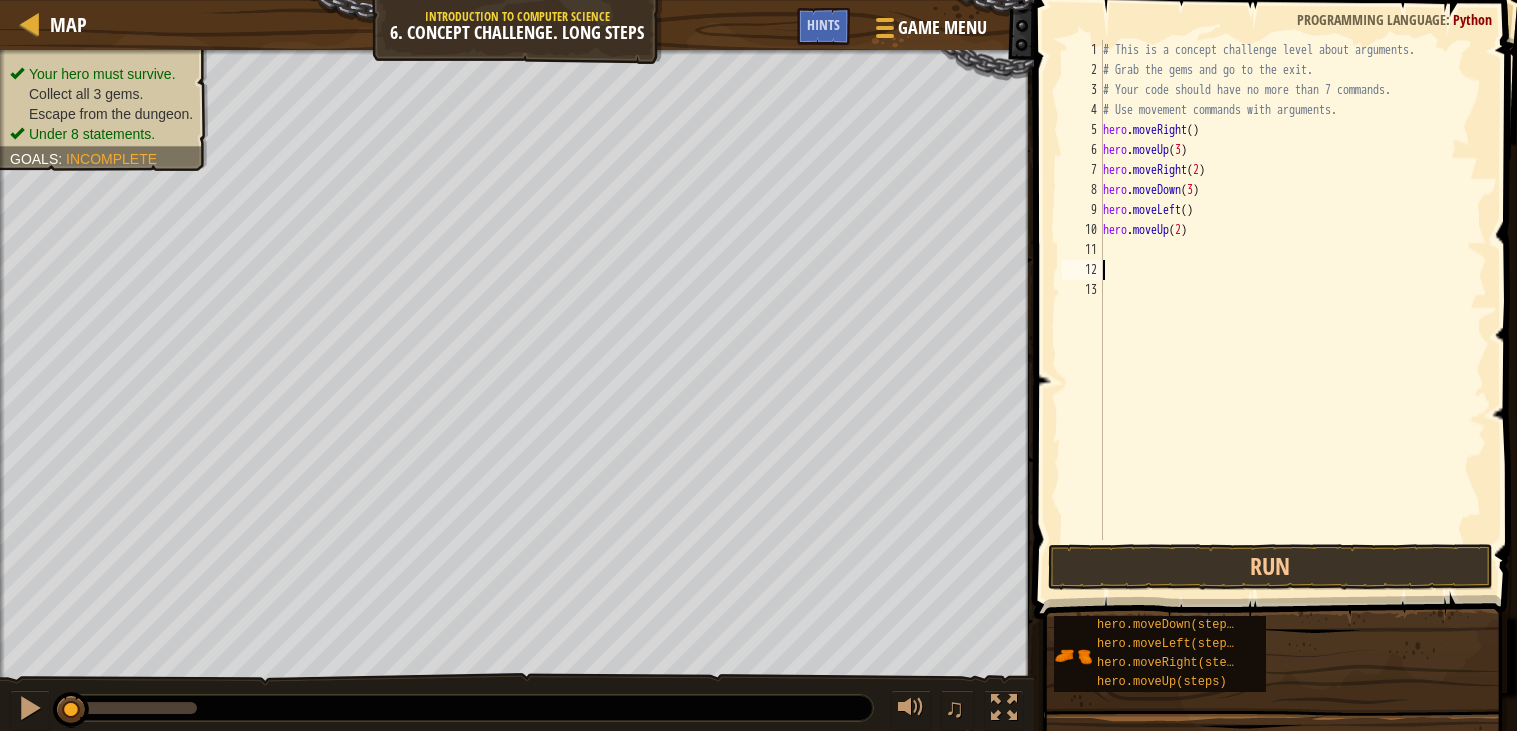click on "# This is a concept challenge level about arguments. # Grab the gems and go to the exit. # Your code should have no more than 7 commands. # Use movement commands with arguments. hero . moveRight ( ) hero . moveUp ( 3 ) hero . moveRight ( 2 ) hero . moveDown ( 3 ) hero . moveLeft ( ) hero . moveUp ( 2 )" at bounding box center [1293, 310] 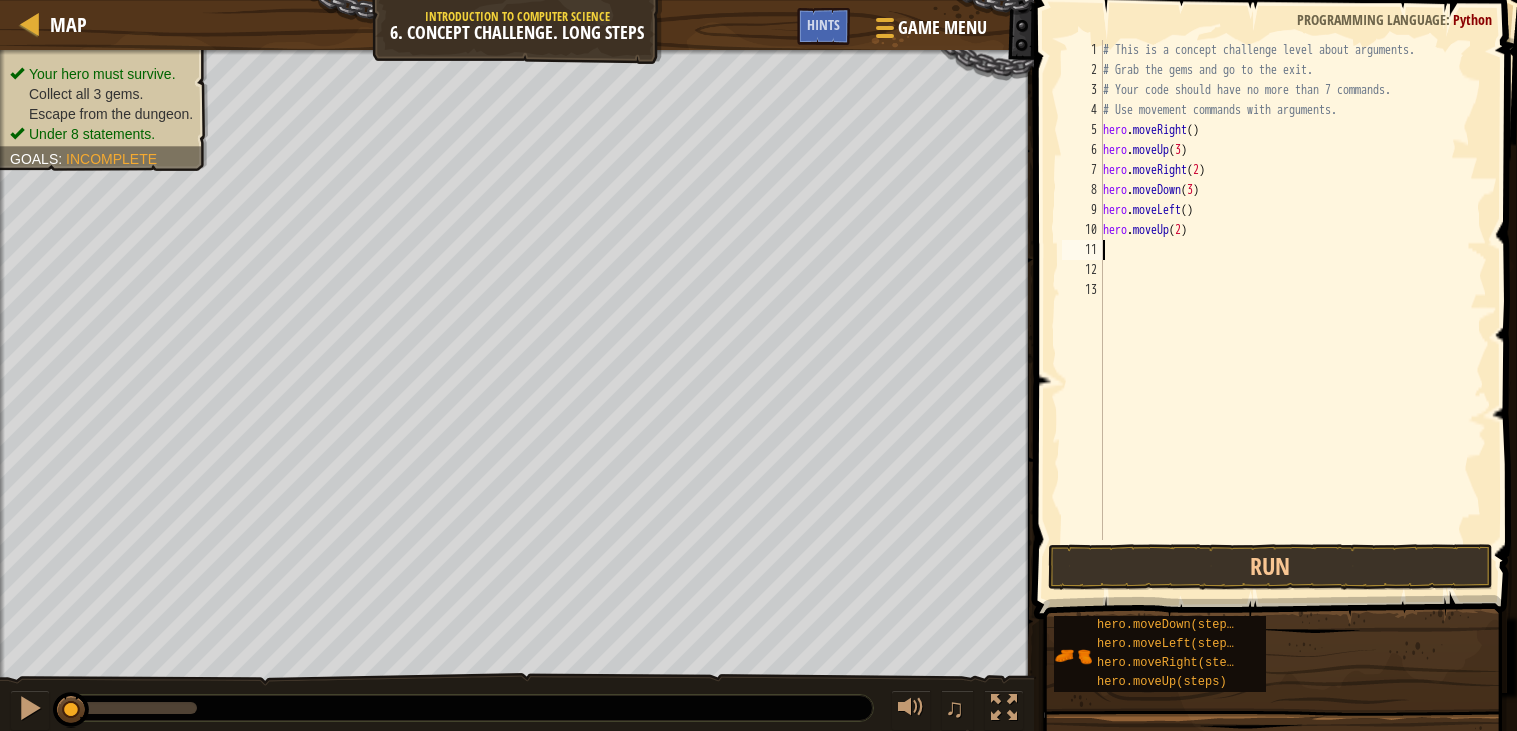 click on "# This is a concept challenge level about arguments. # Grab the gems and go to the exit. # Your code should have no more than 7 commands. # Use movement commands with arguments. hero . moveRight ( ) hero . moveUp ( 3 ) hero . moveRight ( 2 ) hero . moveDown ( 3 ) hero . moveLeft ( ) hero . moveUp ( 2 )" at bounding box center [1293, 310] 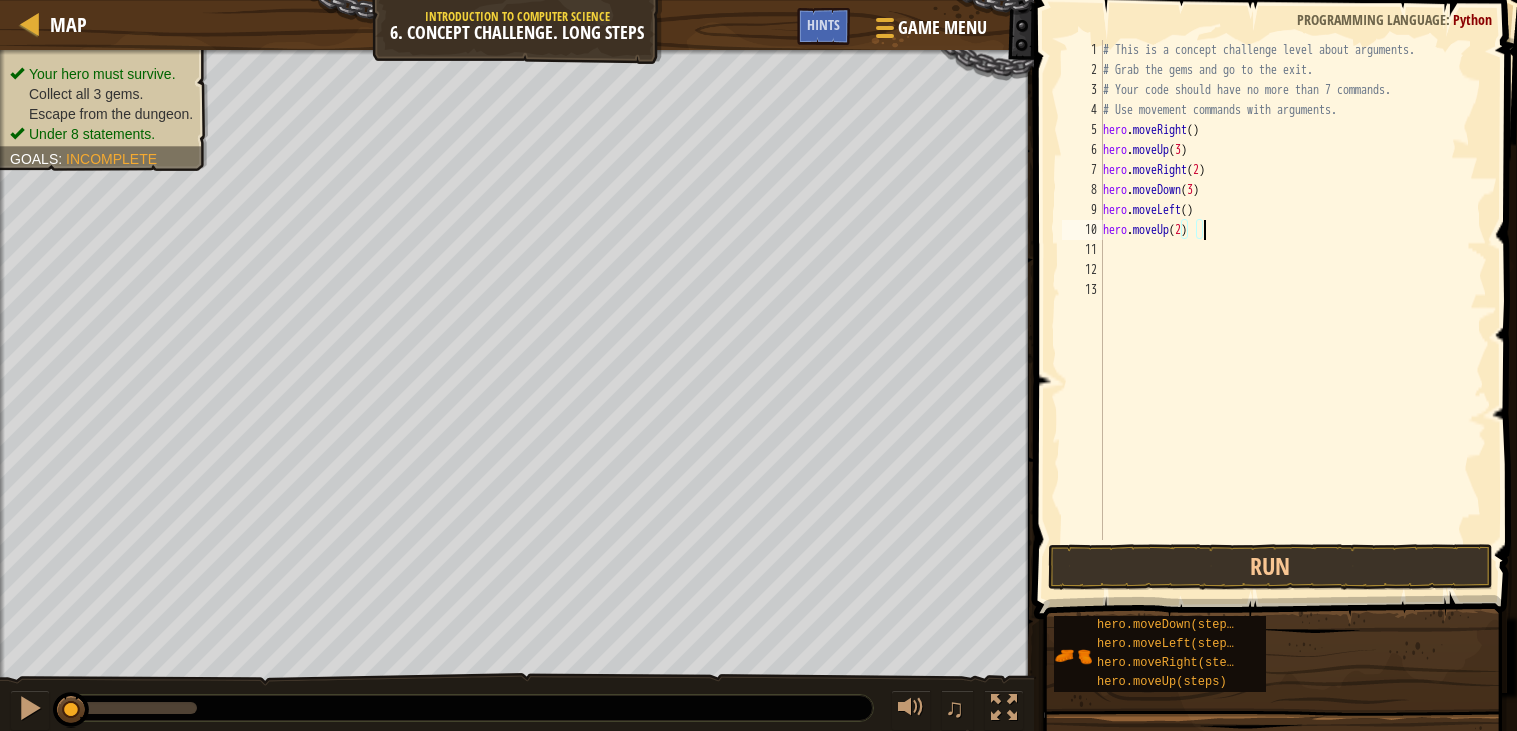 click on "# This is a concept challenge level about arguments. # Grab the gems and go to the exit. # Your code should have no more than 7 commands. # Use movement commands with arguments. hero . moveRight ( ) hero . moveUp ( 3 ) hero . moveRight ( 2 ) hero . moveDown ( 3 ) hero . moveLeft ( ) hero . moveUp ( 2 )" at bounding box center (1293, 310) 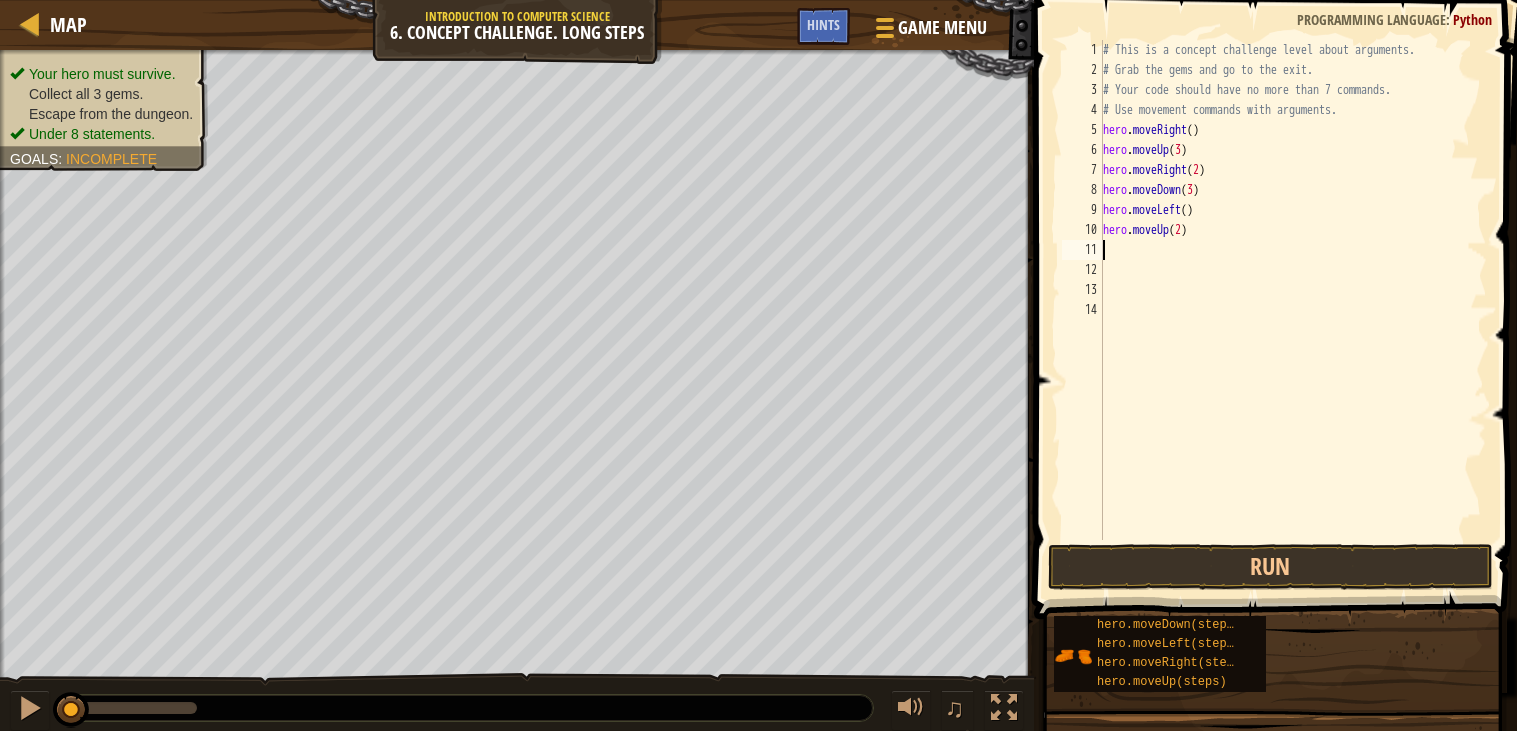 type on "hero.moveUp(2)h" 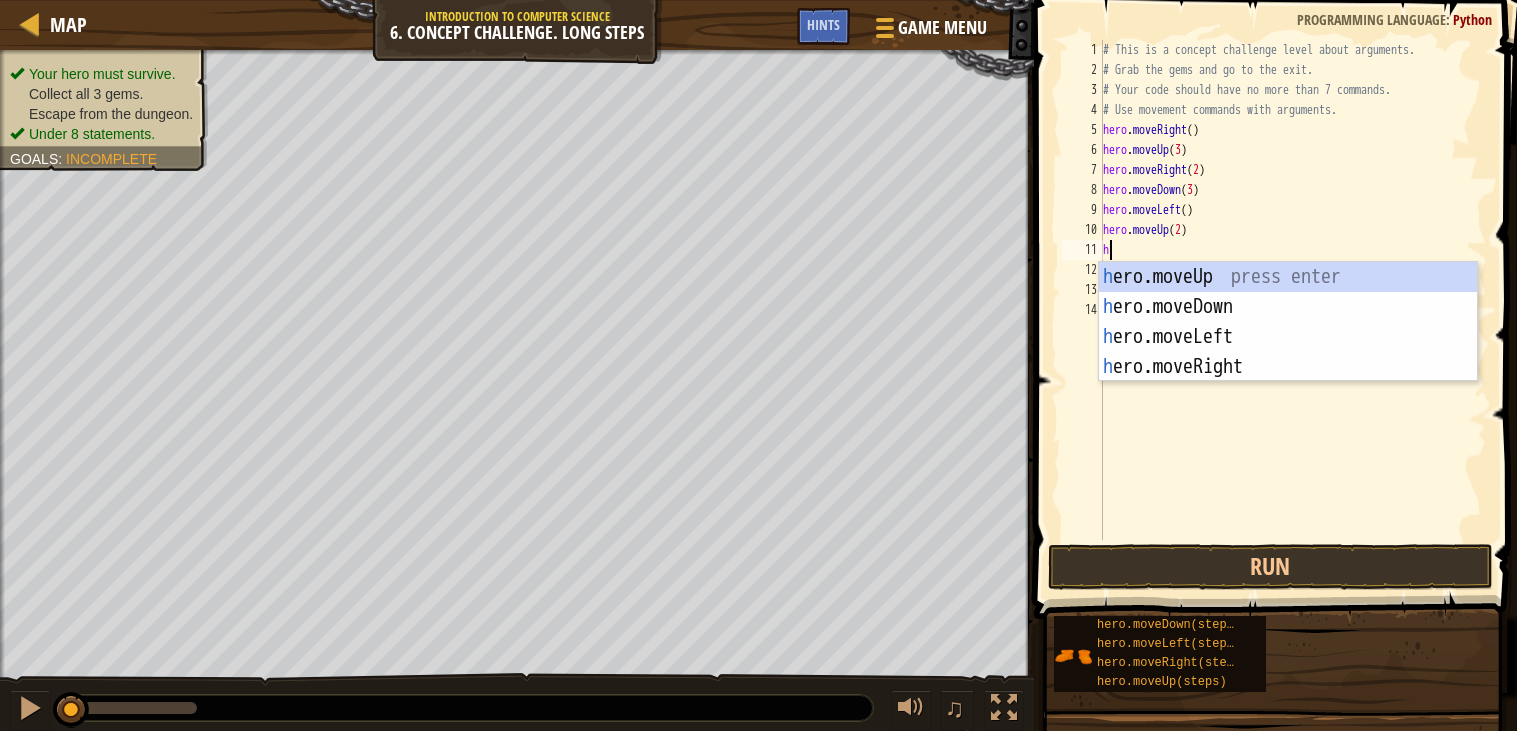 scroll, scrollTop: 8, scrollLeft: 7, axis: both 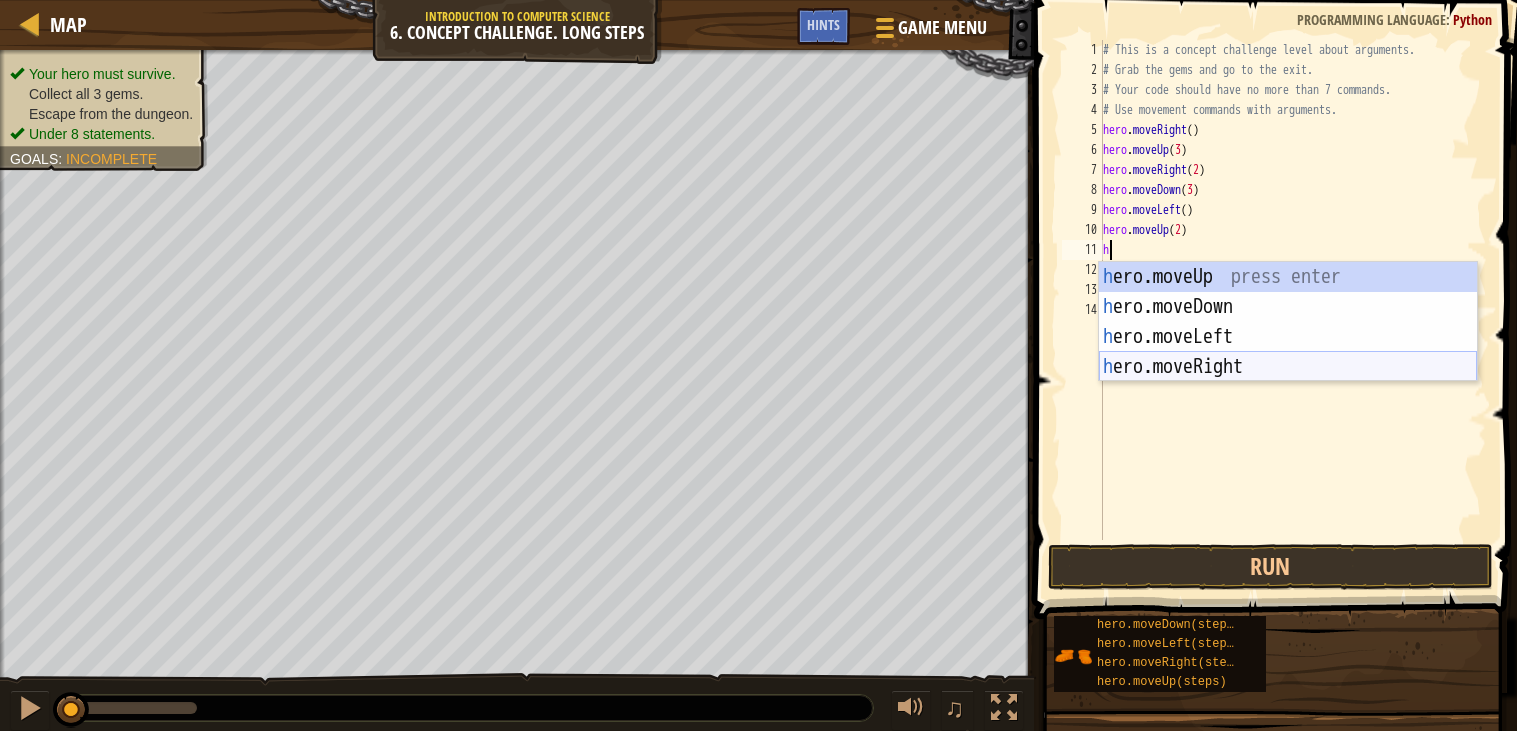 click on "h ero.moveUp press enter h ero.moveDown press enter h ero.moveLeft press enter h ero.moveRight press enter" at bounding box center [1288, 352] 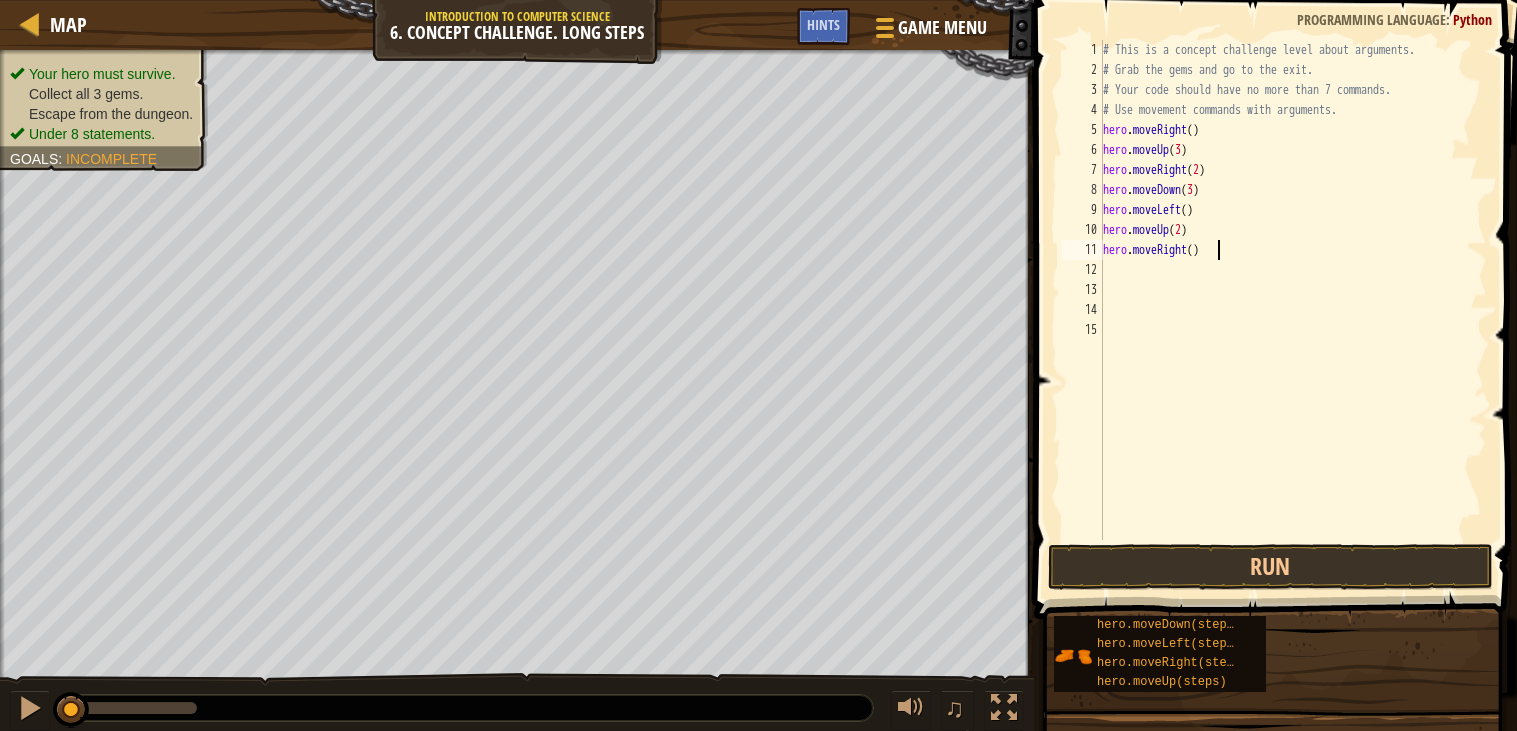click on "# This is a concept challenge level about arguments. # Grab the gems and go to the exit. # Your code should have no more than 7 commands. # Use movement commands with arguments. hero . moveRight ( ) hero . moveUp ( 3 ) hero . moveRight ( 2 ) hero . moveDown ( 3 ) hero . moveLeft ( ) hero . moveUp ( 2 ) hero . moveRight ( )" at bounding box center [1293, 310] 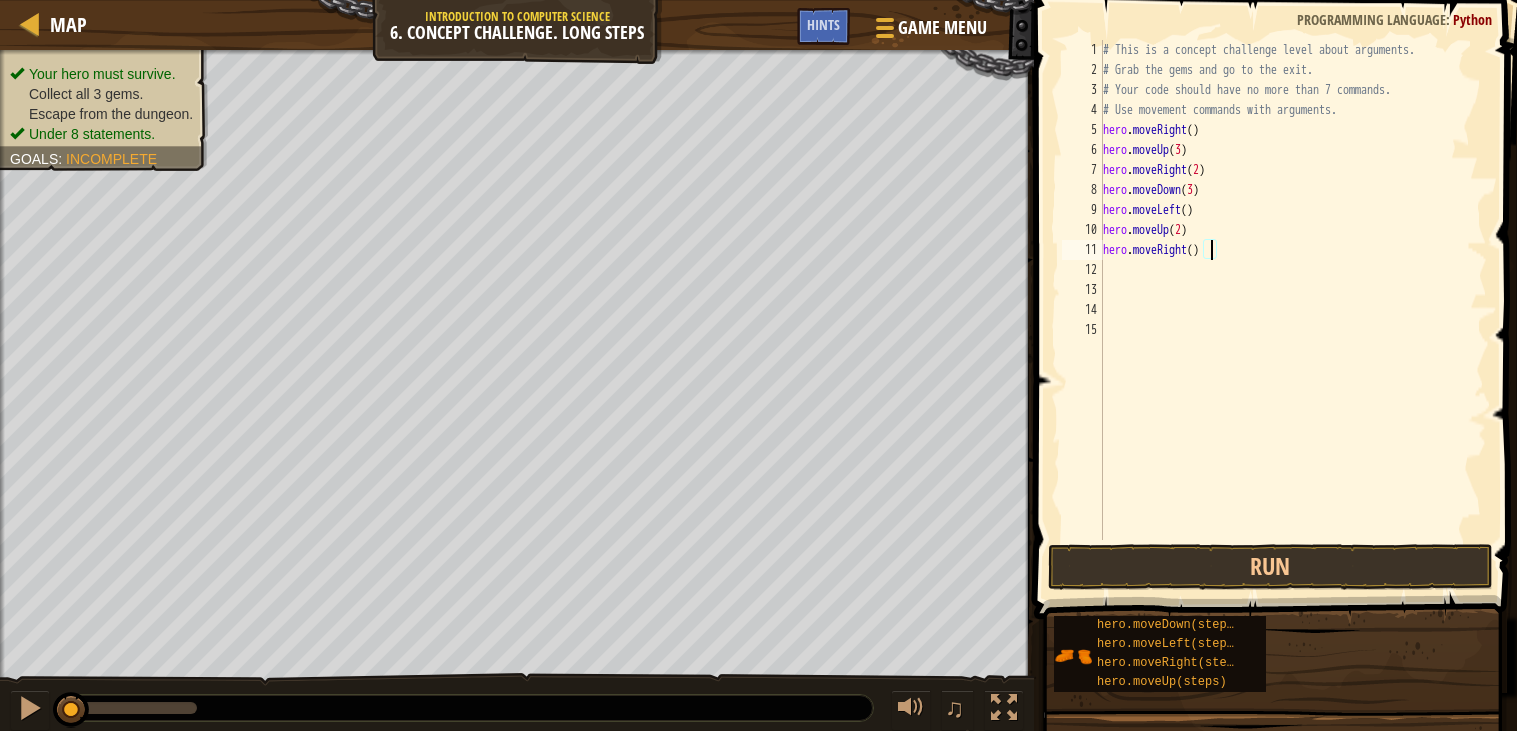click on "# This is a concept challenge level about arguments. # Grab the gems and go to the exit. # Your code should have no more than 7 commands. # Use movement commands with arguments. hero . moveRight ( ) hero . moveUp ( 3 ) hero . moveRight ( 2 ) hero . moveDown ( 3 ) hero . moveLeft ( ) hero . moveUp ( 2 ) hero . moveRight ( )" at bounding box center (1293, 310) 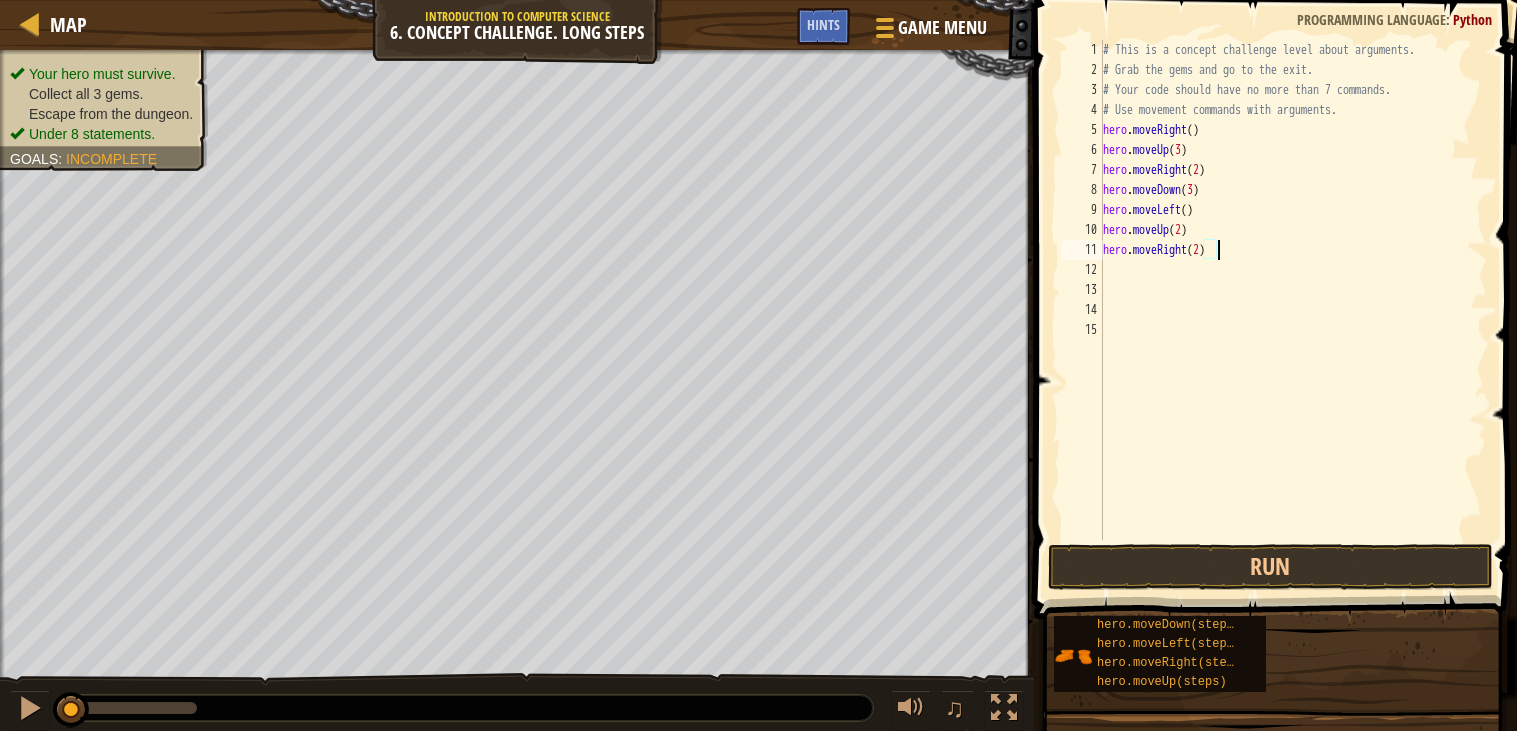 scroll, scrollTop: 8, scrollLeft: 8, axis: both 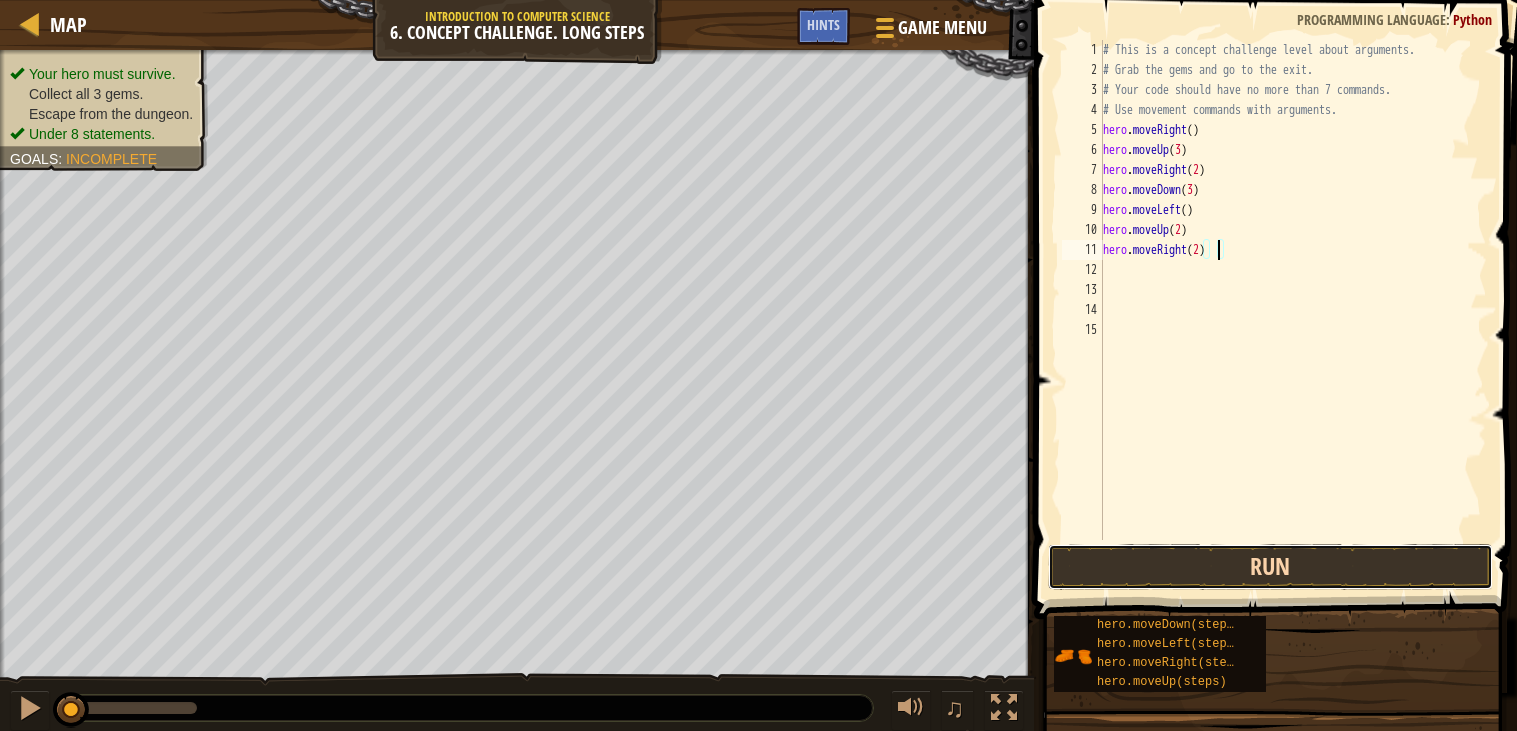 click on "Run" at bounding box center (1270, 567) 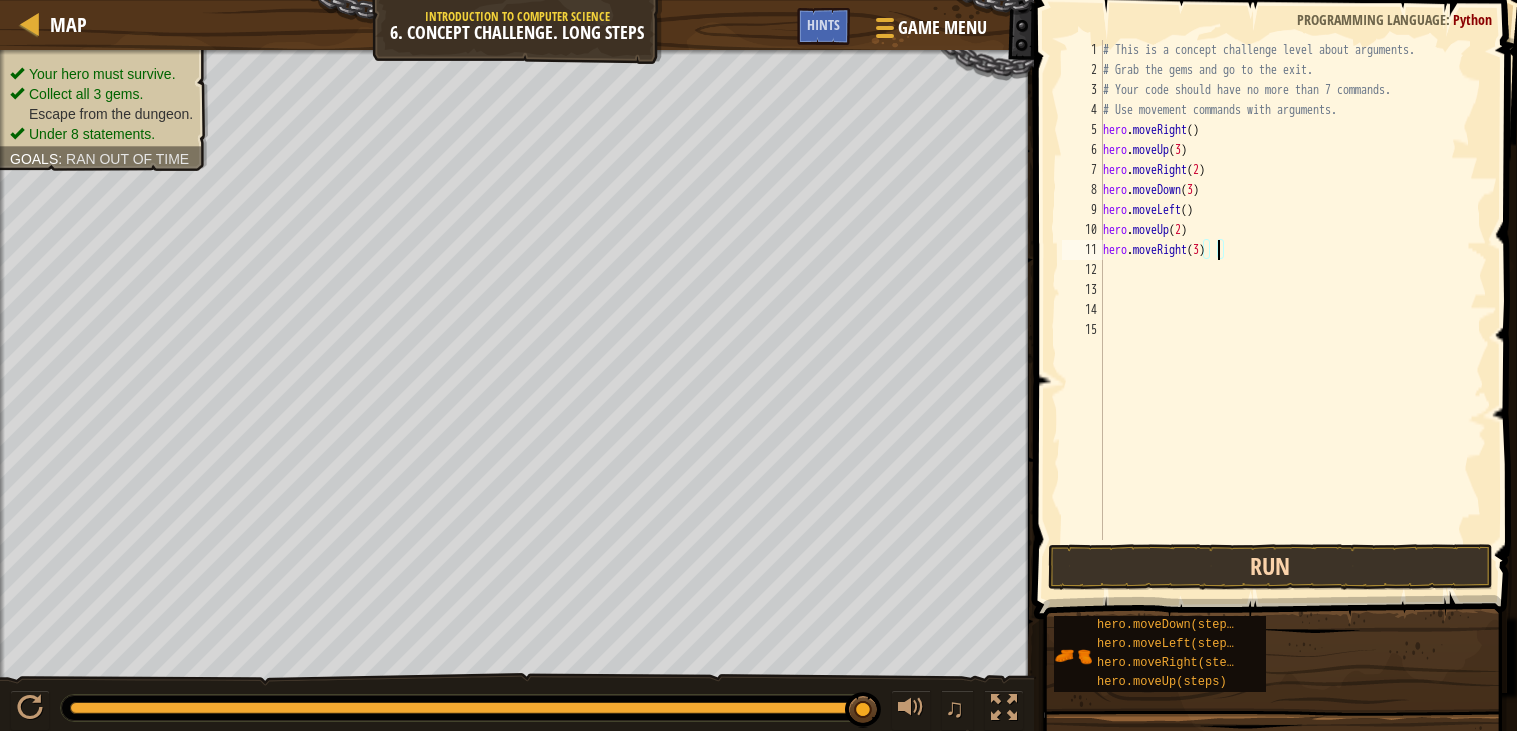 scroll, scrollTop: 8, scrollLeft: 8, axis: both 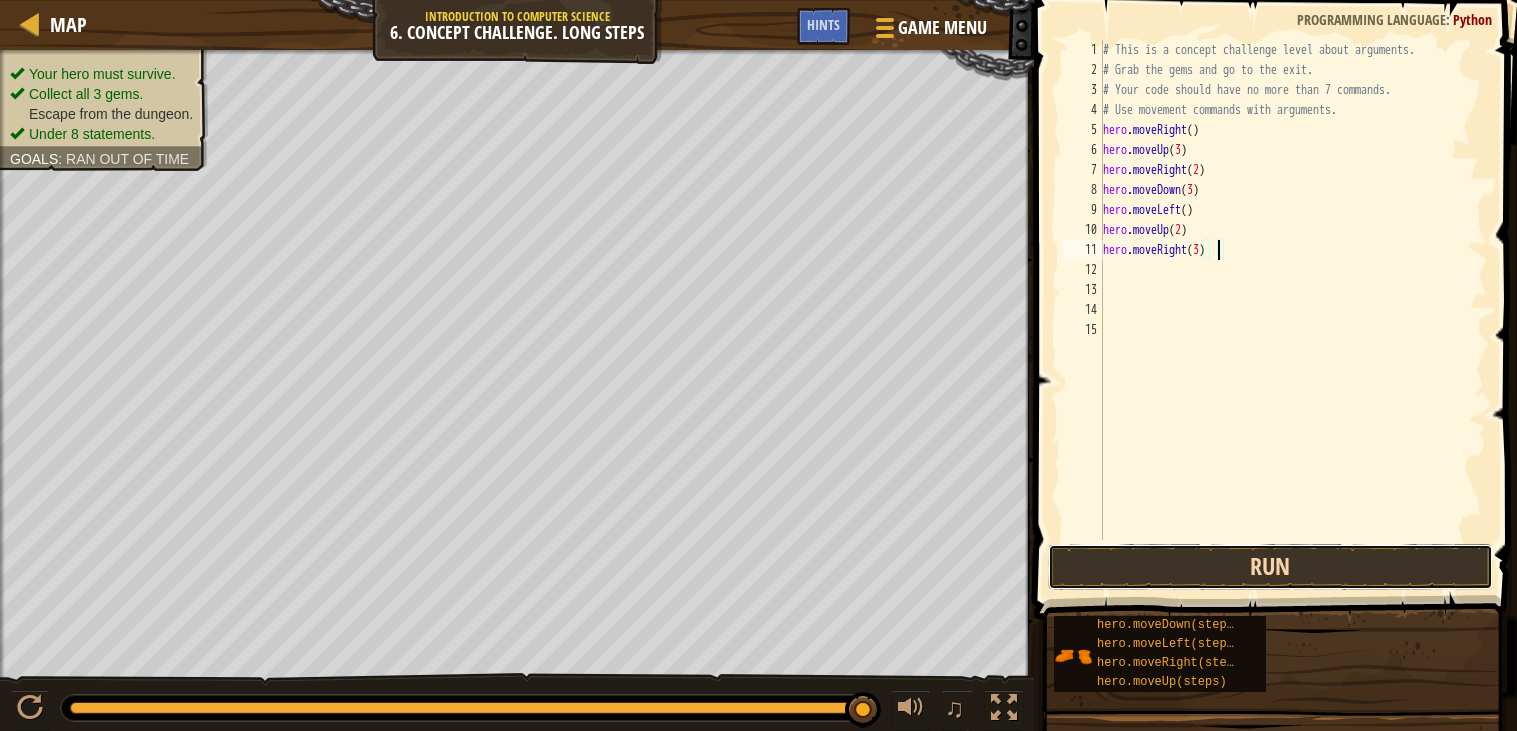 click on "Run" at bounding box center (1270, 567) 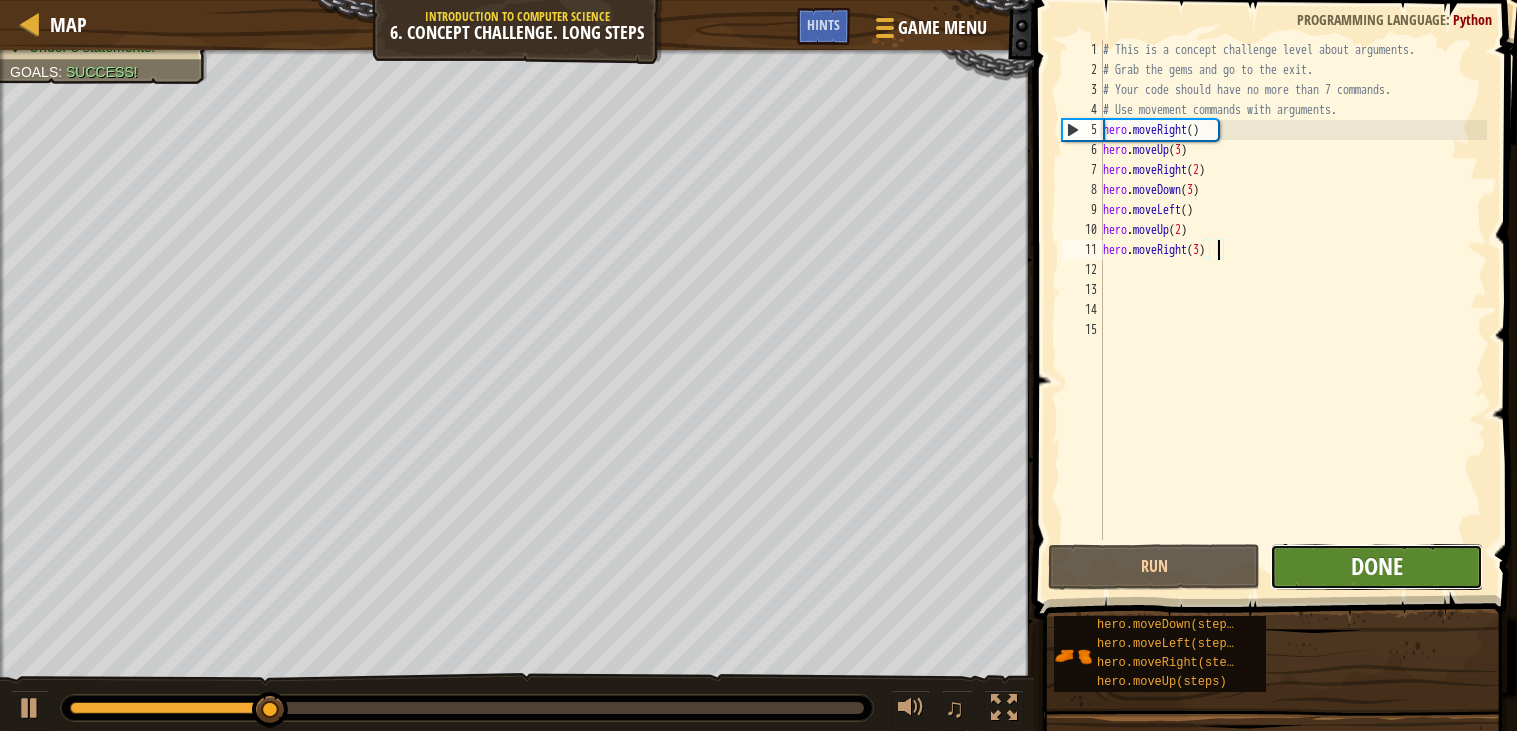 click on "Done" at bounding box center (1377, 566) 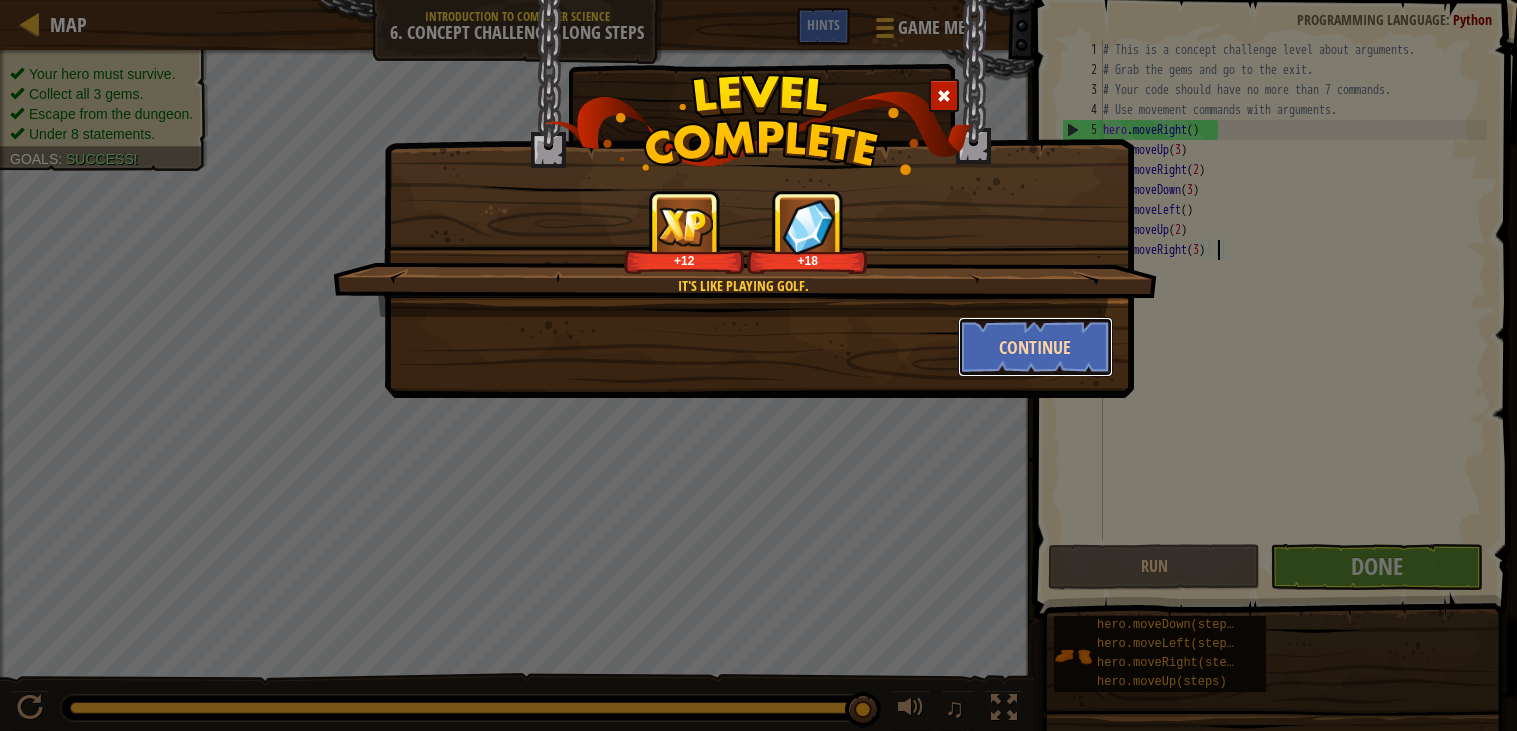 click on "Continue" at bounding box center (1035, 347) 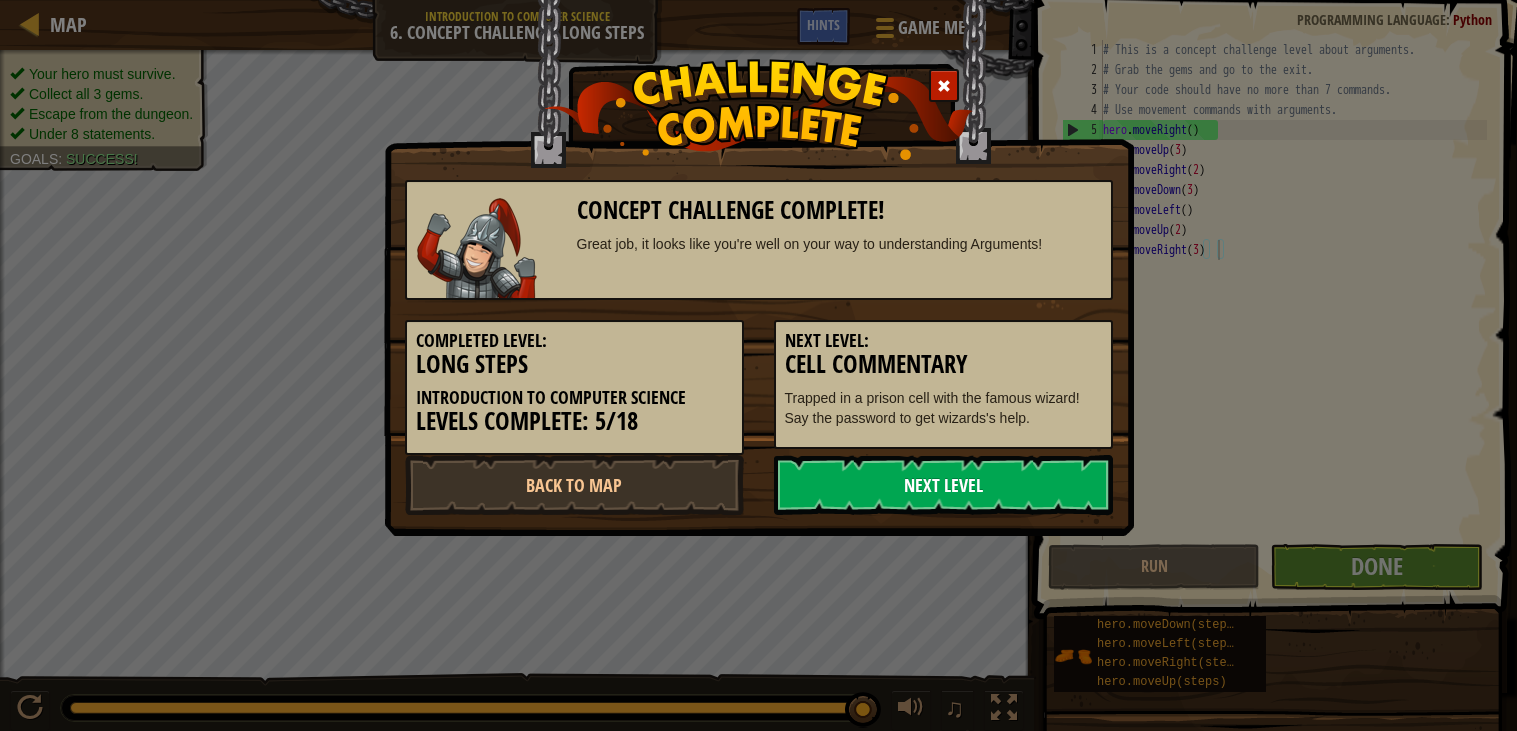 click on "Next Level" at bounding box center [943, 485] 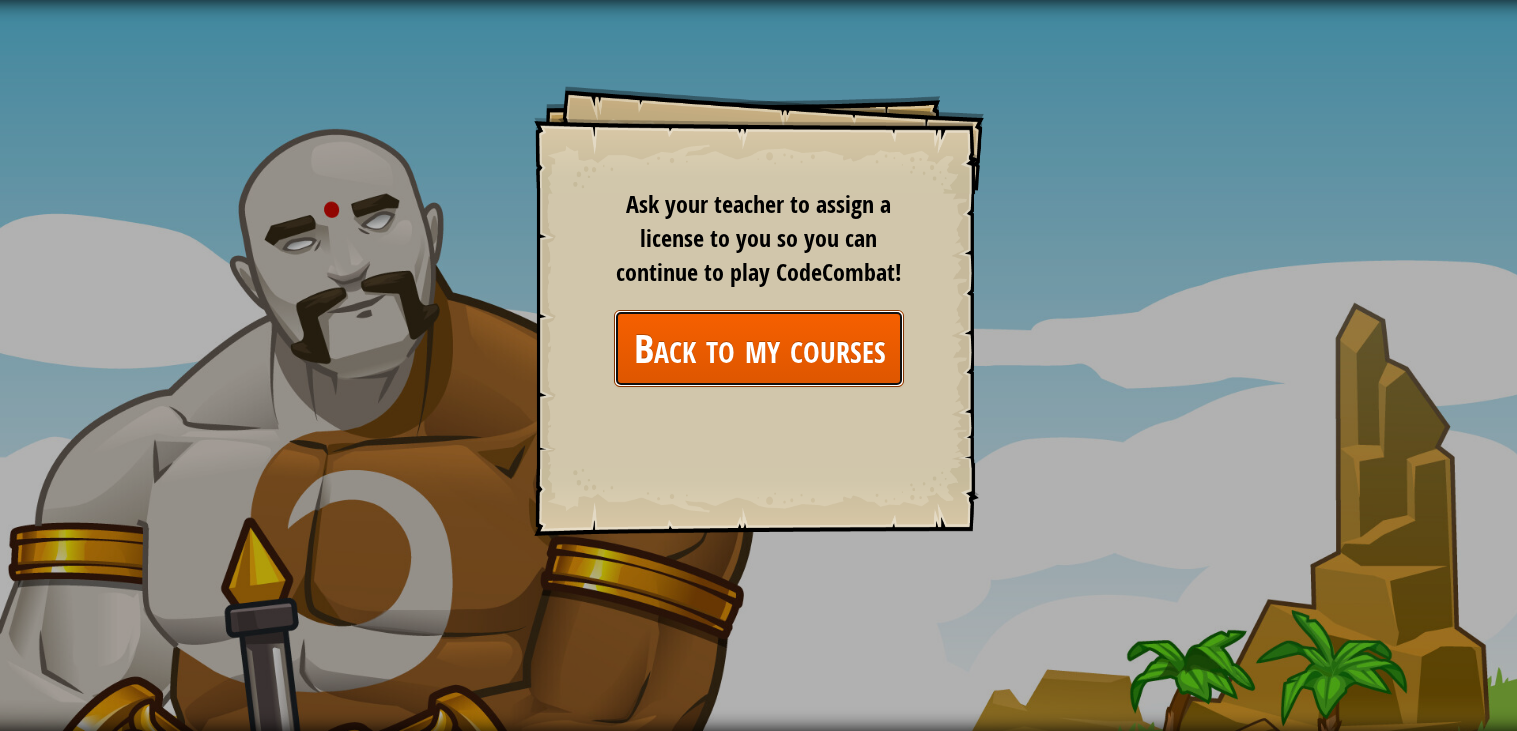 click on "Back to my courses" at bounding box center (759, 348) 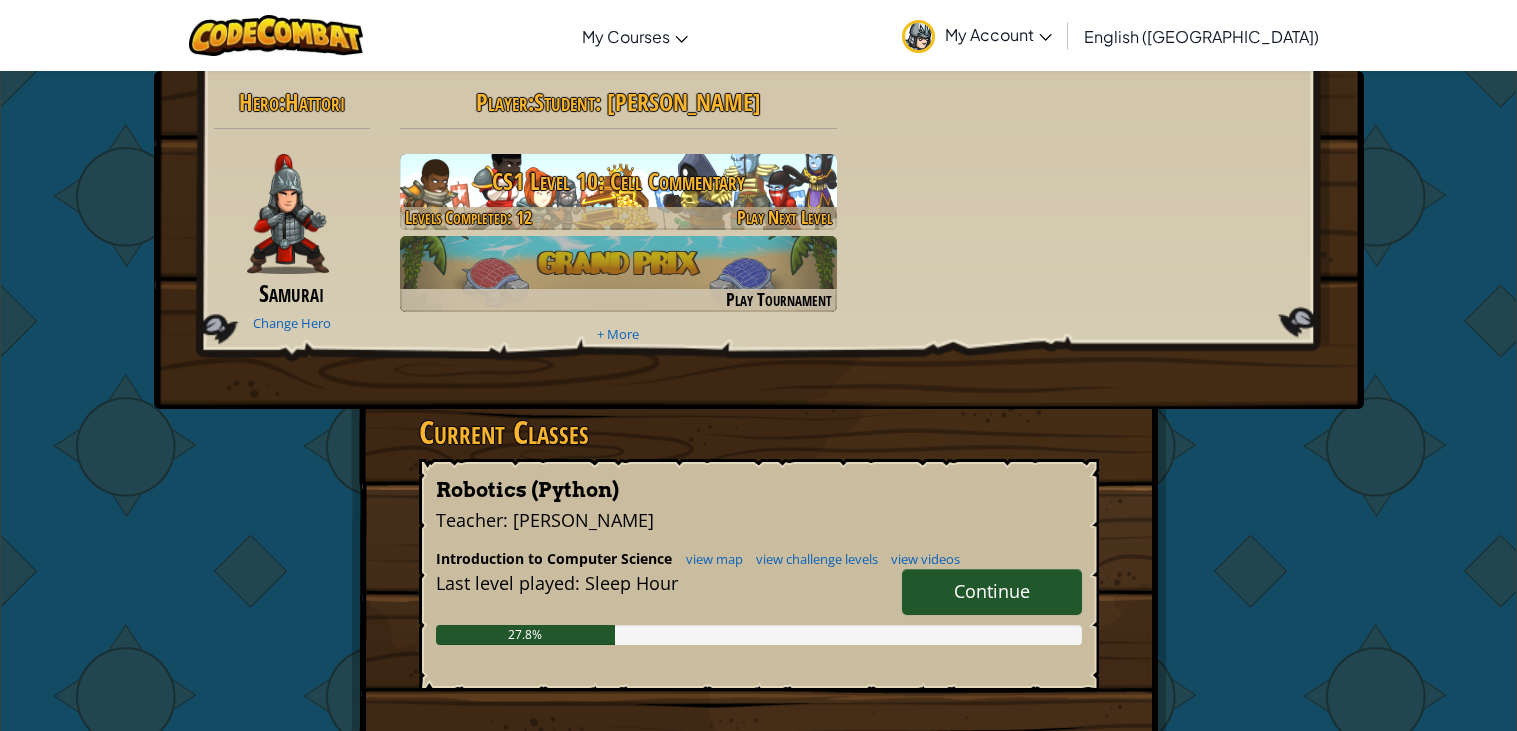 click on "CS1 Level 10: Cell Commentary" at bounding box center (618, 181) 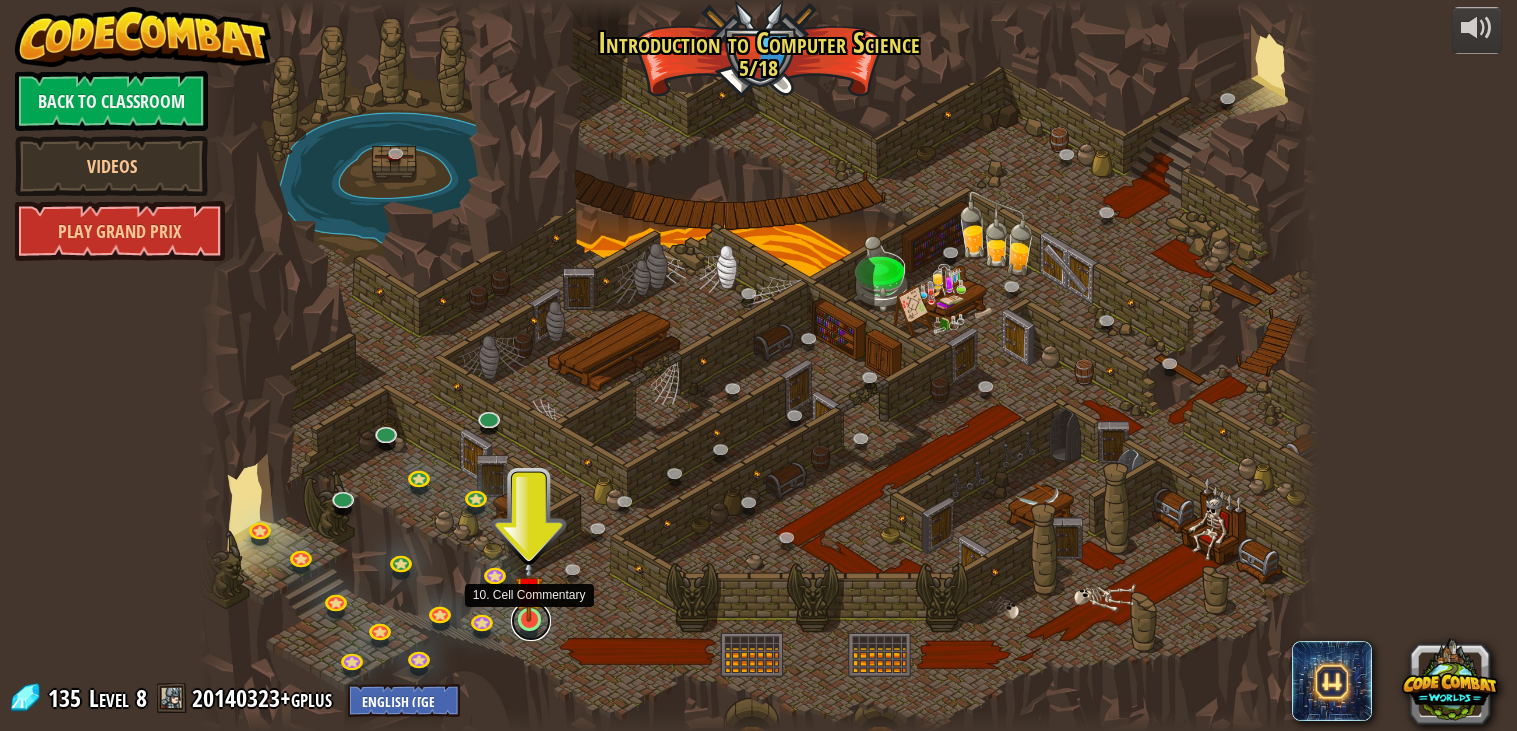 click at bounding box center [531, 621] 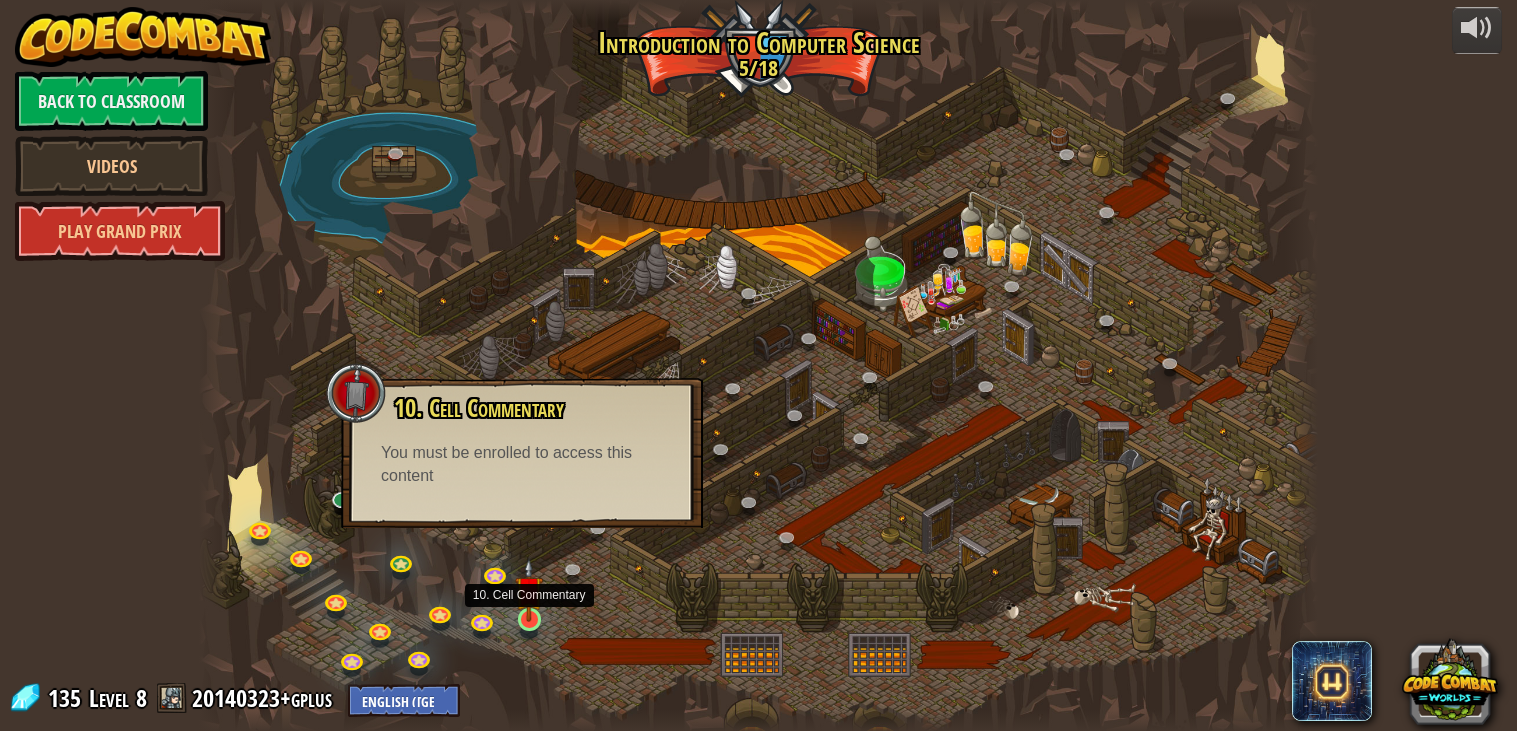 click at bounding box center [529, 590] 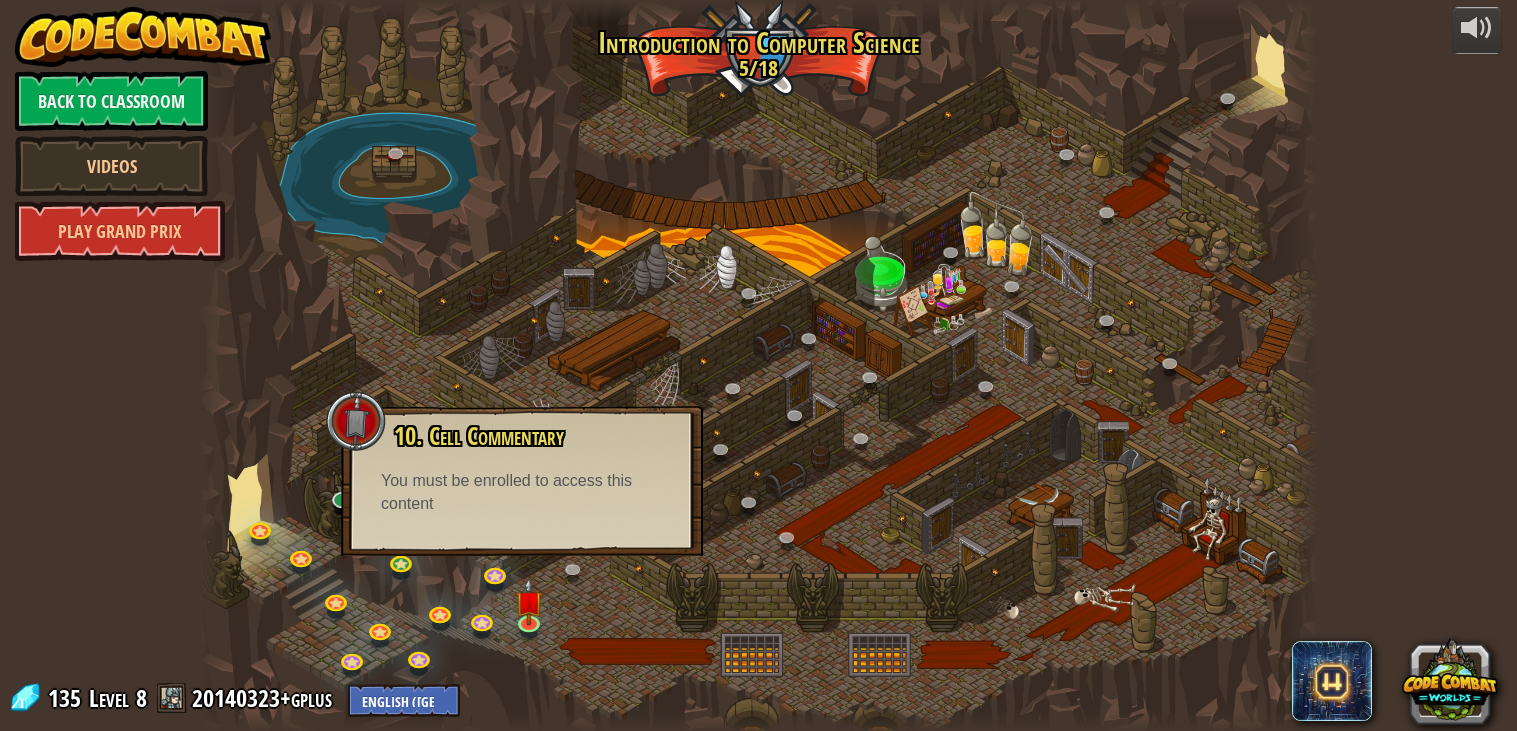 click at bounding box center [759, 366] 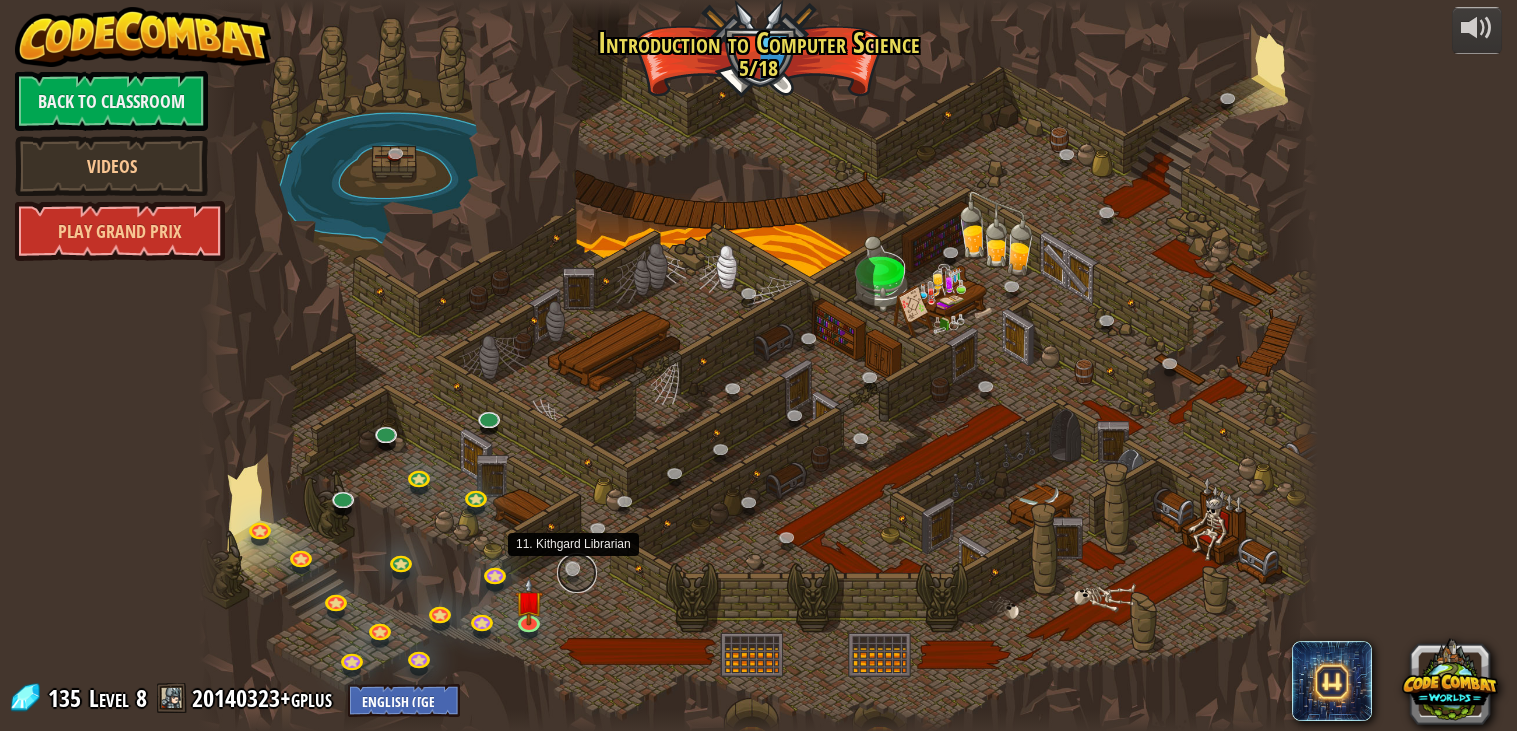 click at bounding box center (577, 573) 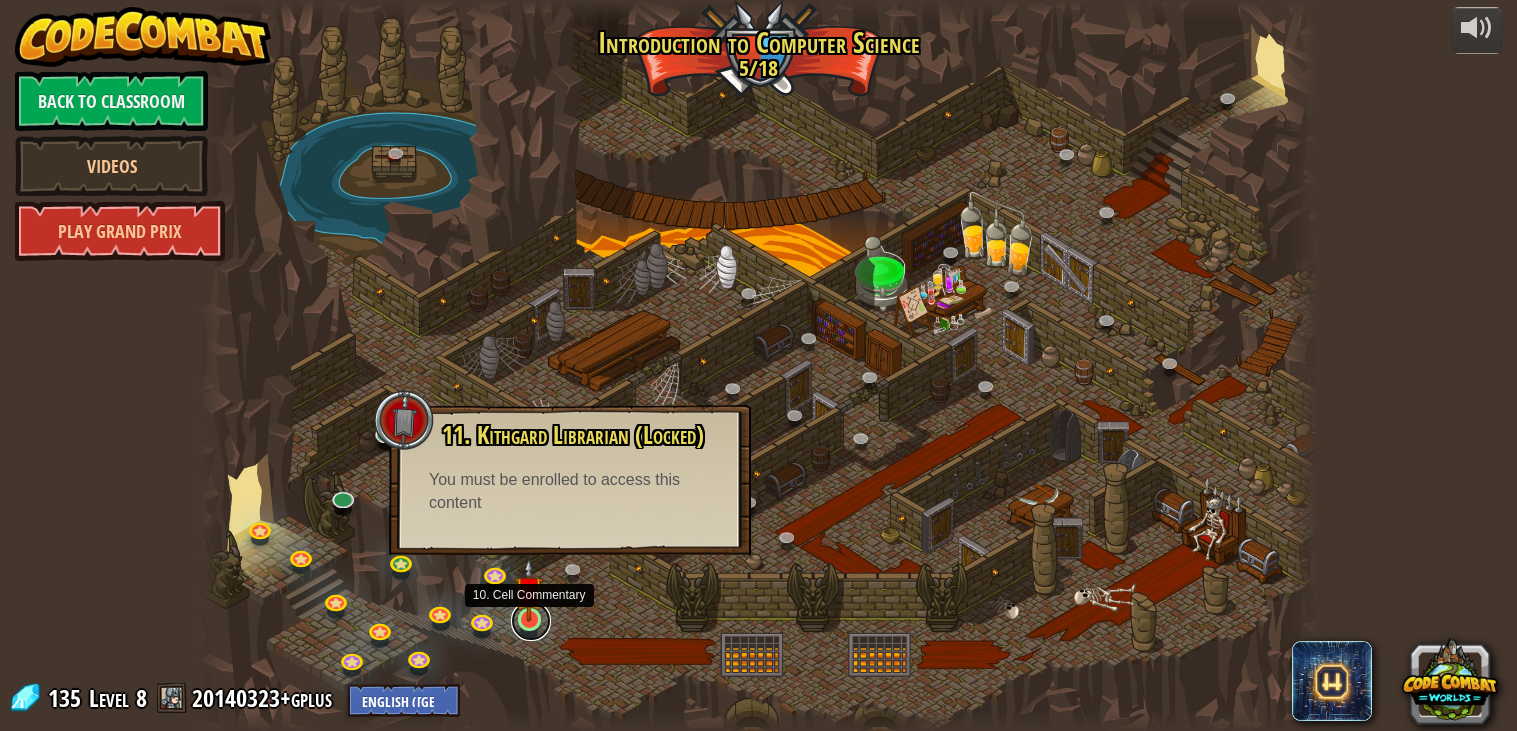 click at bounding box center (531, 621) 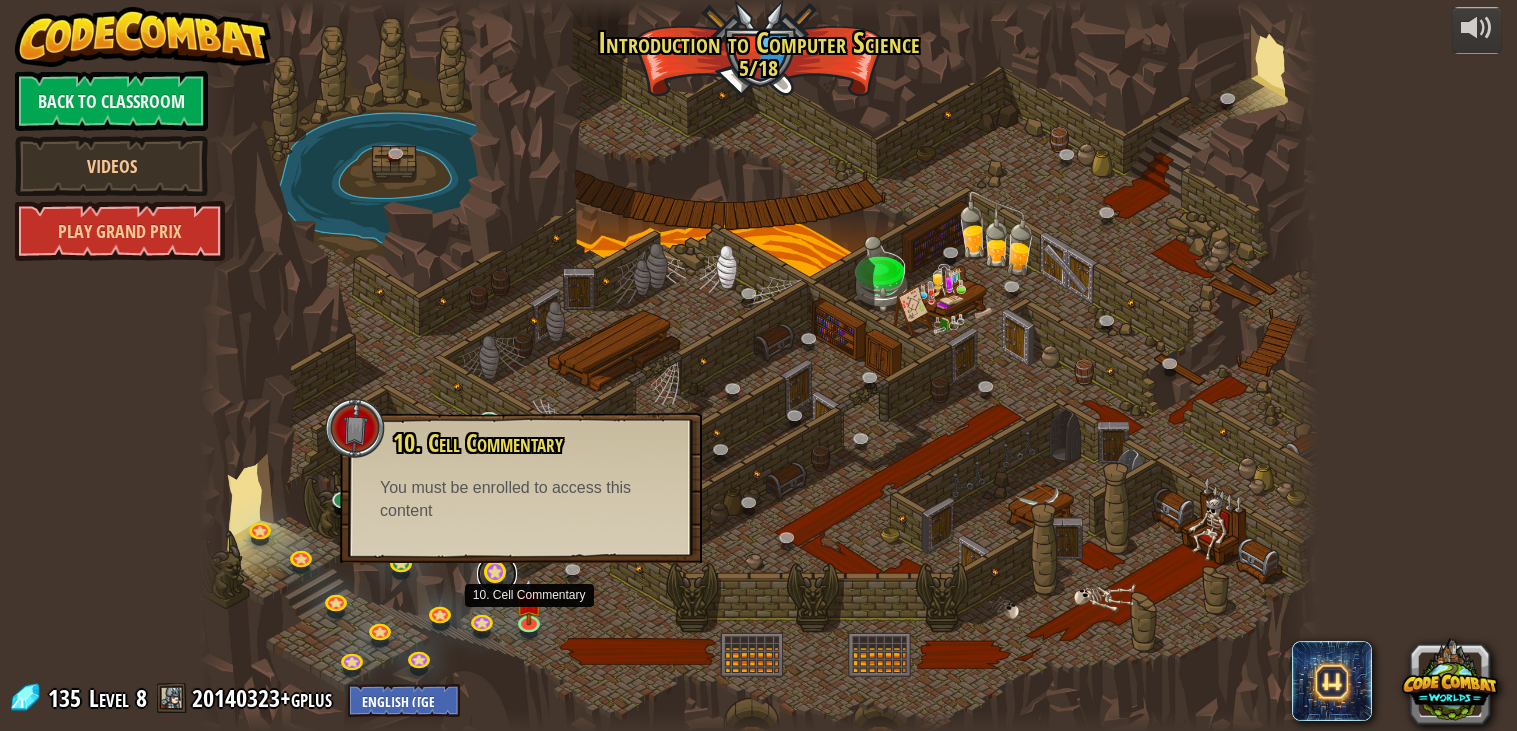 click at bounding box center (497, 574) 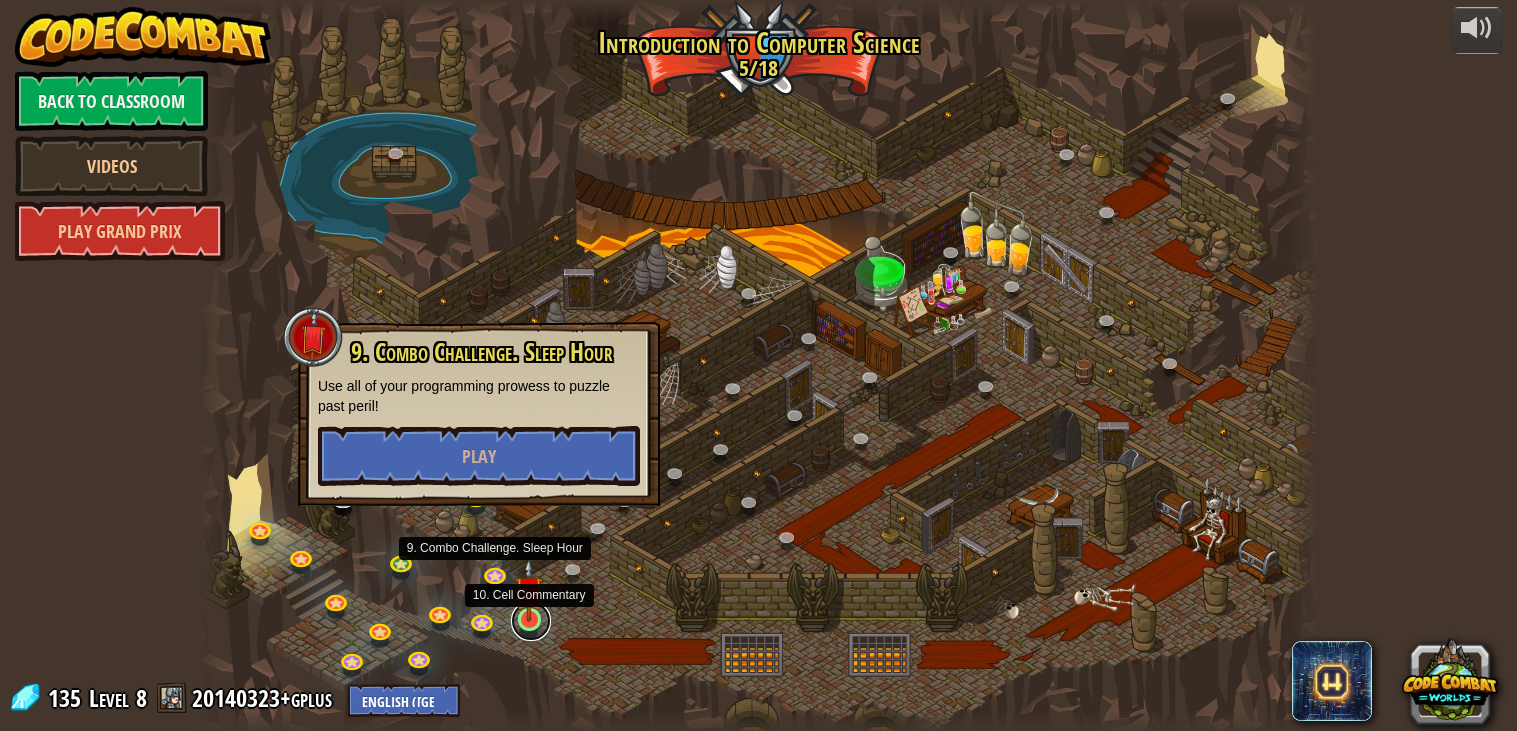click at bounding box center [531, 621] 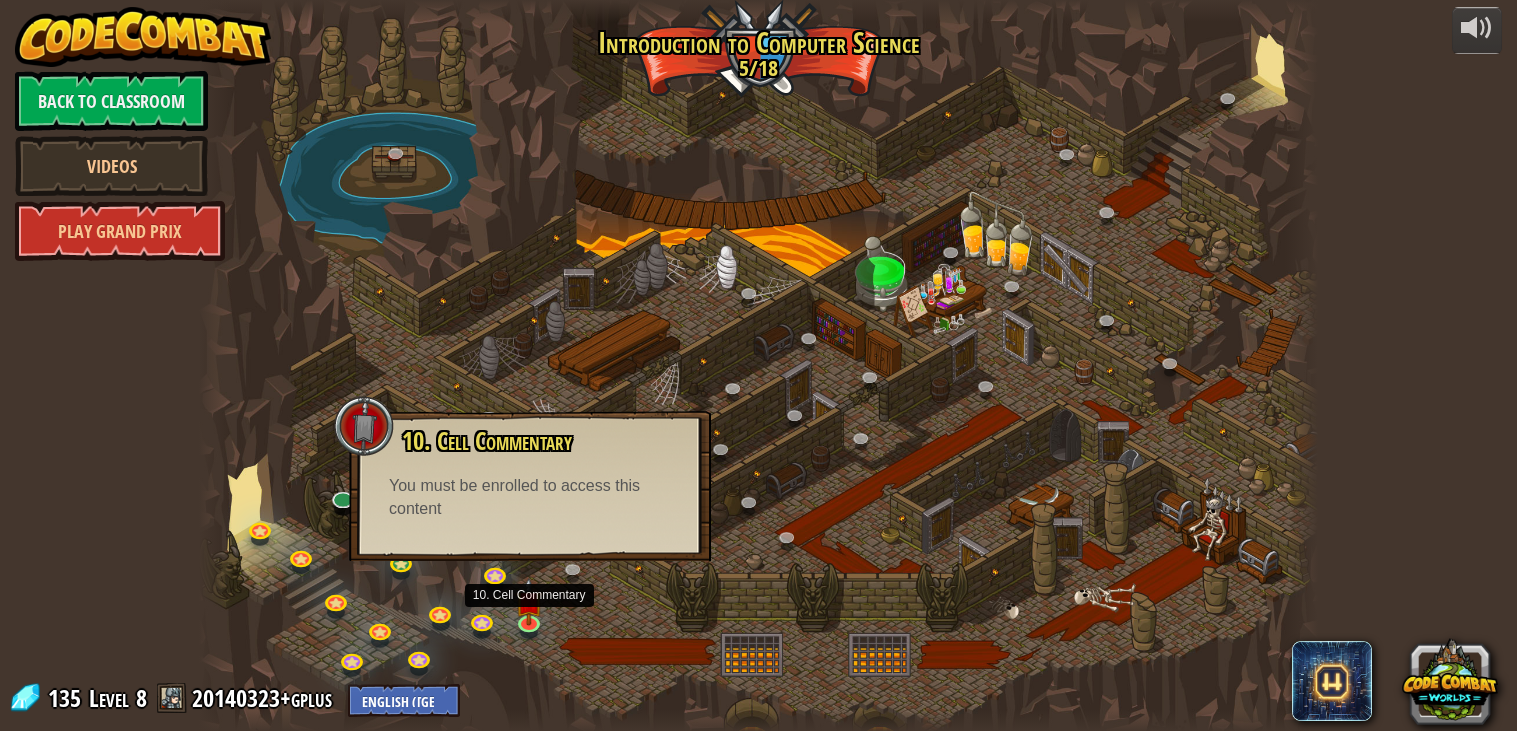 click on "You must be enrolled to access this content" at bounding box center (530, 498) 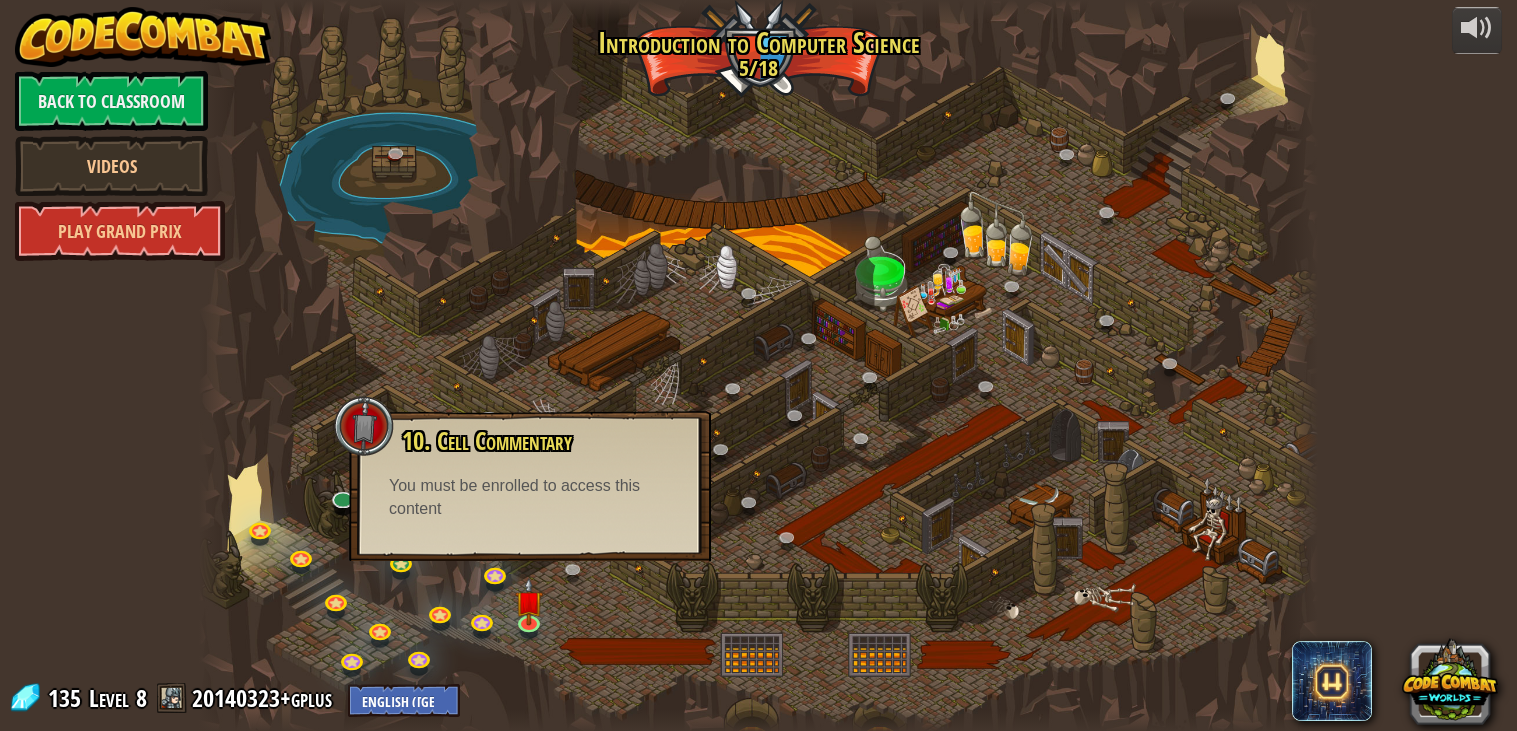 click at bounding box center (759, 366) 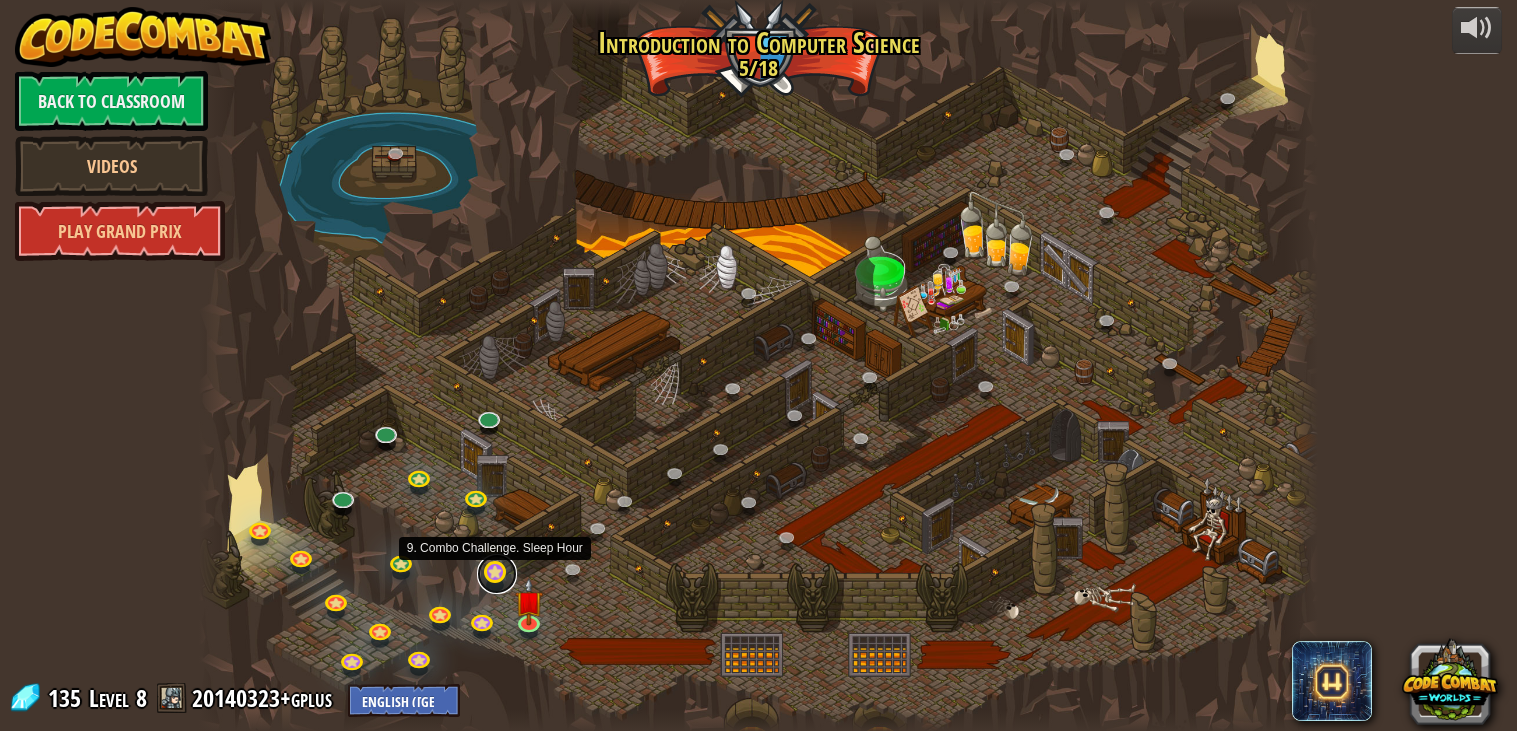 click at bounding box center (497, 574) 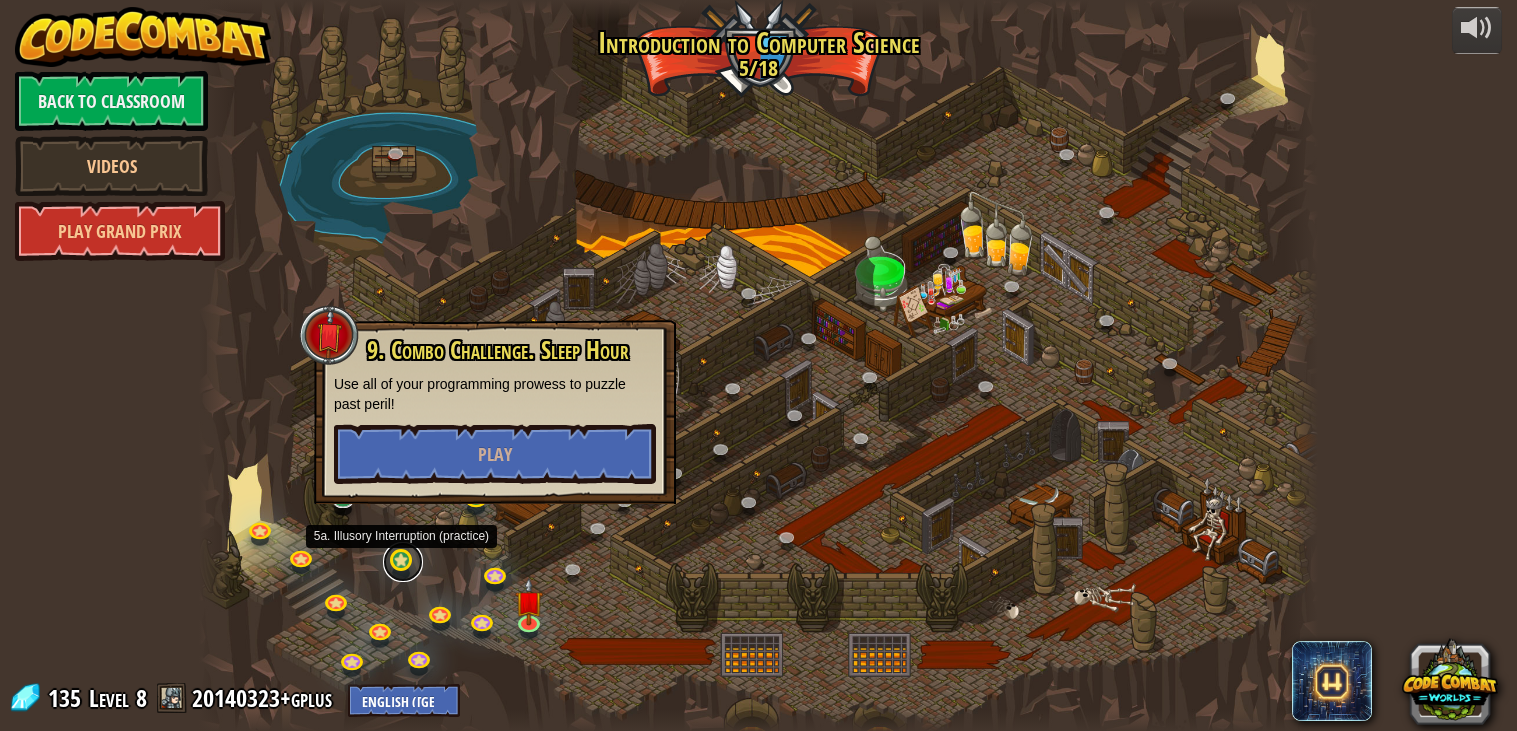 click at bounding box center [403, 562] 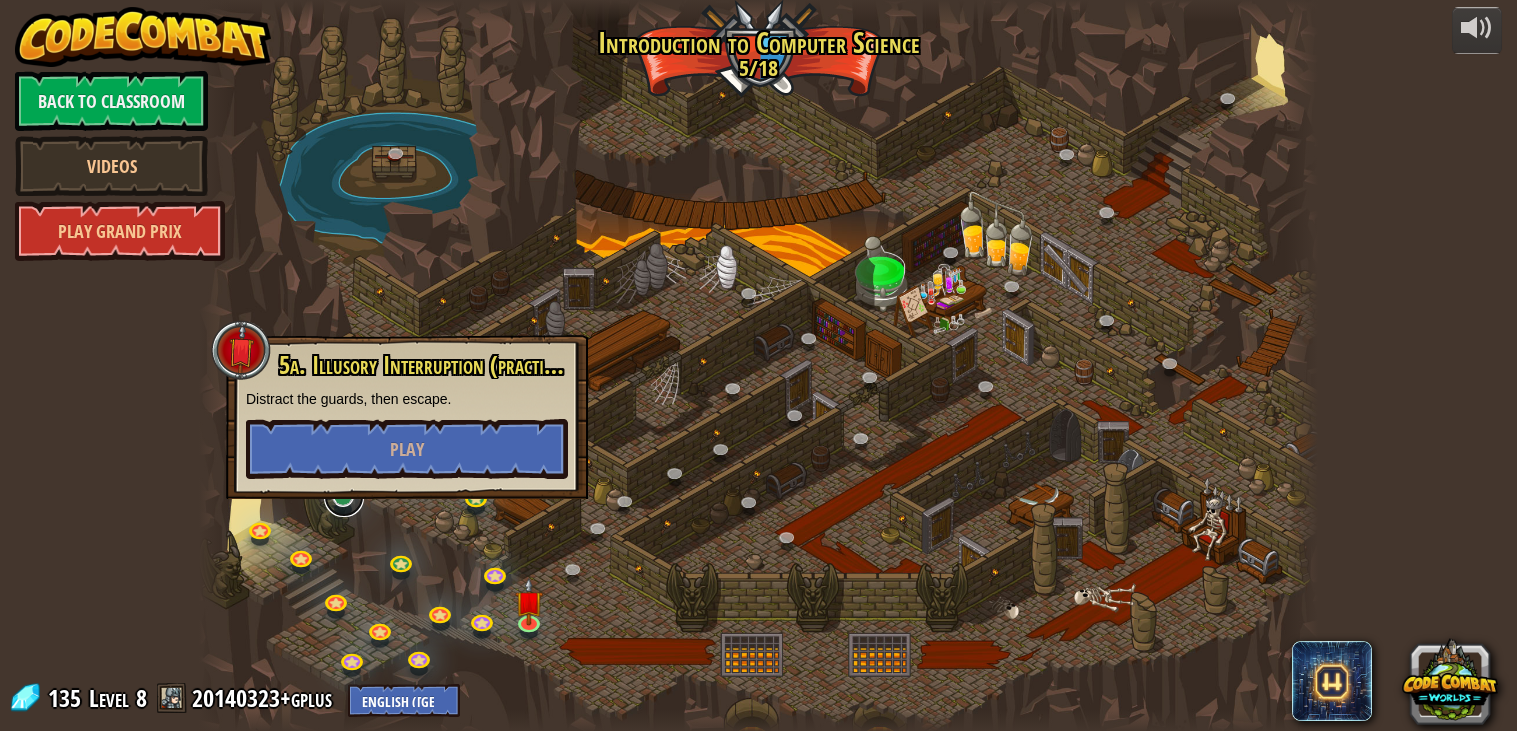click at bounding box center [344, 497] 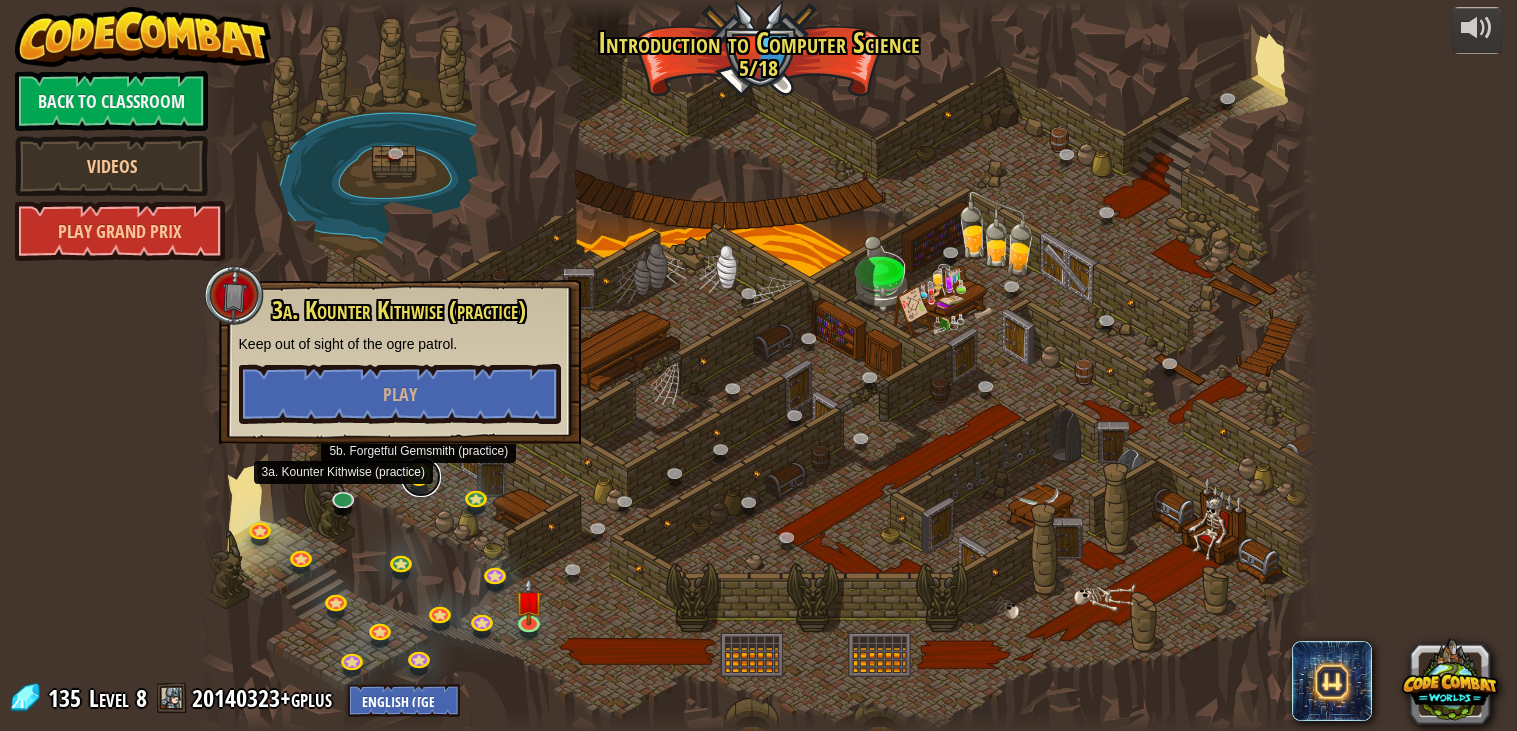 click at bounding box center (421, 477) 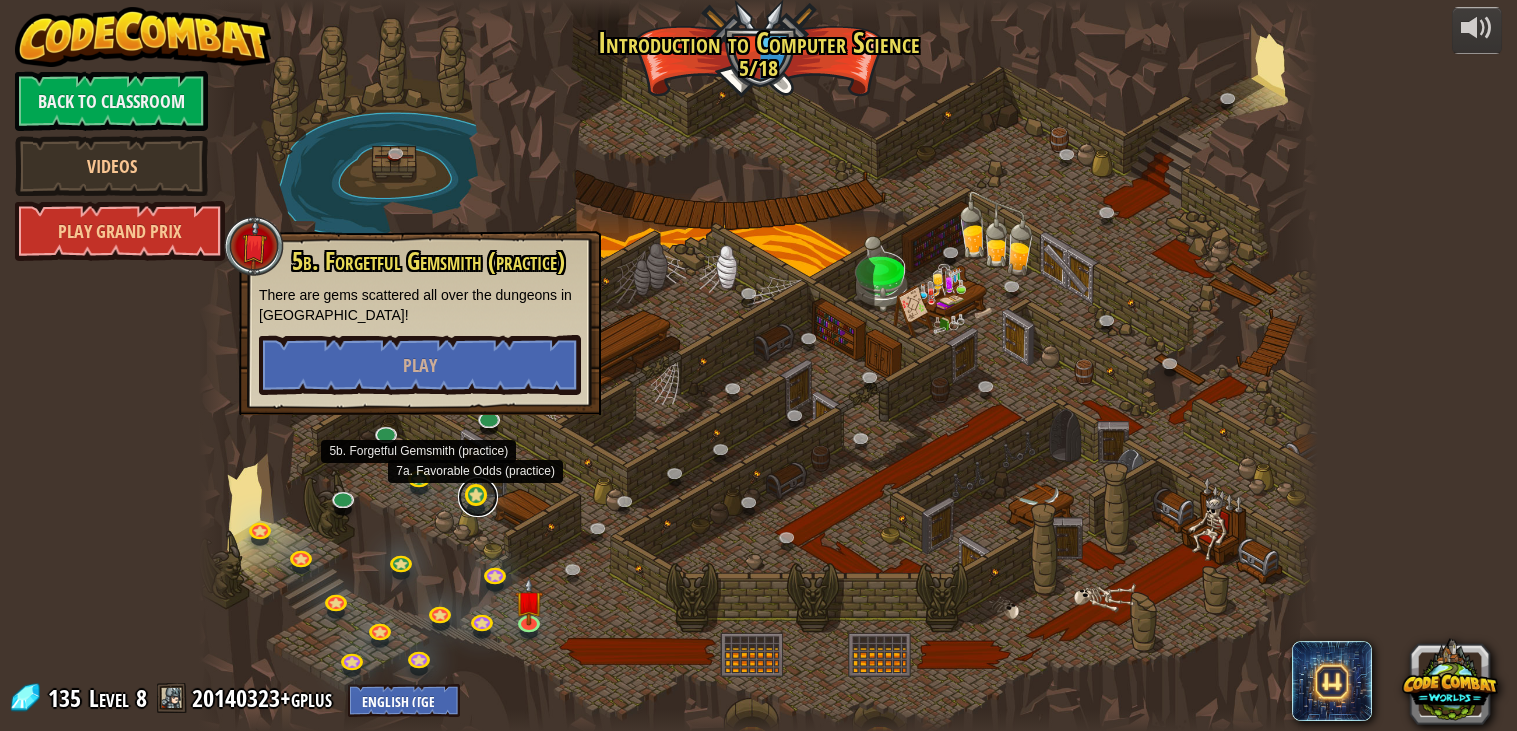 click at bounding box center (478, 497) 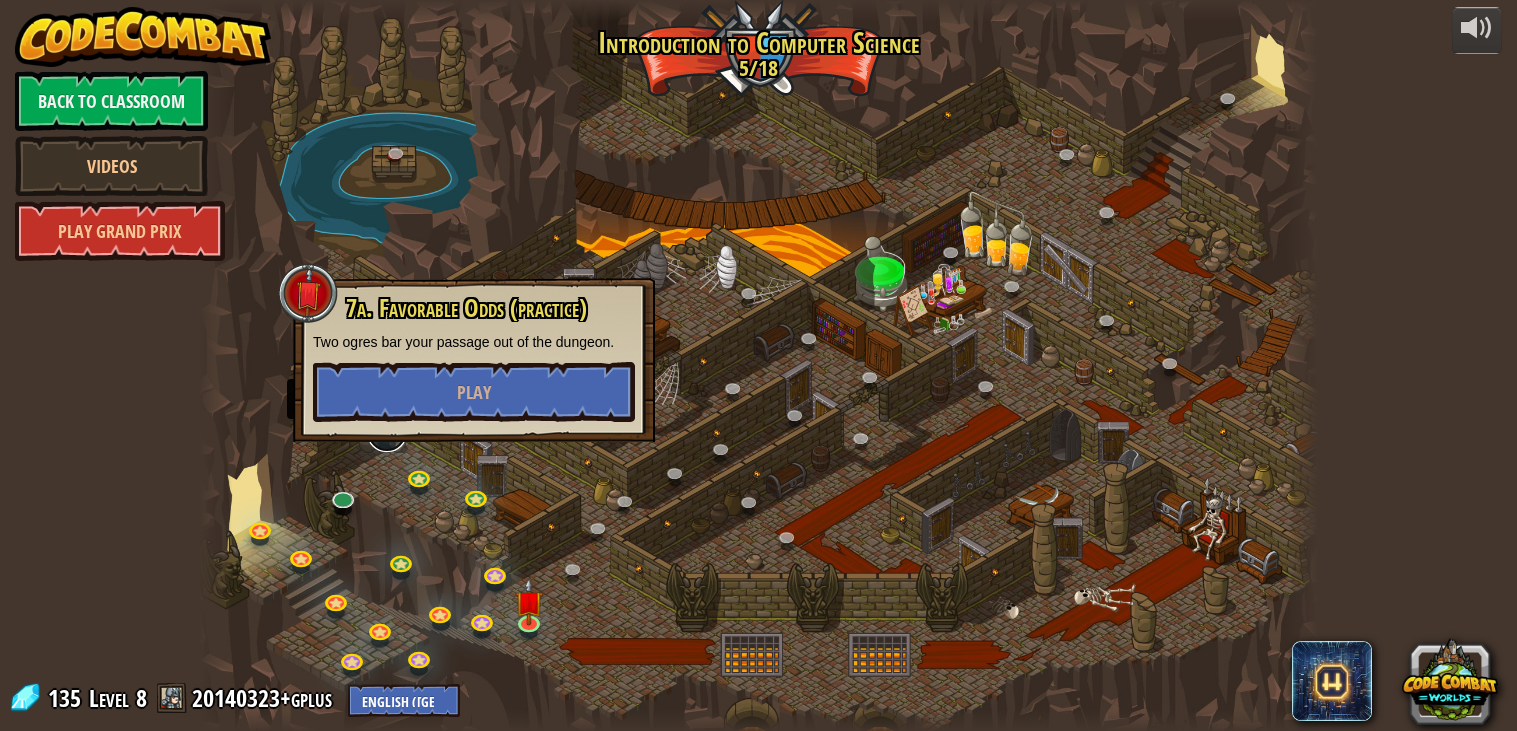 click on "25. Kithgard Gates (Locked) Escape the Kithgard dungeons, and don't let the guardians get you.
26. [PERSON_NAME] (Locked)  Battle your classmates while gobbling up gems! Use your programming skills and creative thinking to gain an edge over your friends.
24. Combo Challenge. Safe Place (Locked) Use arguments, while loops, and variables to defeat the ogres.
23. The Final Kithmaze (Locked) To escape you must find your way through an elder [PERSON_NAME]'s maze.
22. Concept Challenge. Master Of Names Debug (Locked) Use your new coding powers to target nameless enemies.
21. Master of Names (Locked) Use your new coding powers to target nameless enemies.
19b. Cupboards of Kithgard B (Locked) Who knows what horrors lurk in the Cupboards of Kithgard?
21a. Lowly Kithmen (Locked) Use your glasses to seek out and attack the Kithmen.
19a. Cupboards of Kithgard A (Locked) Who knows what horrors lurk in the Cupboards of Kithgard?
21b. Closing the Distance (Locked) Some enemies will require different battle tactics." at bounding box center (759, 366) 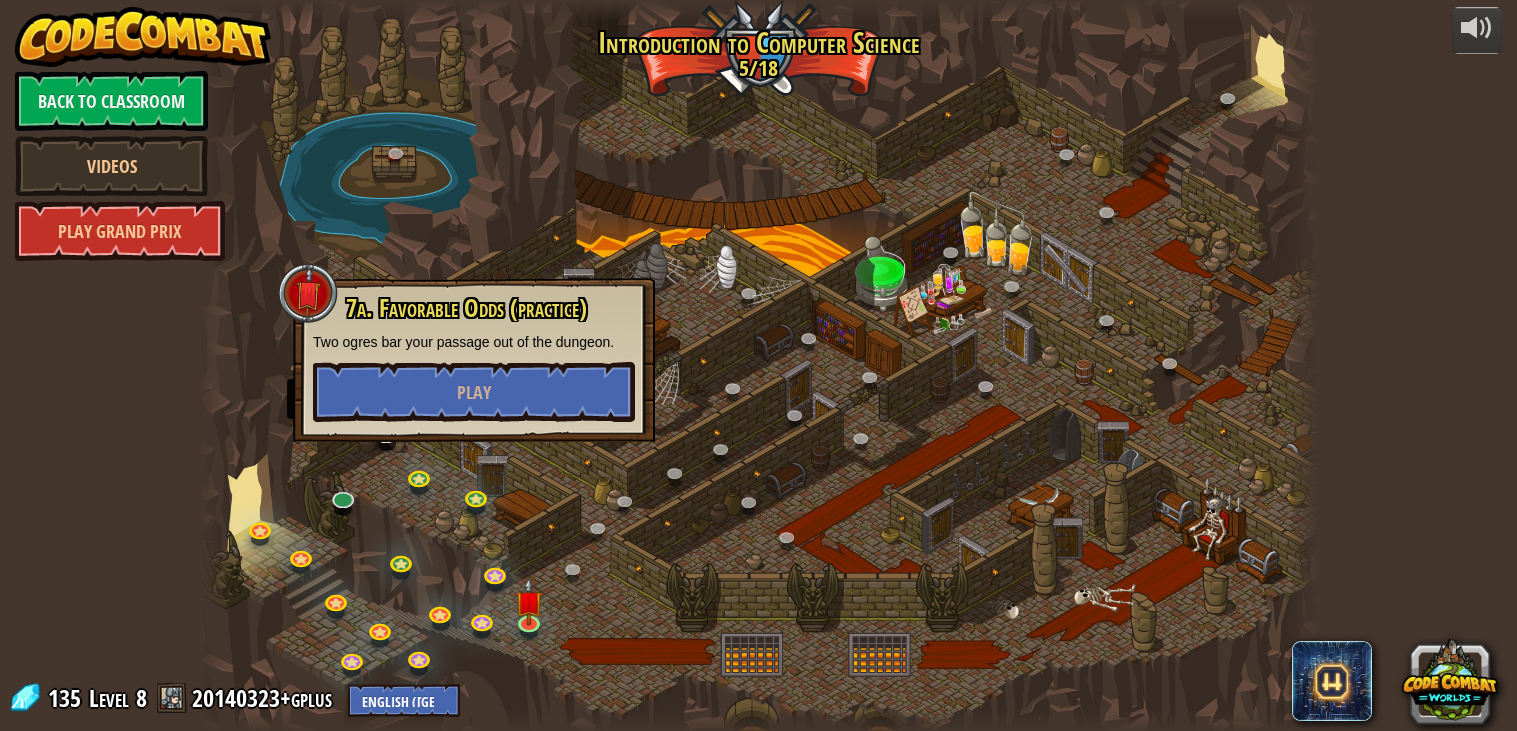 click at bounding box center (759, 366) 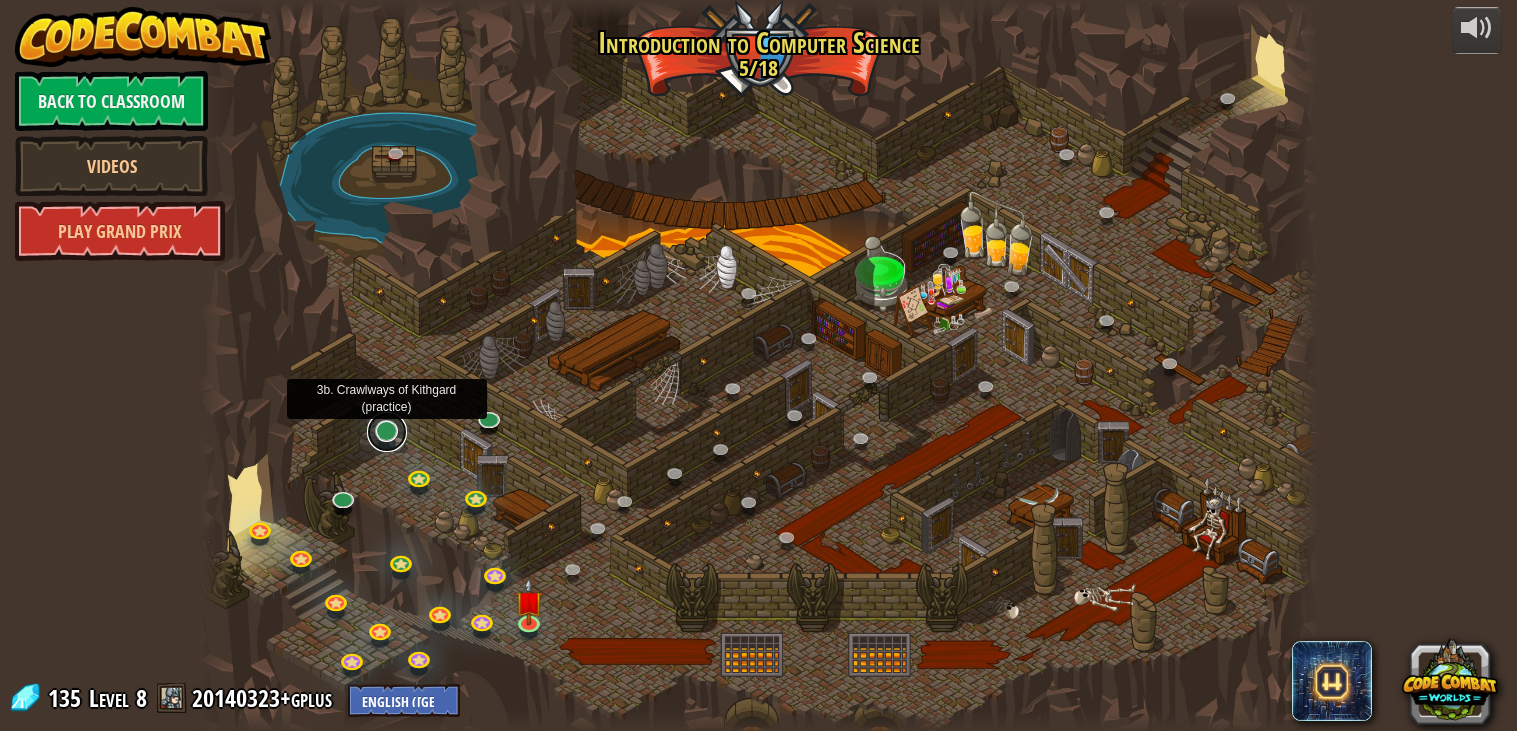 click at bounding box center [387, 432] 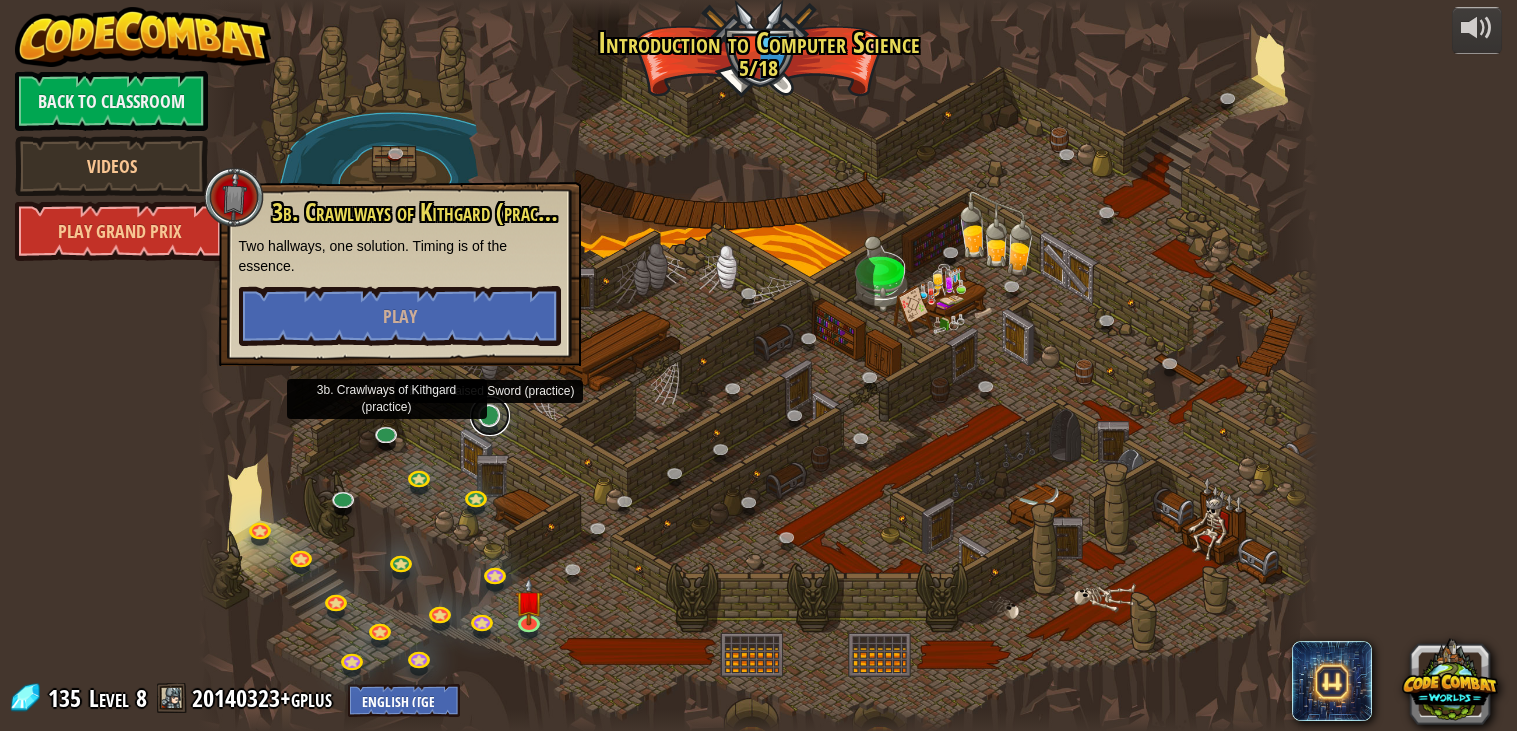 click at bounding box center (490, 416) 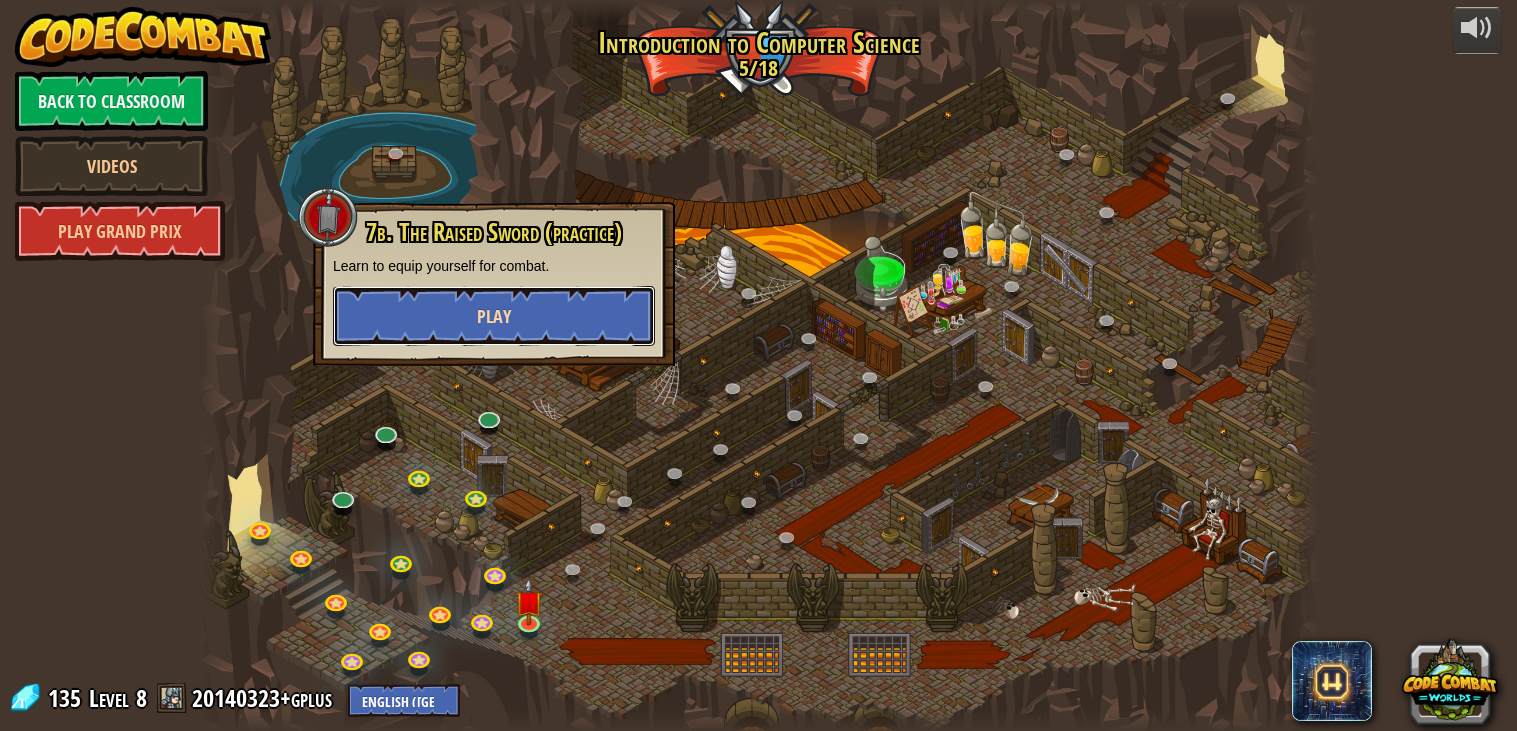 click on "Play" at bounding box center [494, 316] 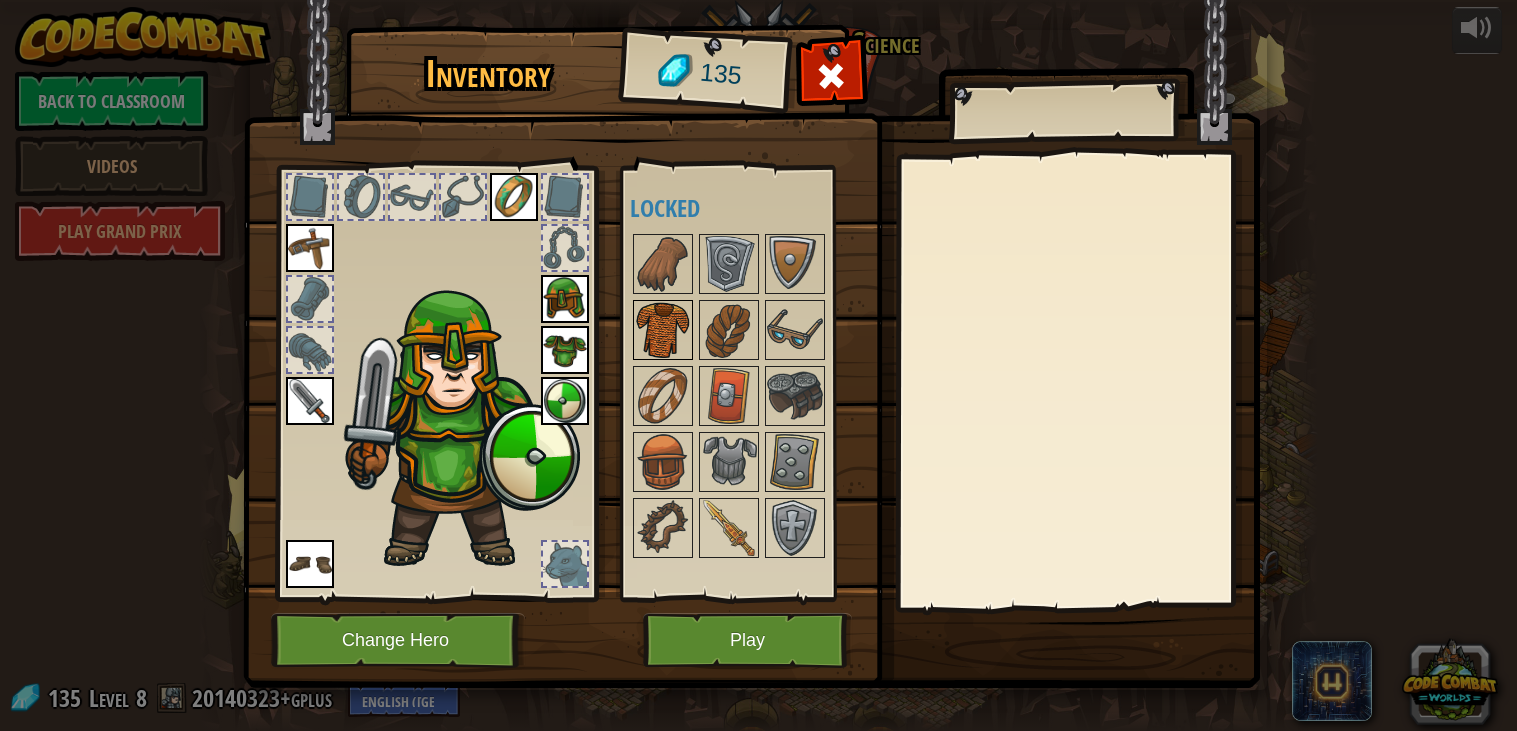 click at bounding box center [663, 330] 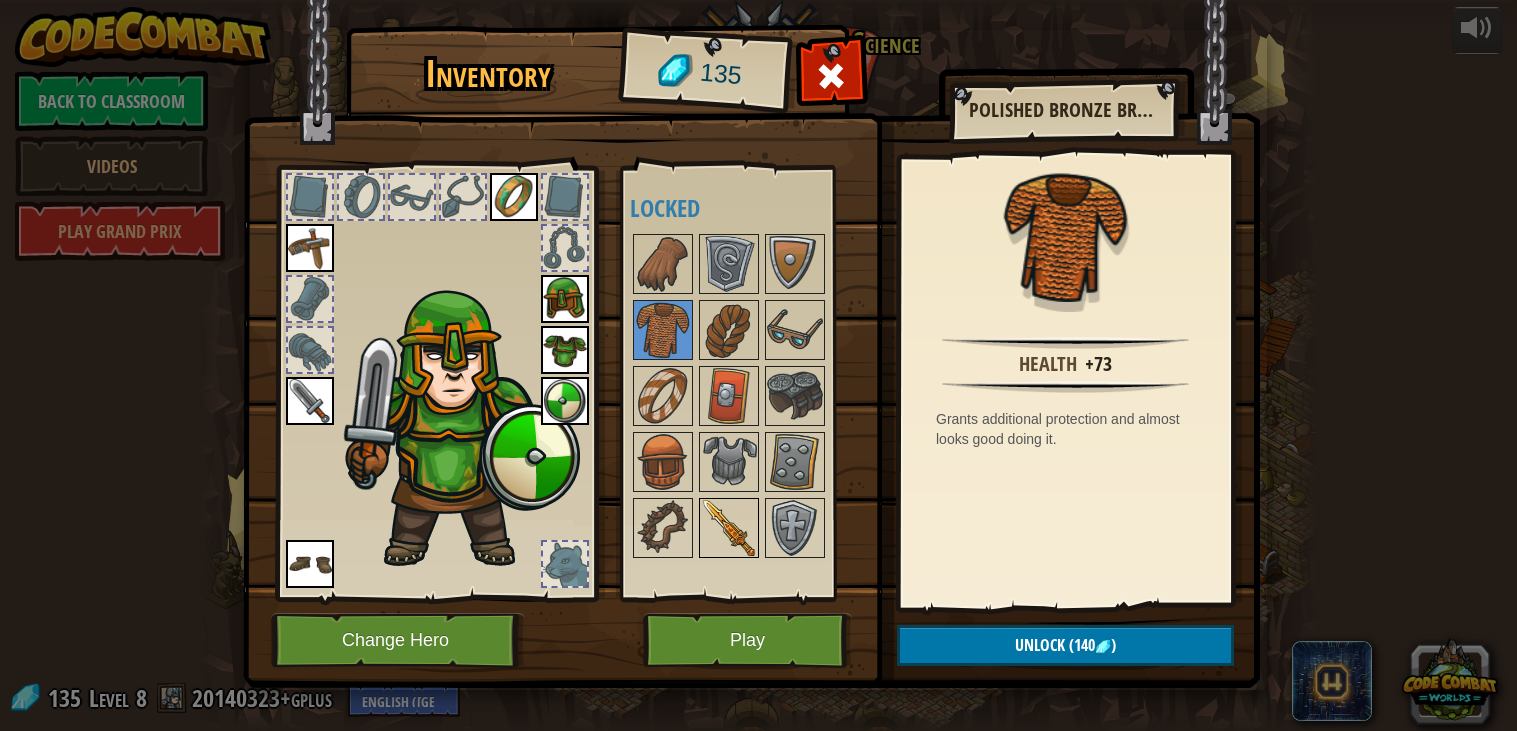 click at bounding box center (729, 528) 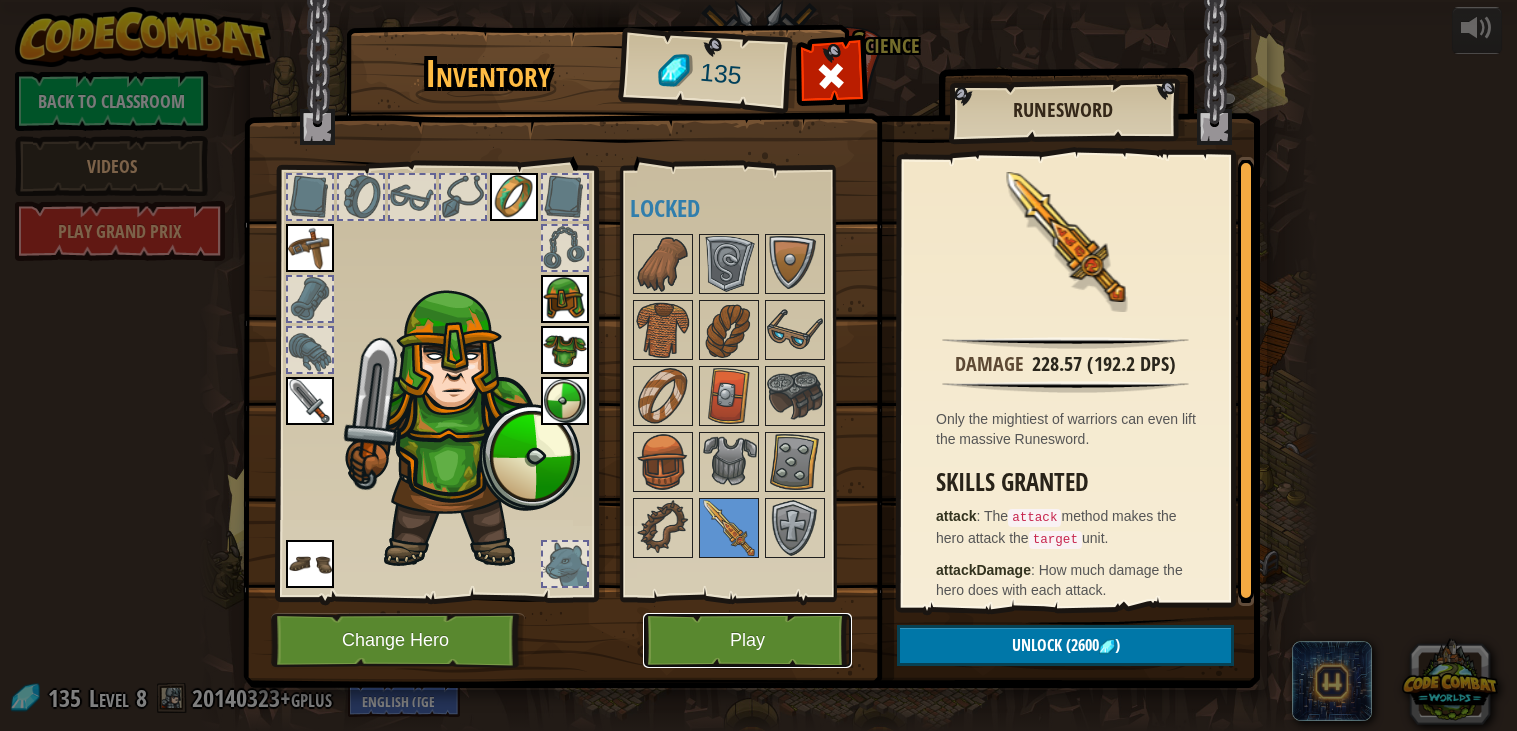 click on "Play" at bounding box center (747, 640) 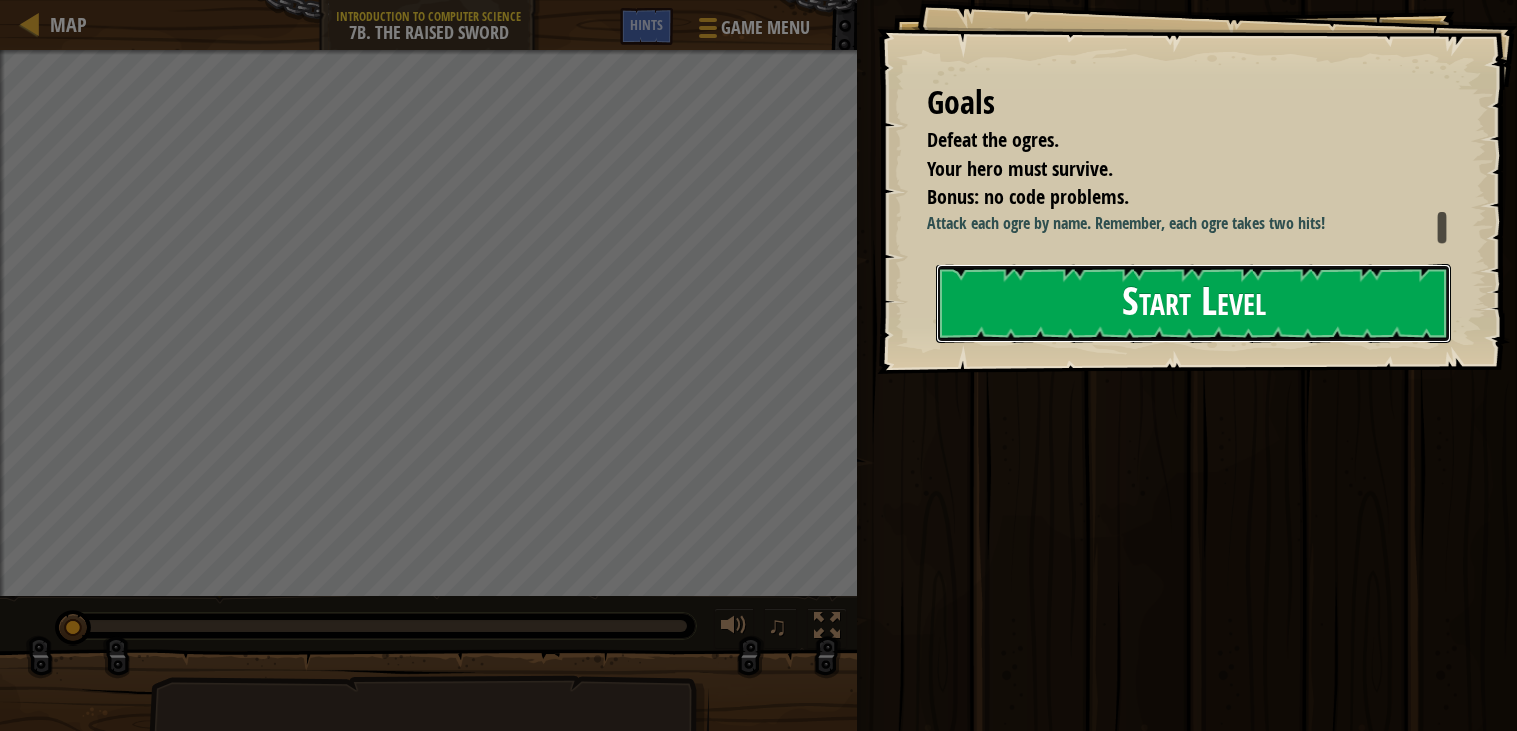 click on "Start Level" at bounding box center [1193, 303] 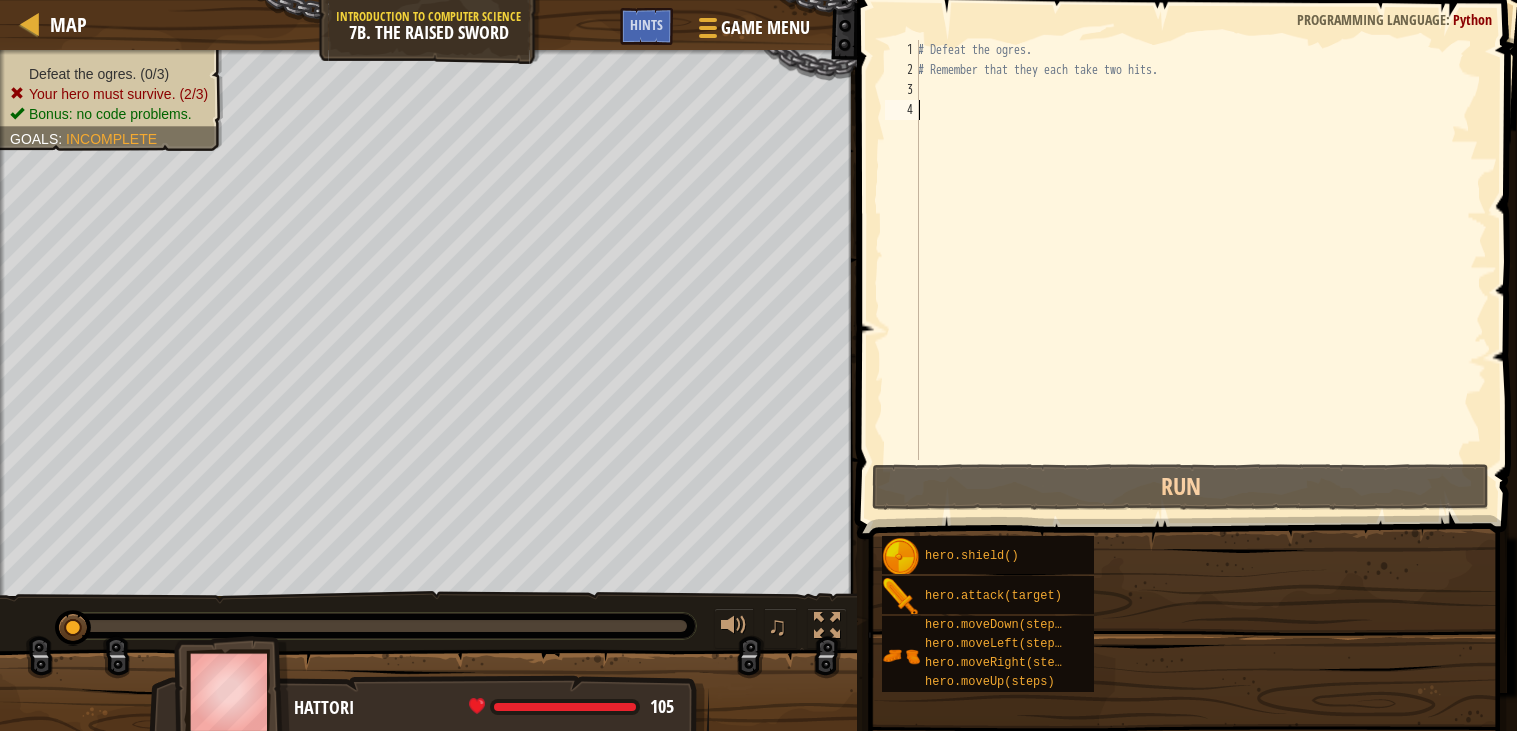 click on "Goals Defeat the ogres. Your hero must survive. Bonus: no code problems. Attack each ogre by name. Remember, each ogre takes two hits!
Start Level Error loading from server. Try refreshing the page. You'll need a subscription to play this level. Subscribe You'll need to join a course to play this level. Back to my courses Ask your teacher to assign a license to you so you can continue to play CodeCombat! Back to my courses This level is locked. Back to my courses" at bounding box center [1837, 187] 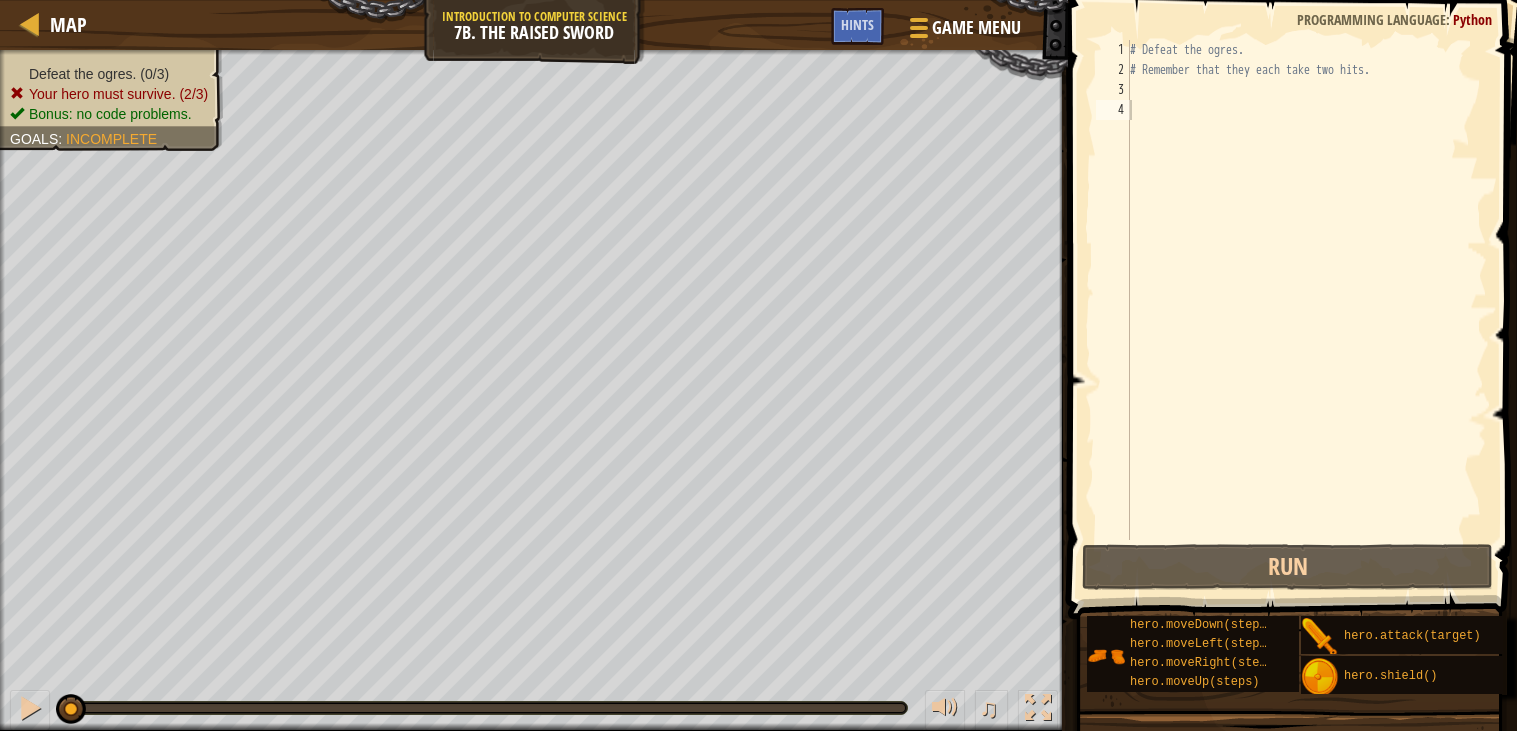 click on "# Defeat the ogres. # Remember that they each take two hits." at bounding box center [1306, 310] 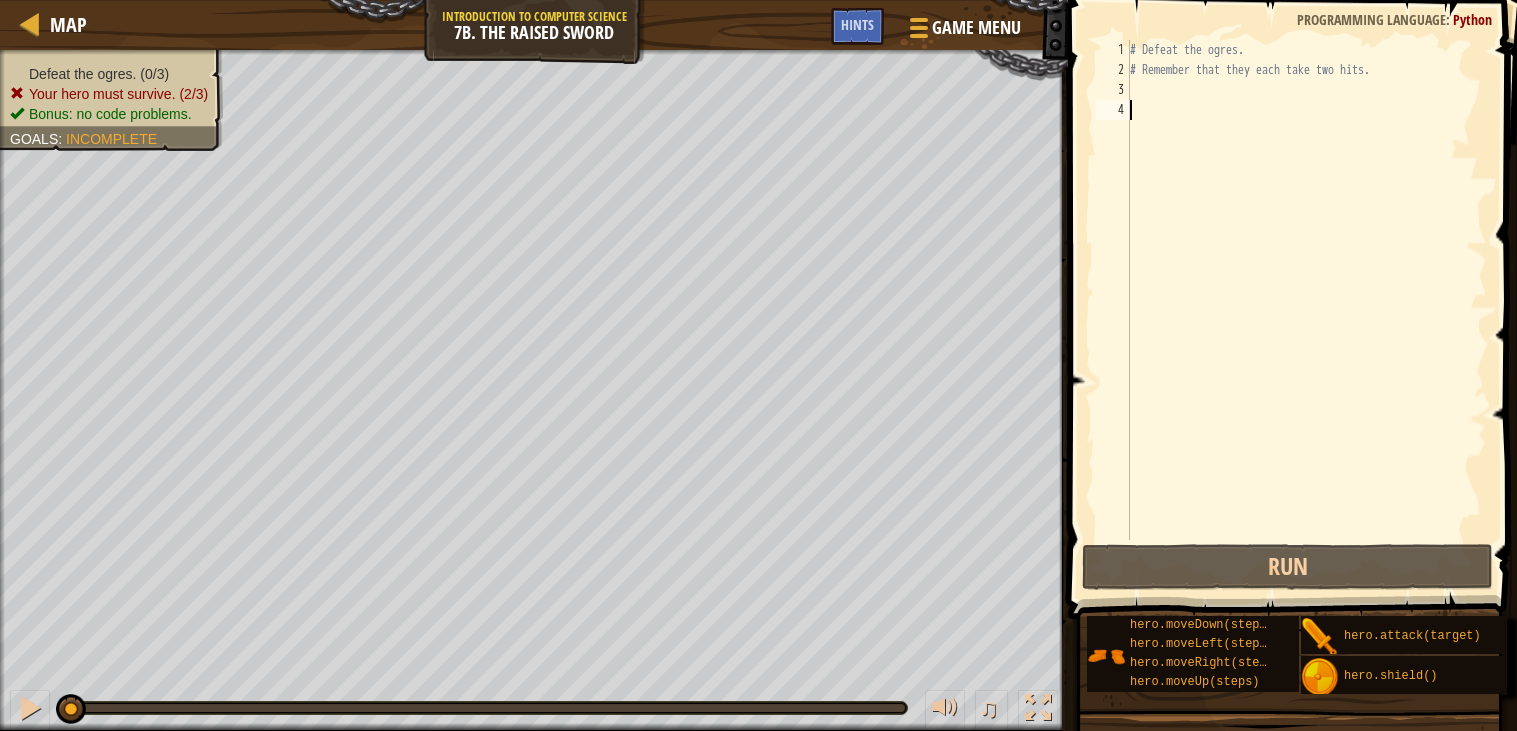 click on "# Defeat the ogres. # Remember that they each take two hits." at bounding box center [1306, 310] 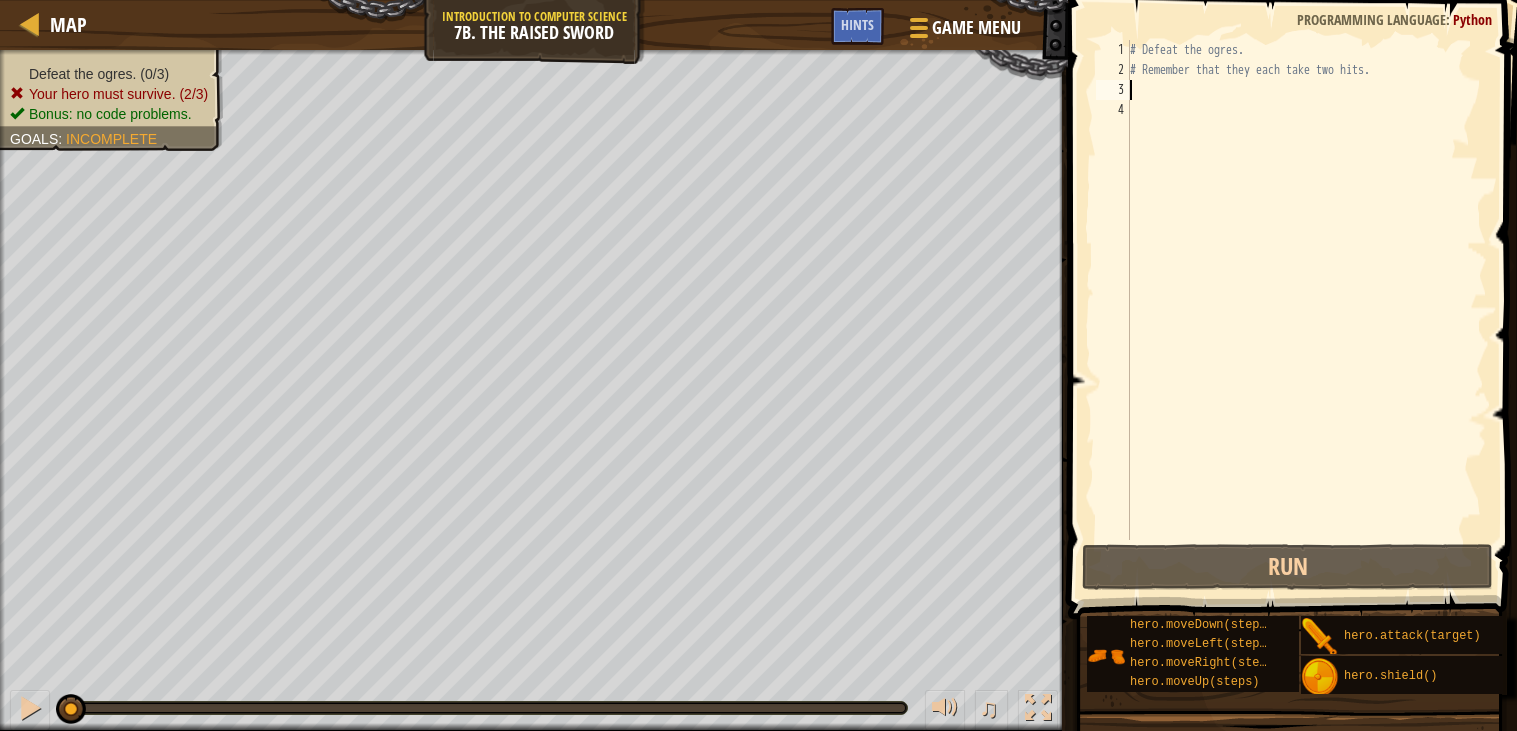 type on "h" 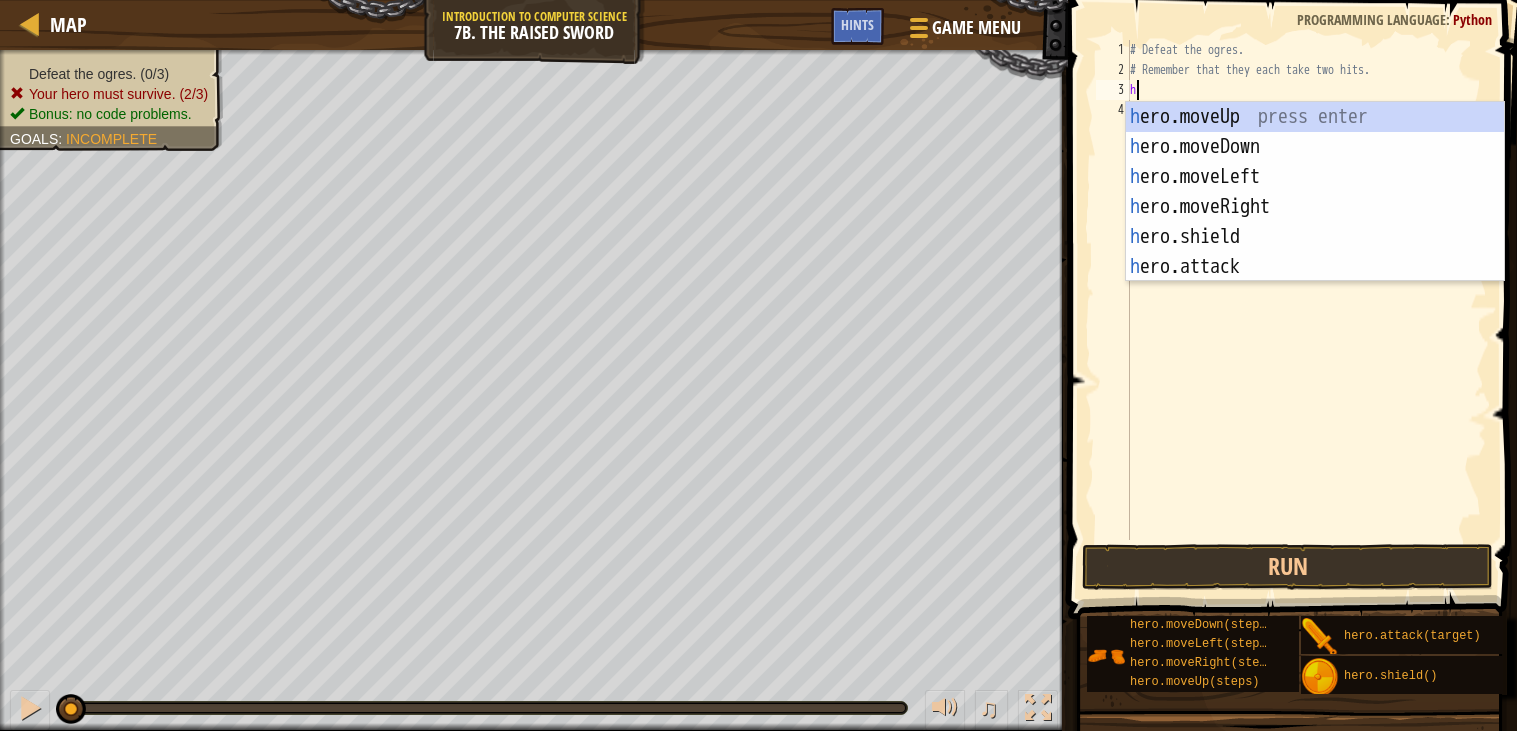scroll, scrollTop: 8, scrollLeft: 0, axis: vertical 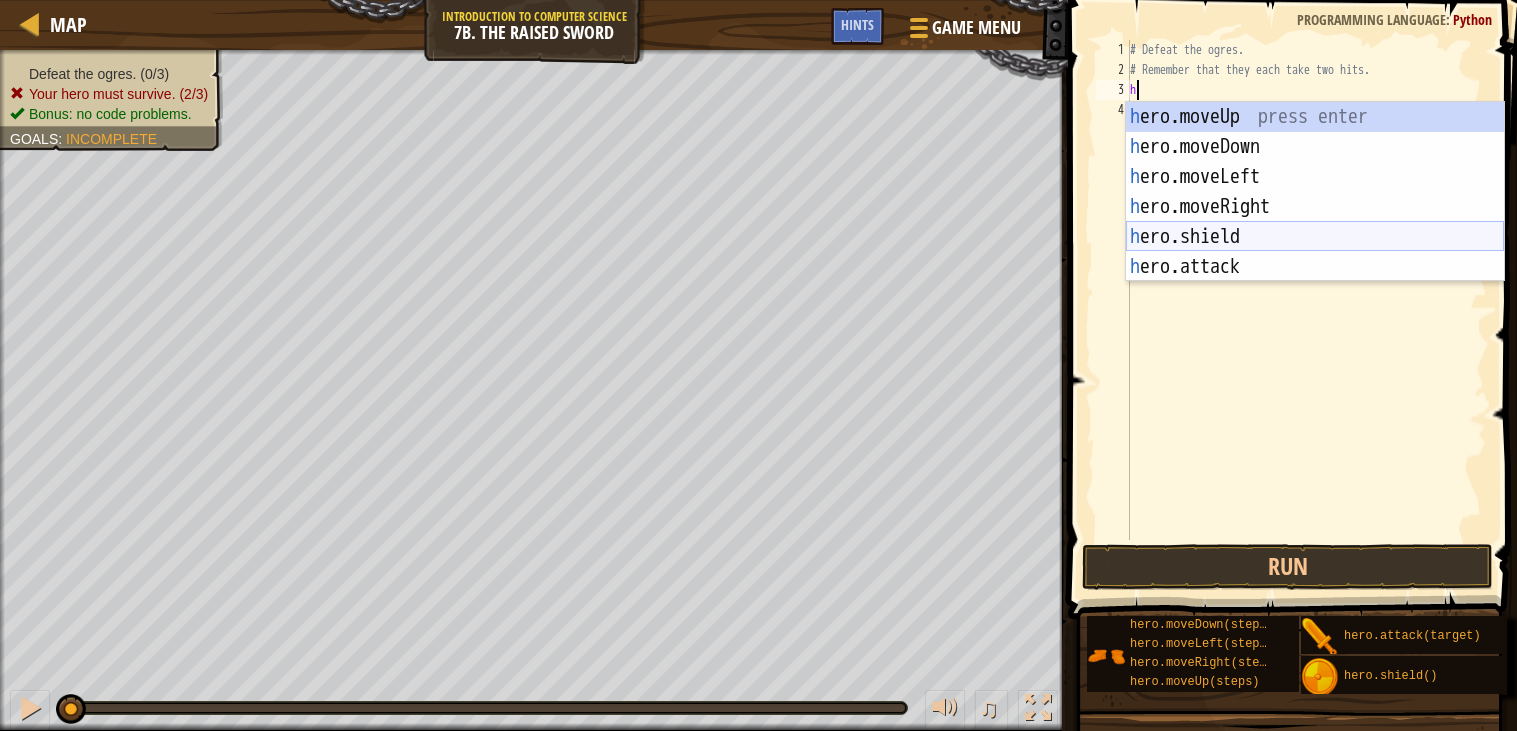 click on "h ero.moveUp press enter h ero.moveDown press enter h ero.moveLeft press enter h ero.moveRight press enter h ero.shield press enter h ero.attack press enter" at bounding box center [1315, 222] 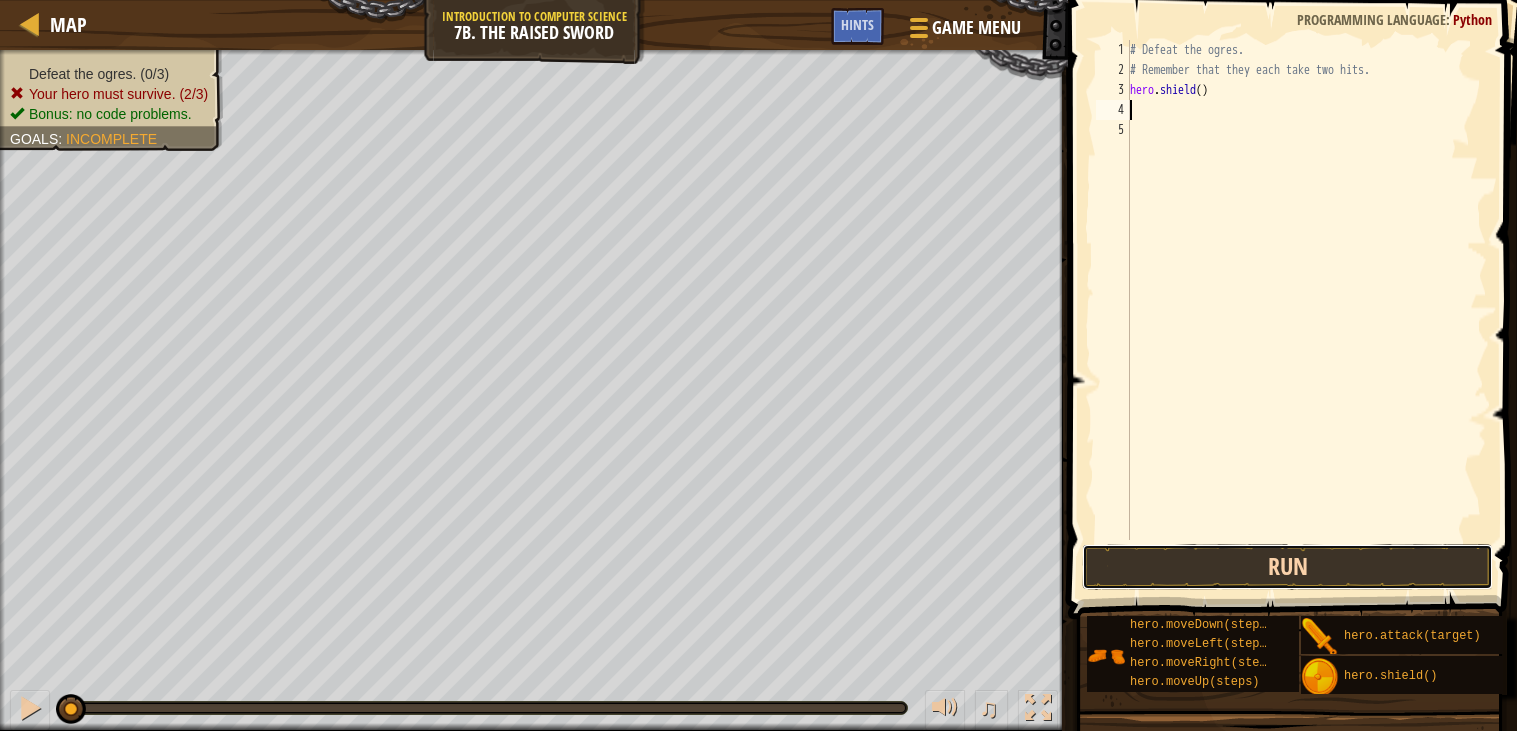 click on "Run" at bounding box center [1288, 567] 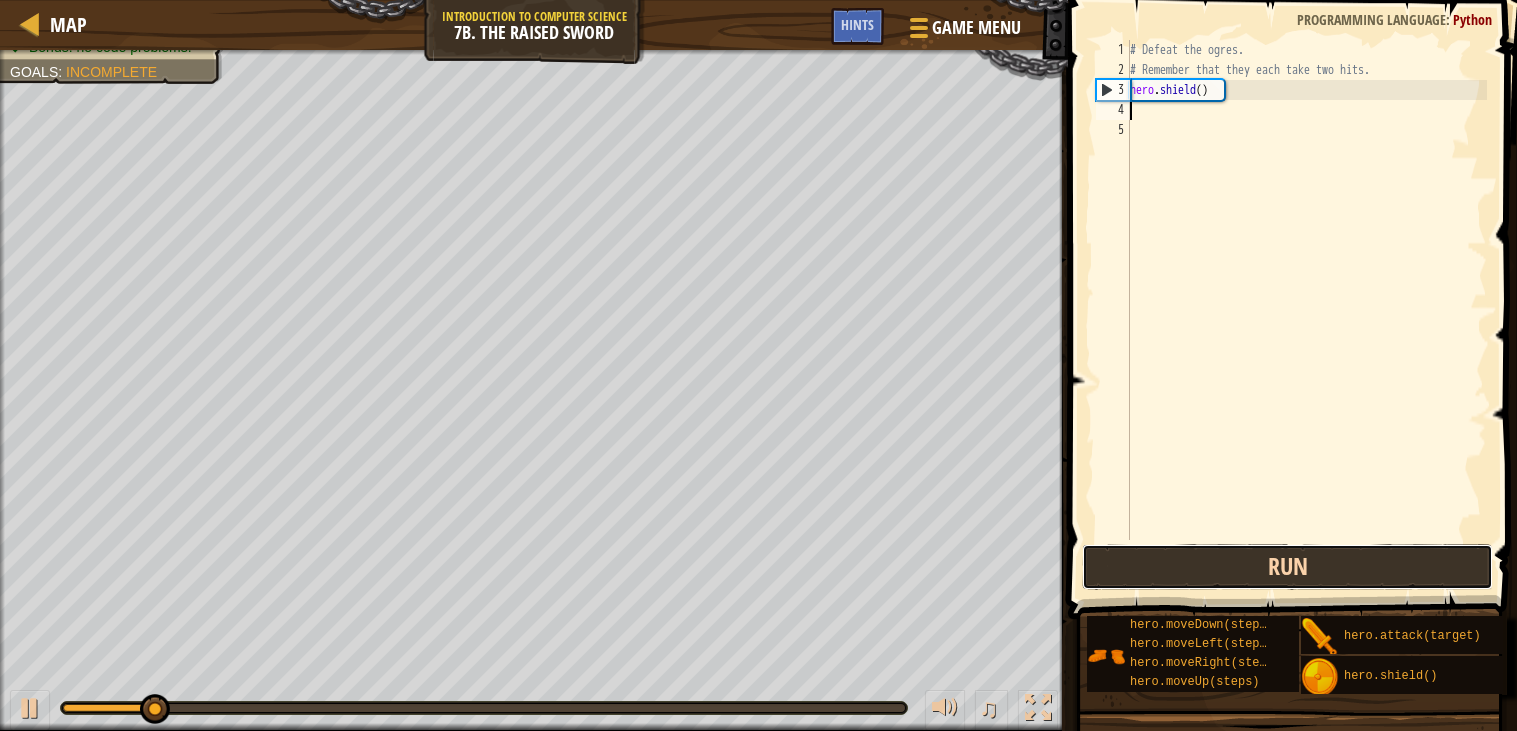 click on "Run" at bounding box center [1288, 567] 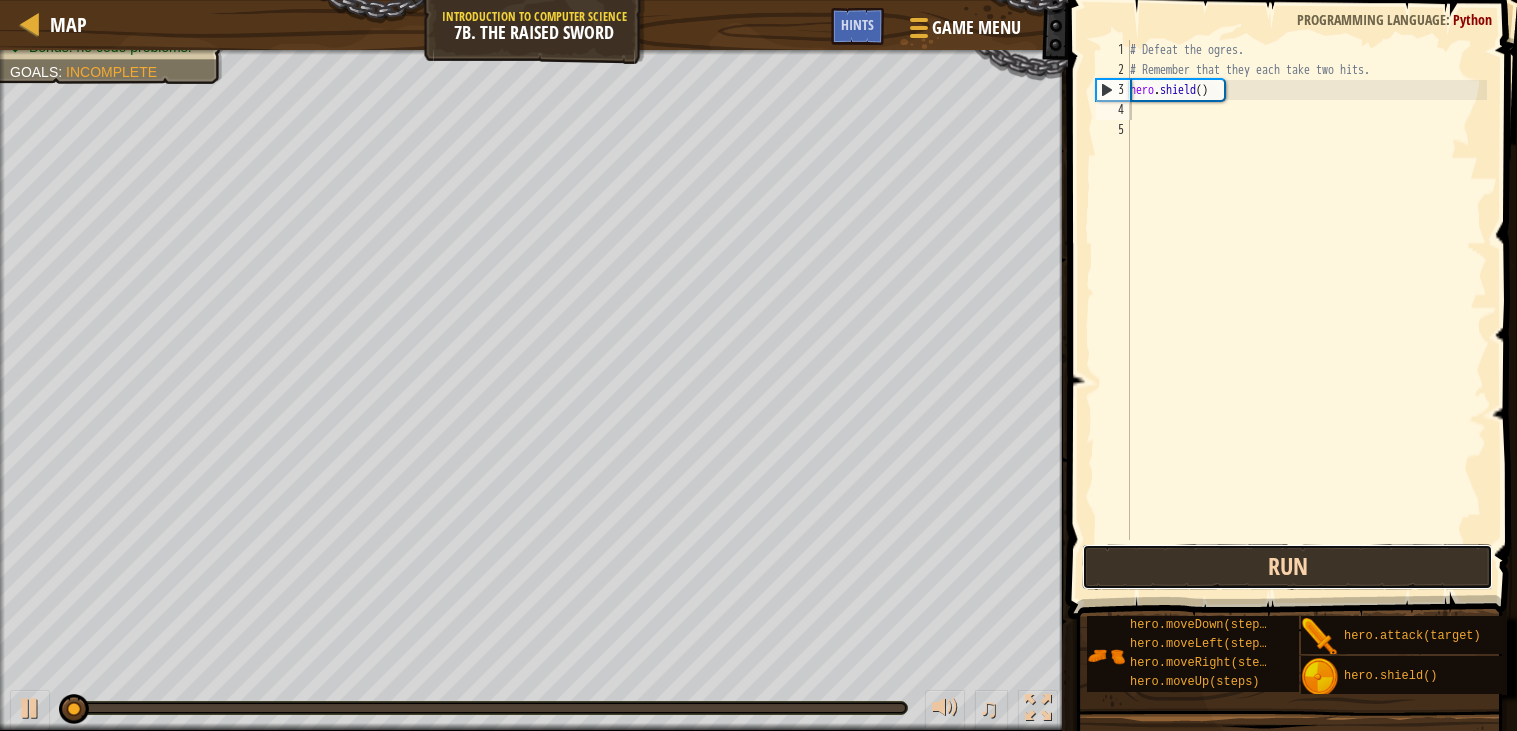click on "Run" at bounding box center [1288, 567] 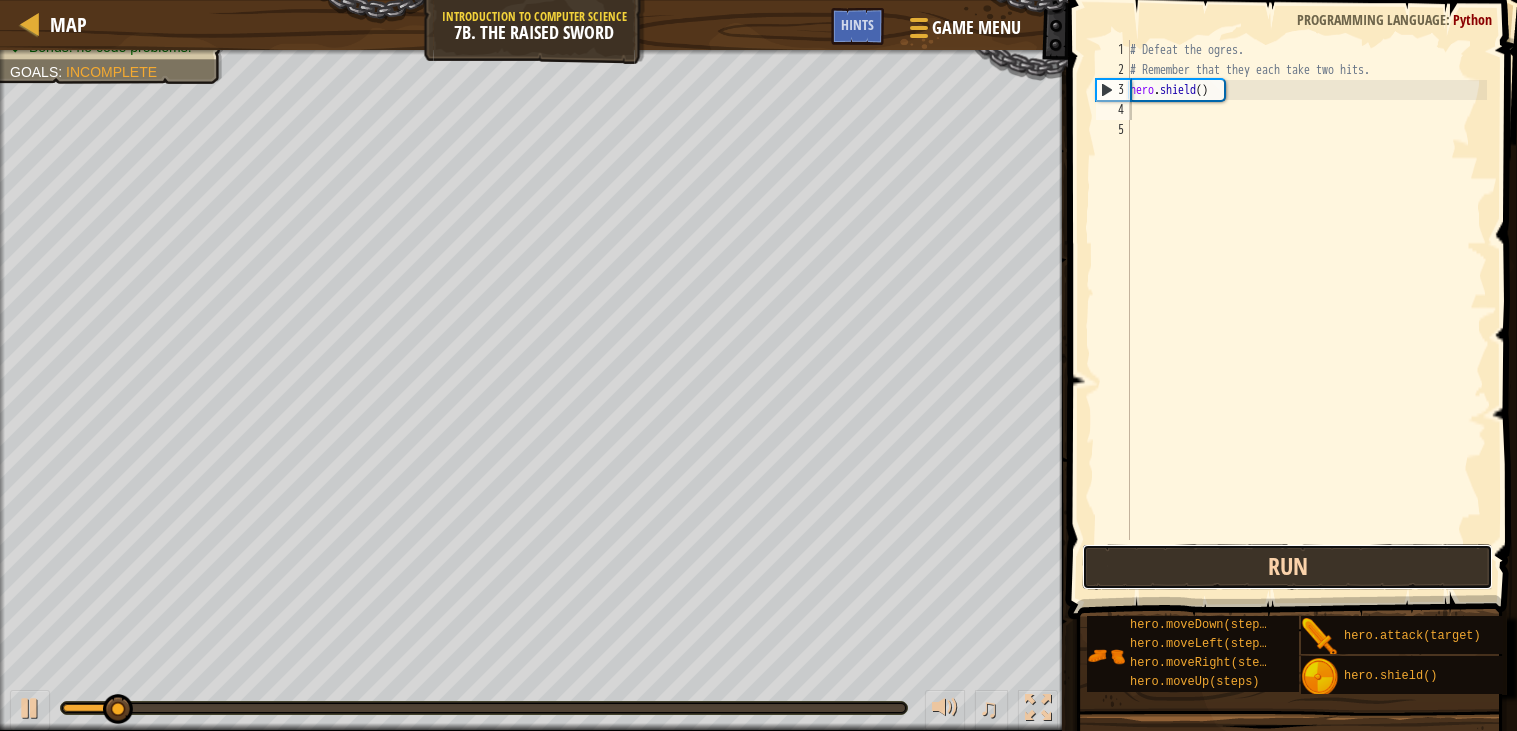 click on "Run" at bounding box center [1288, 567] 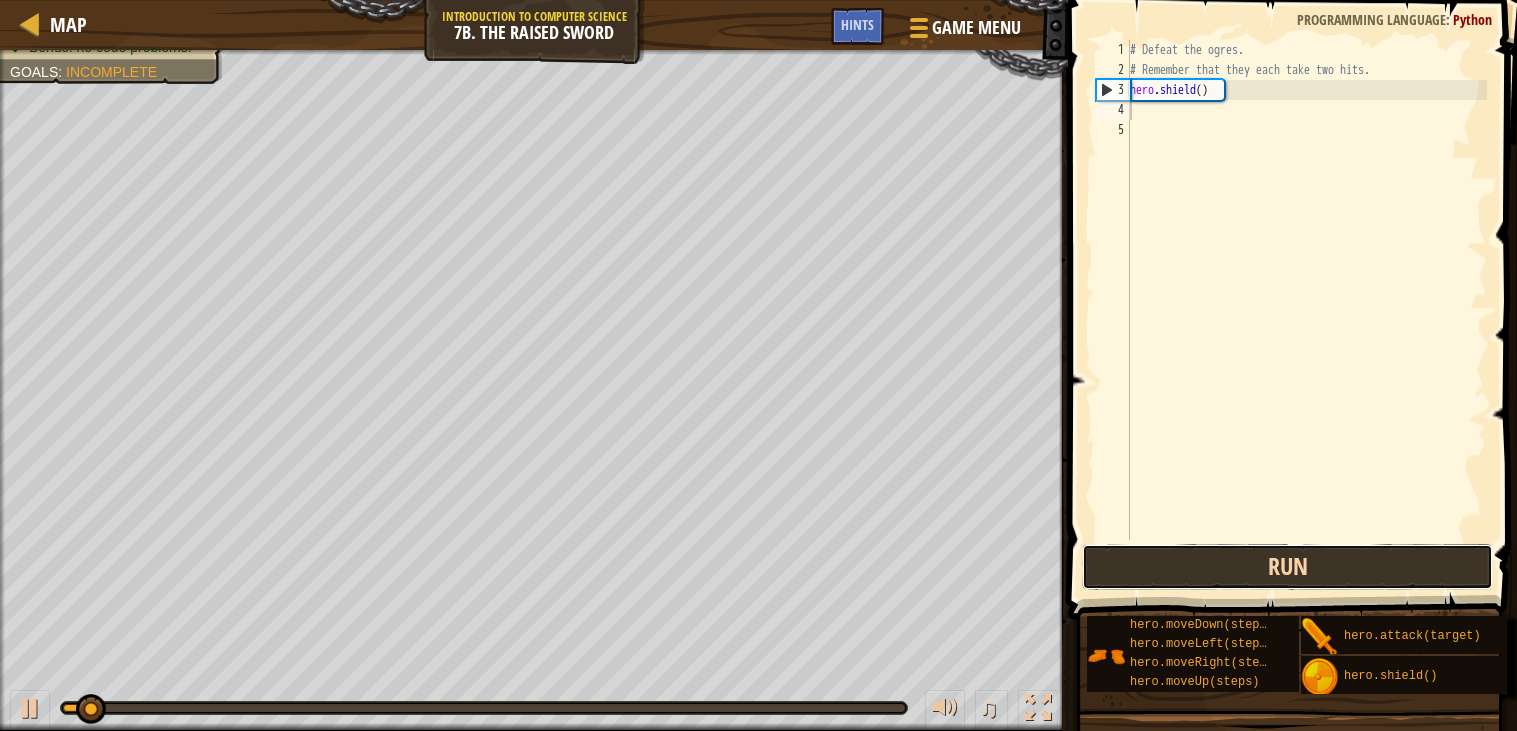 click on "Run" at bounding box center (1288, 567) 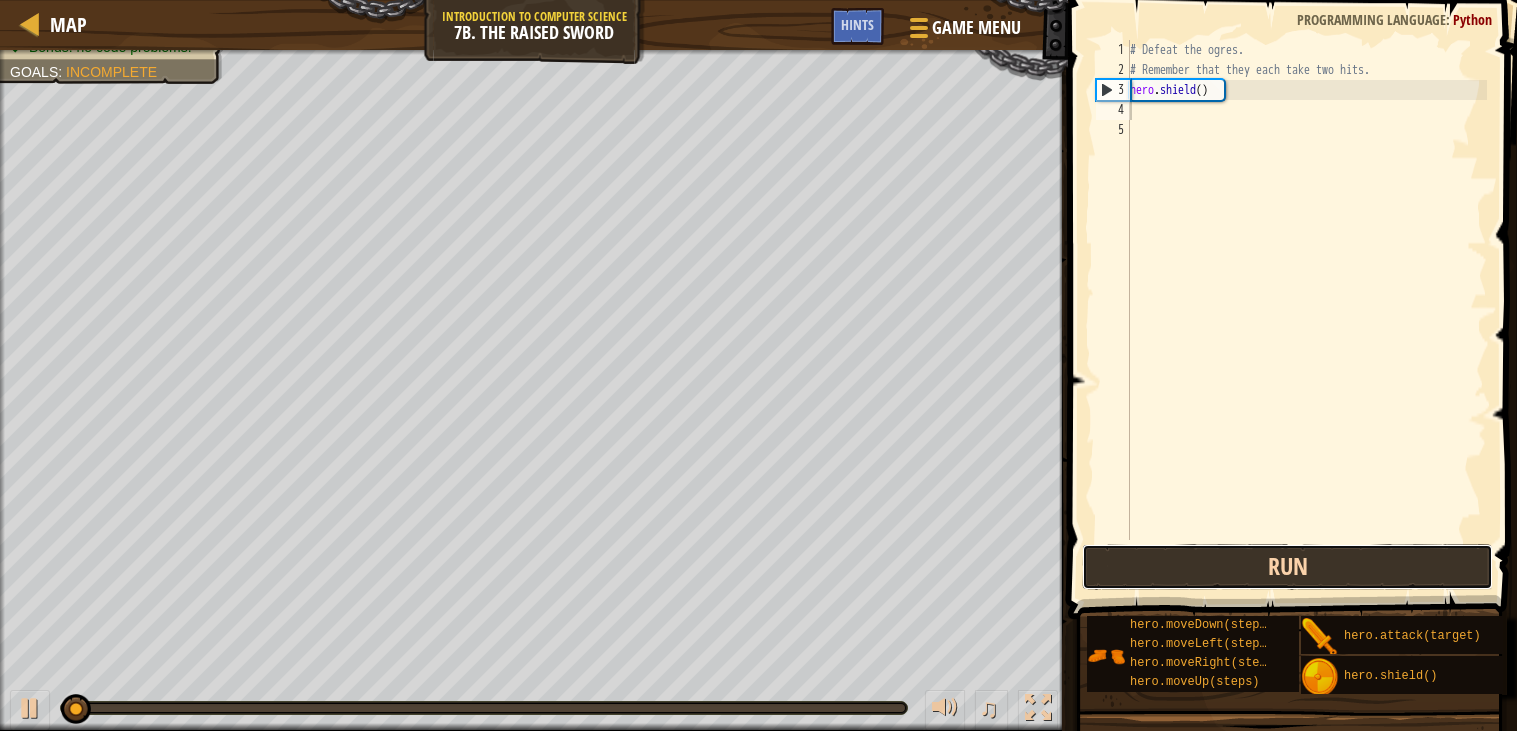 click on "Run" at bounding box center (1288, 567) 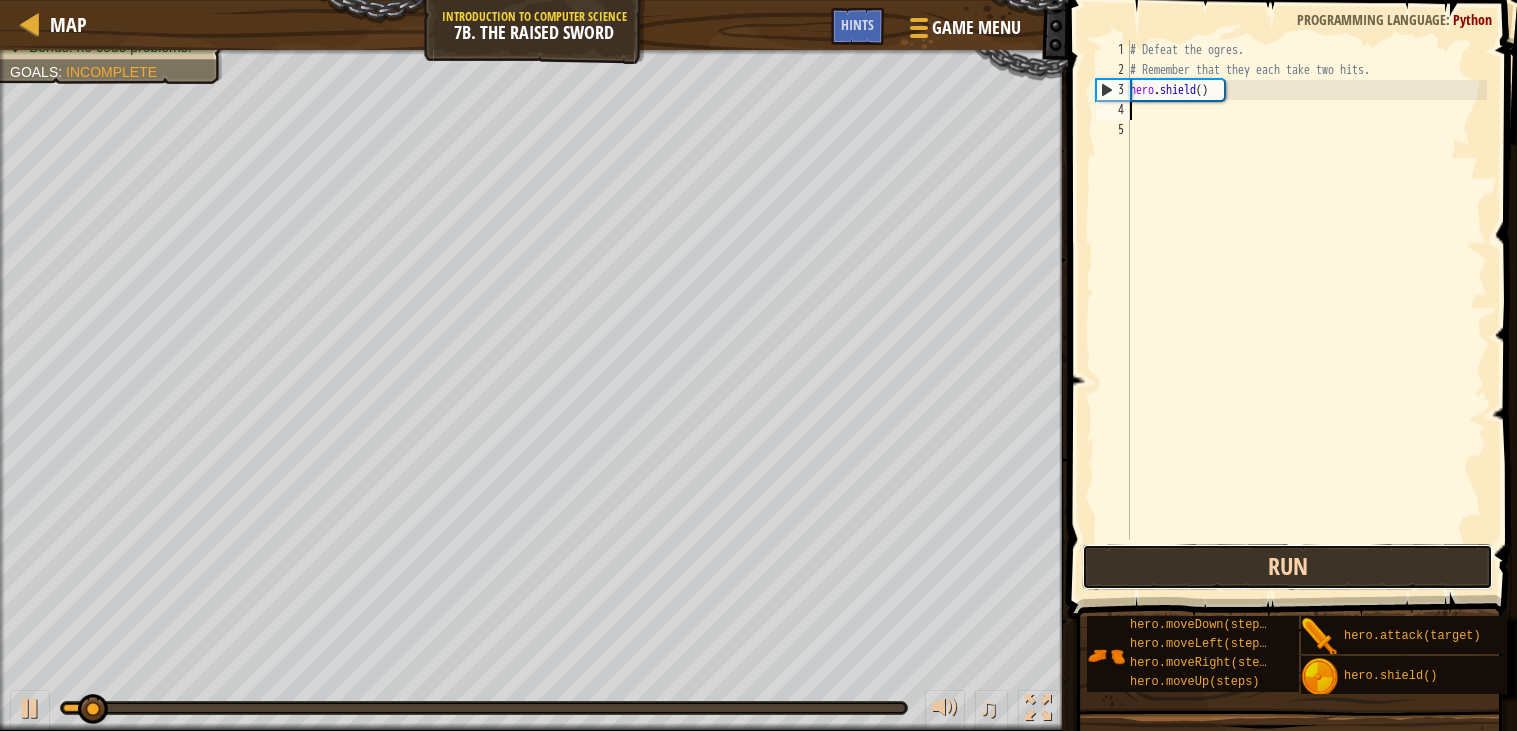 click on "Run" at bounding box center (1288, 567) 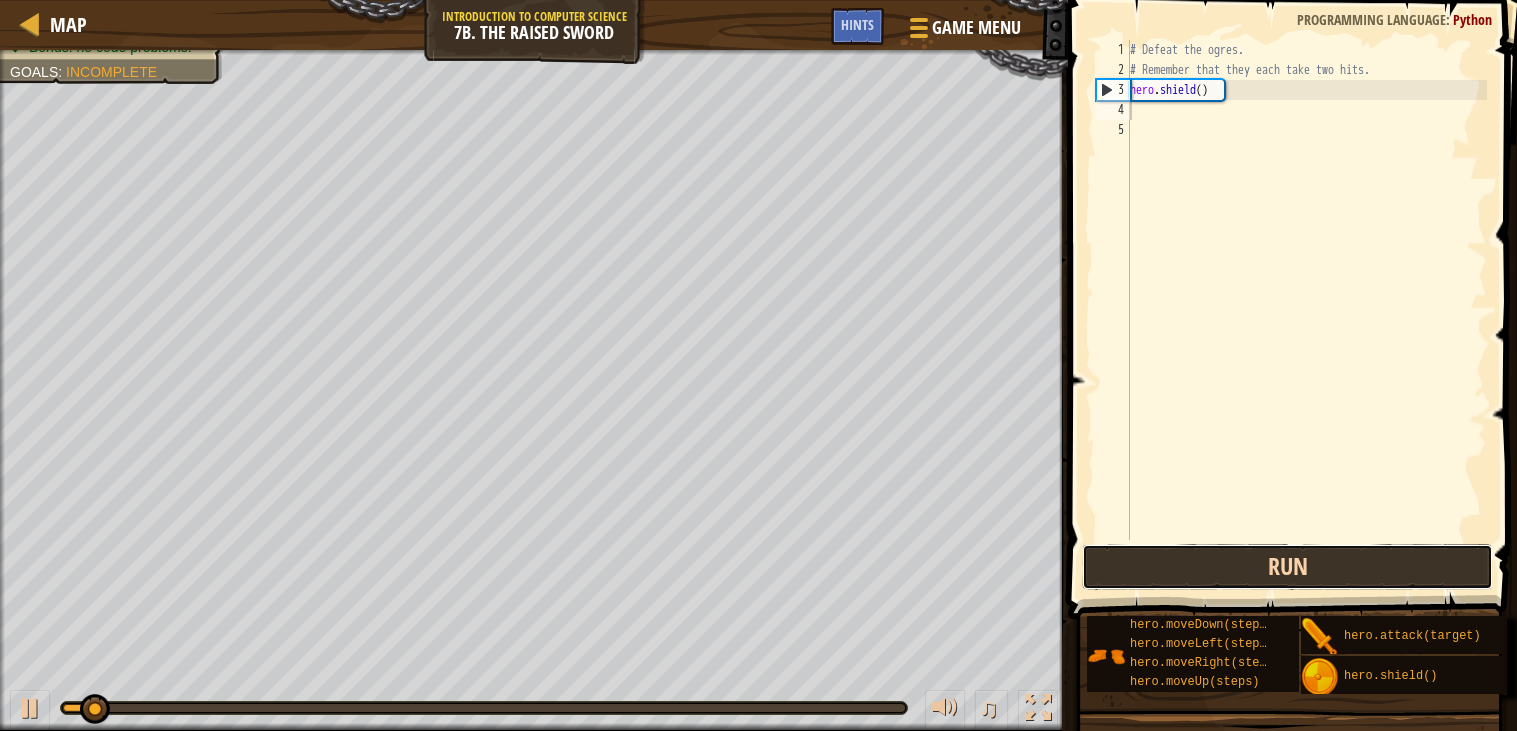 click on "Run" at bounding box center [1288, 567] 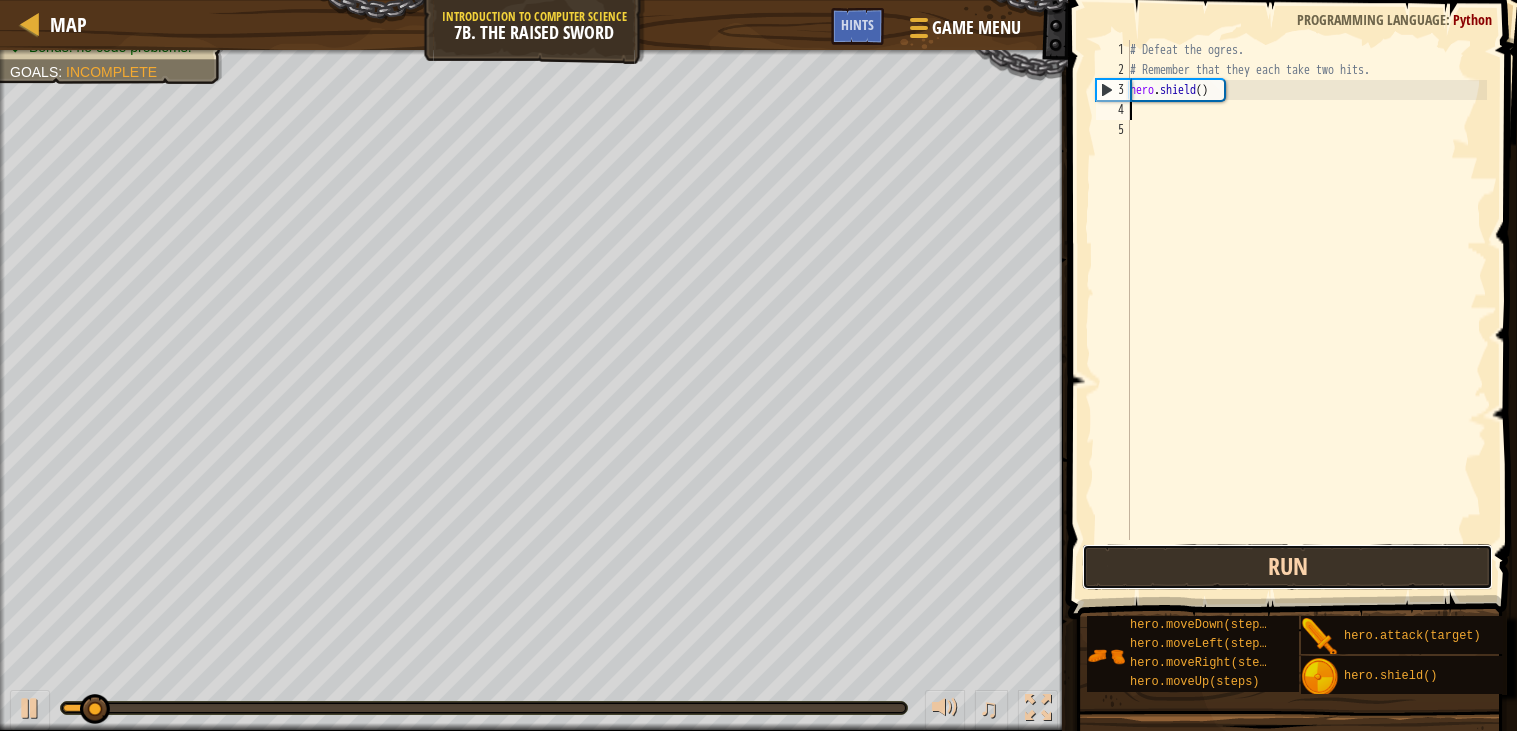 click on "Run" at bounding box center (1288, 567) 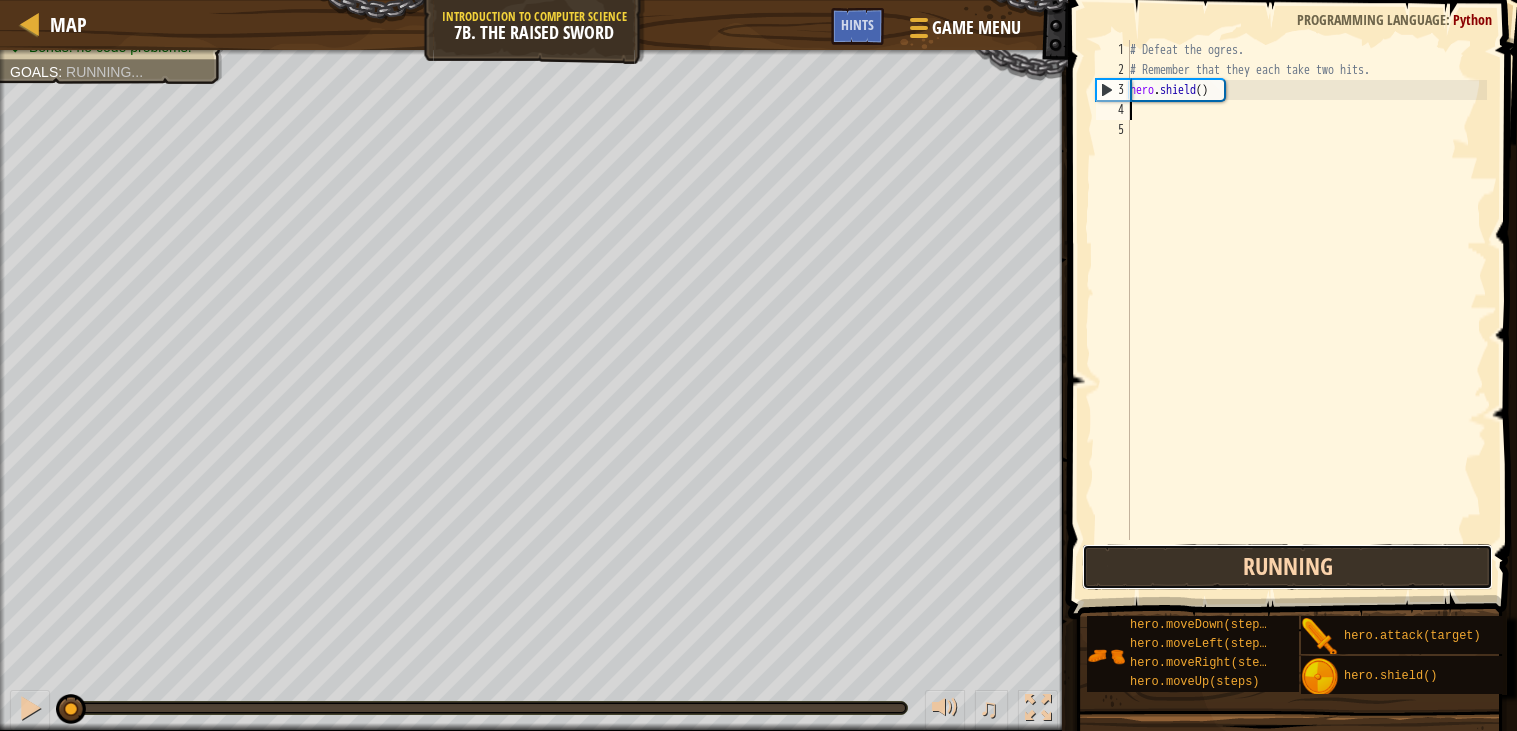 click on "Running" at bounding box center [1288, 567] 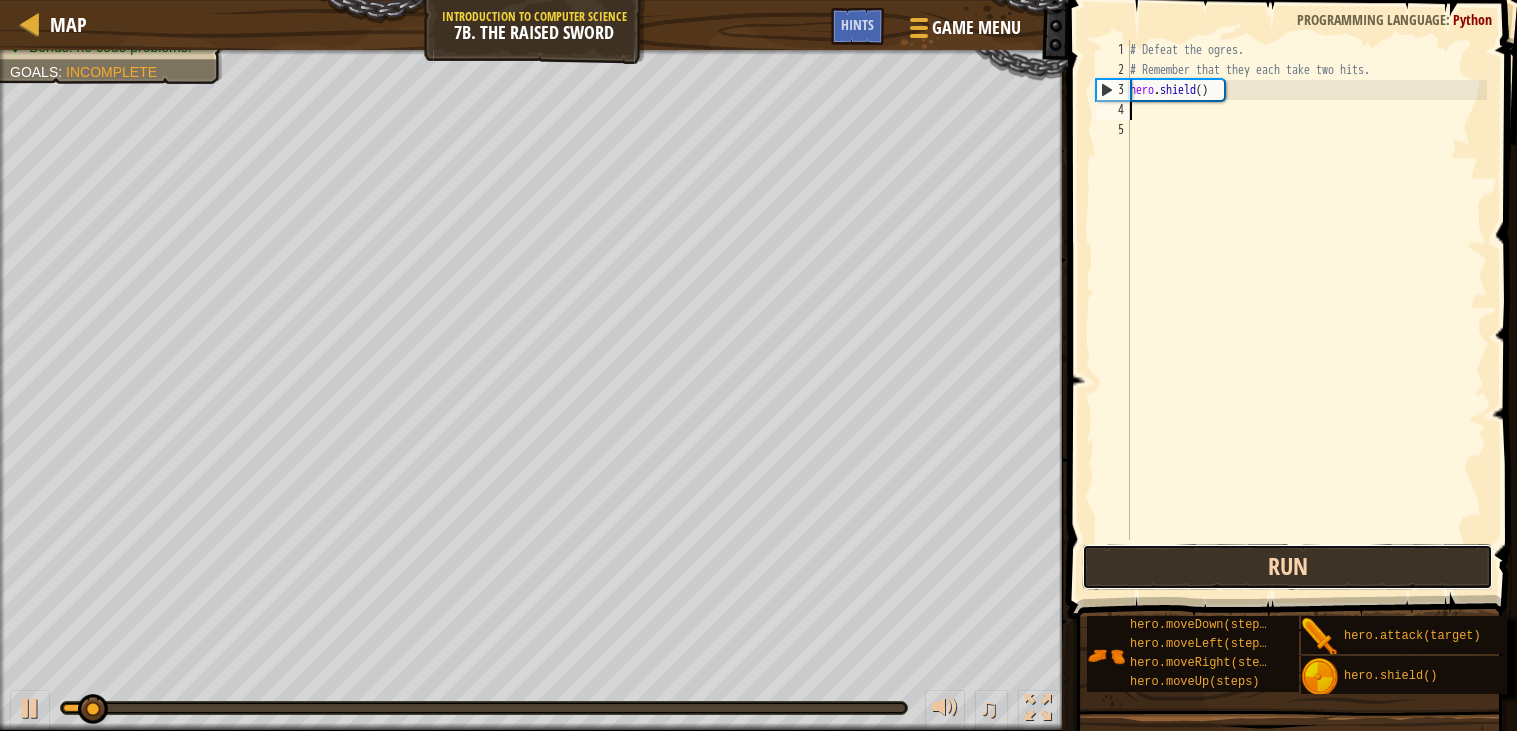 click on "Run" at bounding box center [1288, 567] 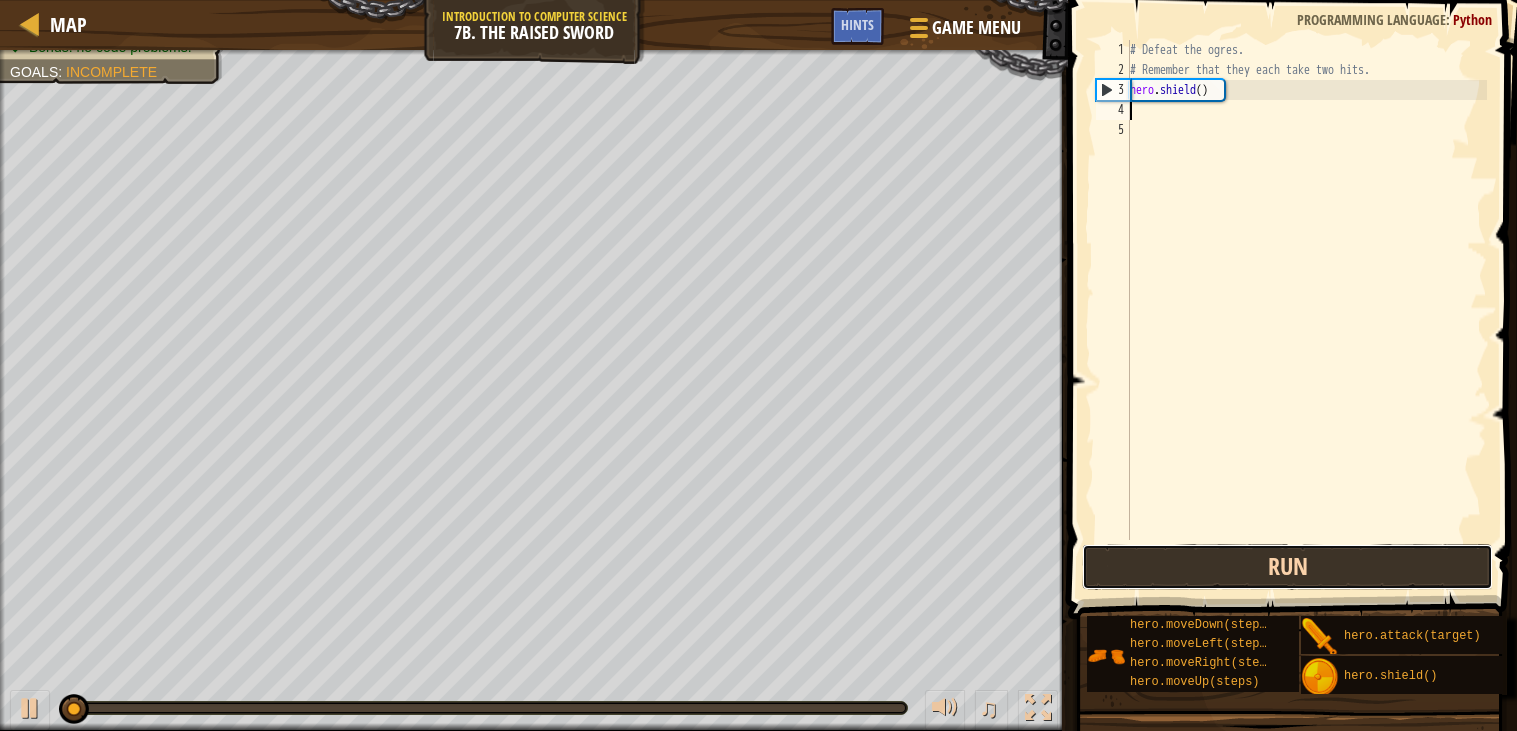 click on "Run" at bounding box center [1288, 567] 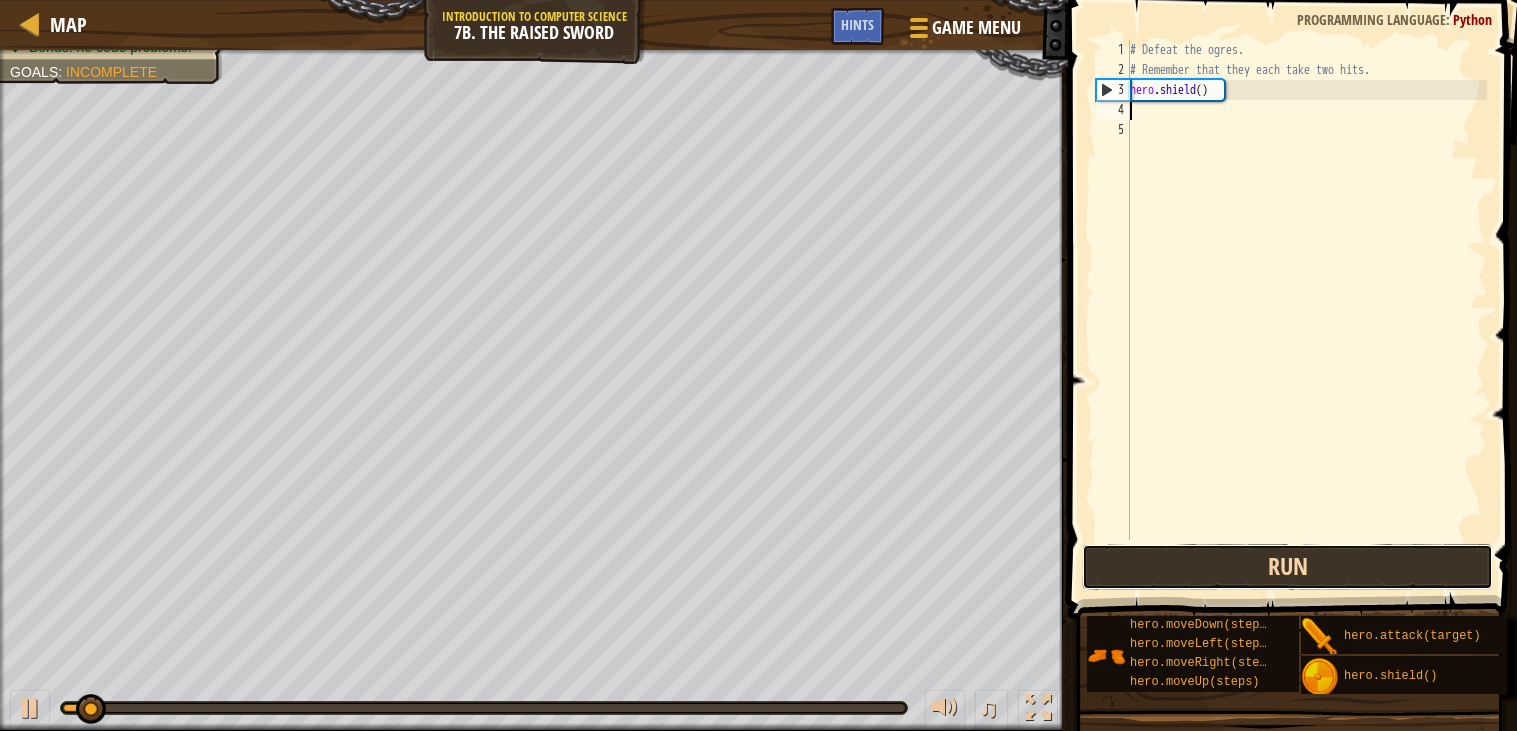 click on "Run" at bounding box center (1288, 567) 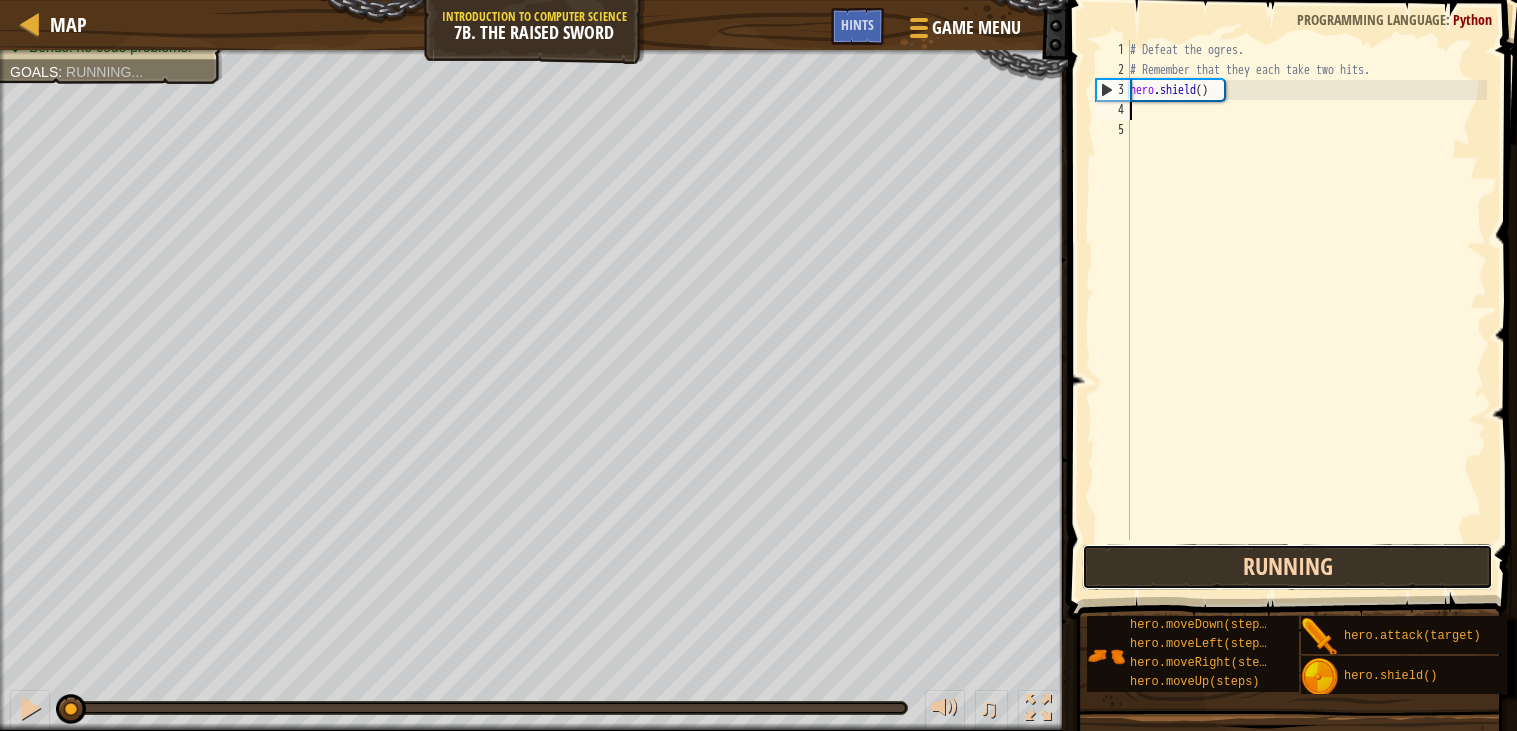 click on "Running" at bounding box center [1288, 567] 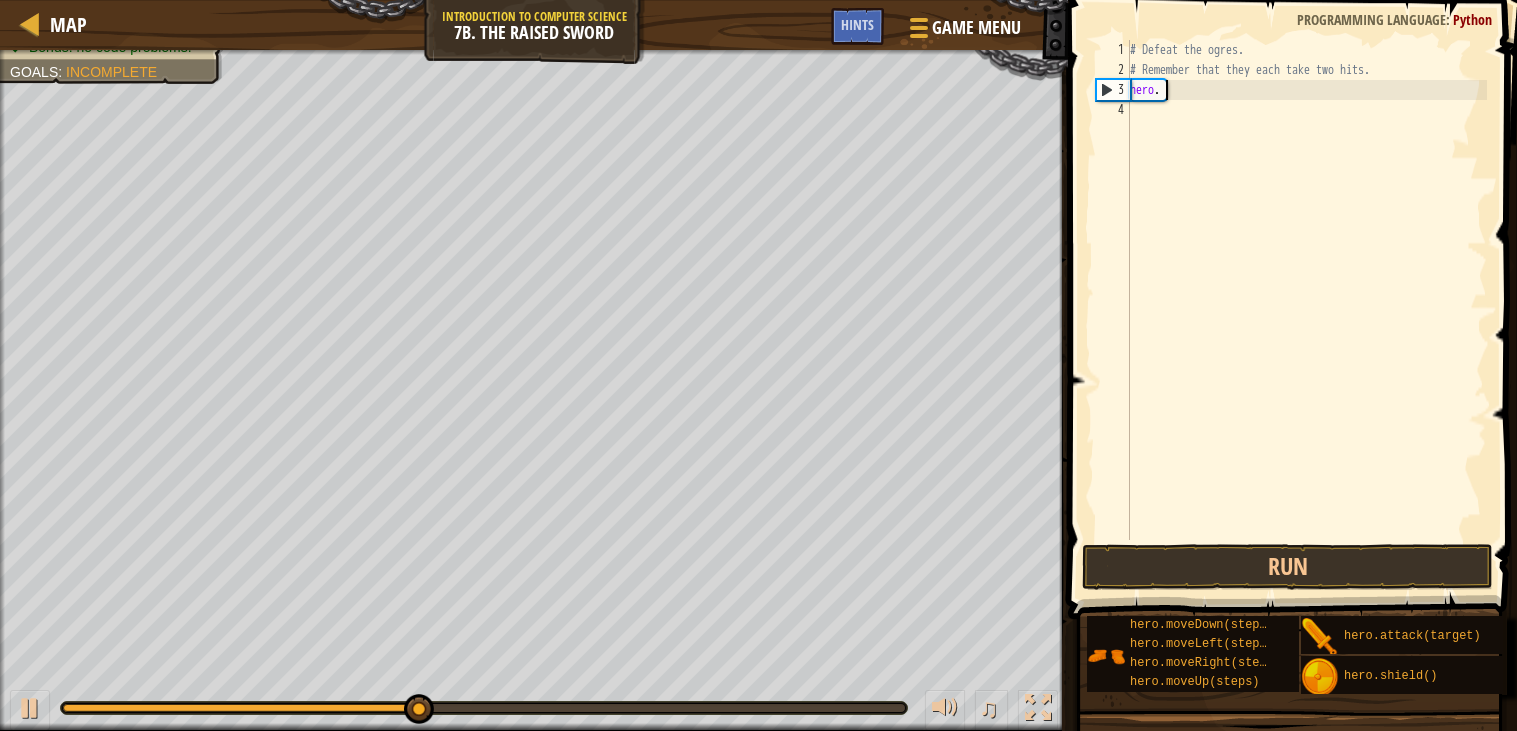 type on "h" 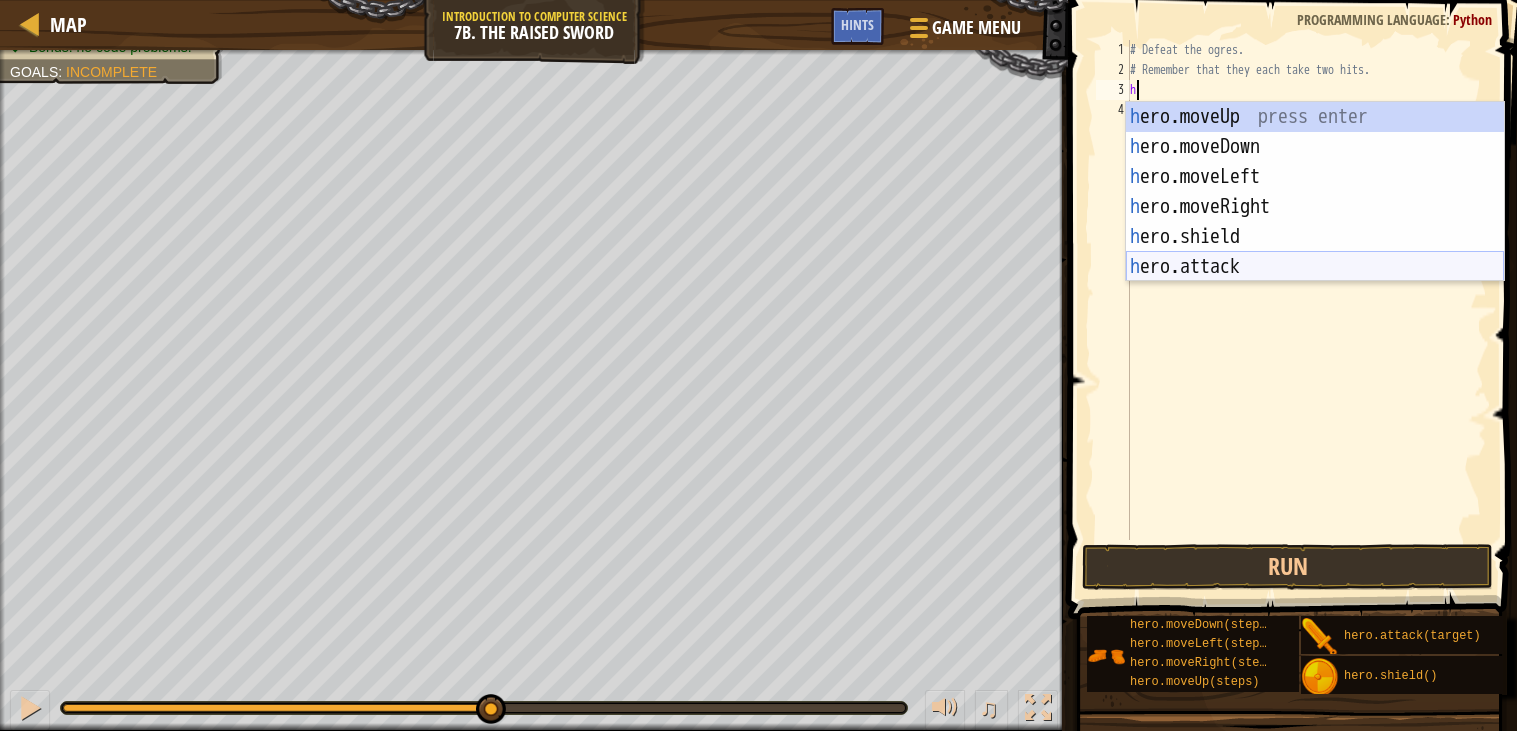 click on "h ero.moveUp press enter h ero.moveDown press enter h ero.moveLeft press enter h ero.moveRight press enter h ero.shield press enter h ero.attack press enter" at bounding box center [1315, 222] 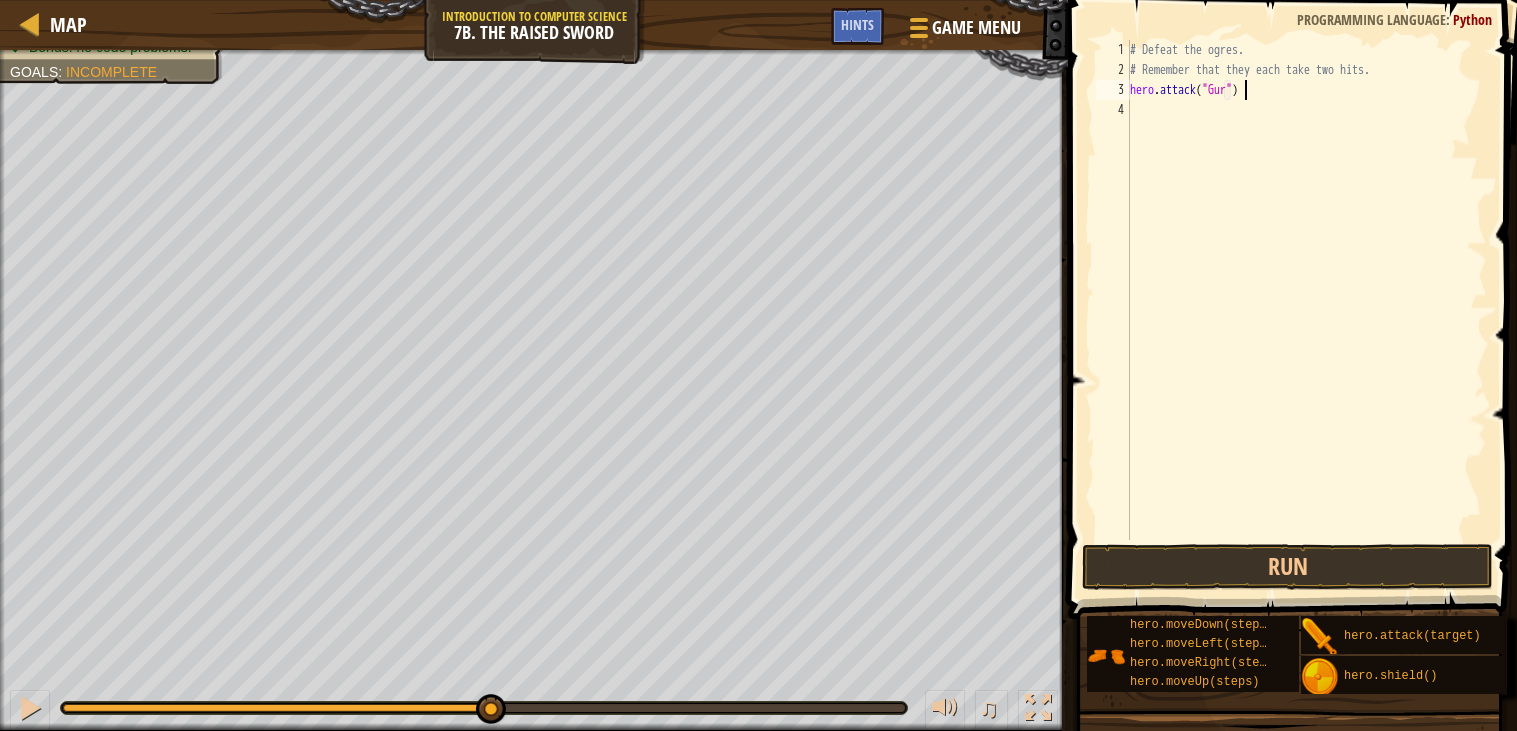 scroll, scrollTop: 8, scrollLeft: 9, axis: both 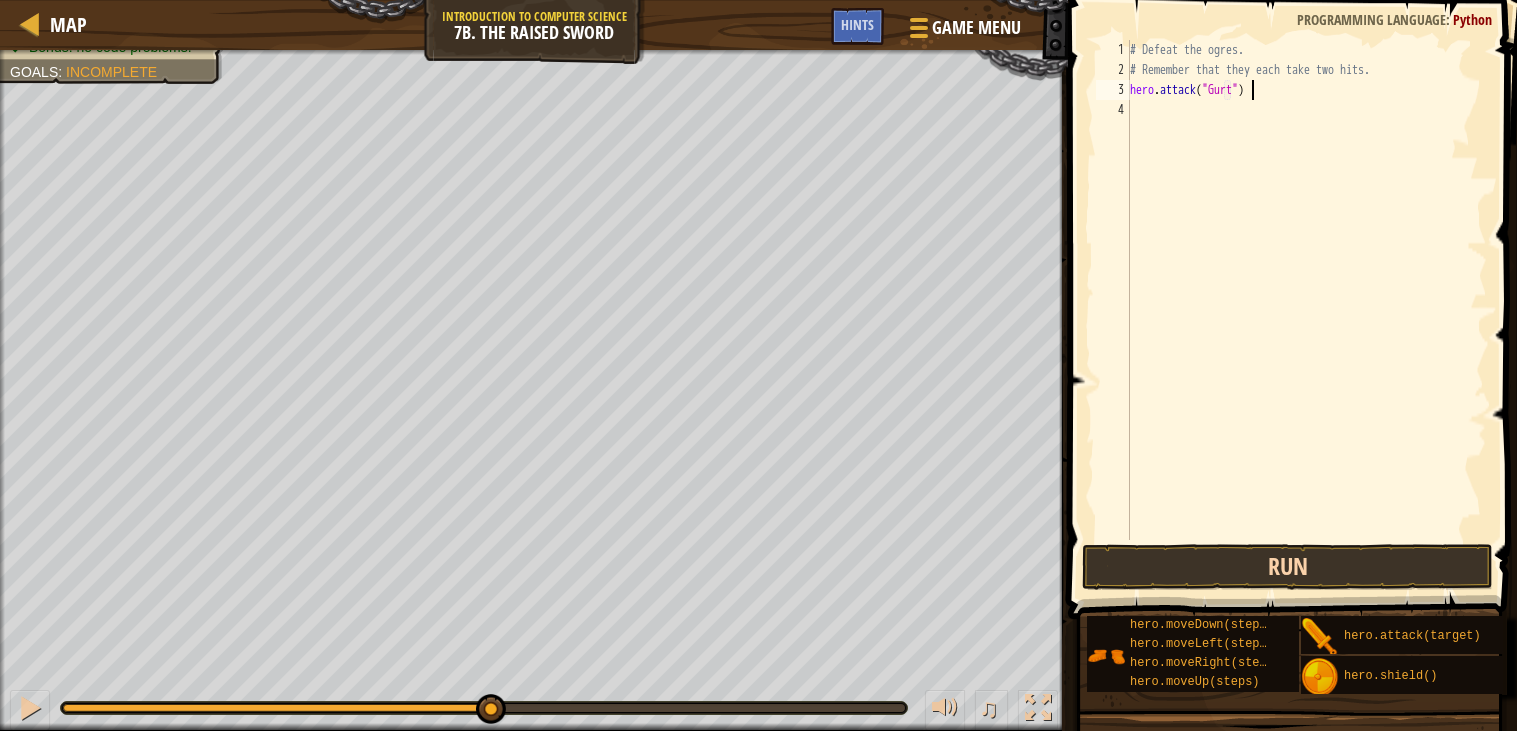 type on "hero.attack("Gurt")" 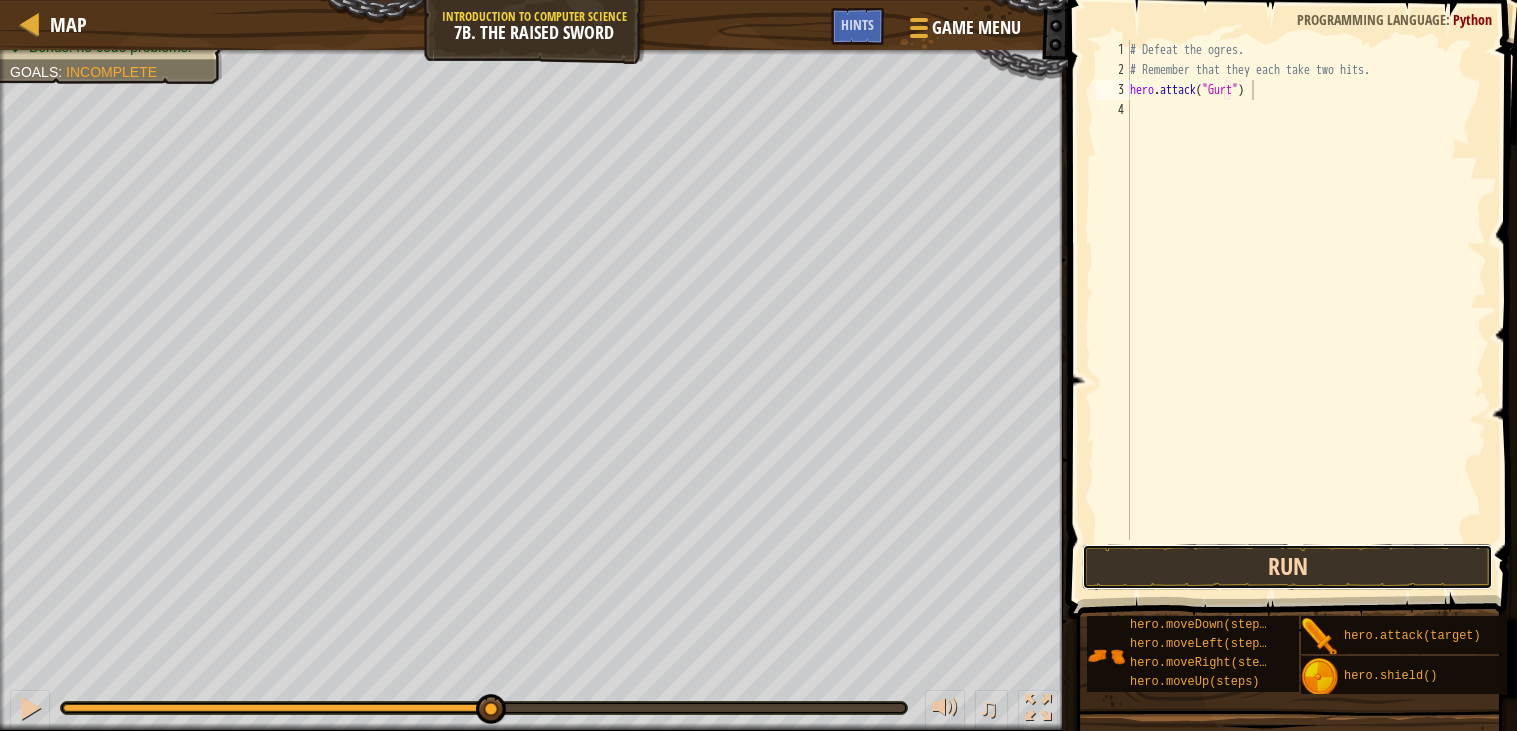 click on "Run" at bounding box center (1288, 567) 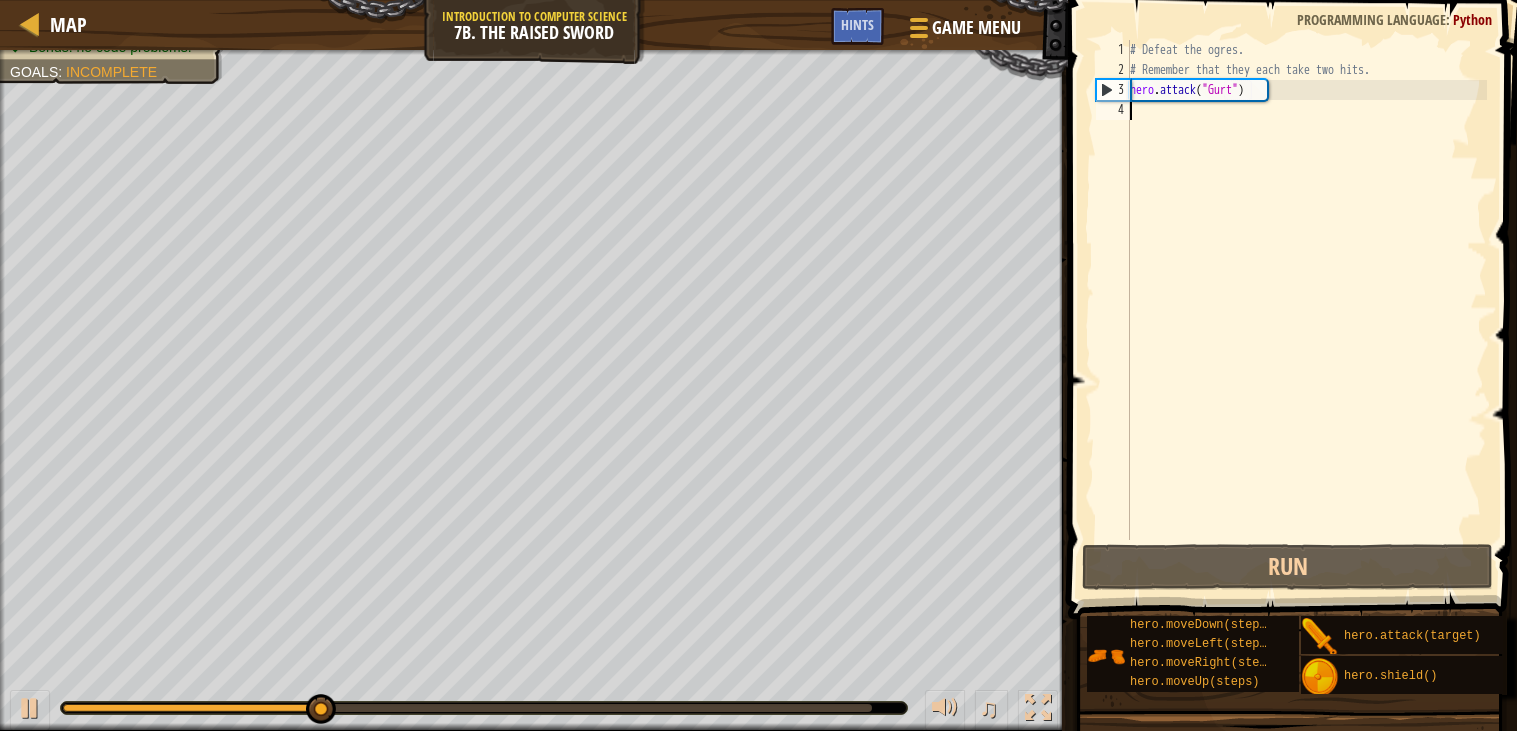 click on "# Defeat the ogres. # Remember that they each take two hits. hero . attack ( "Gurt" )" at bounding box center [1306, 310] 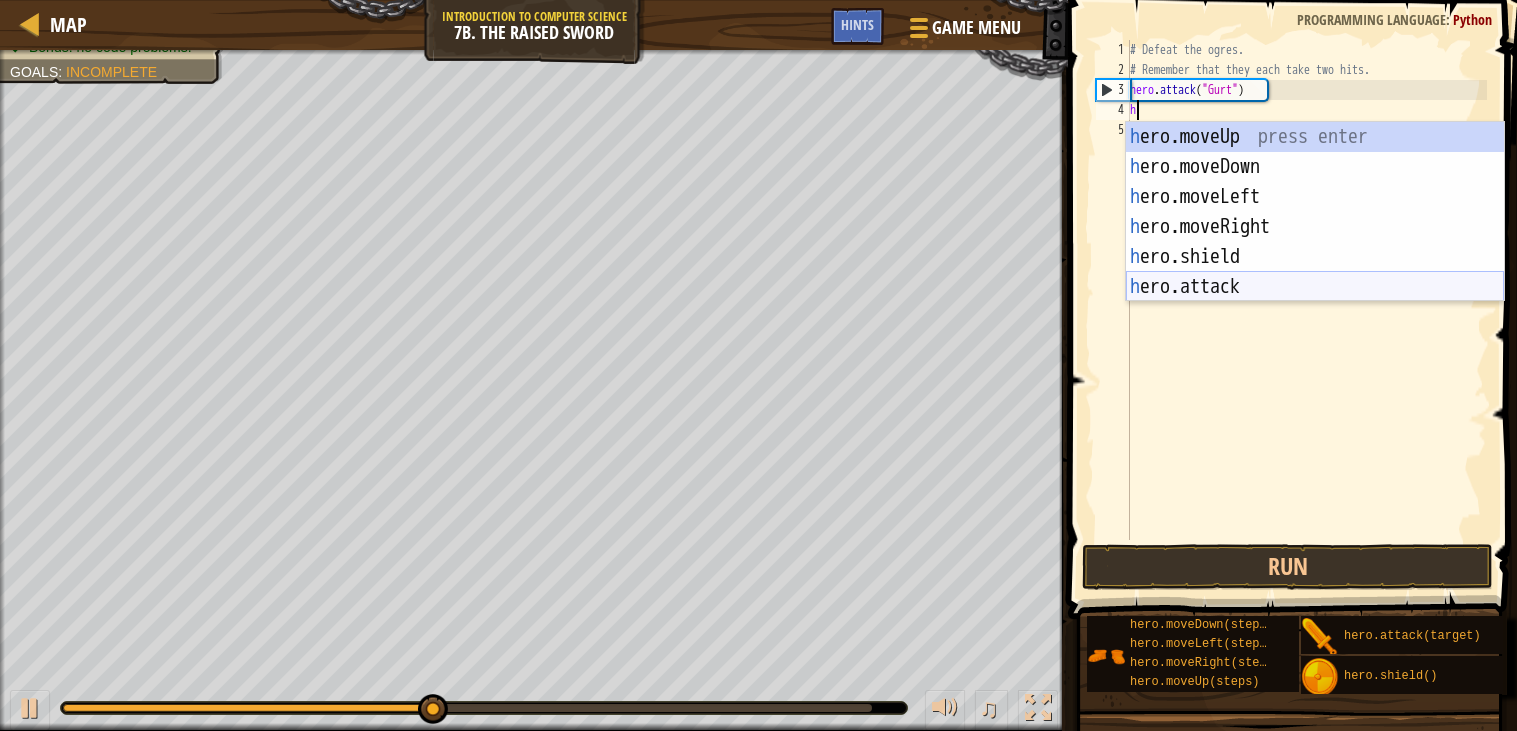 click on "h ero.moveUp press enter h ero.moveDown press enter h ero.moveLeft press enter h ero.moveRight press enter h ero.shield press enter h ero.attack press enter" at bounding box center [1315, 242] 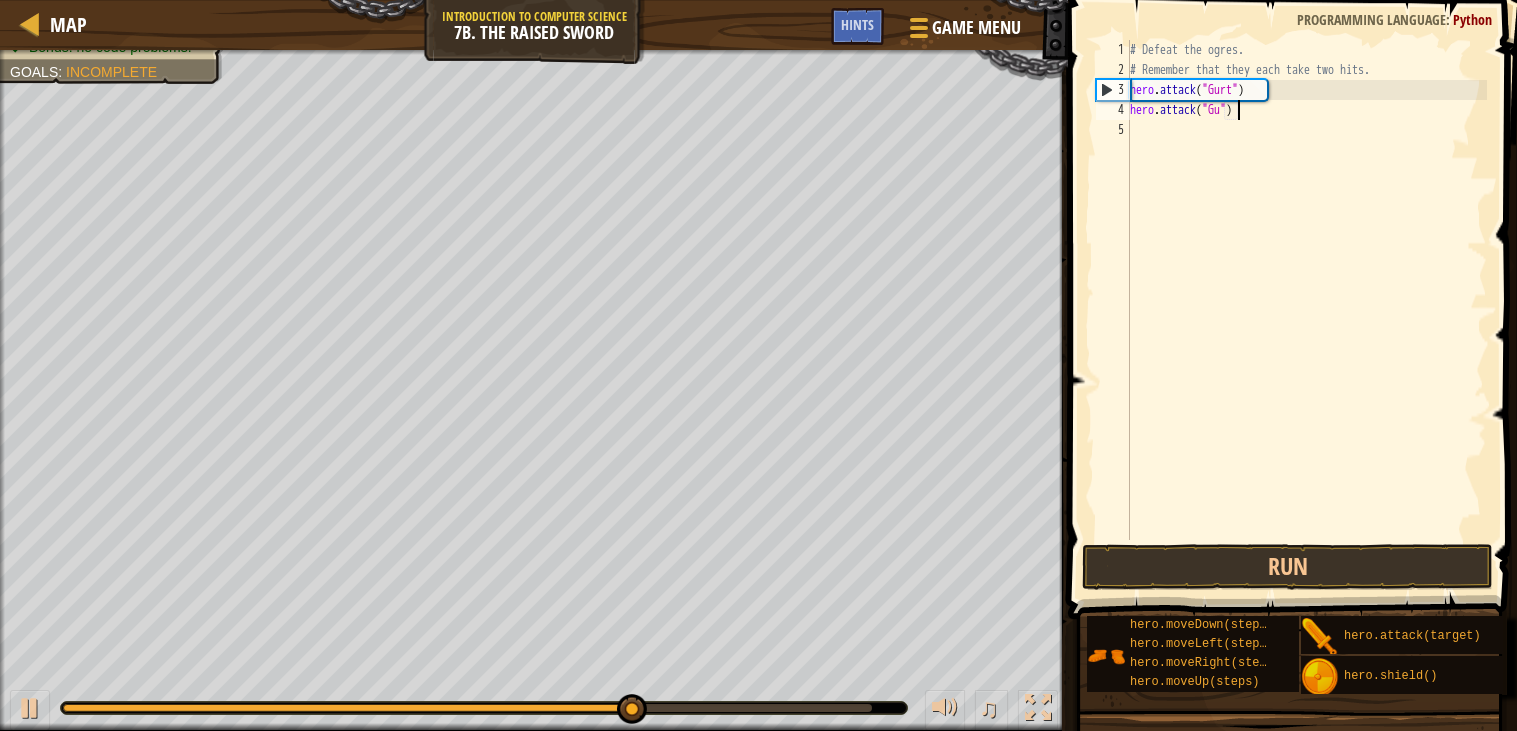 scroll, scrollTop: 8, scrollLeft: 9, axis: both 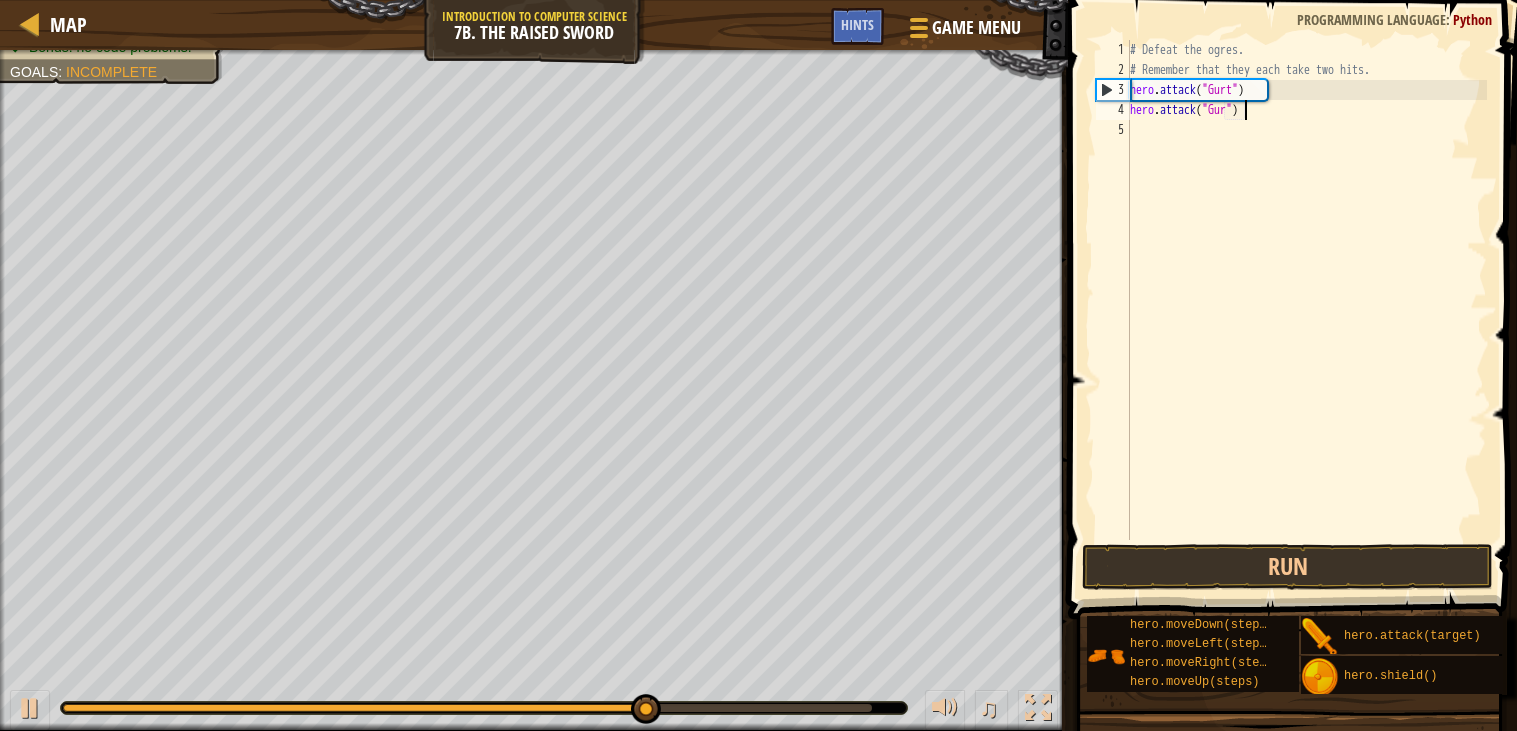 type on "hero.attack("Gurt")" 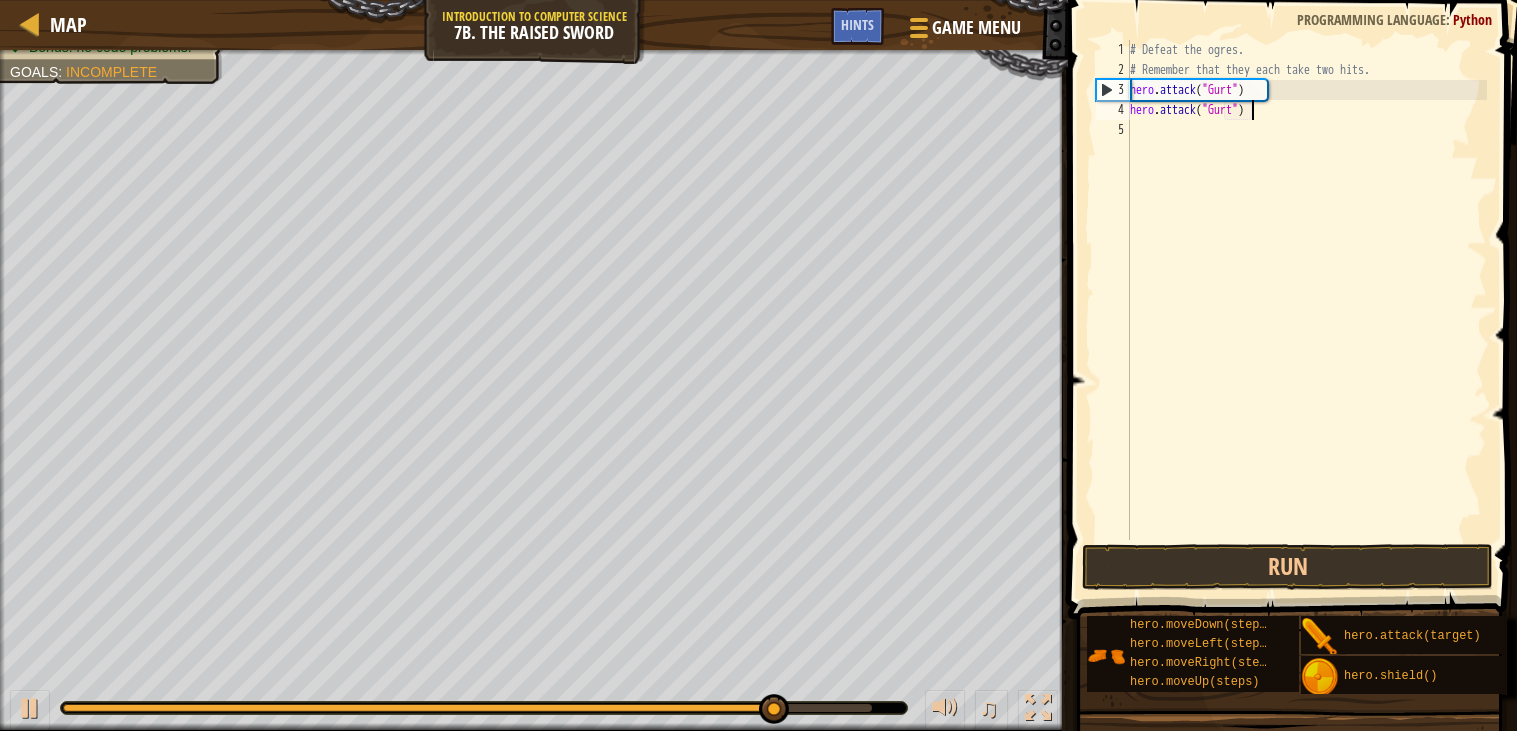 click on "# Defeat the ogres. # Remember that they each take two hits. hero . attack ( "Gurt" ) hero . attack ( "Gurt" )" at bounding box center [1306, 310] 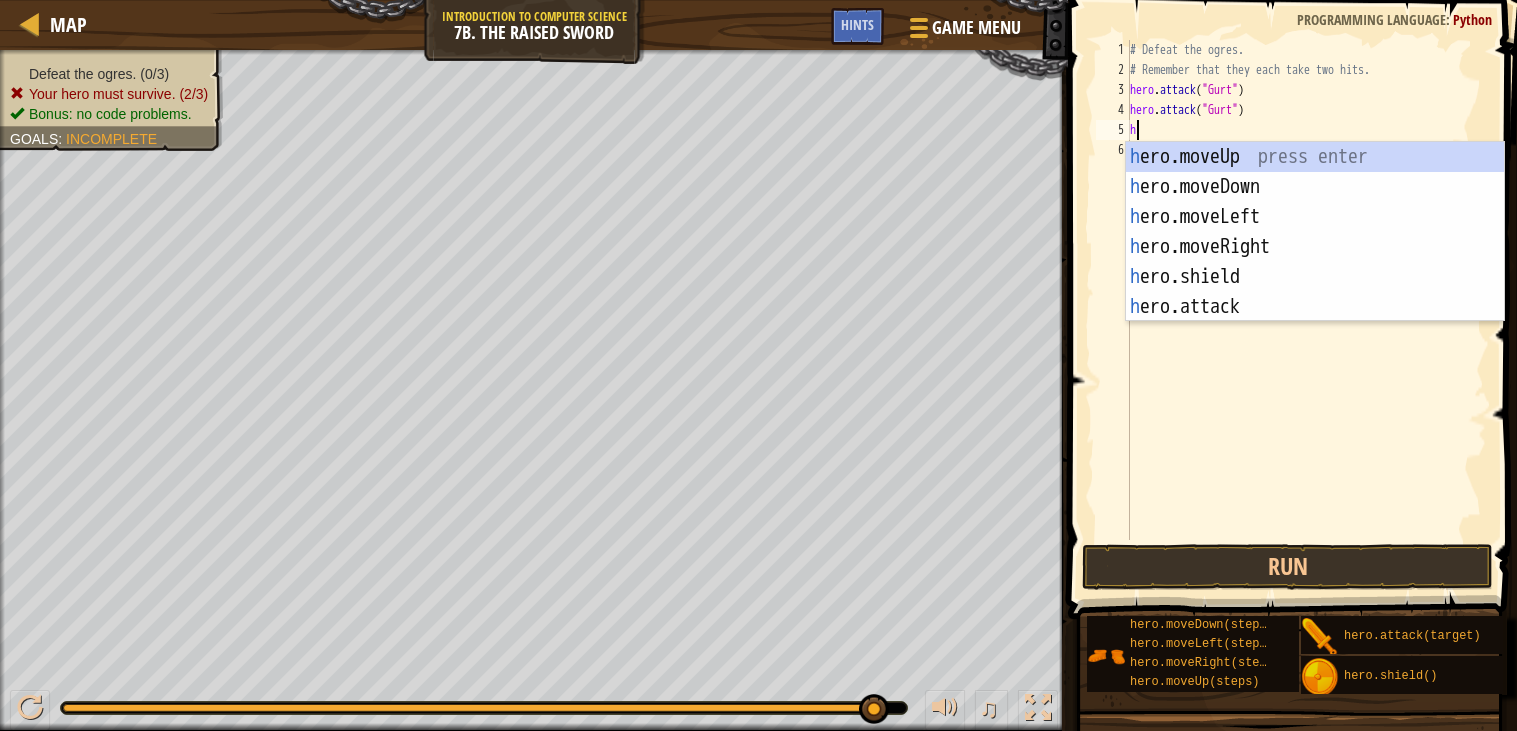 type on "her" 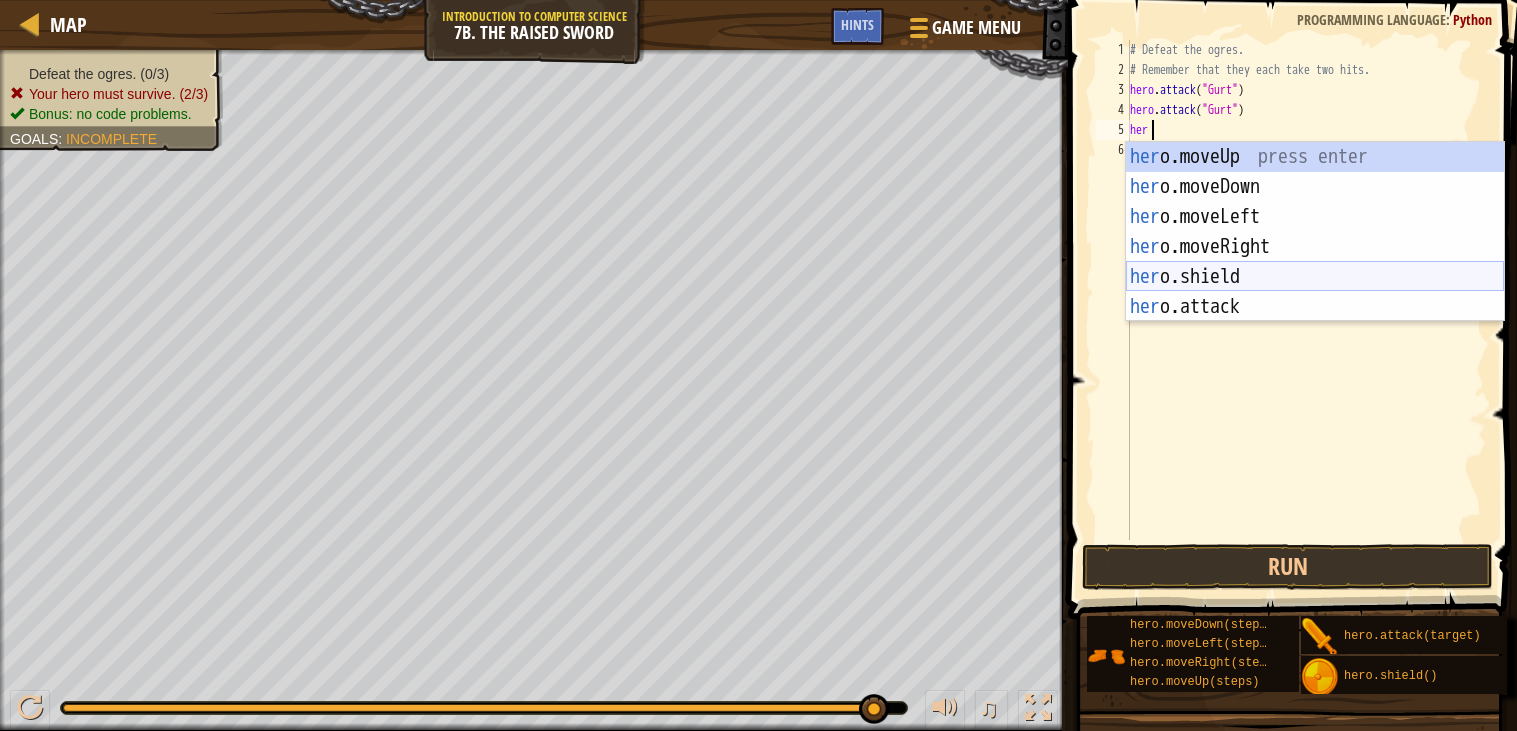 click on "her o.moveUp press enter her o.moveDown press enter her o.moveLeft press enter her o.moveRight press enter her o.shield press enter her o.attack press enter" at bounding box center (1315, 262) 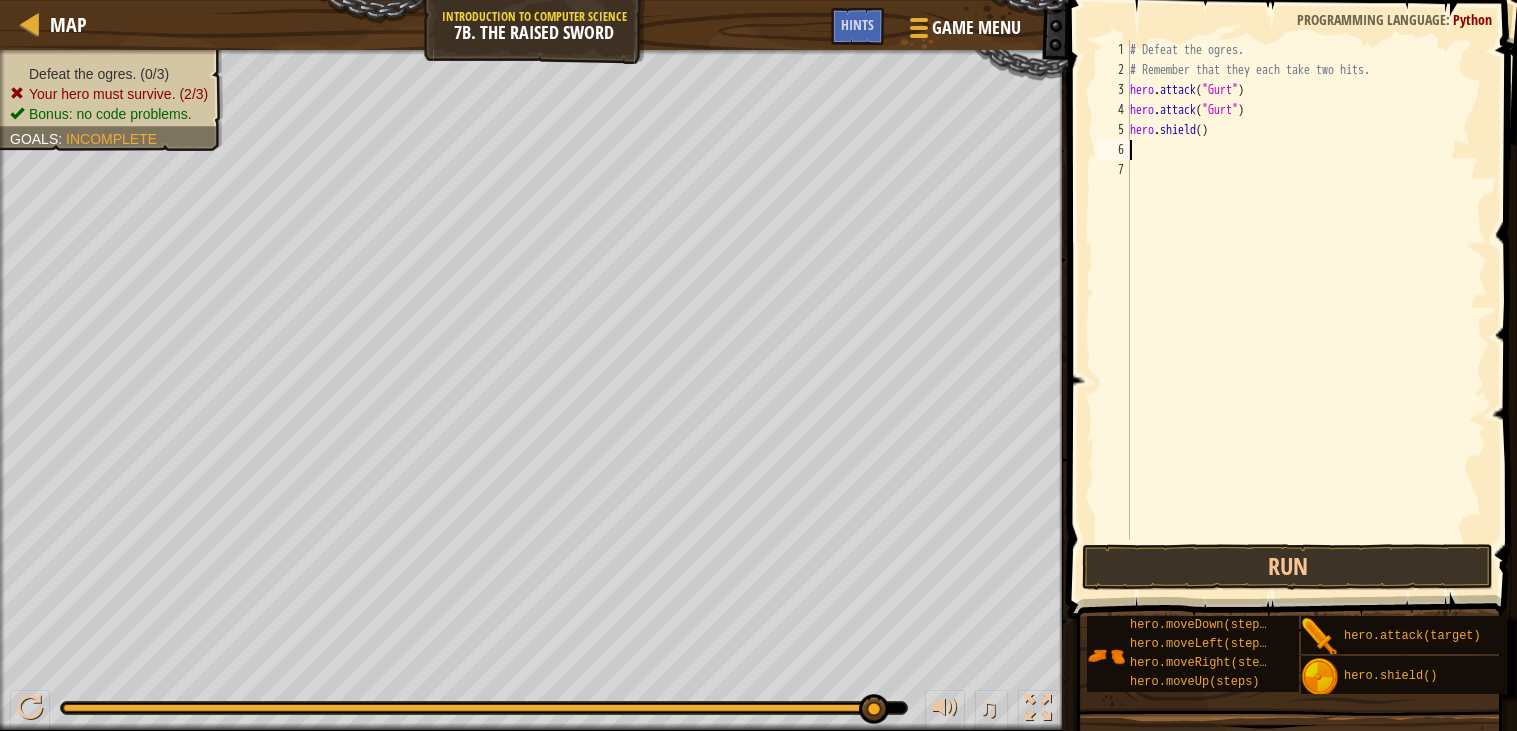 click on "# Defeat the ogres. # Remember that they each take two hits. hero . attack ( "Gurt" ) hero . attack ( "Gurt" ) hero . shield ( )" at bounding box center (1306, 310) 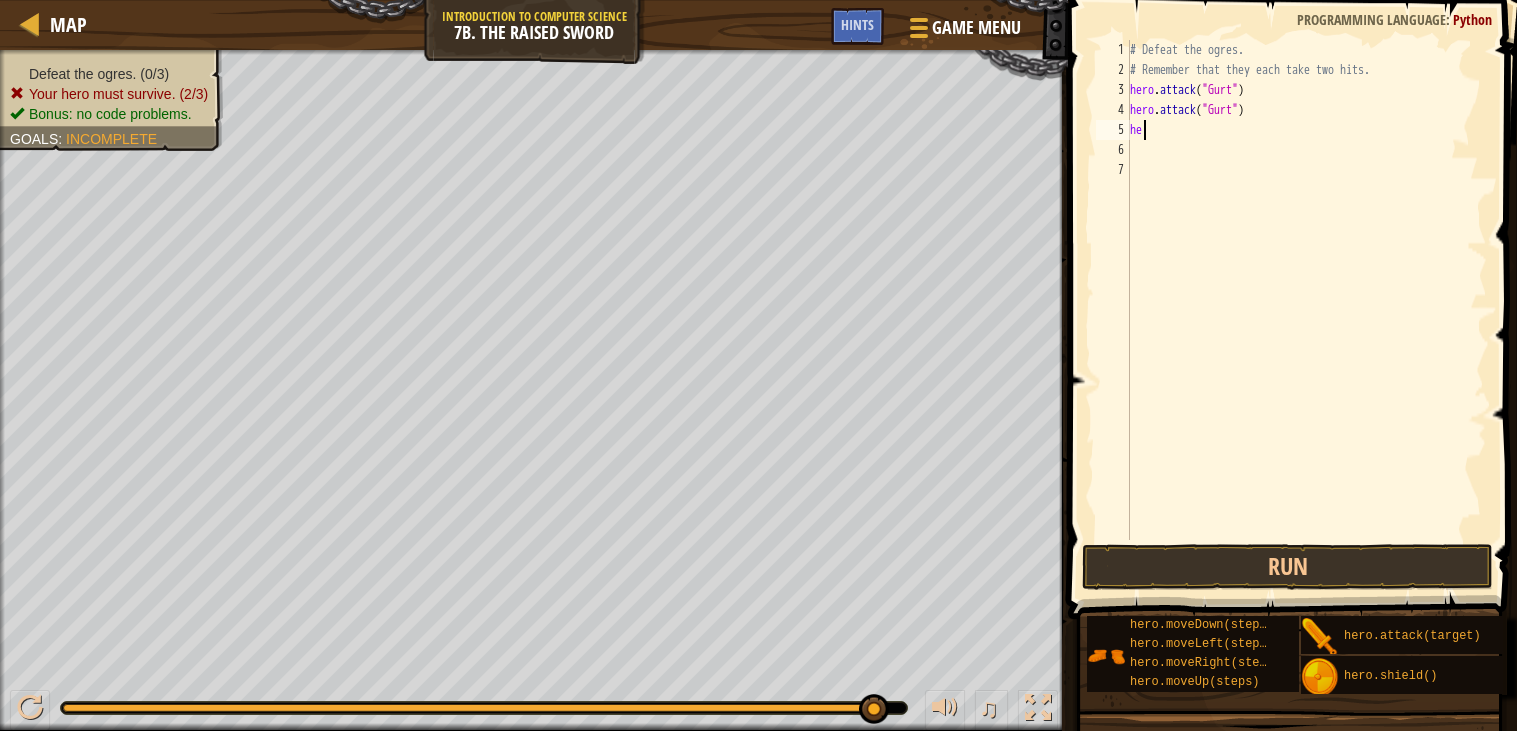 type on "h" 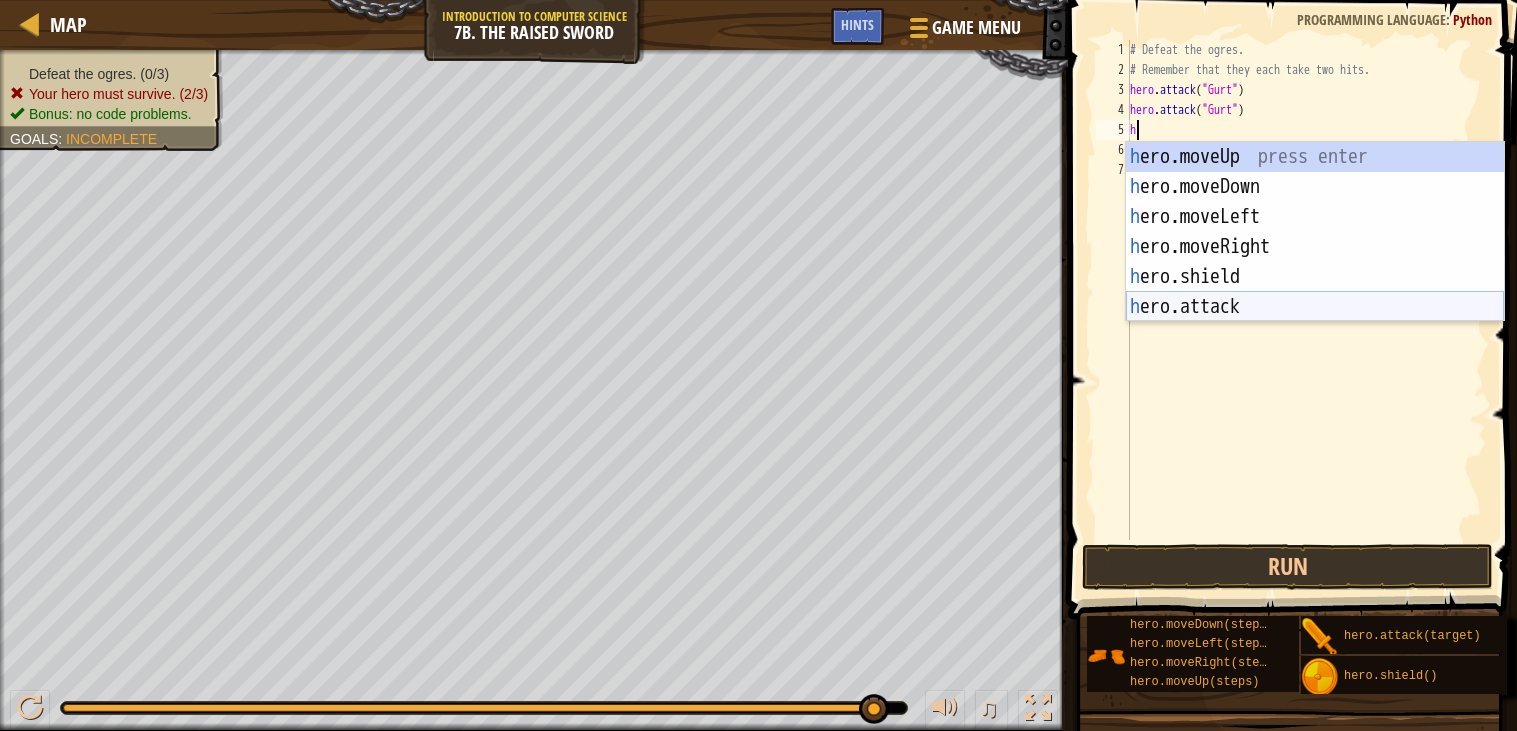 click on "h ero.moveUp press enter h ero.moveDown press enter h ero.moveLeft press enter h ero.moveRight press enter h ero.shield press enter h ero.attack press enter" at bounding box center (1315, 262) 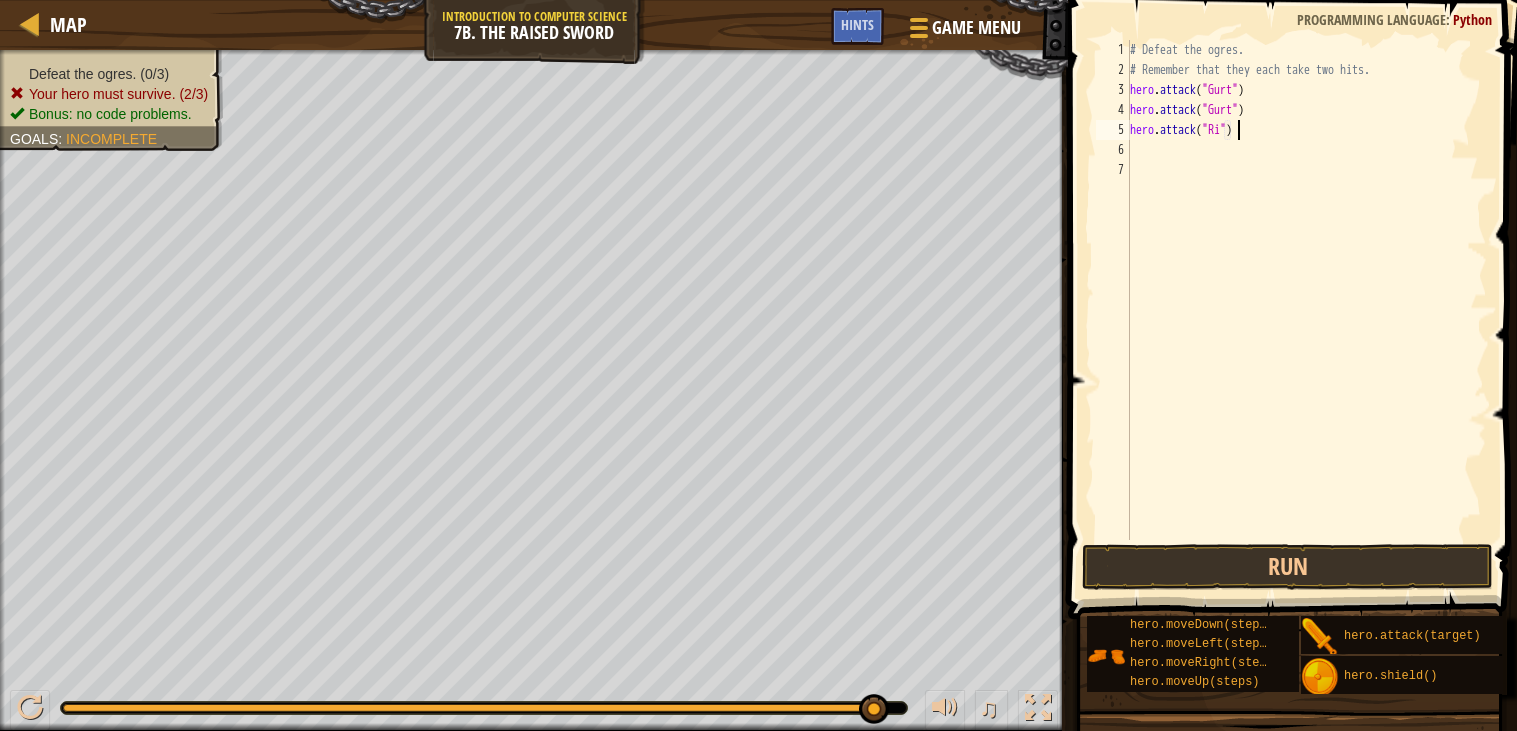 type on "hero.attack("Rig")" 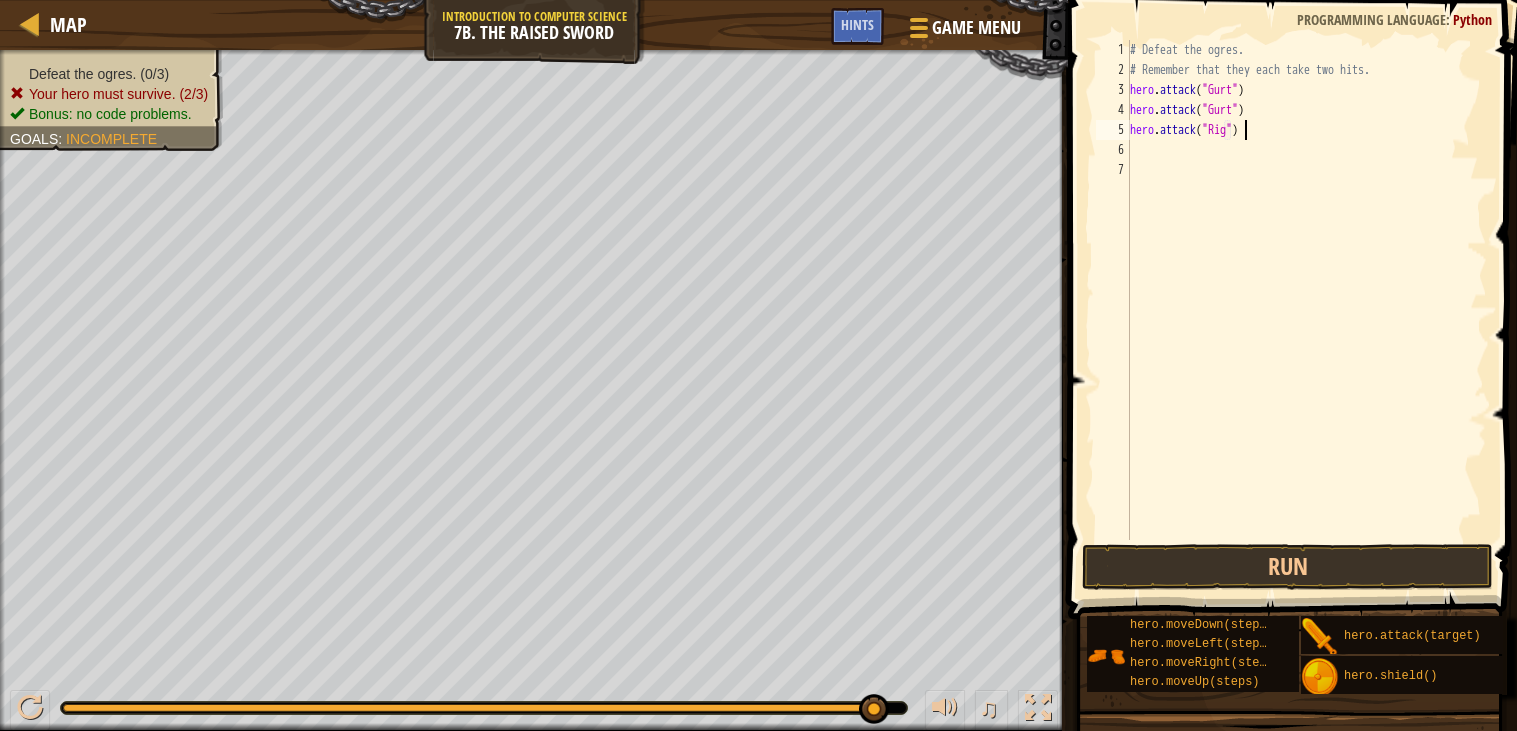 click on "# Defeat the ogres. # Remember that they each take two hits. hero . attack ( "Gurt" ) hero . attack ( "Gurt" ) hero . attack ( "Rig" )" at bounding box center [1306, 310] 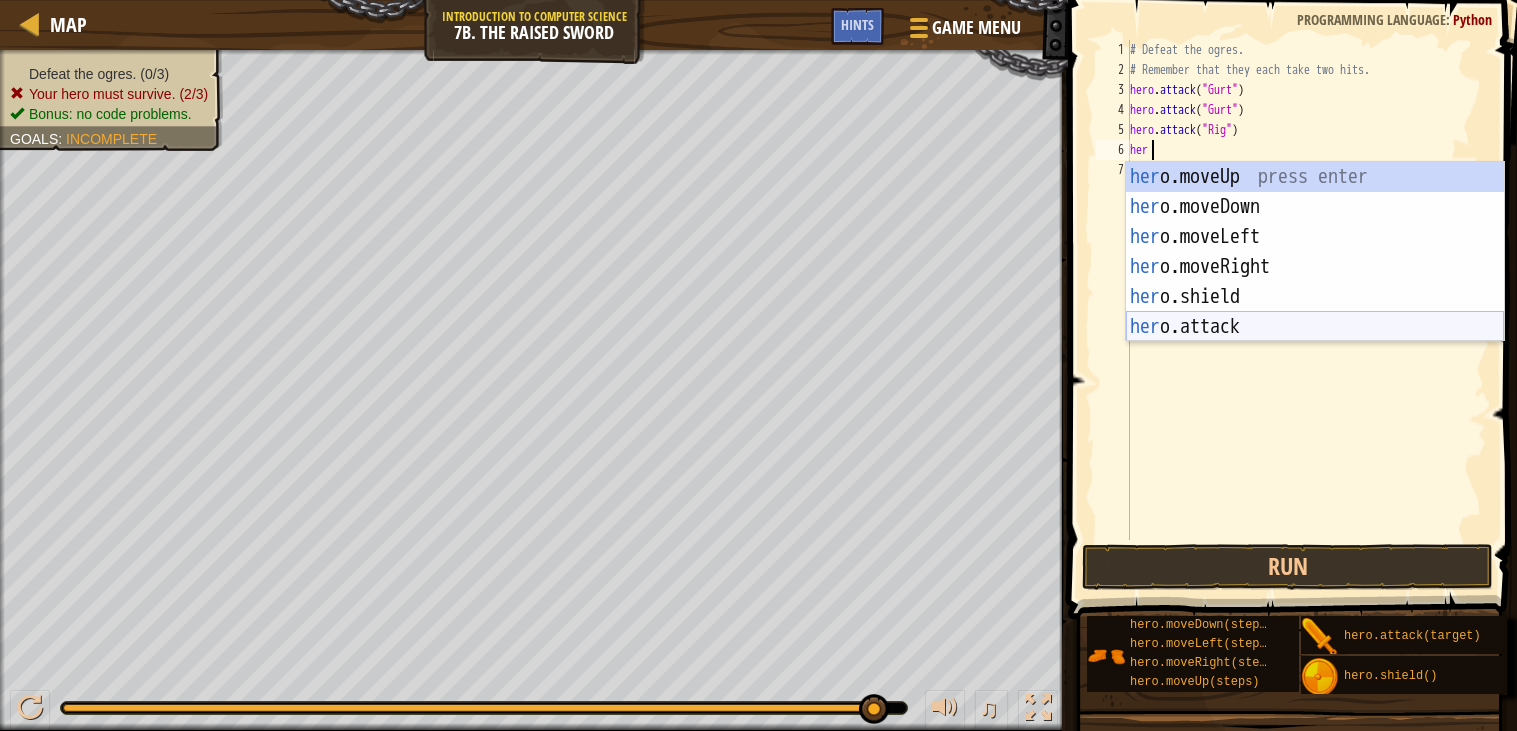 click on "her o.moveUp press enter her o.moveDown press enter her o.moveLeft press enter her o.moveRight press enter her o.shield press enter her o.attack press enter" at bounding box center [1315, 282] 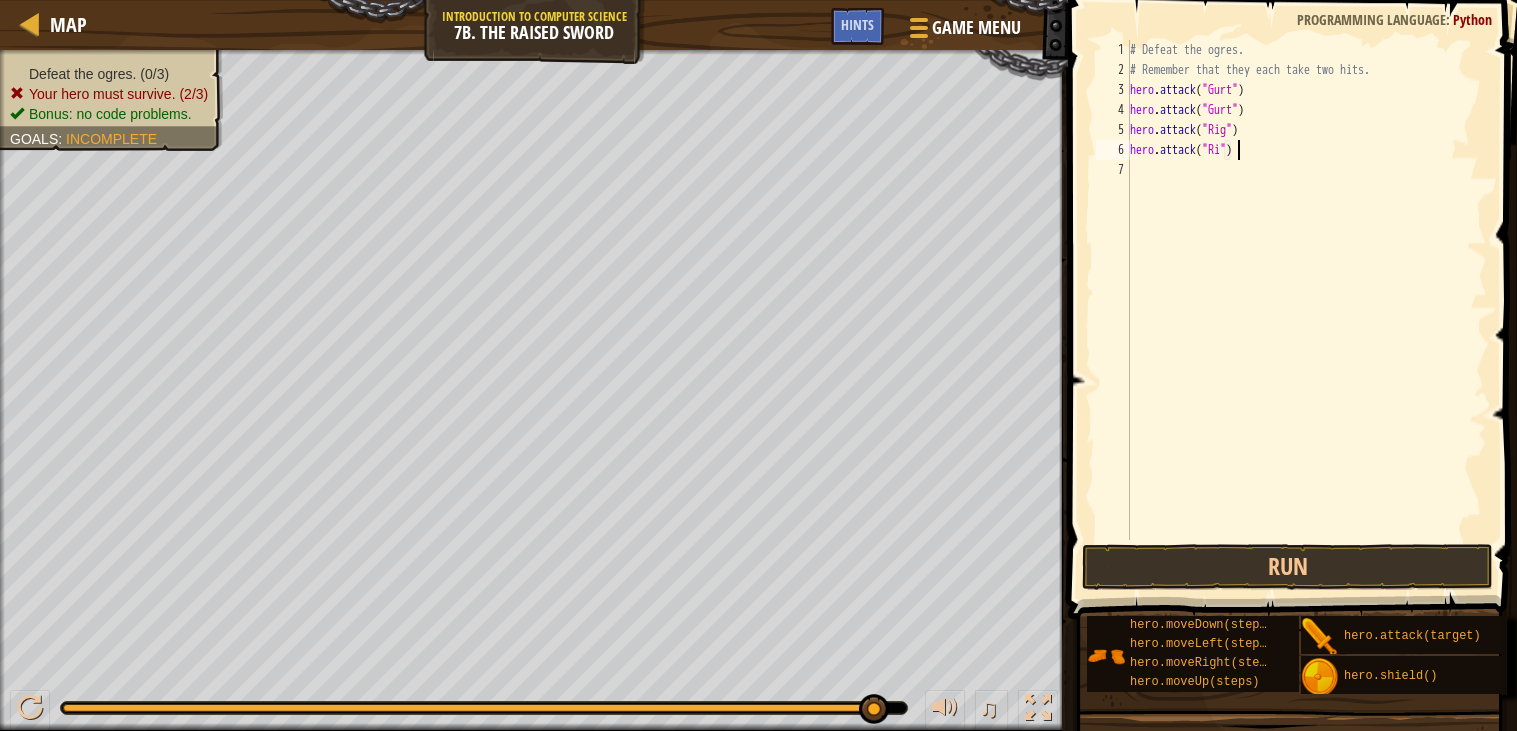 type on "hero.attack("Rig")" 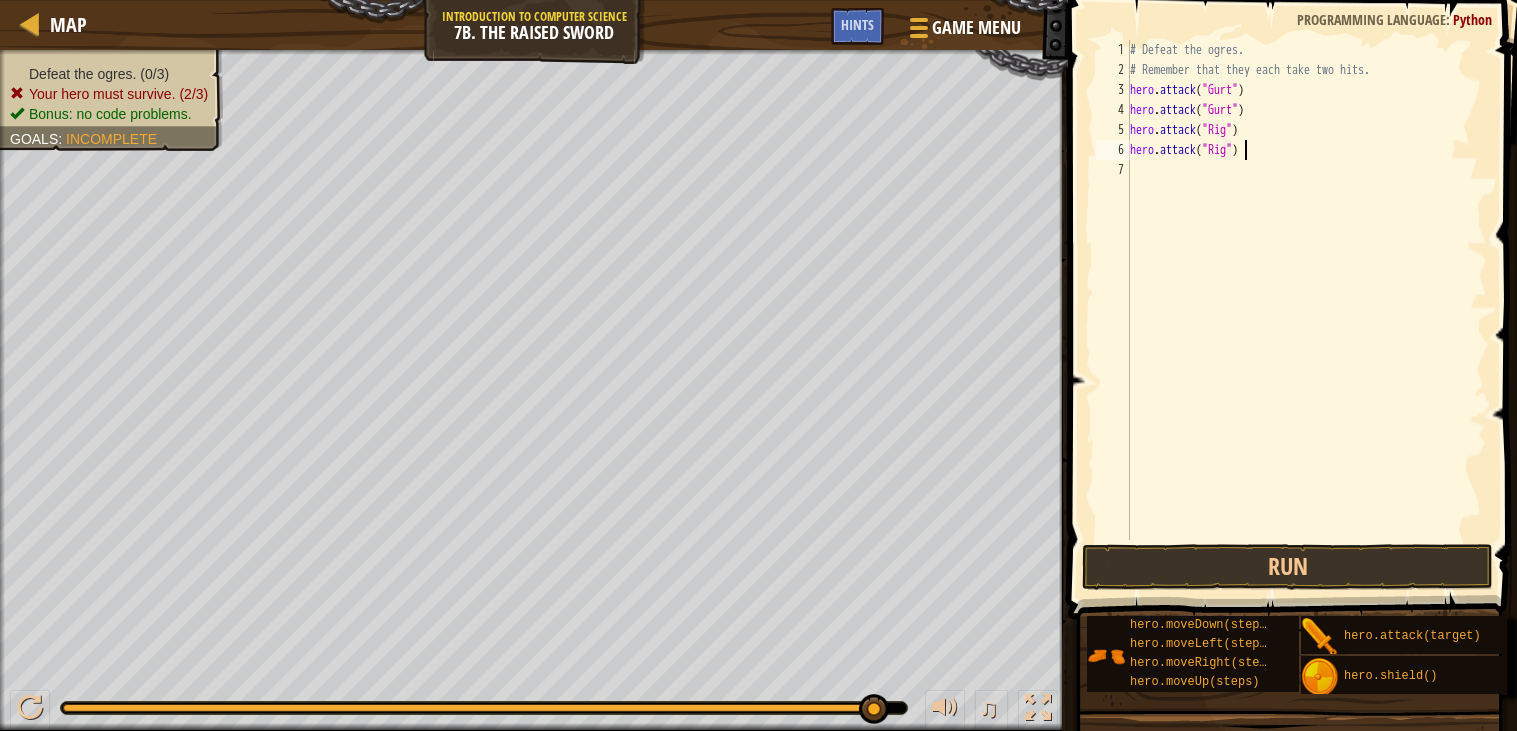 click on "# Defeat the ogres. # Remember that they each take two hits. hero . attack ( "Gurt" ) hero . attack ( "Gurt" ) hero . attack ( "Rig" ) hero . attack ( "Rig" )" at bounding box center (1306, 310) 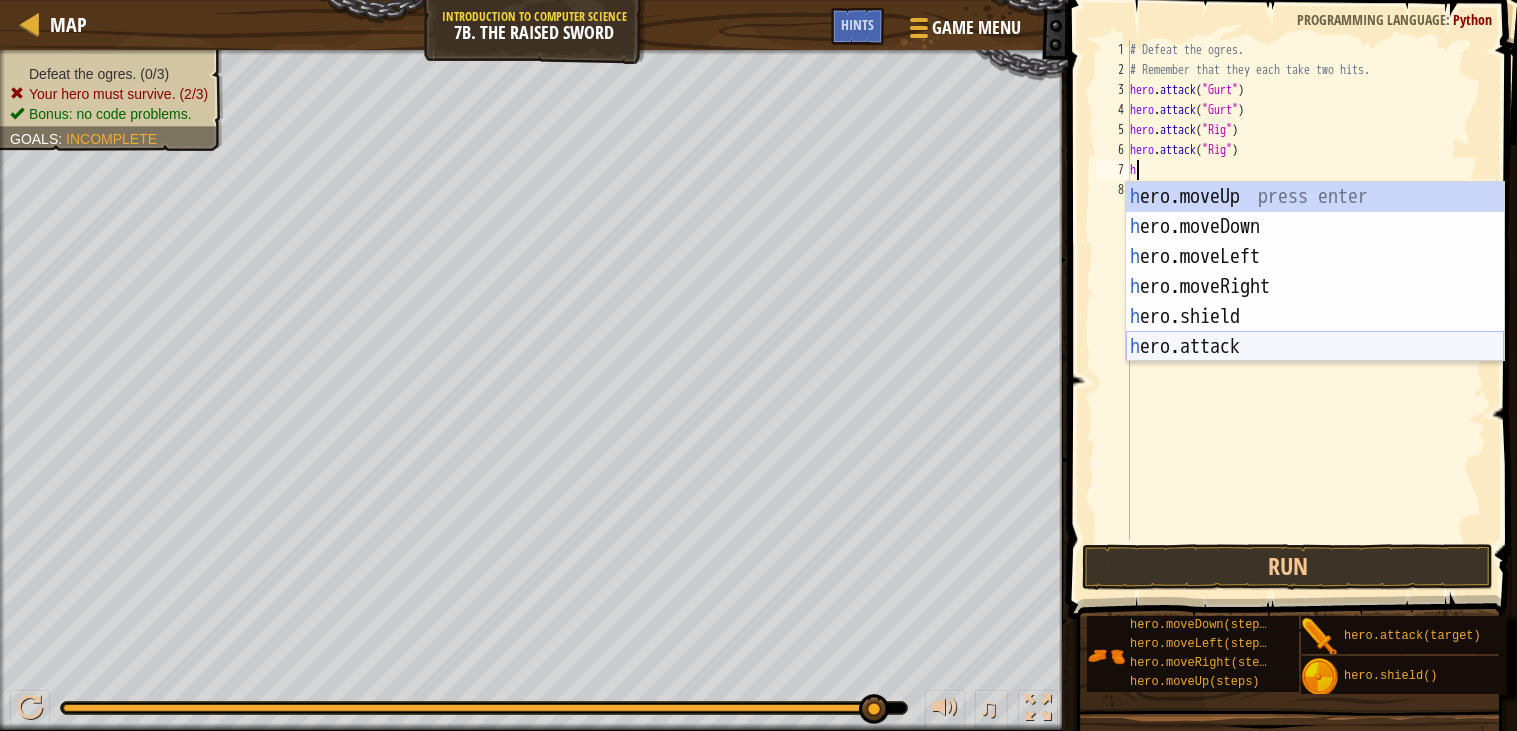 click on "h ero.moveUp press enter h ero.moveDown press enter h ero.moveLeft press enter h ero.moveRight press enter h ero.shield press enter h ero.attack press enter" at bounding box center [1315, 302] 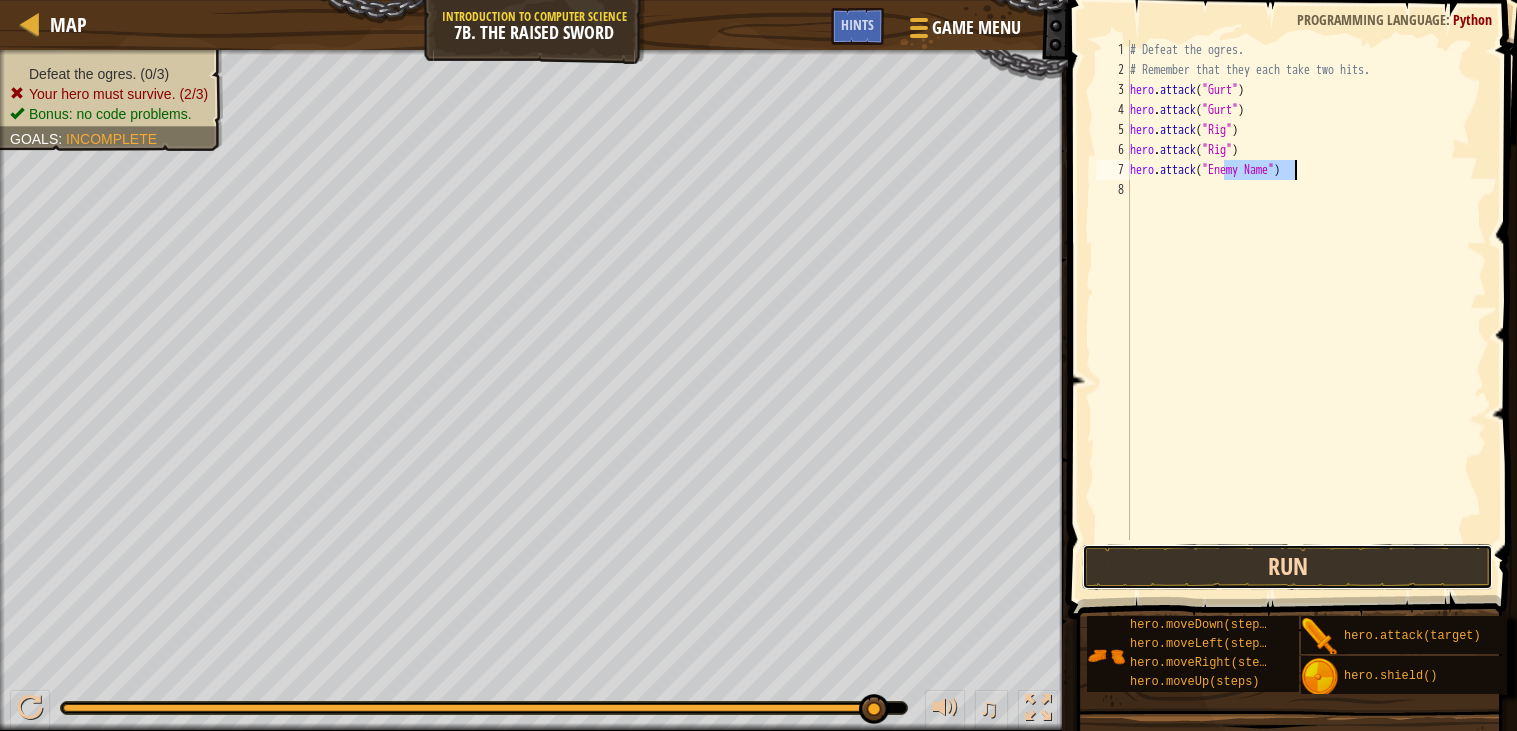 click on "Run" at bounding box center (1288, 567) 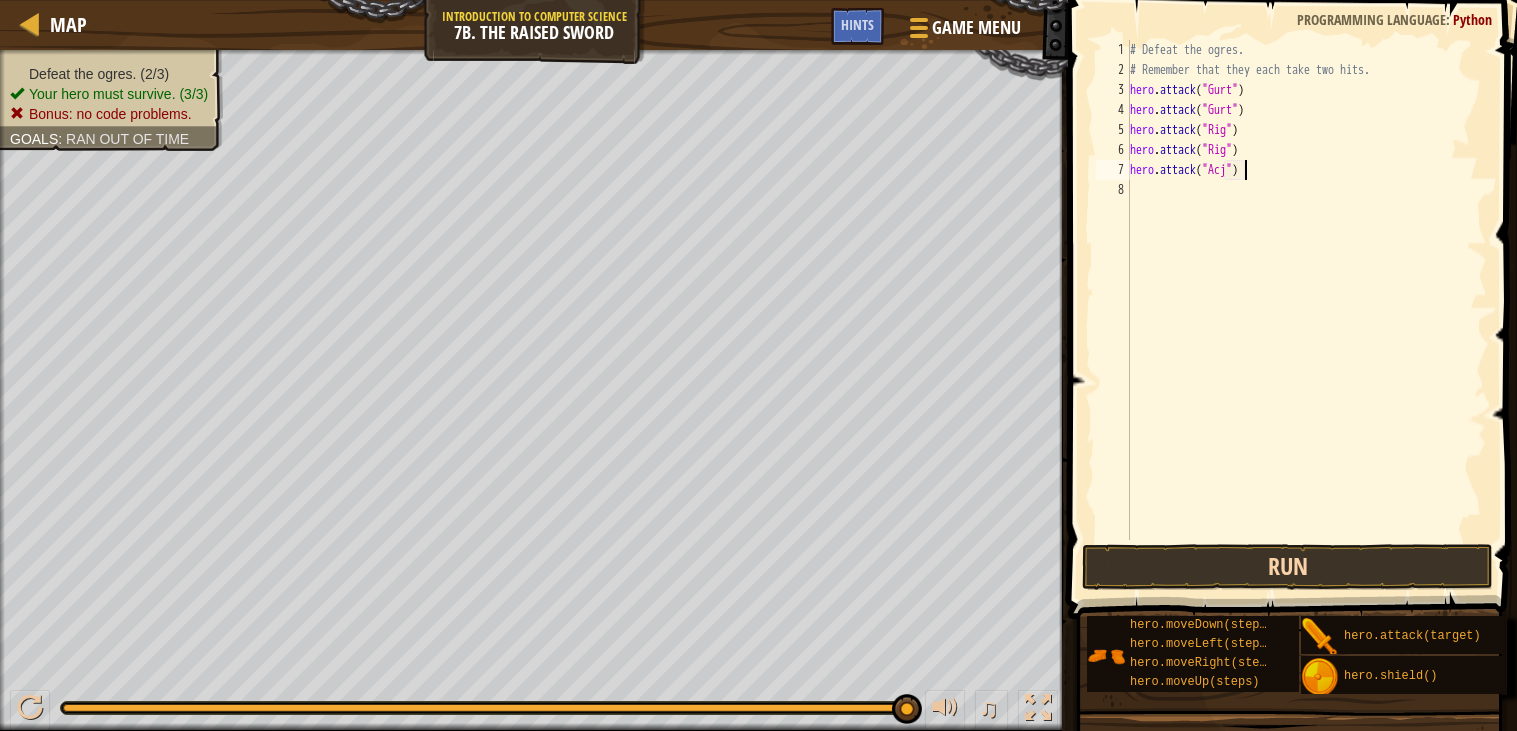 scroll, scrollTop: 8, scrollLeft: 8, axis: both 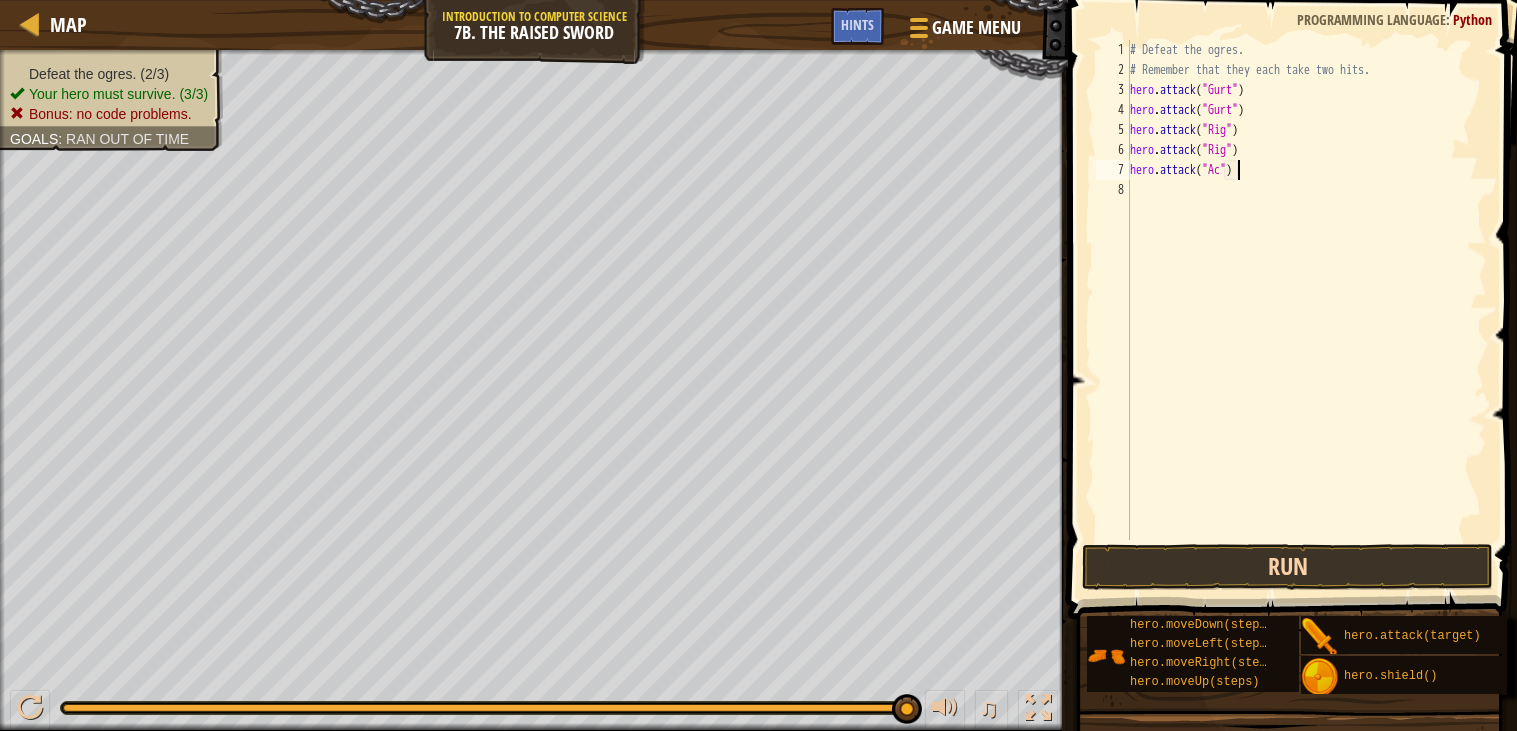 type on "hero.attack("Ack")" 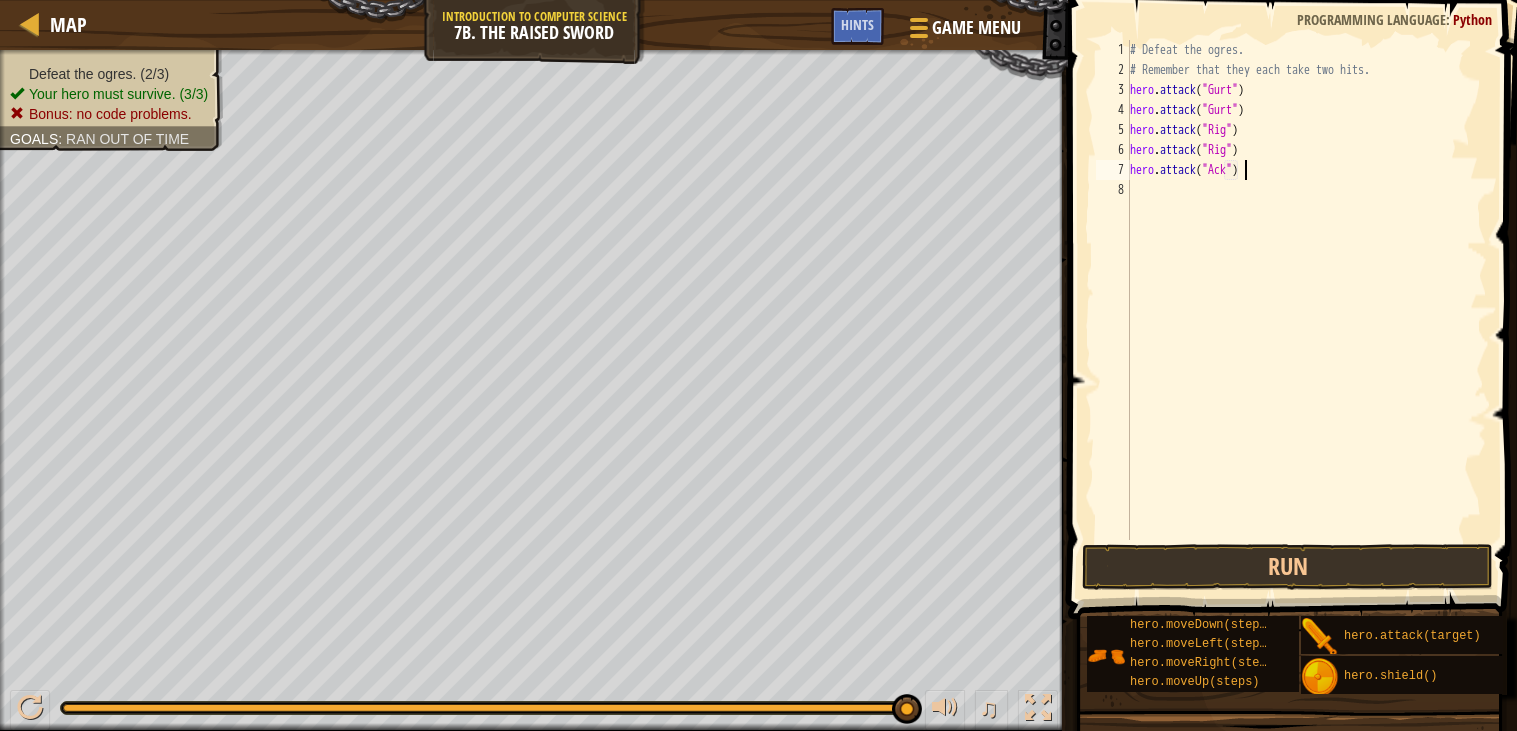 click on "# Defeat the ogres. # Remember that they each take two hits. hero . attack ( "Gurt" ) hero . attack ( "Gurt" ) hero . attack ( "Rig" ) hero . attack ( "Rig" ) hero . attack ( "Ack" )" at bounding box center [1306, 310] 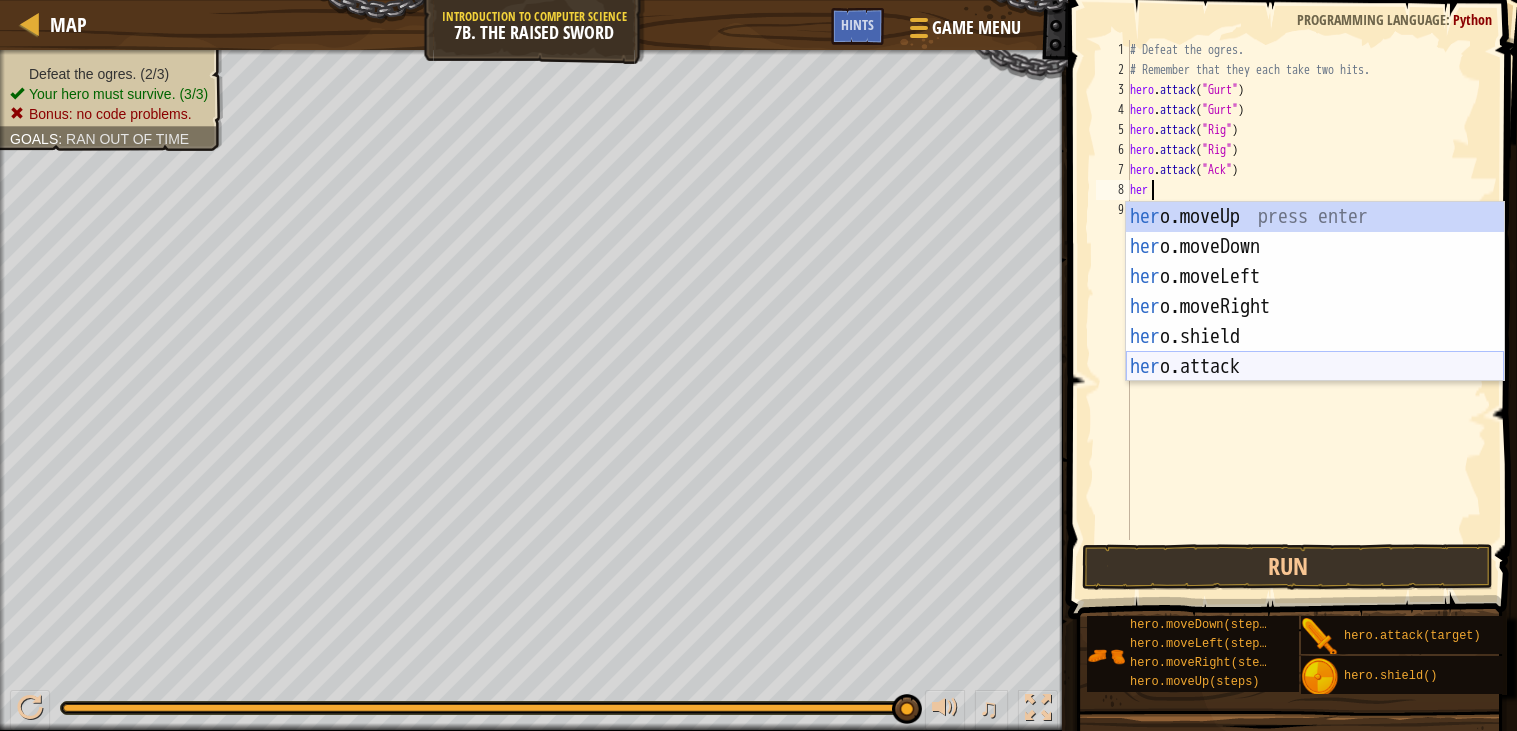 click on "her o.moveUp press enter her o.moveDown press enter her o.moveLeft press enter her o.moveRight press enter her o.shield press enter her o.attack press enter" at bounding box center [1315, 322] 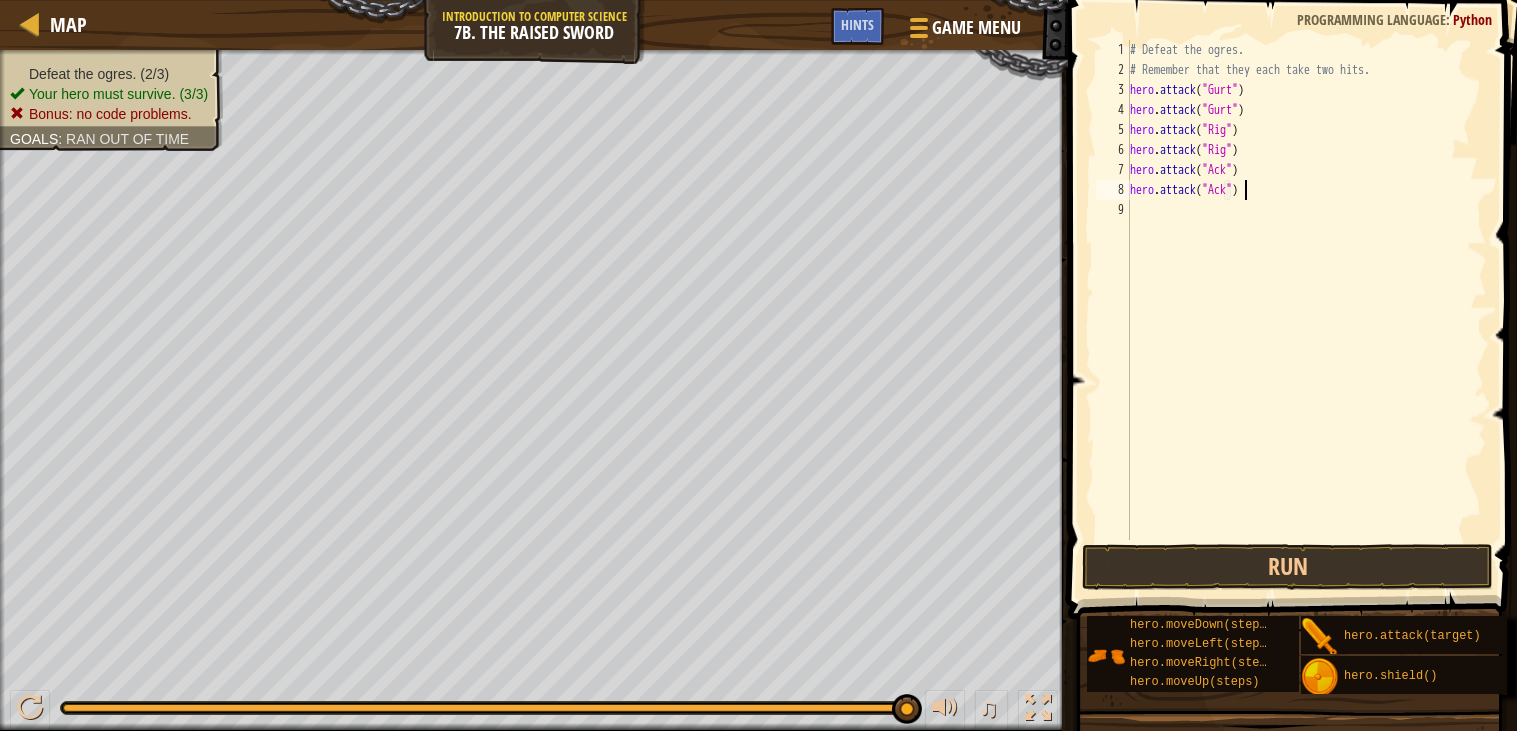 scroll, scrollTop: 8, scrollLeft: 9, axis: both 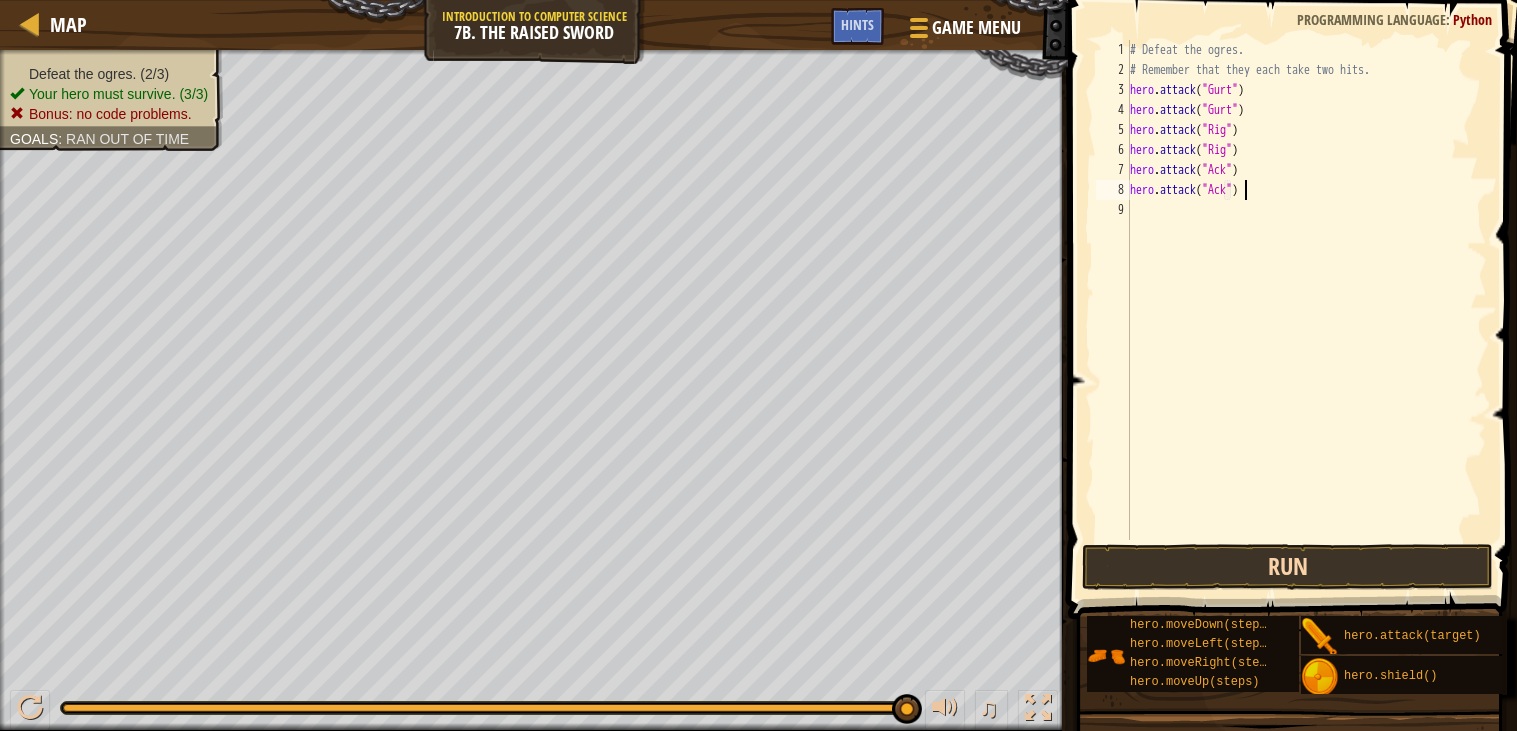 type on "hero.attack("Ack")" 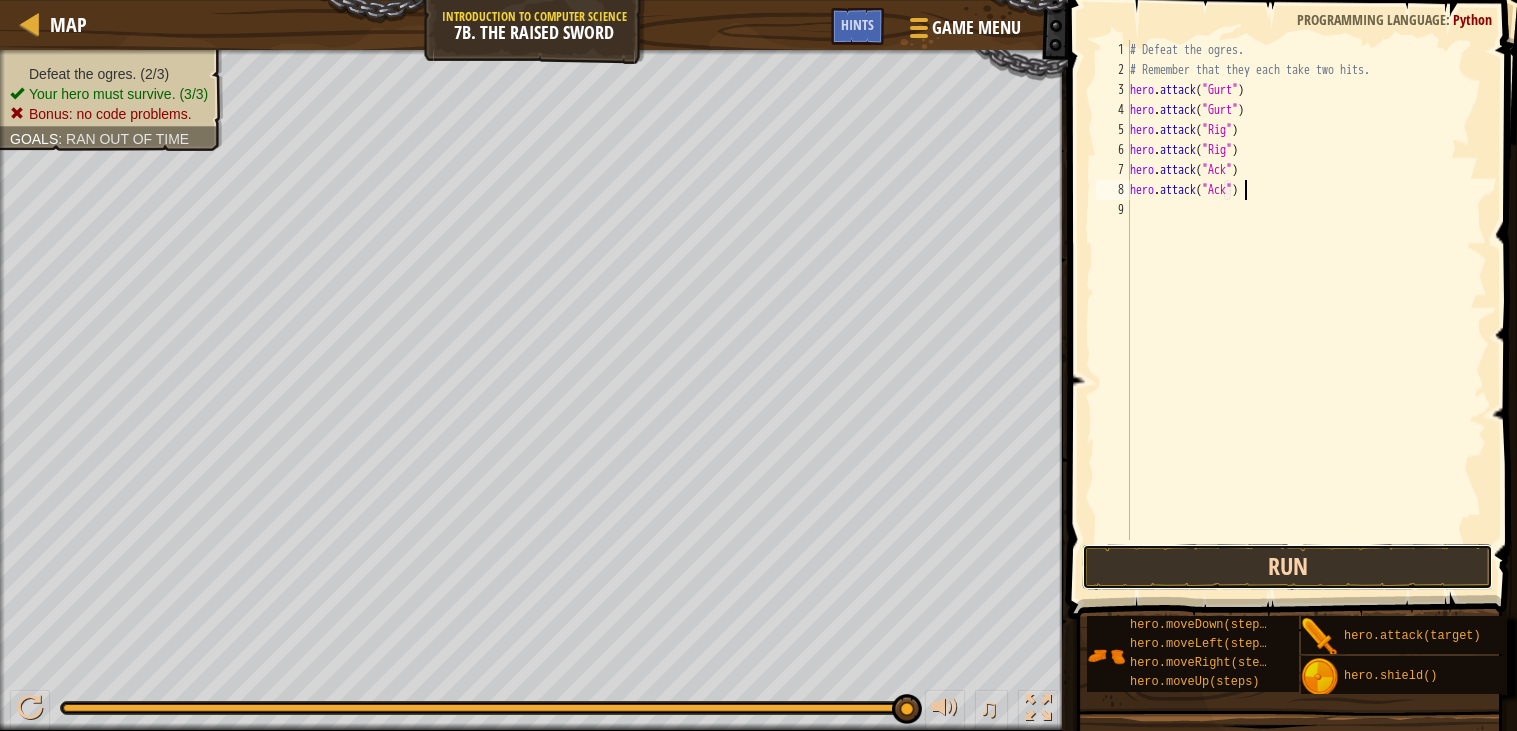 click on "Run" at bounding box center [1288, 567] 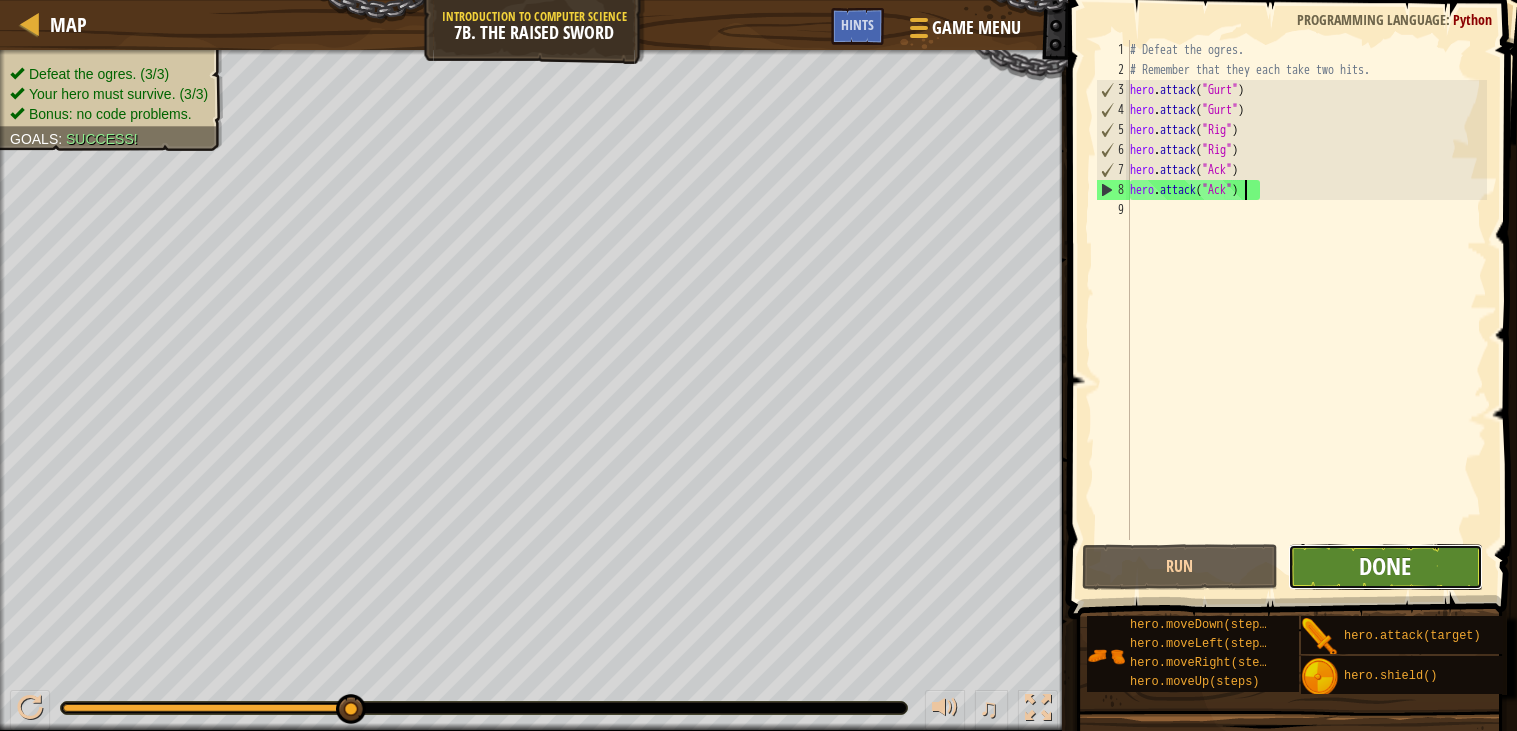 click on "Done" at bounding box center [1385, 566] 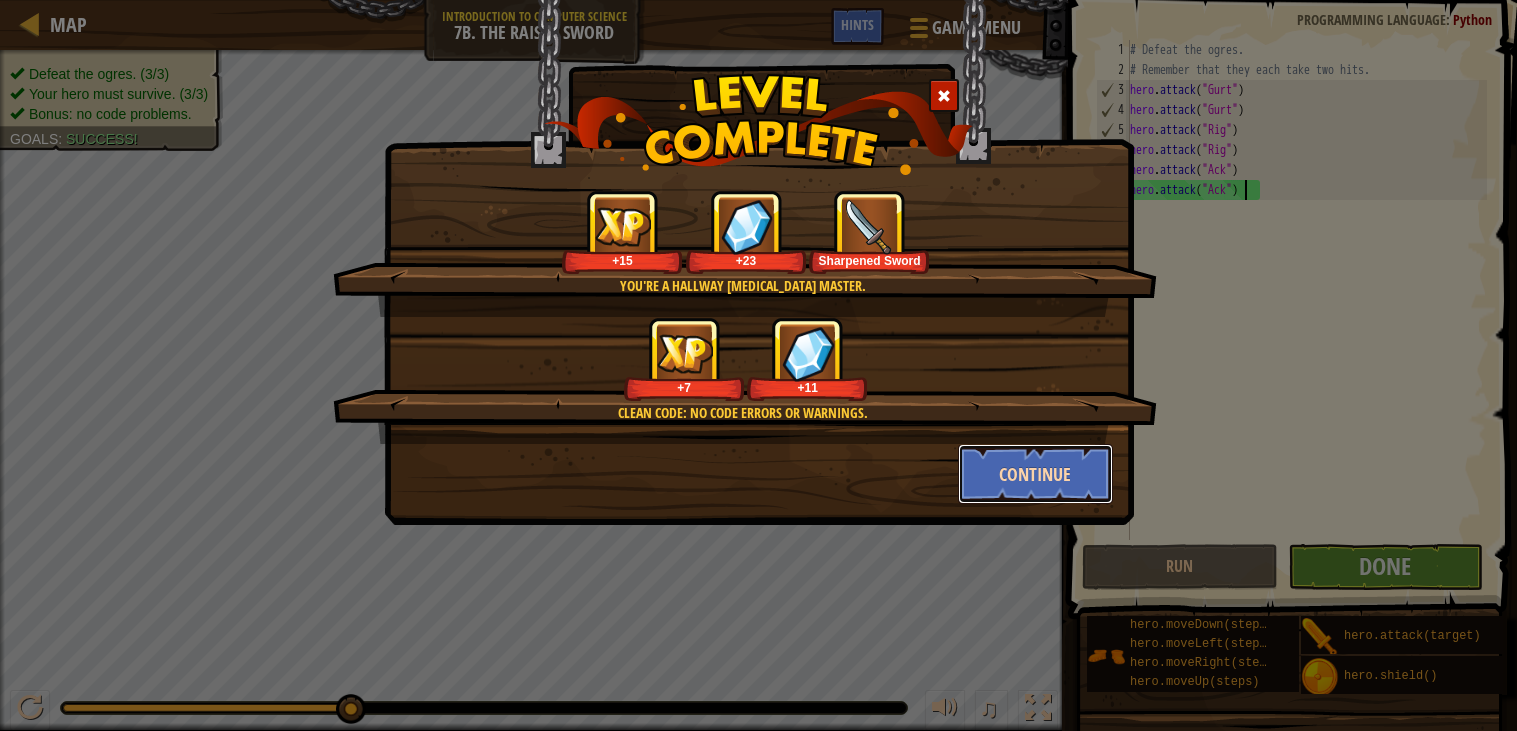 click on "Continue" at bounding box center [1035, 474] 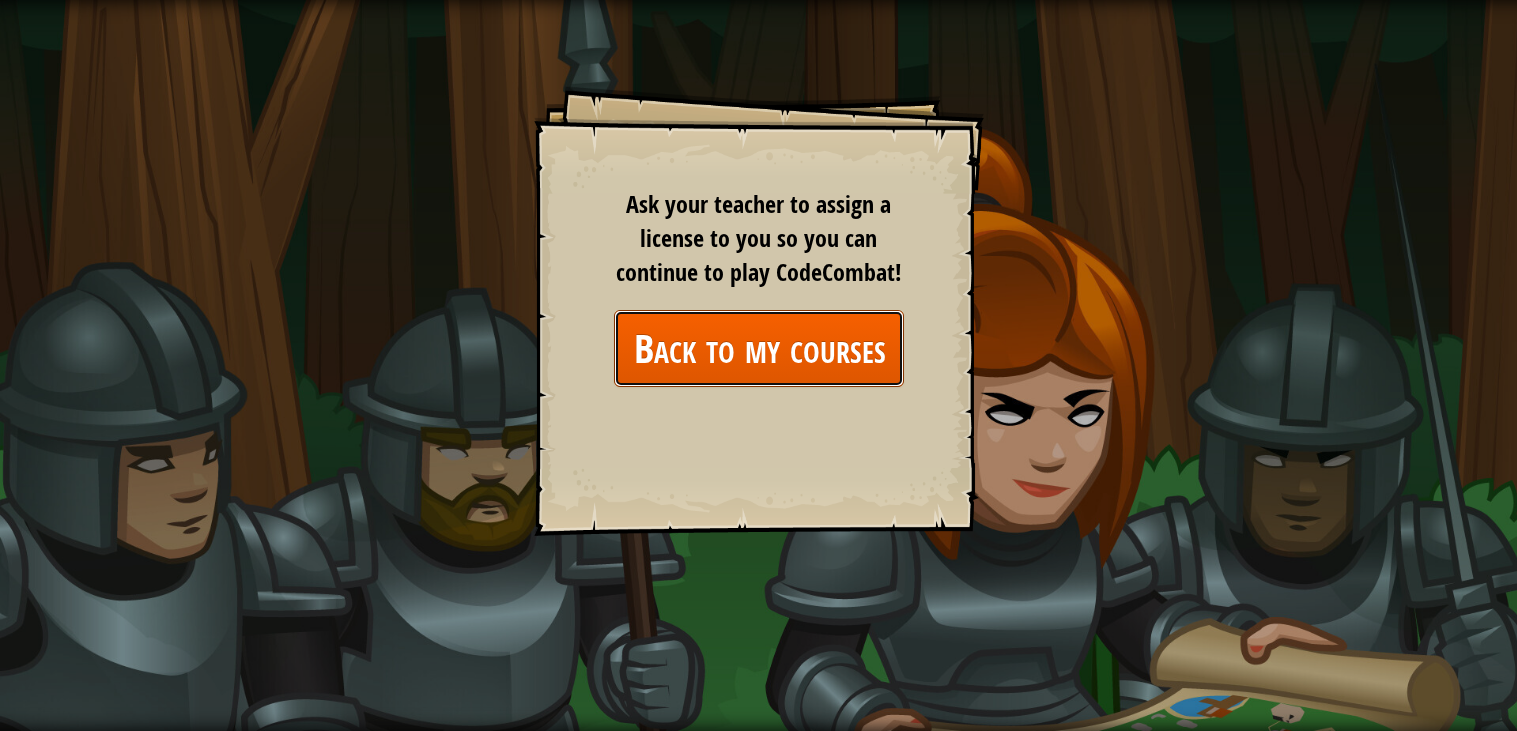 click on "Back to my courses" at bounding box center (759, 348) 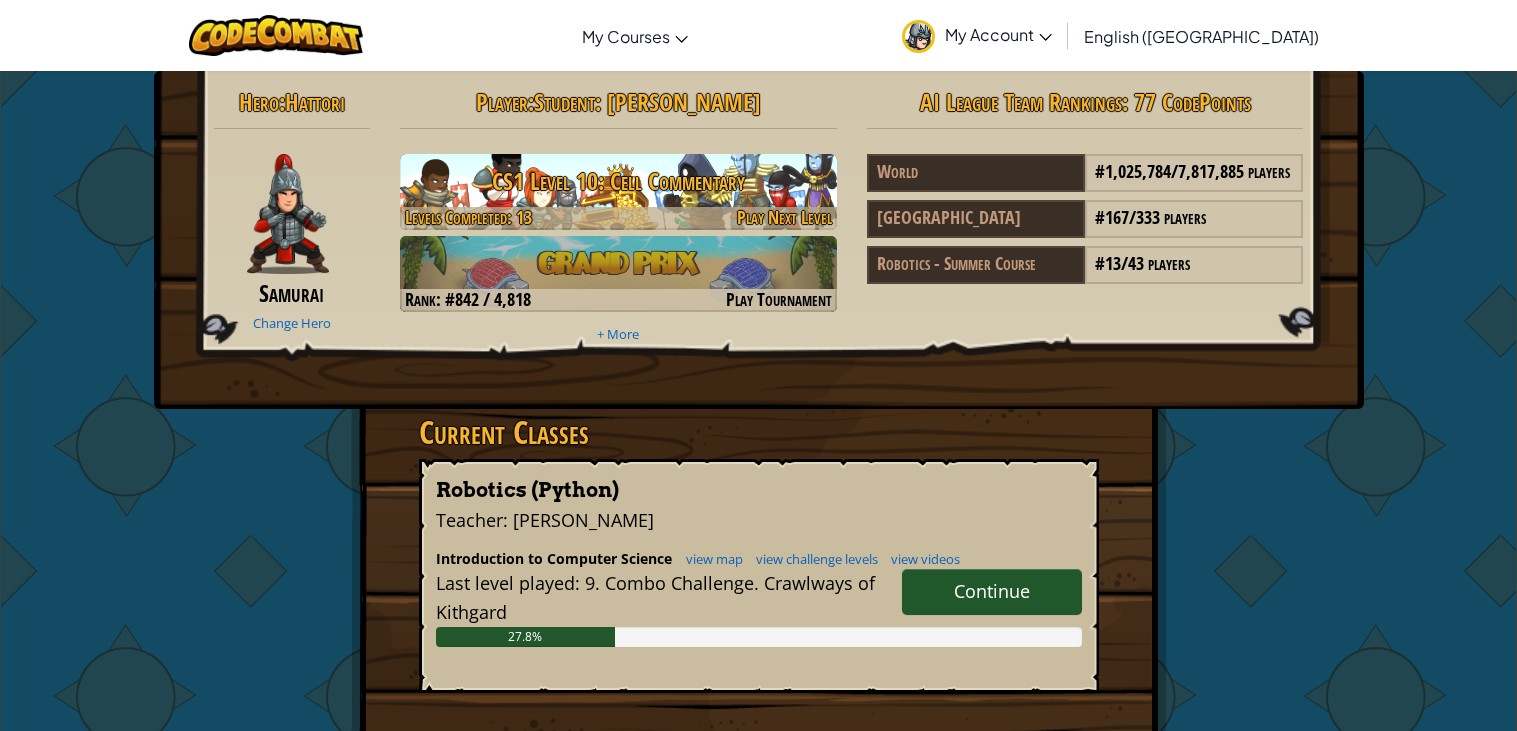 click on "CS1 Level 10: Cell Commentary" at bounding box center [618, 181] 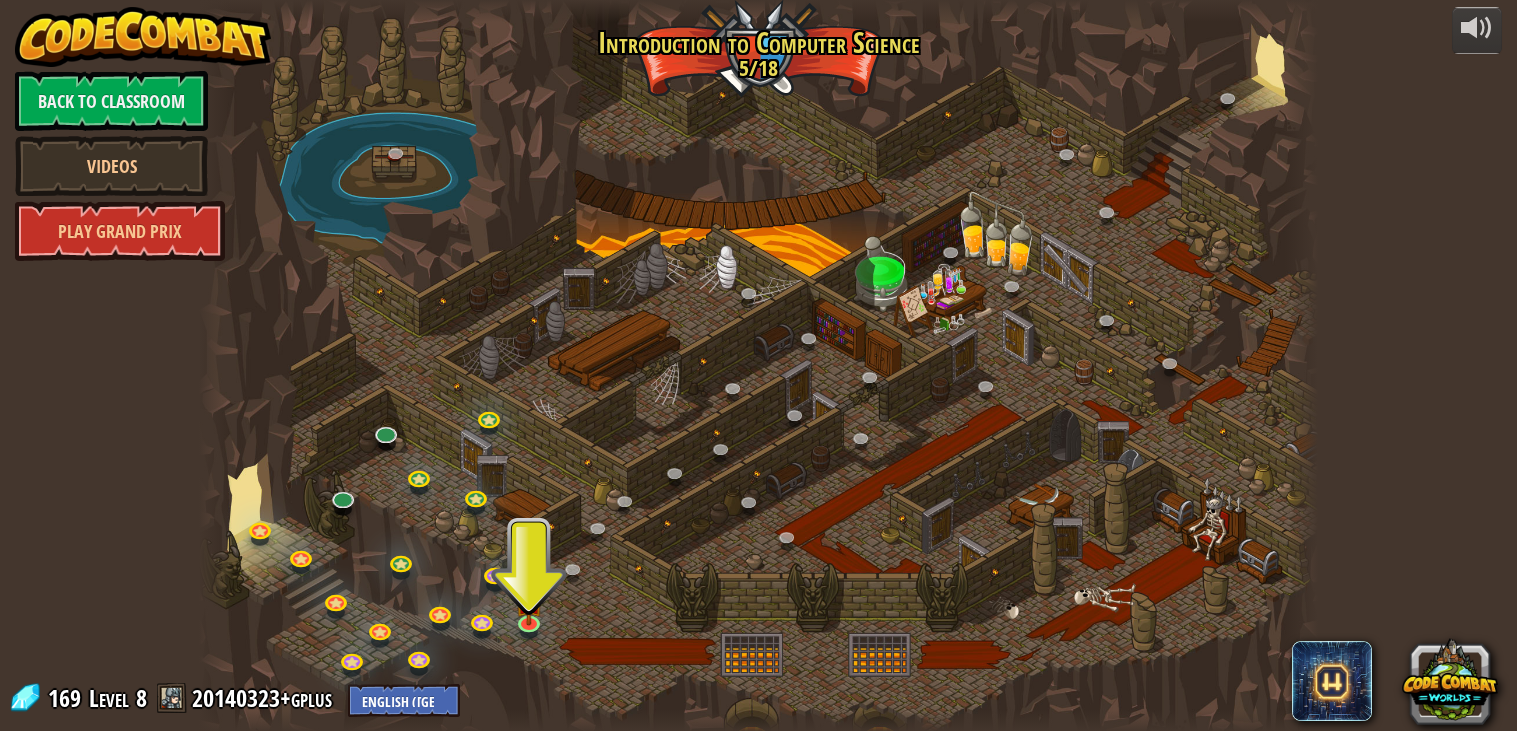 click at bounding box center [759, 366] 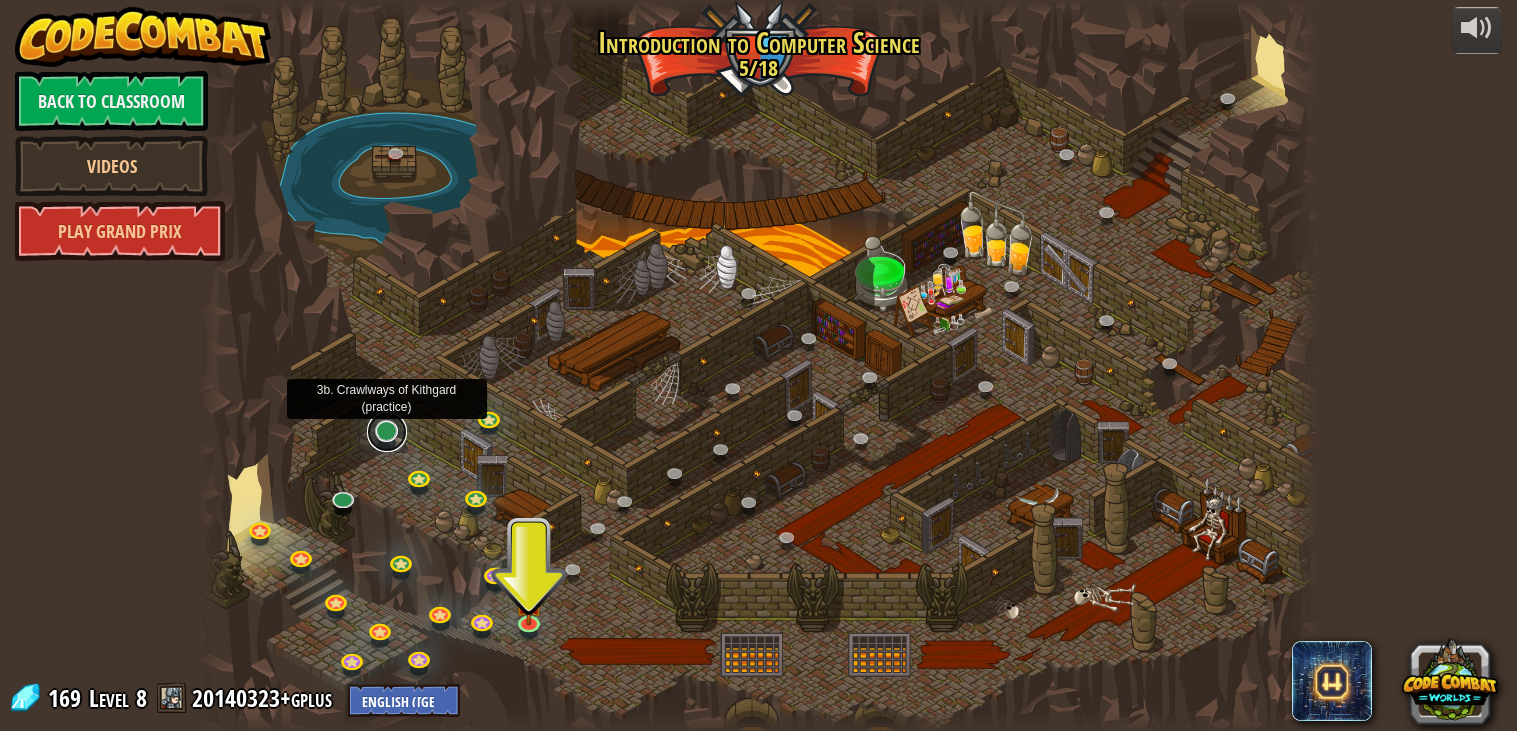 click at bounding box center (387, 432) 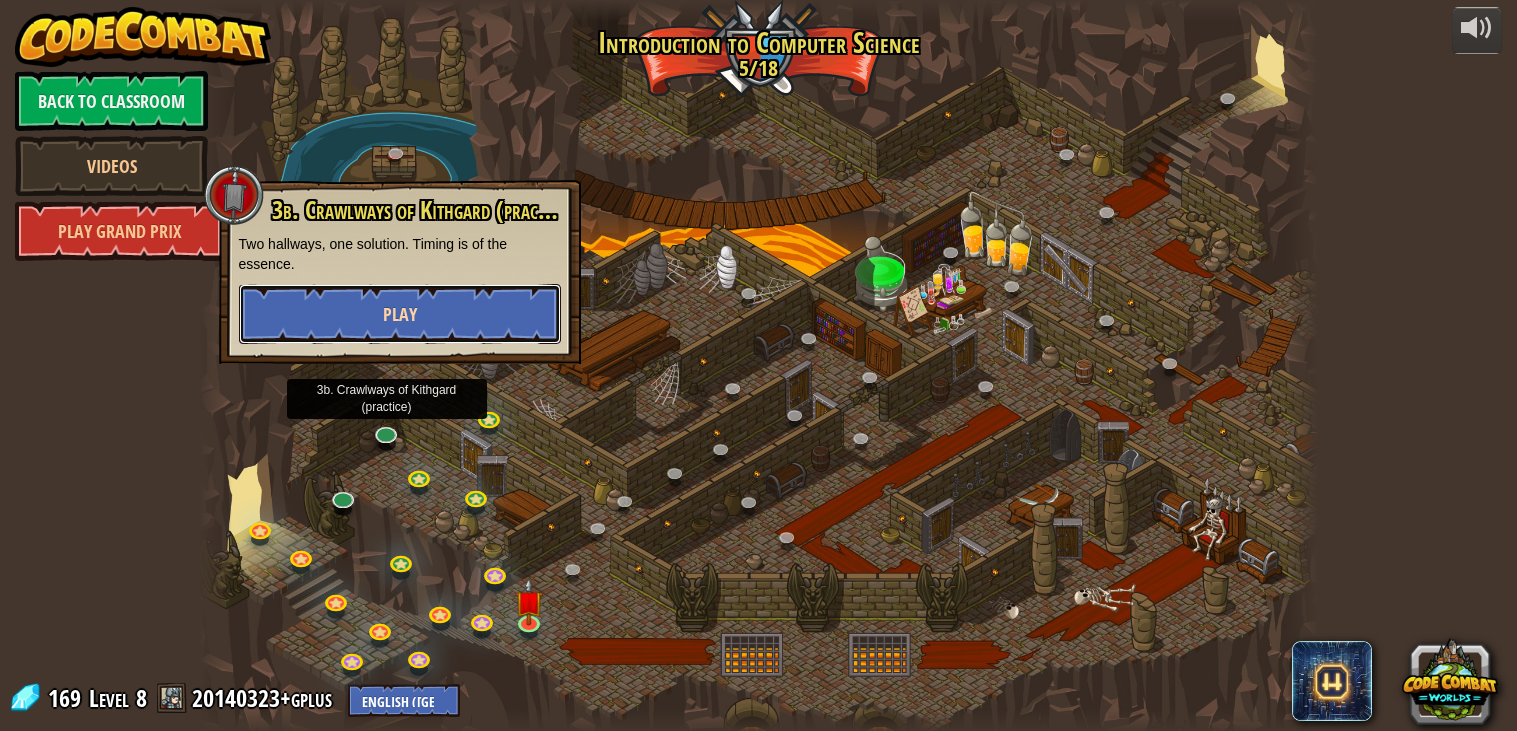 click on "Play" at bounding box center (400, 314) 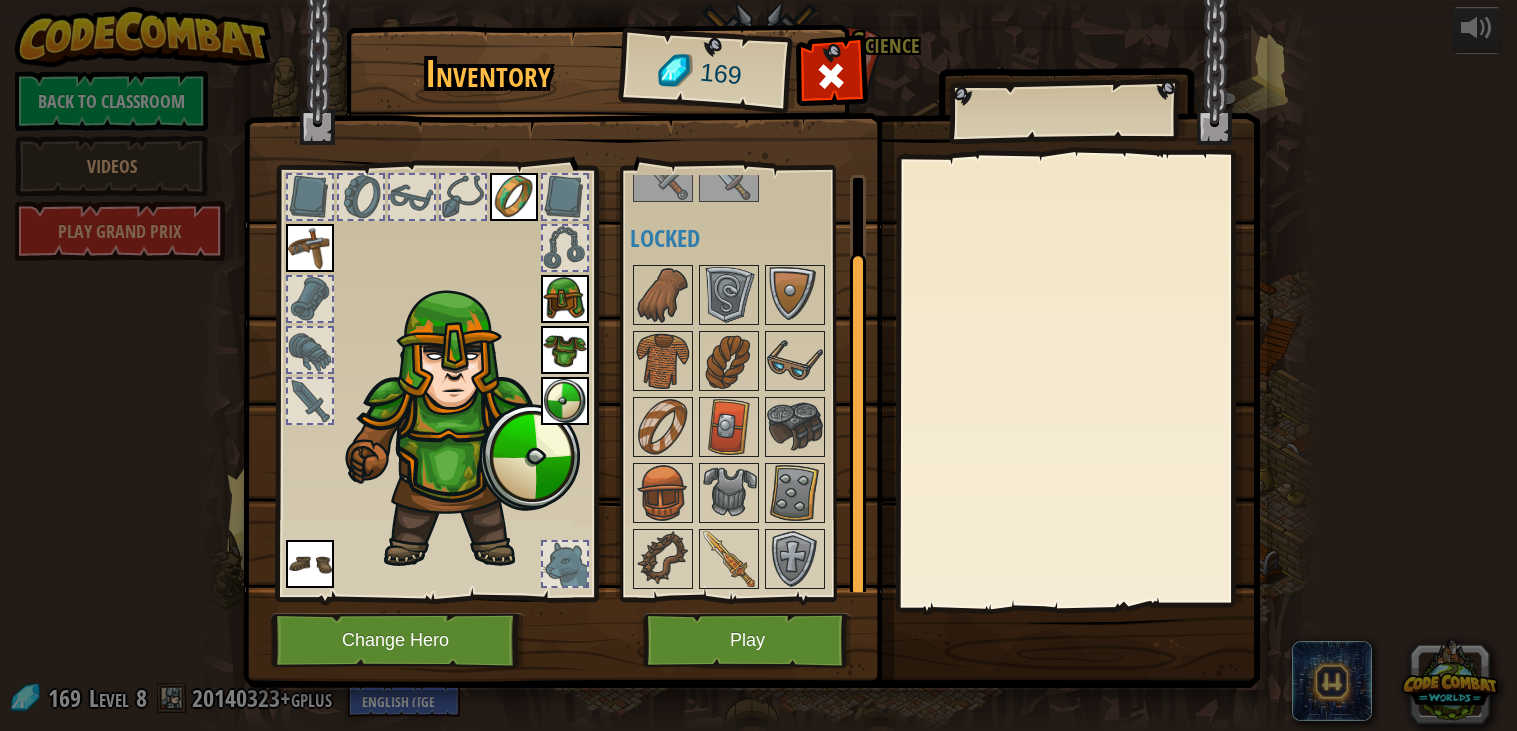 scroll, scrollTop: 0, scrollLeft: 0, axis: both 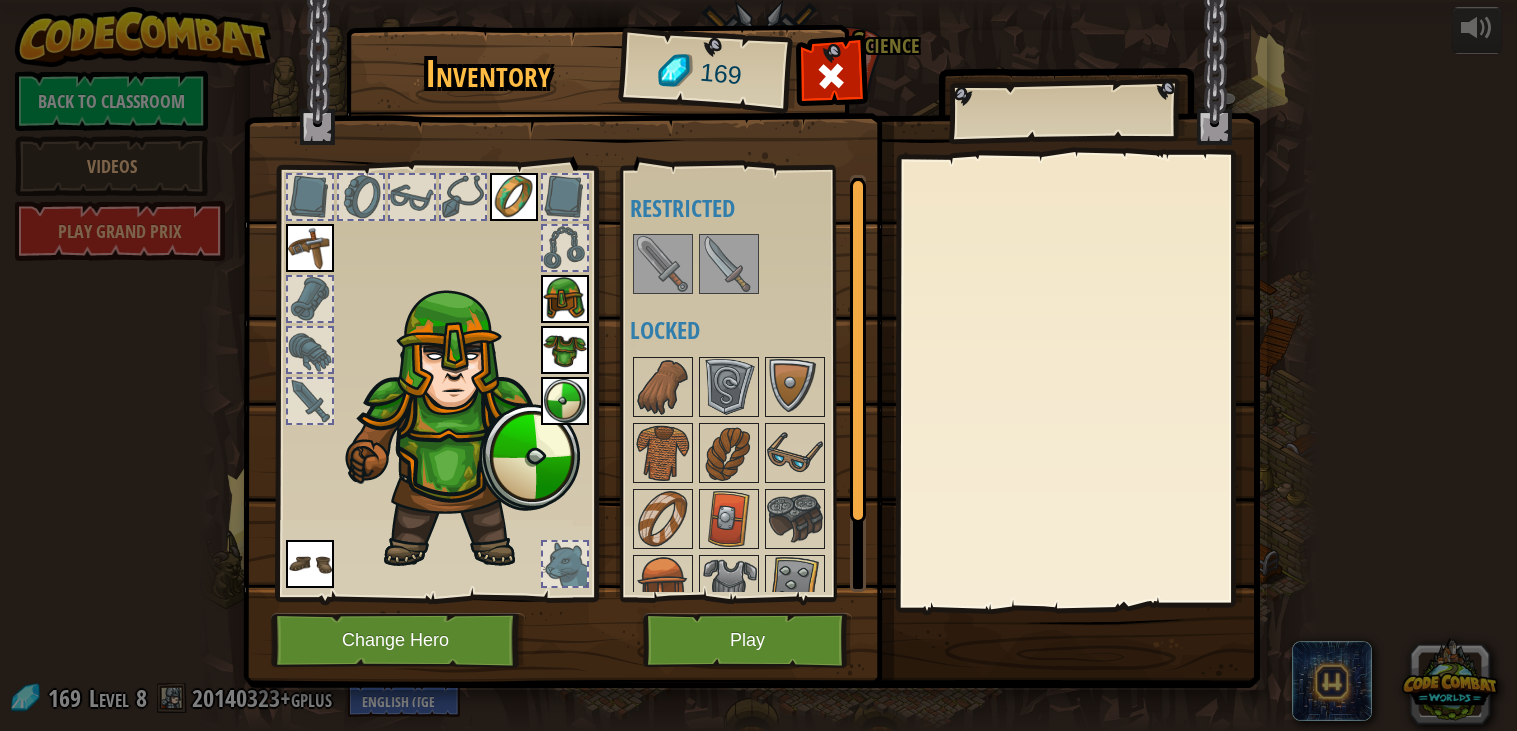 click at bounding box center (663, 264) 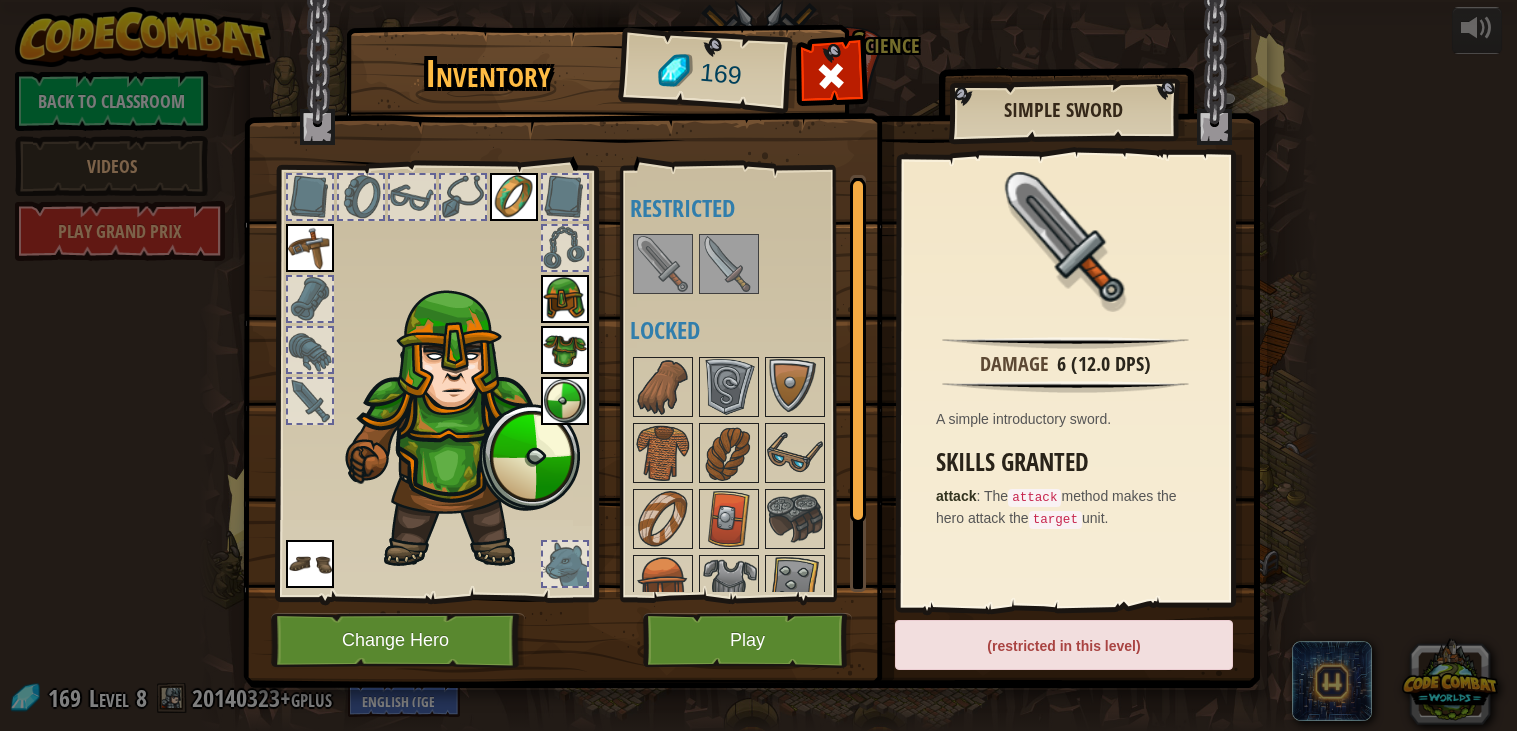 click at bounding box center (663, 264) 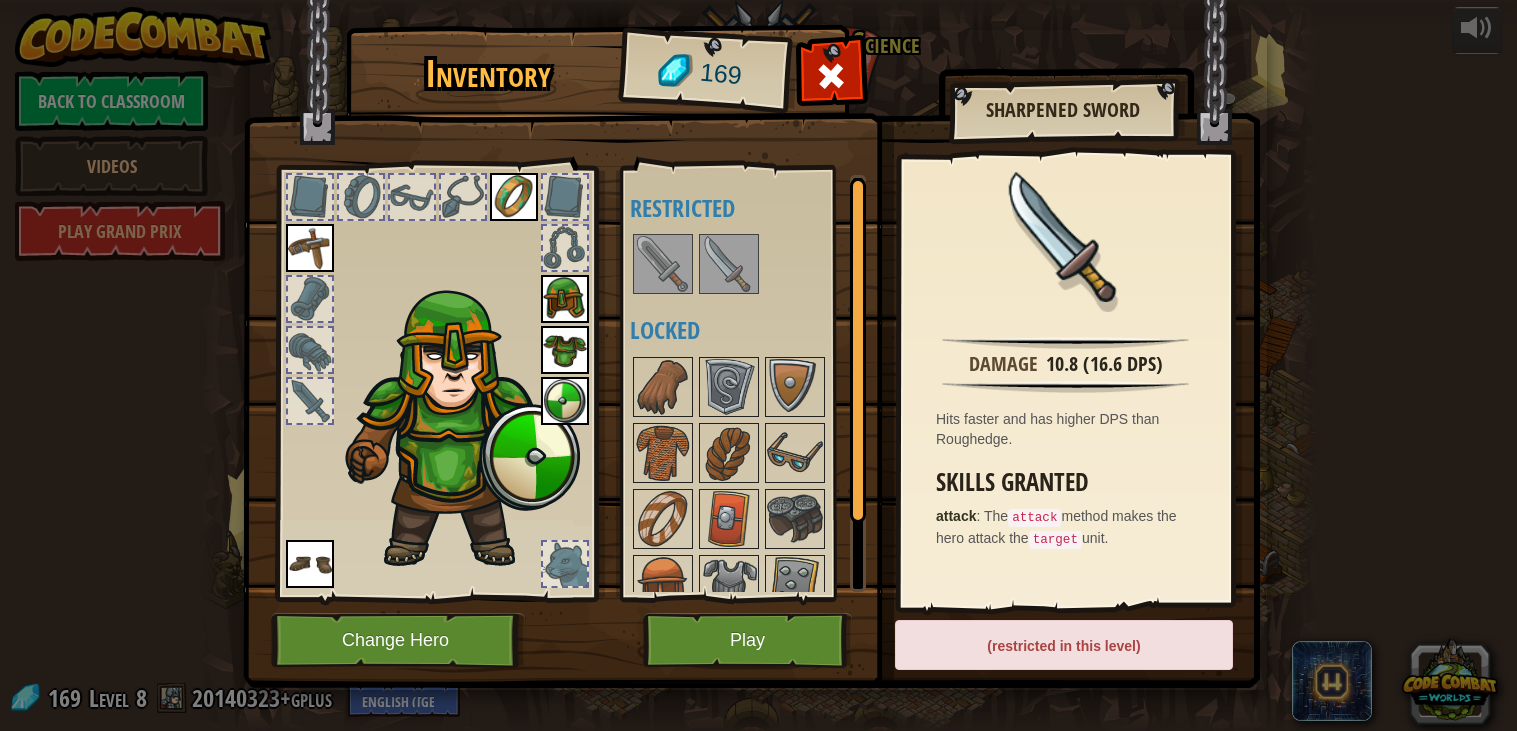 click on "(restricted in this level)" at bounding box center [1064, 645] 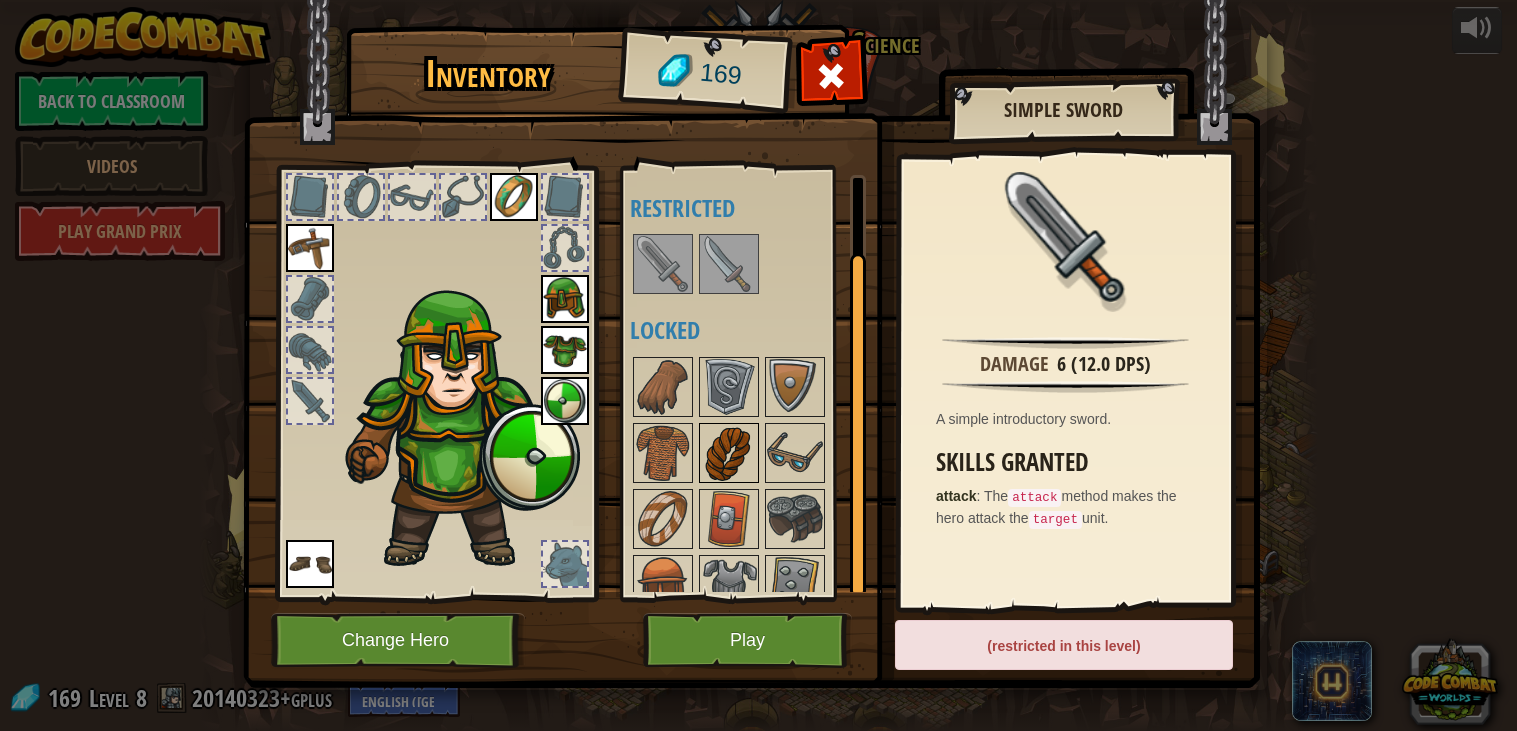 scroll, scrollTop: 92, scrollLeft: 0, axis: vertical 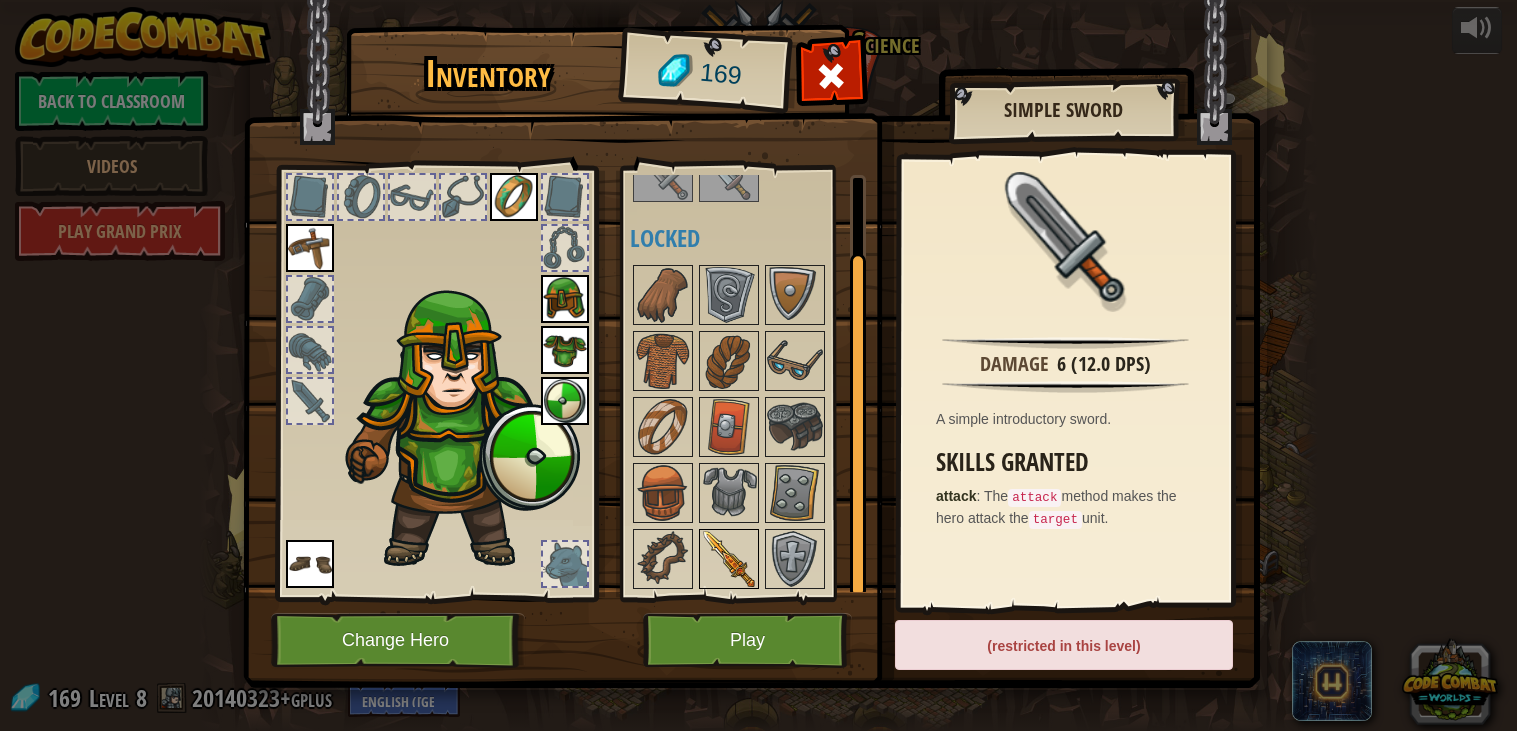 click at bounding box center (729, 559) 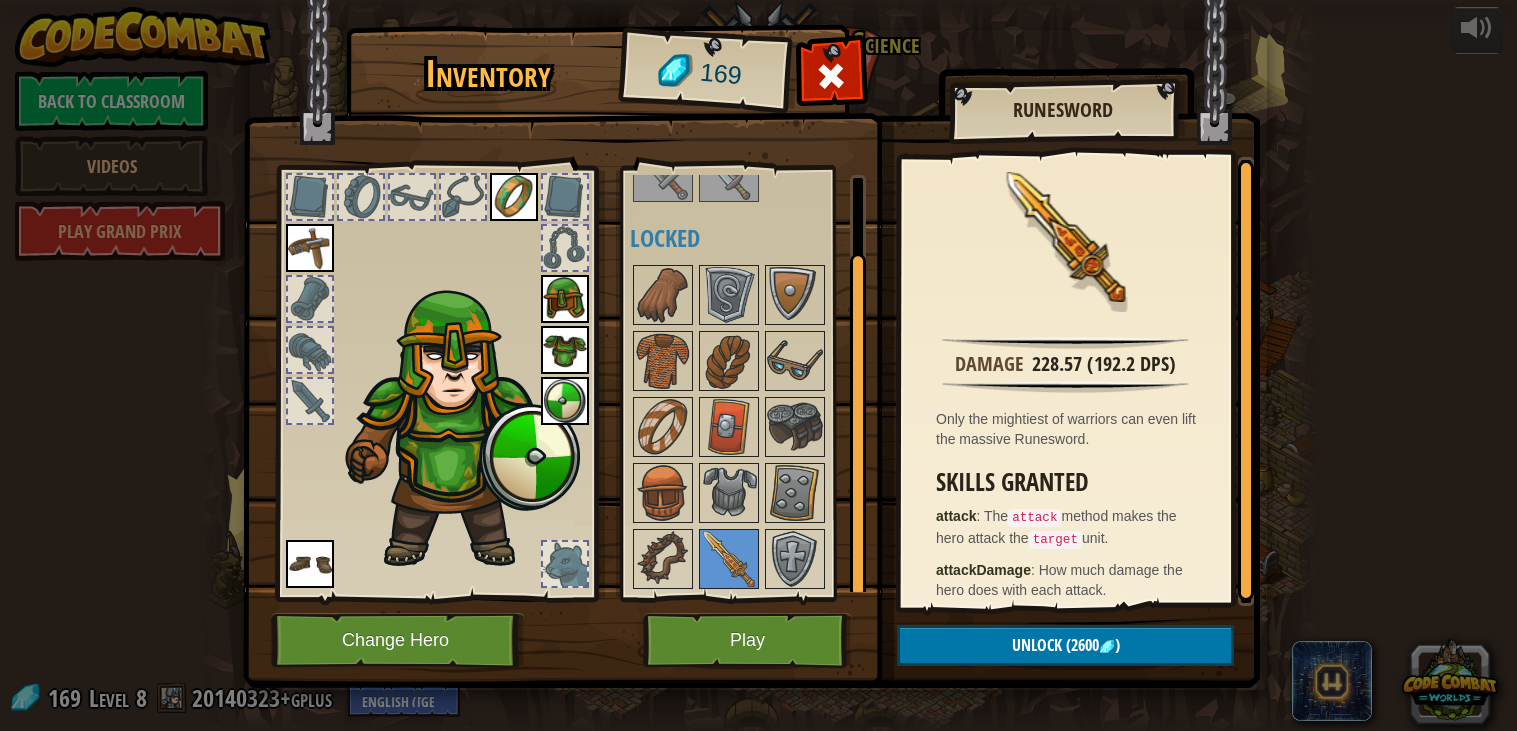 click at bounding box center [751, 325] 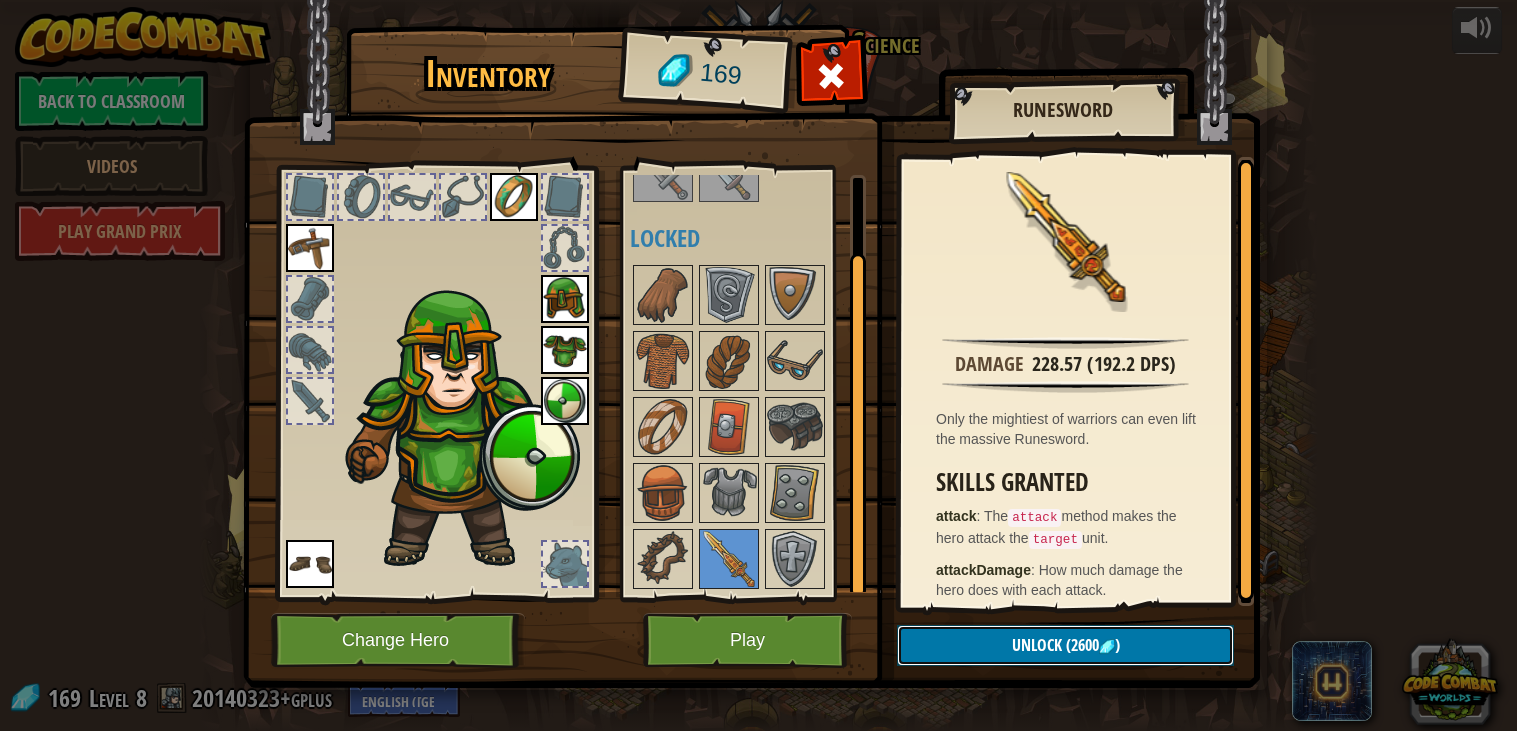 click on "Unlock (2600 )" at bounding box center (1065, 645) 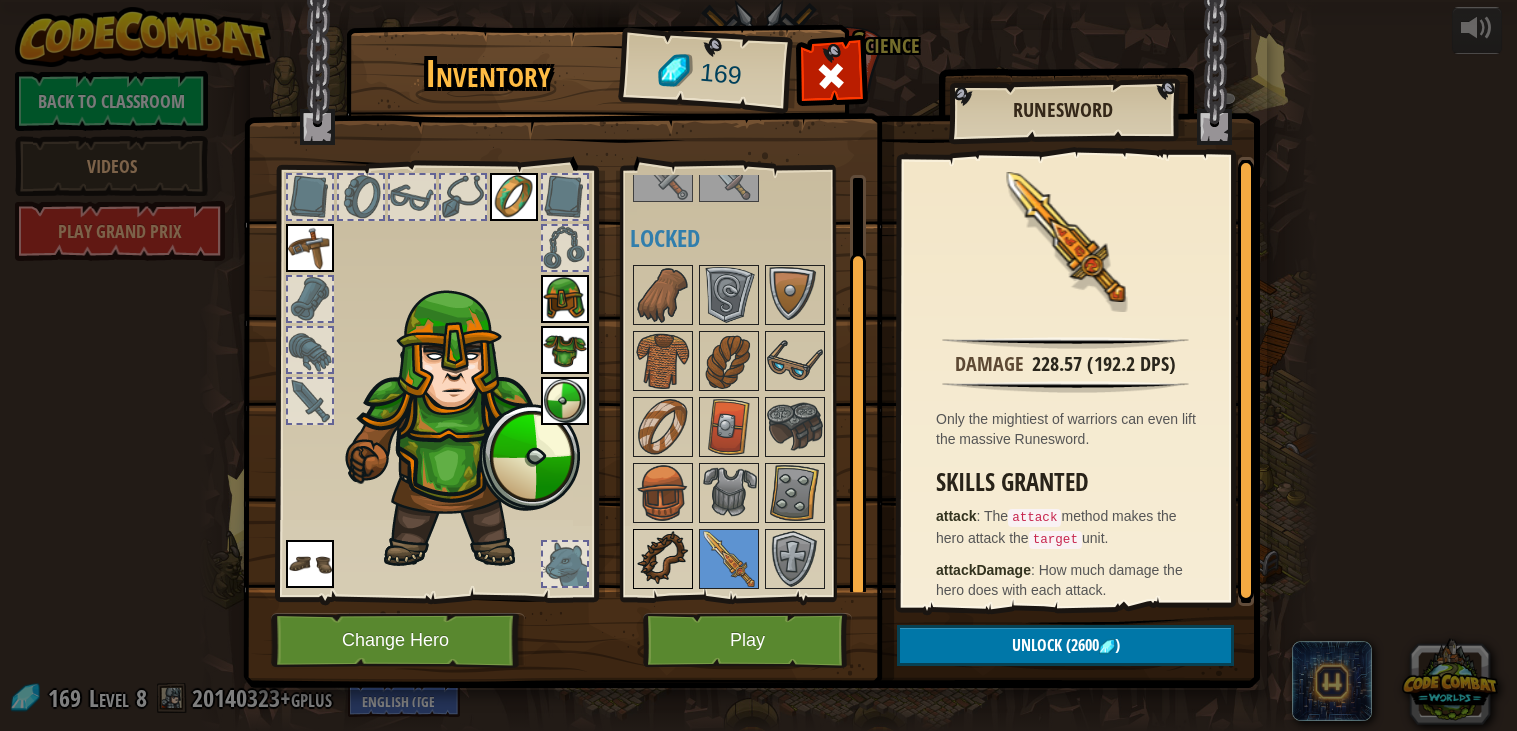click at bounding box center (663, 559) 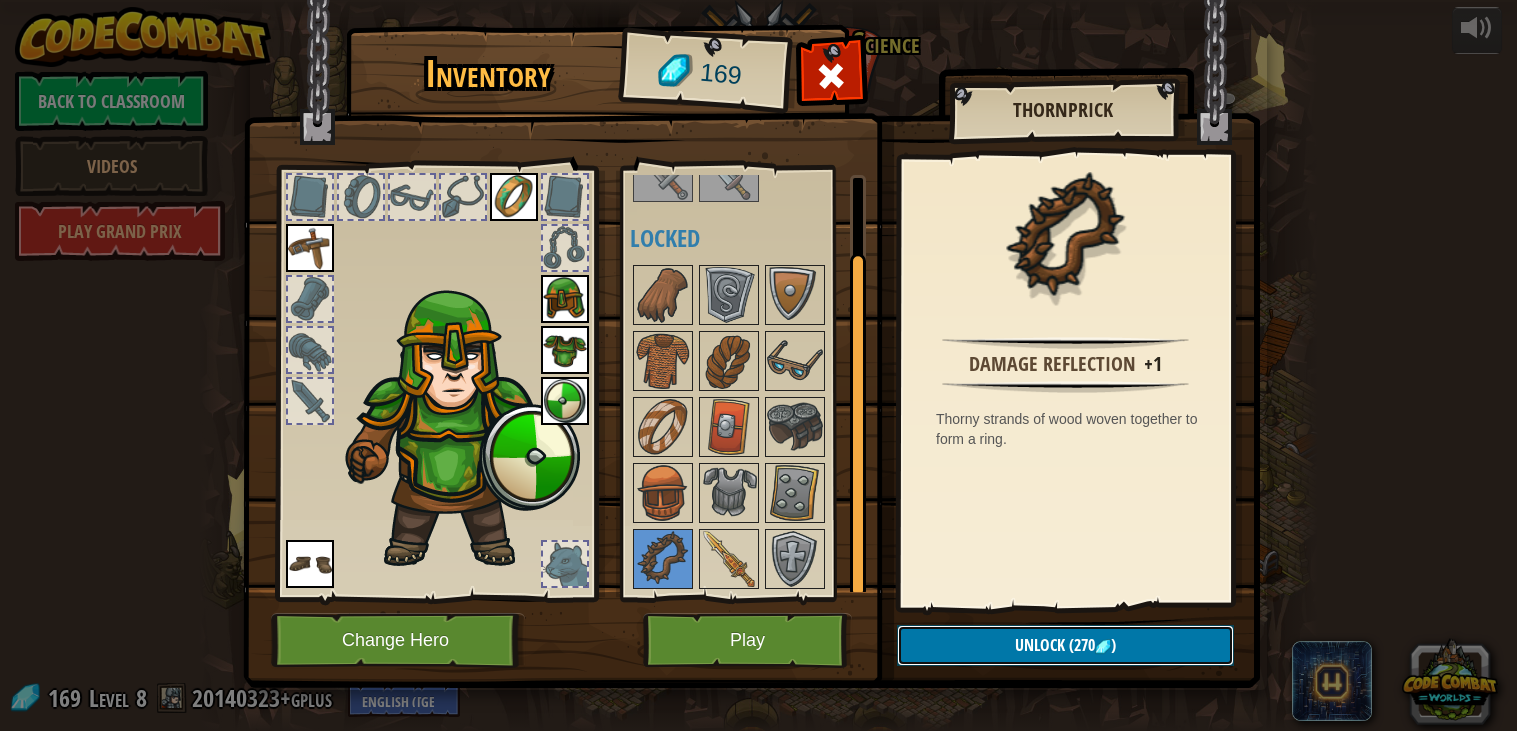 click on "Unlock (270 )" at bounding box center (1065, 645) 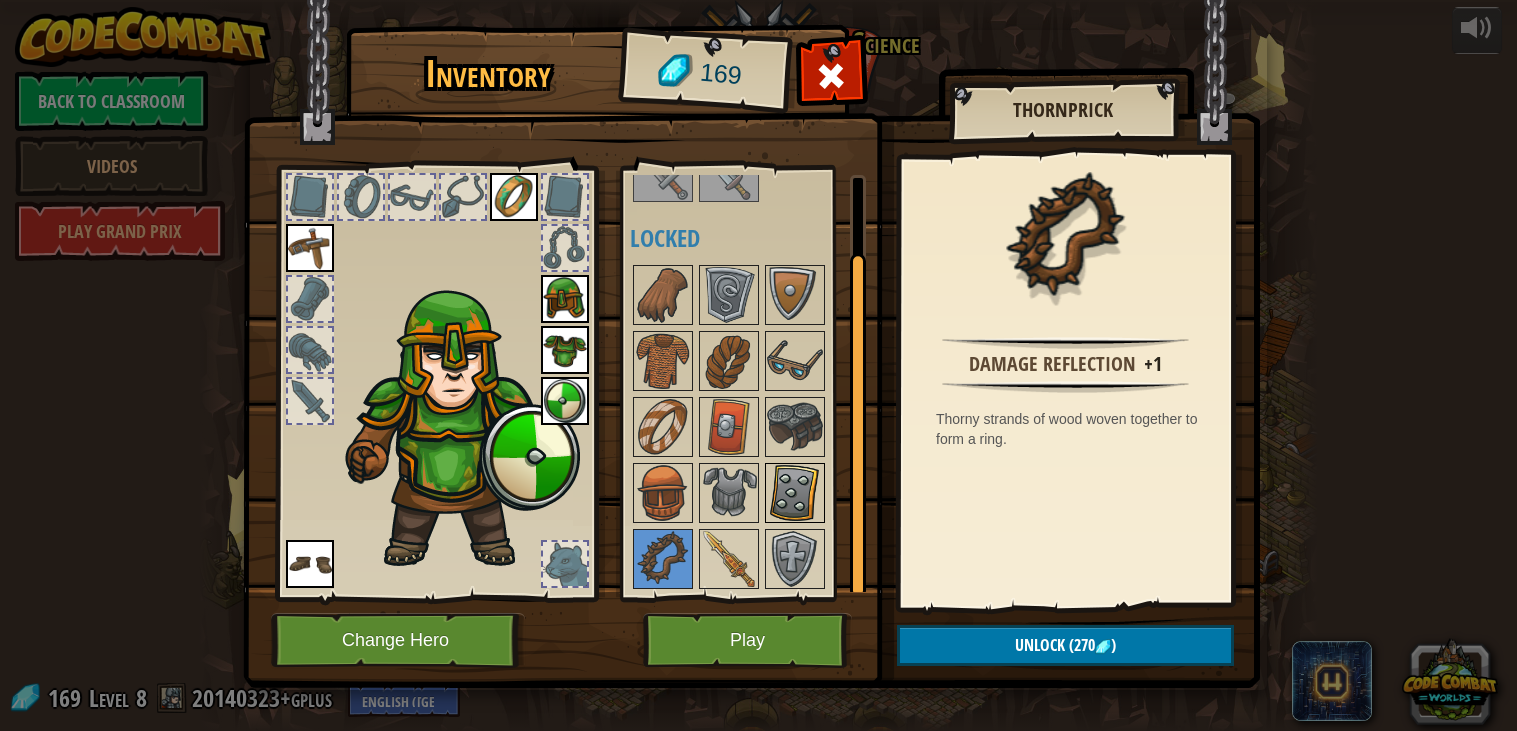 click at bounding box center (795, 493) 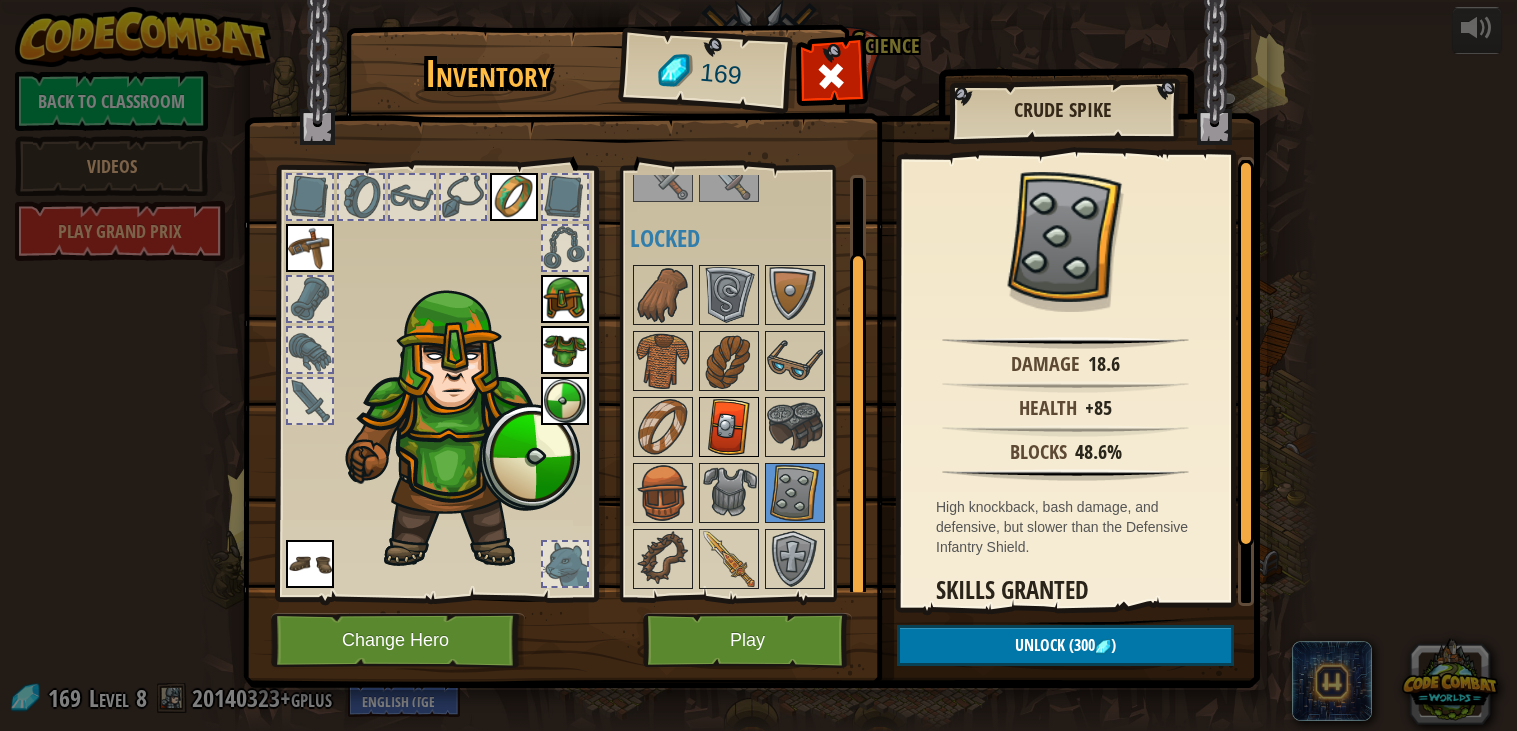 scroll, scrollTop: 0, scrollLeft: 0, axis: both 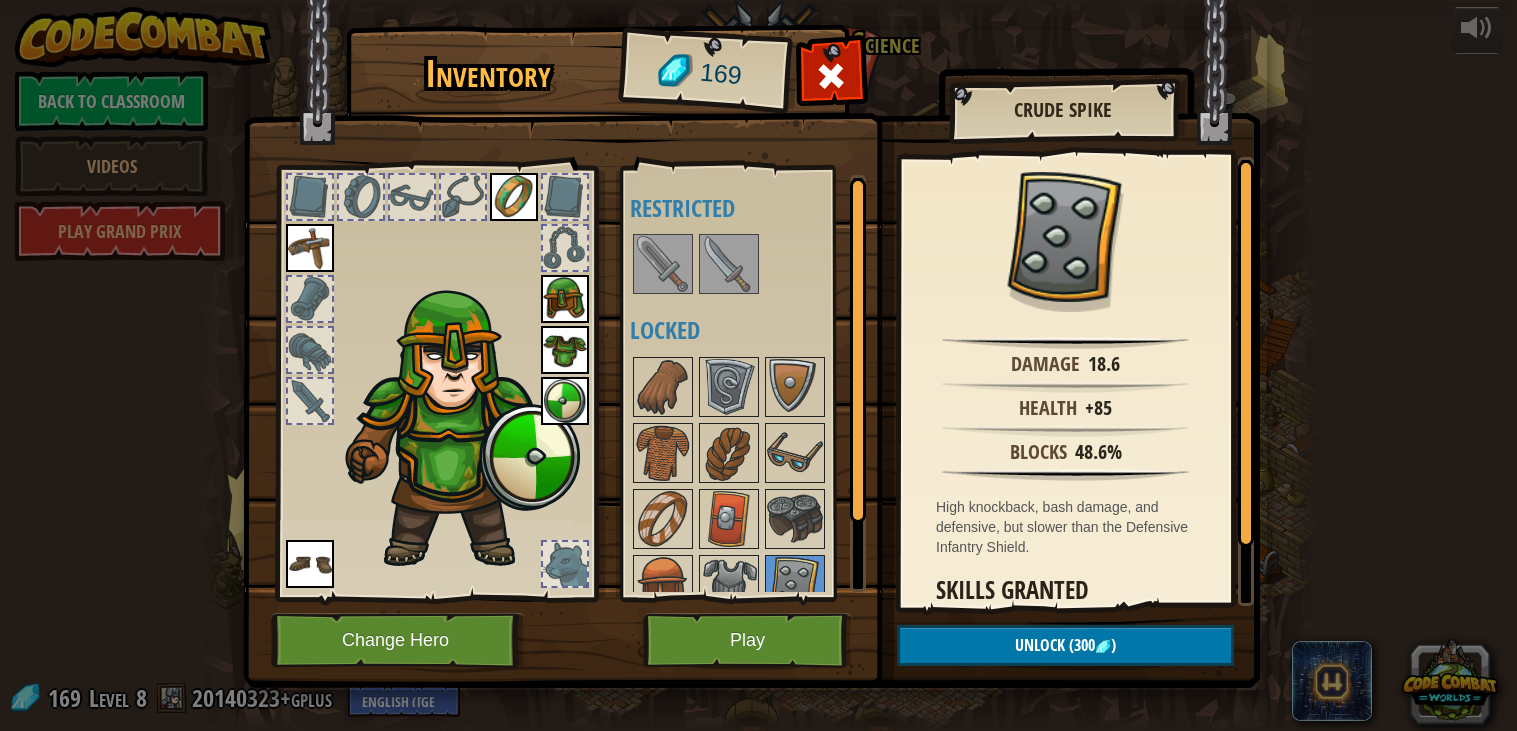click at bounding box center (663, 264) 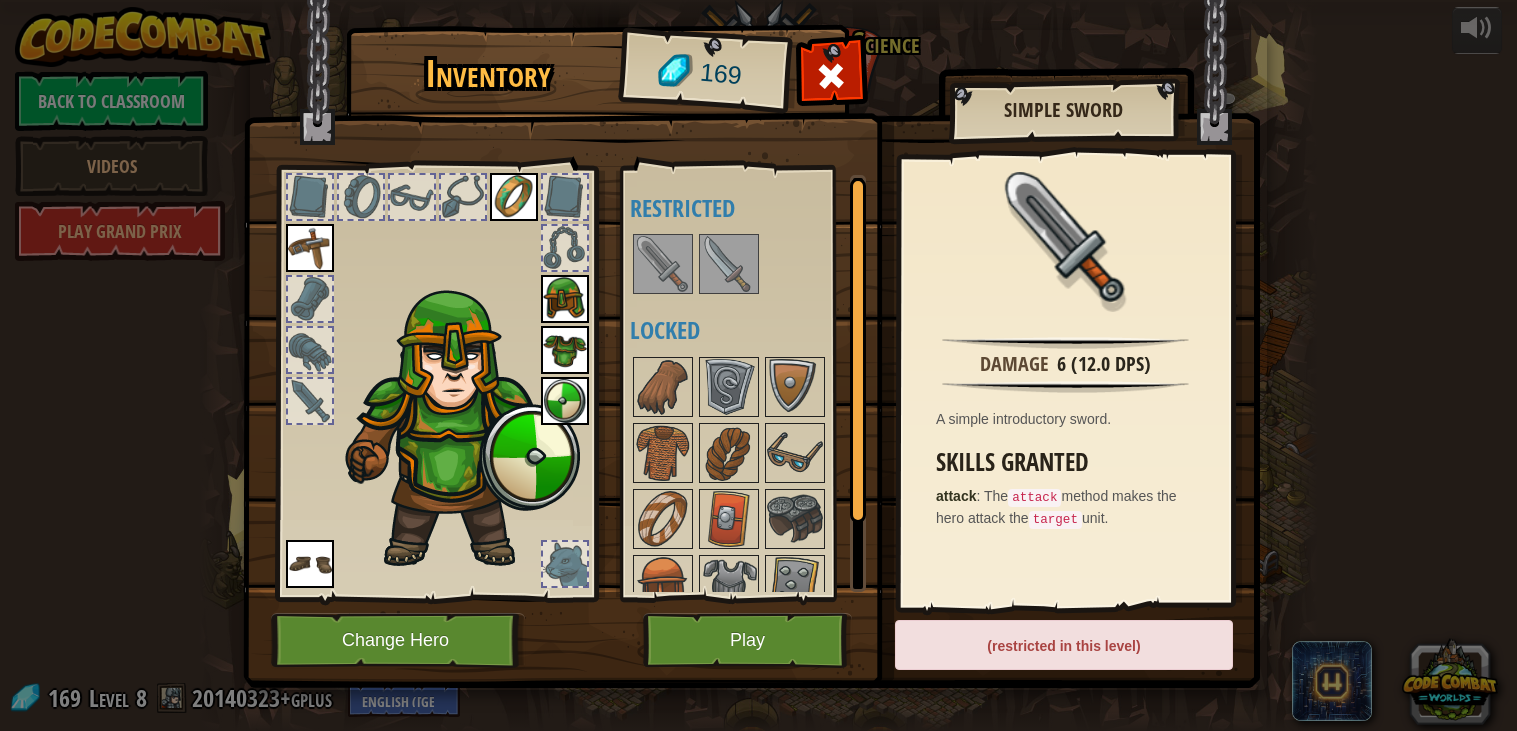 click at bounding box center [412, 197] 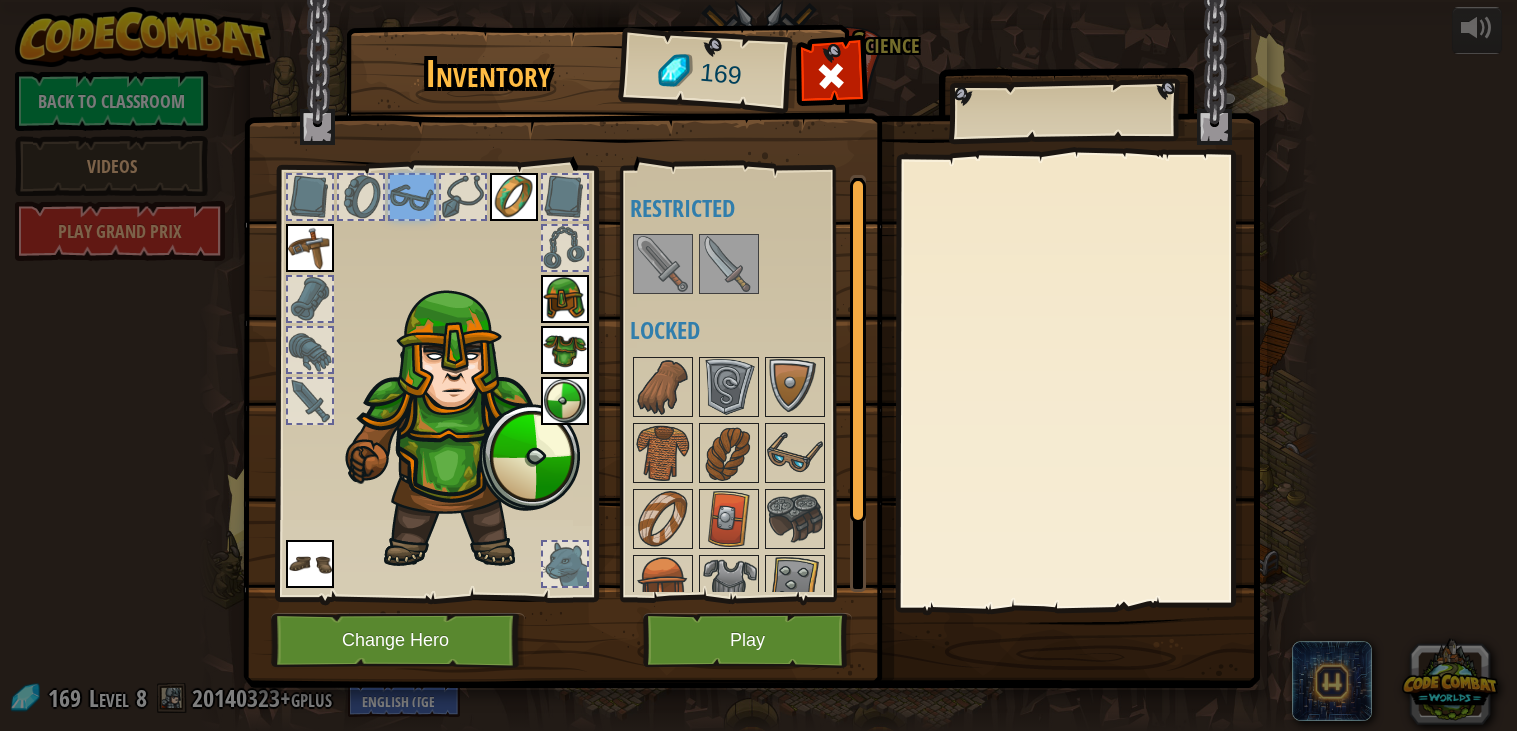 click at bounding box center [463, 197] 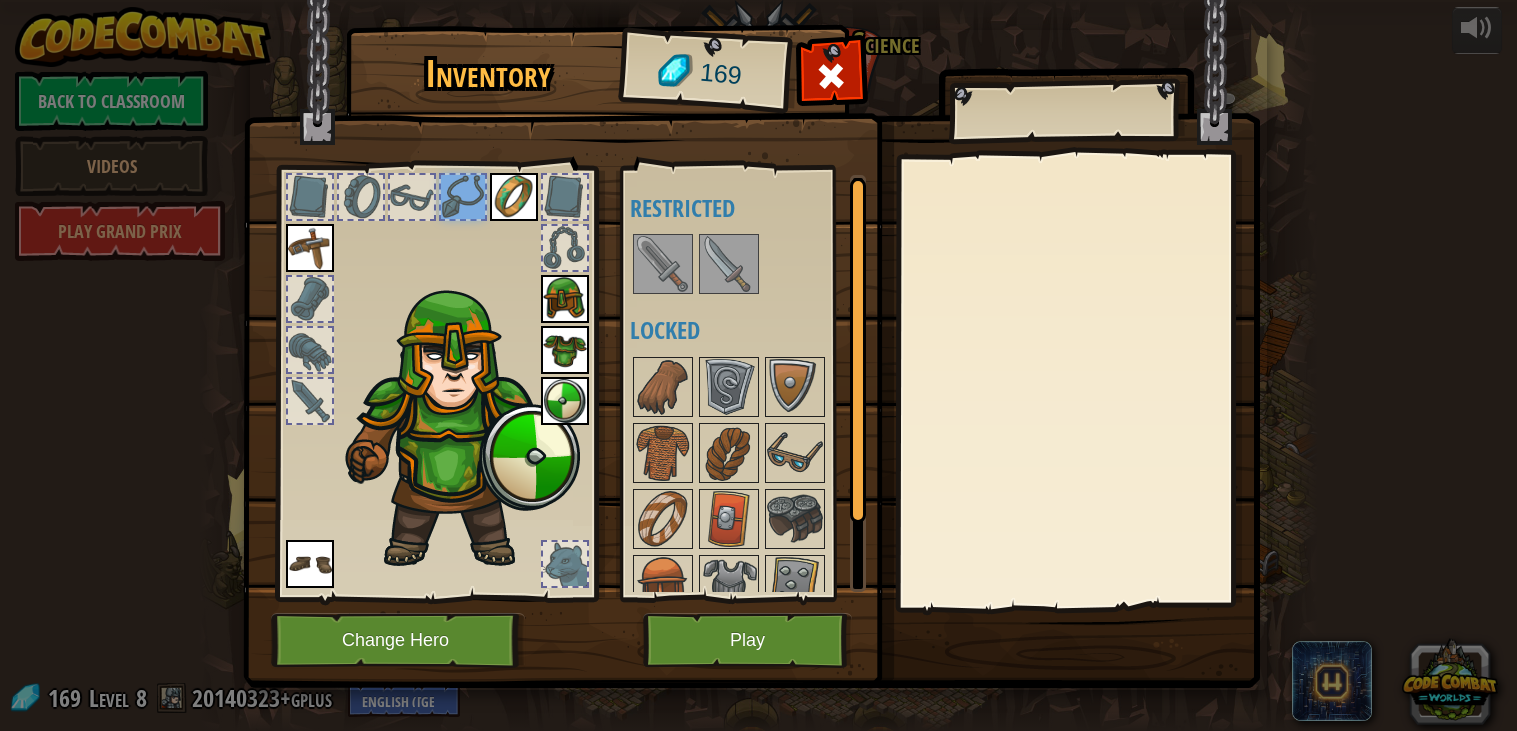 click at bounding box center (565, 197) 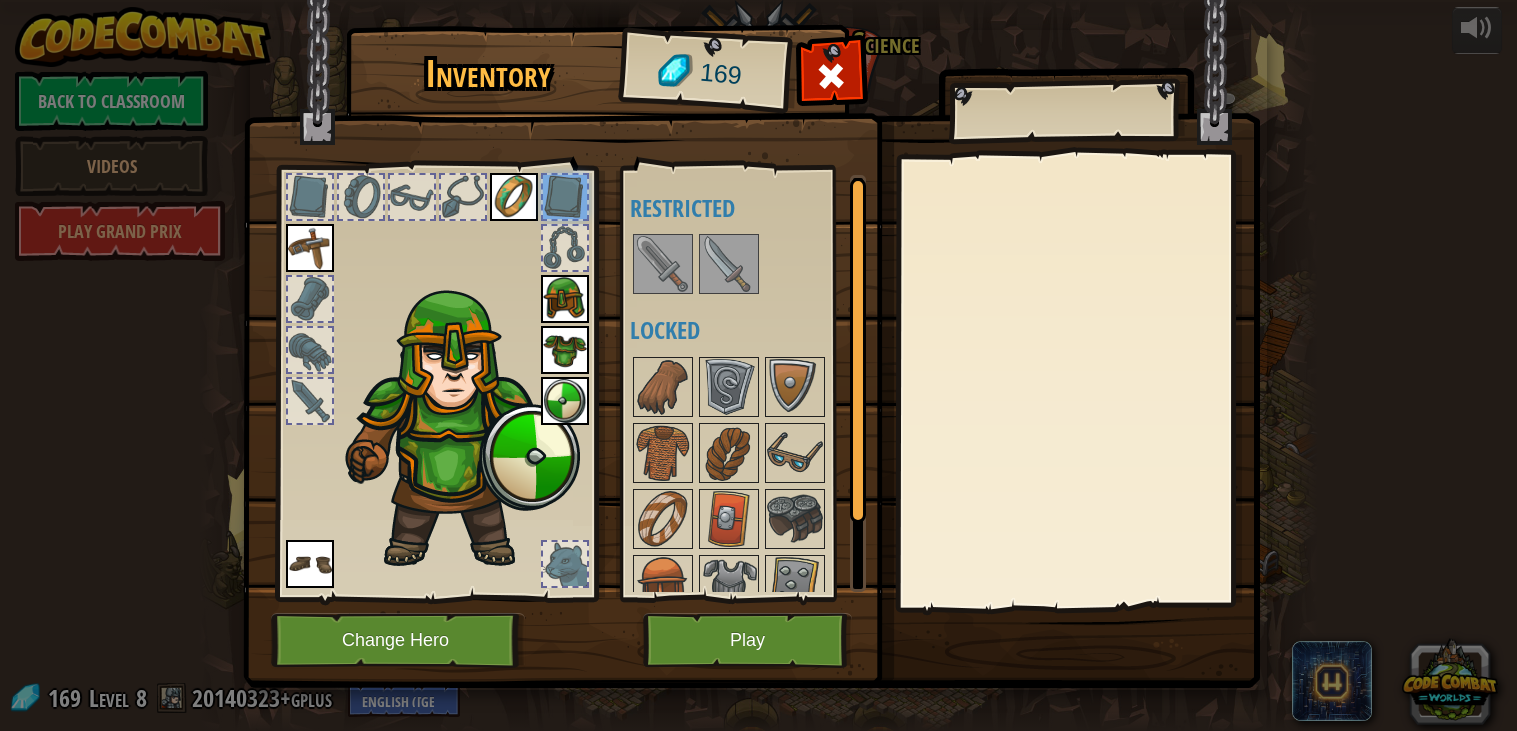 click at bounding box center [565, 248] 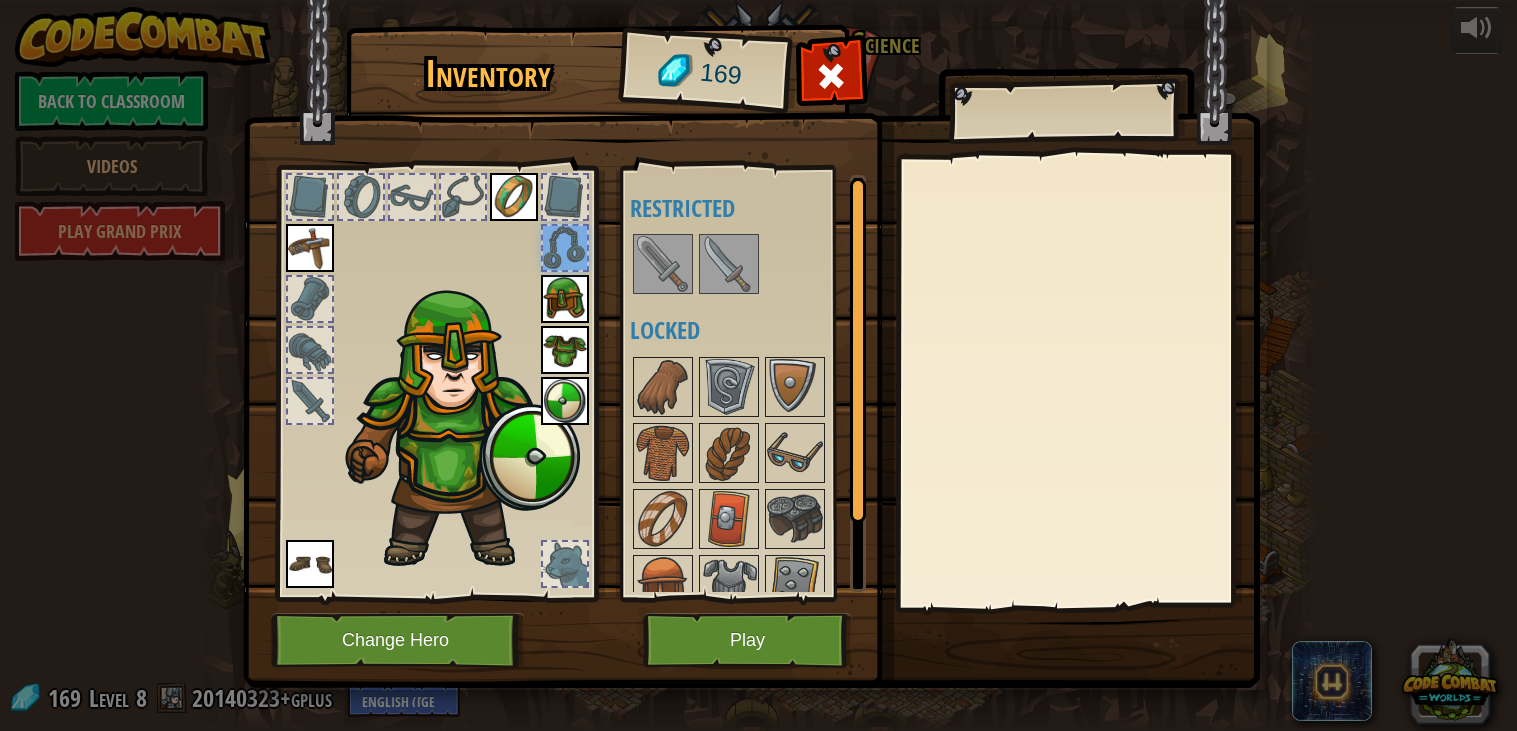 click at bounding box center (361, 197) 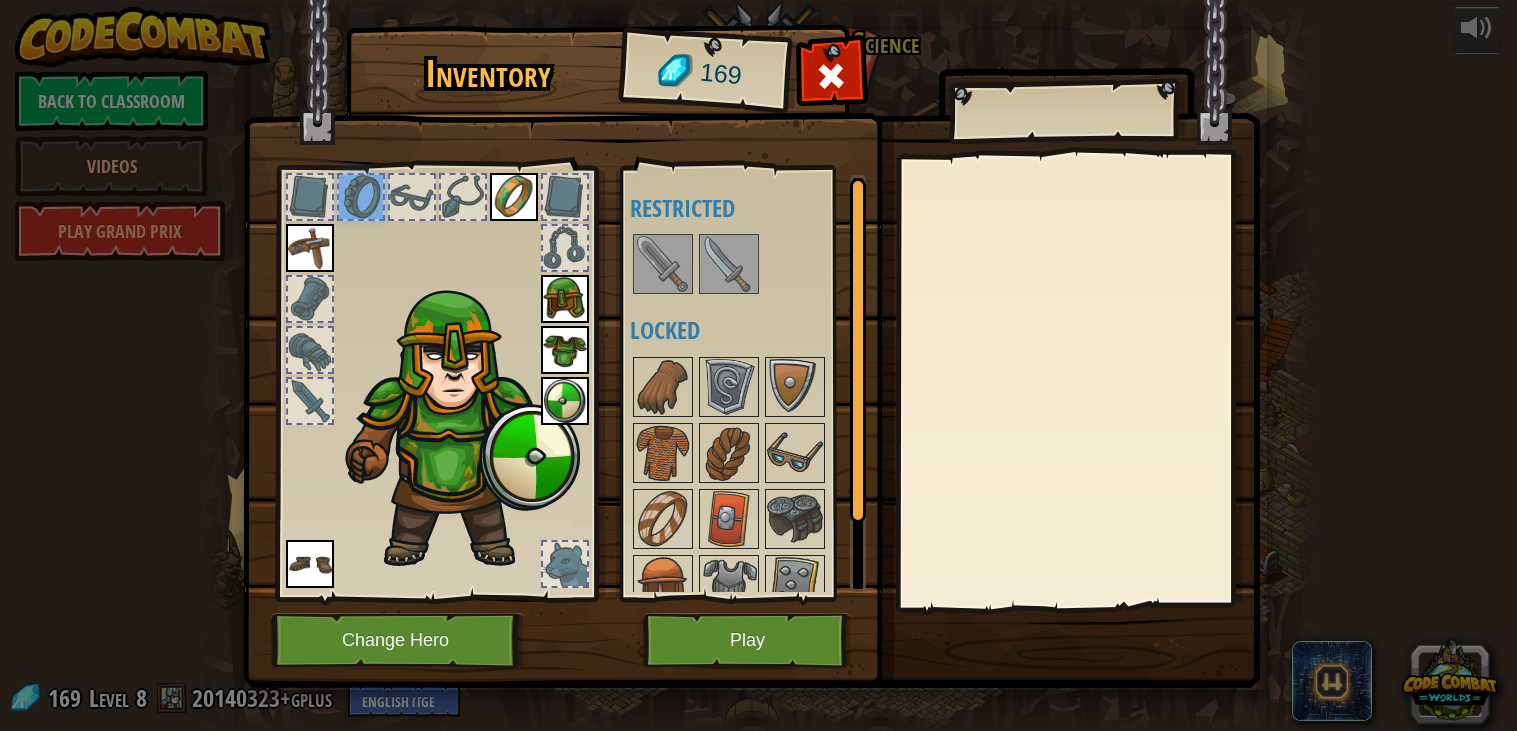 click at bounding box center [310, 197] 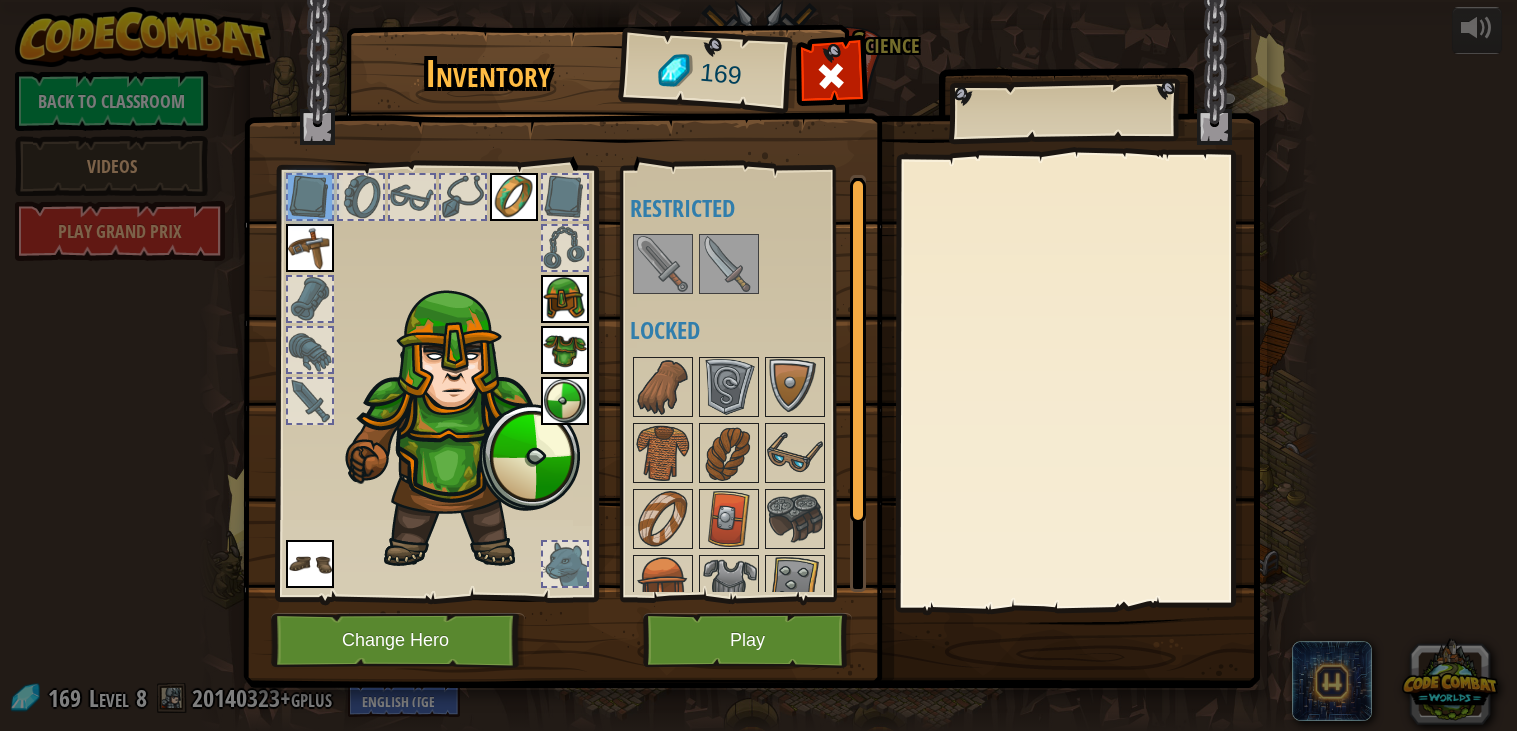 click at bounding box center [436, 378] 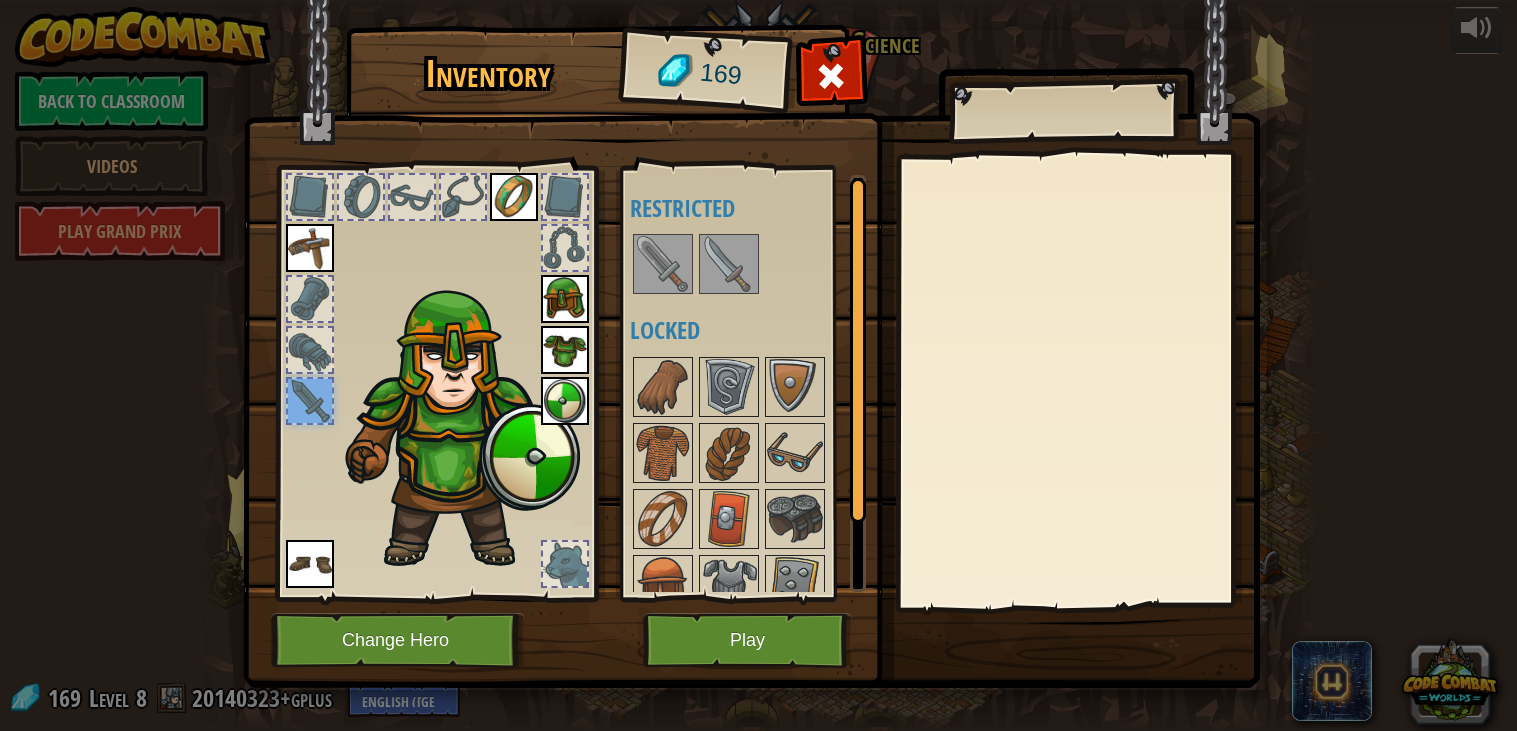 click at bounding box center (310, 350) 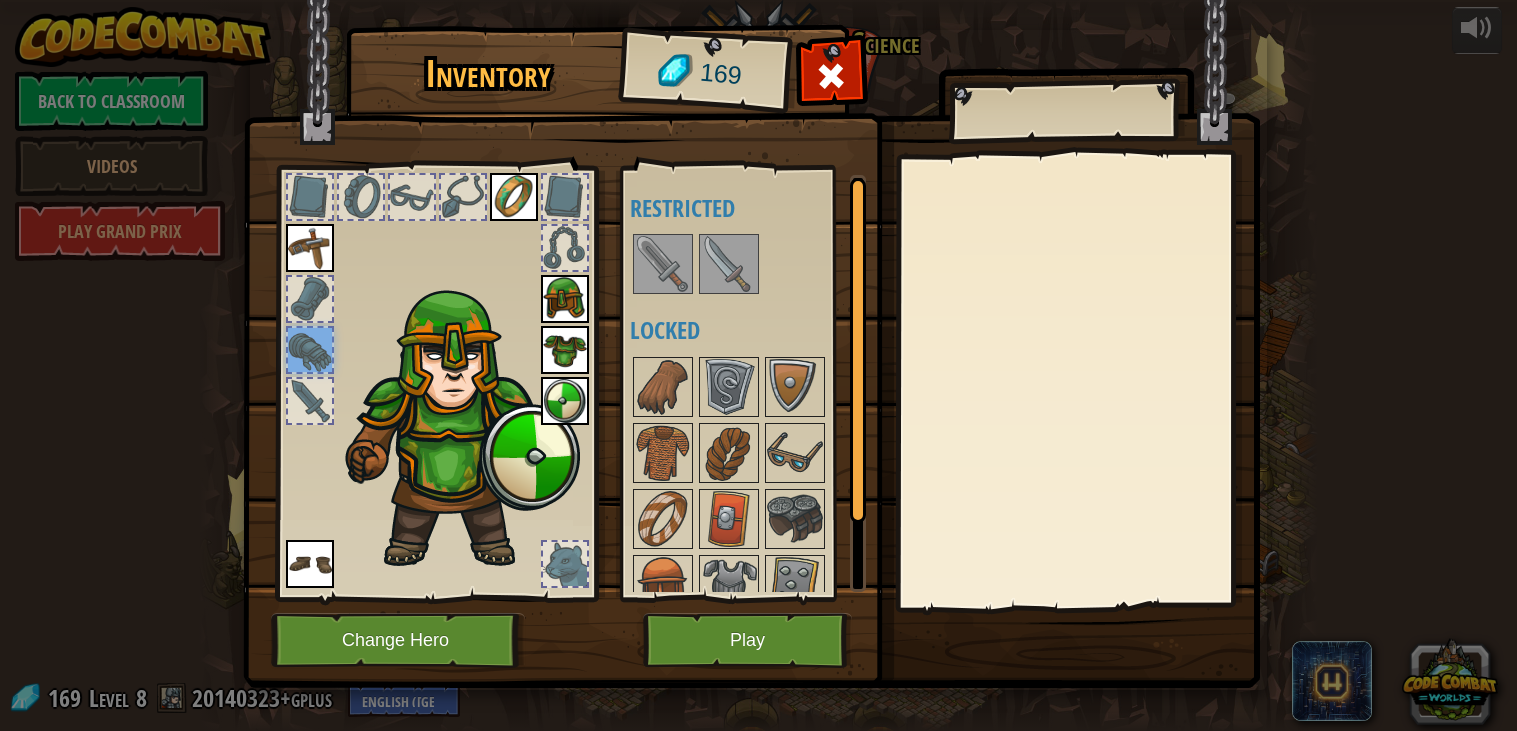 click at bounding box center [310, 299] 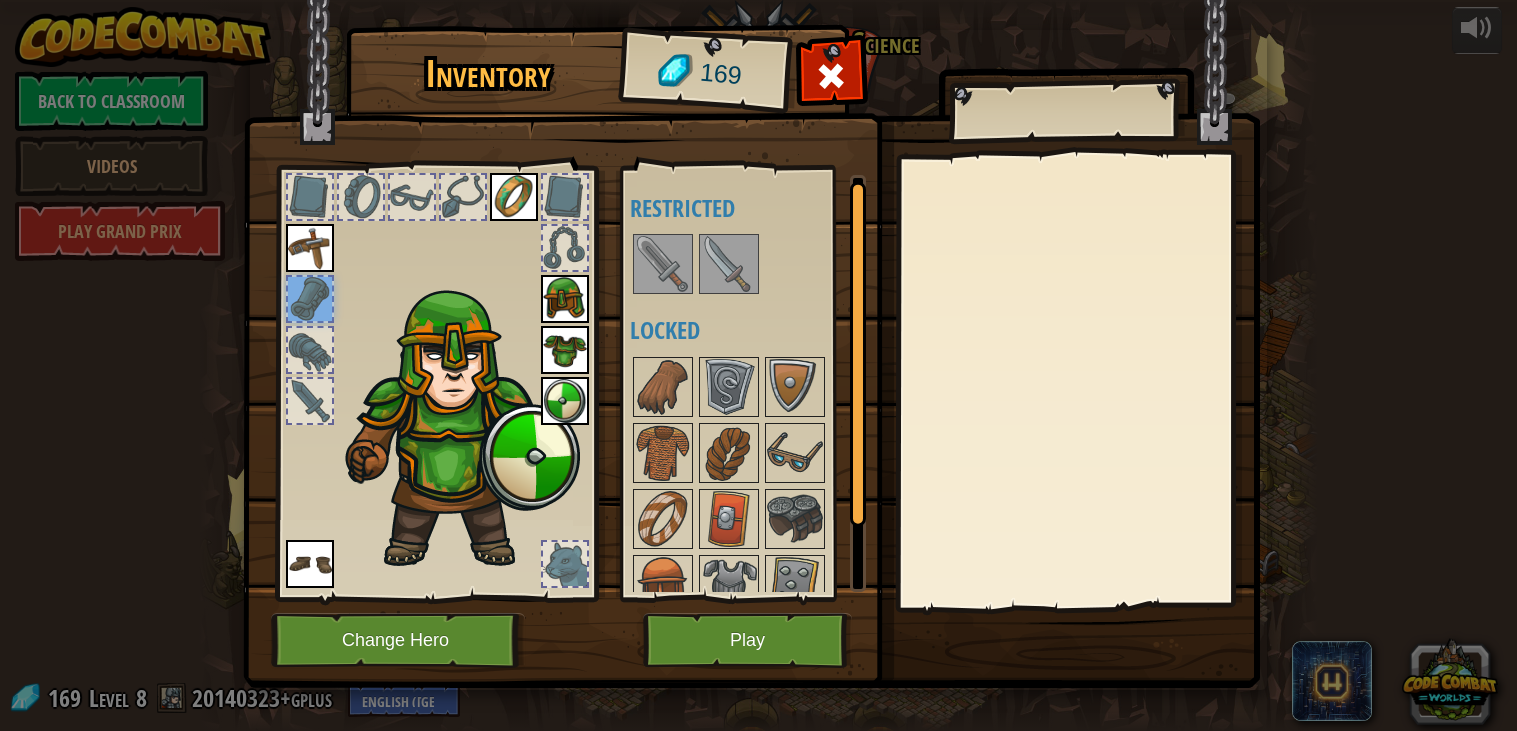 scroll, scrollTop: 92, scrollLeft: 0, axis: vertical 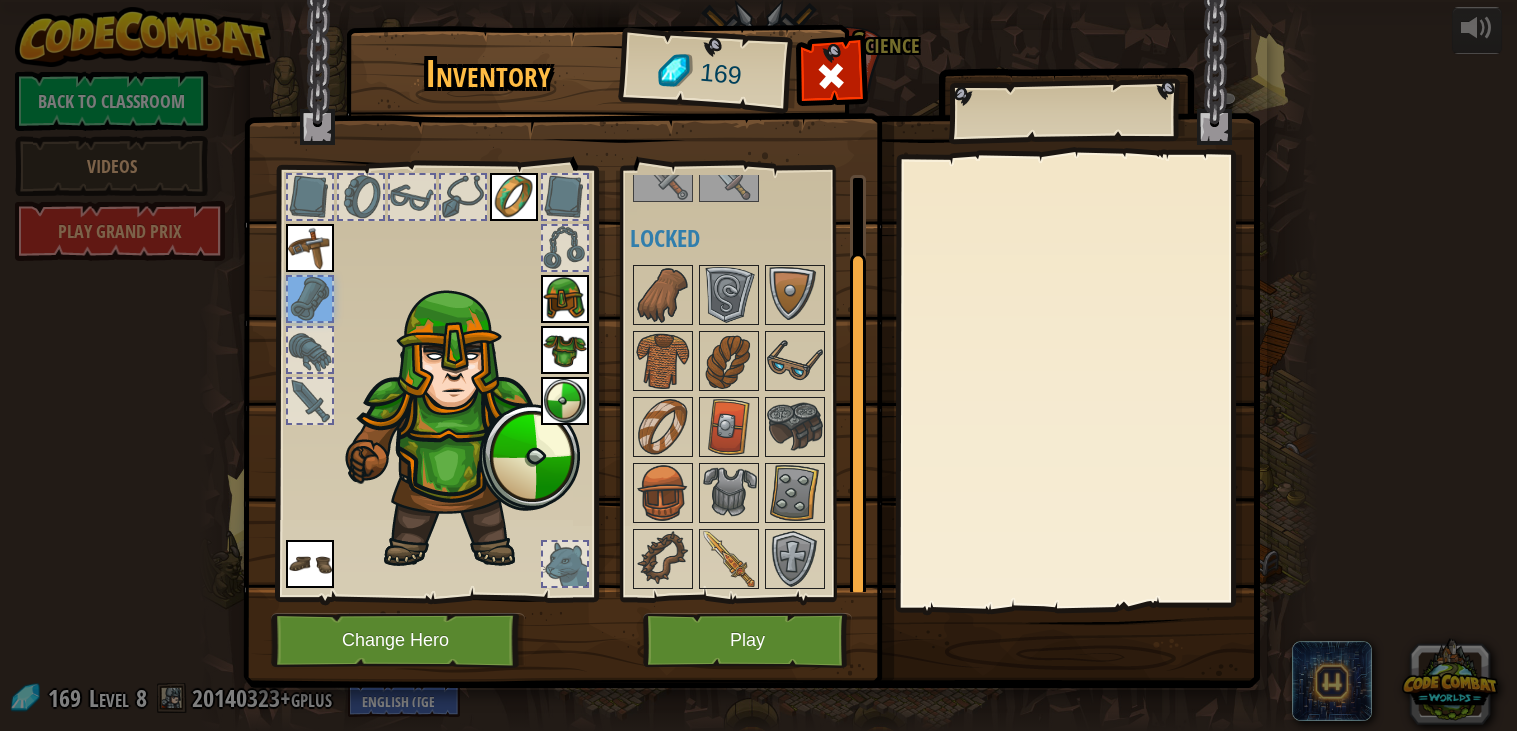 drag, startPoint x: 849, startPoint y: 501, endPoint x: 903, endPoint y: 659, distance: 166.97305 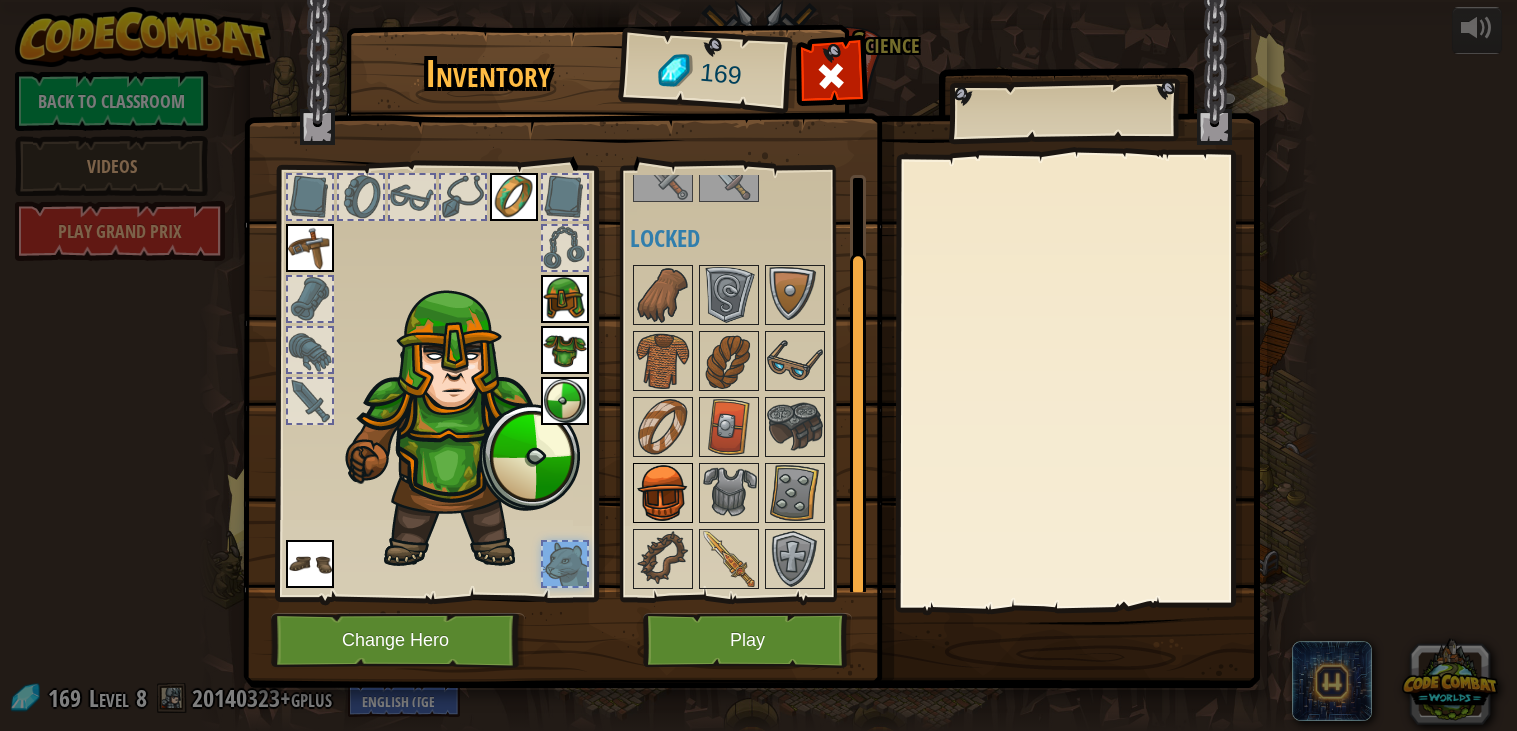 click at bounding box center [663, 493] 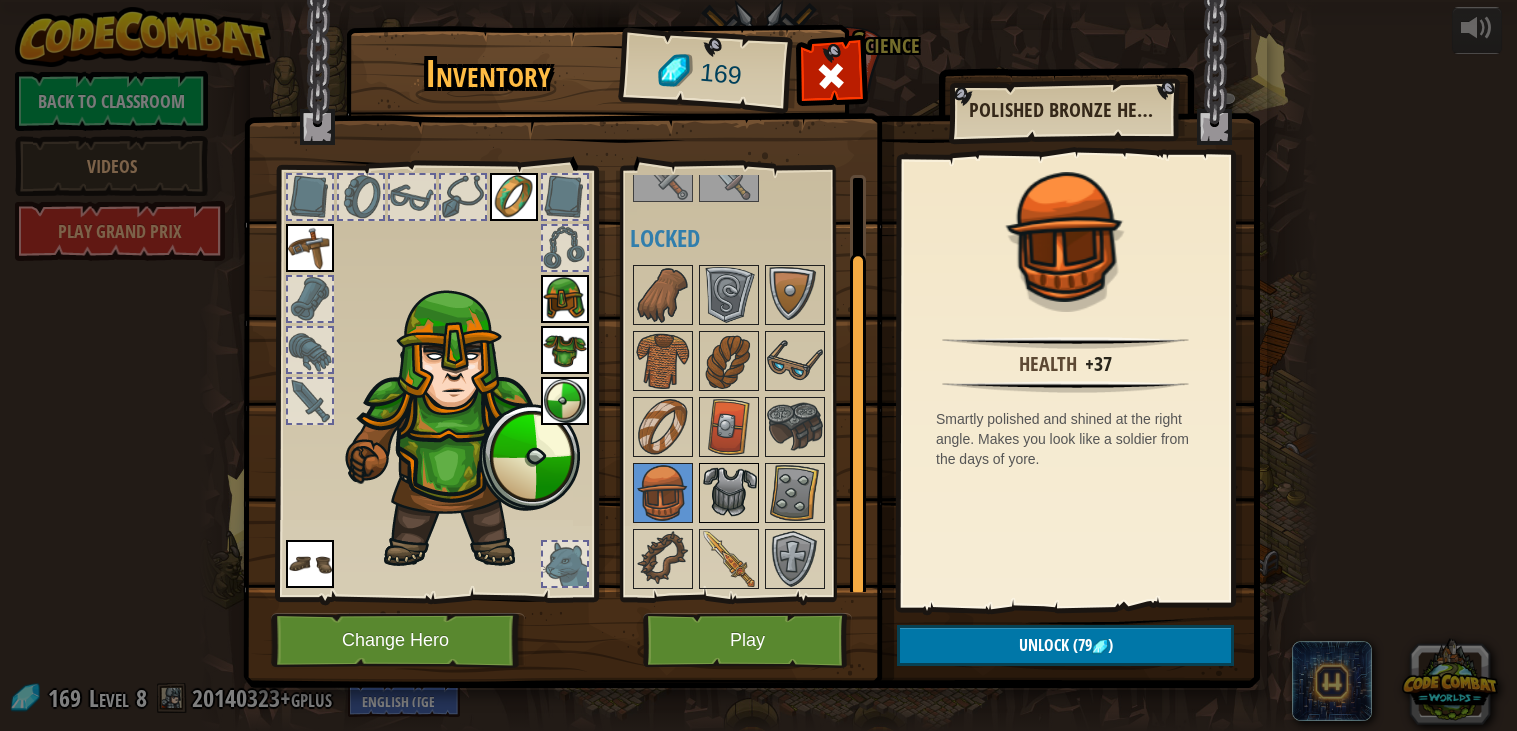 click at bounding box center [729, 493] 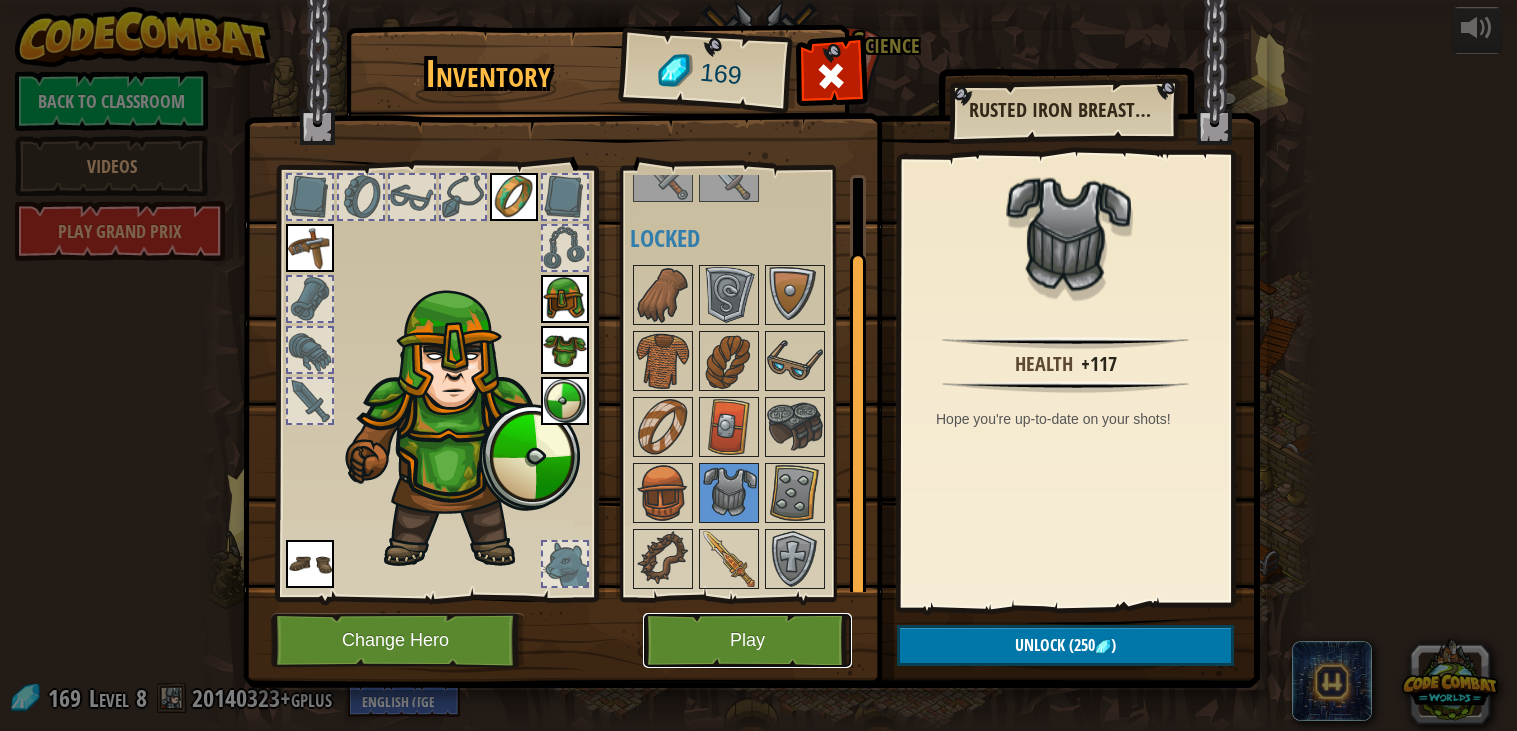 click on "Play" at bounding box center (747, 640) 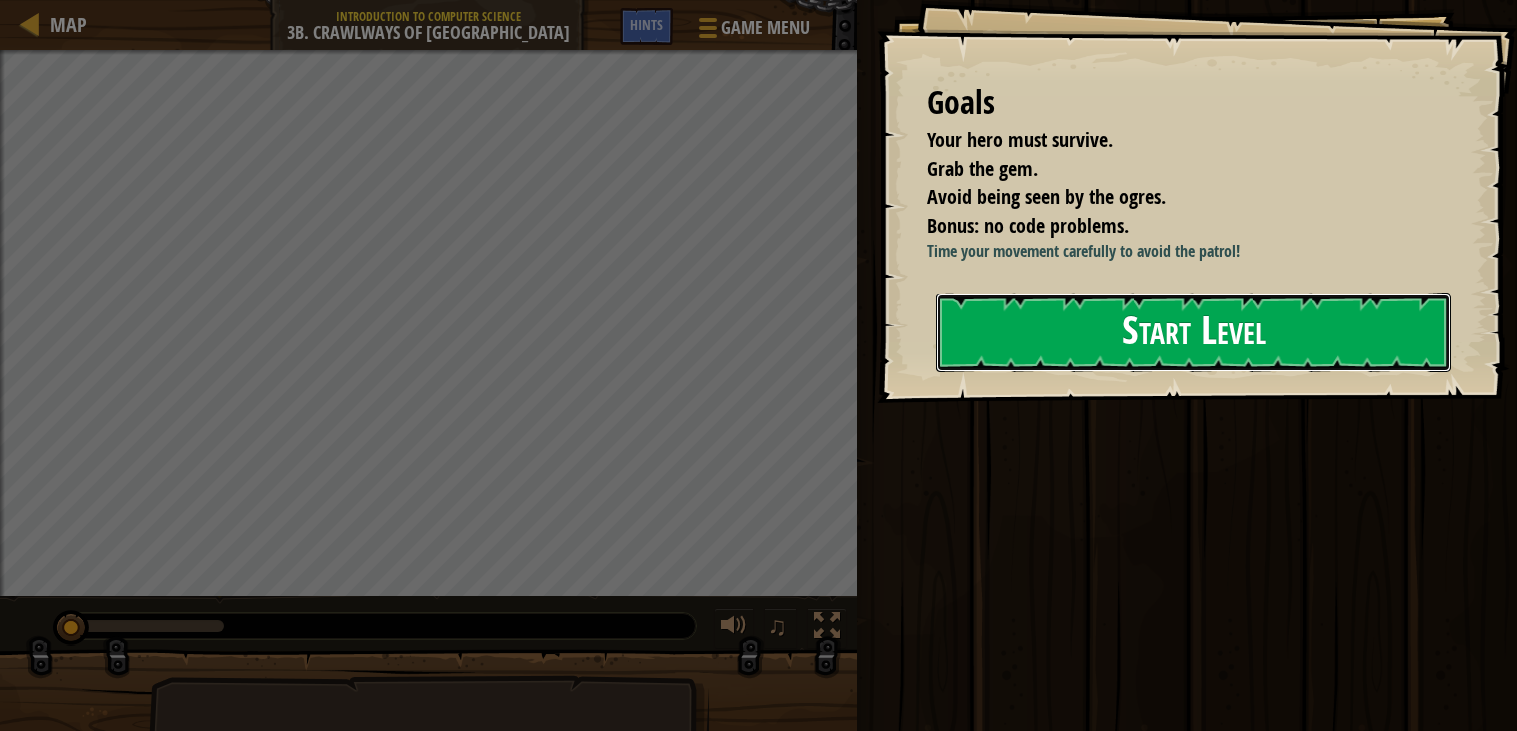 click on "Start Level" at bounding box center [1193, 332] 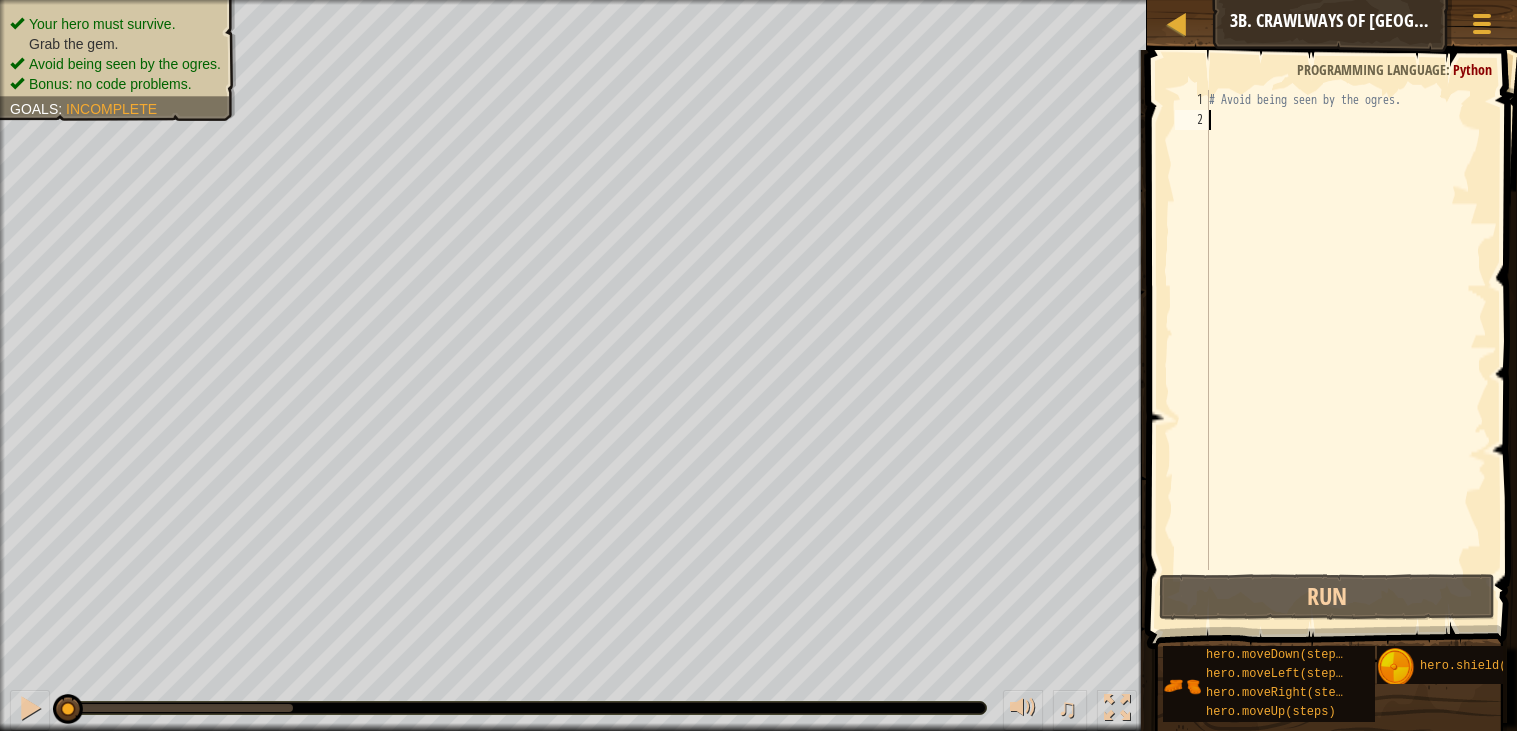 type on "h" 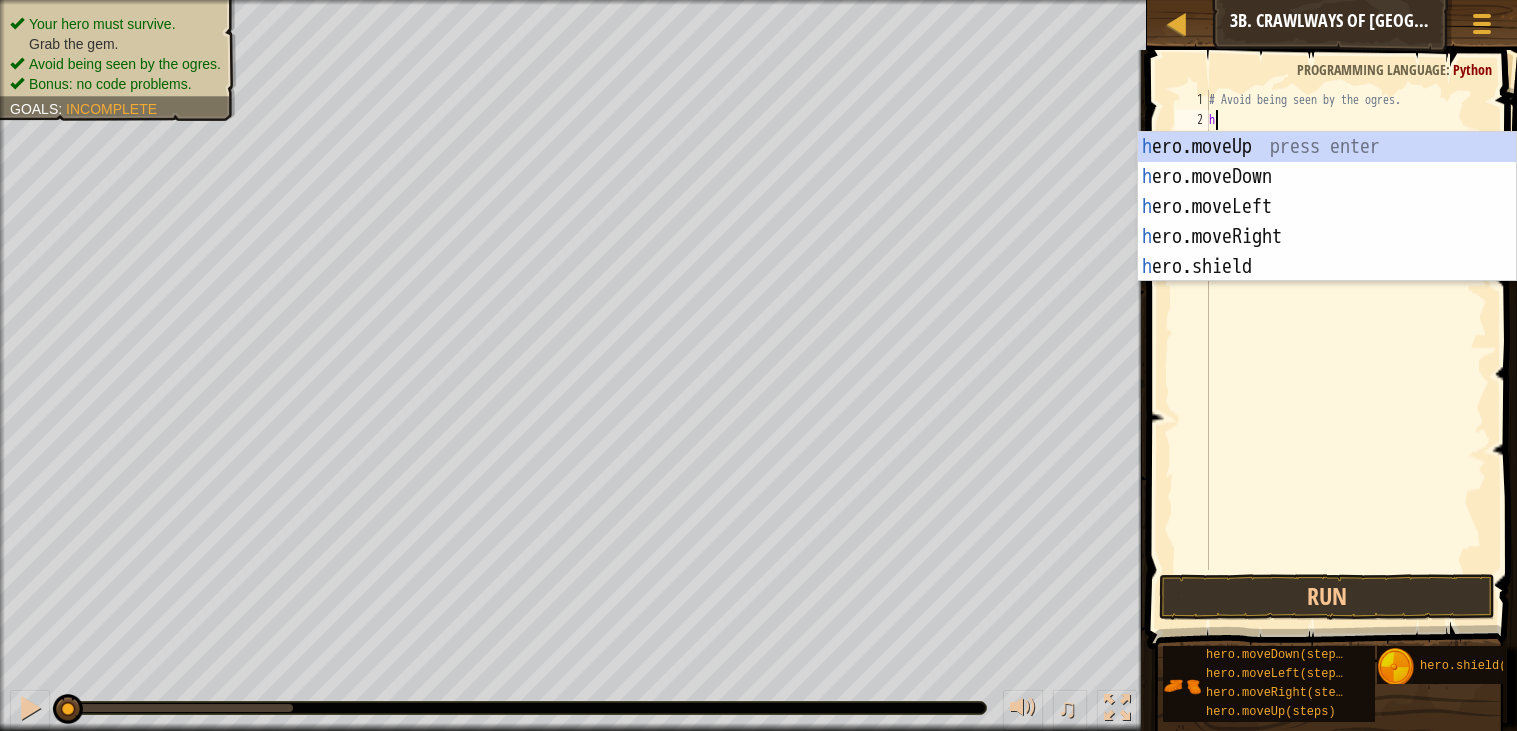 scroll, scrollTop: 8, scrollLeft: 0, axis: vertical 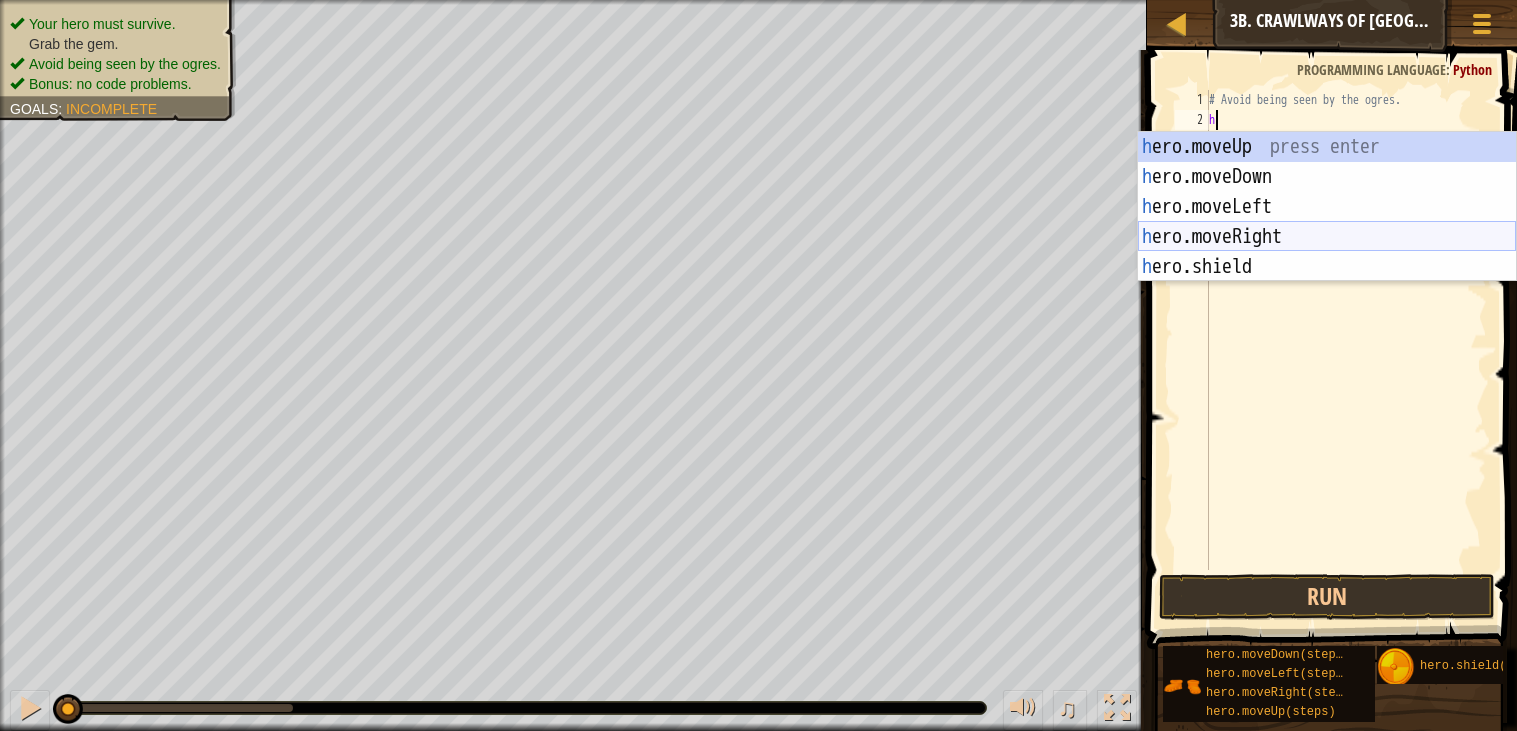 click on "h ero.moveUp press enter h ero.moveDown press enter h ero.moveLeft press enter h ero.moveRight press enter h ero.shield press enter" at bounding box center (1327, 237) 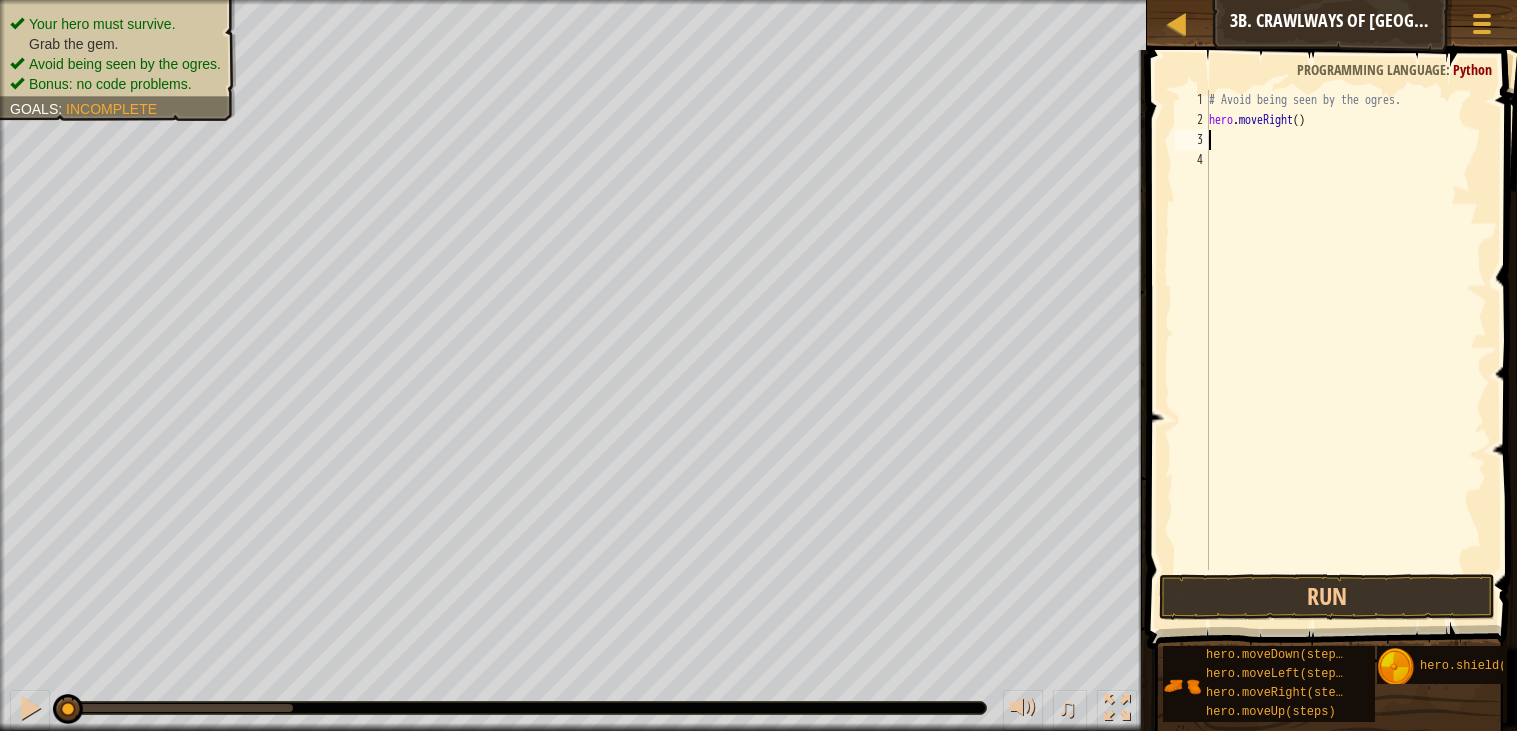 click on "# Avoid being seen by the ogres. hero . moveRight ( )" at bounding box center [1346, 350] 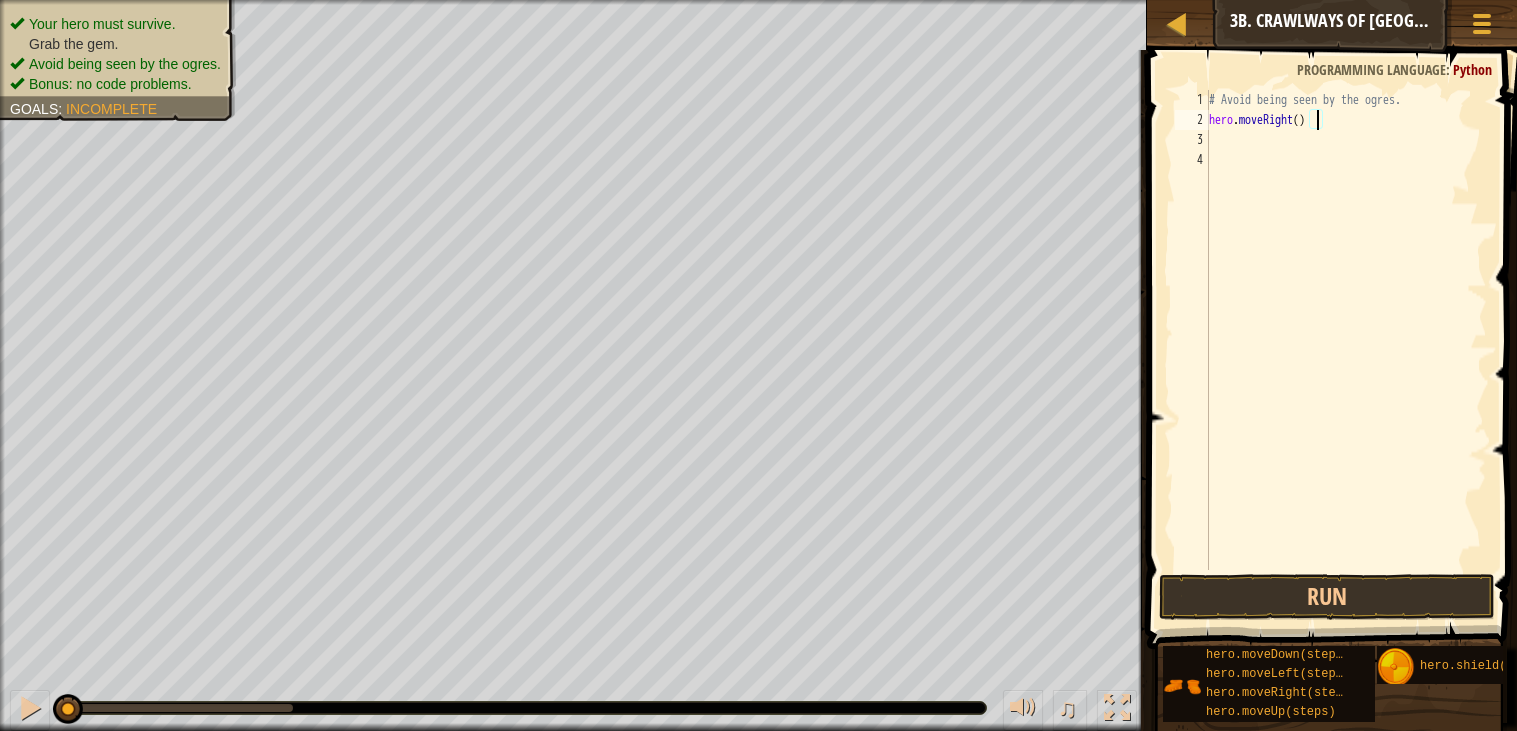 scroll, scrollTop: 8, scrollLeft: 8, axis: both 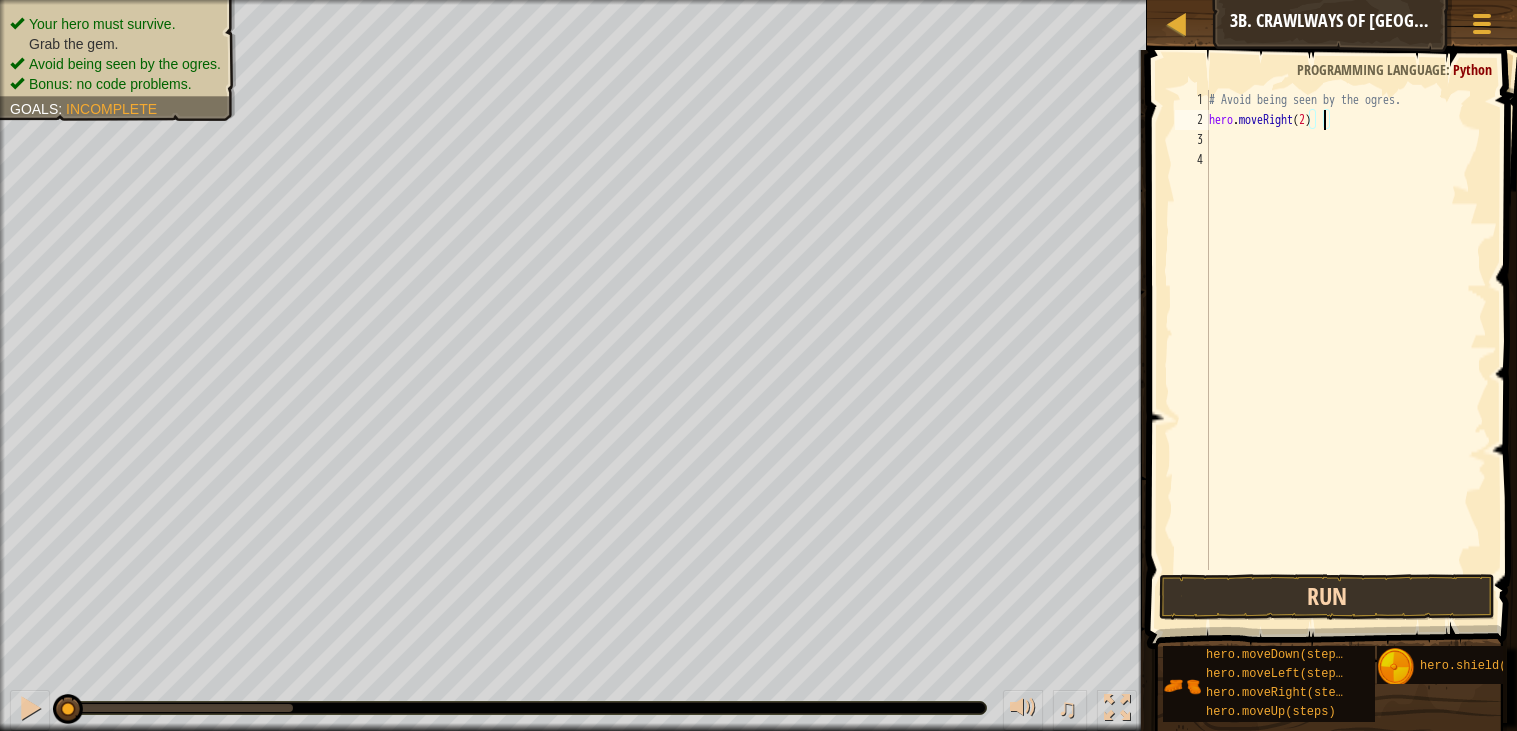 type on "hero.moveRight(2)" 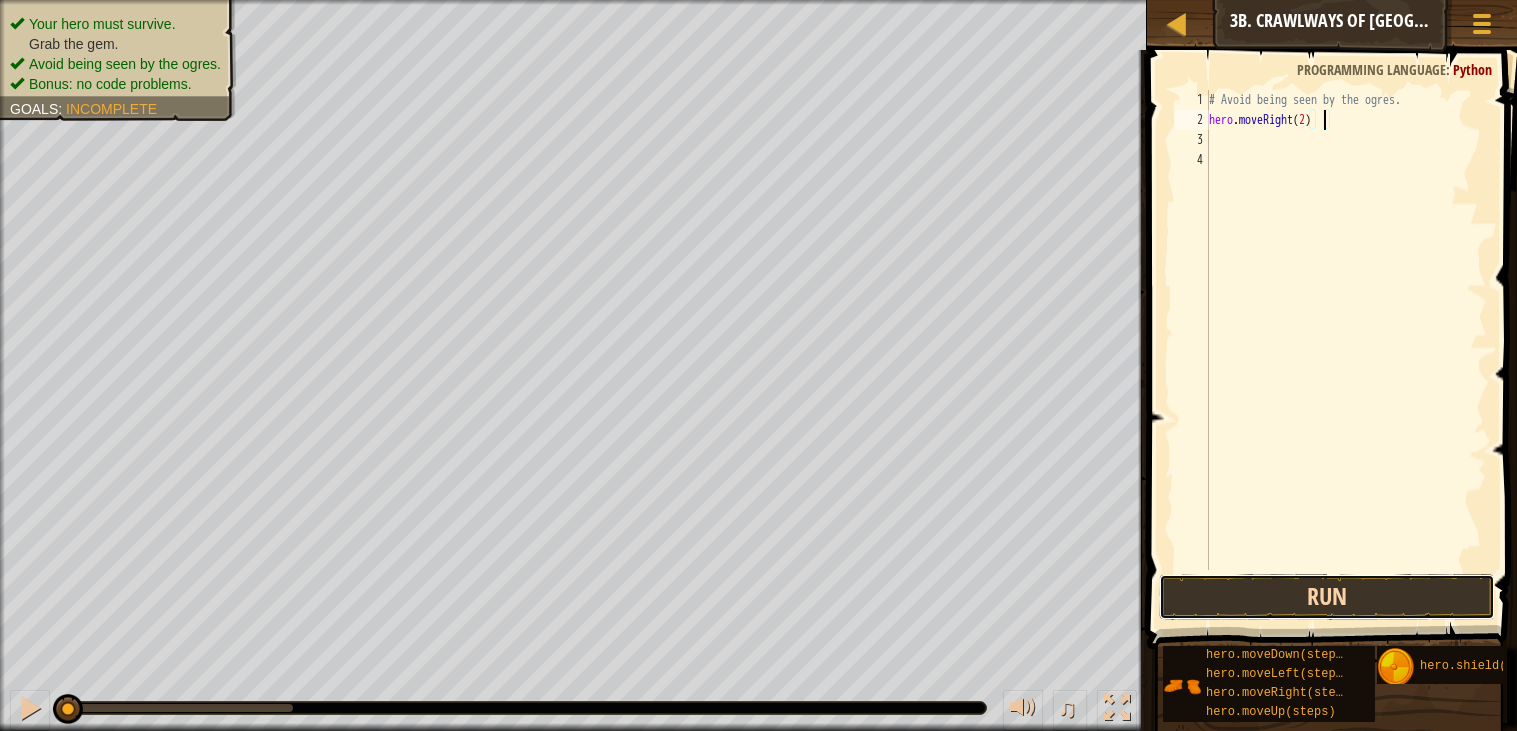 click on "Run" at bounding box center (1327, 597) 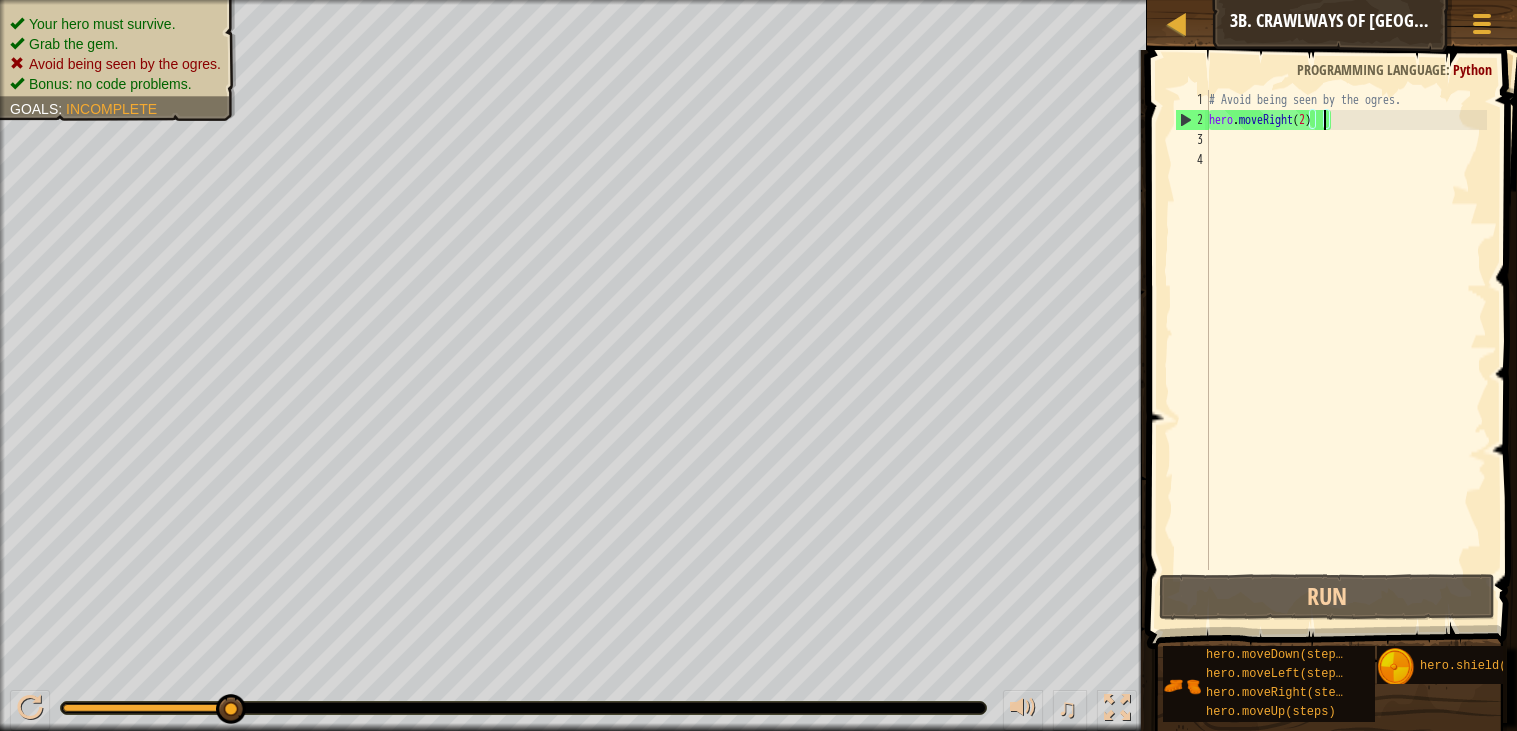 click on "# Avoid being seen by the ogres. hero . moveRight ( 2 )" at bounding box center [1346, 350] 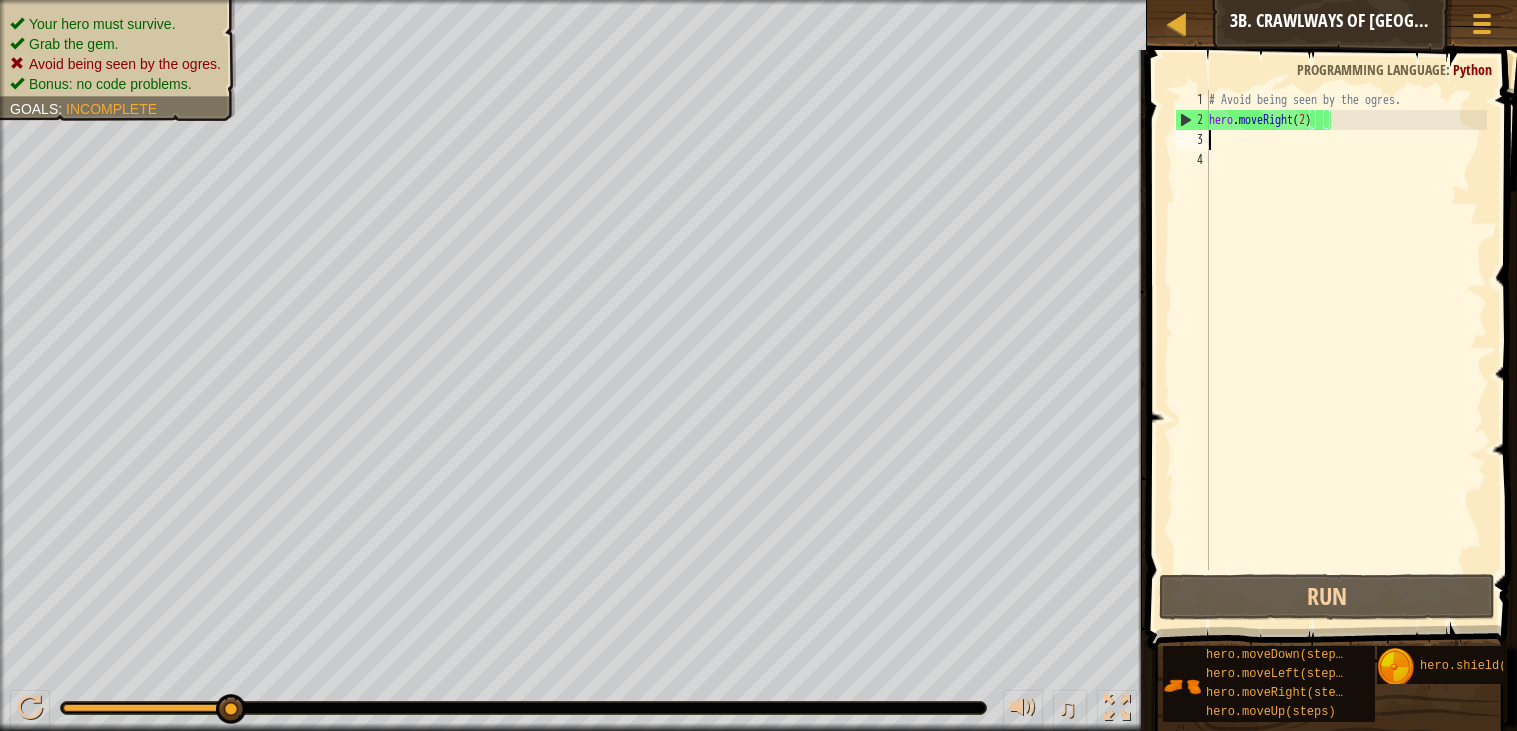 scroll, scrollTop: 8, scrollLeft: 0, axis: vertical 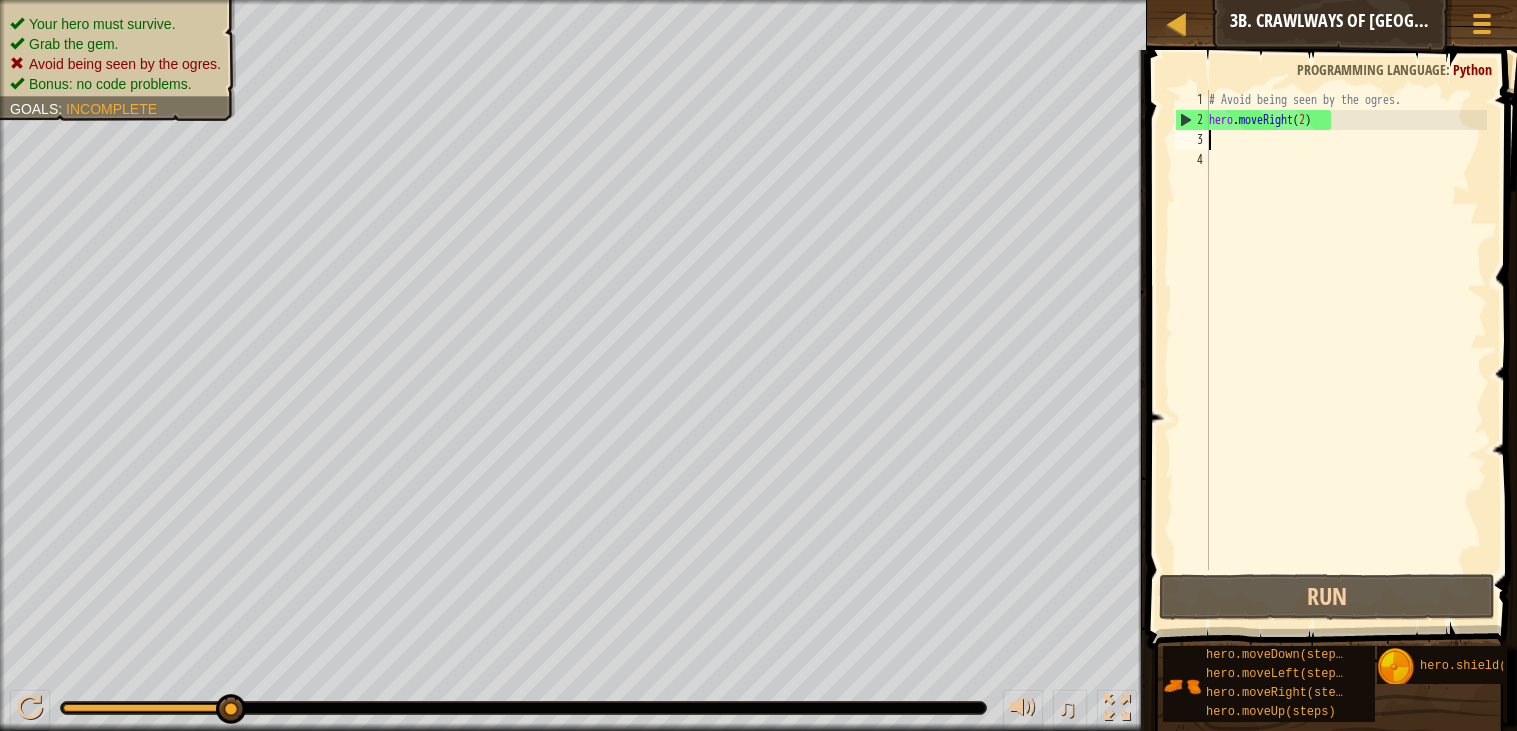 click on "# Avoid being seen by the ogres. hero . moveRight ( 2 )" at bounding box center (1346, 350) 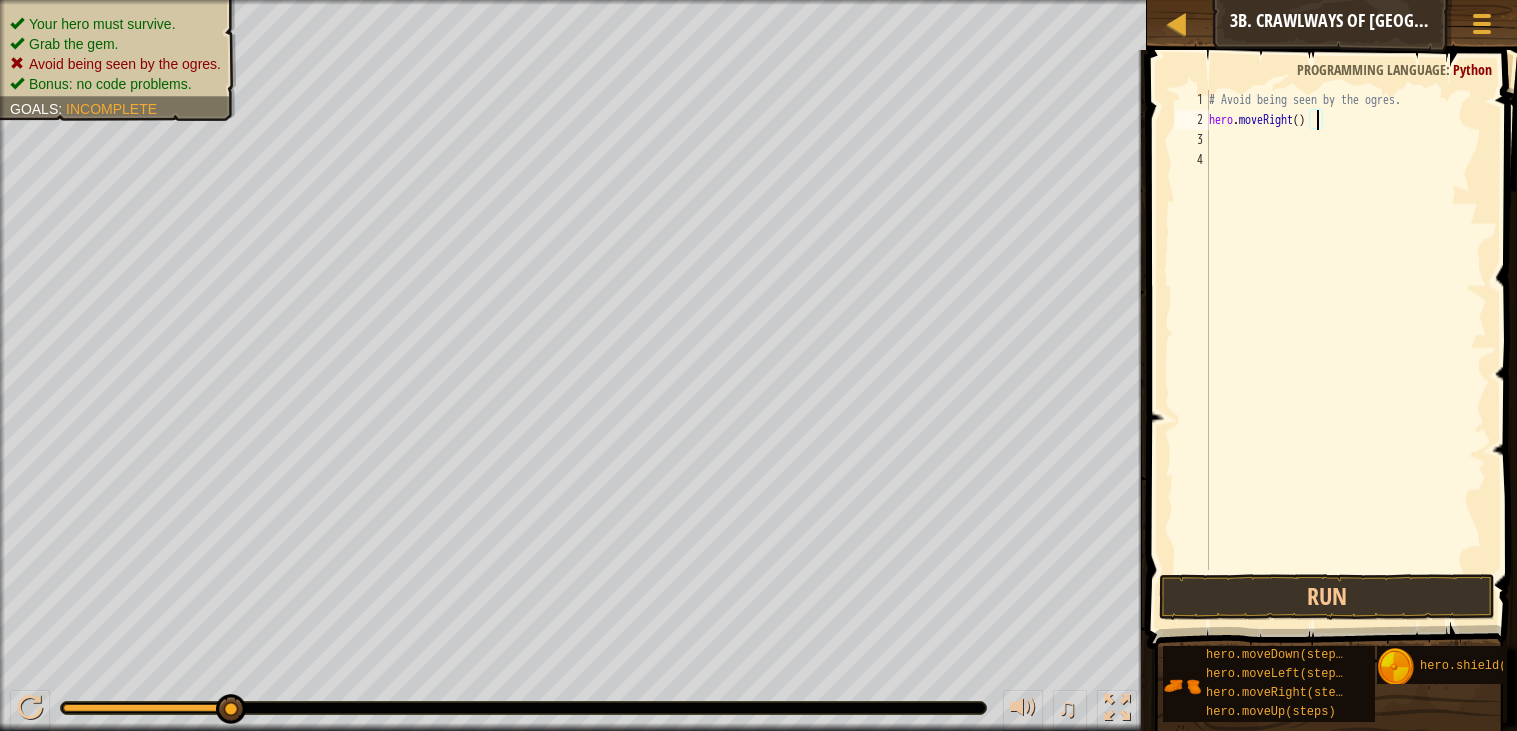 scroll, scrollTop: 8, scrollLeft: 8, axis: both 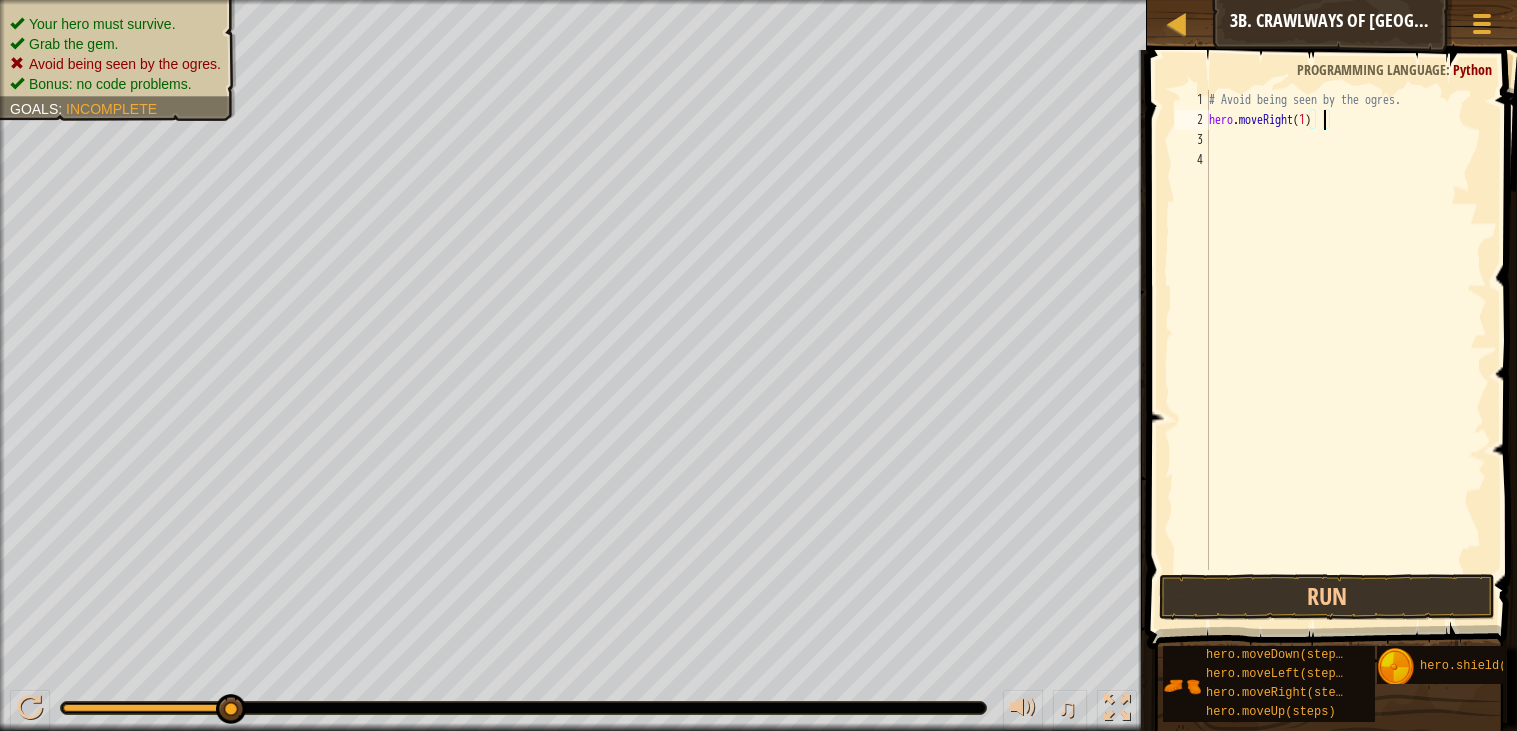 type on "hero.moveRight()" 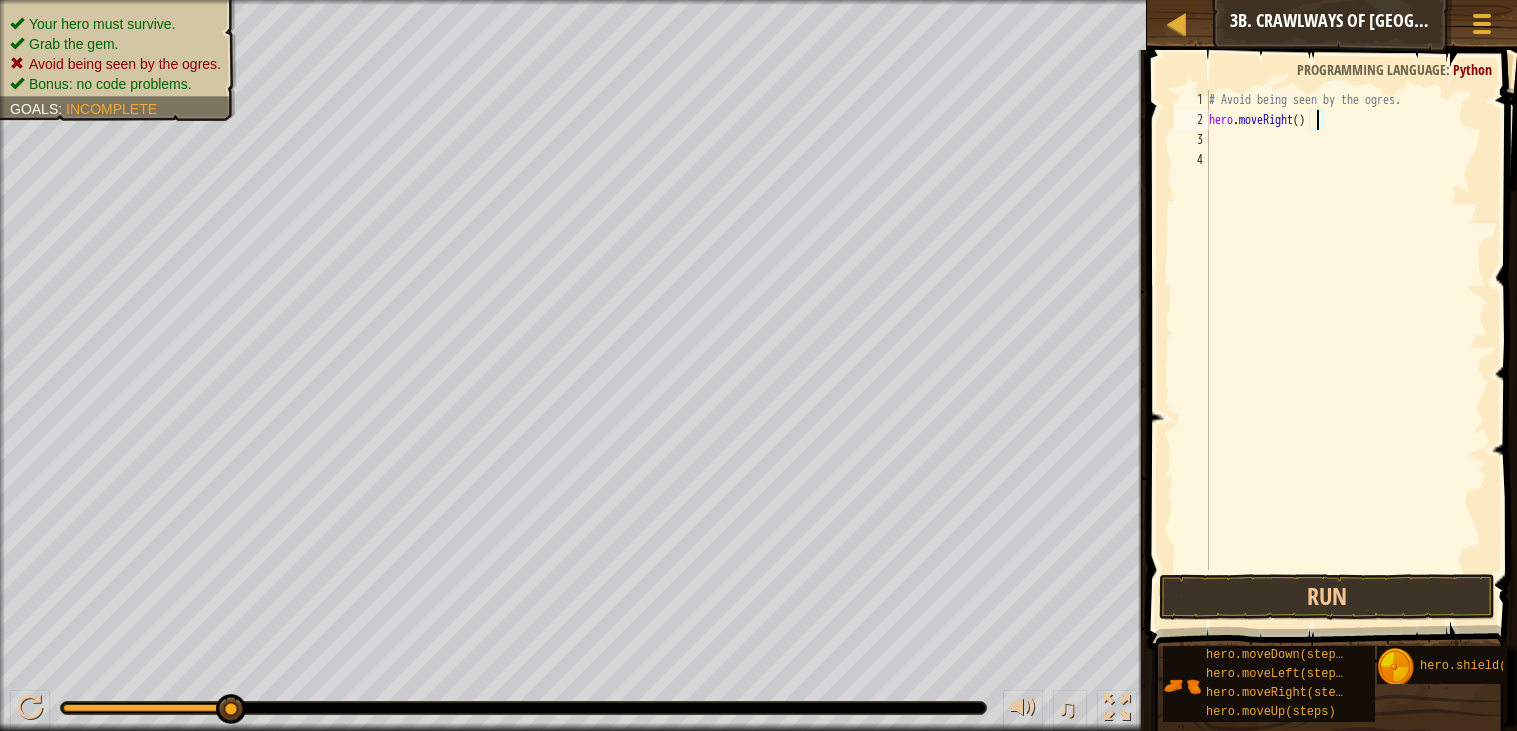 click on "# Avoid being seen by the ogres. hero . moveRight ( )" at bounding box center [1346, 350] 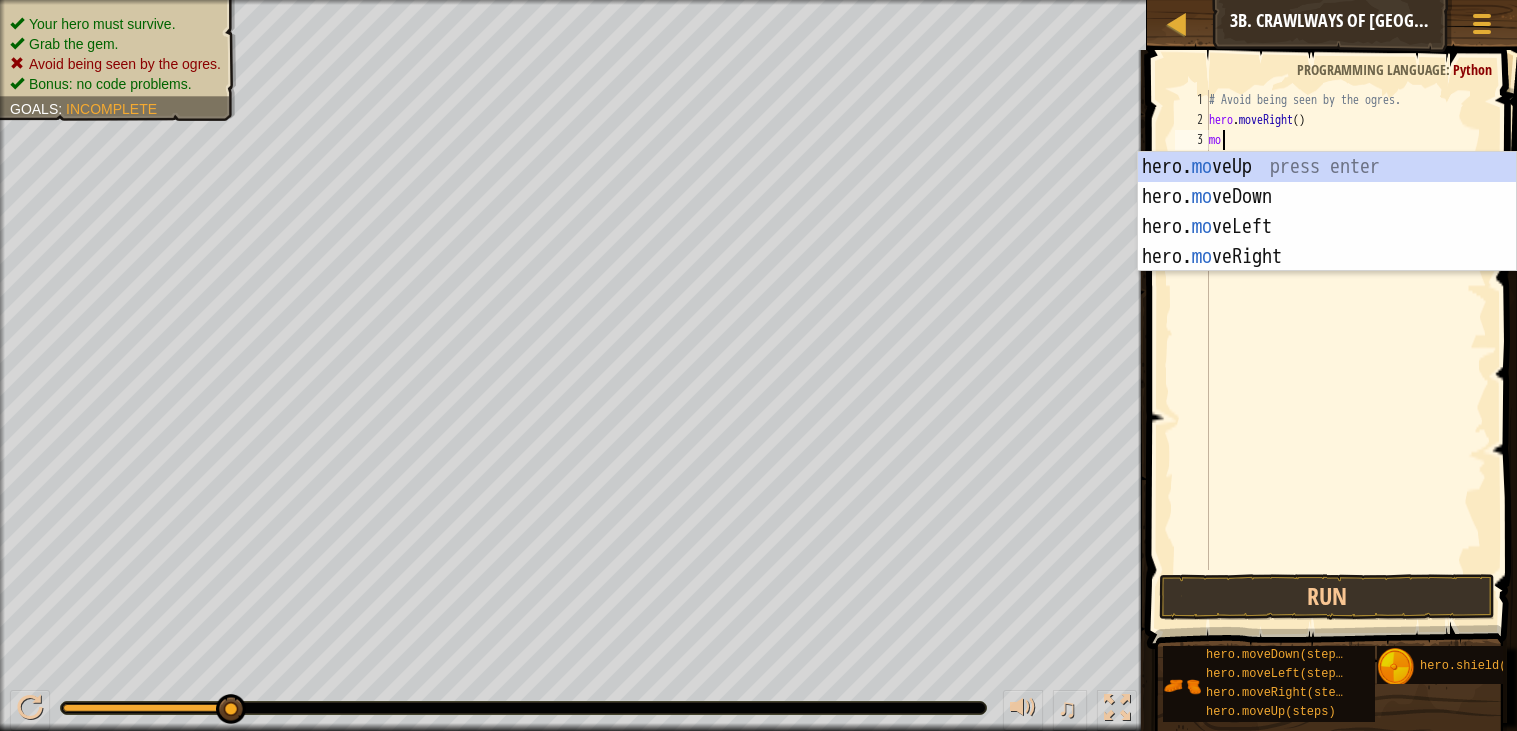 type on "mov" 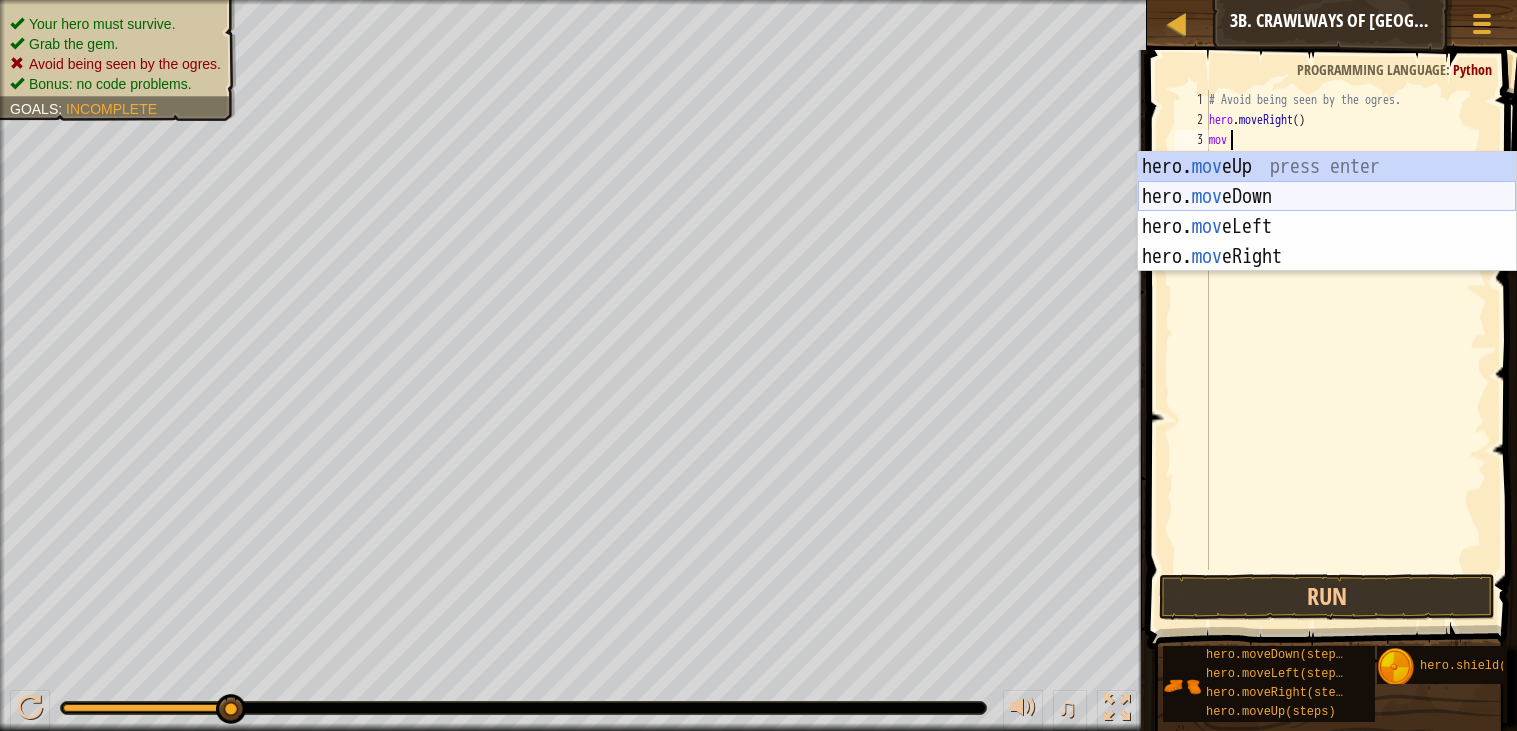 click on "hero. mov eUp press enter hero. mov eDown press enter hero. mov eLeft press enter hero. mov eRight press enter" at bounding box center [1327, 242] 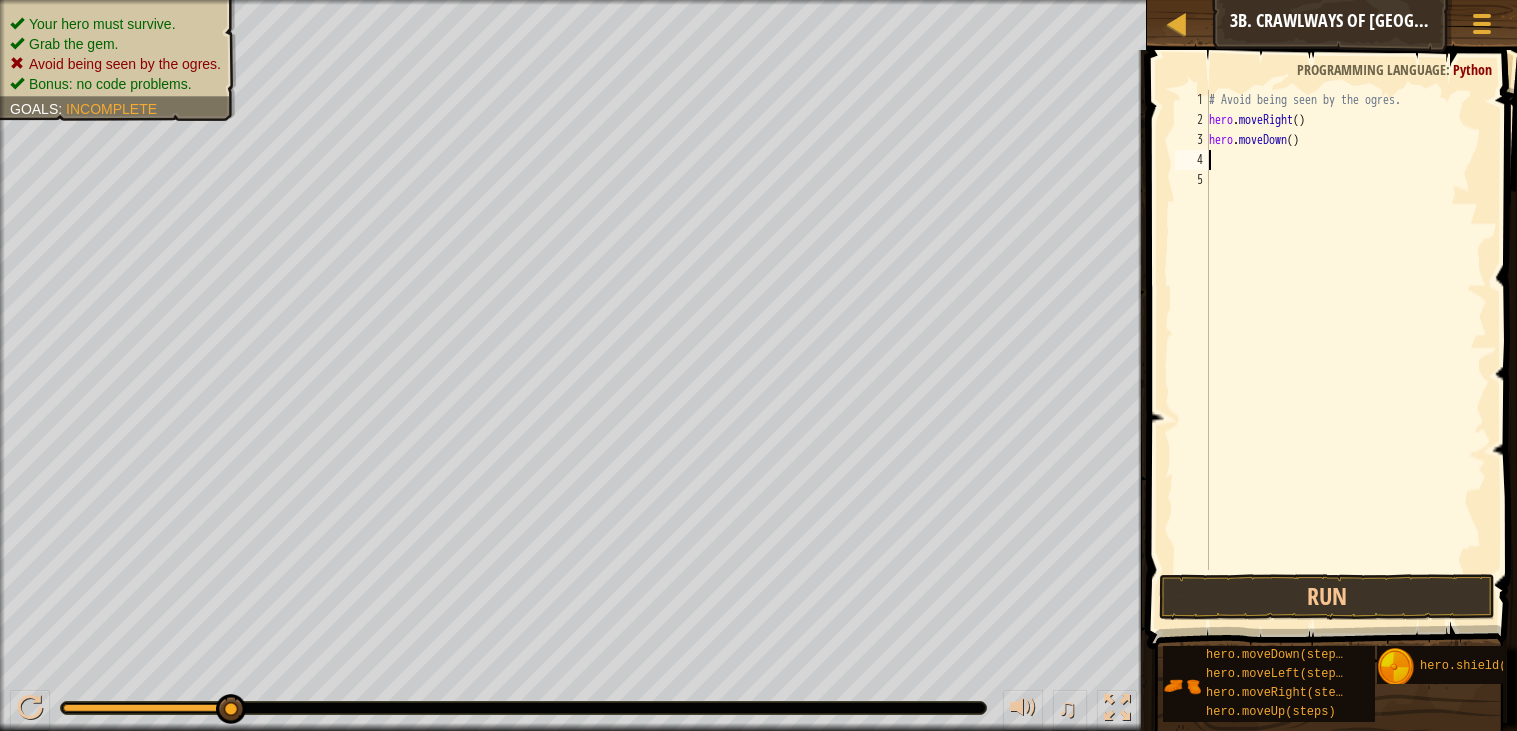 type on "h" 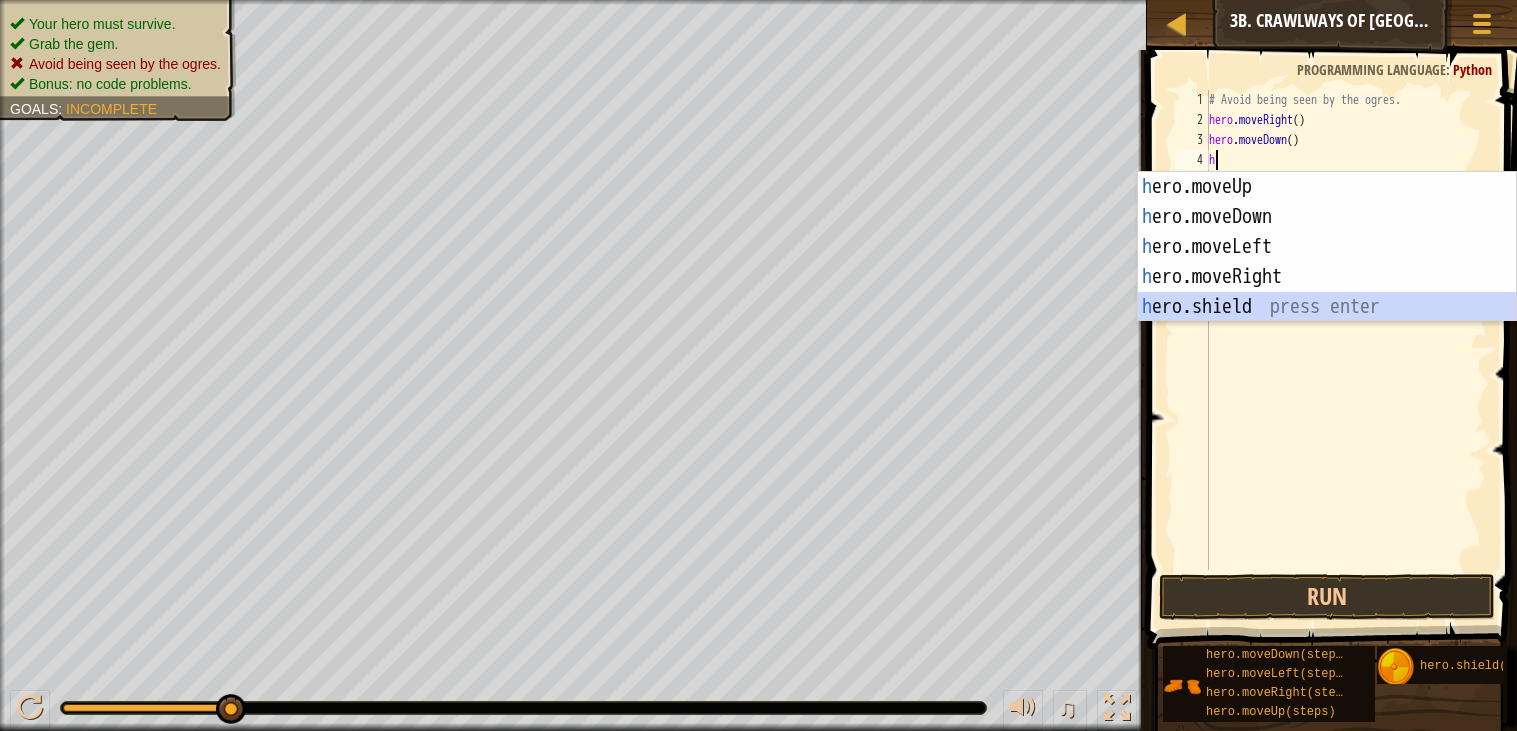 click on "h ero.moveUp press enter h ero.moveDown press enter h ero.moveLeft press enter h ero.moveRight press enter h ero.shield press enter" at bounding box center (1327, 277) 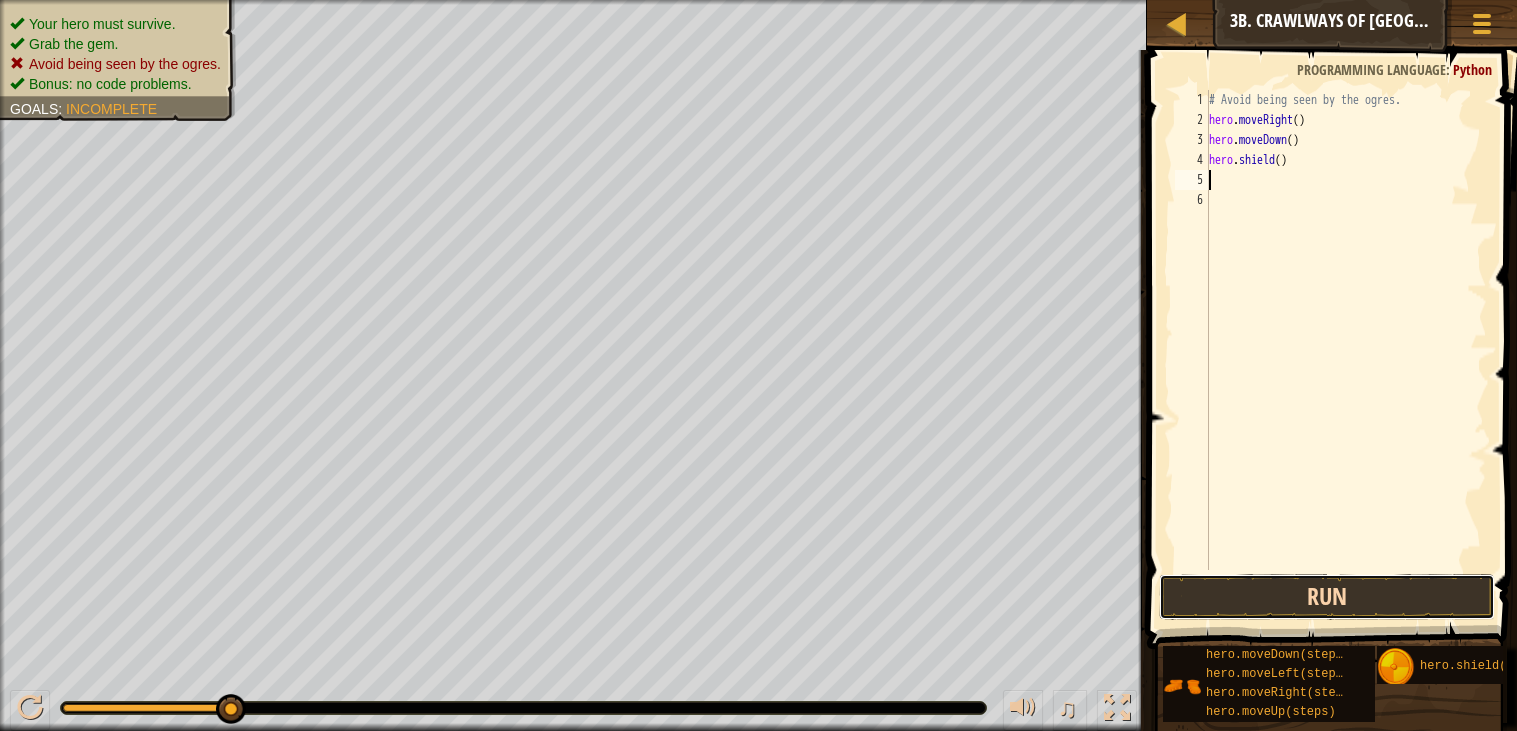 click on "Run" at bounding box center [1327, 597] 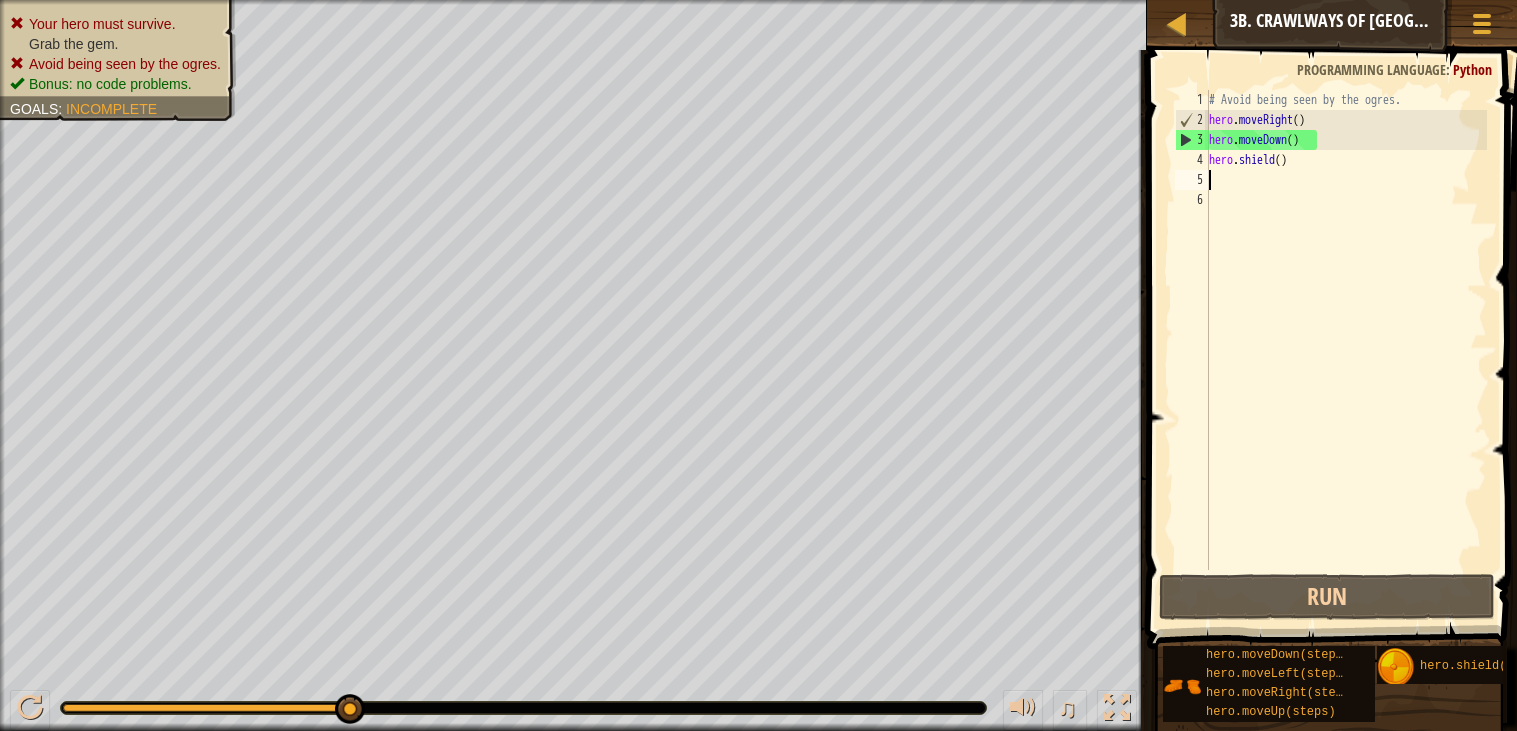click on "# Avoid being seen by the ogres. hero . moveRight ( ) hero . moveDown ( ) hero . shield ( )" at bounding box center [1346, 350] 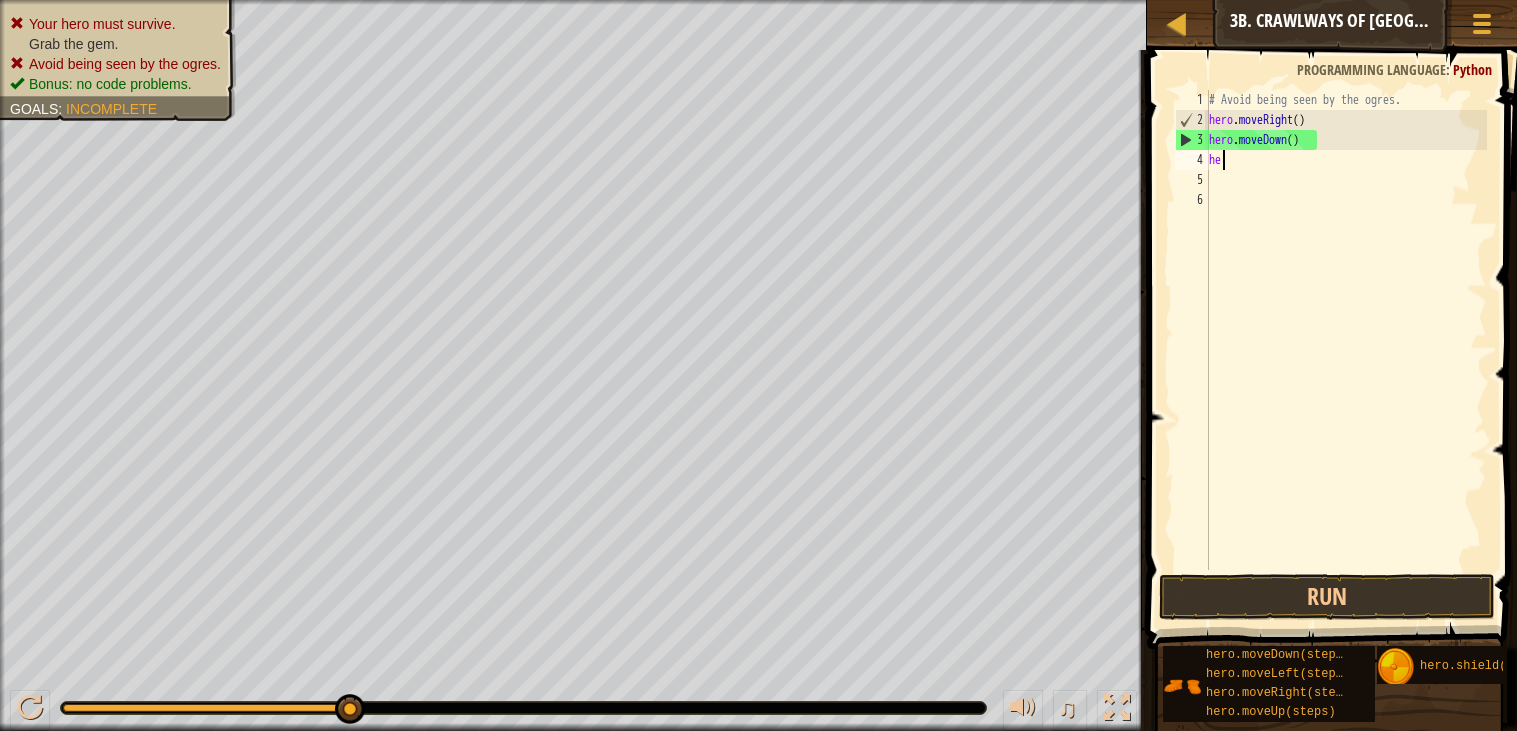 type on "h" 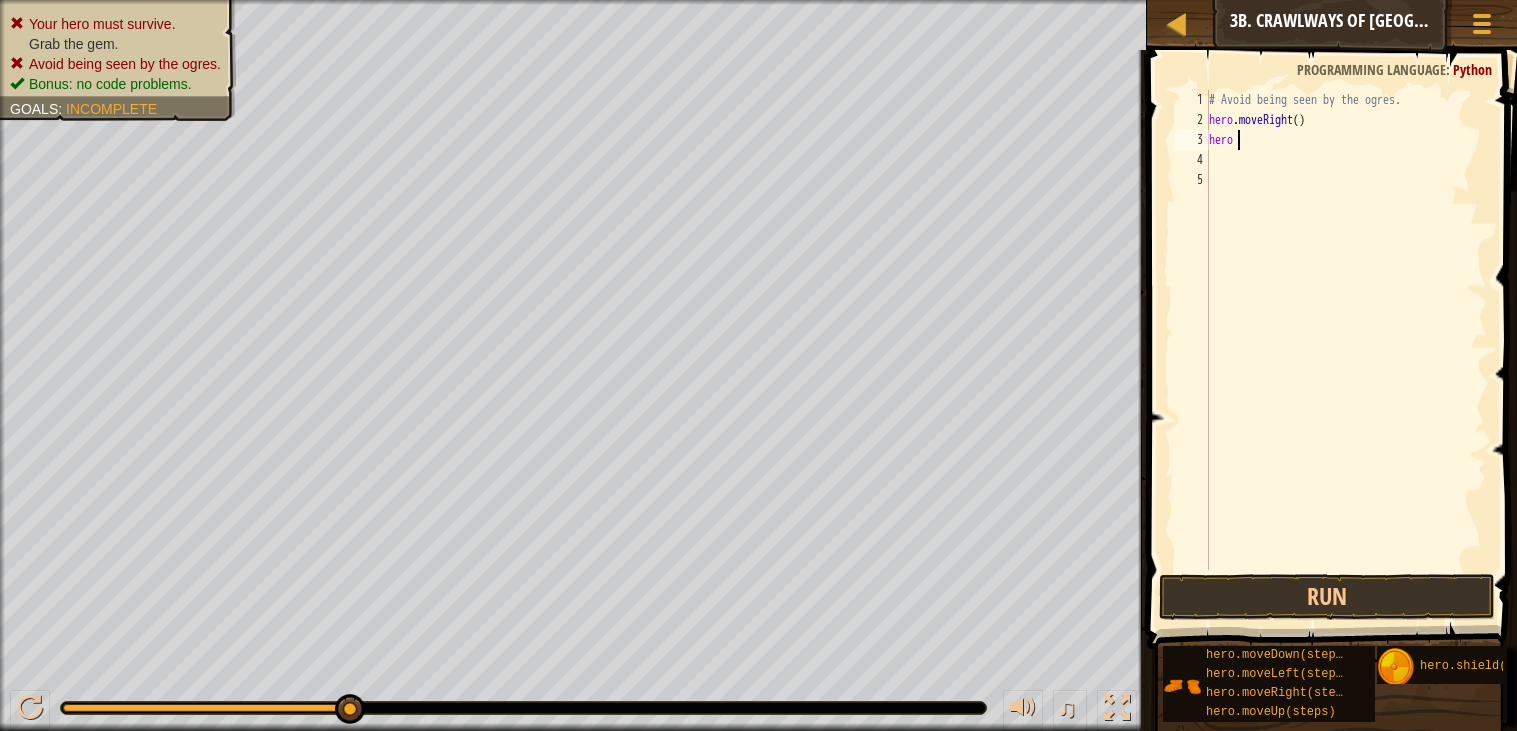 type on "h" 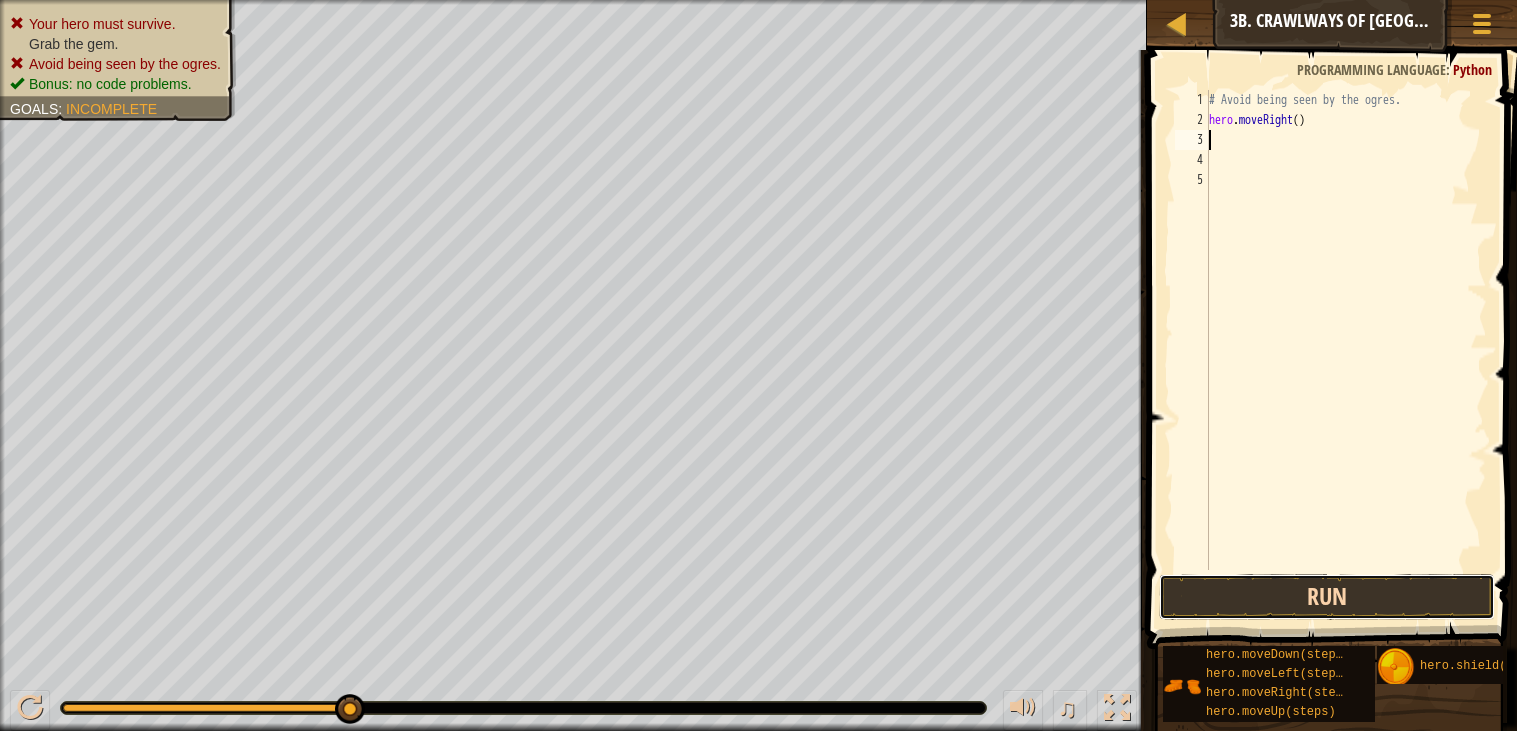 click on "Run" at bounding box center [1327, 597] 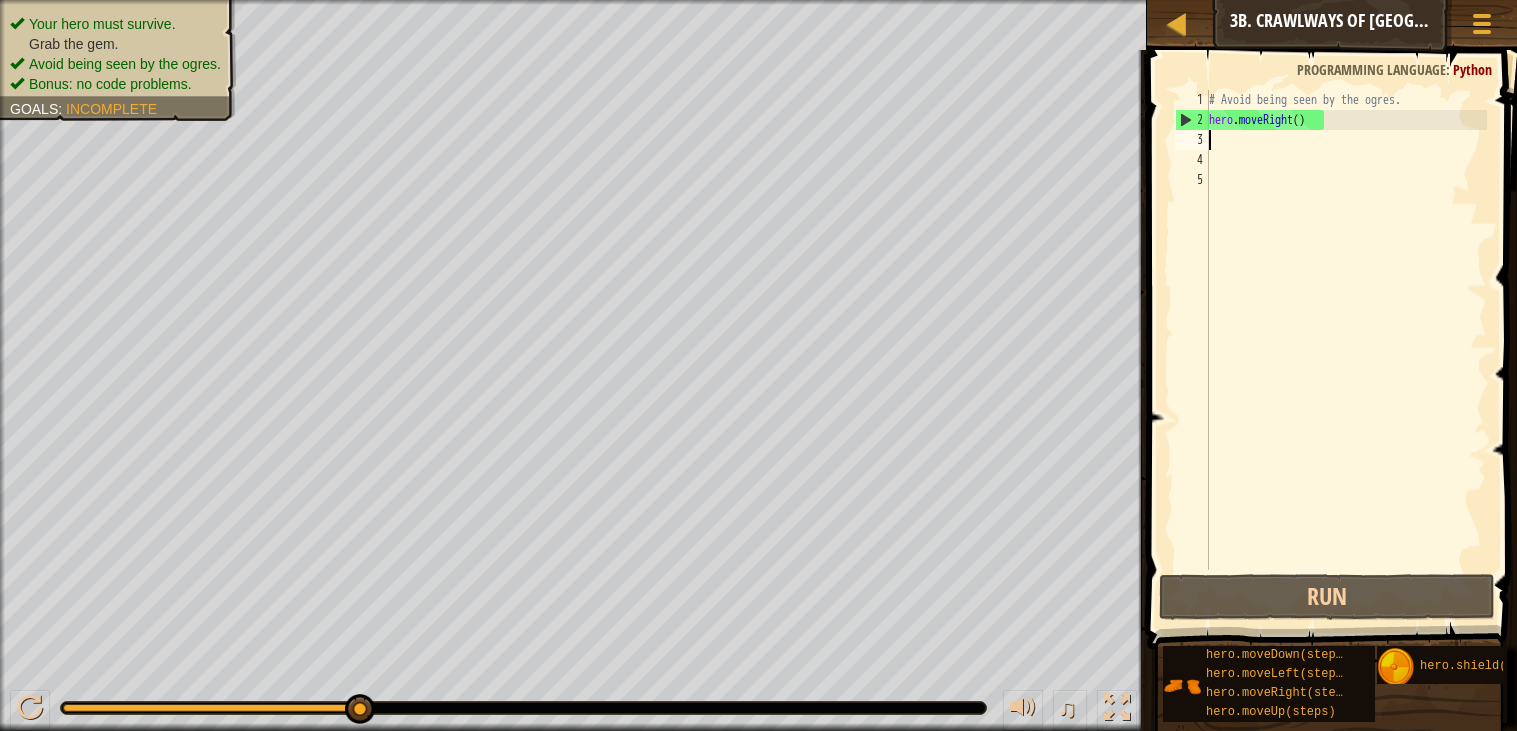 click on "# Avoid being seen by the ogres. hero . moveRight ( )" at bounding box center [1346, 350] 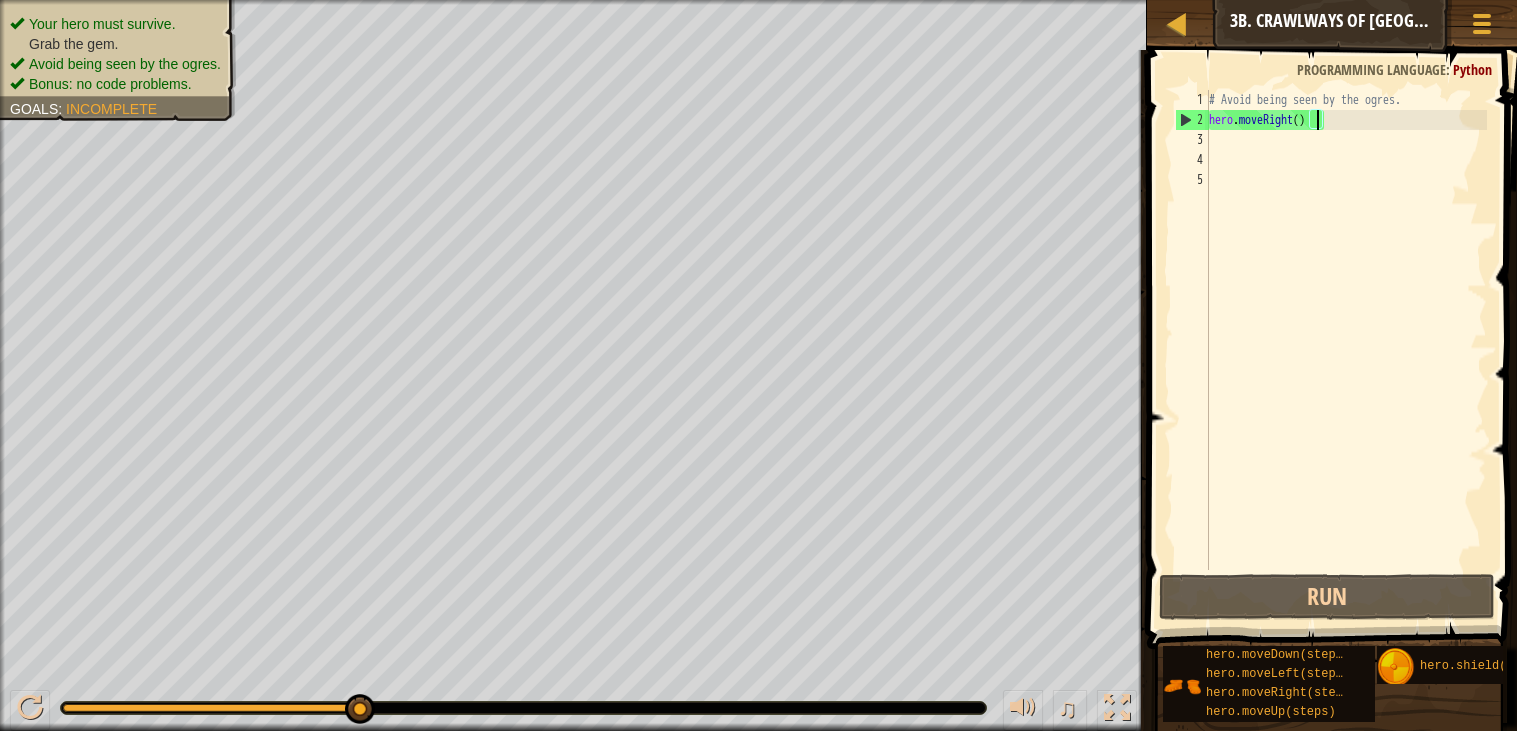 scroll, scrollTop: 8, scrollLeft: 8, axis: both 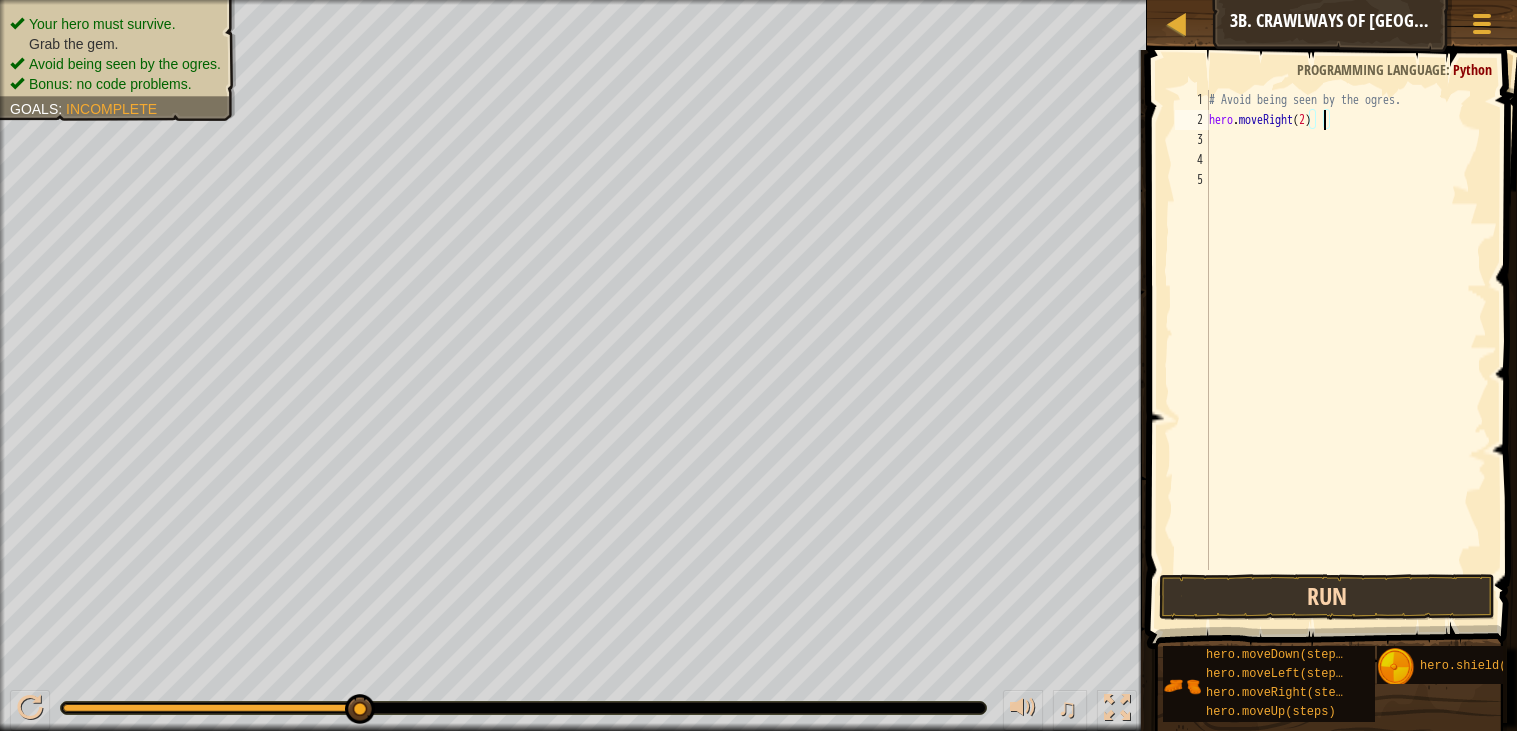 type on "hero.moveRight(2)" 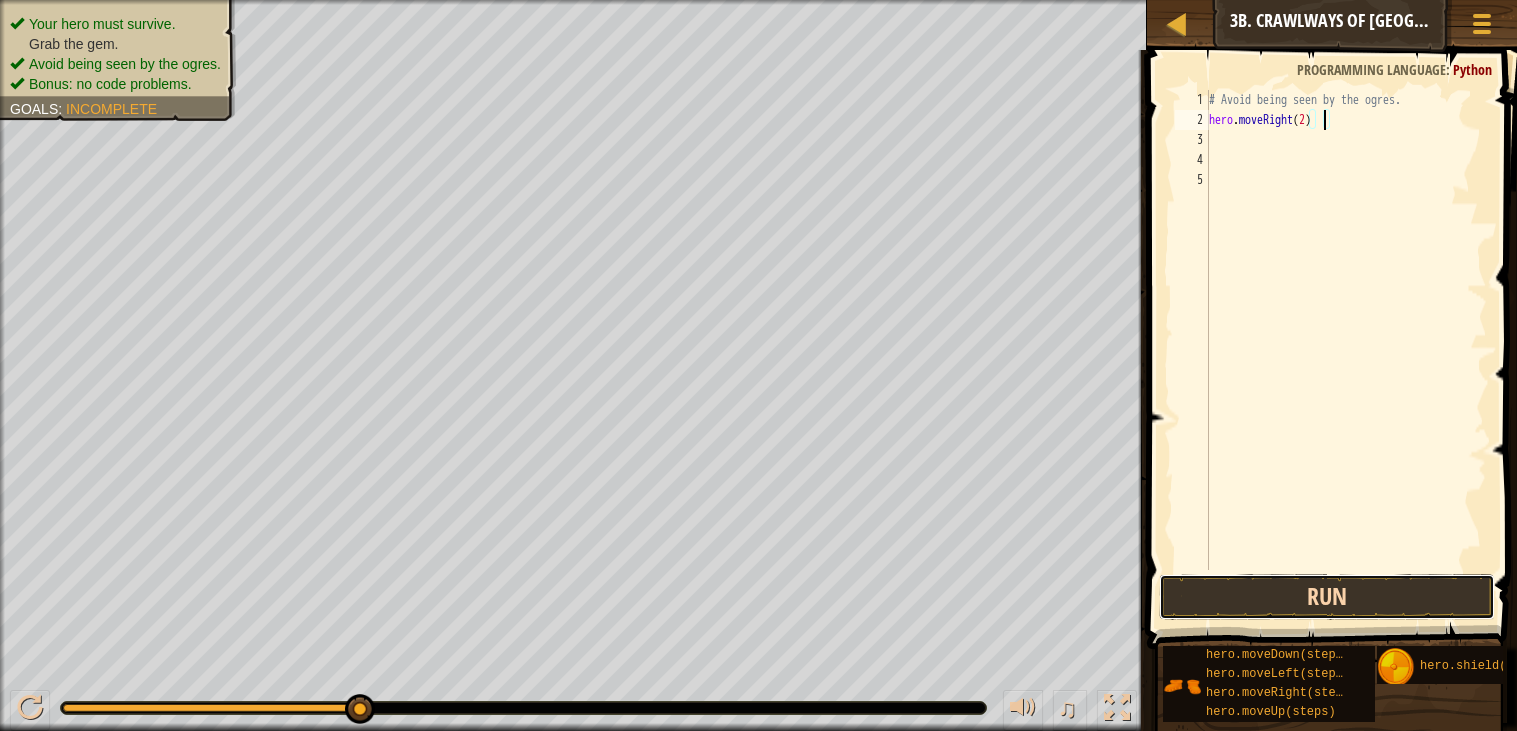 click on "Run" at bounding box center (1327, 597) 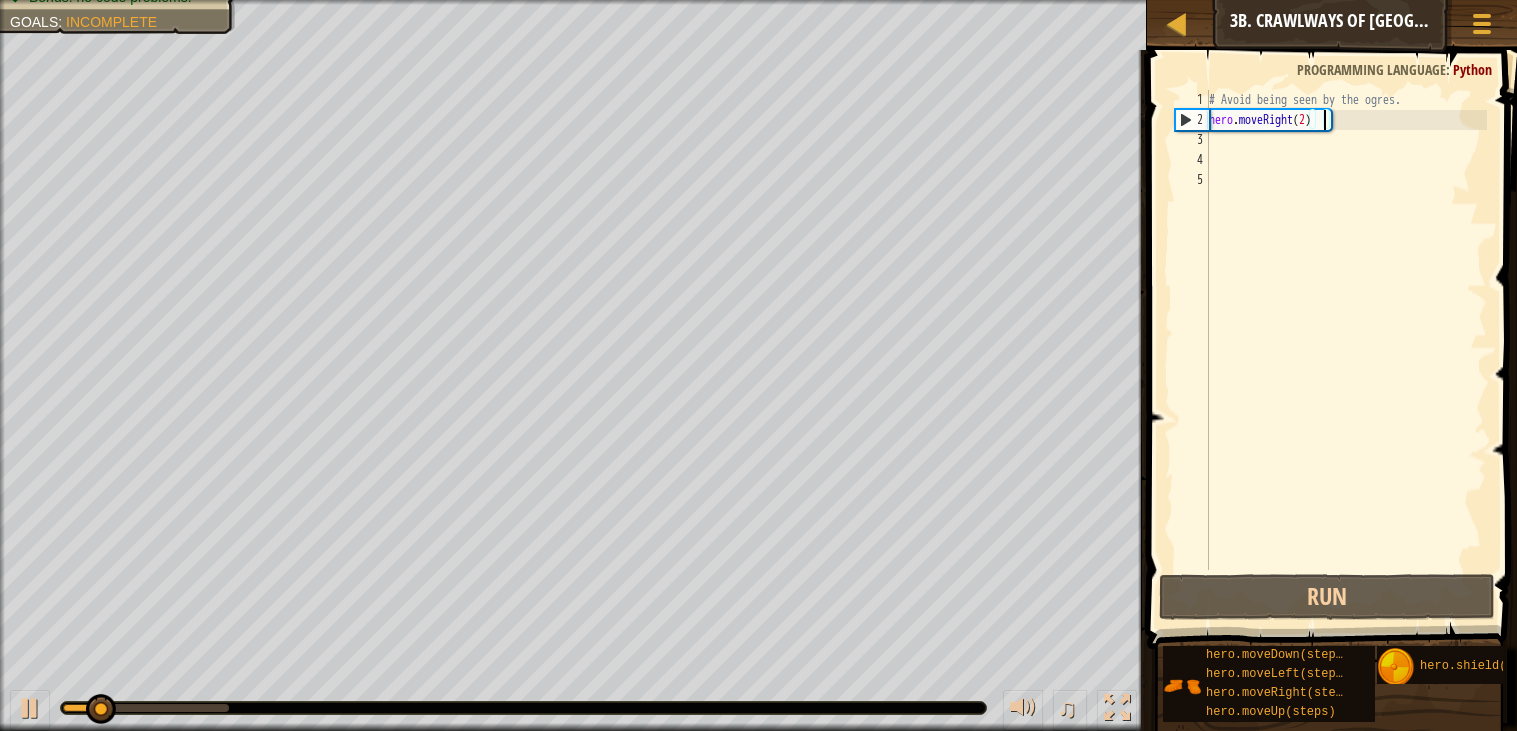 click on "# Avoid being seen by the ogres. hero . moveRight ( 2 )" at bounding box center [1346, 350] 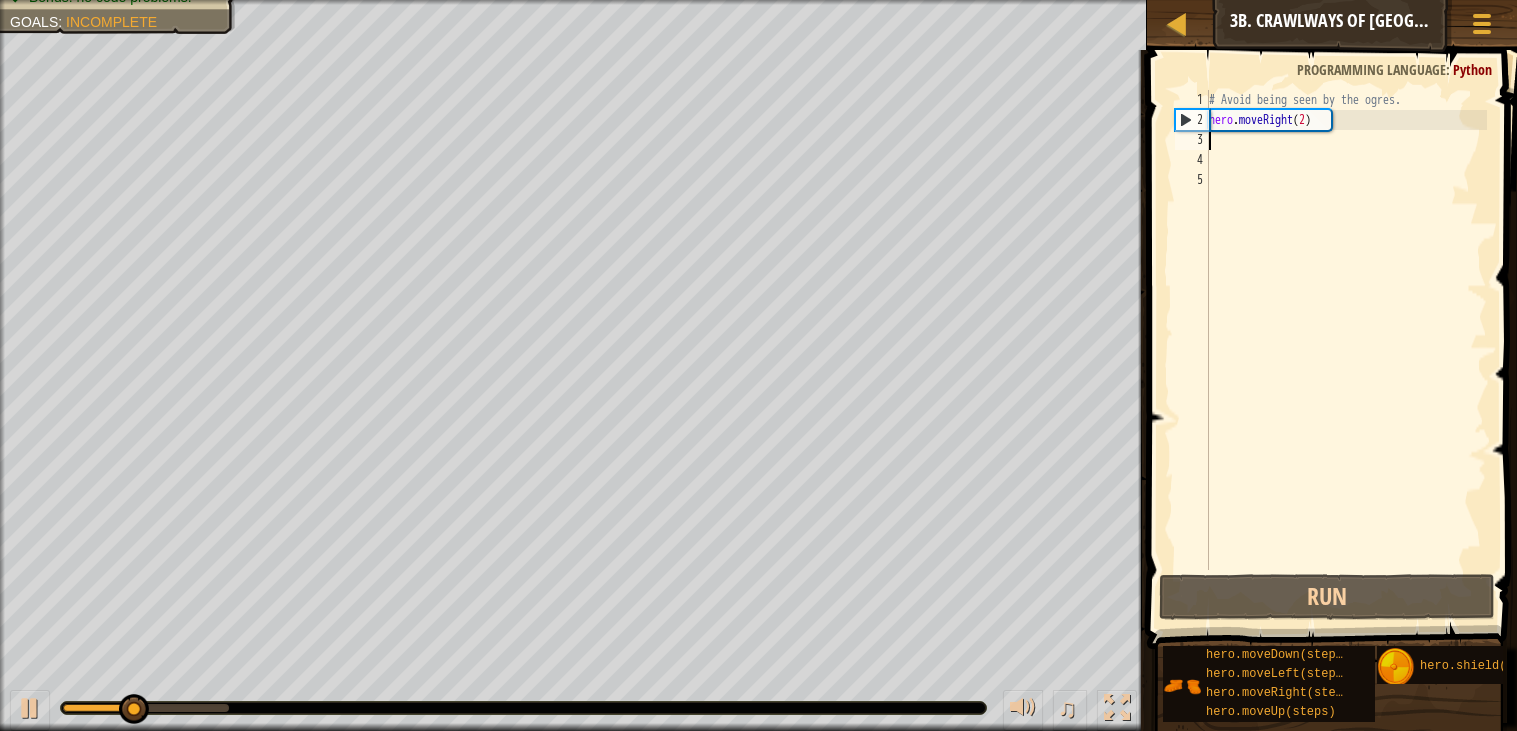 type on "h" 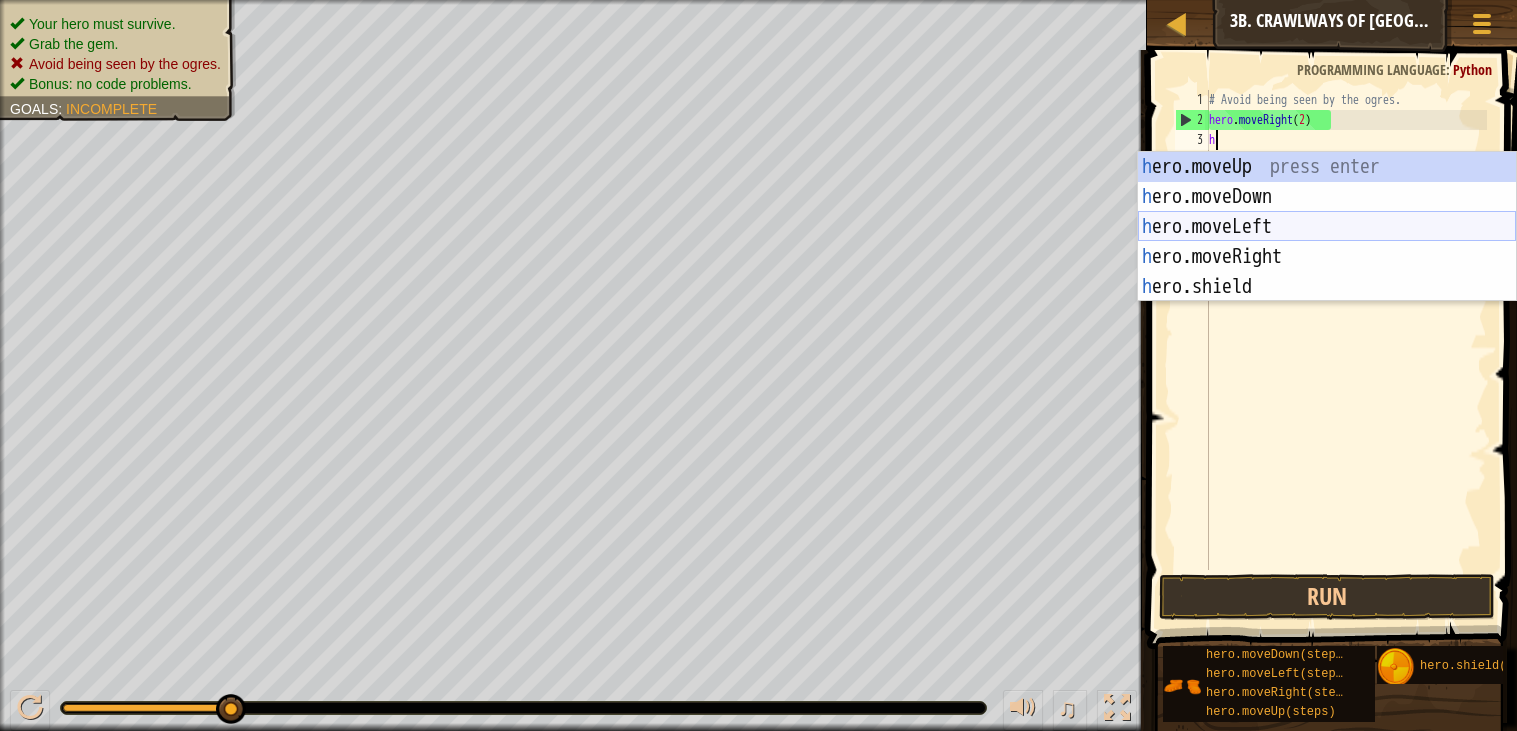 click on "h ero.moveUp press enter h ero.moveDown press enter h ero.moveLeft press enter h ero.moveRight press enter h ero.shield press enter" at bounding box center [1327, 257] 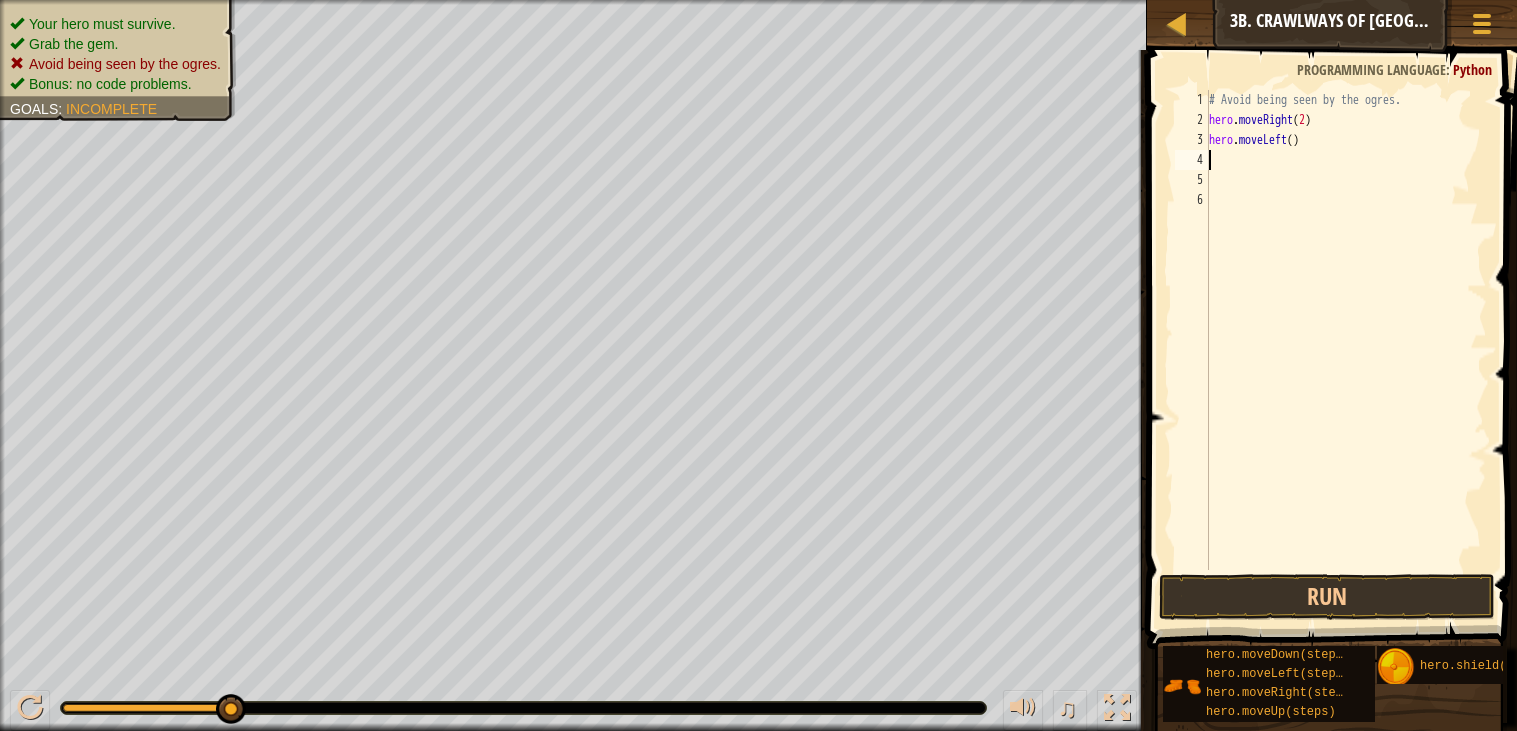 type on "h" 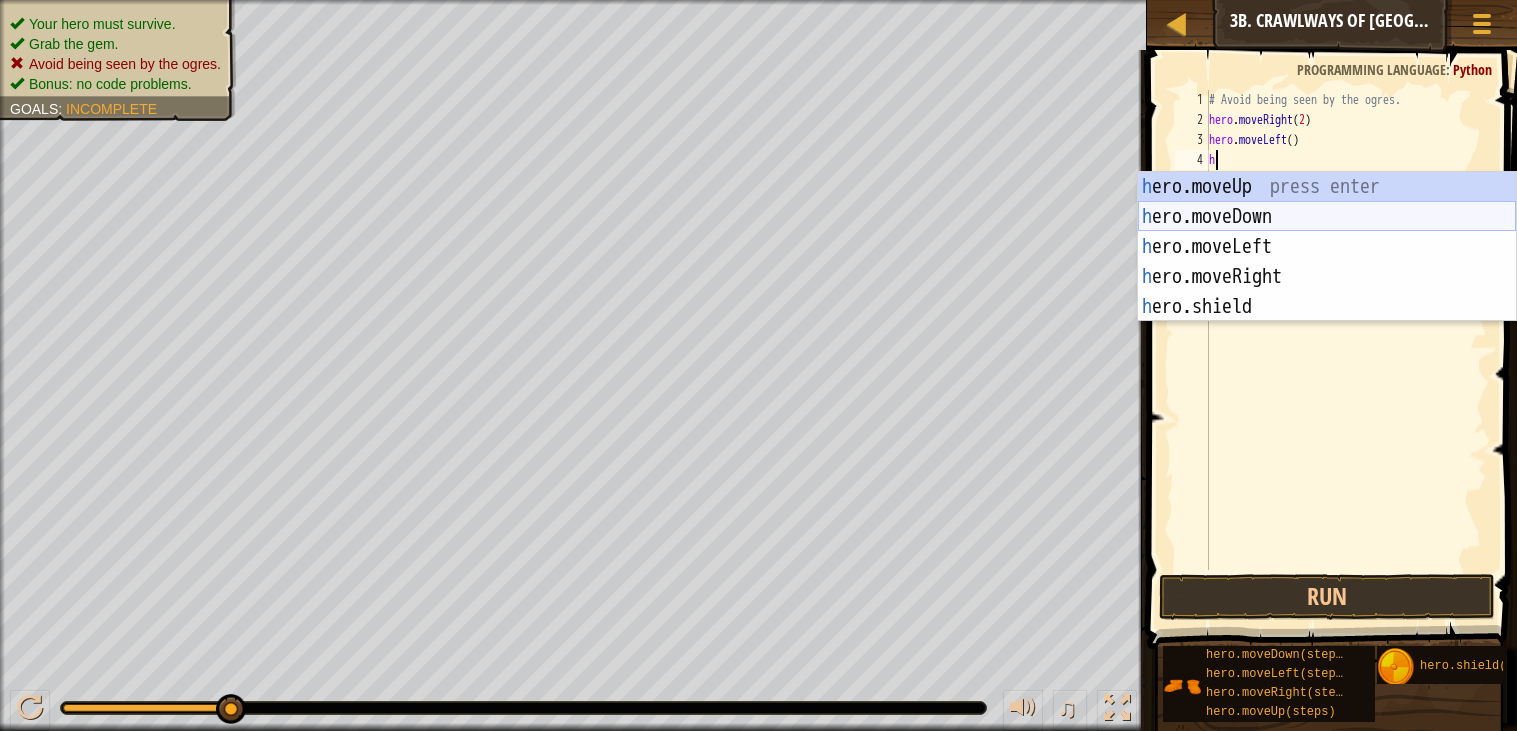 click on "h ero.moveUp press enter h ero.moveDown press enter h ero.moveLeft press enter h ero.moveRight press enter h ero.shield press enter" at bounding box center [1327, 277] 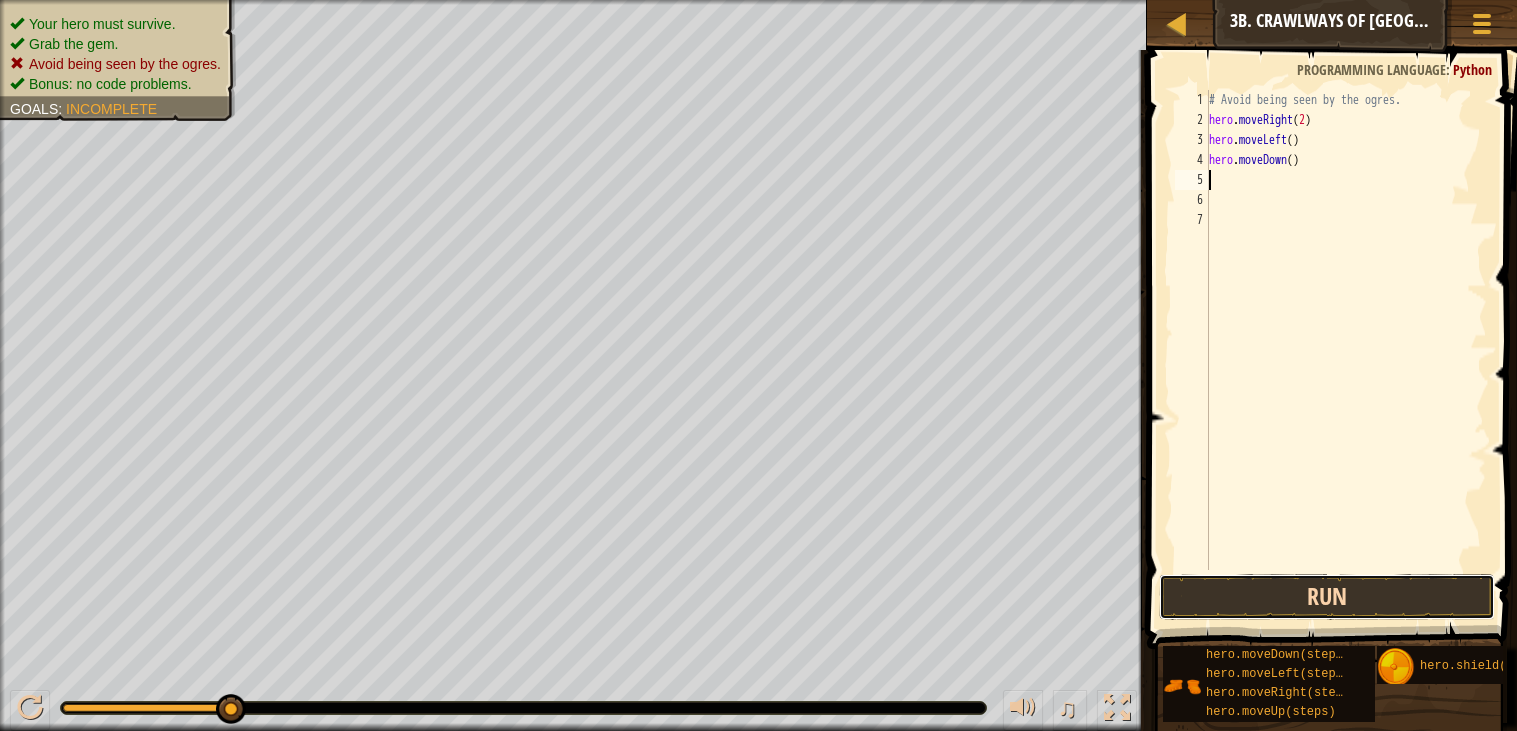 click on "Run" at bounding box center [1327, 597] 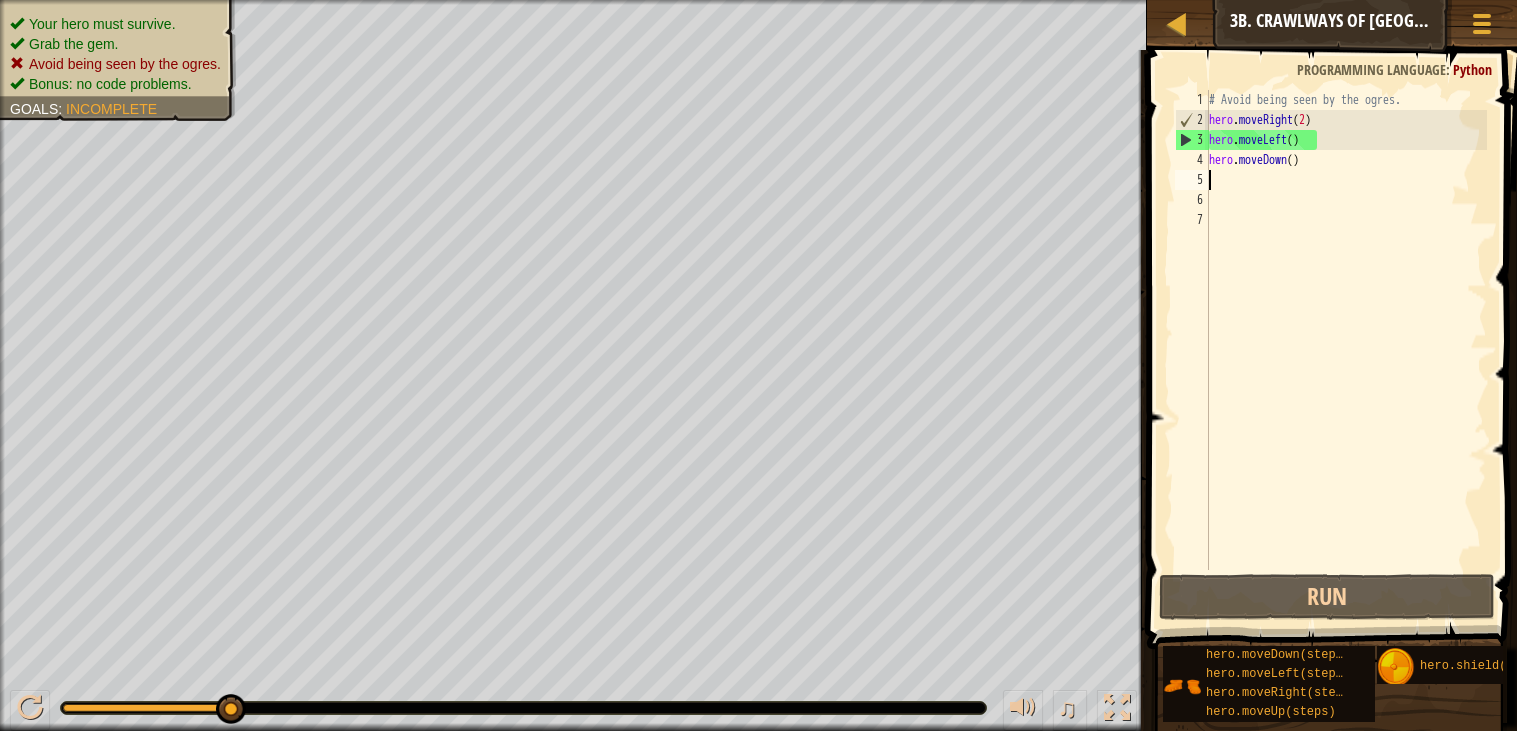 click on "# Avoid being seen by the ogres. hero . moveRight ( 2 ) hero . moveLeft ( ) hero . moveDown ( )" at bounding box center (1346, 350) 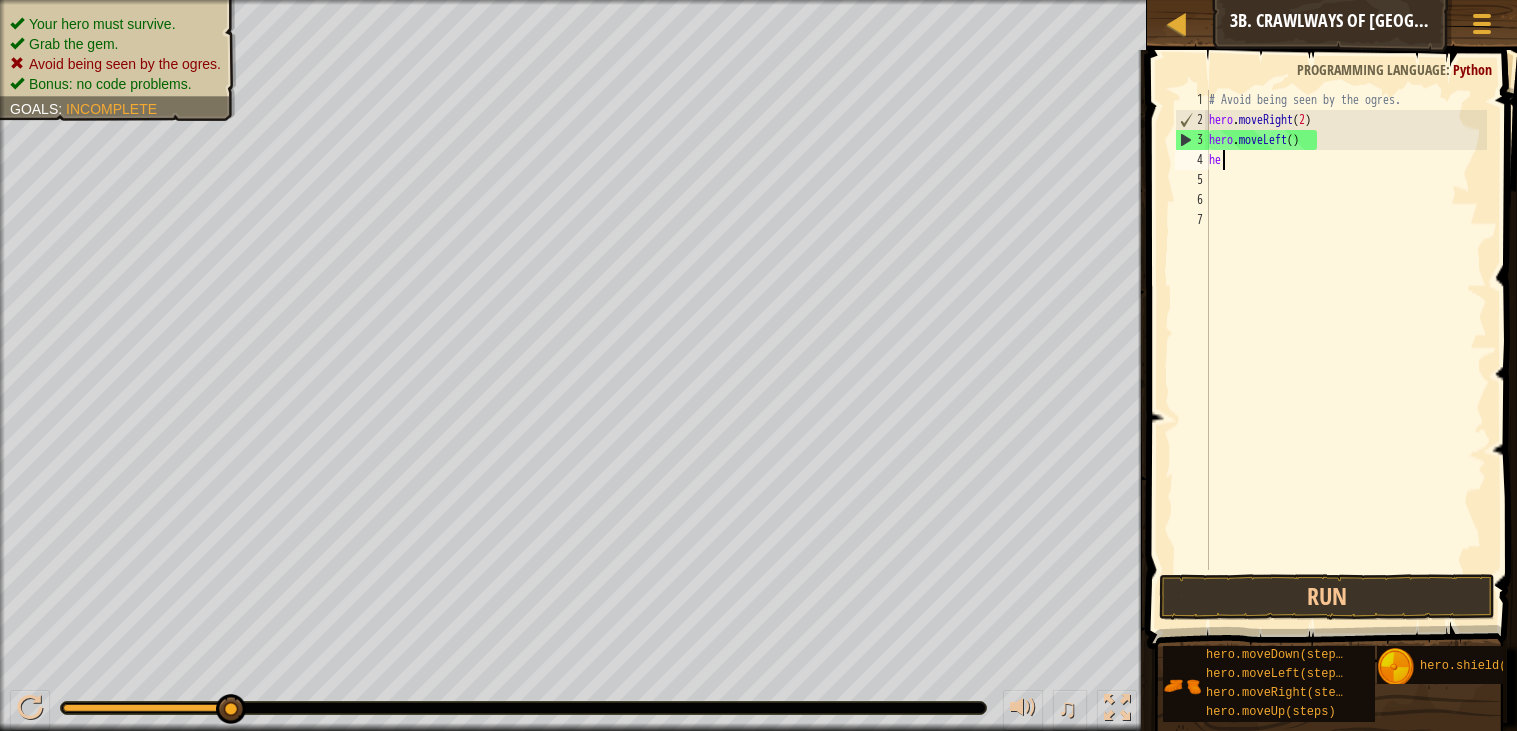 type on "h" 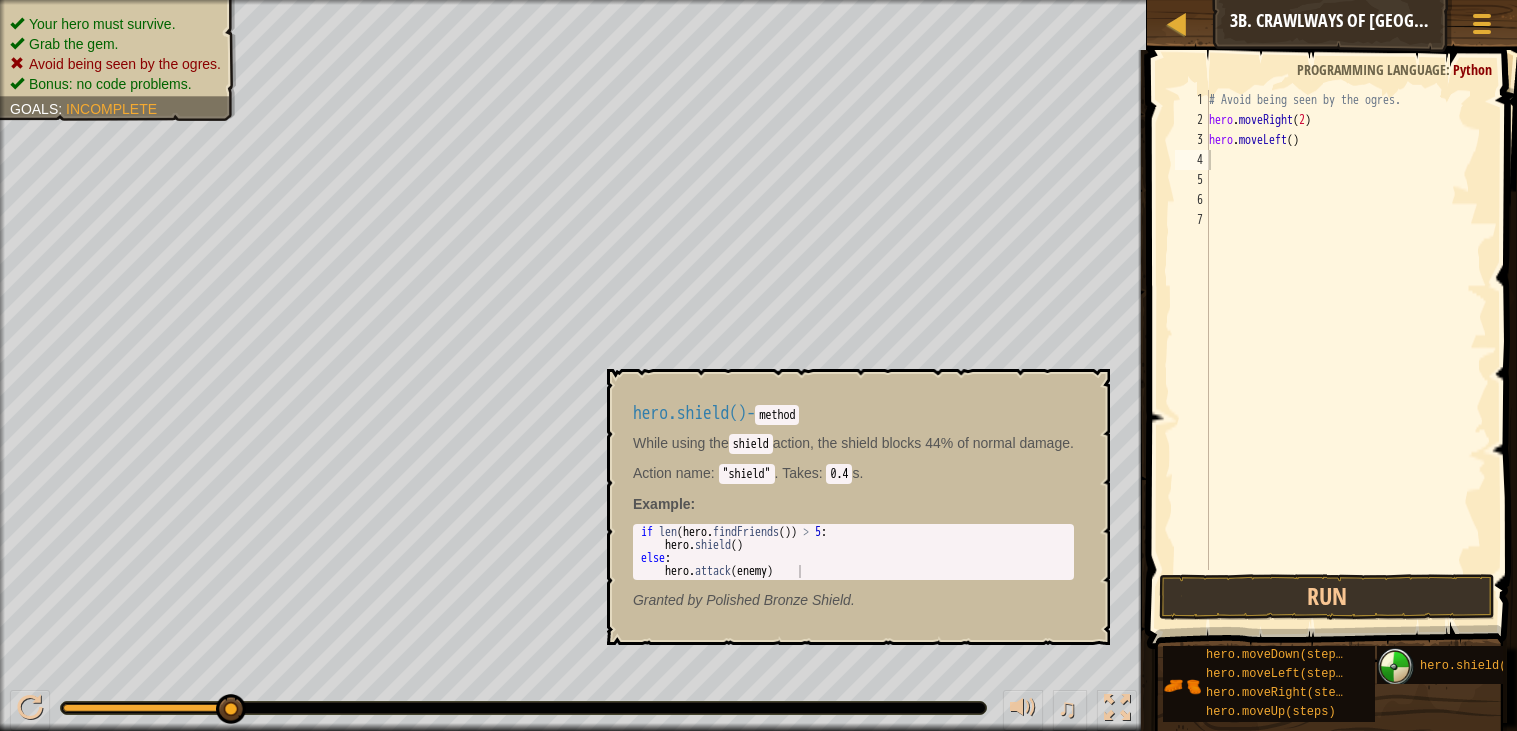 click at bounding box center (1396, 667) 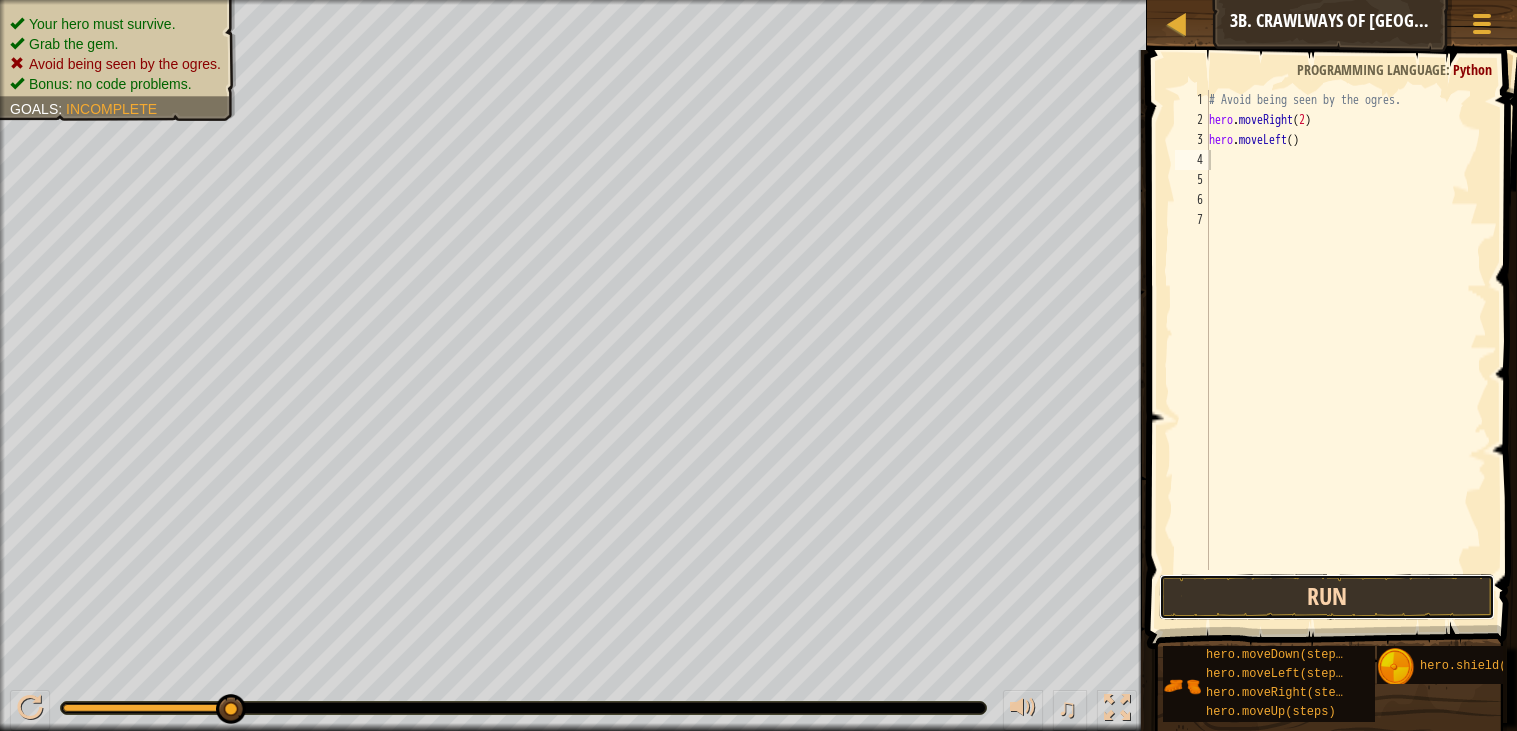 click on "Run" at bounding box center (1327, 597) 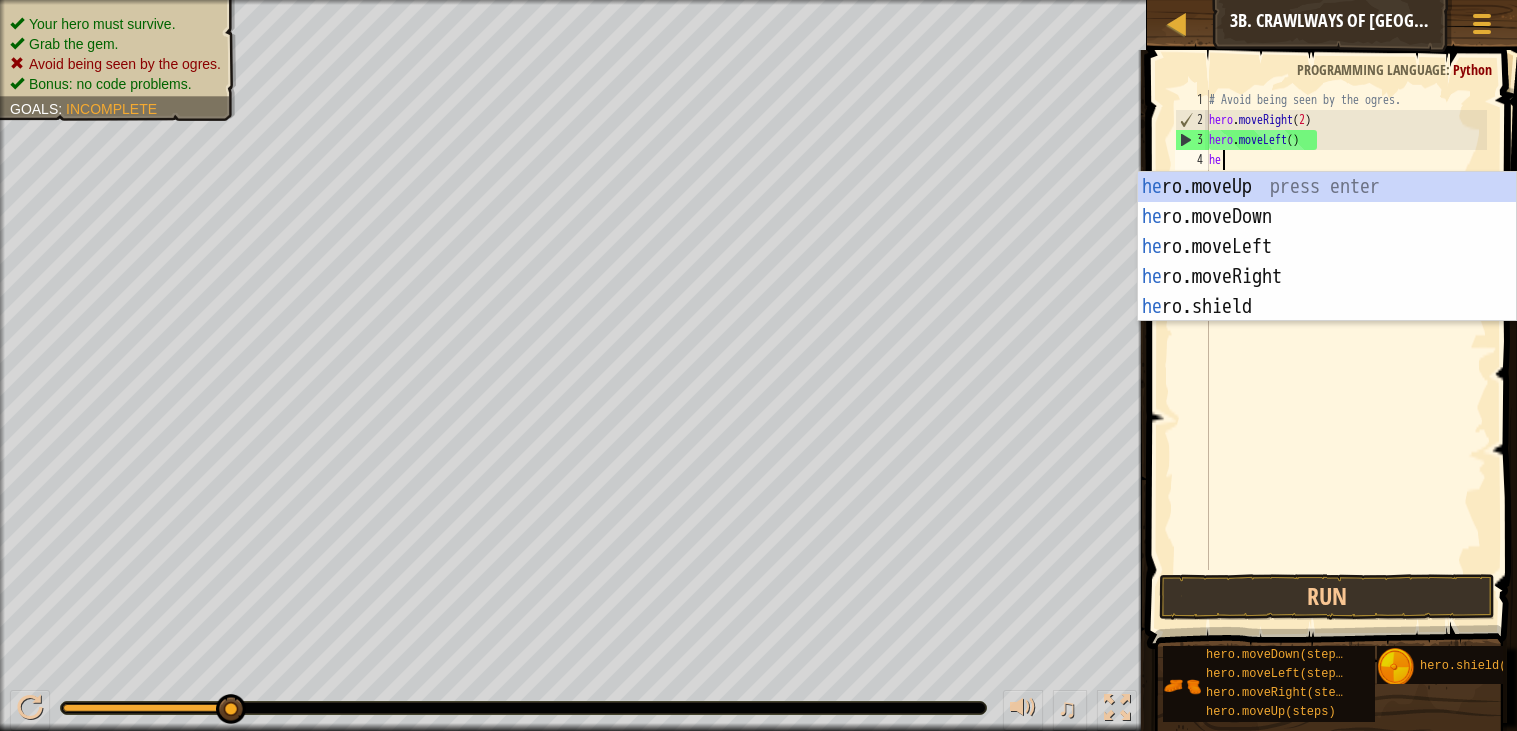 type on "her" 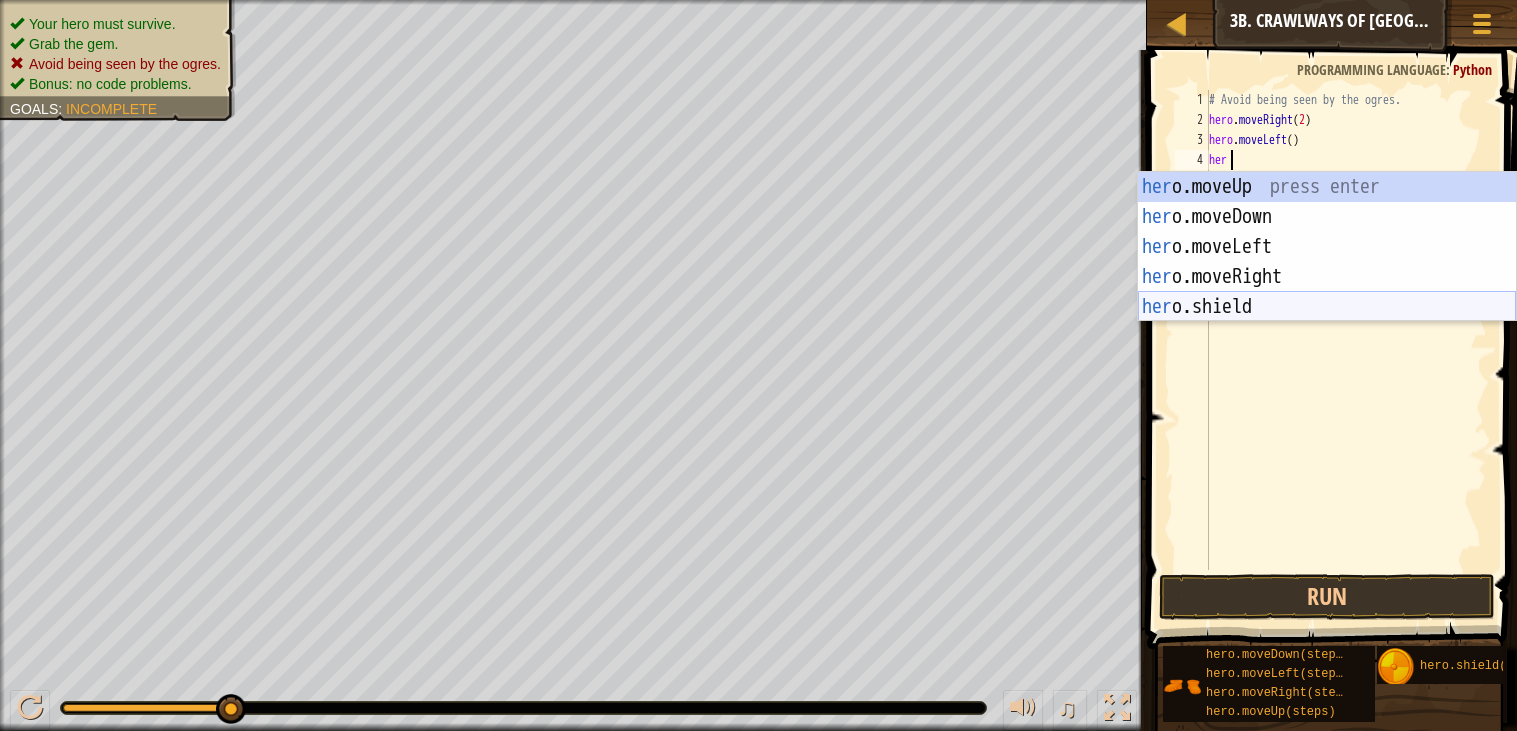 click on "her o.moveUp press enter her o.moveDown press enter her o.moveLeft press enter her o.moveRight press enter her o.shield press enter" at bounding box center [1327, 277] 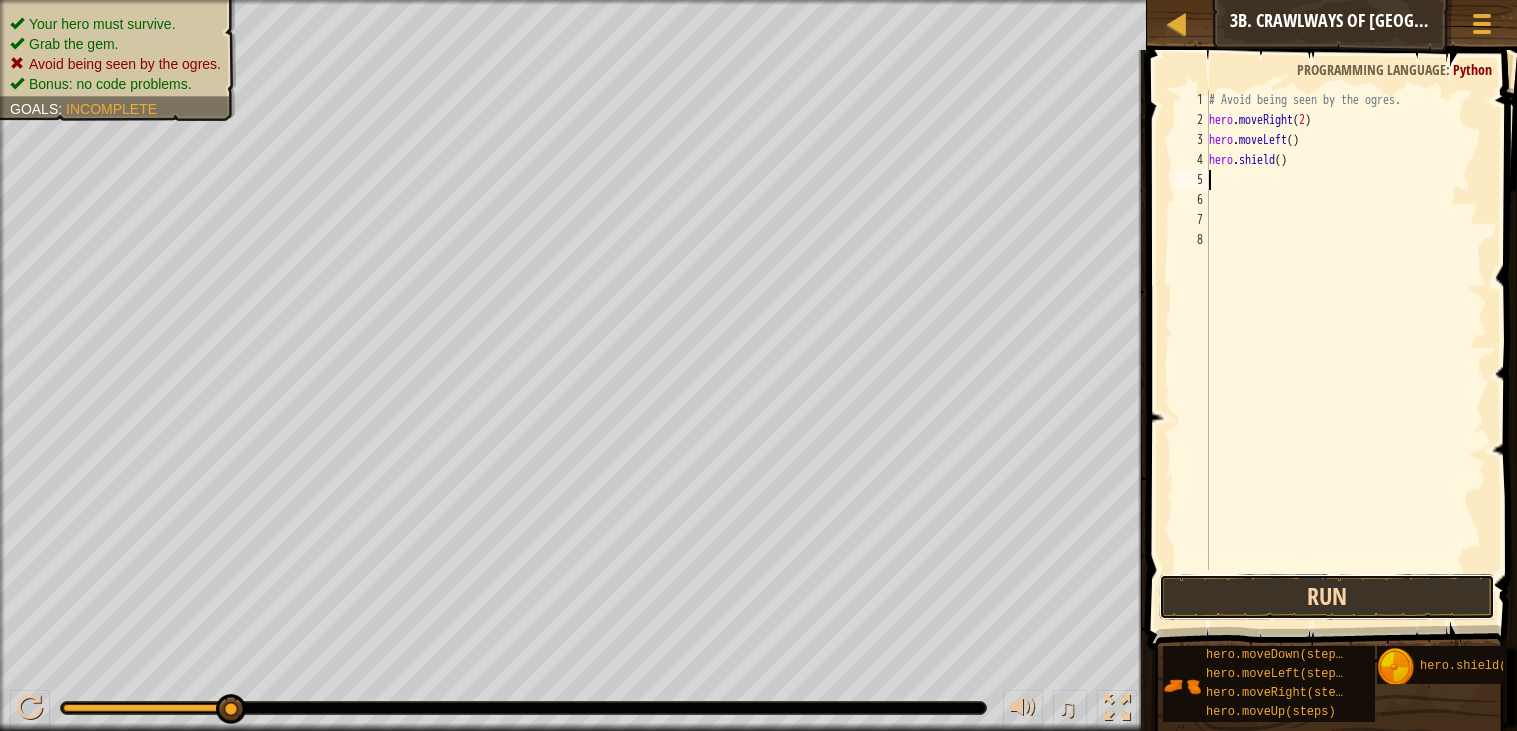 click on "Run" at bounding box center (1327, 597) 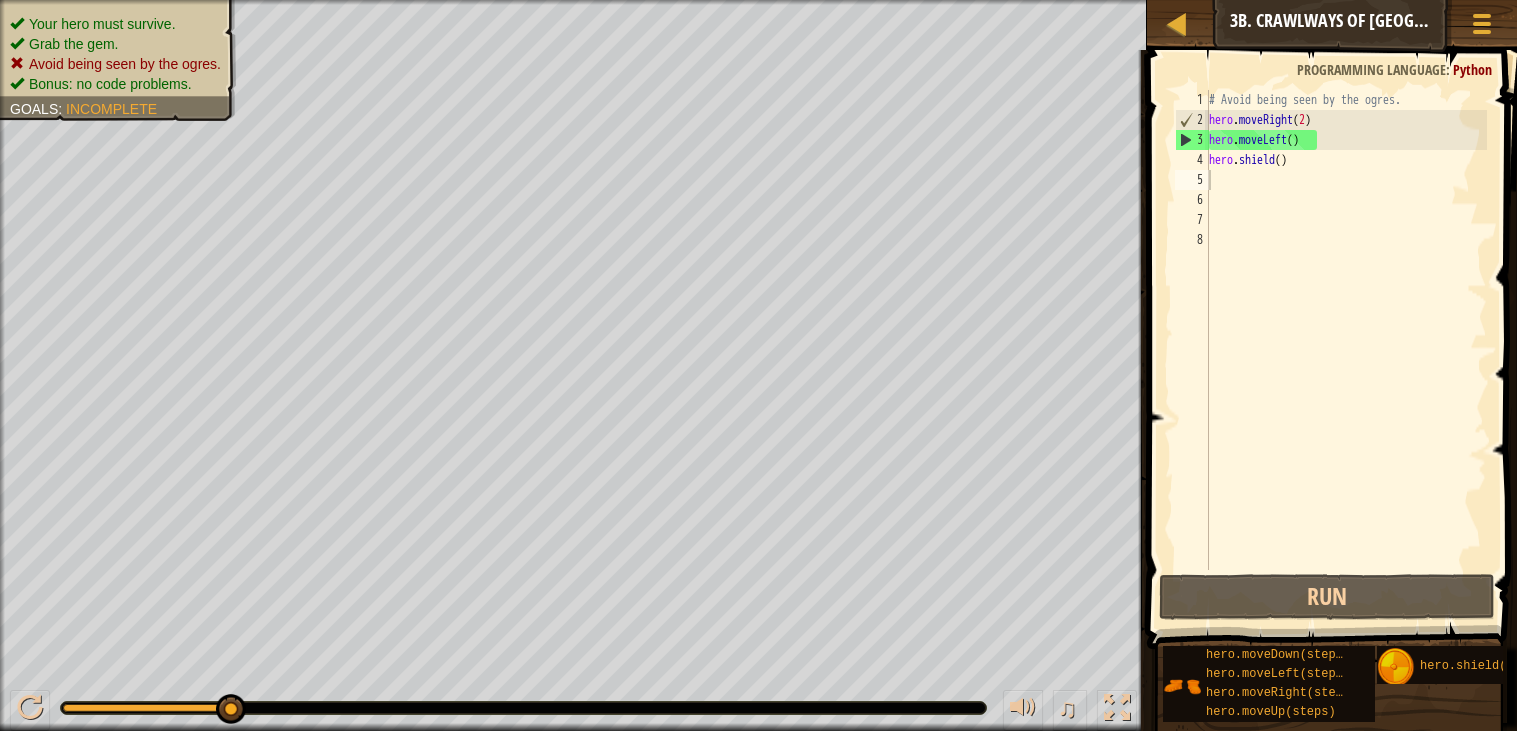 drag, startPoint x: 21, startPoint y: 57, endPoint x: 211, endPoint y: 80, distance: 191.38704 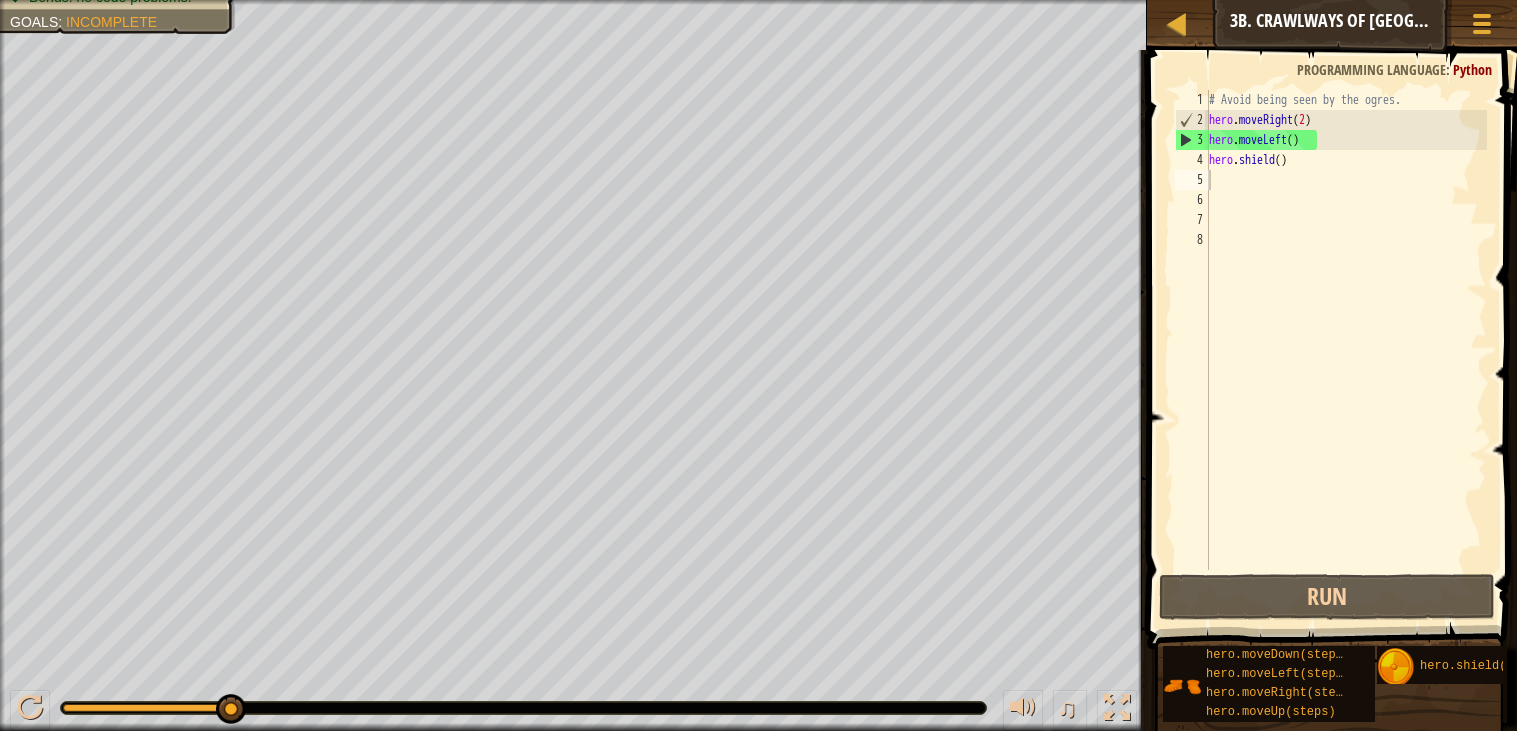 click on "# Avoid being seen by the ogres. hero . moveRight ( 2 ) hero . moveLeft ( ) hero . shield ( )" at bounding box center (1346, 350) 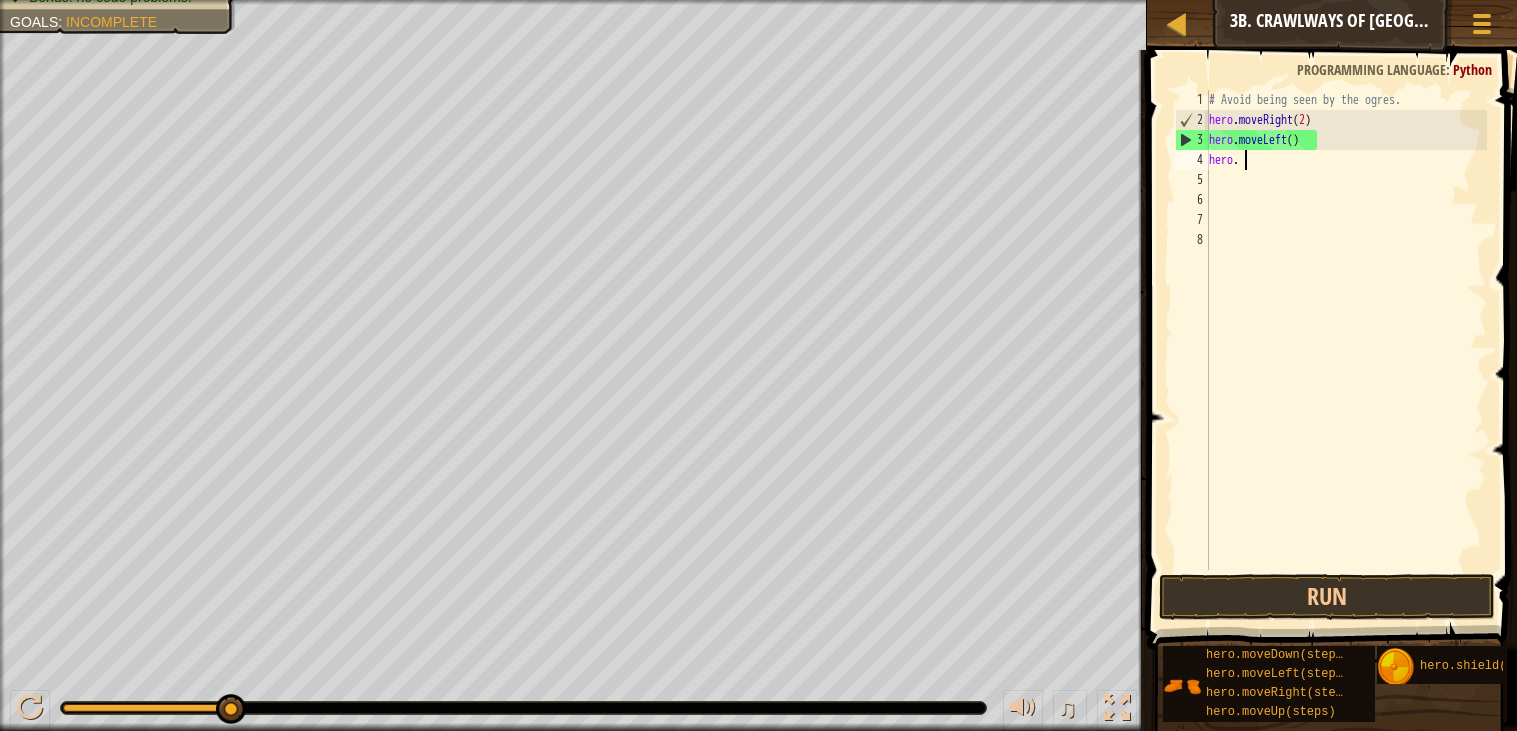 type on "h" 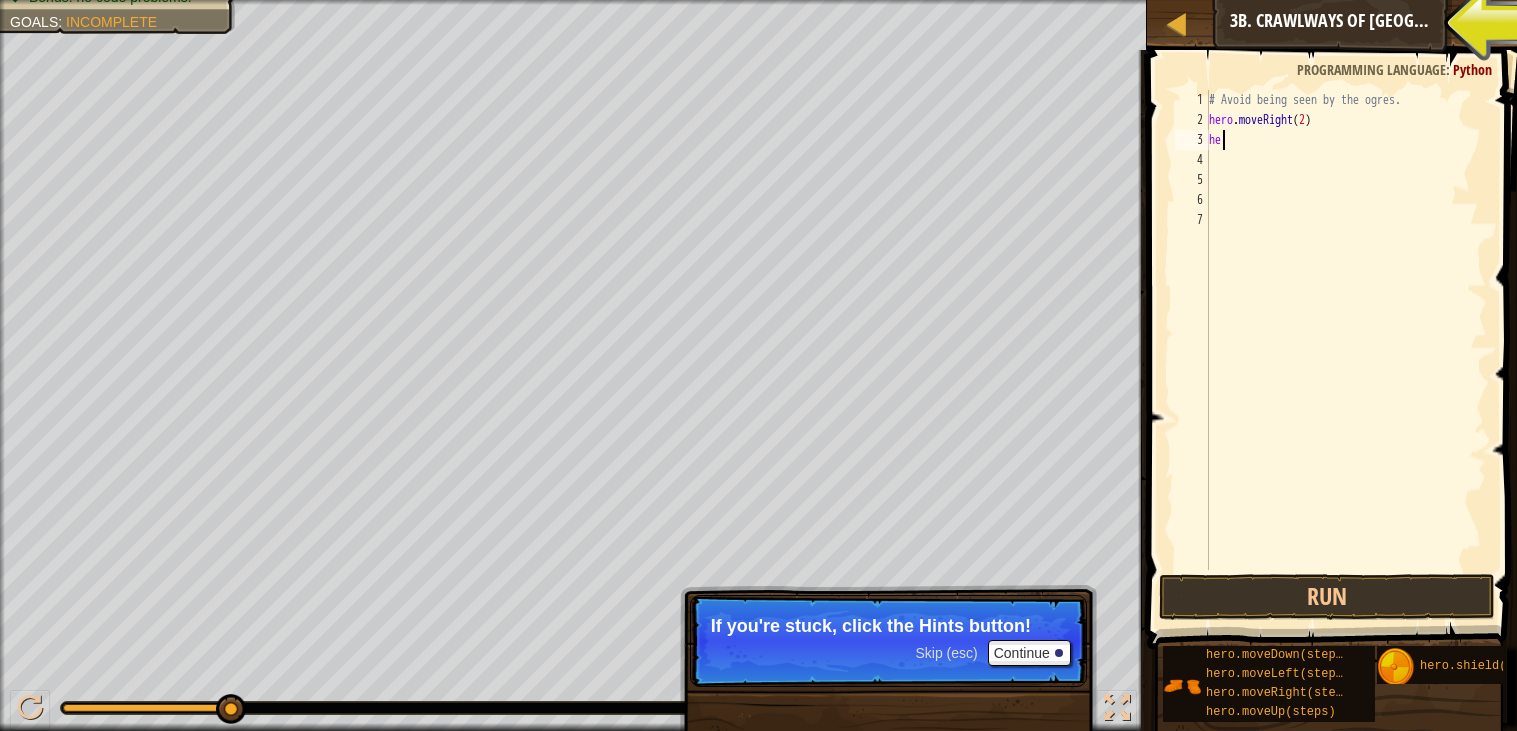 type on "h" 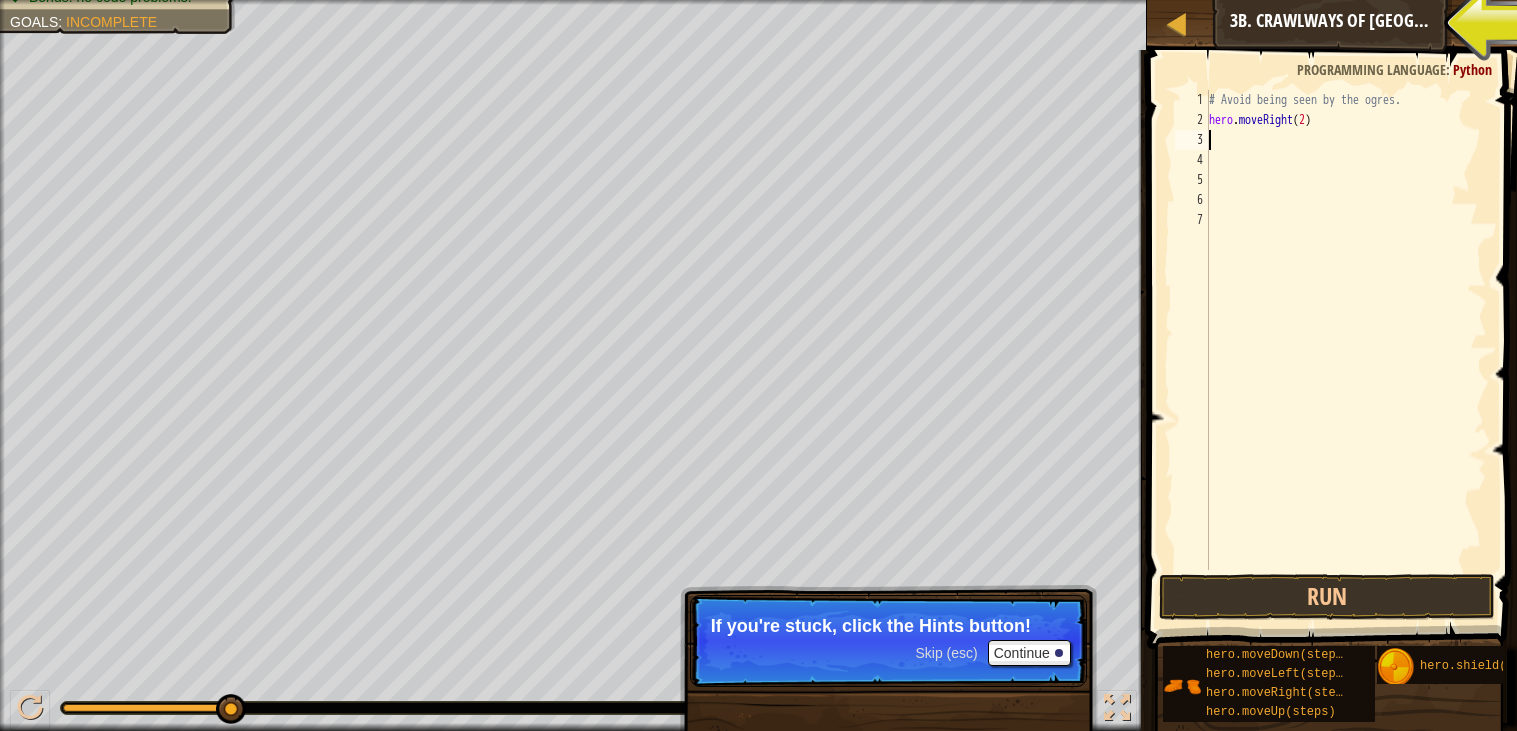 click on "Hints" at bounding box center (1420, 22) 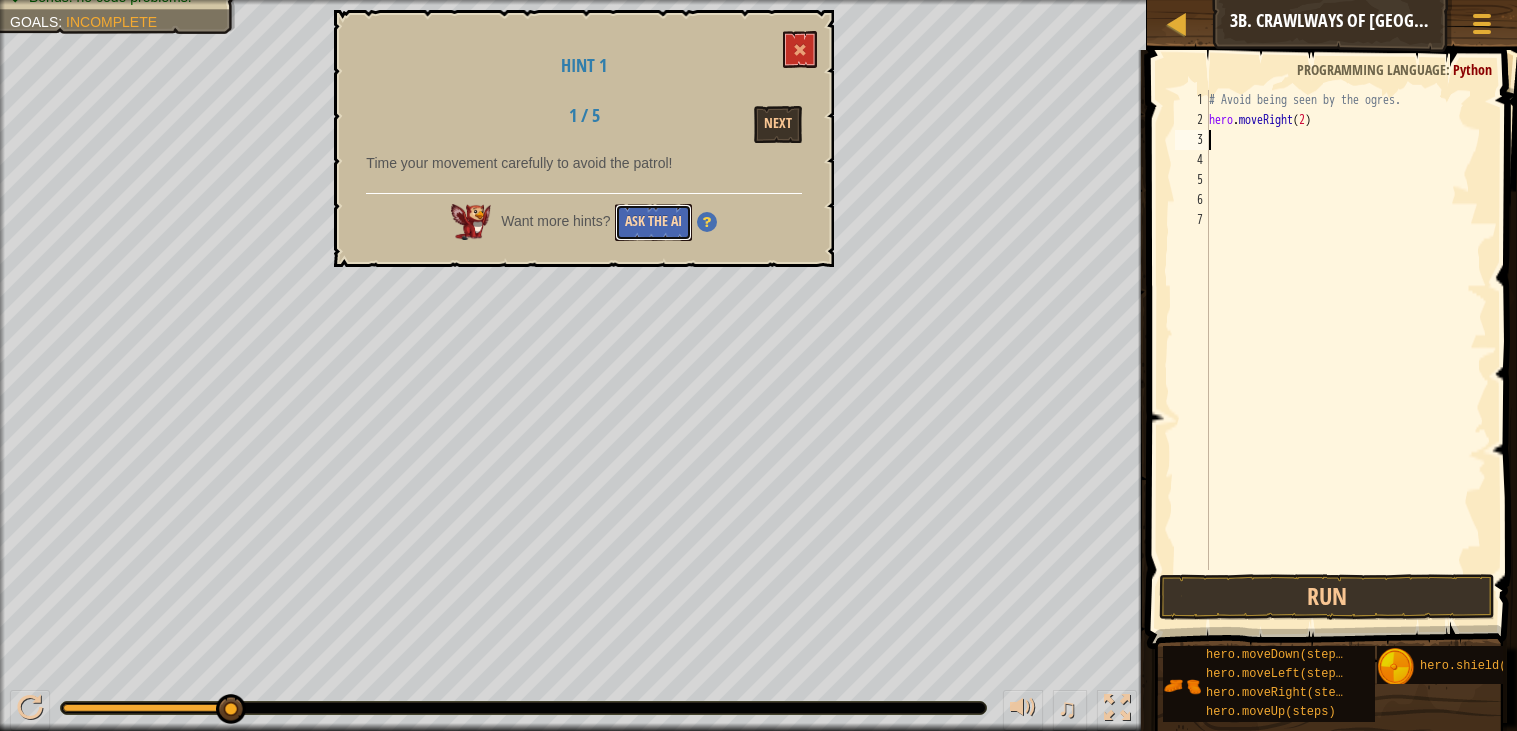 click on "Ask the AI" at bounding box center [653, 222] 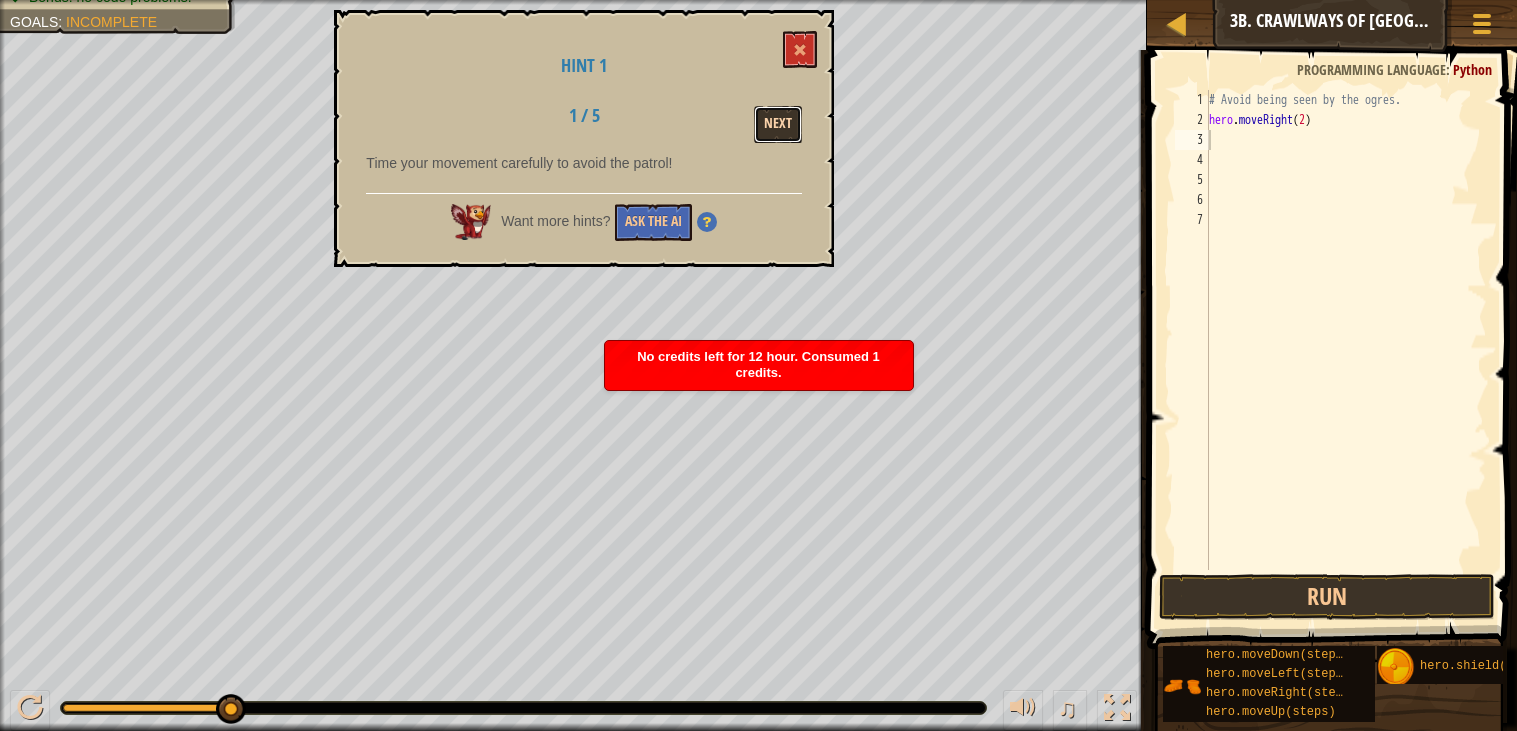click on "Next" at bounding box center (778, 124) 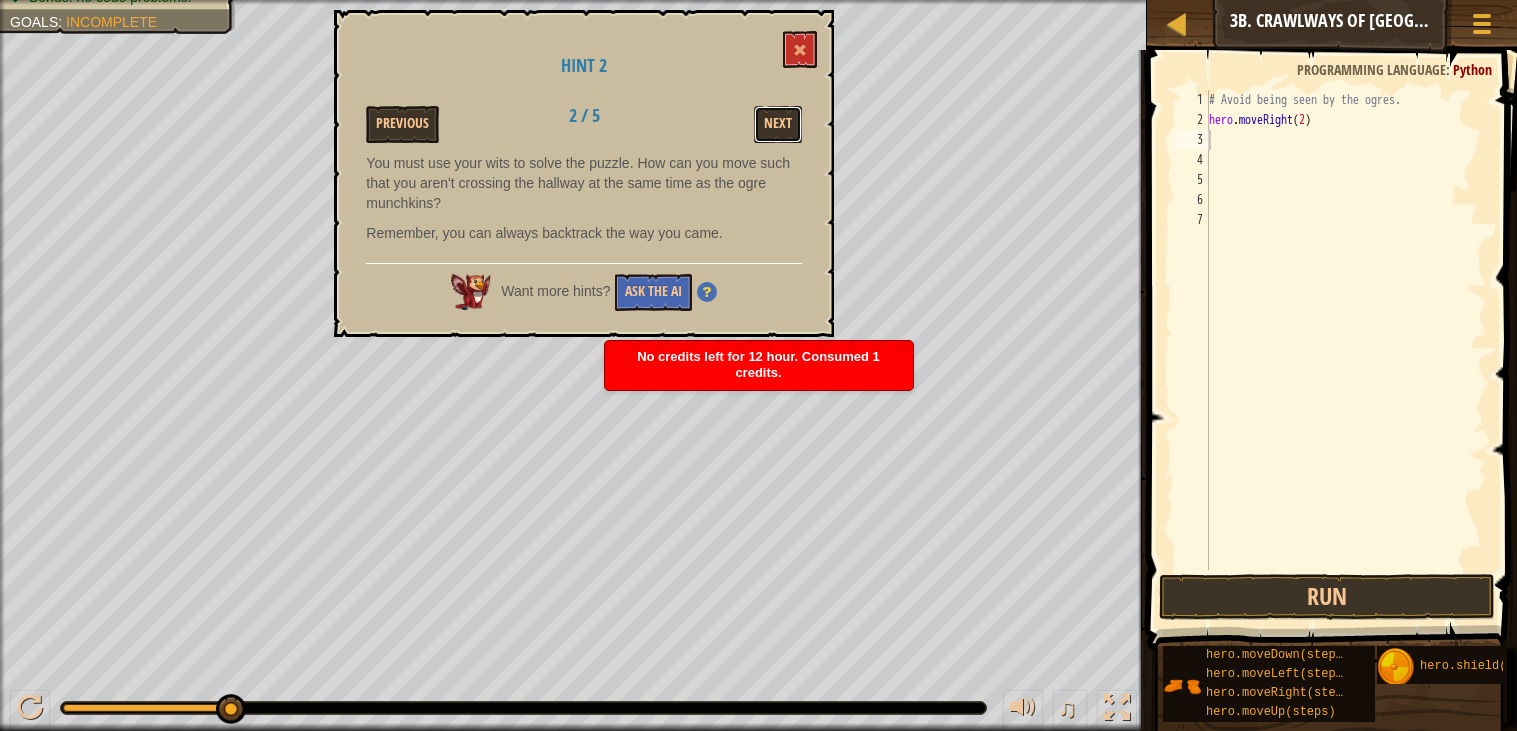 click on "Next" at bounding box center [778, 124] 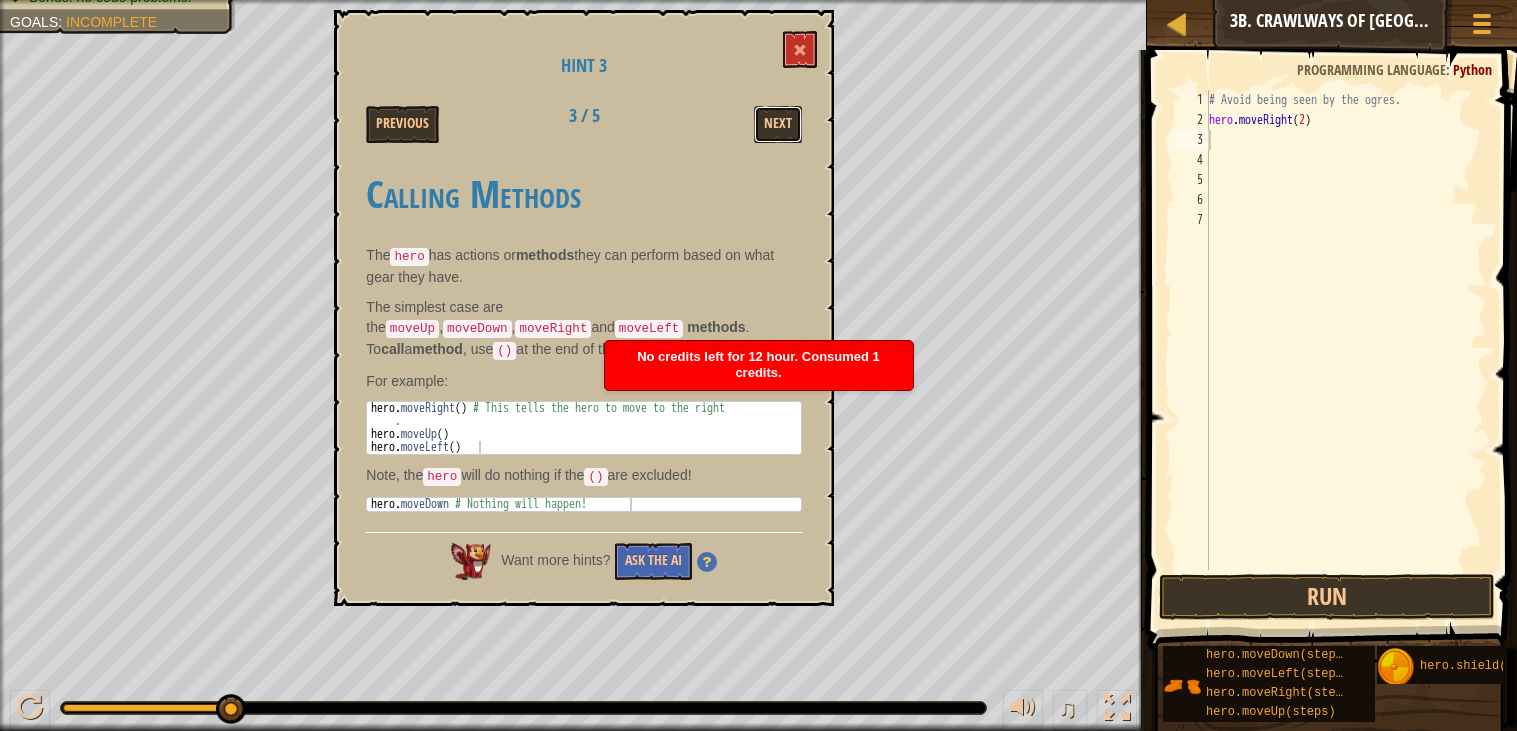 click on "Next" at bounding box center (778, 124) 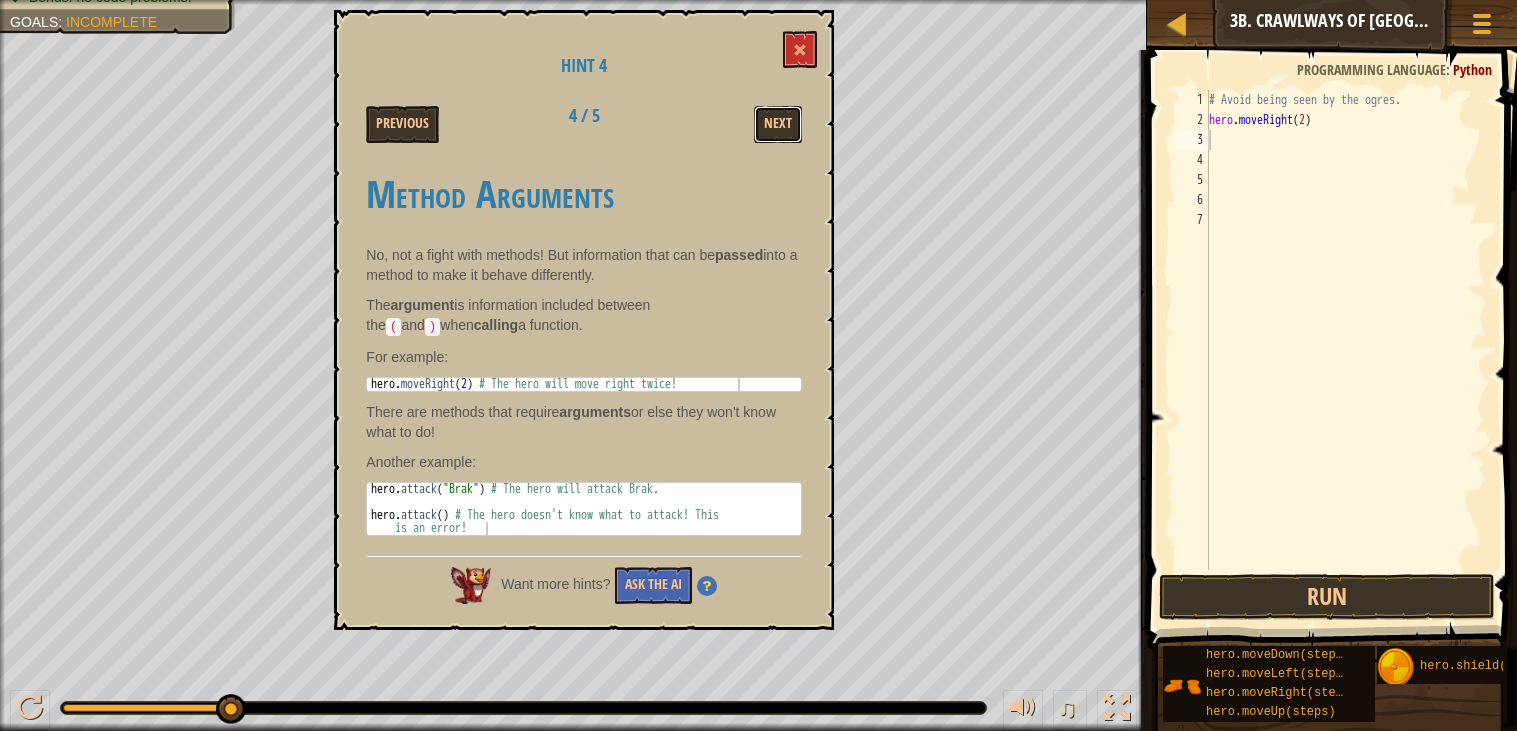 click on "Next" at bounding box center [778, 124] 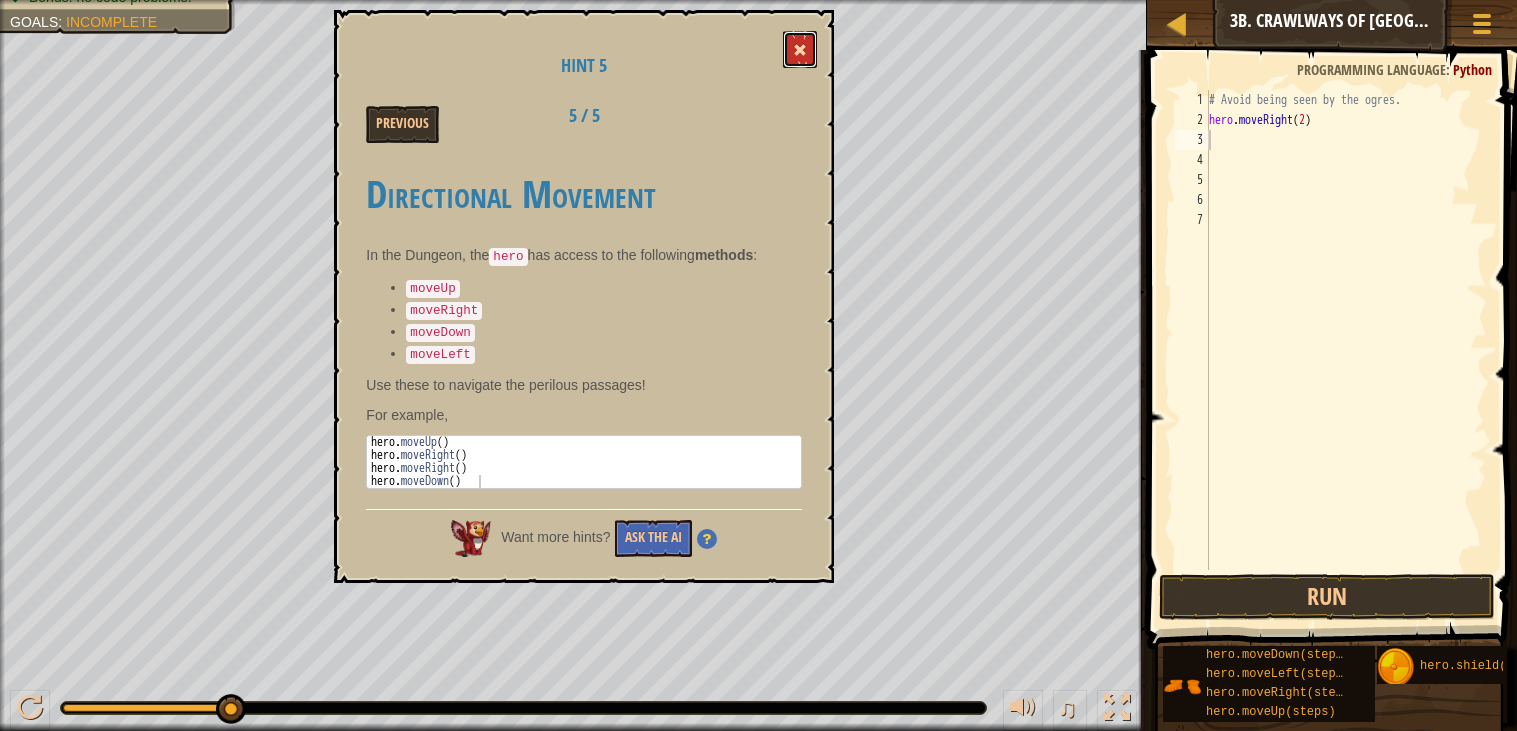 click at bounding box center [800, 49] 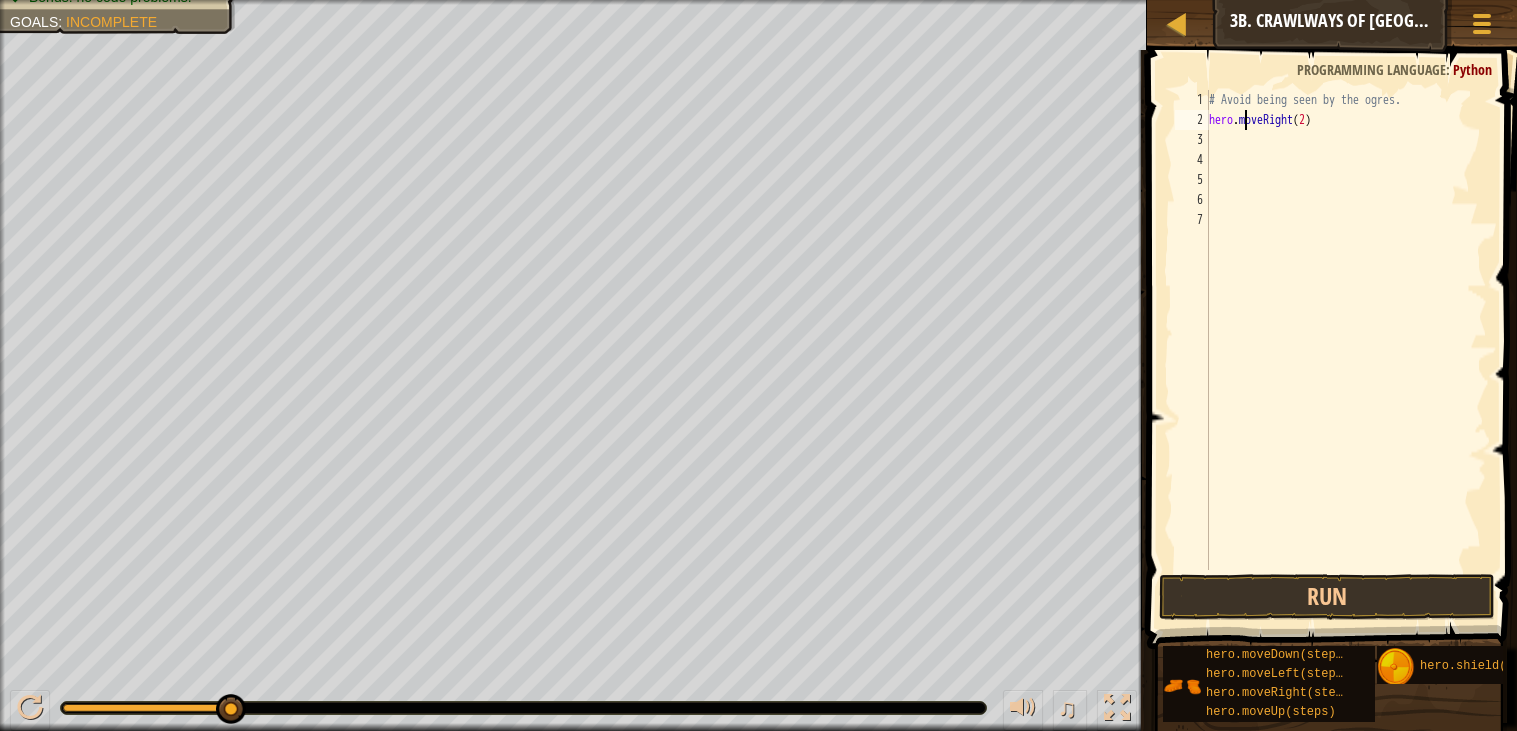 click on "# Avoid being seen by the ogres. hero . moveRight ( 2 )" at bounding box center (1346, 350) 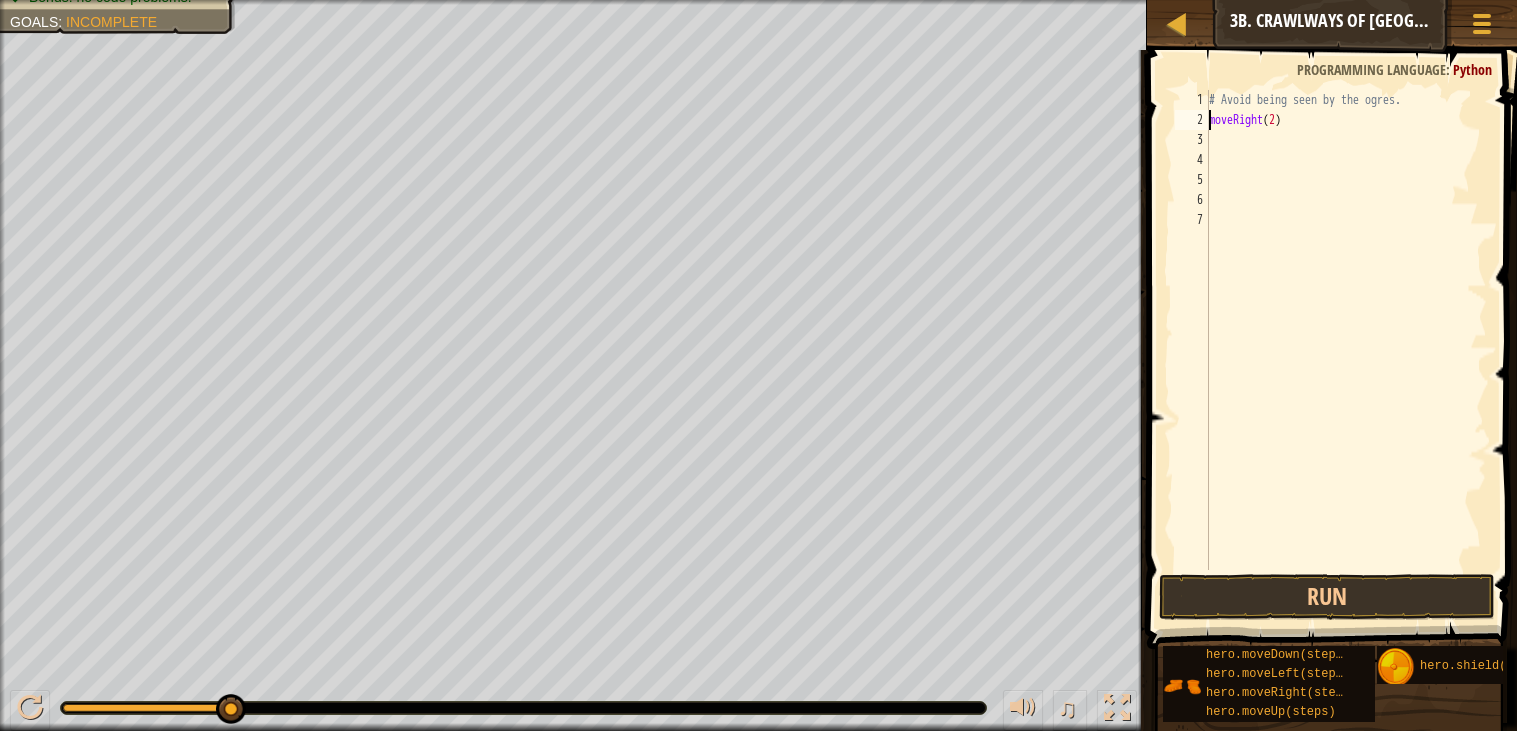 click on "# Avoid being seen by the ogres. moveRight ( 2 )" at bounding box center (1346, 350) 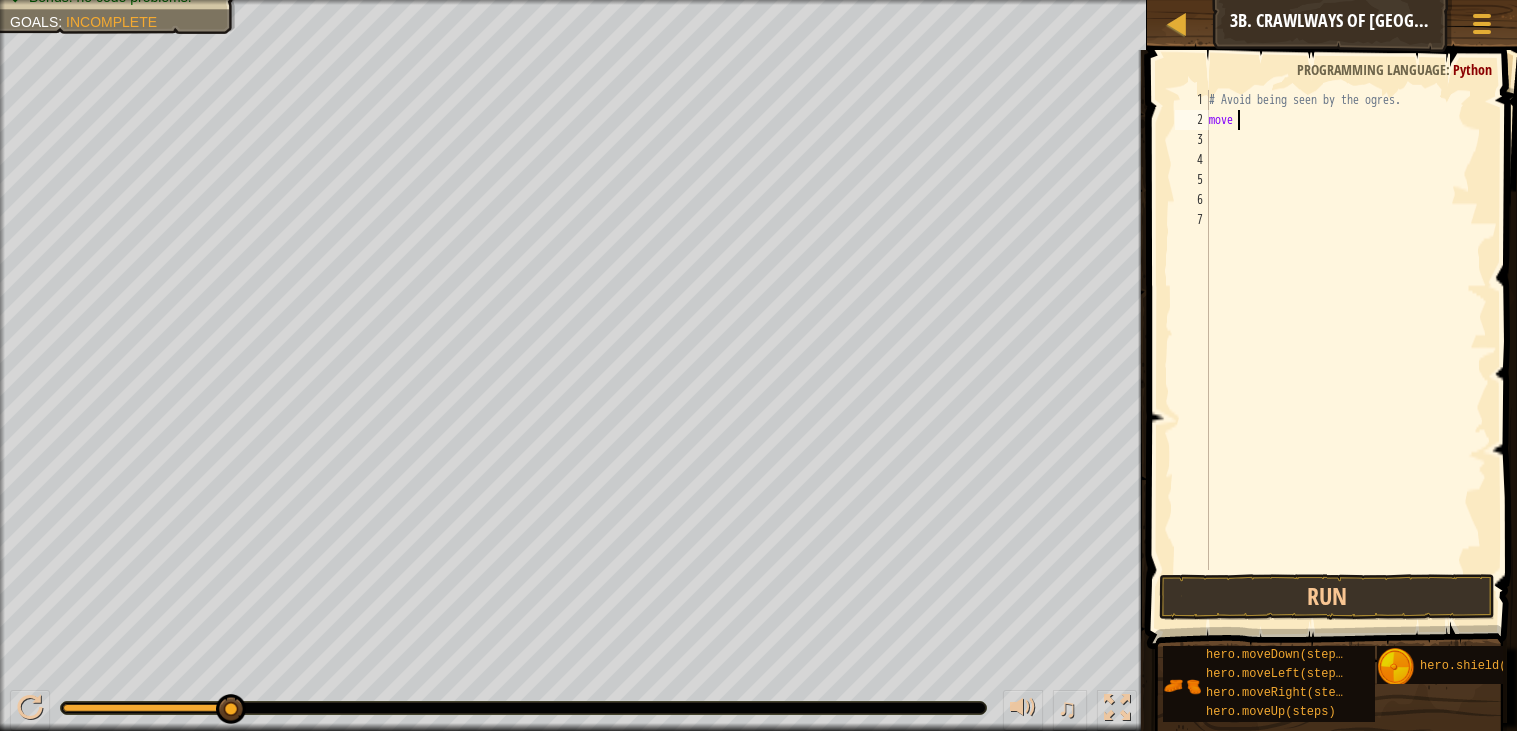 type on "m" 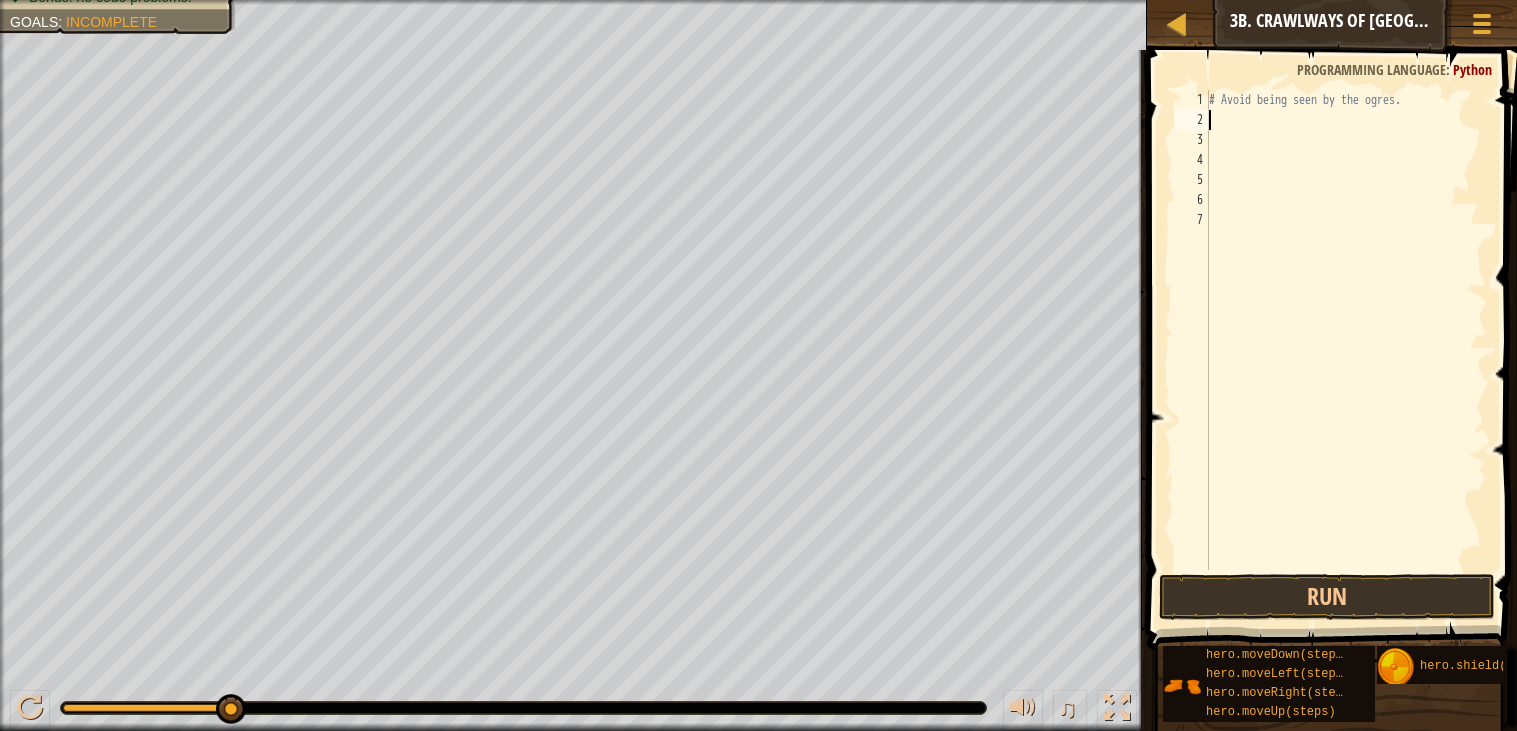 type on "m" 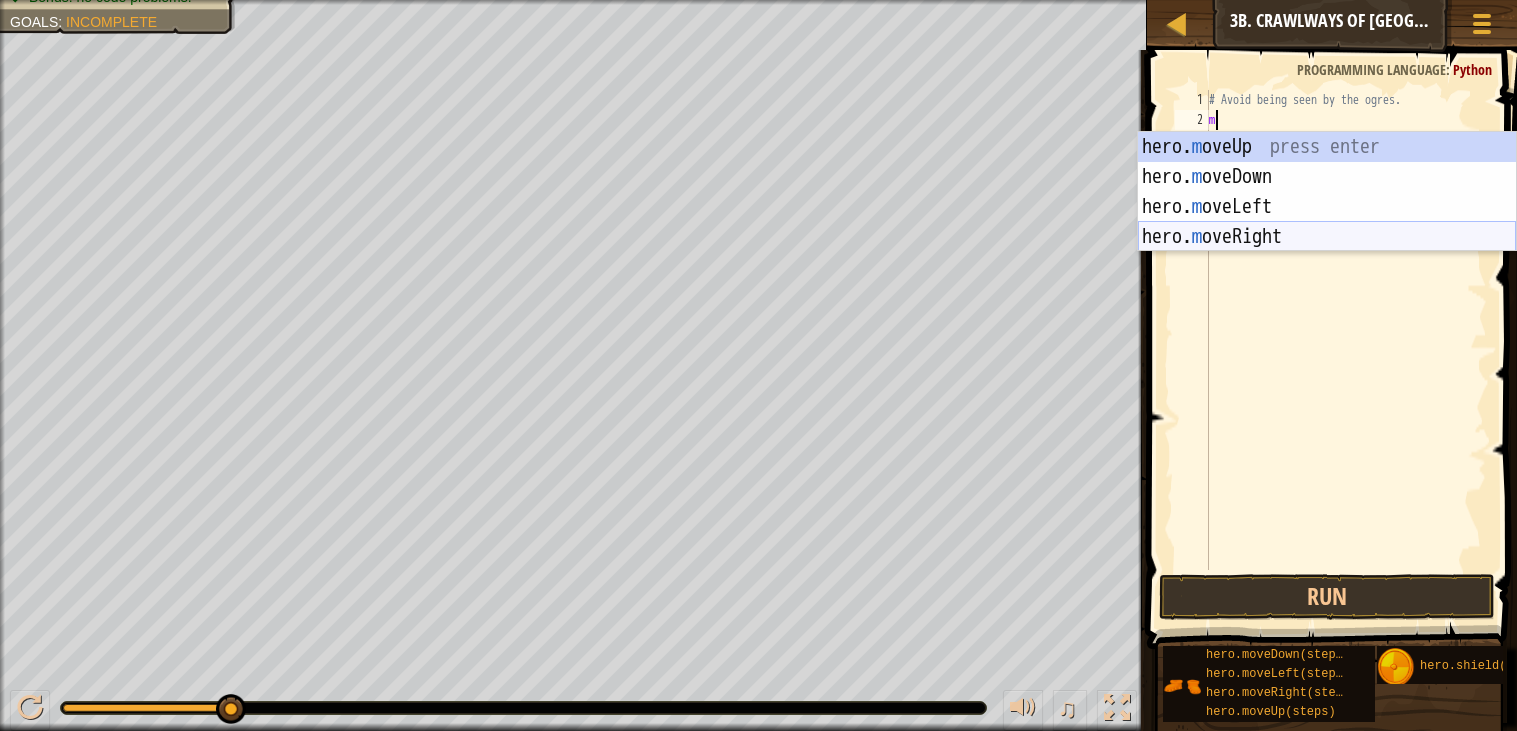 click on "hero. m oveUp press enter hero. m oveDown press enter hero. m oveLeft press enter hero. m oveRight press enter" at bounding box center [1327, 222] 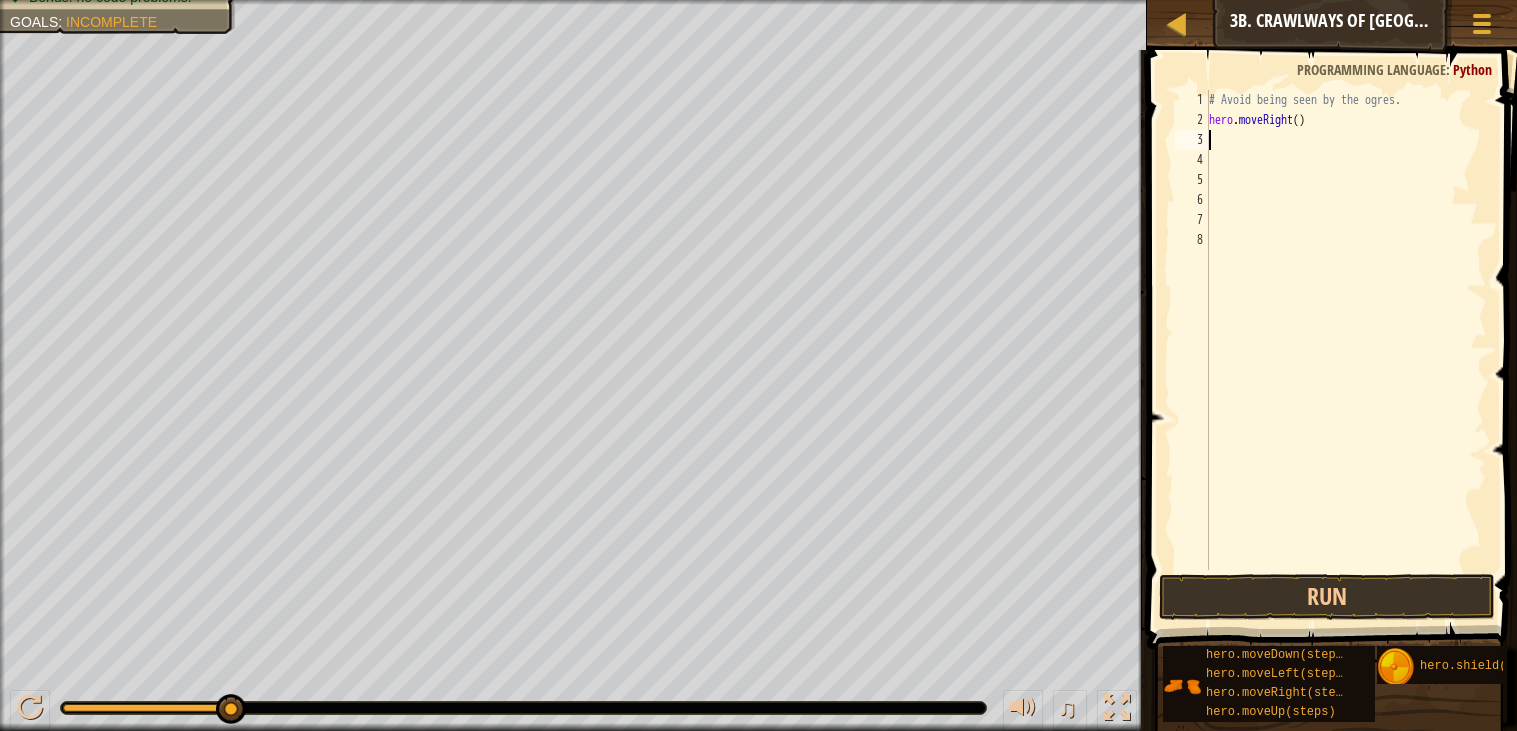click on "# Avoid being seen by the ogres. hero . moveRight ( )" at bounding box center (1346, 350) 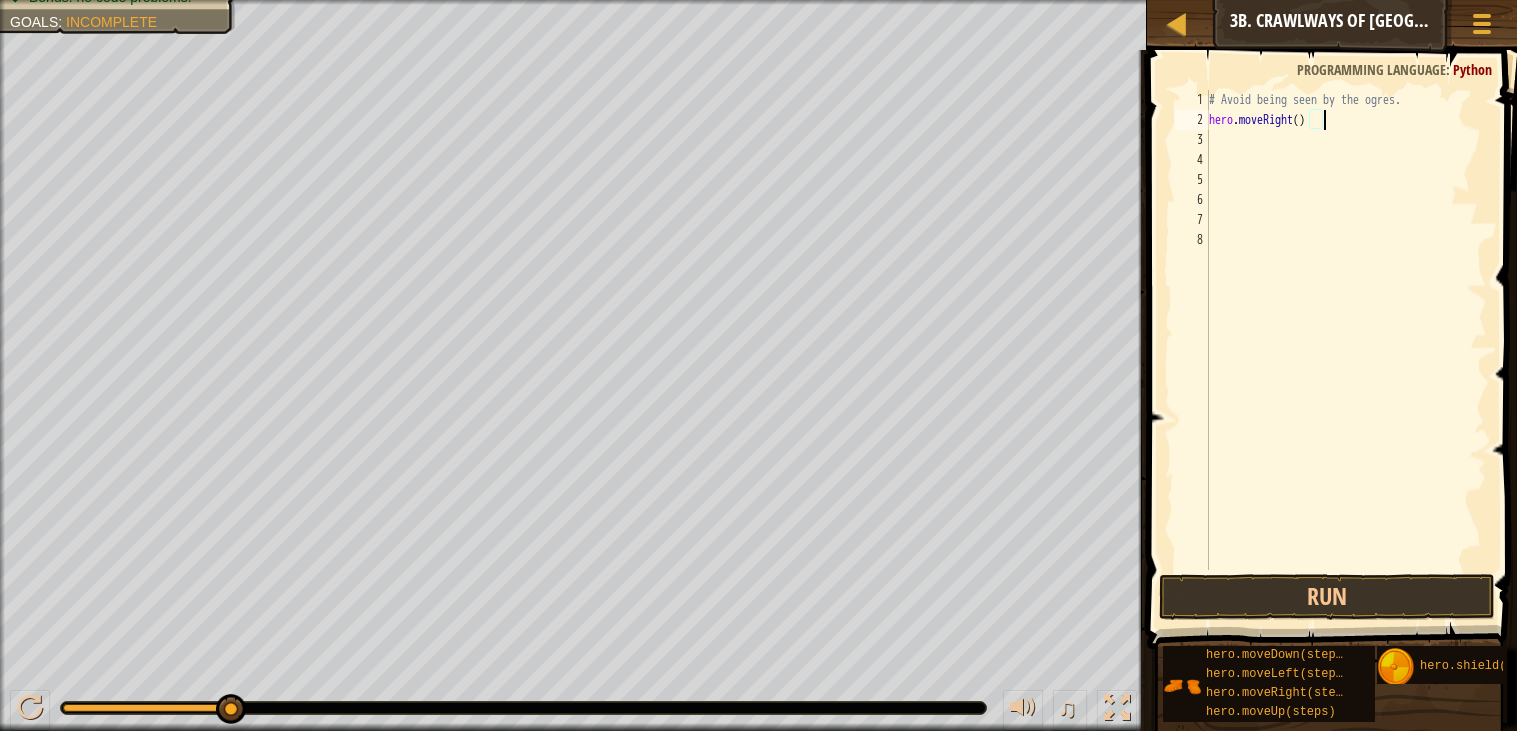 click on "# Avoid being seen by the ogres. hero . moveRight ( )" at bounding box center [1346, 350] 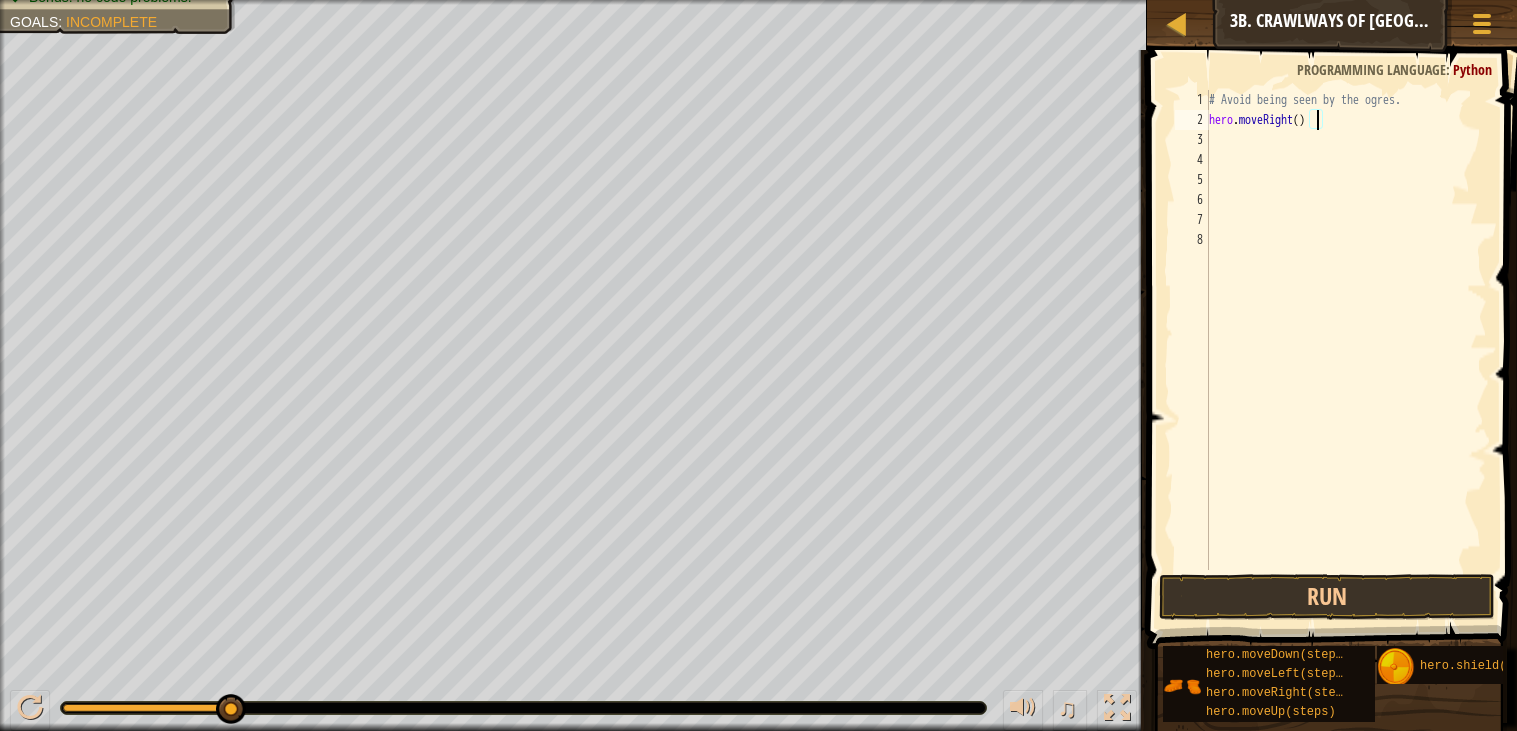 click on "# Avoid being seen by the ogres. hero . moveRight ( )" at bounding box center [1346, 350] 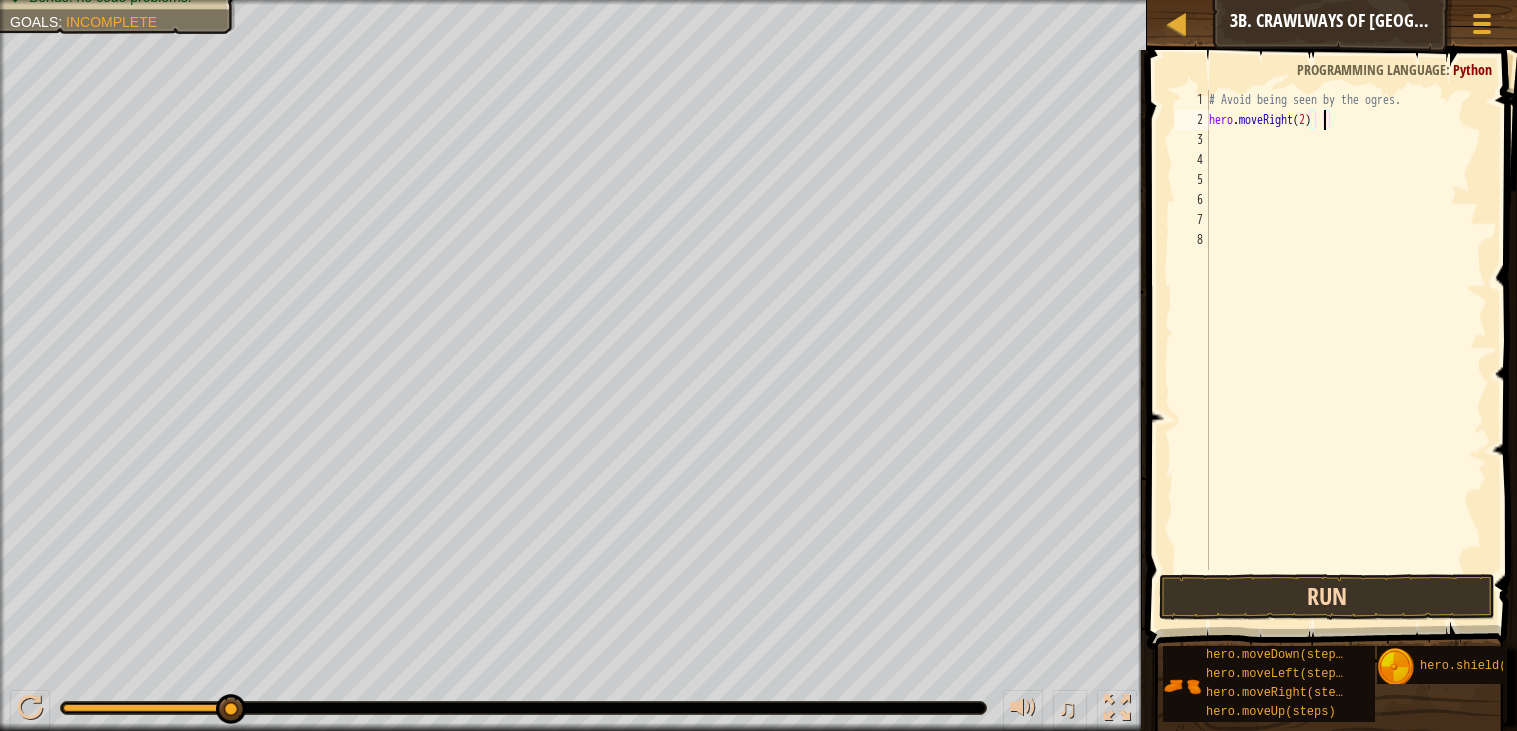 type on "hero.moveRight(2)" 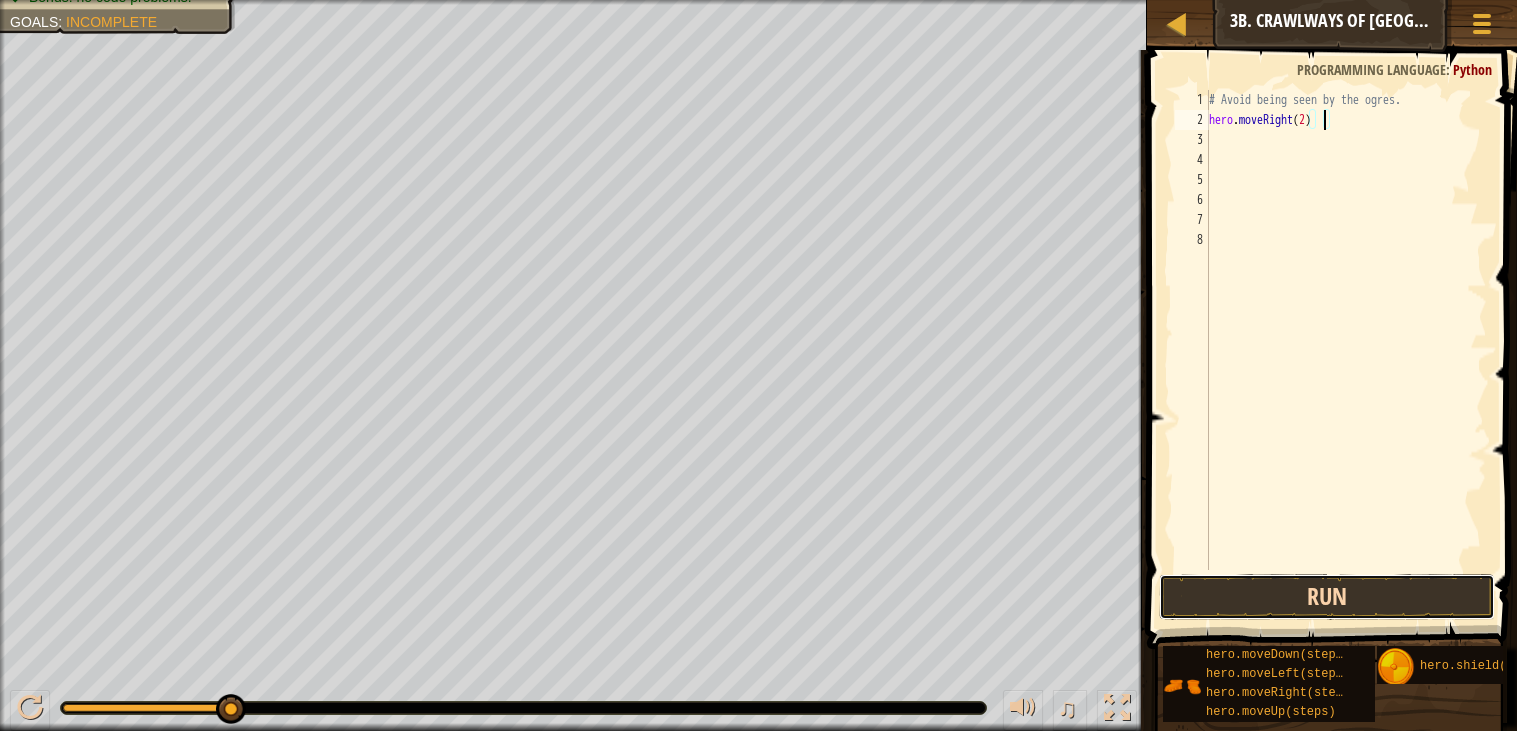 click on "Run" at bounding box center [1327, 597] 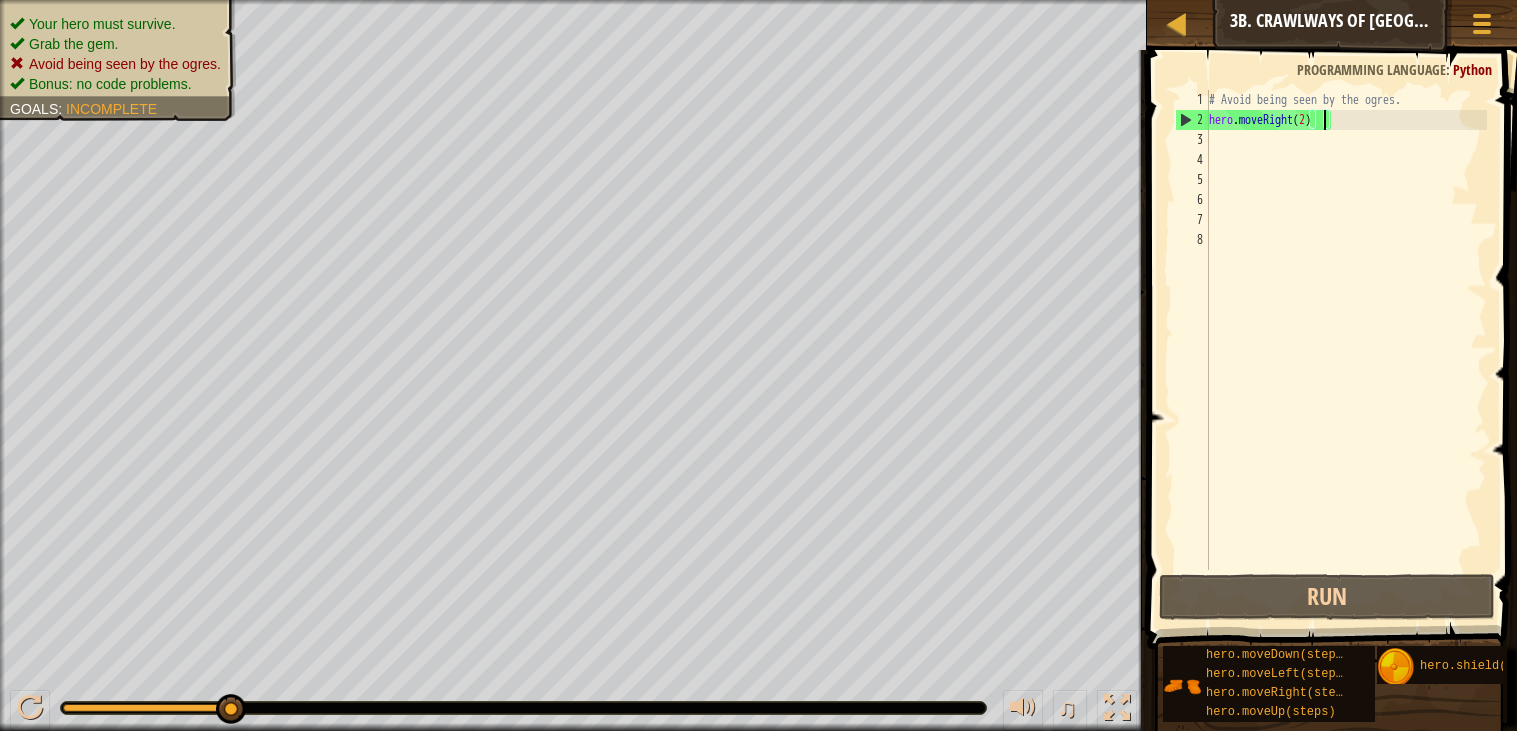 click on "# Avoid being seen by the ogres. hero . moveRight ( 2 )" at bounding box center [1346, 350] 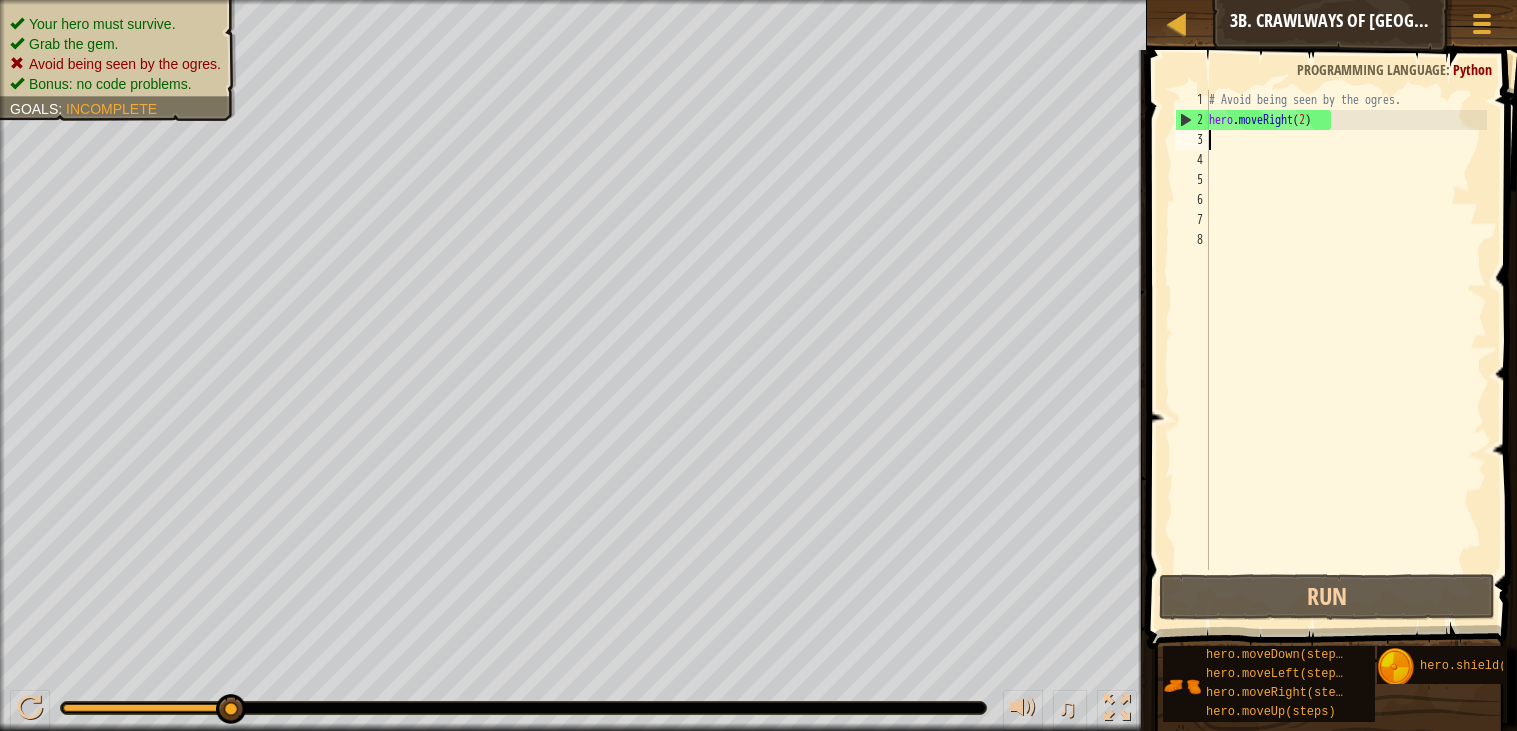 click on "# Avoid being seen by the ogres. hero . moveRight ( 2 )" at bounding box center [1346, 350] 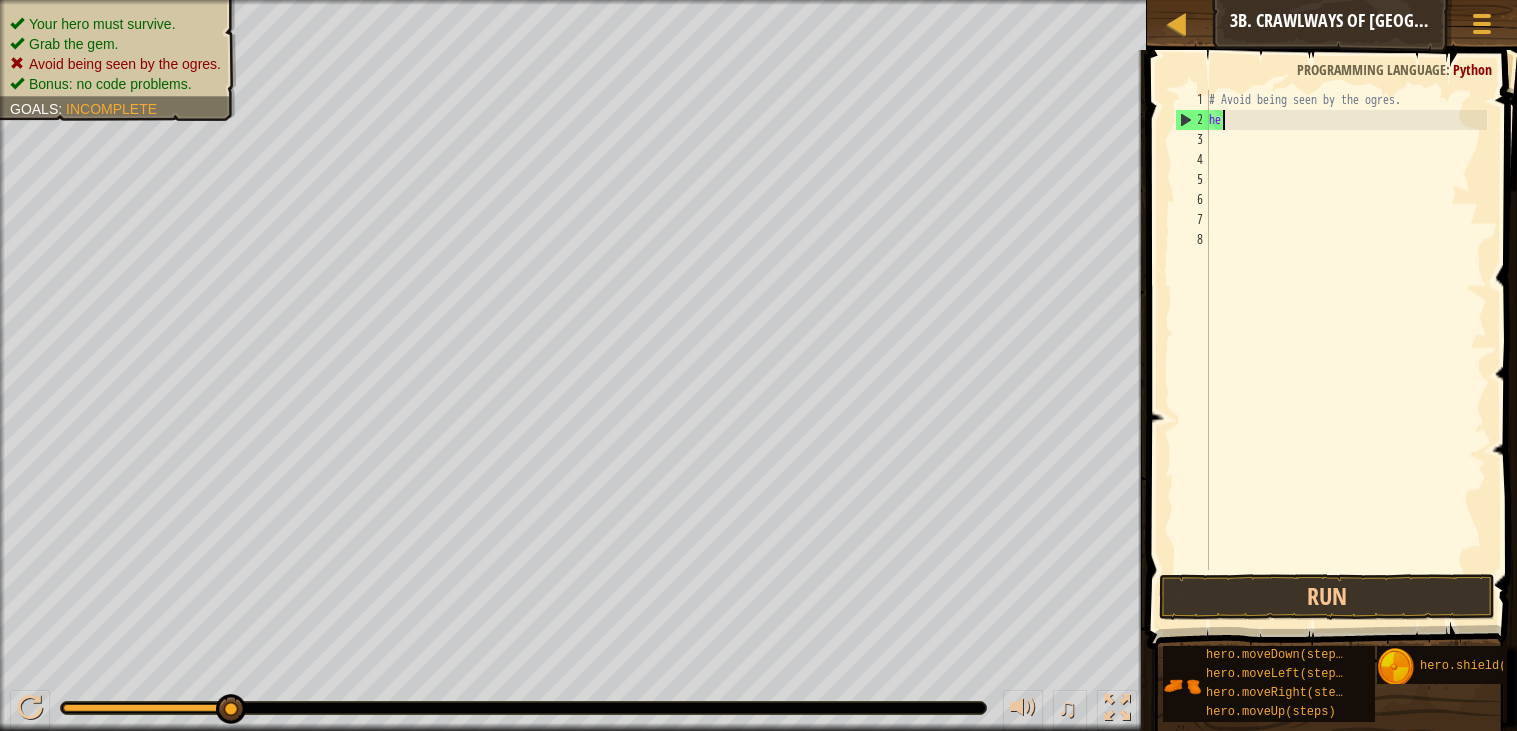 type on "h" 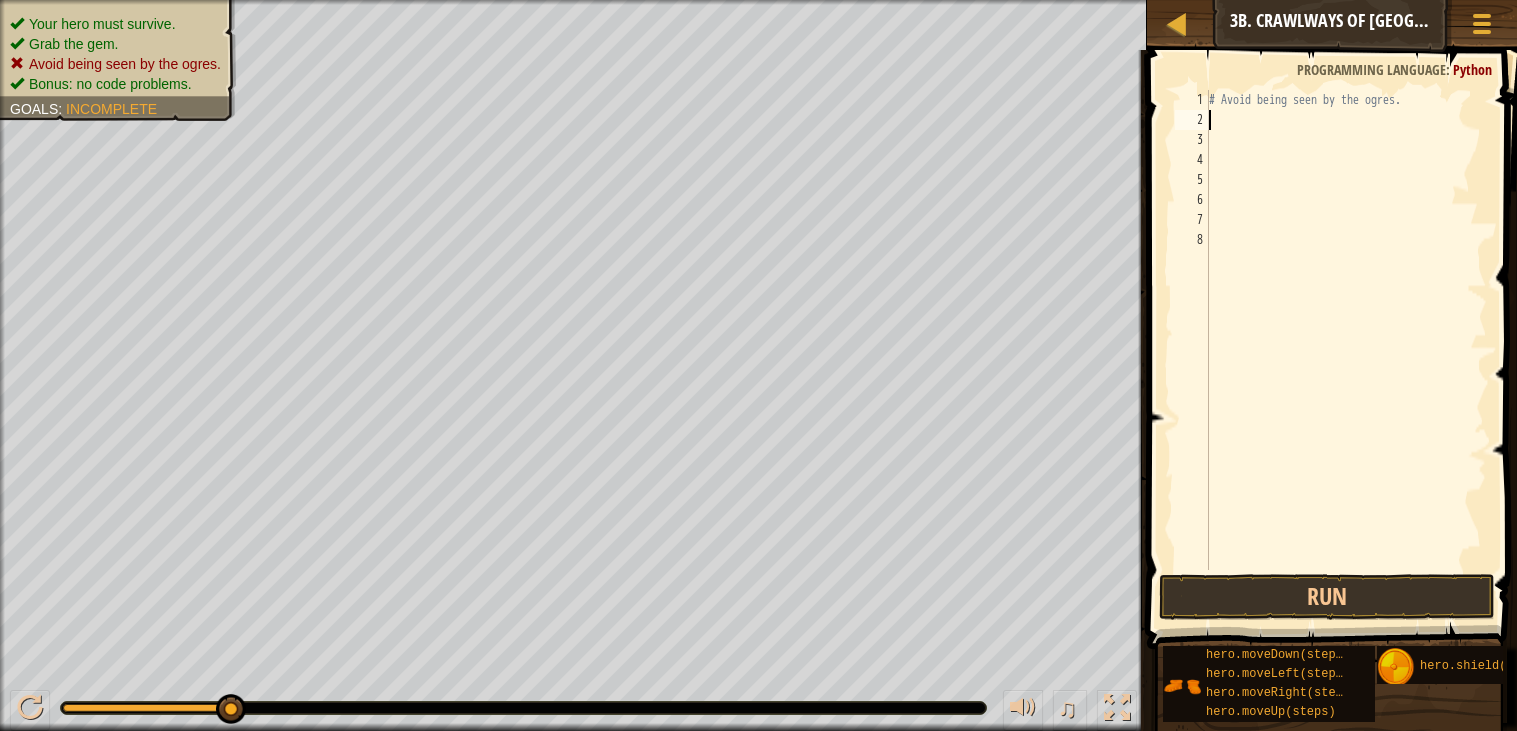 type on "h" 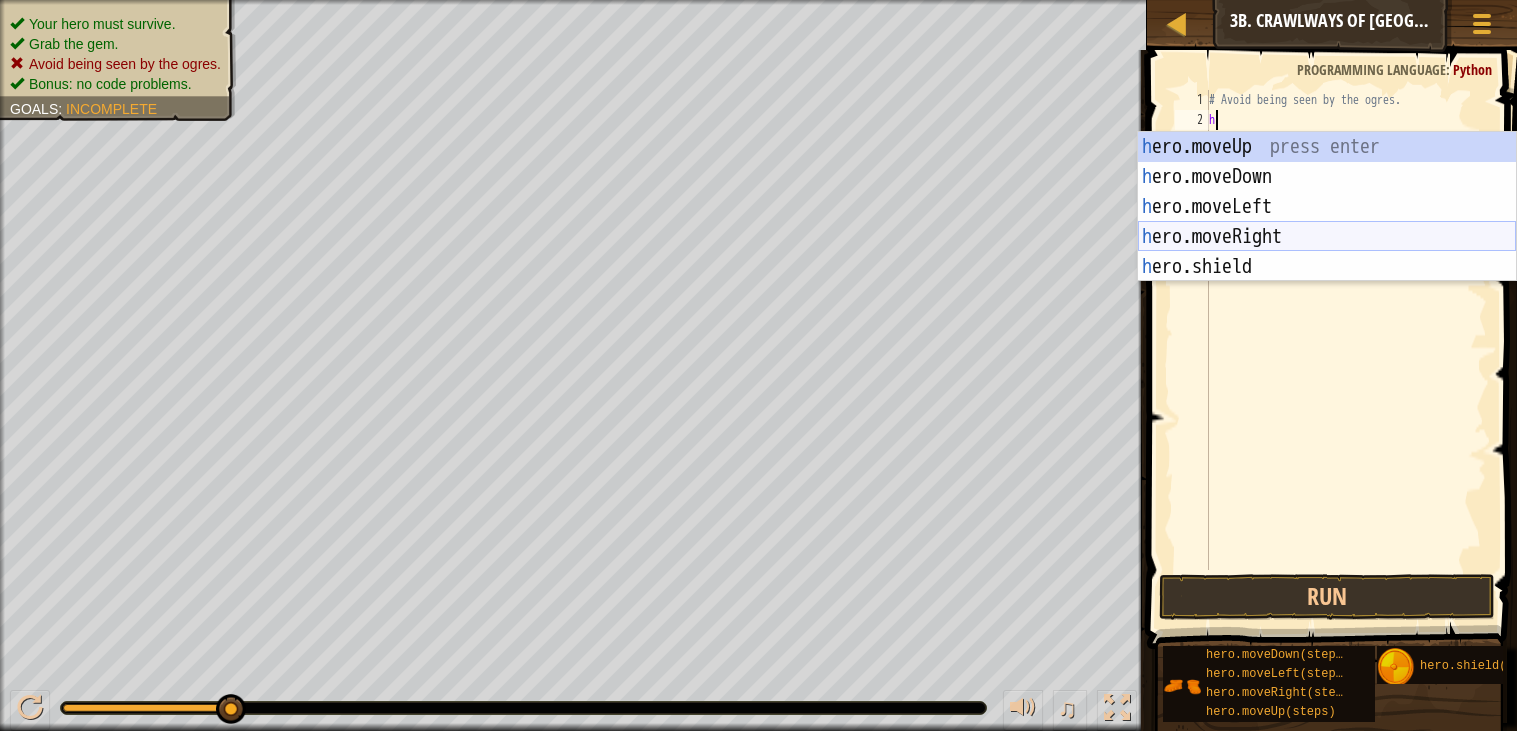 click on "h ero.moveUp press enter h ero.moveDown press enter h ero.moveLeft press enter h ero.moveRight press enter h ero.shield press enter" at bounding box center (1327, 237) 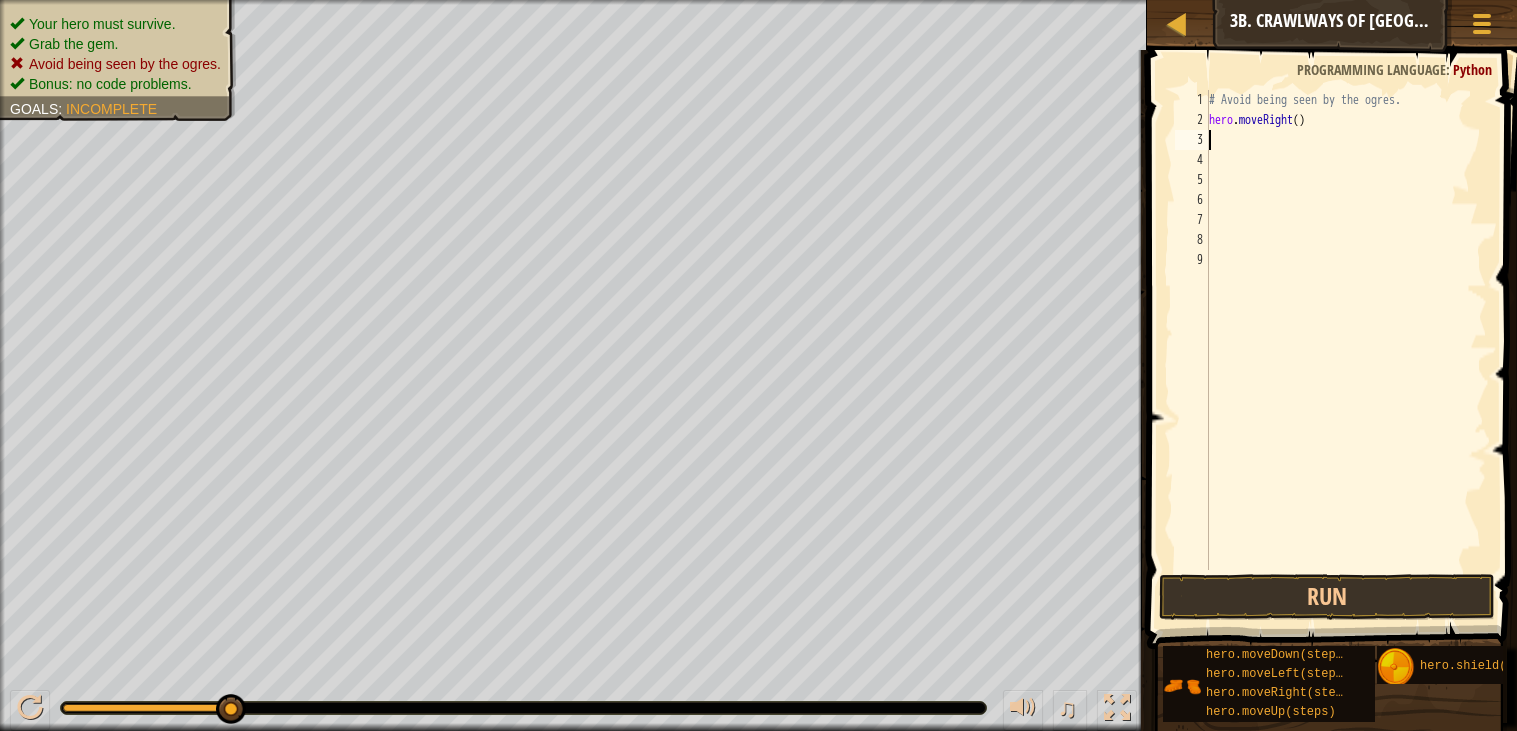 type on "h" 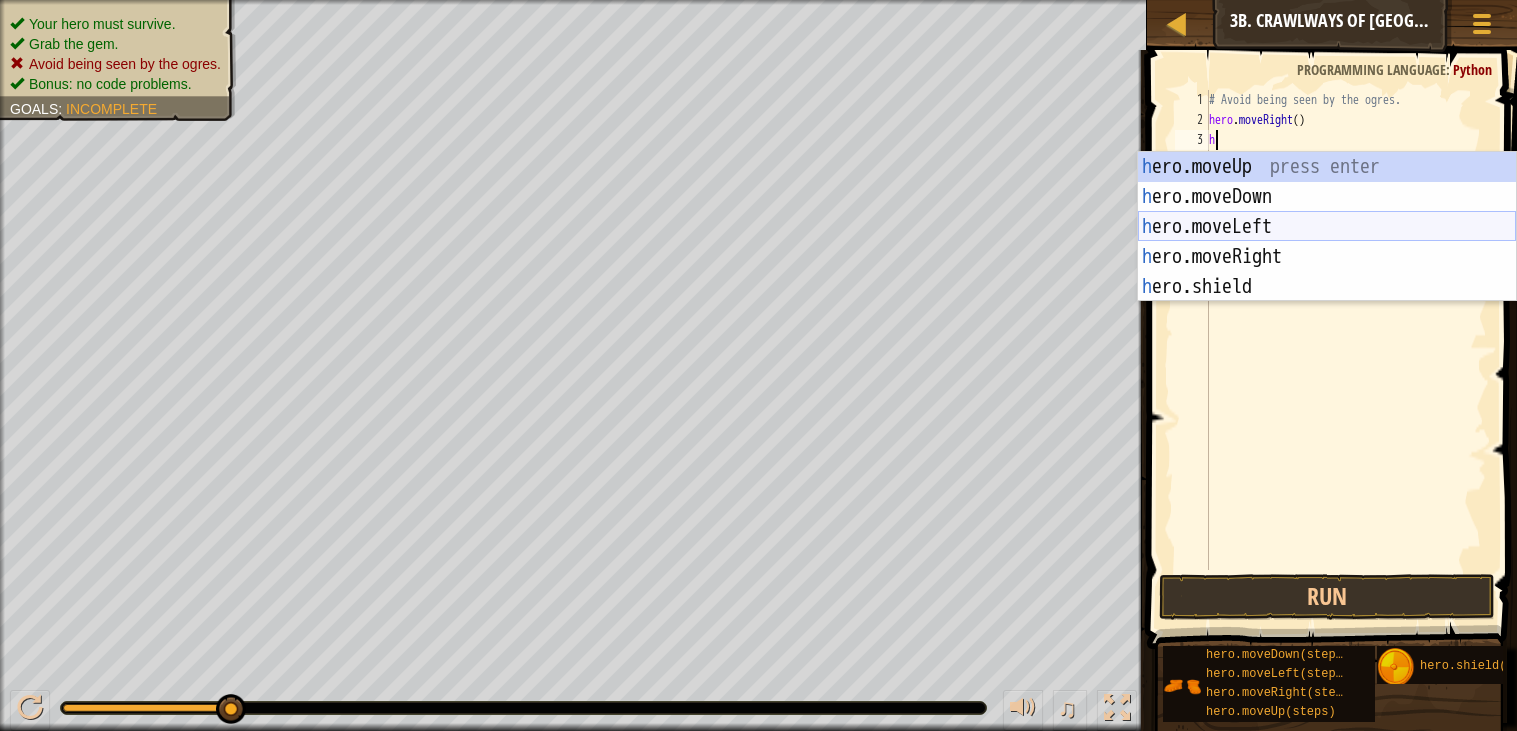click on "h ero.moveUp press enter h ero.moveDown press enter h ero.moveLeft press enter h ero.moveRight press enter h ero.shield press enter" at bounding box center [1327, 257] 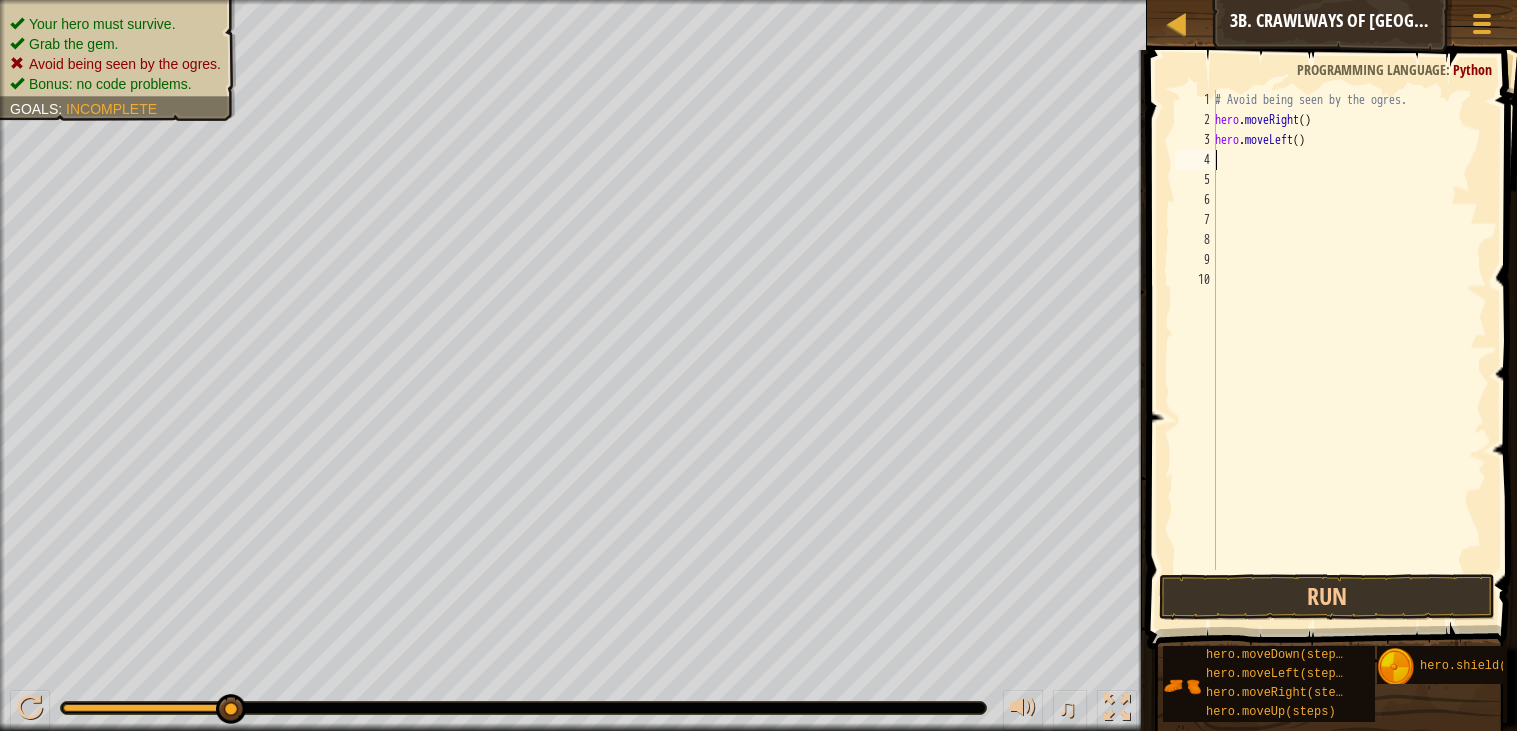 type on "h" 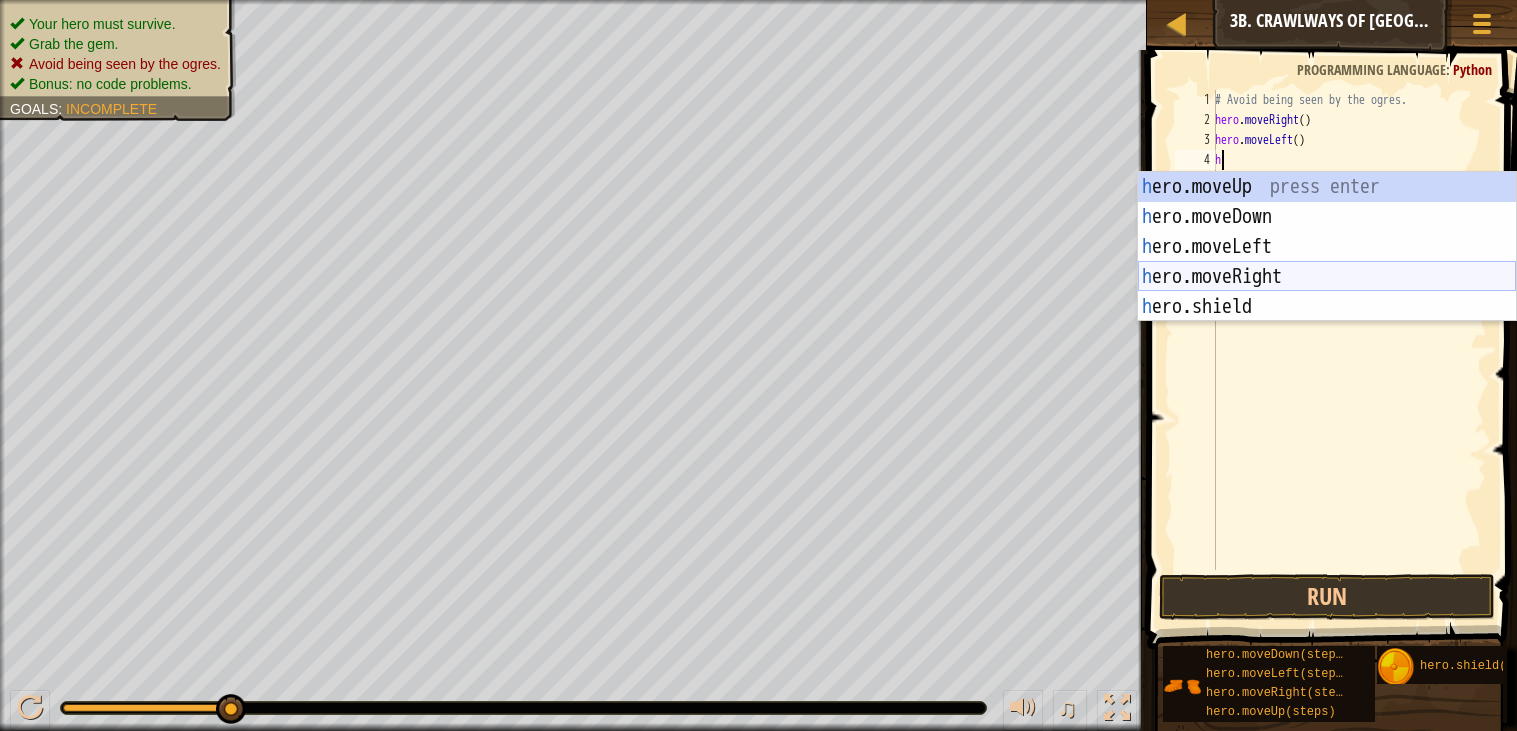 click on "h ero.moveUp press enter h ero.moveDown press enter h ero.moveLeft press enter h ero.moveRight press enter h ero.shield press enter" at bounding box center (1327, 277) 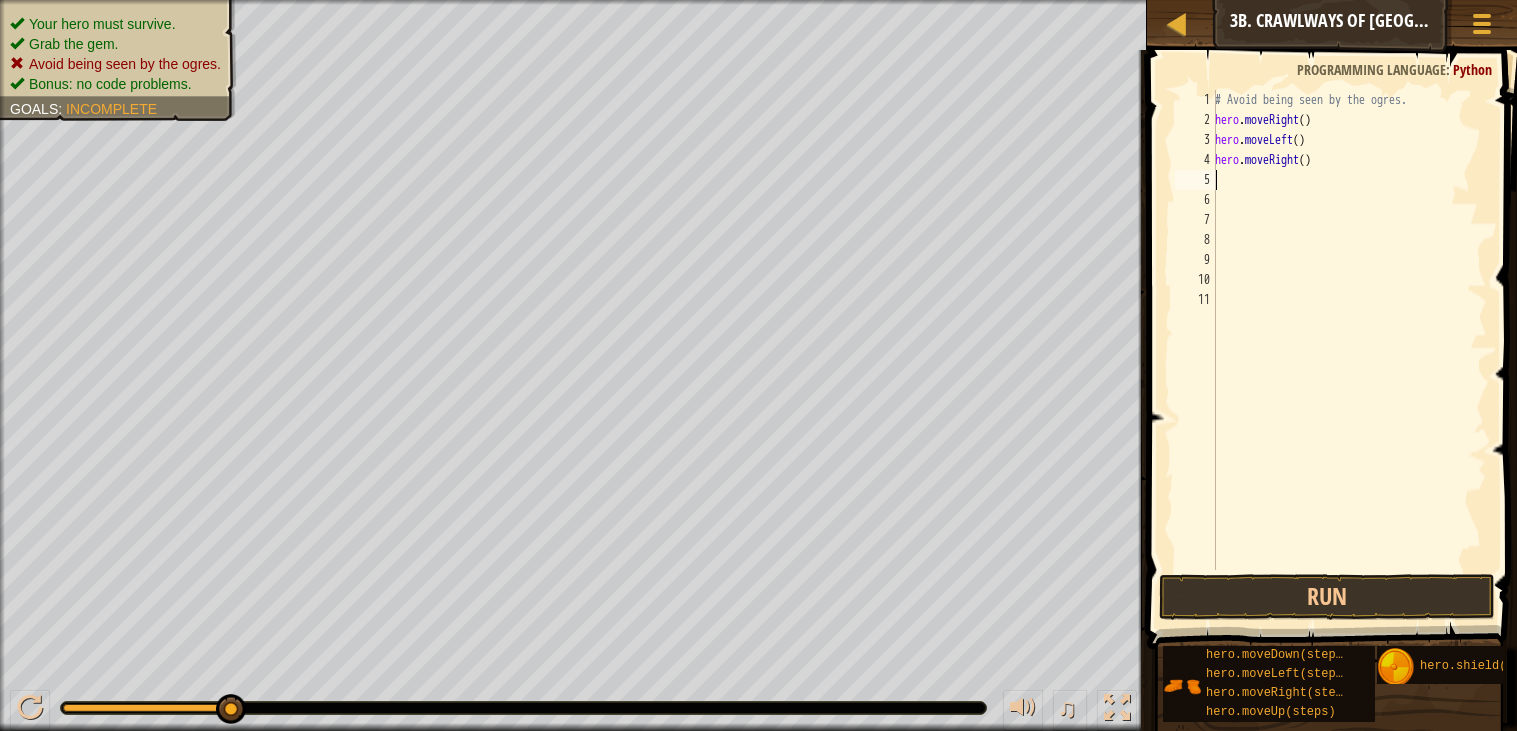click on "# Avoid being seen by the ogres. hero . moveRight ( ) hero . moveLeft ( ) hero . moveRight ( )" at bounding box center [1349, 350] 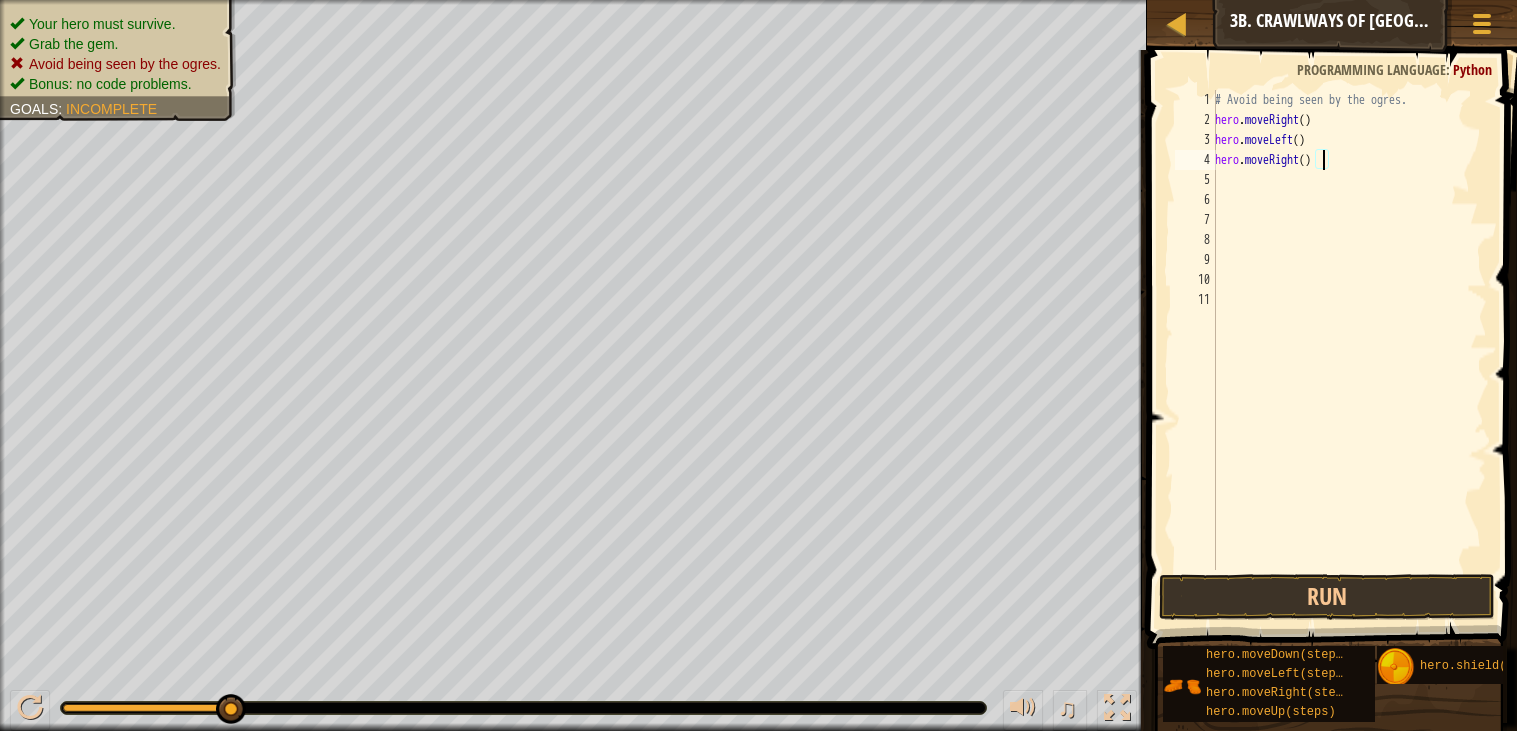 scroll, scrollTop: 8, scrollLeft: 8, axis: both 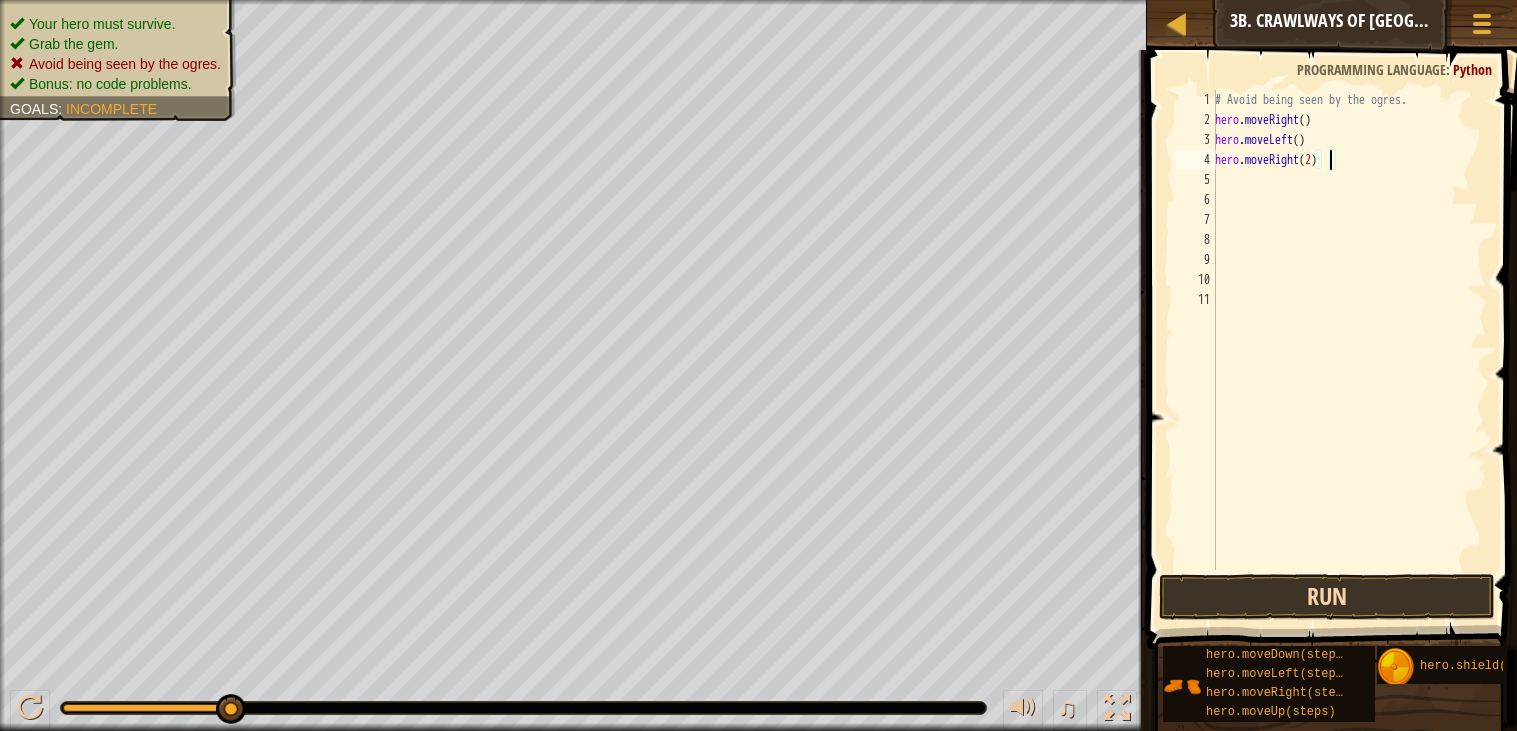 type on "hero.moveRight(2)" 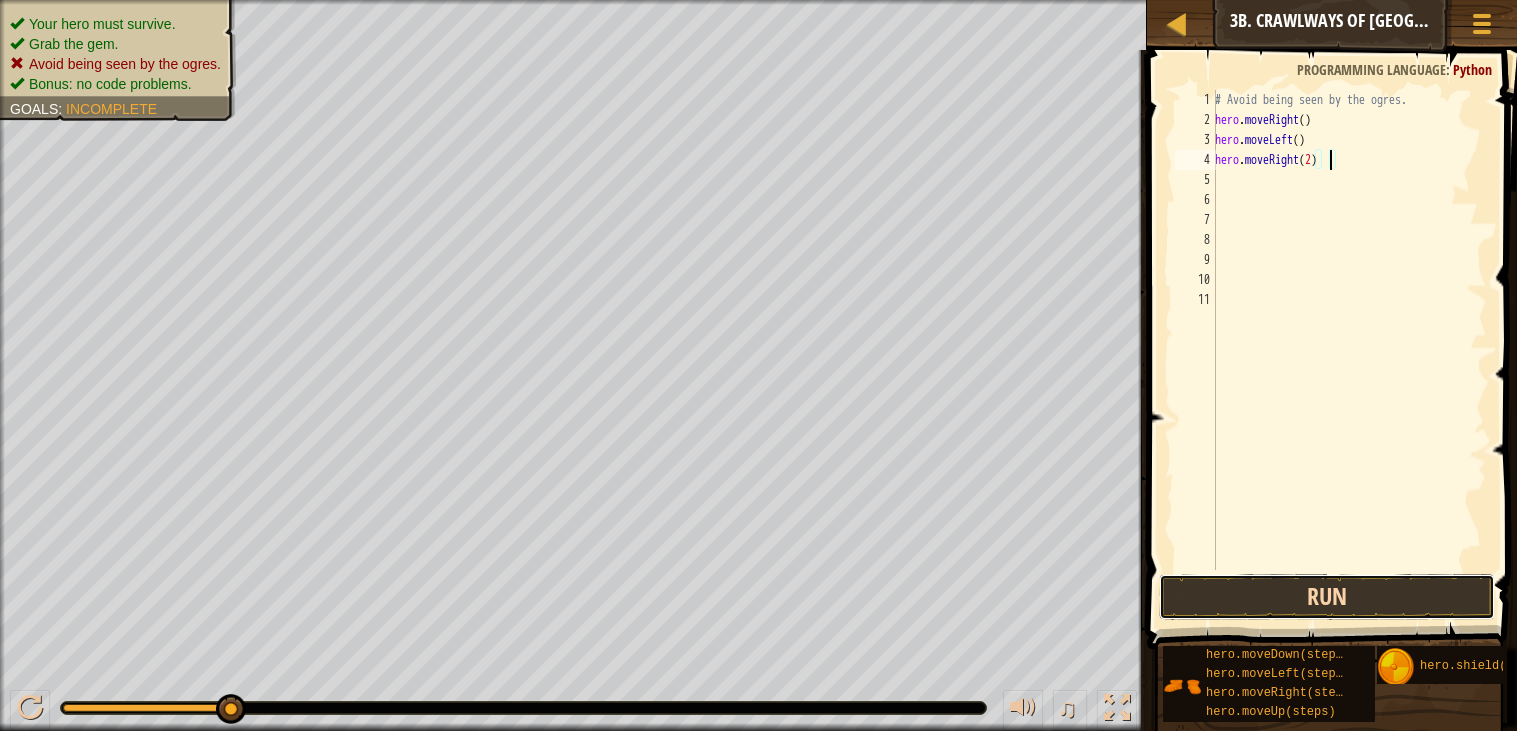 click on "Run" at bounding box center (1327, 597) 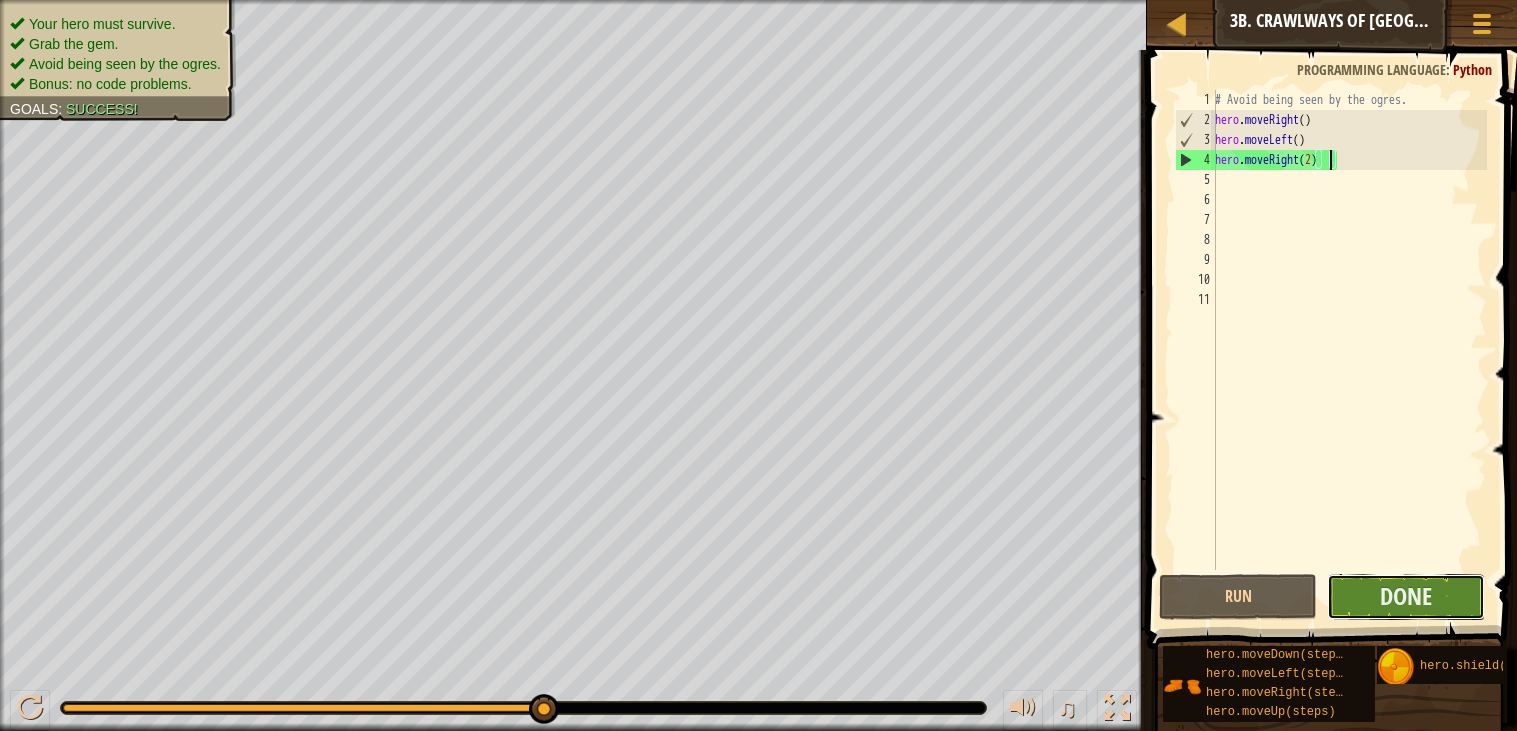 click on "Done" at bounding box center [1406, 597] 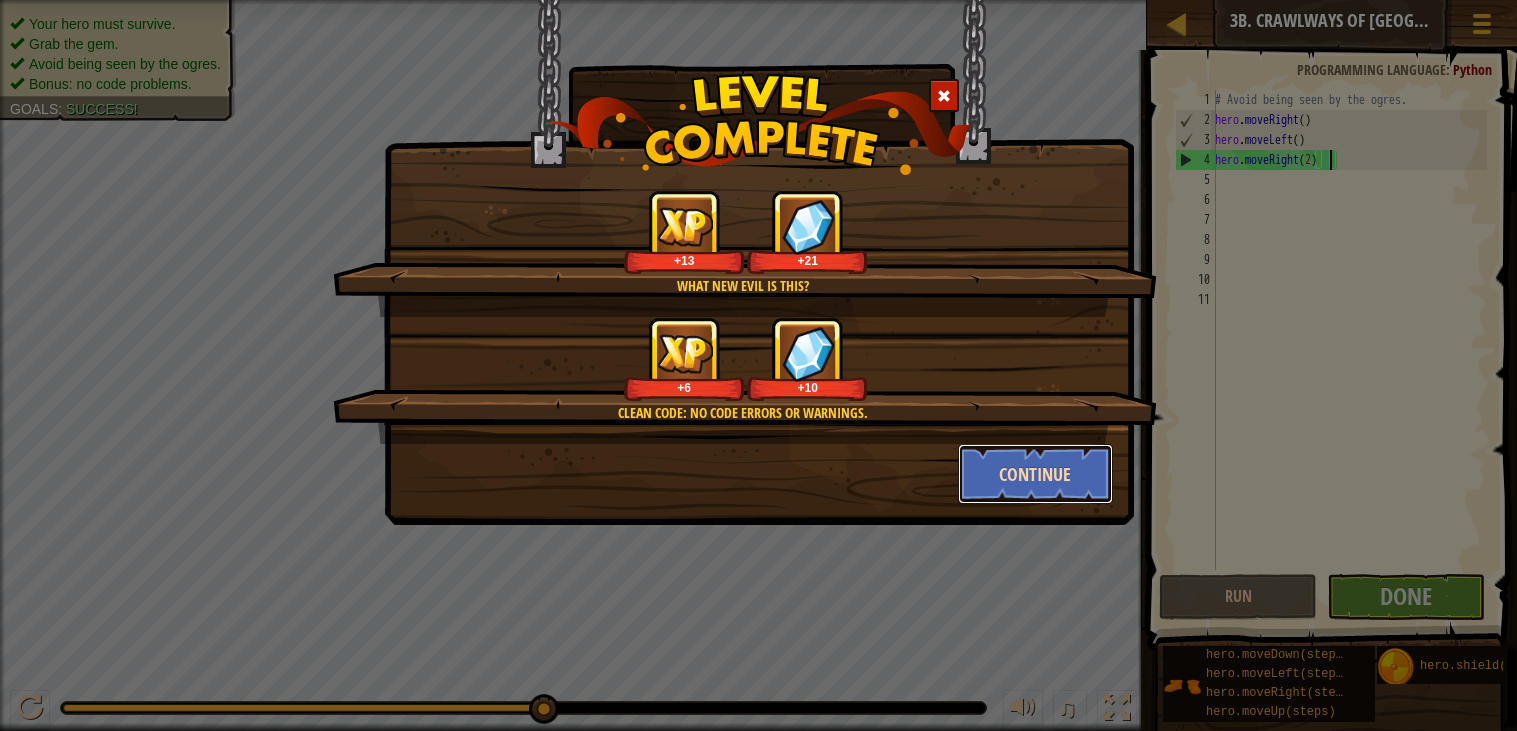 click on "Continue" at bounding box center (1035, 474) 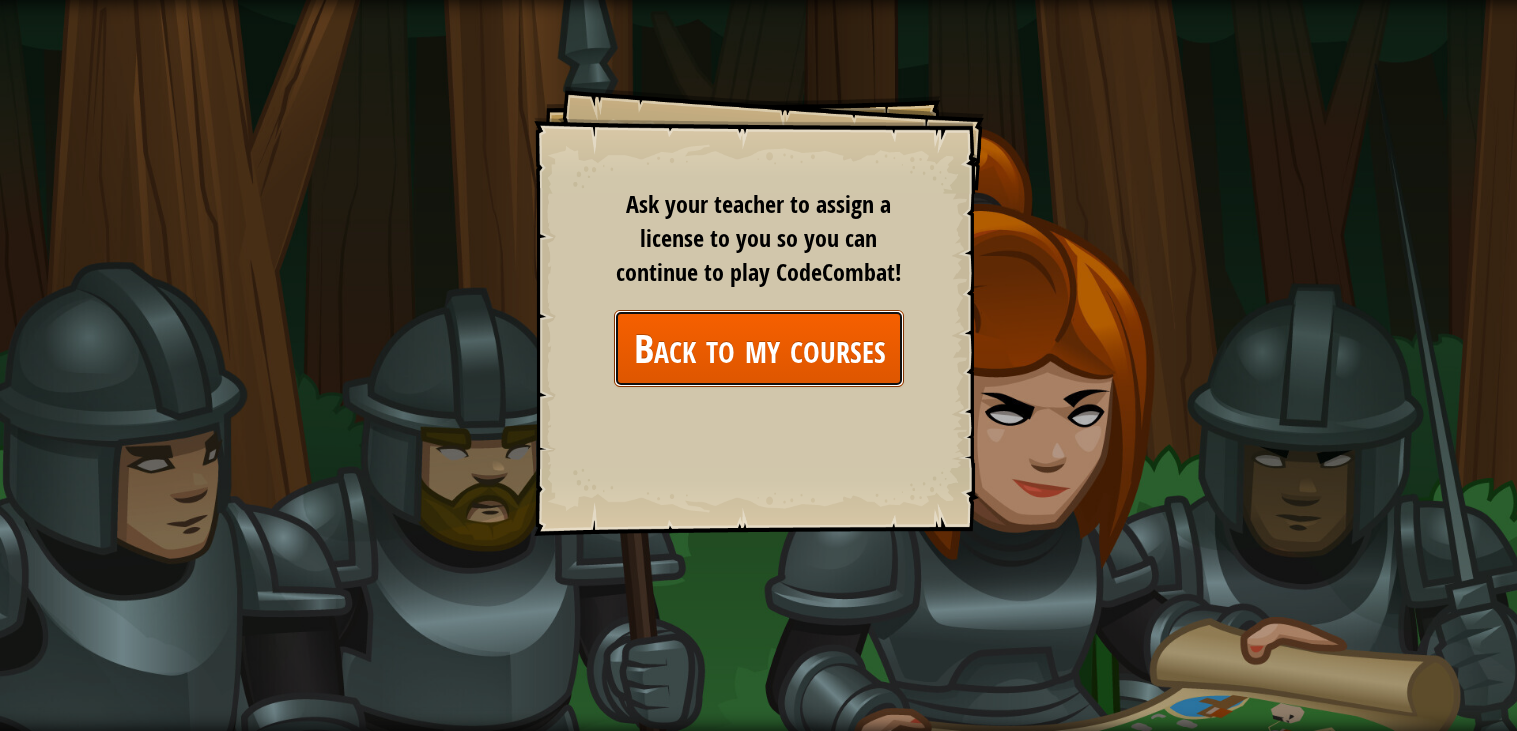 click on "Back to my courses" at bounding box center [759, 348] 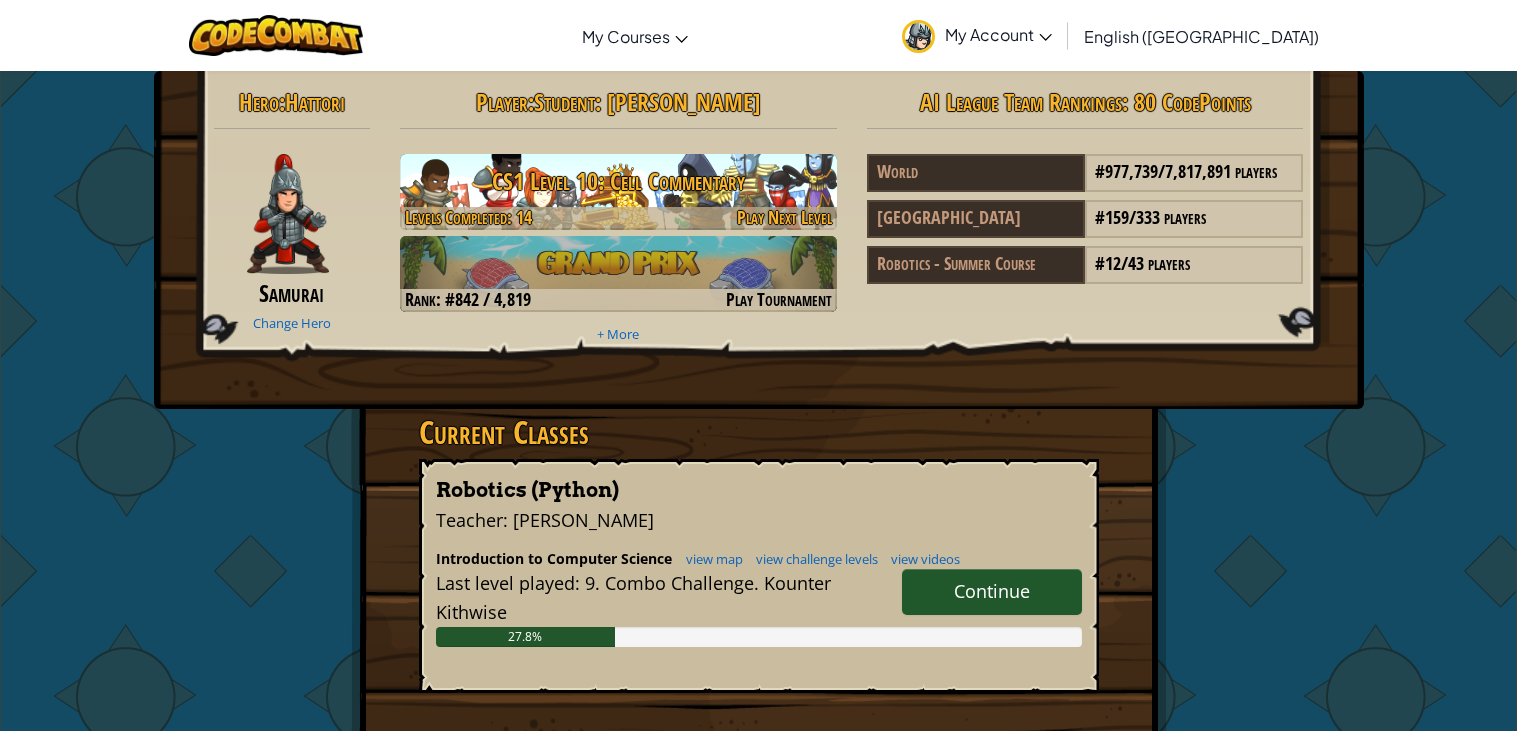 click on "CS1 Level 10: Cell Commentary" at bounding box center (618, 181) 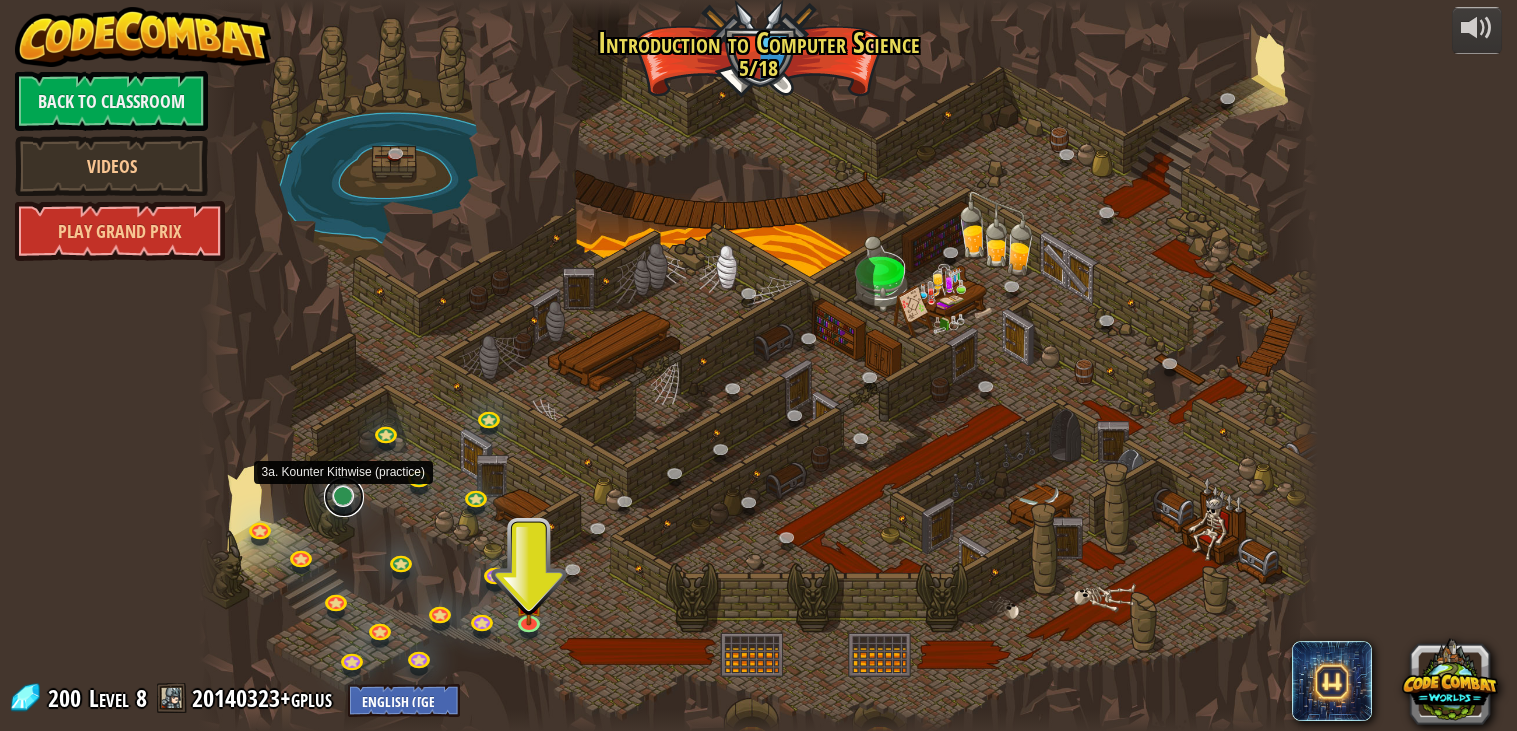 click at bounding box center [344, 497] 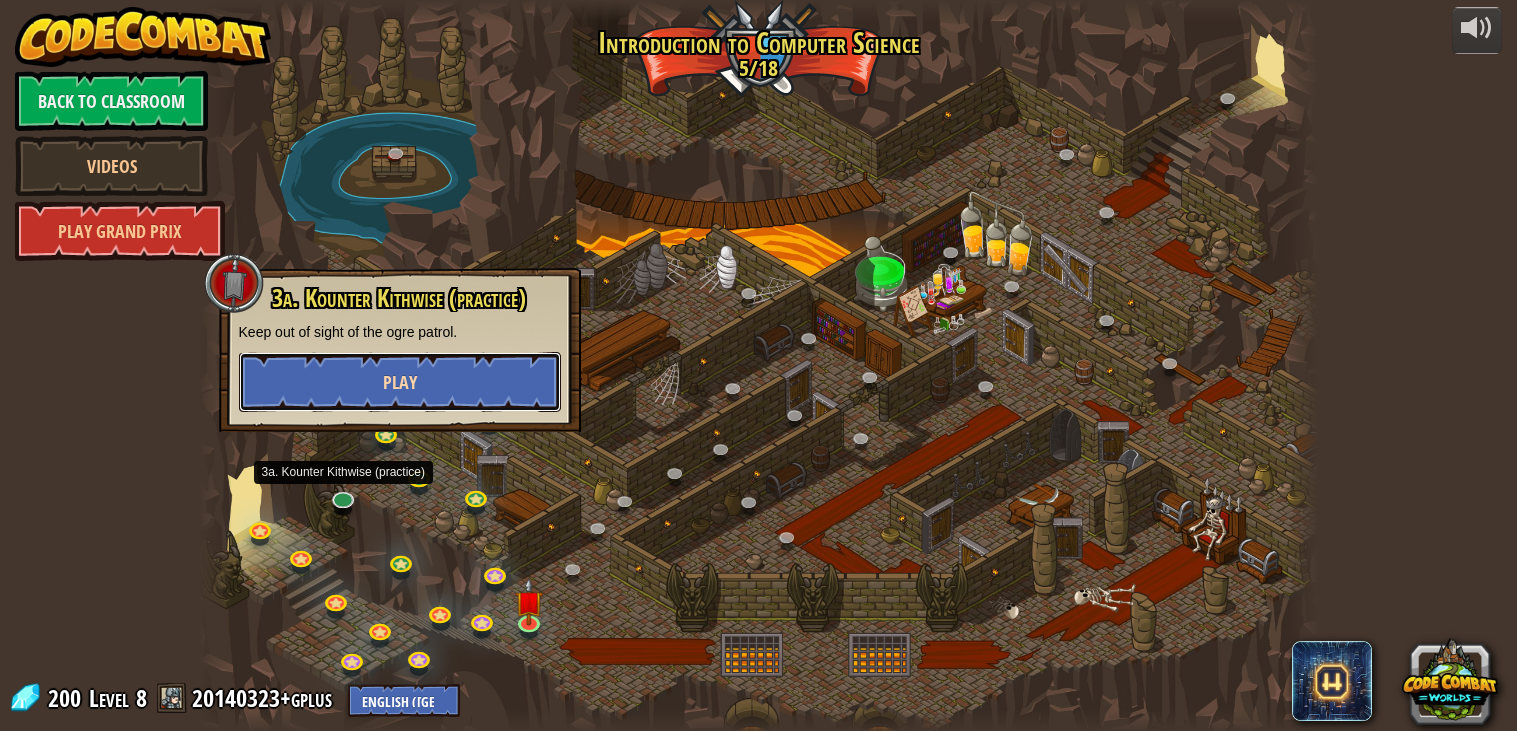 click on "Play" at bounding box center (400, 382) 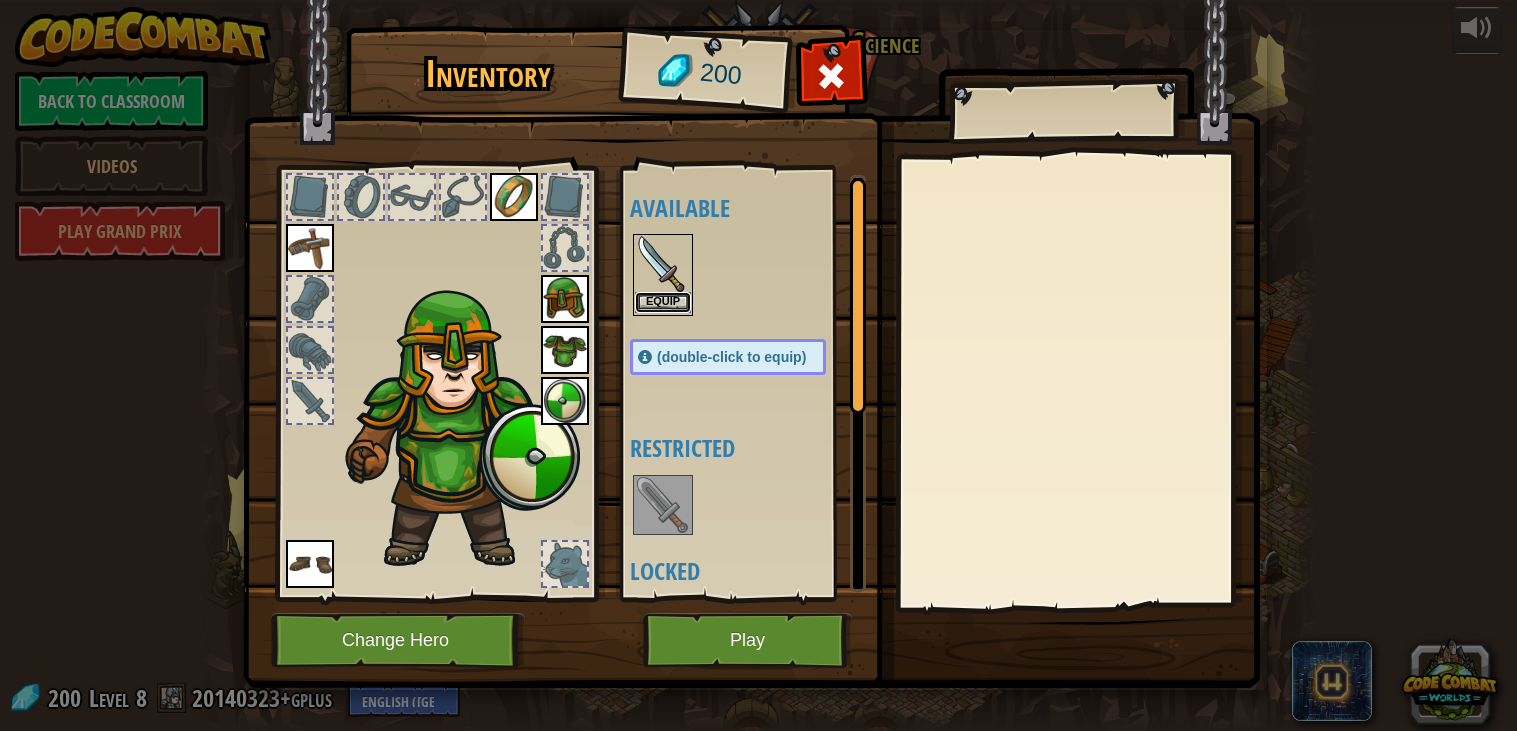 click on "Equip" at bounding box center [663, 302] 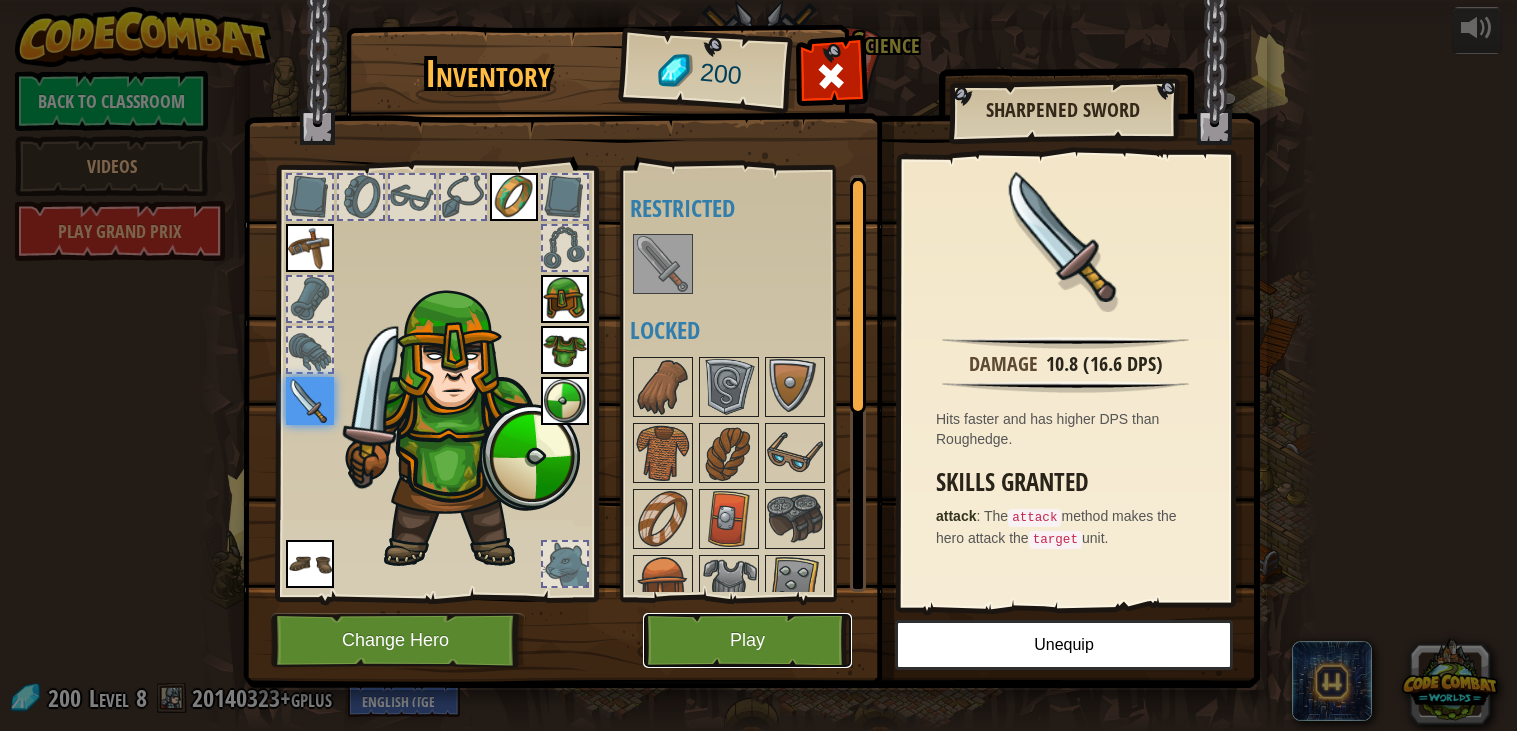 click on "Play" at bounding box center [747, 640] 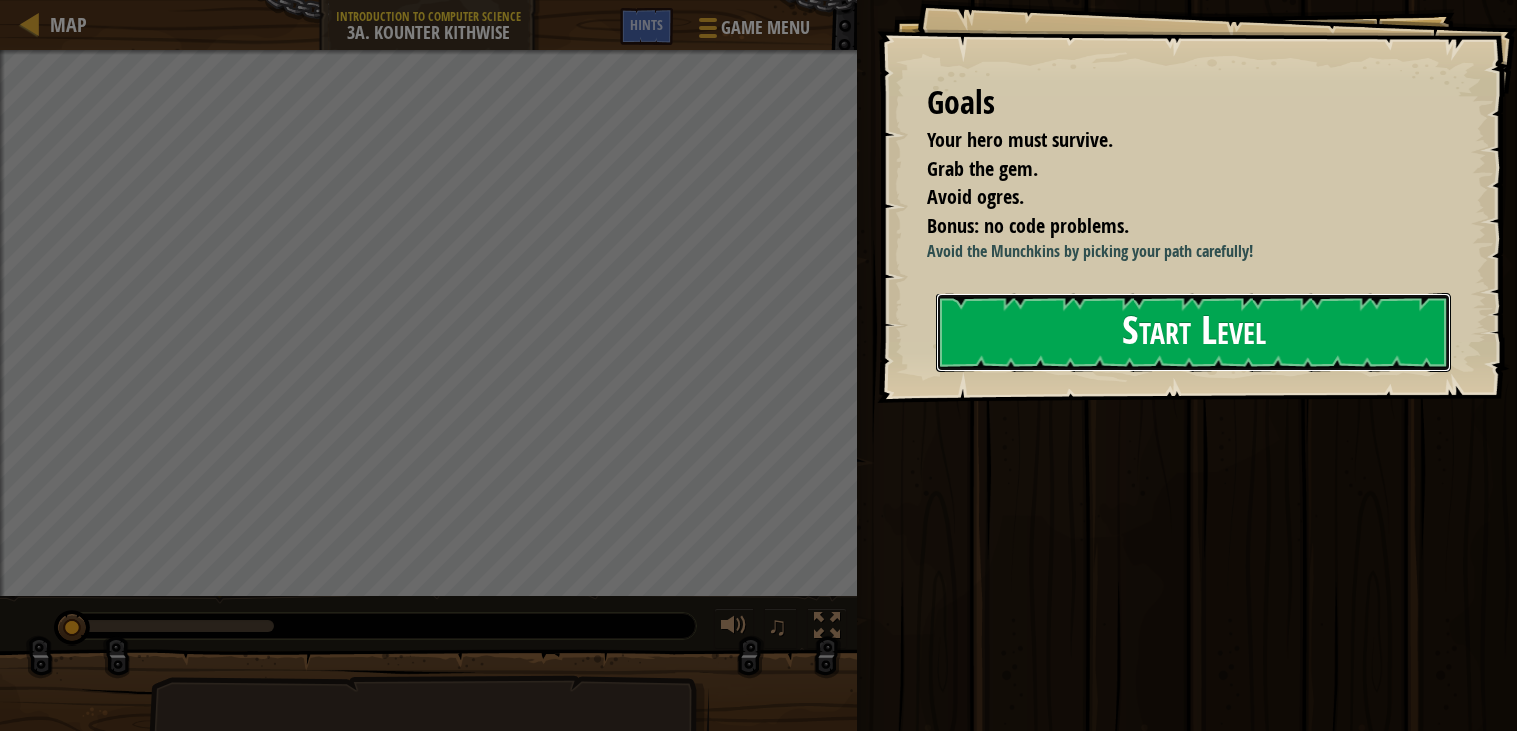 click on "Start Level" at bounding box center [1193, 332] 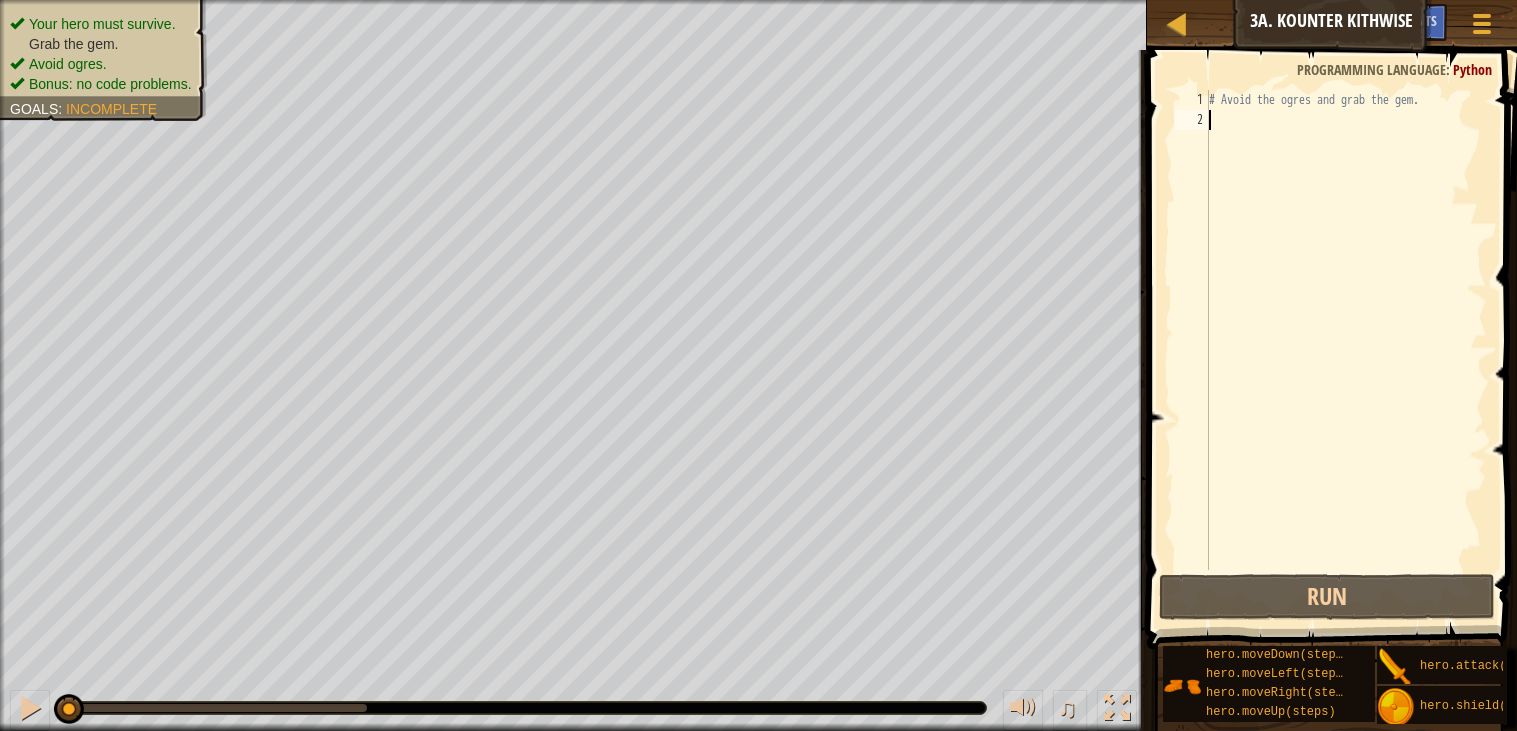 type on "m" 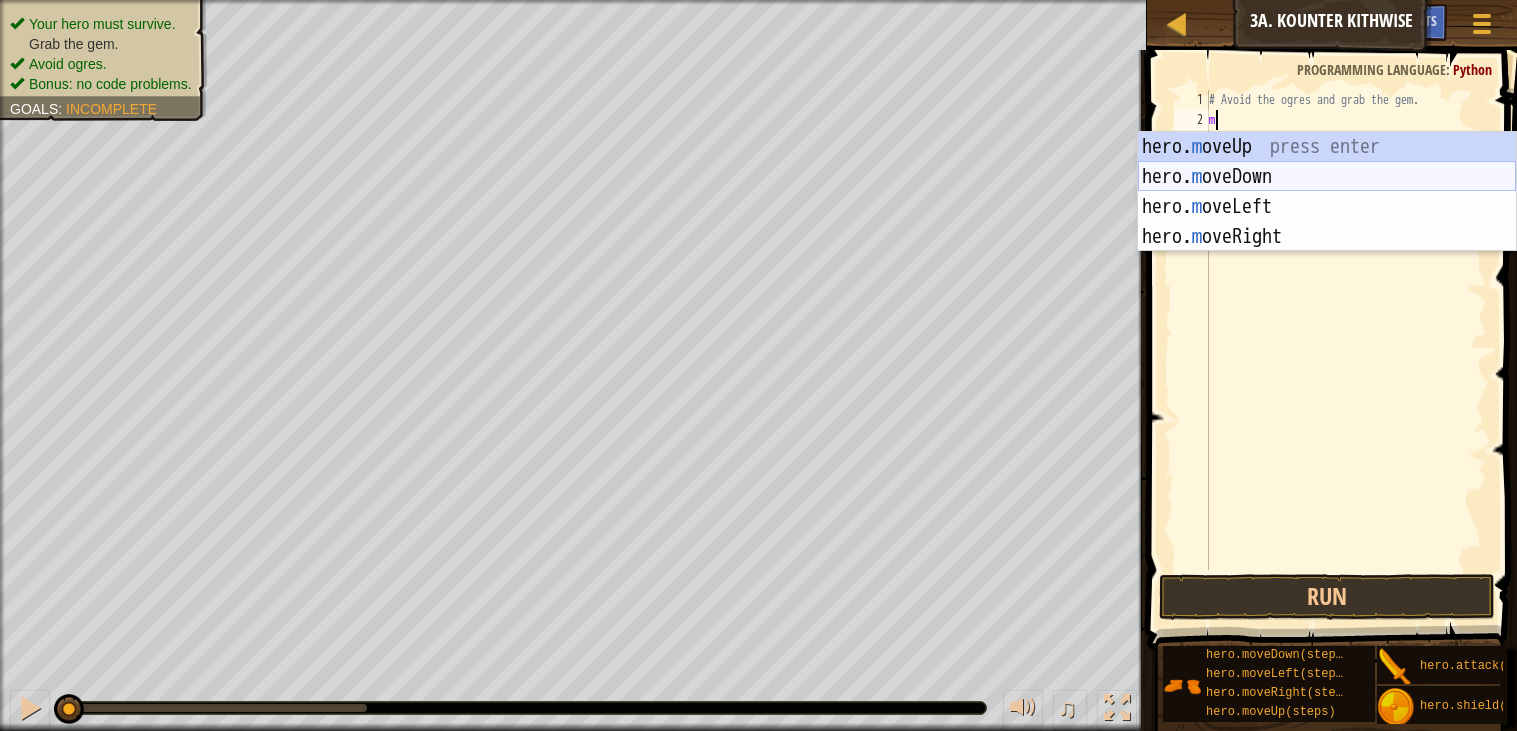 click on "hero. m oveUp press enter hero. m oveDown press enter hero. m oveLeft press enter hero. m oveRight press enter" at bounding box center [1327, 222] 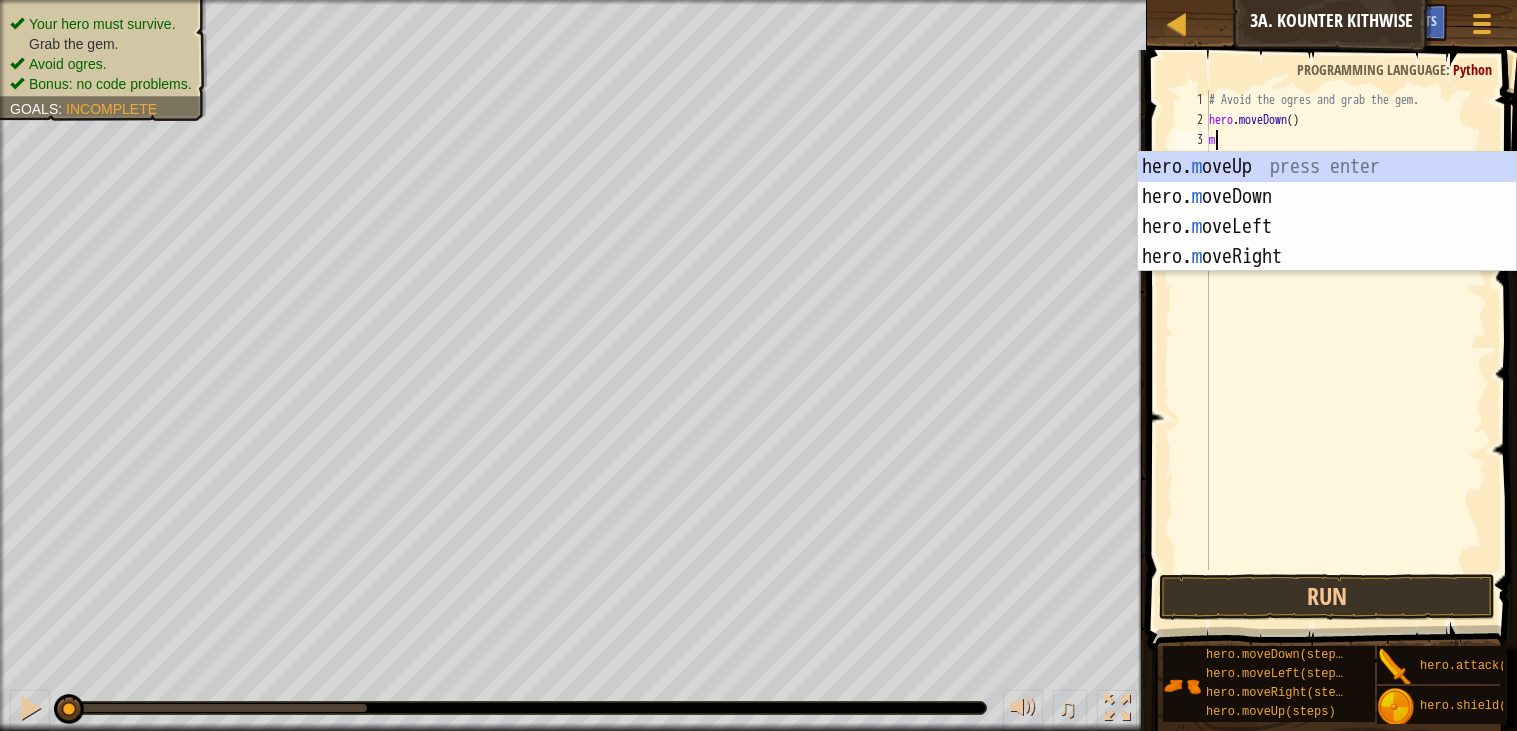 click on "# Avoid the ogres and grab the gem. hero . moveDown ( ) m" at bounding box center (1346, 350) 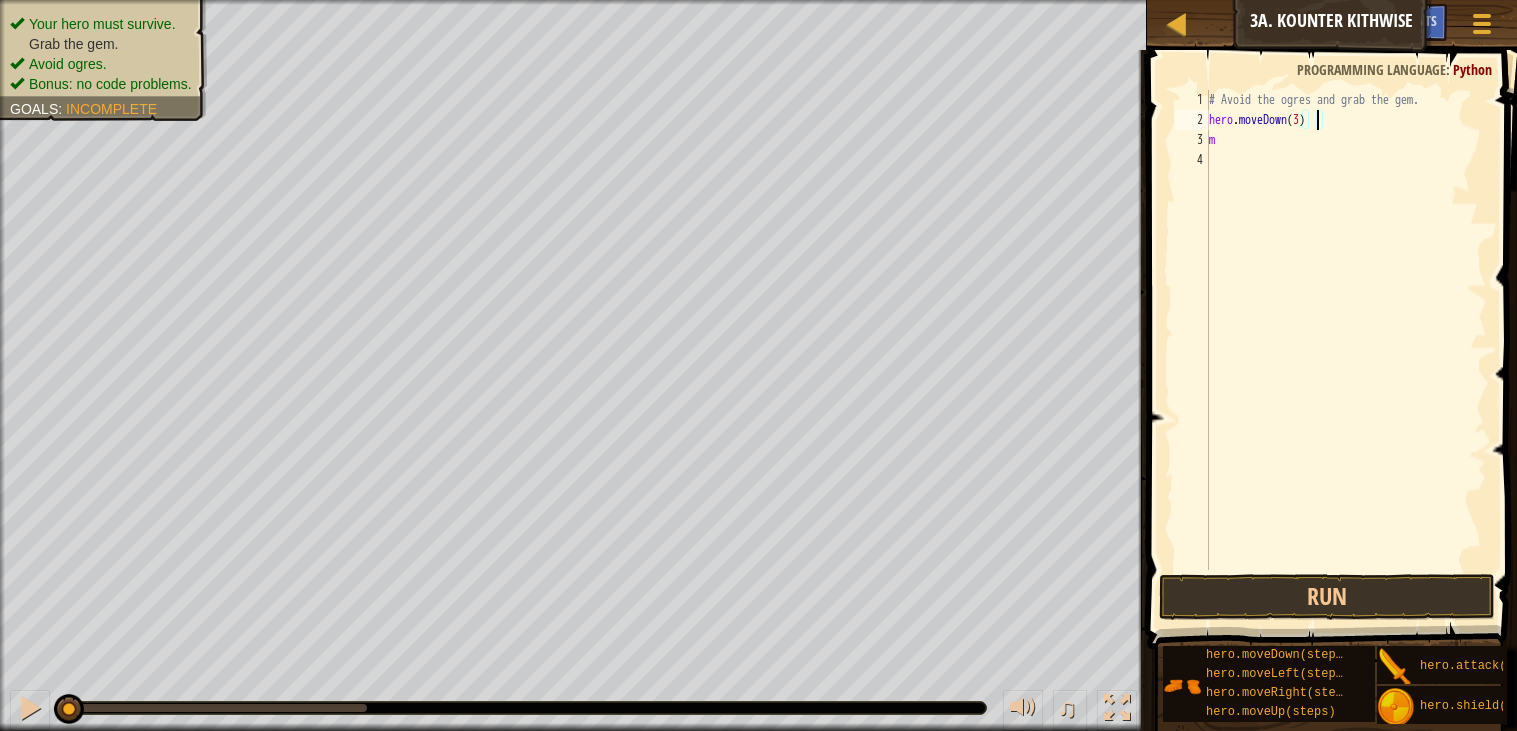 scroll, scrollTop: 8, scrollLeft: 7, axis: both 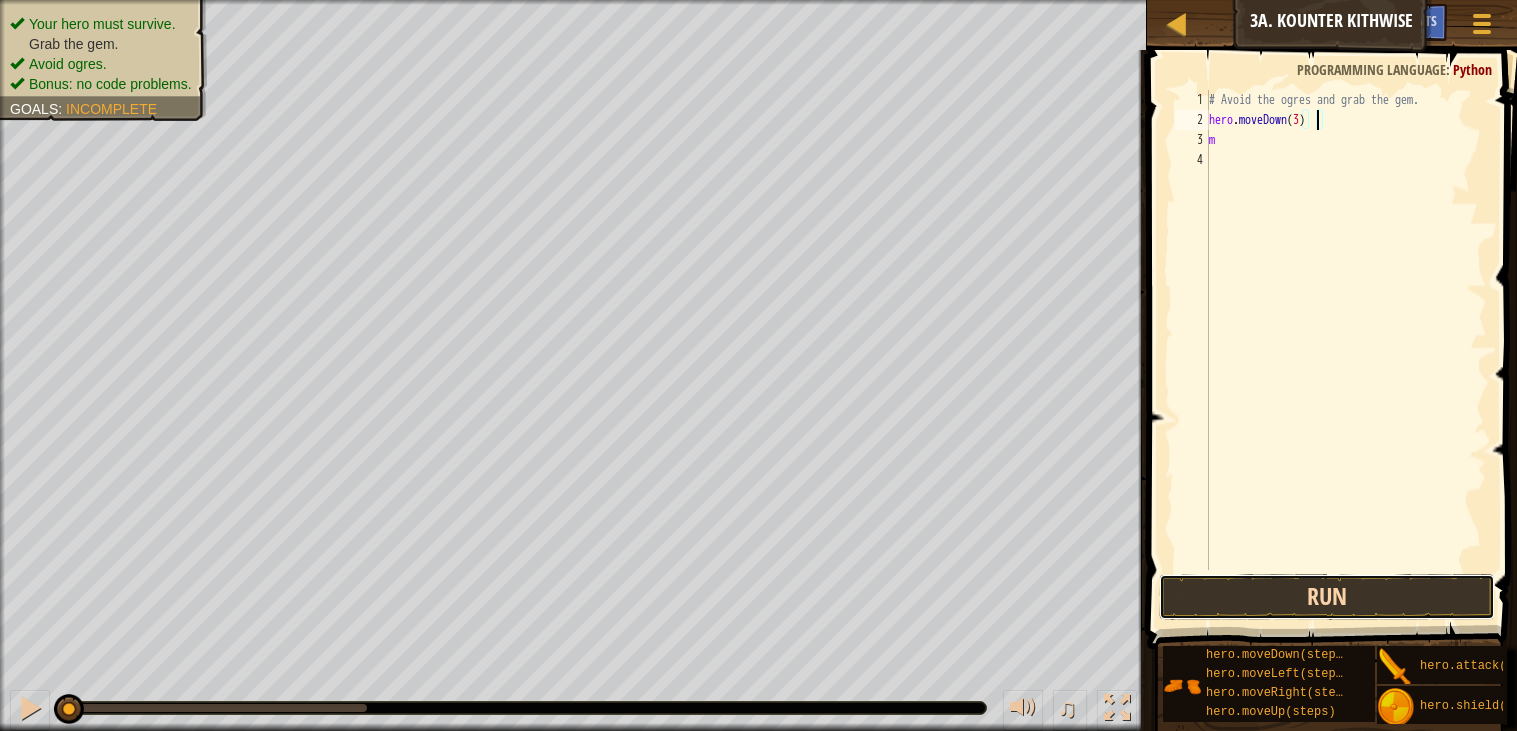 click on "Run" at bounding box center [1327, 597] 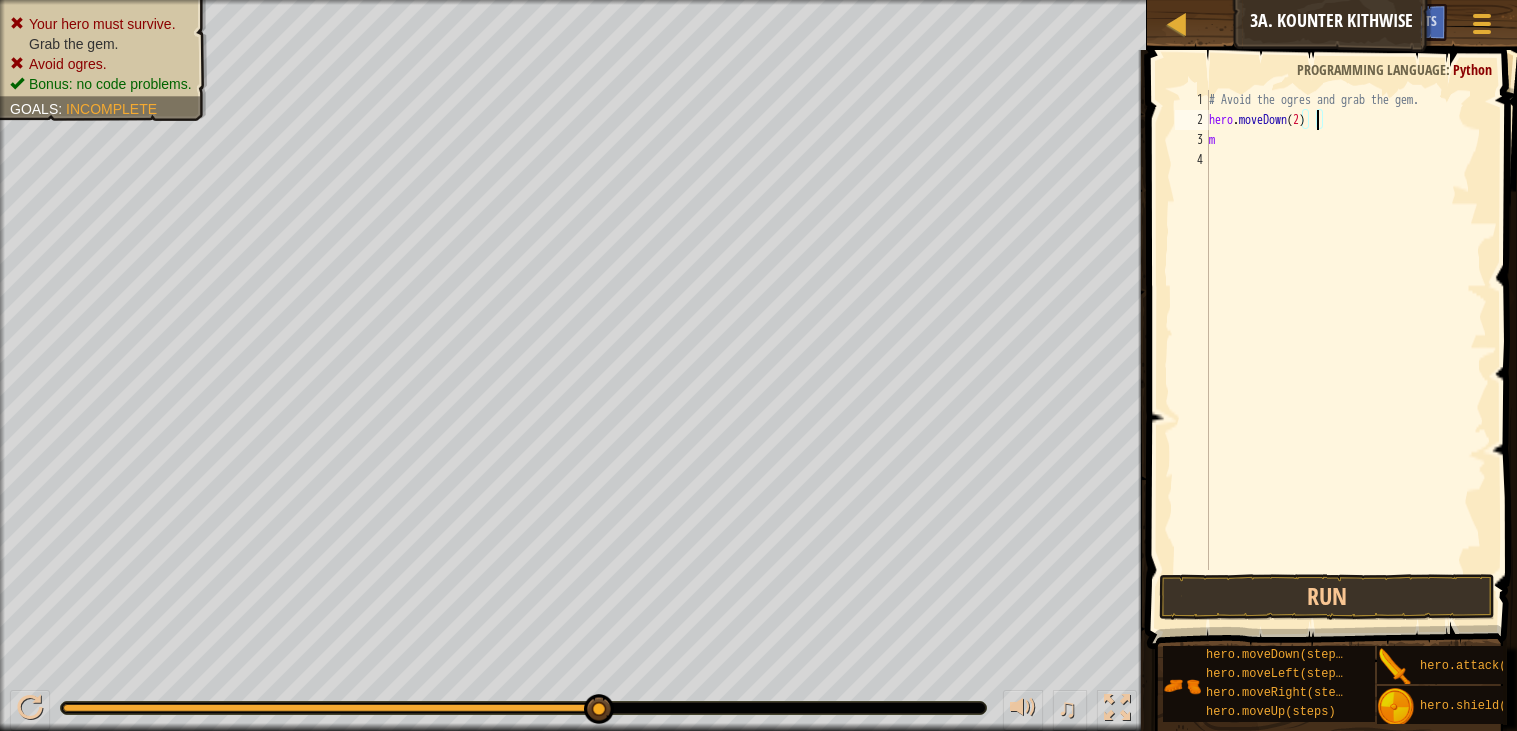click on "# Avoid the ogres and grab the gem. hero . moveDown ( 2 ) m" at bounding box center [1346, 350] 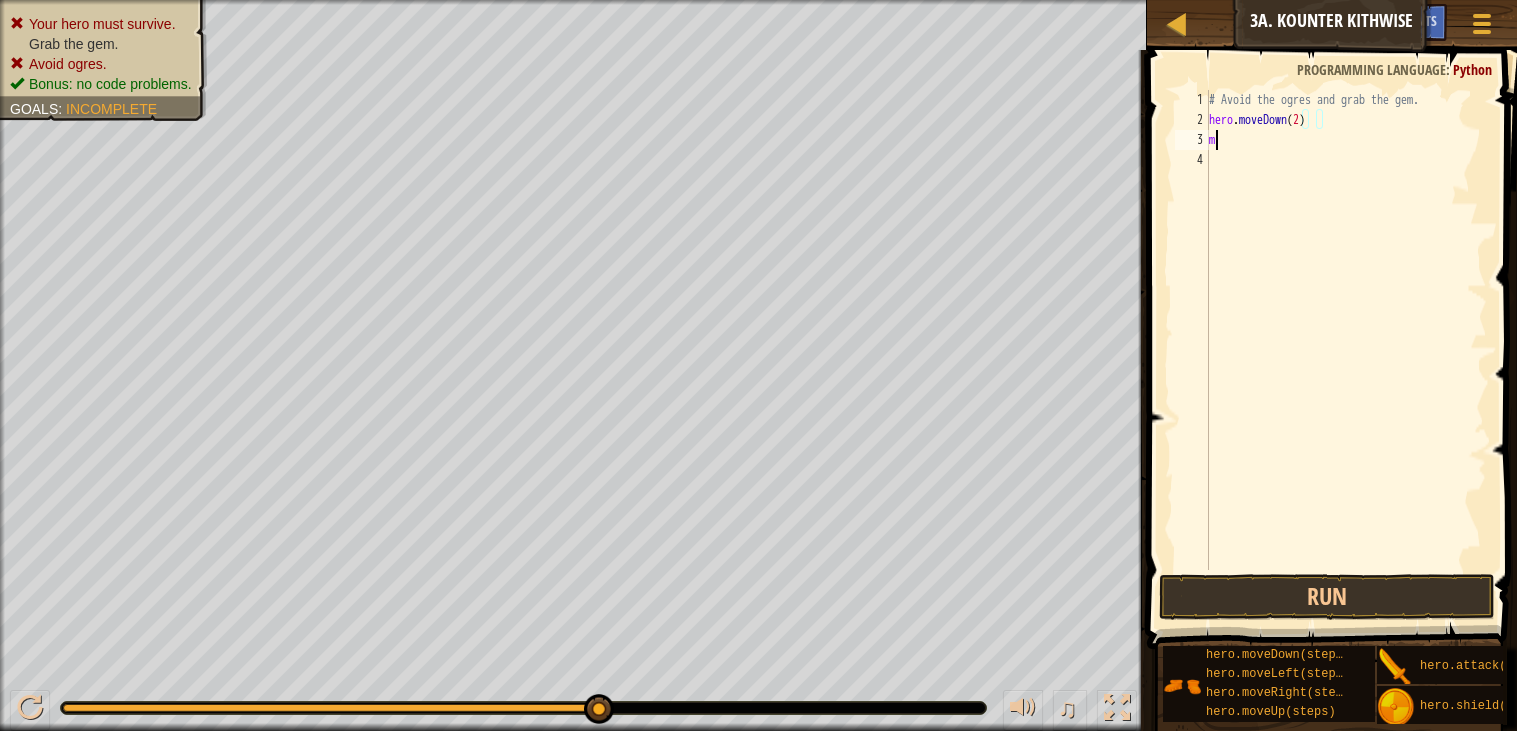 scroll, scrollTop: 8, scrollLeft: 0, axis: vertical 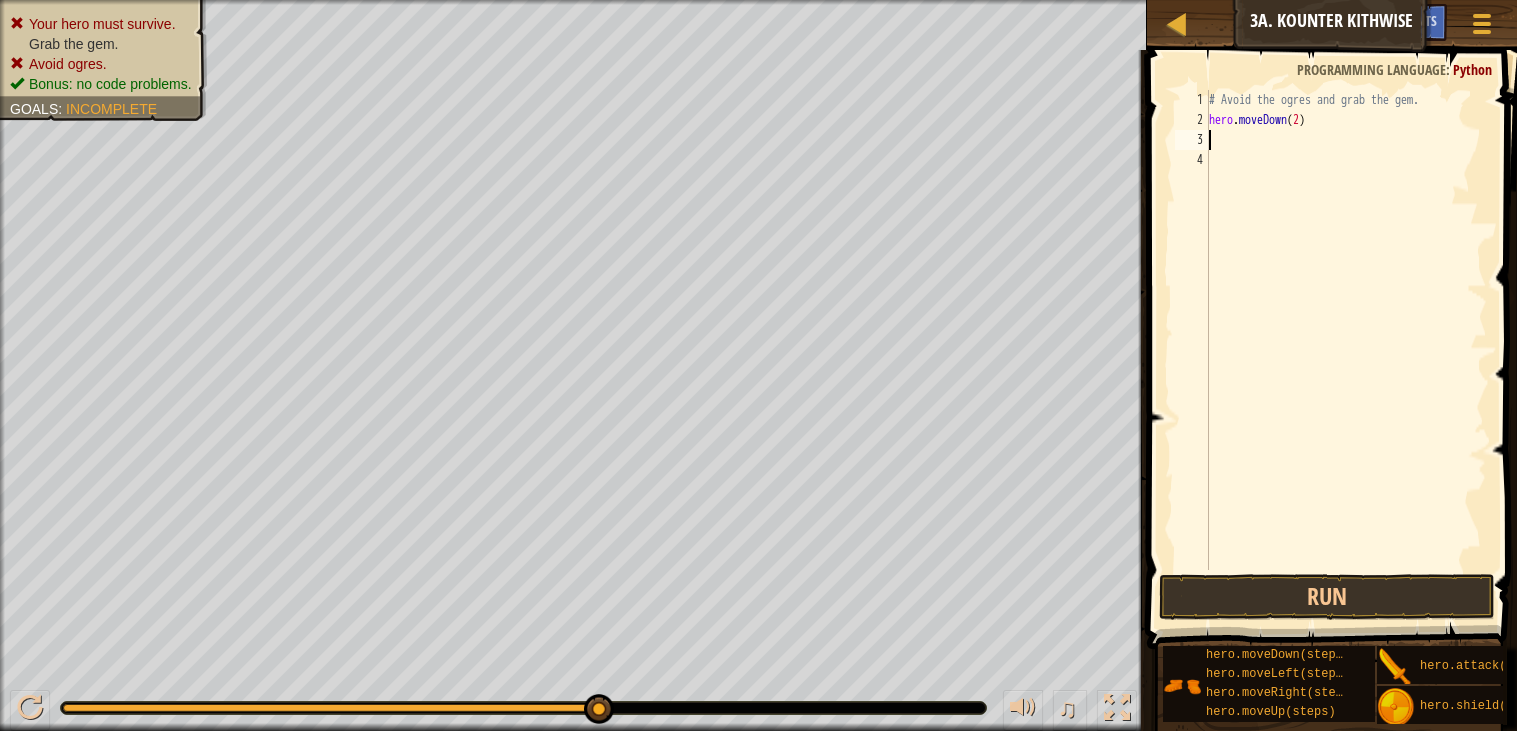 type on "m" 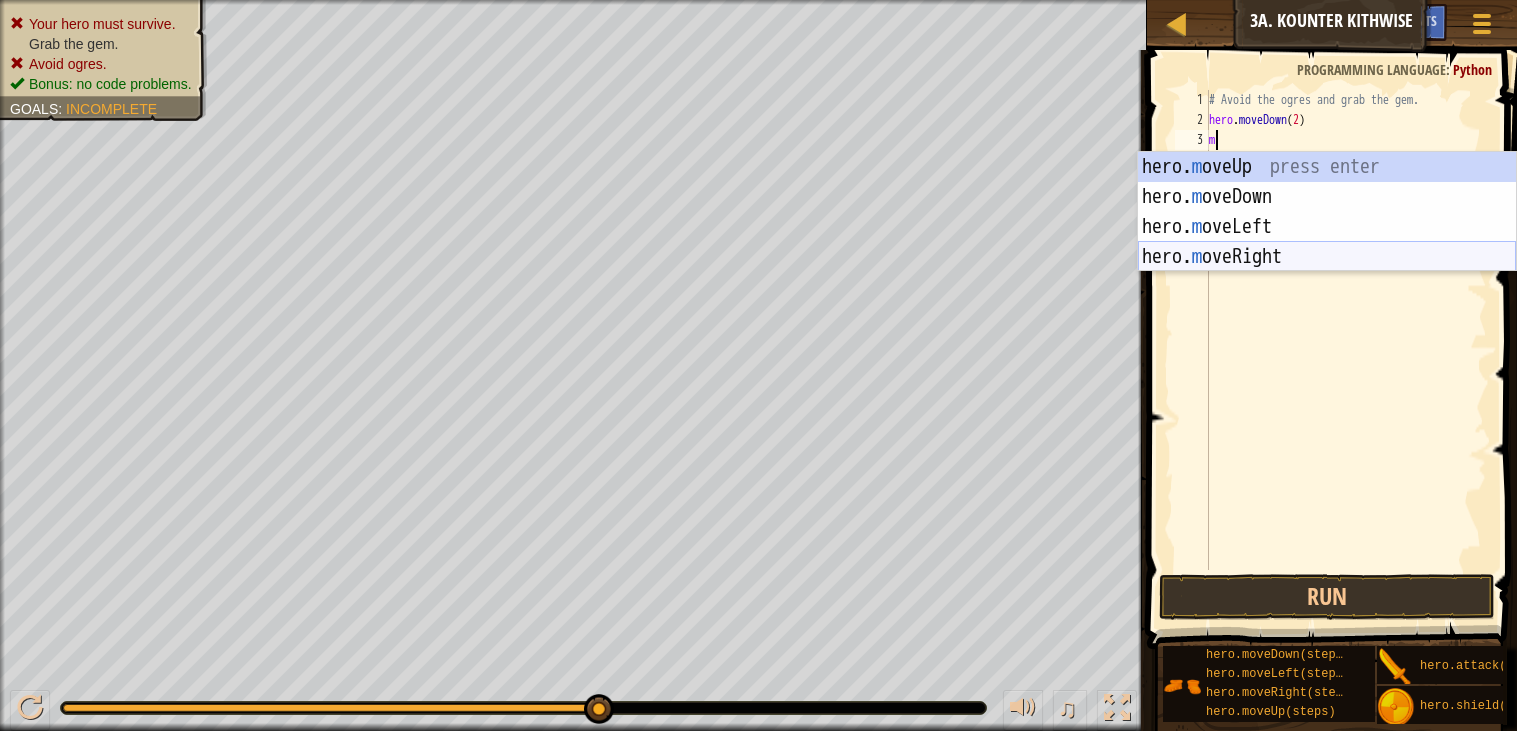 click on "hero. m oveUp press enter hero. m oveDown press enter hero. m oveLeft press enter hero. m oveRight press enter" at bounding box center (1327, 242) 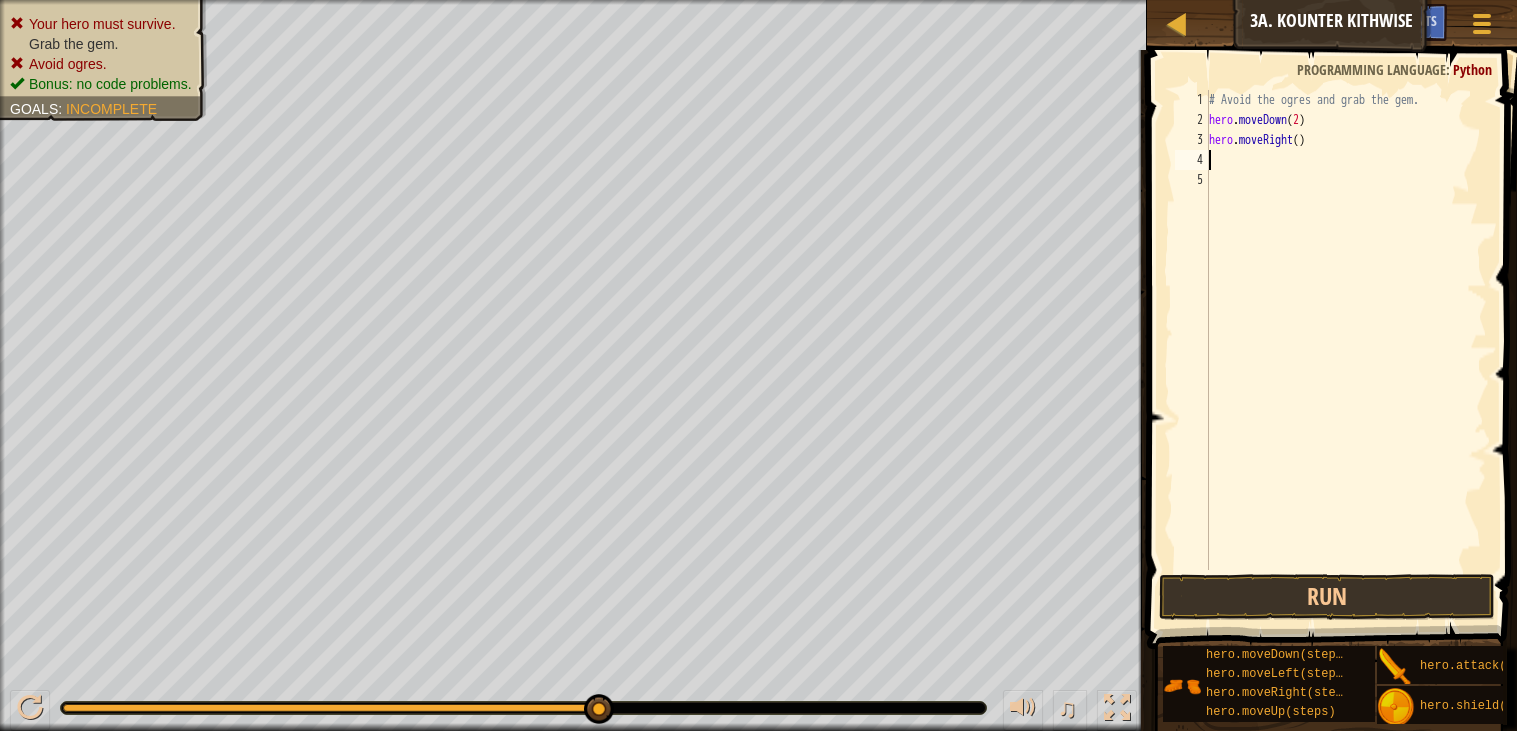 type on "m" 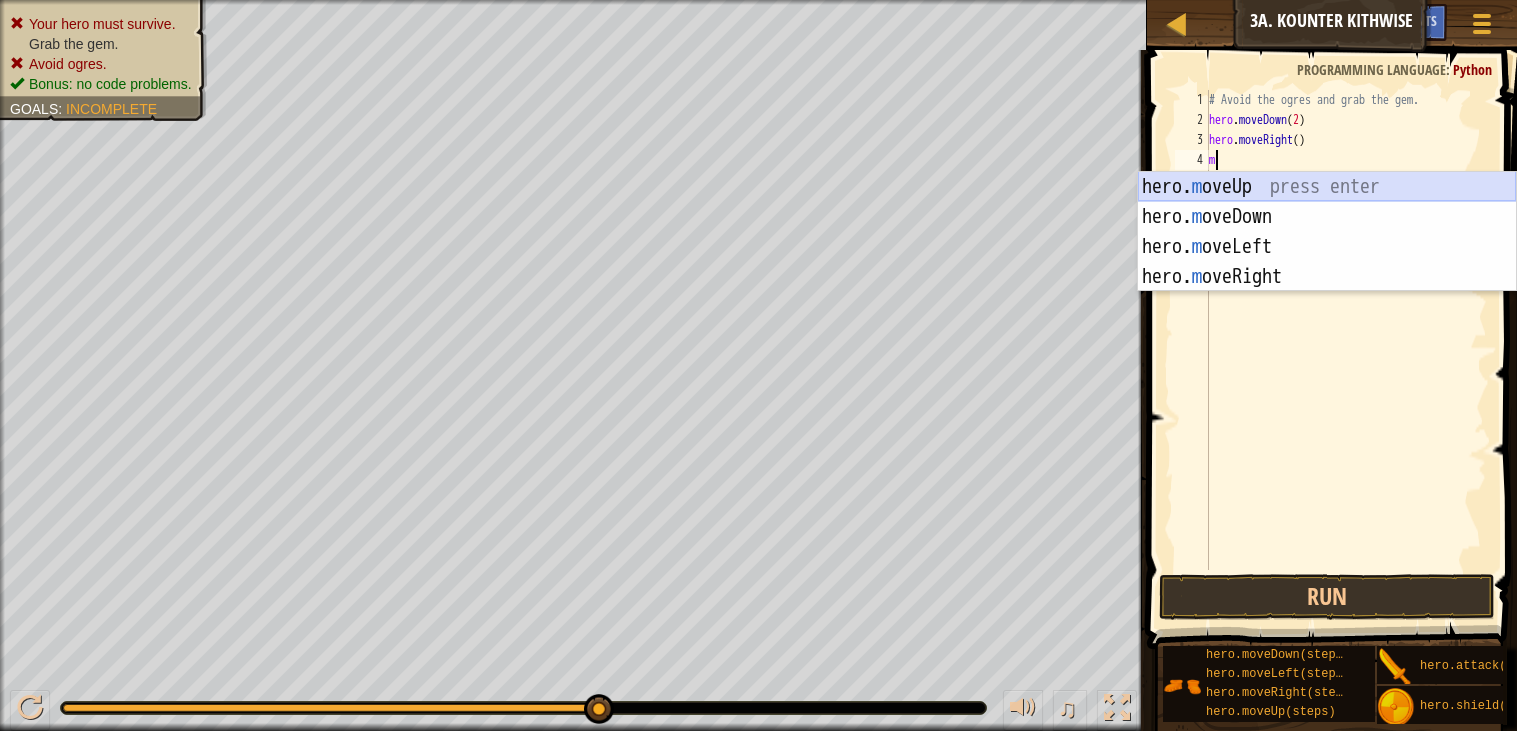 click on "hero. m oveUp press enter hero. m oveDown press enter hero. m oveLeft press enter hero. m oveRight press enter" at bounding box center (1327, 262) 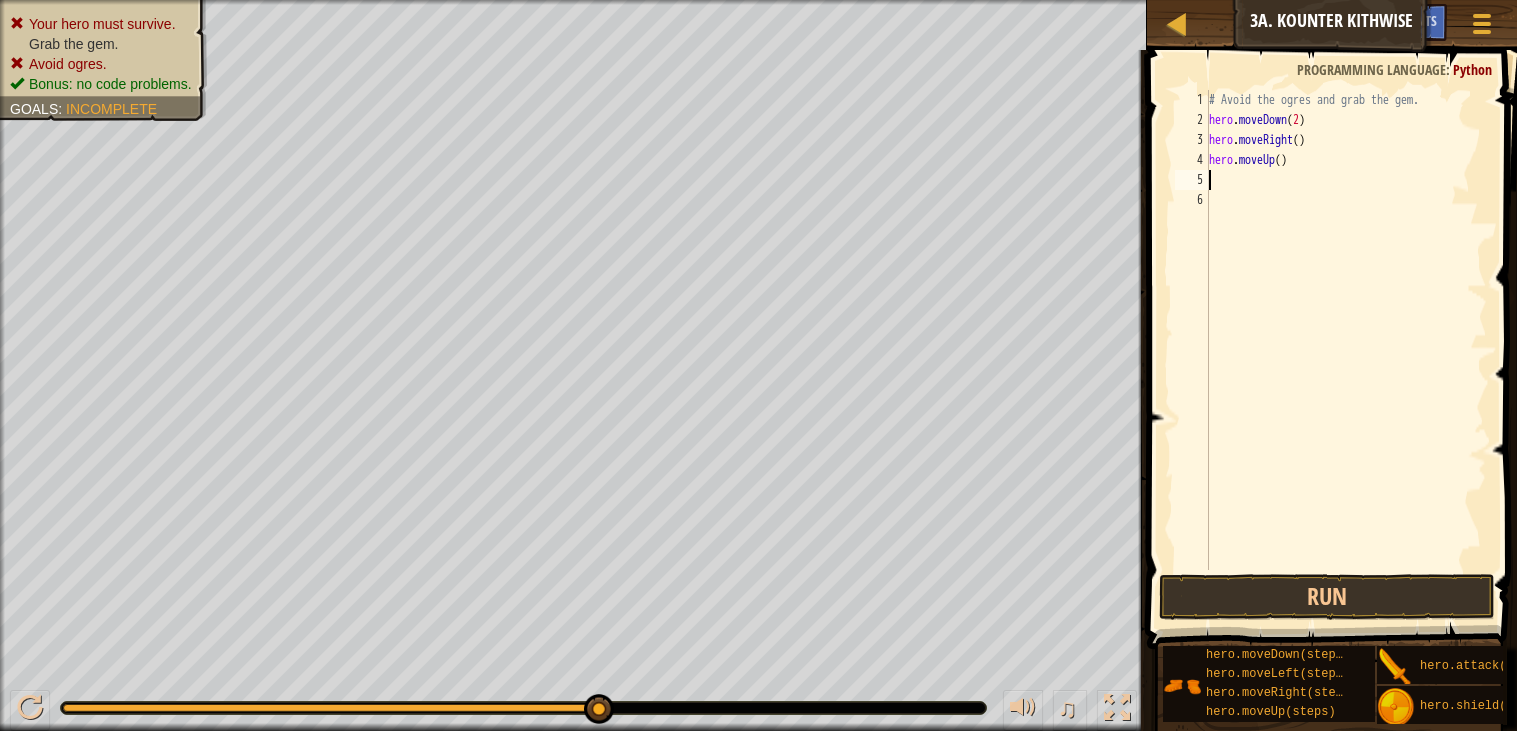 type on "m" 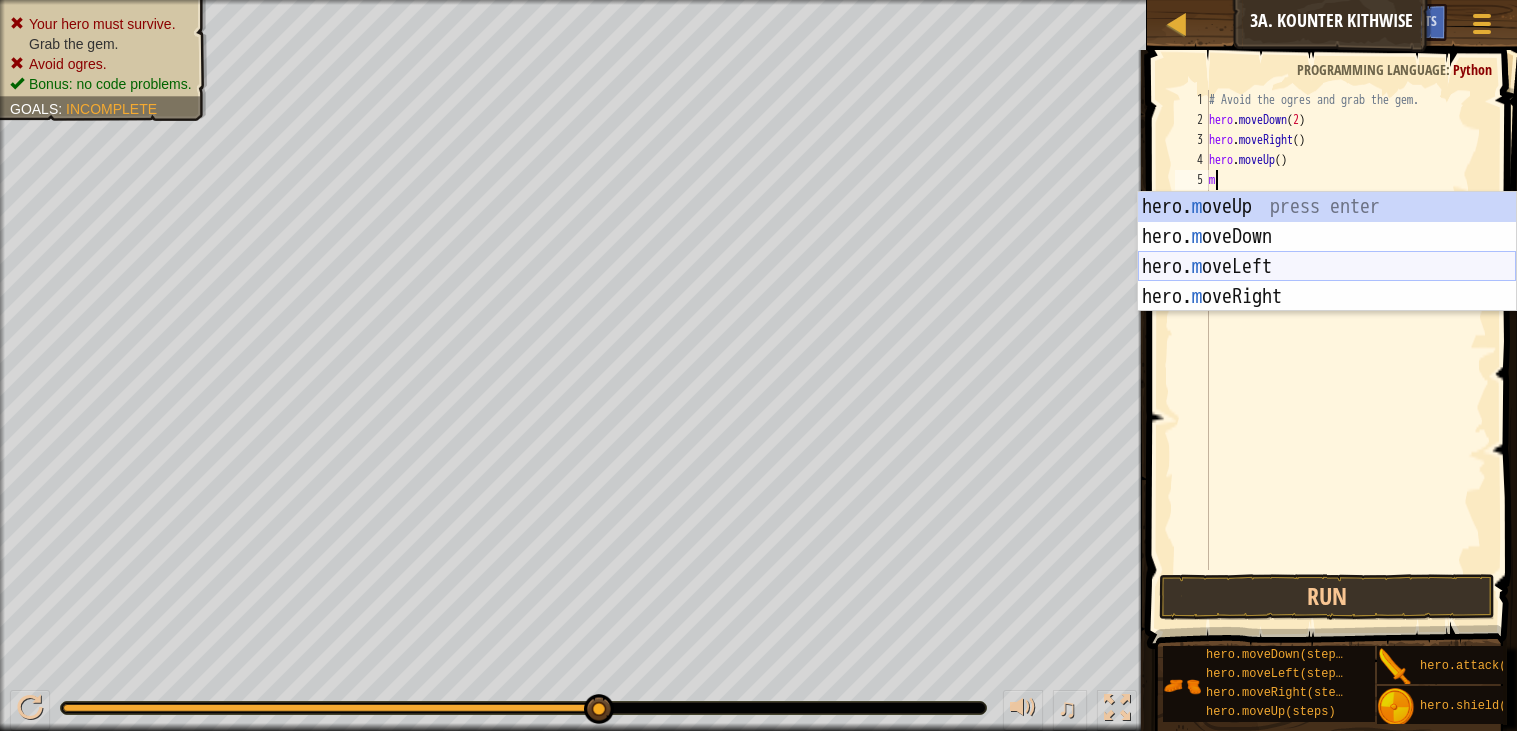 click on "hero. m oveUp press enter hero. m oveDown press enter hero. m oveLeft press enter hero. m oveRight press enter" at bounding box center (1327, 282) 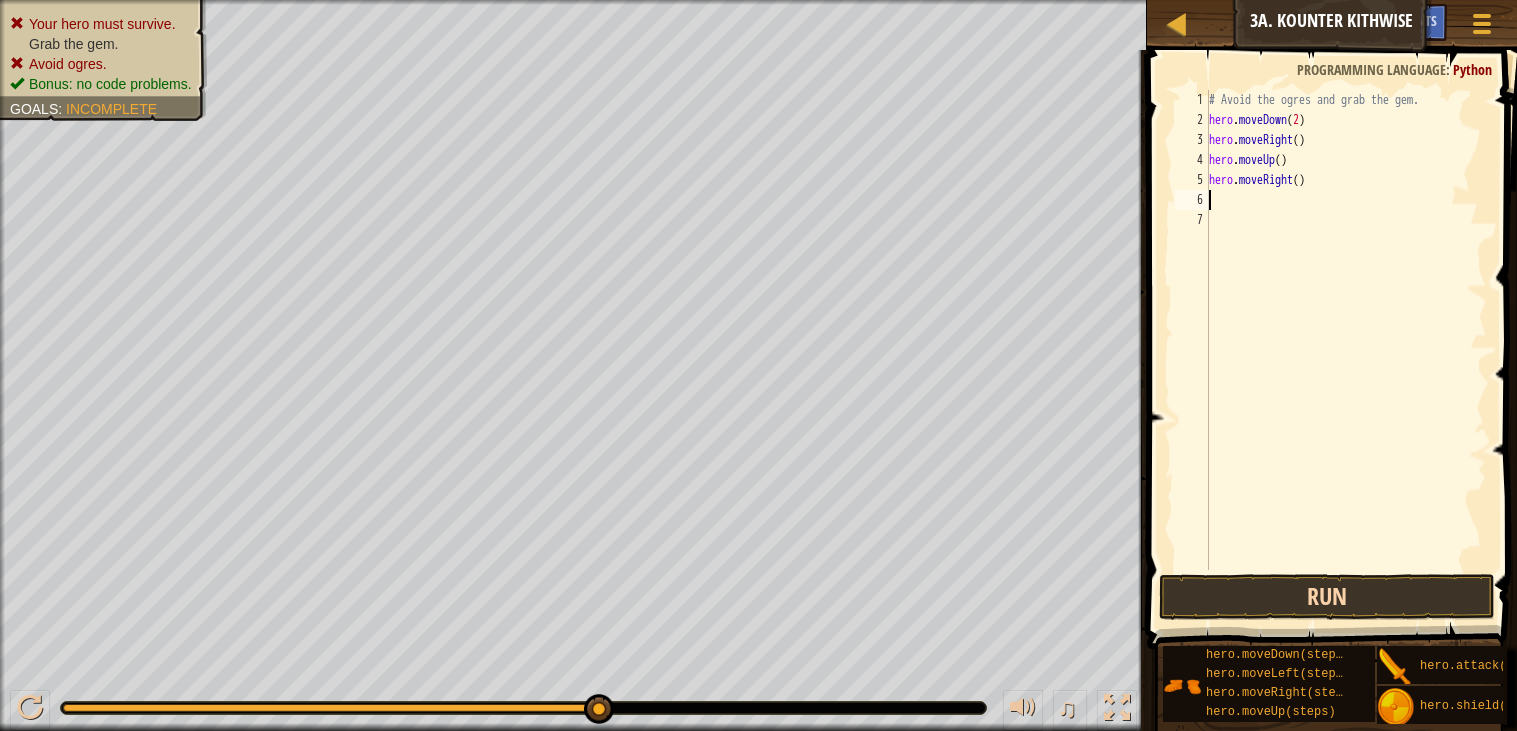 type 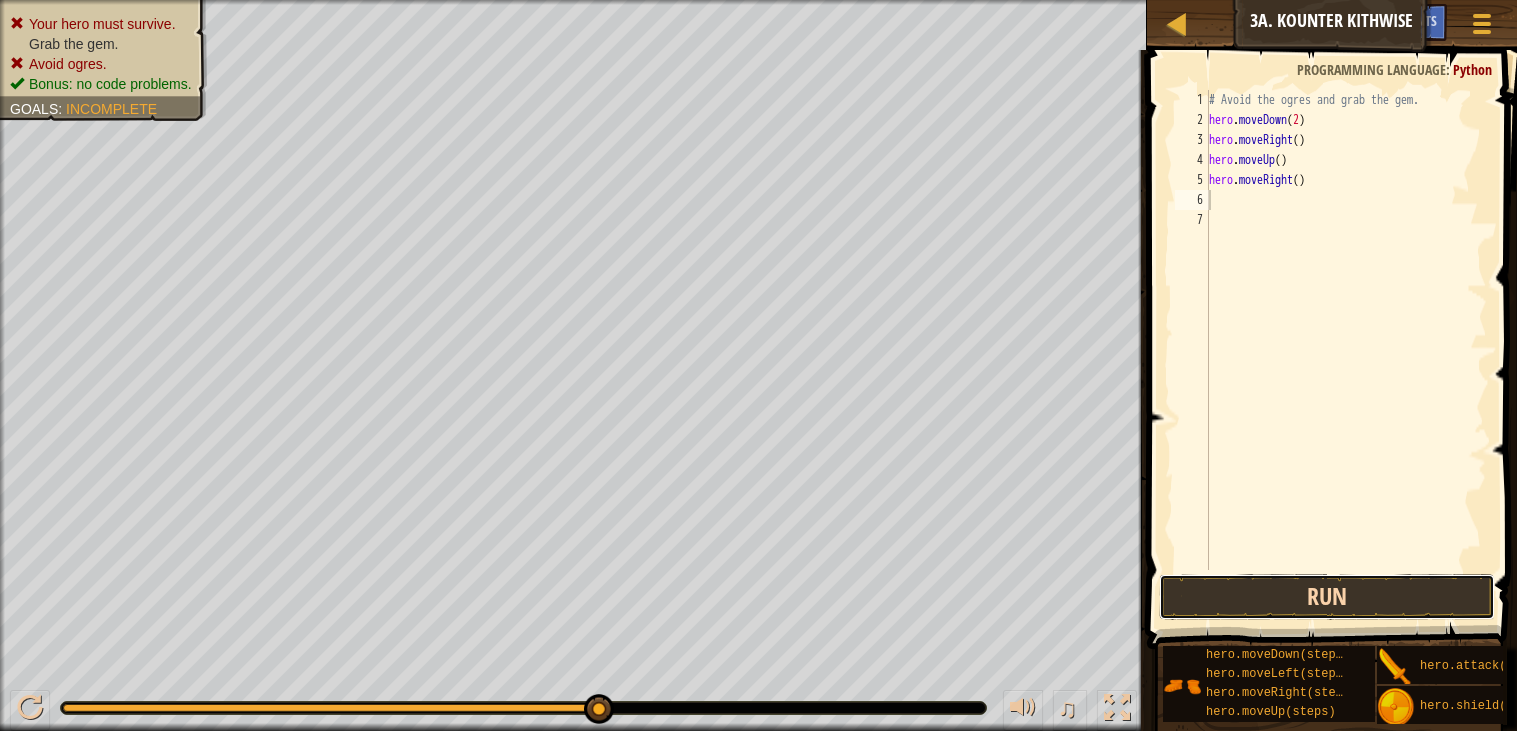 click on "Run" at bounding box center [1327, 597] 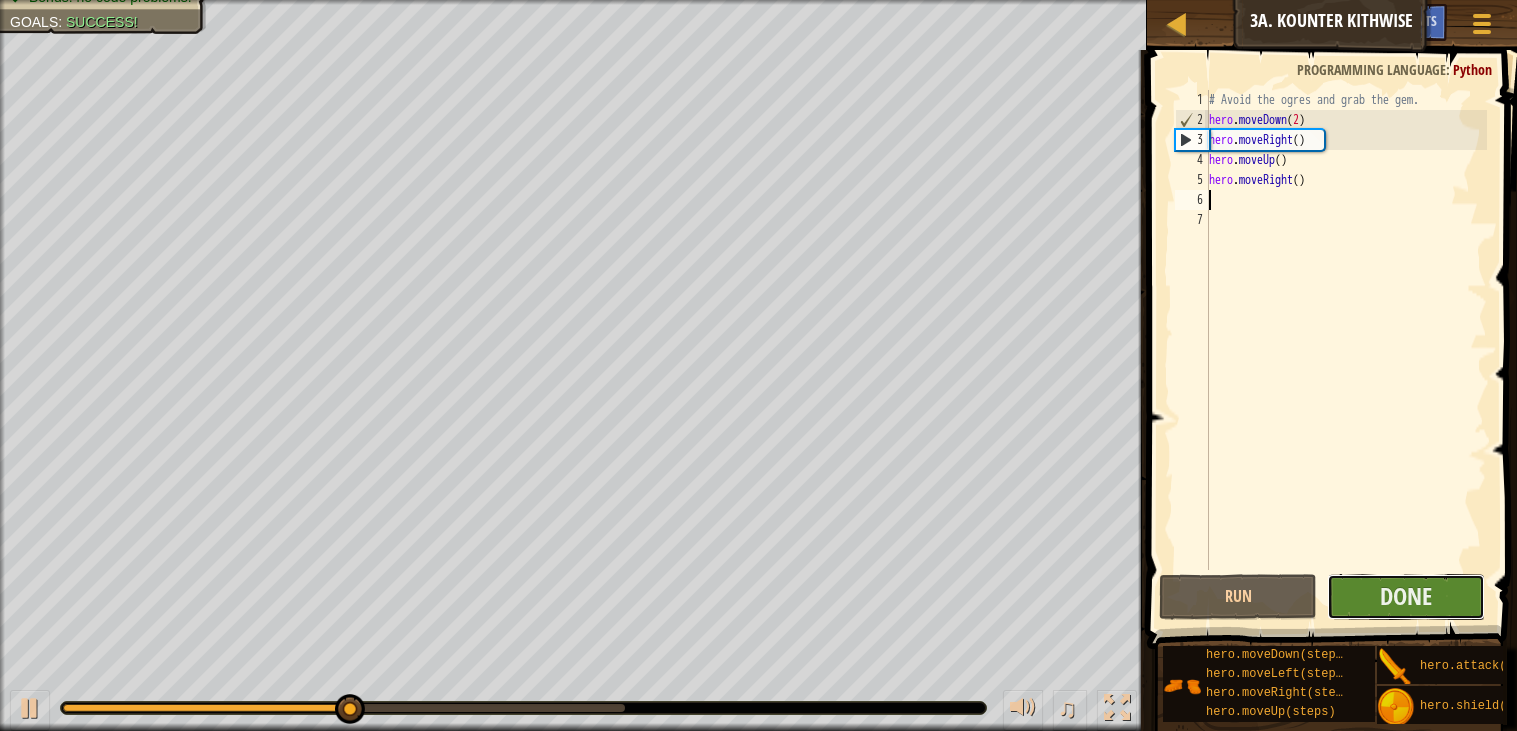 click on "Done" at bounding box center [1406, 597] 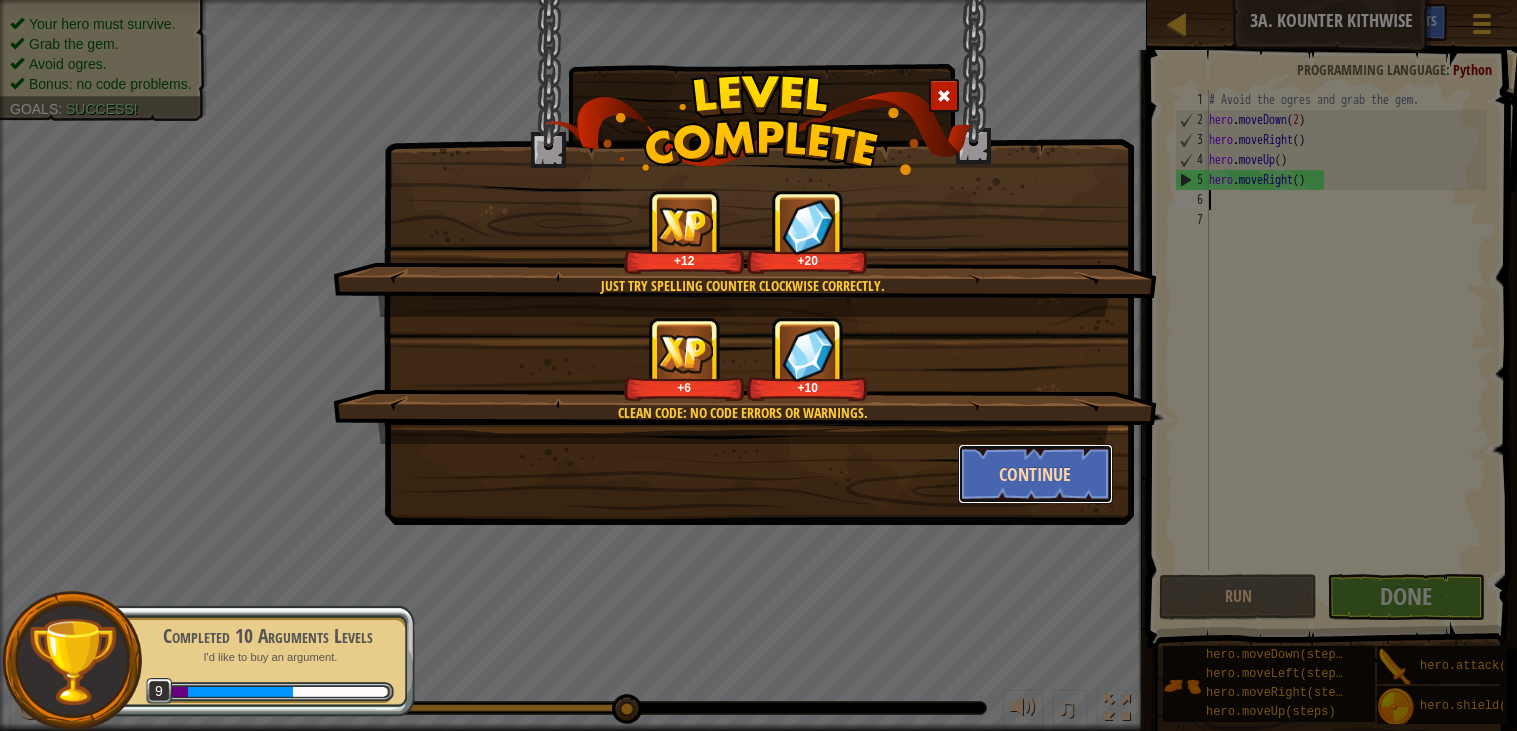 click on "Continue" at bounding box center (1035, 474) 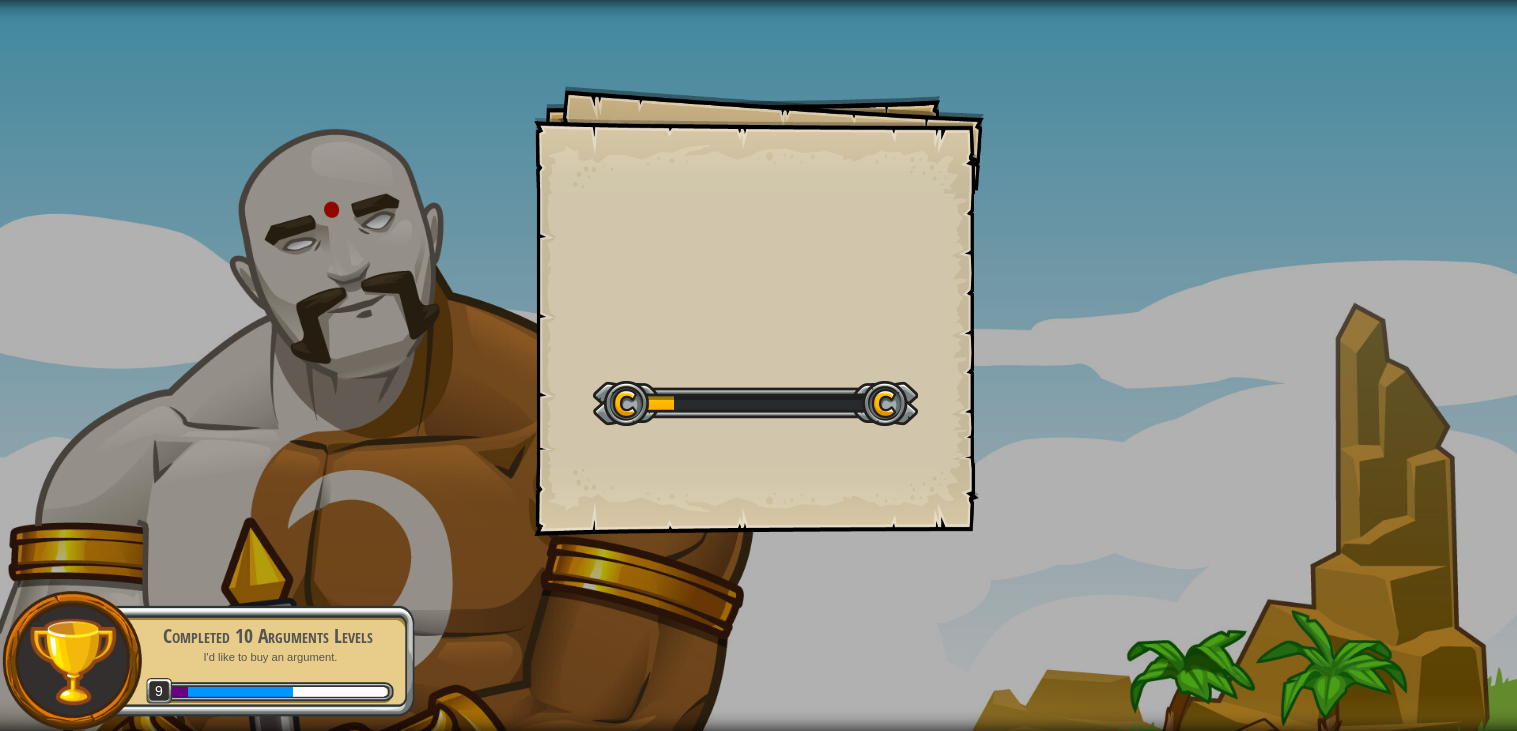 click on "Goals Start Level Error loading from server. Try refreshing the page. You'll need a subscription to play this level. Subscribe You'll need to join a course to play this level. Back to my courses Ask your teacher to assign a license to you so you can continue to play CodeCombat! Back to my courses This level is locked. Back to my courses Mistakes in your code are just proof that you are trying." at bounding box center [758, 365] 